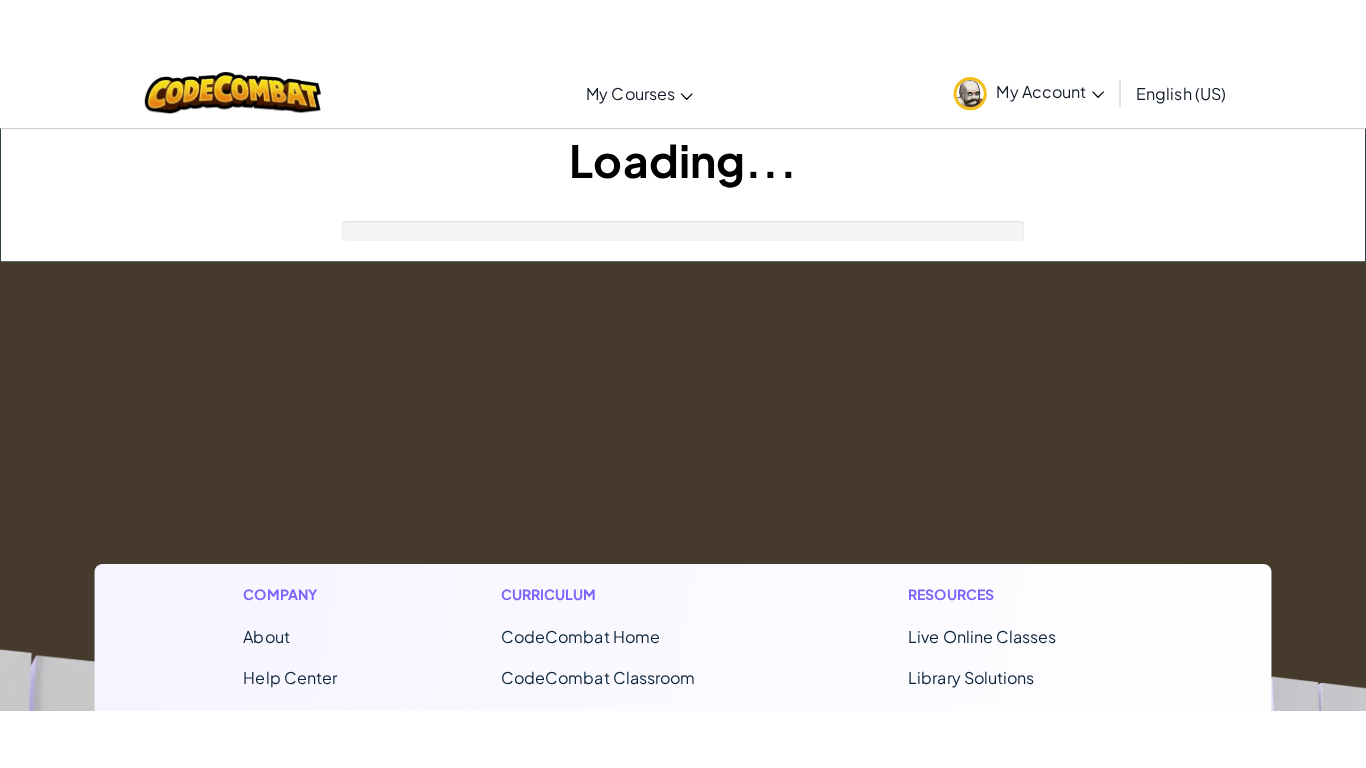 scroll, scrollTop: 0, scrollLeft: 0, axis: both 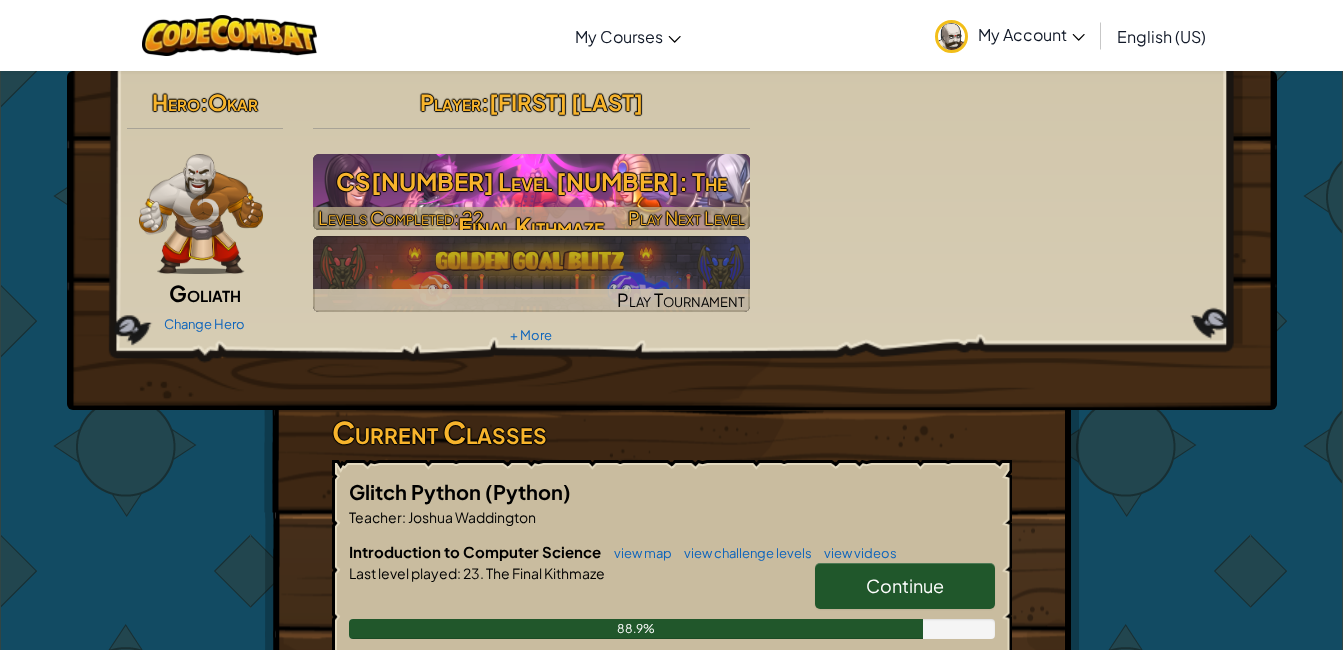 click on "CS[NUMBER] Level [NUMBER]: The Final Kithmaze" at bounding box center (531, 204) 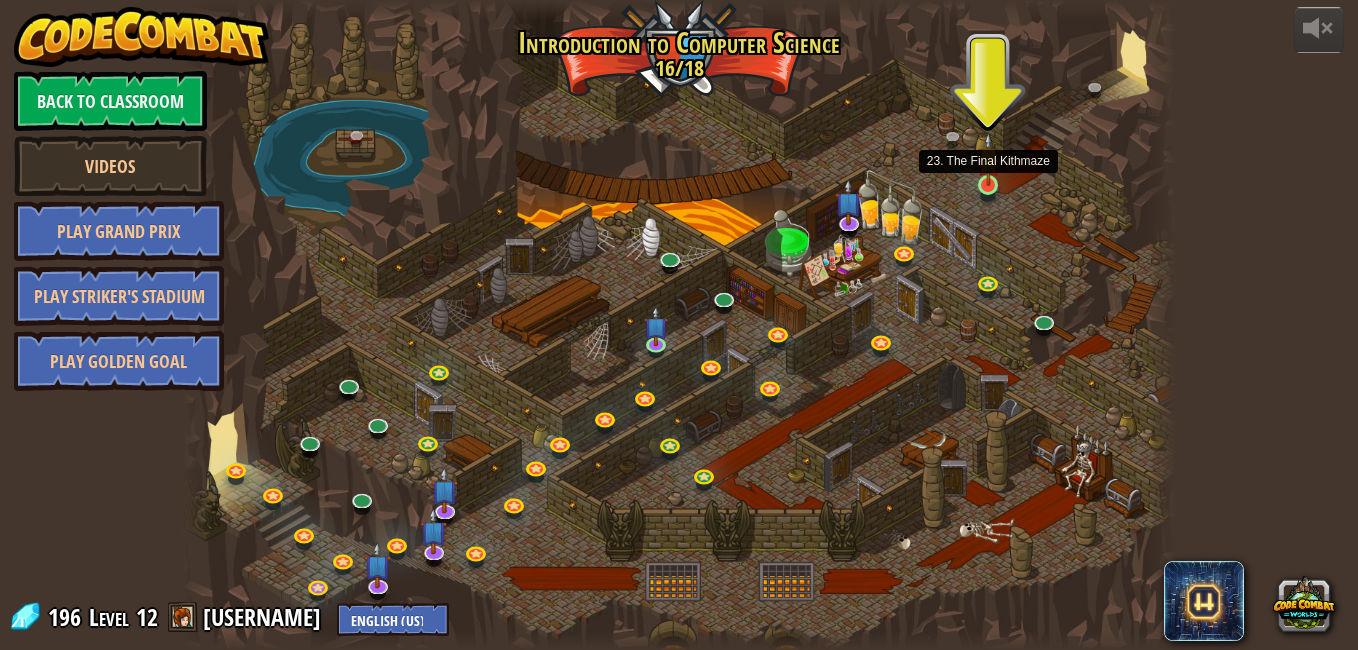 click at bounding box center (989, 159) 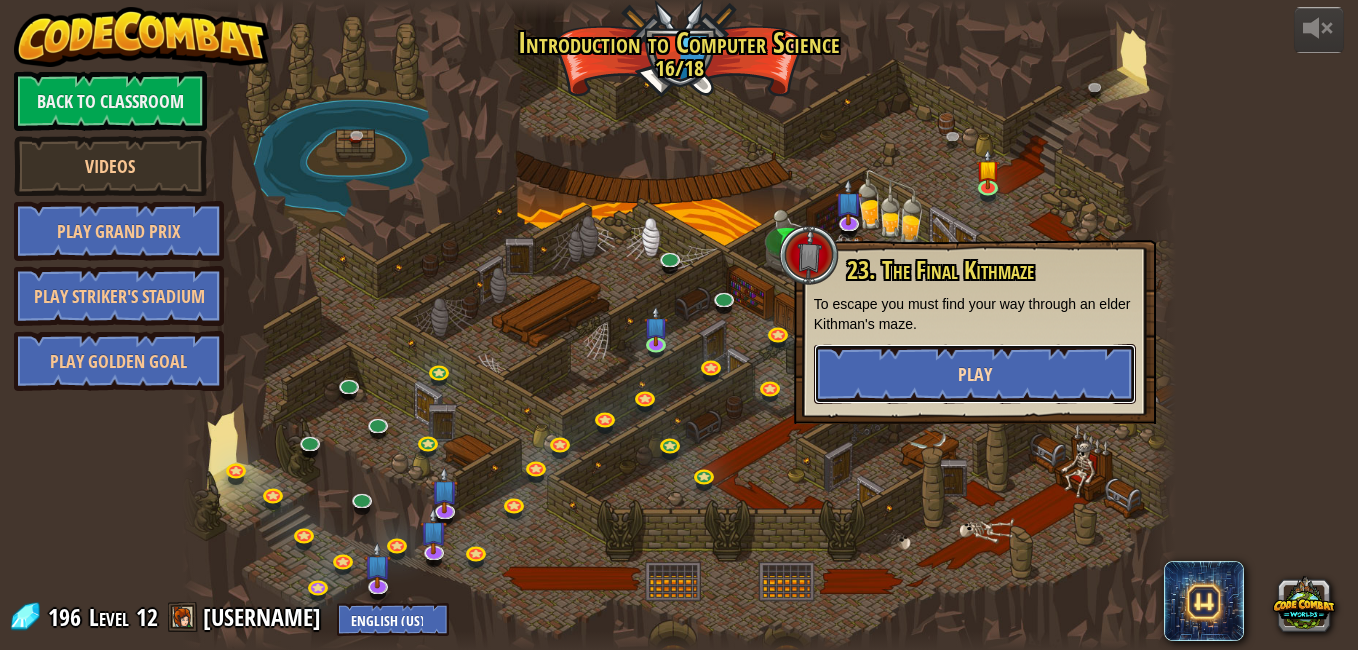 click on "Play" at bounding box center (975, 374) 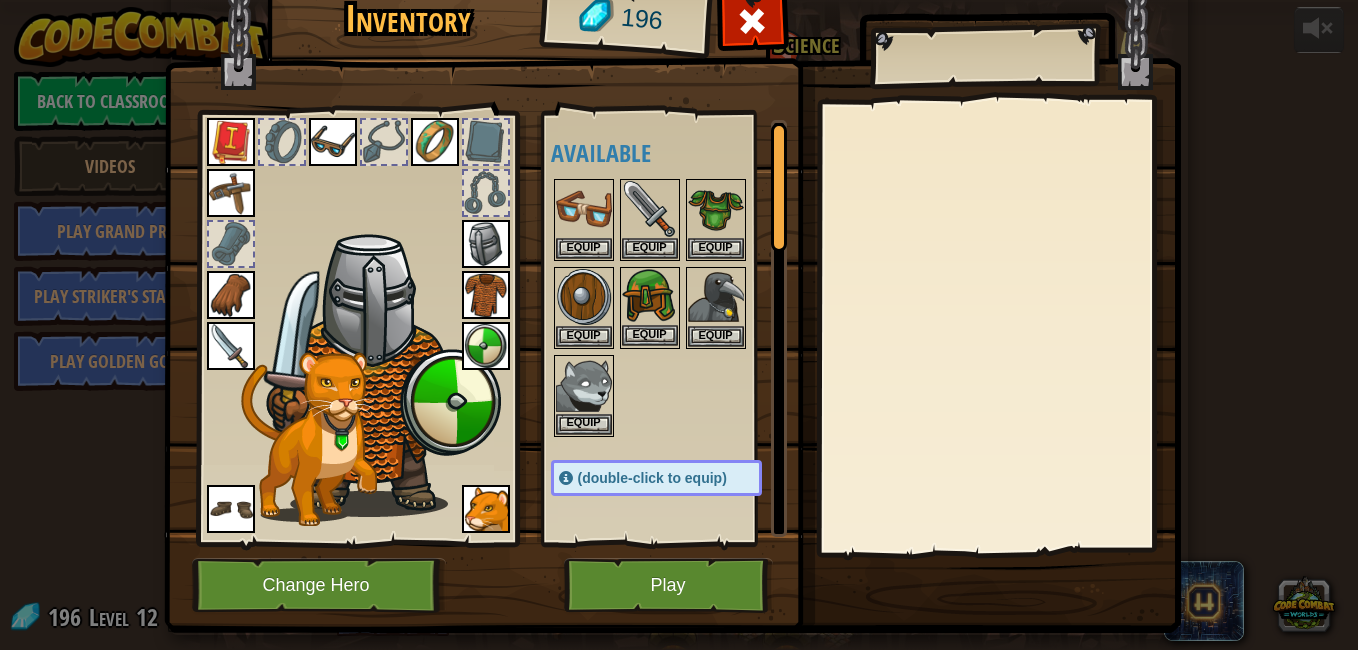 click at bounding box center [650, 297] 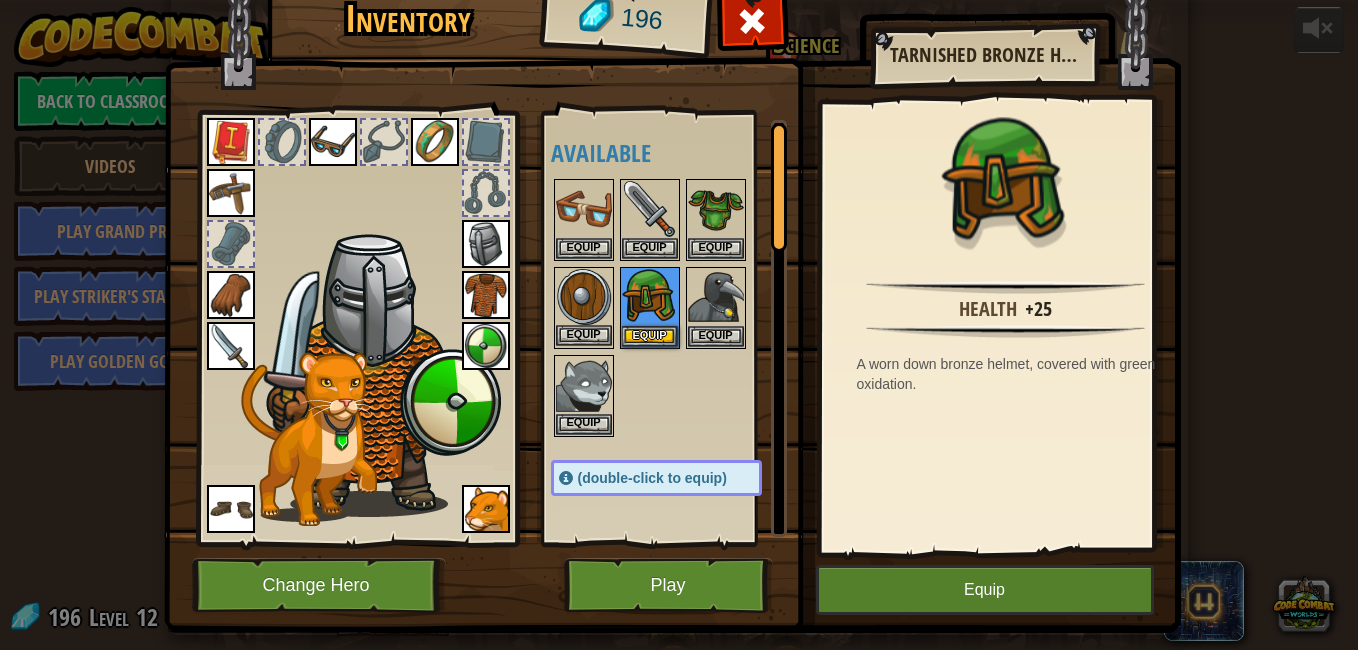 click at bounding box center [584, 297] 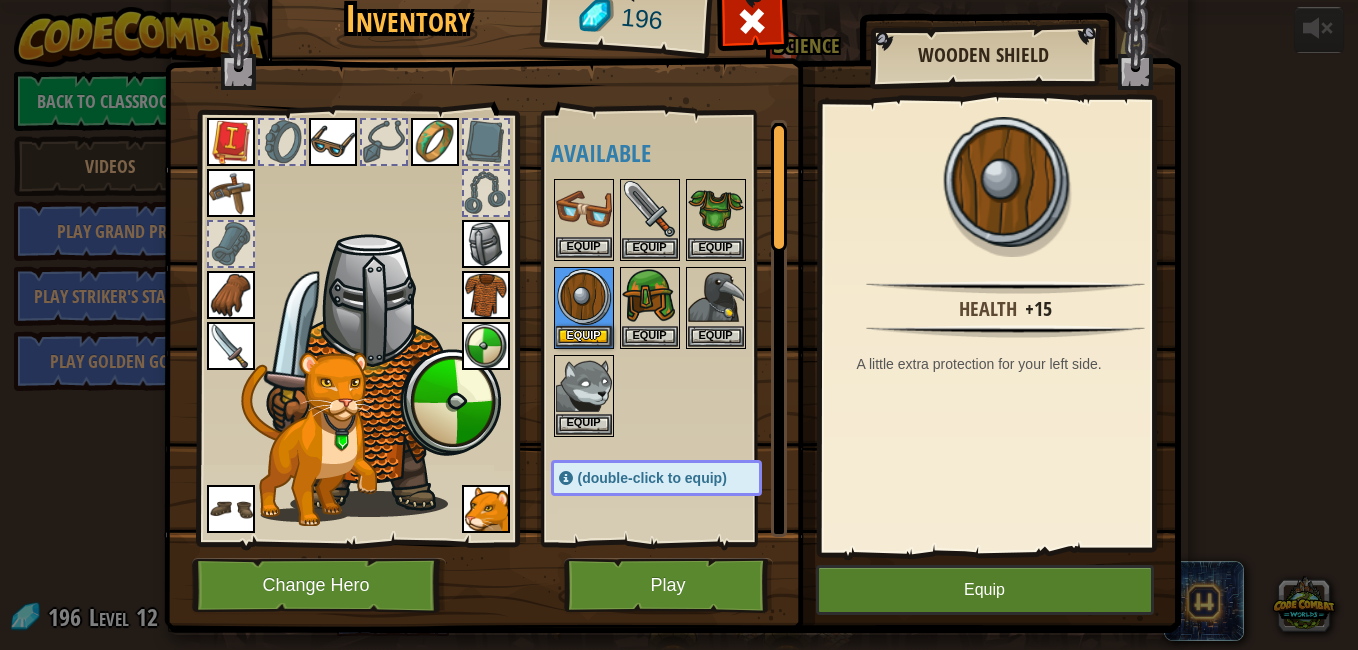 click at bounding box center [584, 209] 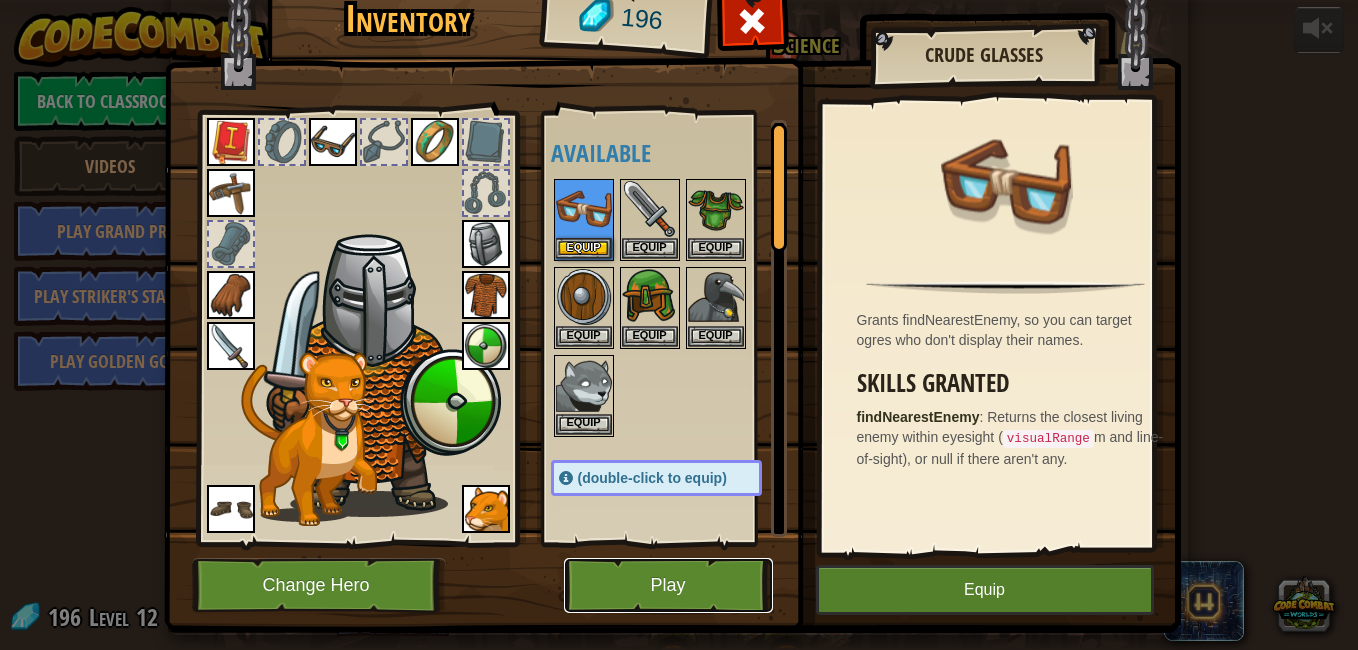 click on "Play" at bounding box center [668, 585] 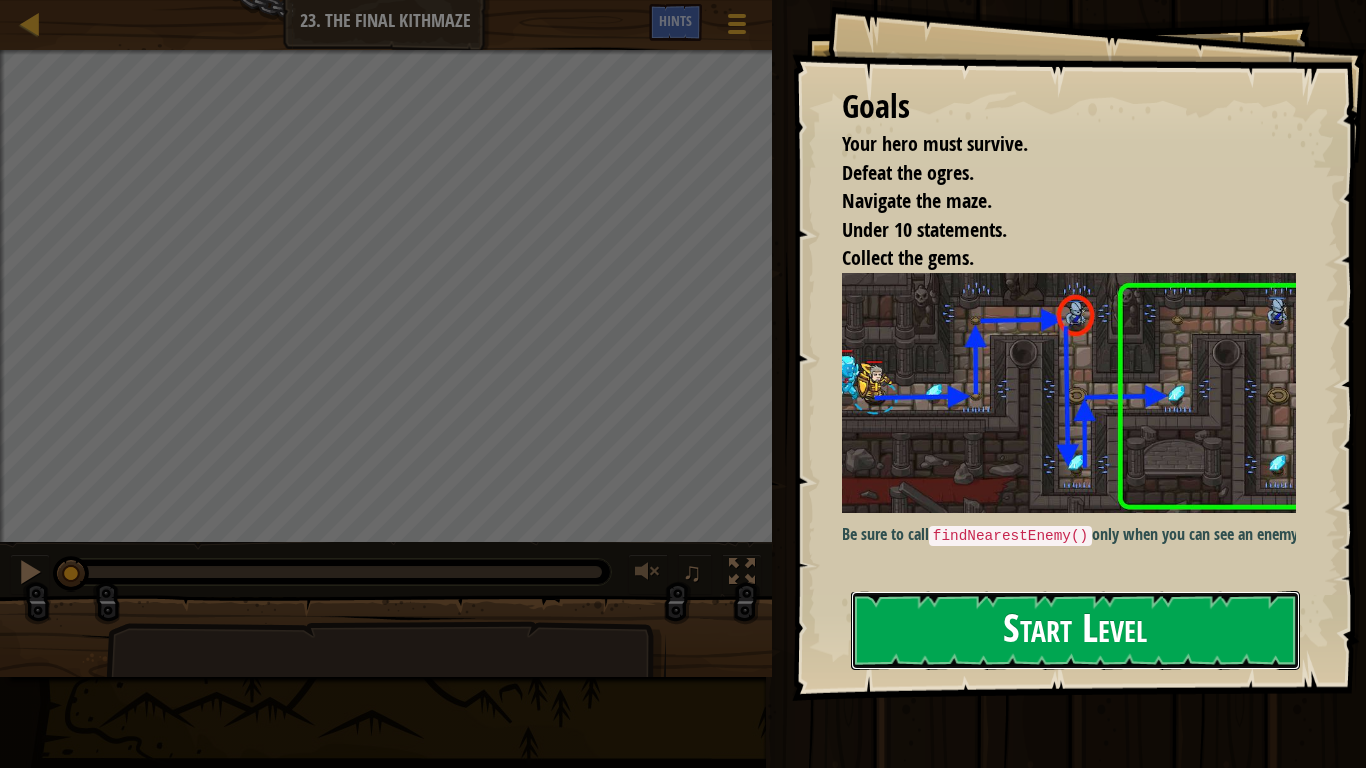 click on "Start Level" at bounding box center (1075, 630) 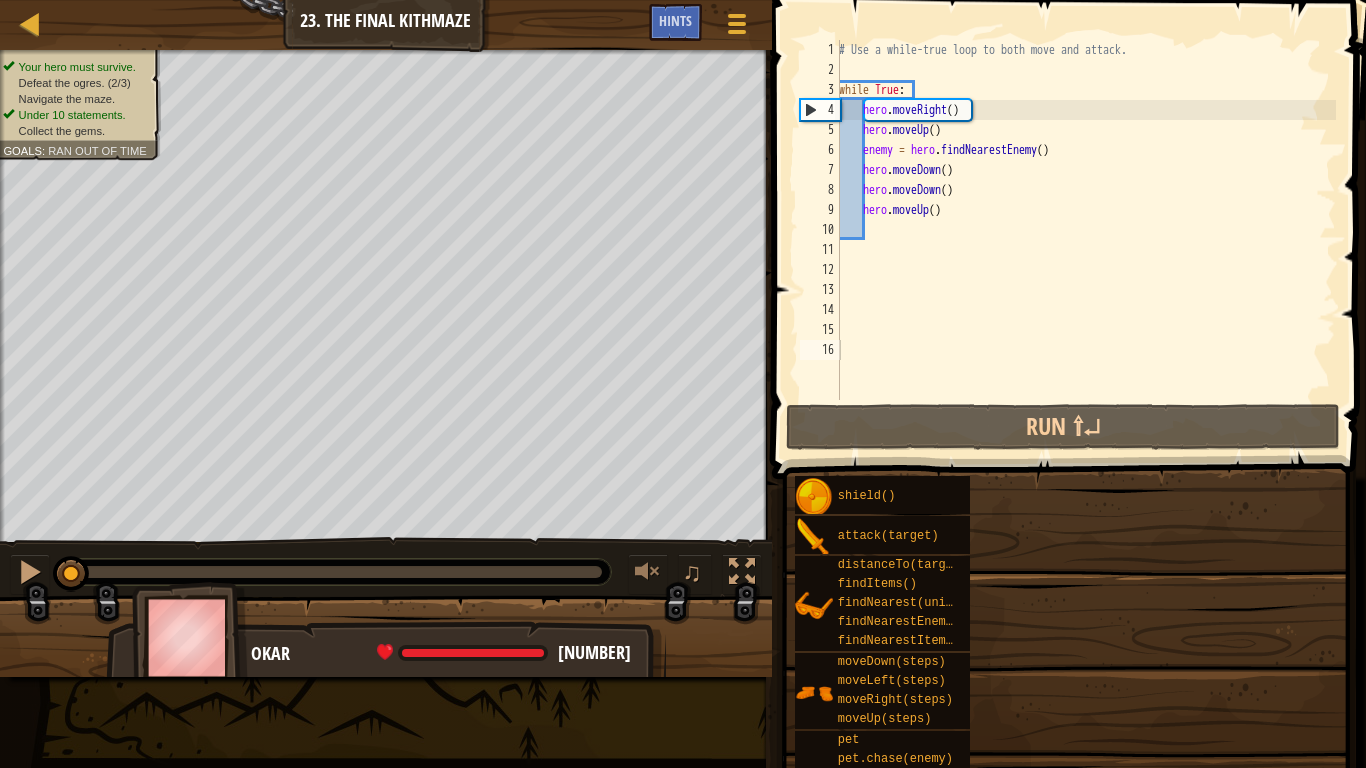 click on "shield() attack(target) distanceTo(target) findItems() findNearest(units) findNearestEnemy() findNearestItem() moveDown(steps) moveLeft(steps) moveRight(steps) moveUp(steps) pet pet.chase(enemy) pet.fetch(item) pet.findNearestByType(type) pet.moveXY(x, y) pet.on(eventType, handler) pet.say(message) while-true loop say(message) pet.trick()" at bounding box center [1073, 730] 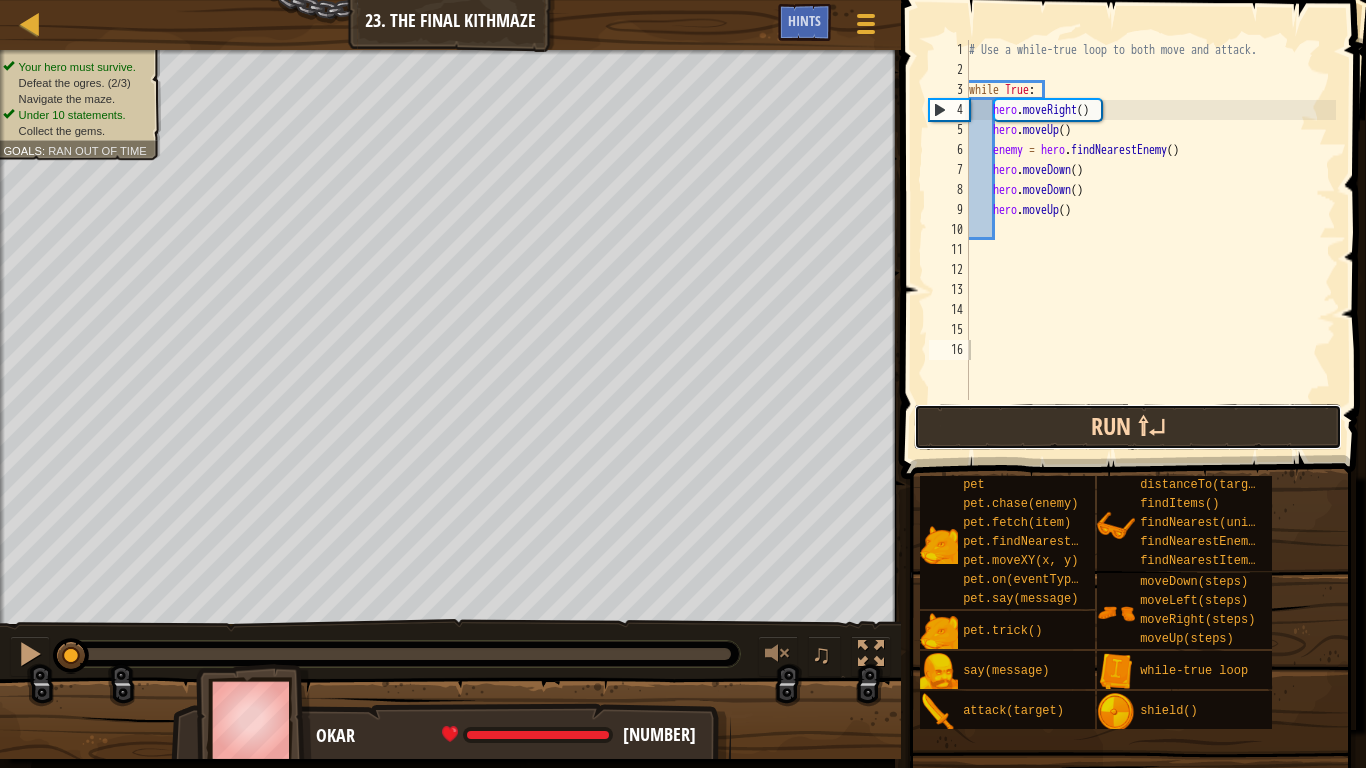 click on "Run ⇧↵" at bounding box center (1128, 427) 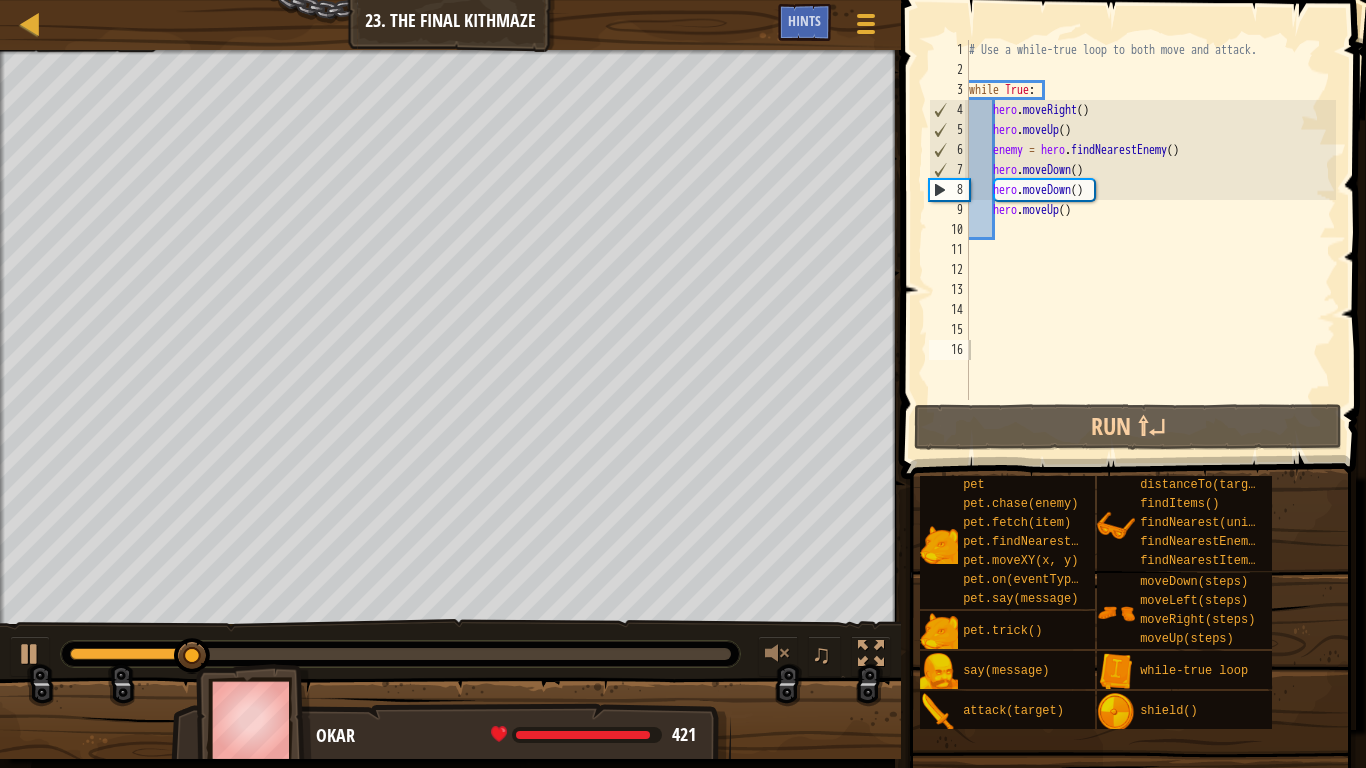 click at bounding box center [1130, 751] 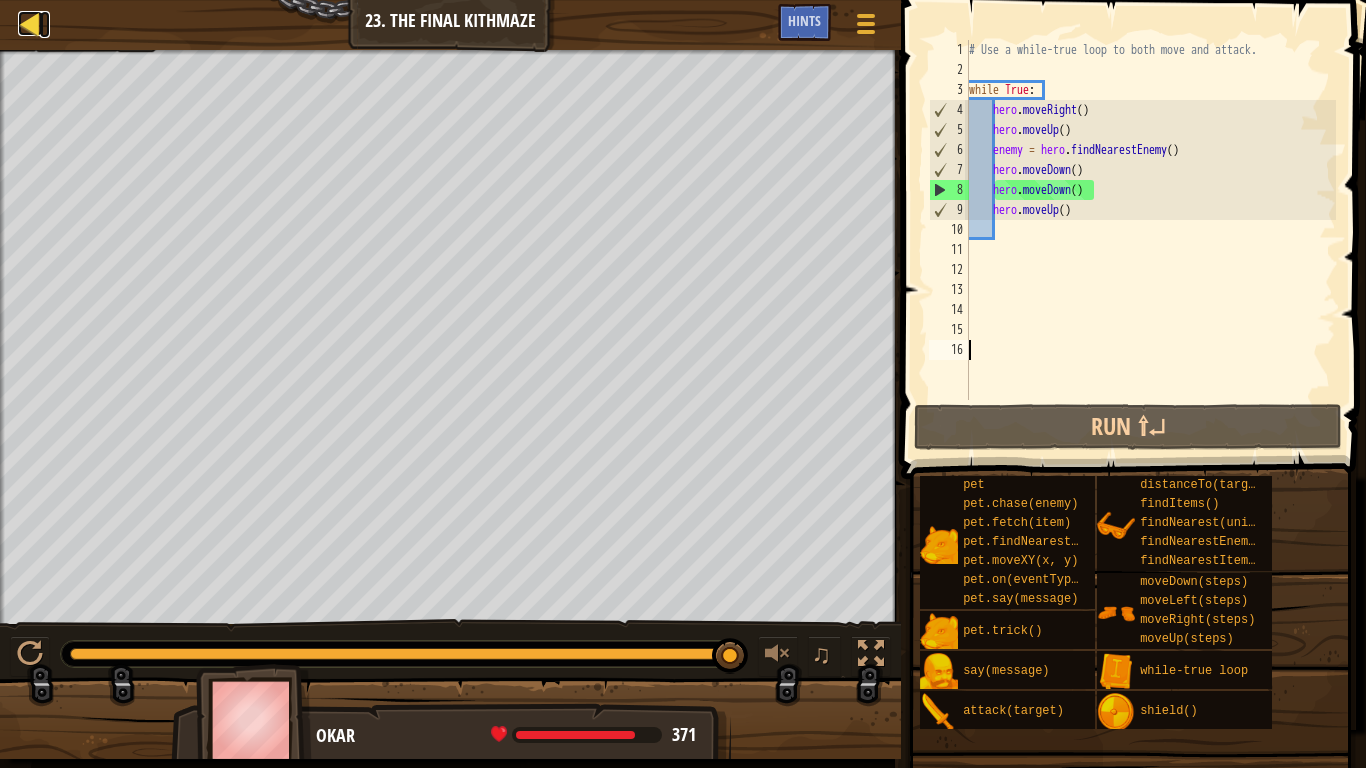click at bounding box center (30, 23) 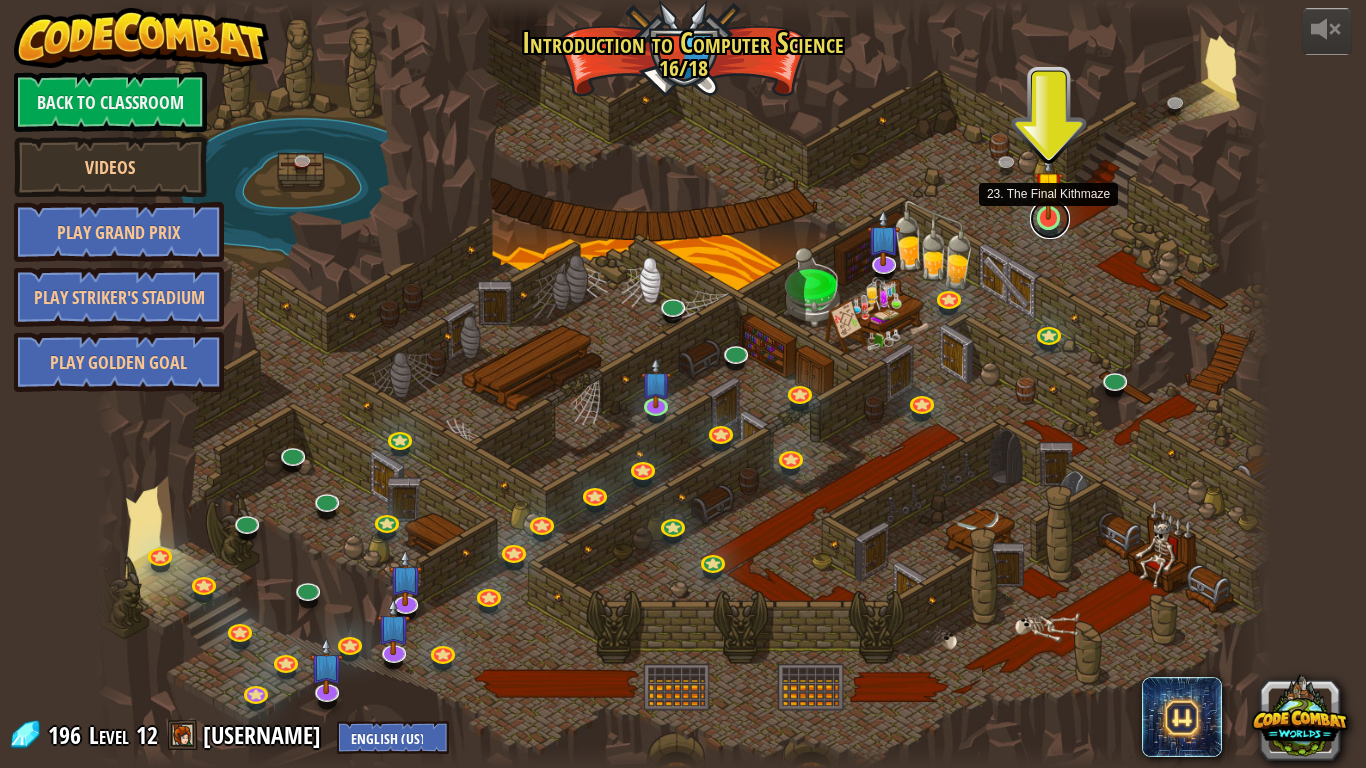 click at bounding box center (1050, 219) 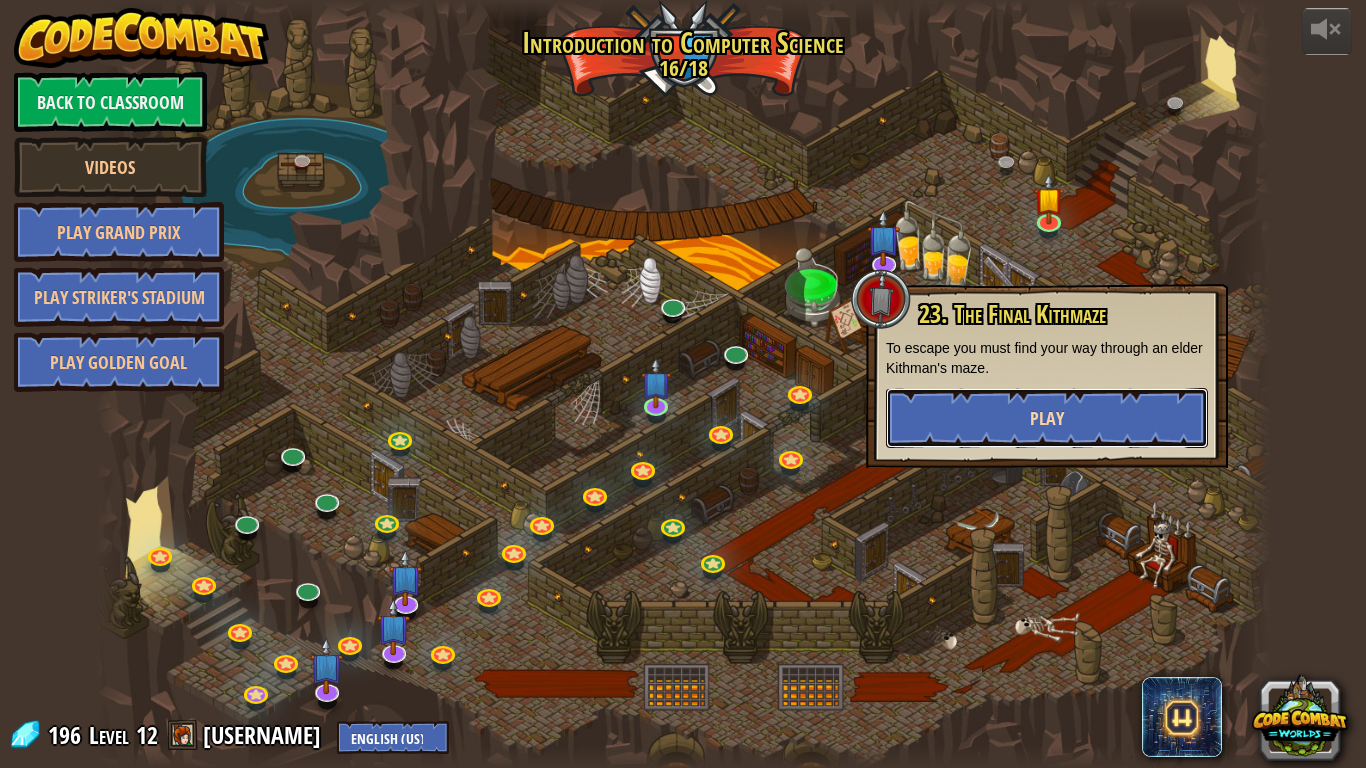 click on "Play" at bounding box center (1047, 418) 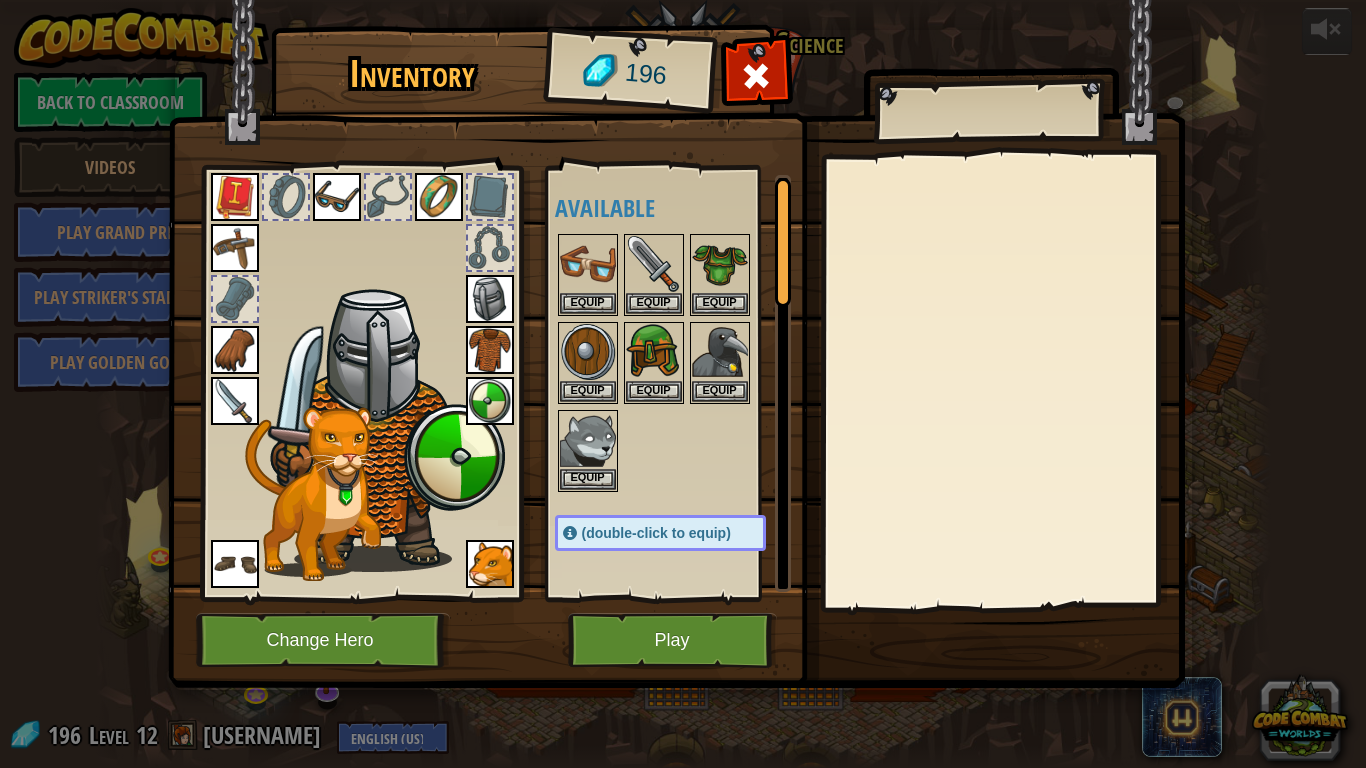 click at bounding box center [676, 325] 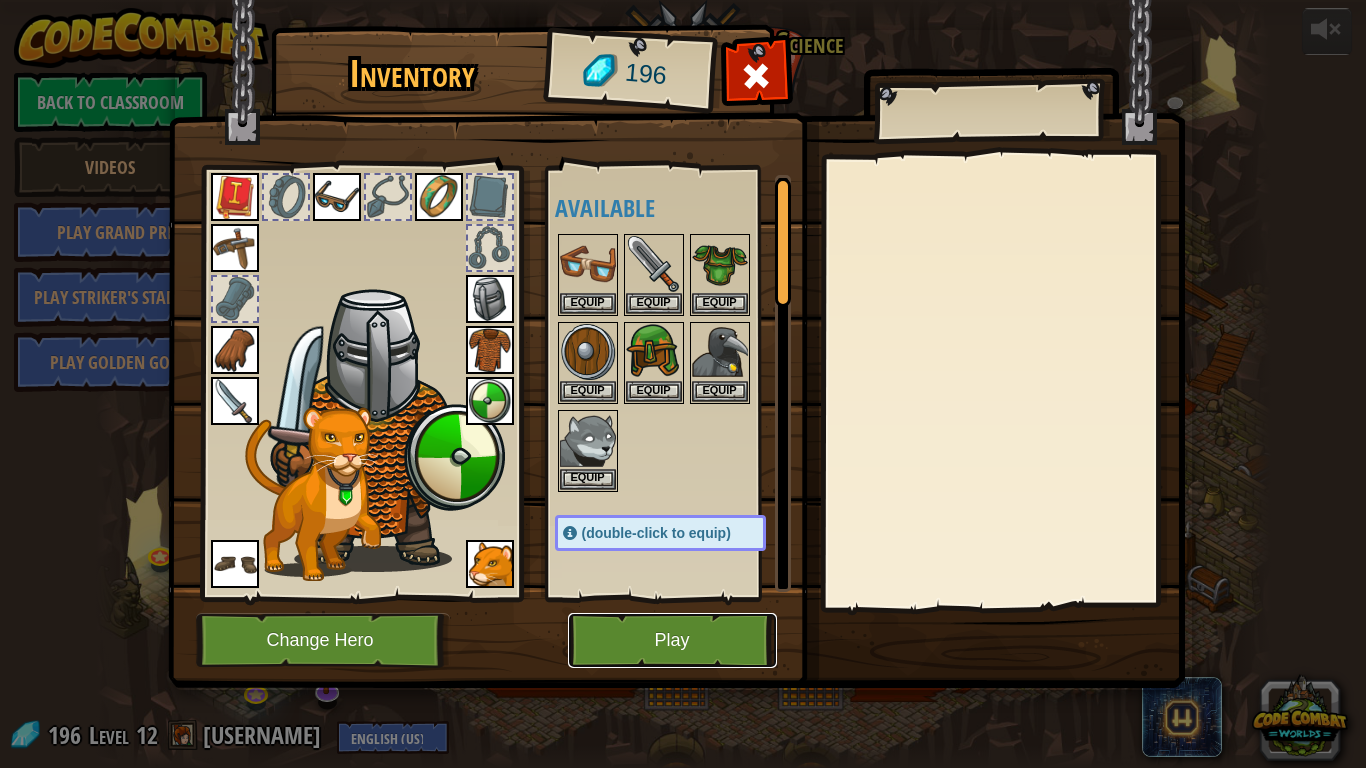 click on "Play" at bounding box center [672, 640] 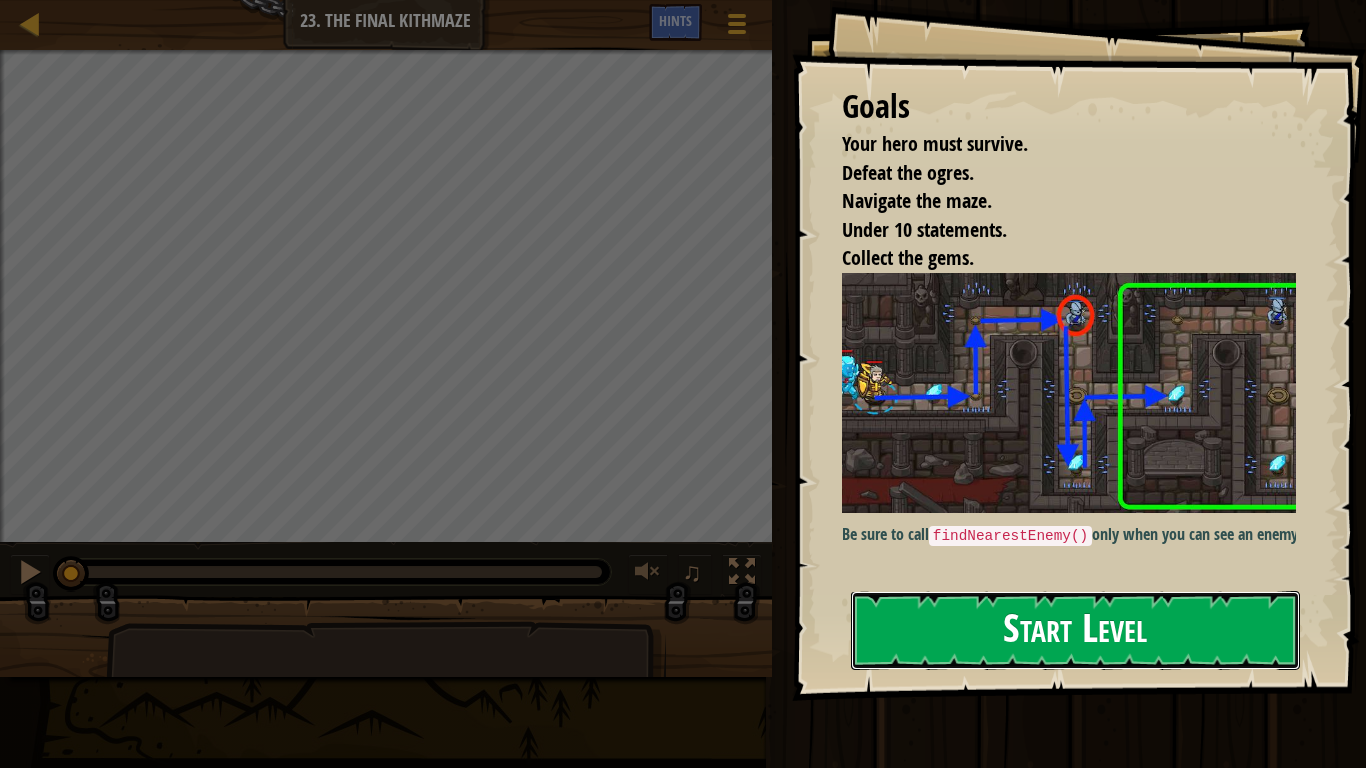 click on "Start Level" at bounding box center (1075, 630) 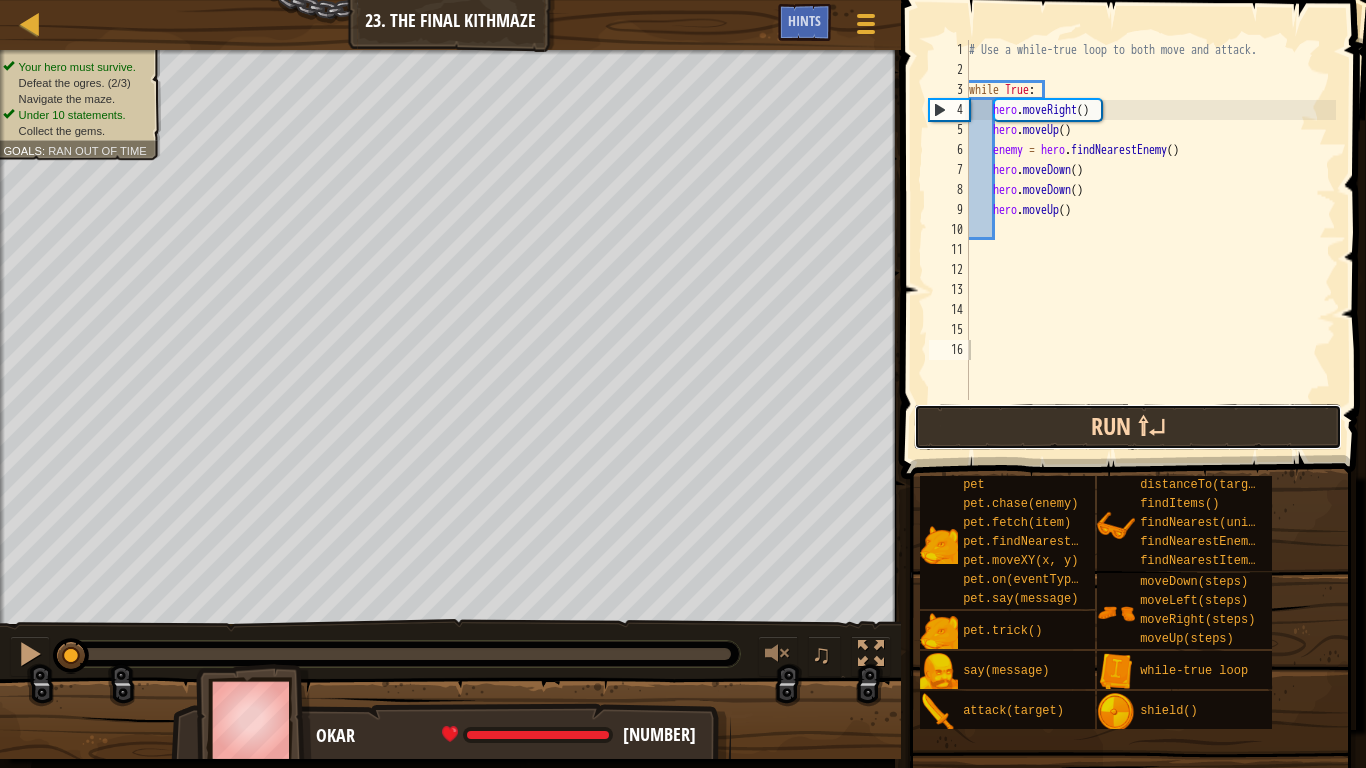 click on "Run ⇧↵" at bounding box center (1128, 427) 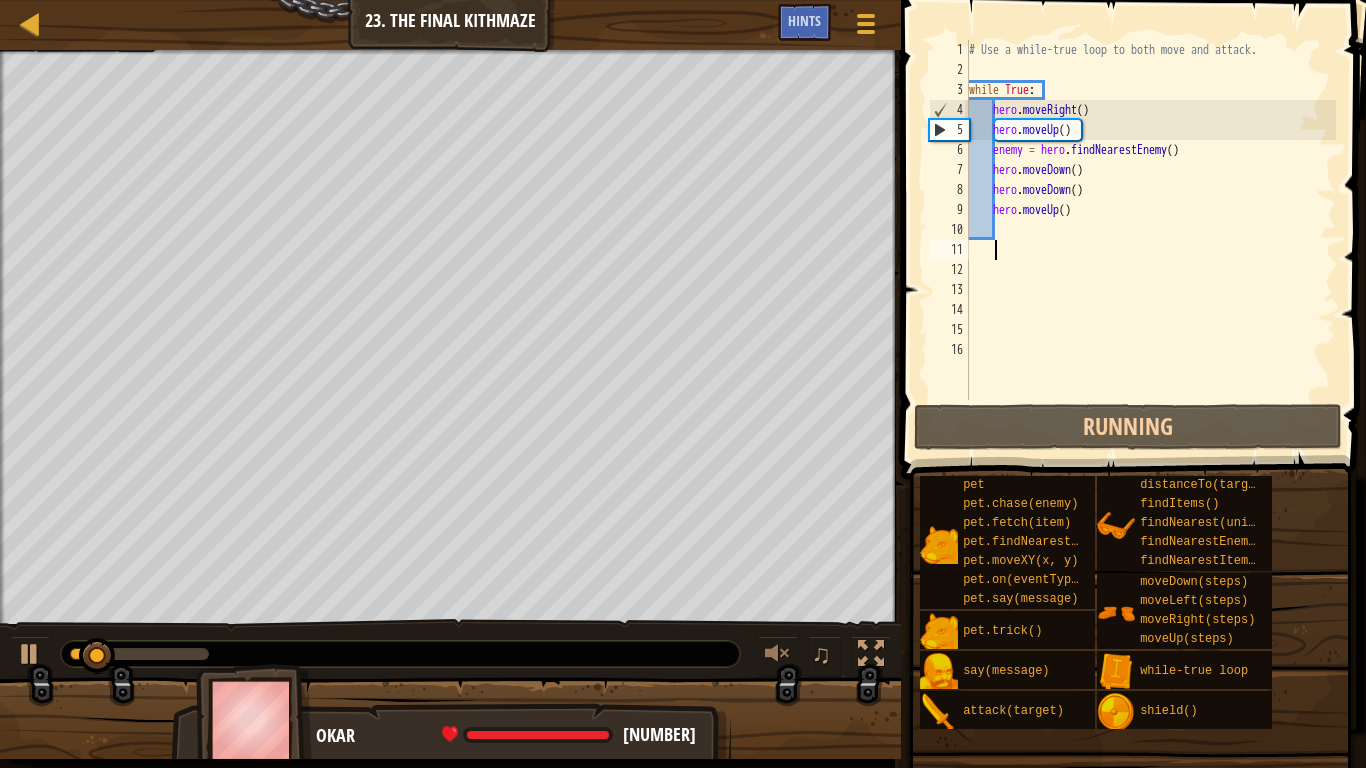 click on "# Use a while-true loop to both move and attack. while   True :      hero . moveRight ( )      hero . moveUp ( )      enemy   =   hero . findNearestEnemy ( )      hero . moveDown ( )      hero . moveDown ( )      hero . moveUp ( )" at bounding box center (1150, 240) 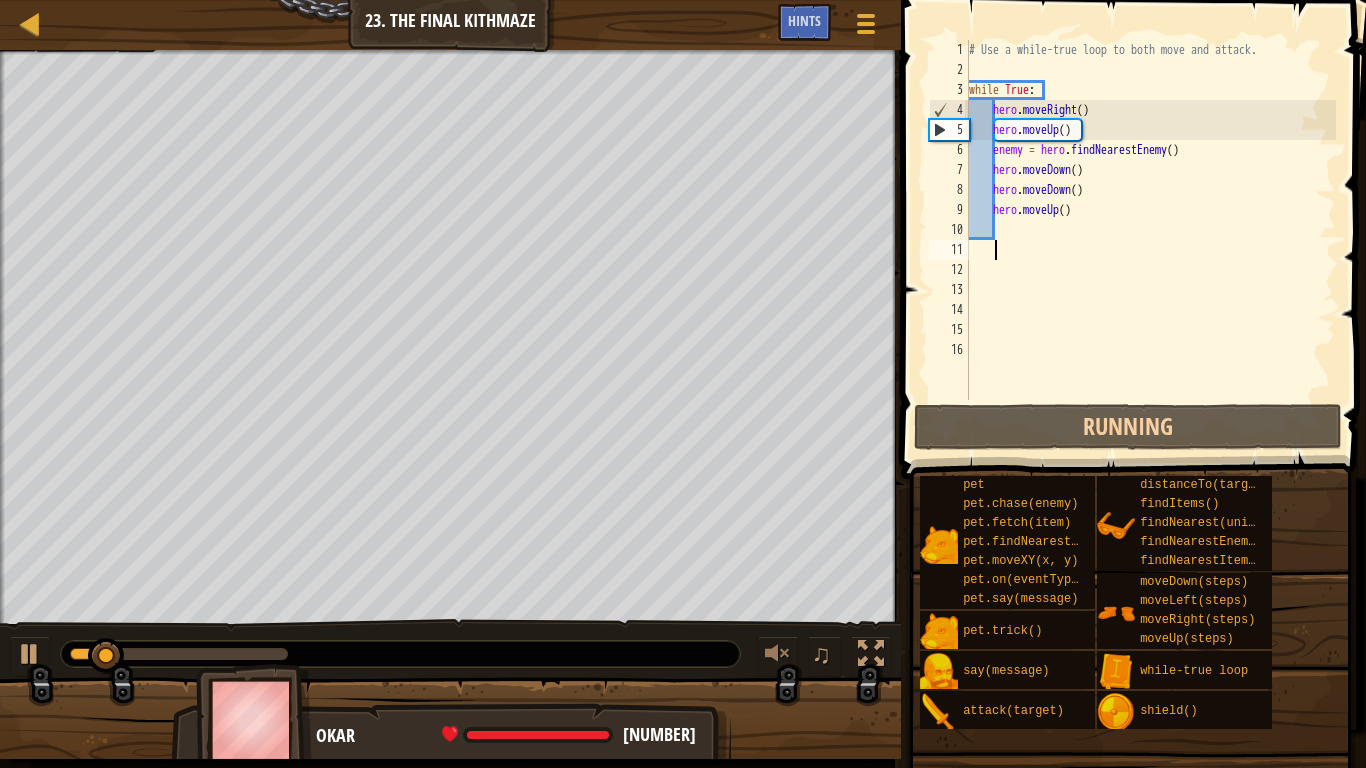 click on "# Use a while-true loop to both move and attack. while   True :      hero . moveRight ( )      hero . moveUp ( )      enemy   =   hero . findNearestEnemy ( )      hero . moveDown ( )      hero . moveDown ( )      hero . moveUp ( )" at bounding box center (1150, 240) 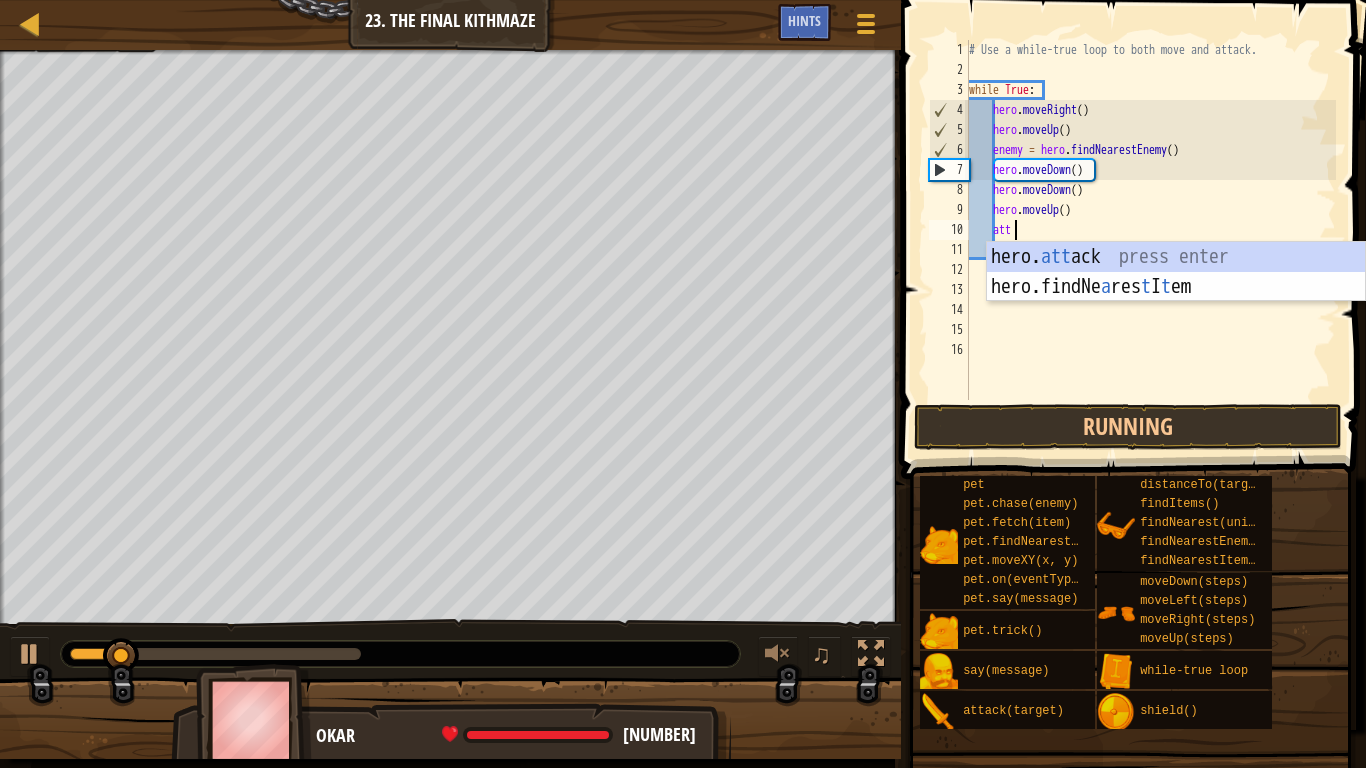 scroll, scrollTop: 9, scrollLeft: 3, axis: both 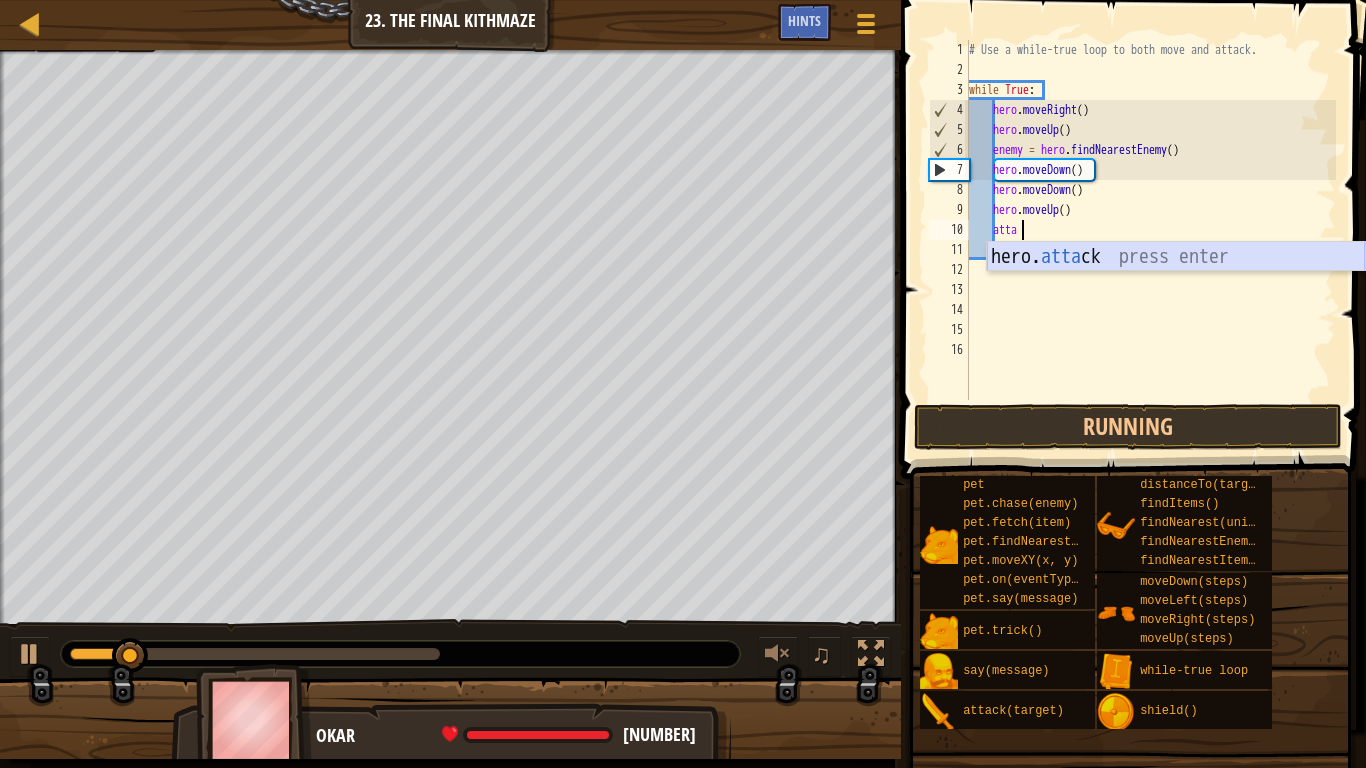 click on "hero.atta ck press enter" at bounding box center [1176, 287] 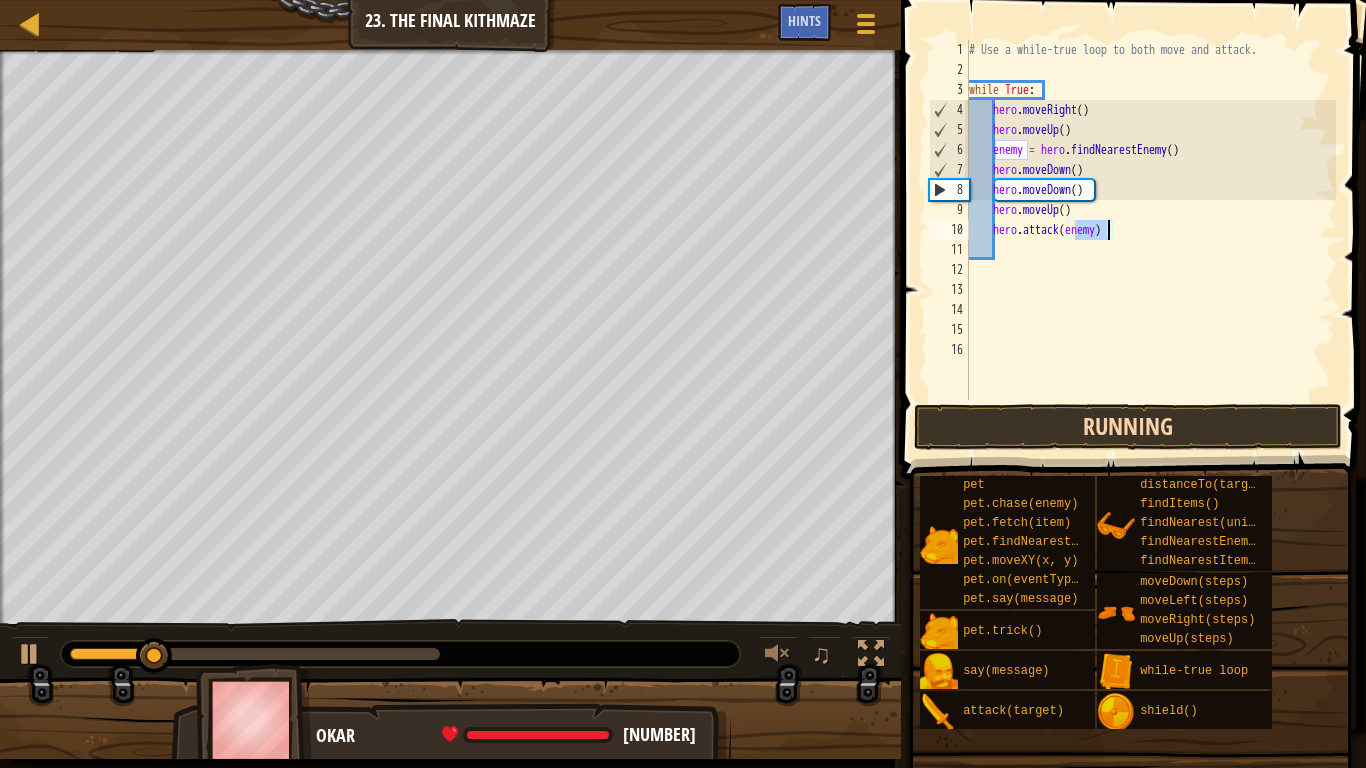type on "hero.attack(enemy)" 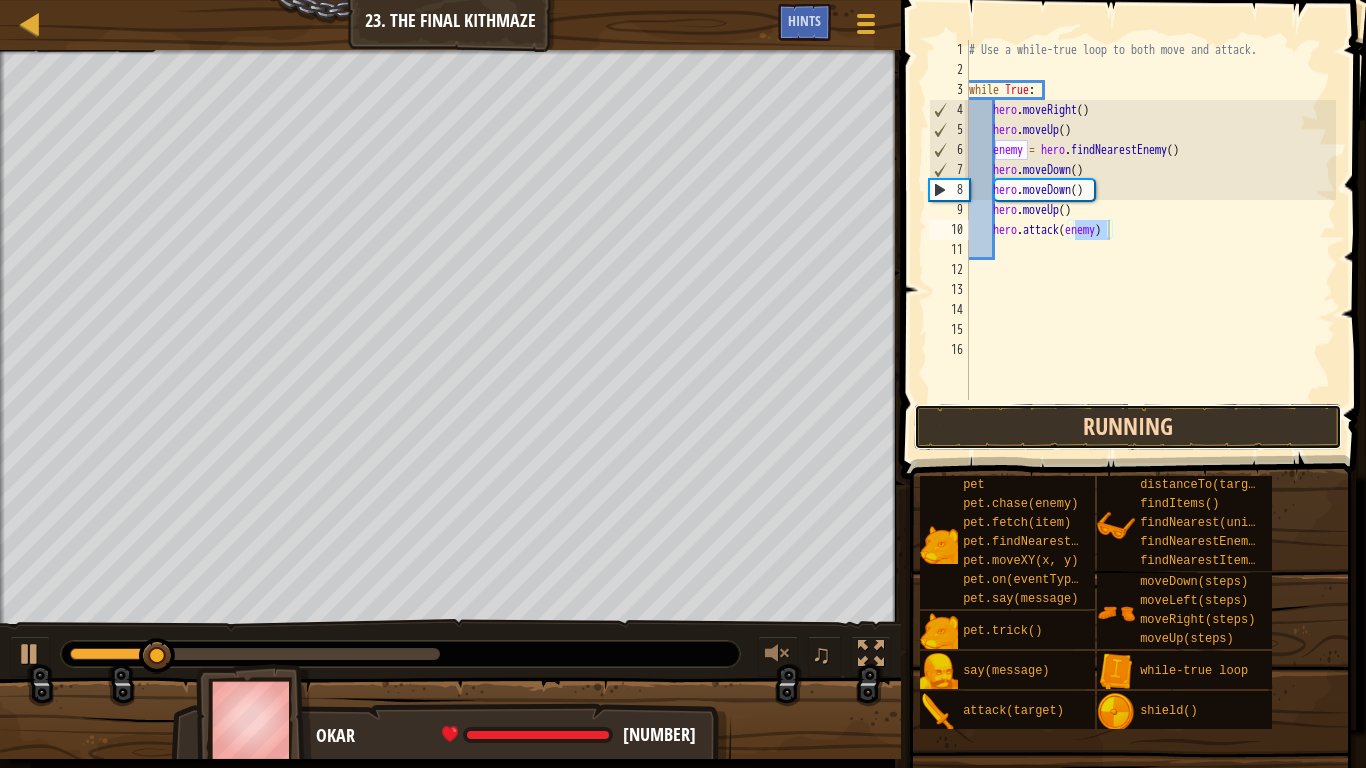 click on "Running" at bounding box center [1128, 427] 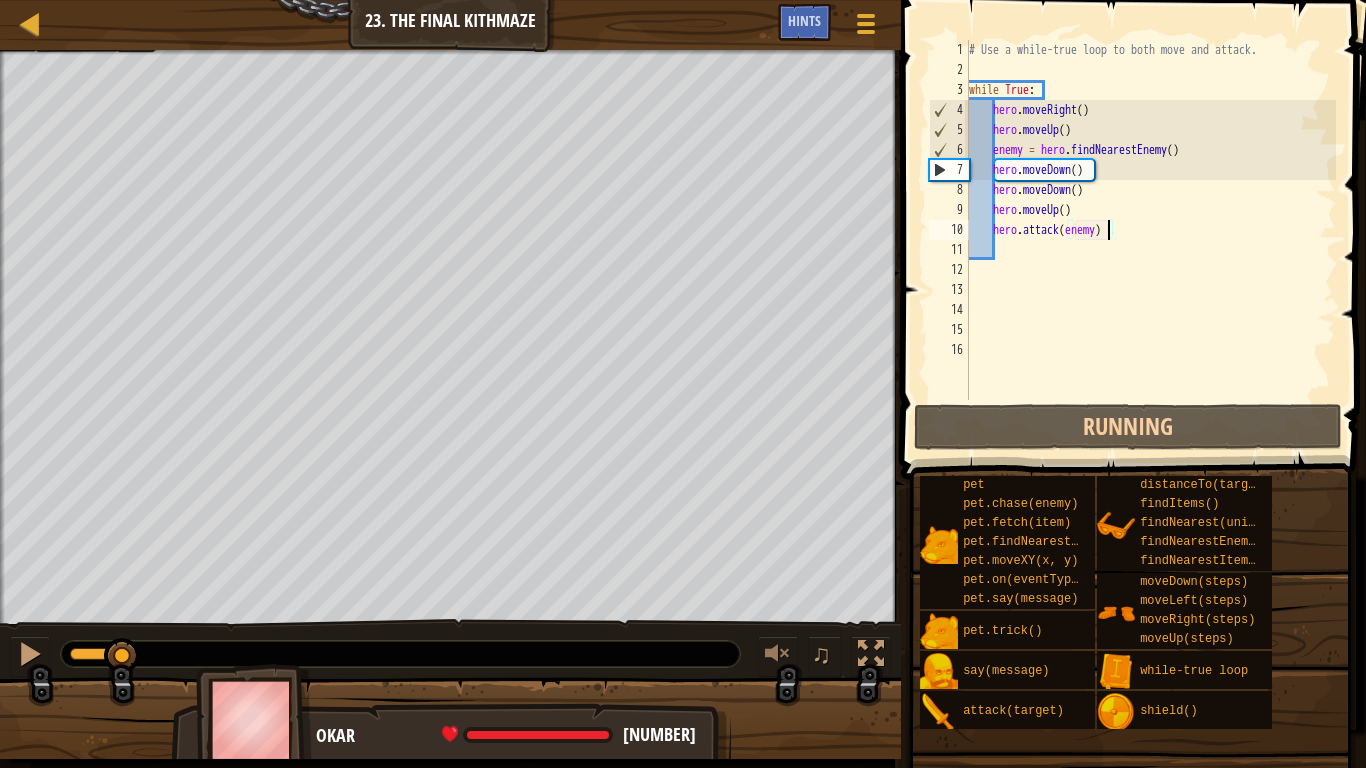 drag, startPoint x: 107, startPoint y: 652, endPoint x: 285, endPoint y: 655, distance: 178.02528 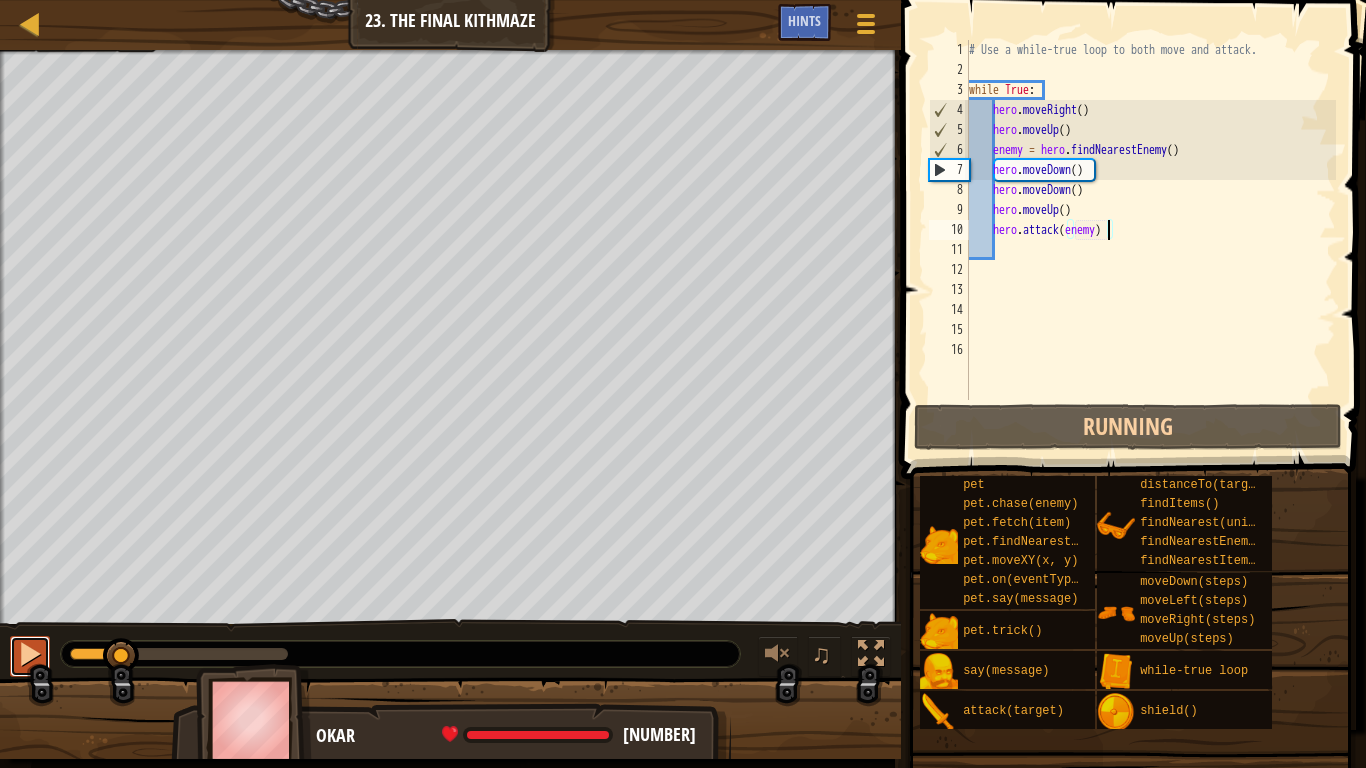 click at bounding box center (30, 656) 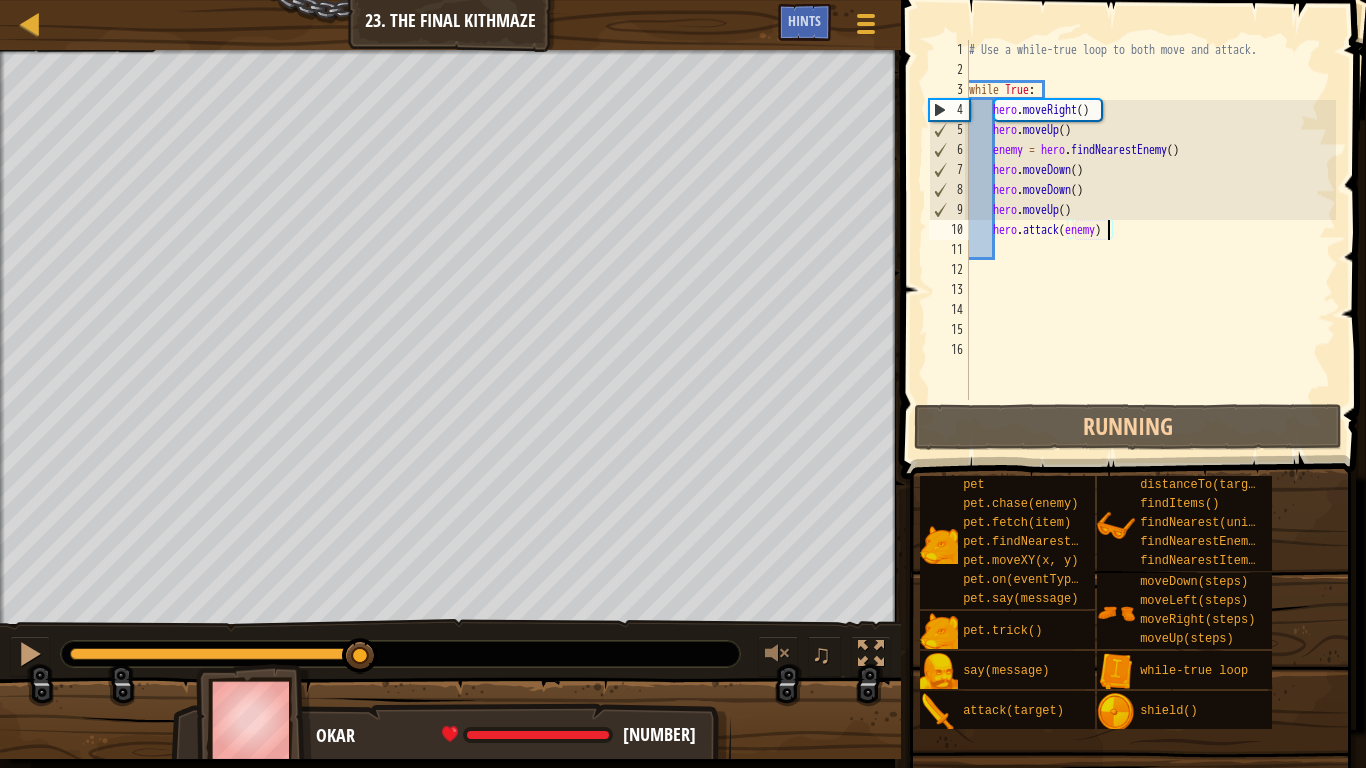 drag, startPoint x: 162, startPoint y: 645, endPoint x: 498, endPoint y: 708, distance: 341.85522 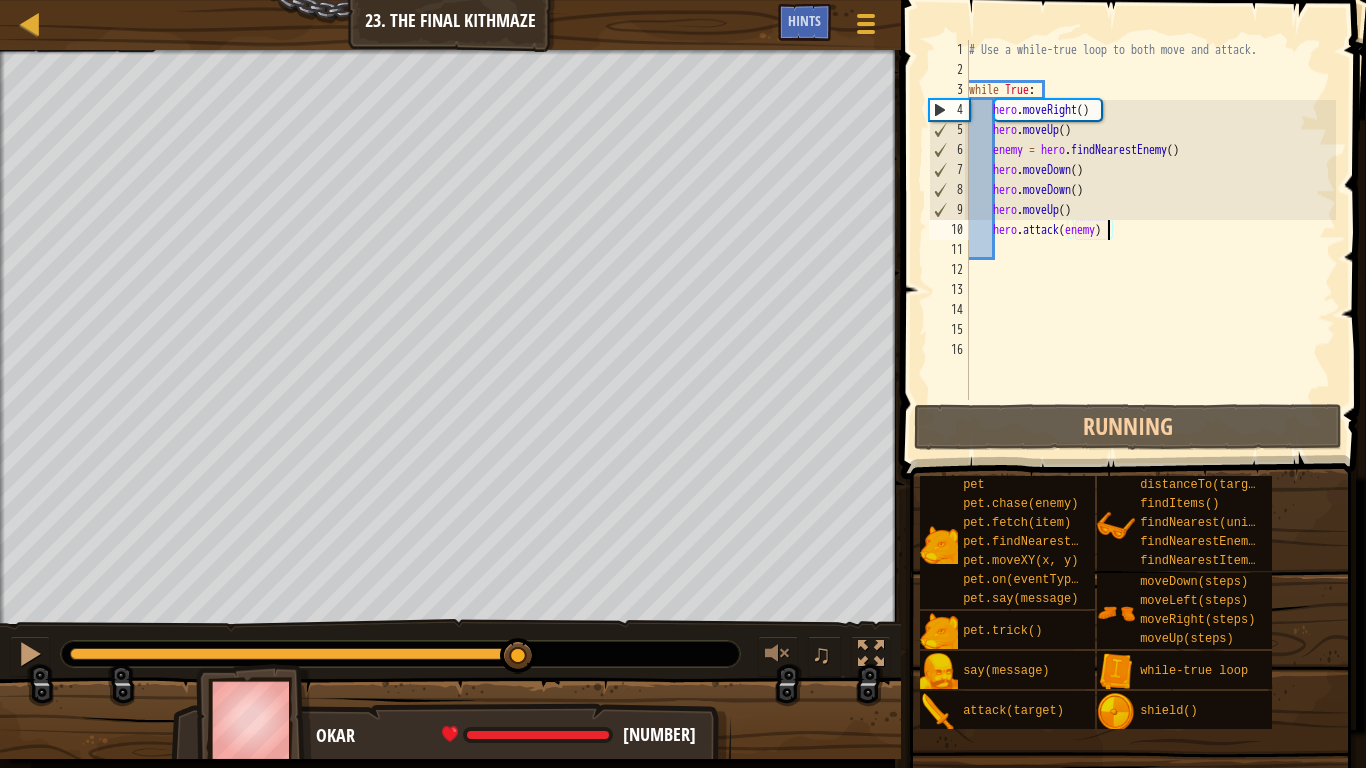 drag, startPoint x: 382, startPoint y: 649, endPoint x: 709, endPoint y: 720, distance: 334.6192 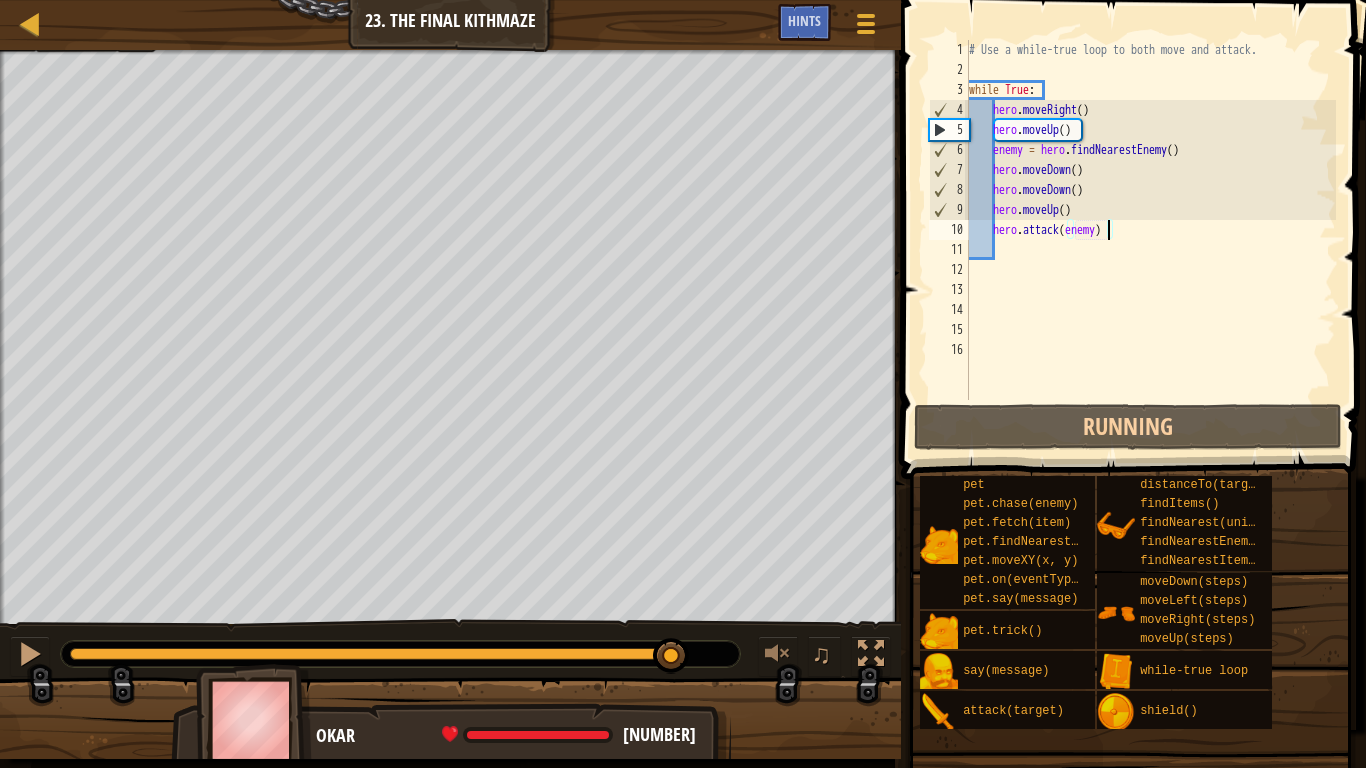 drag, startPoint x: 548, startPoint y: 656, endPoint x: 785, endPoint y: 695, distance: 240.18742 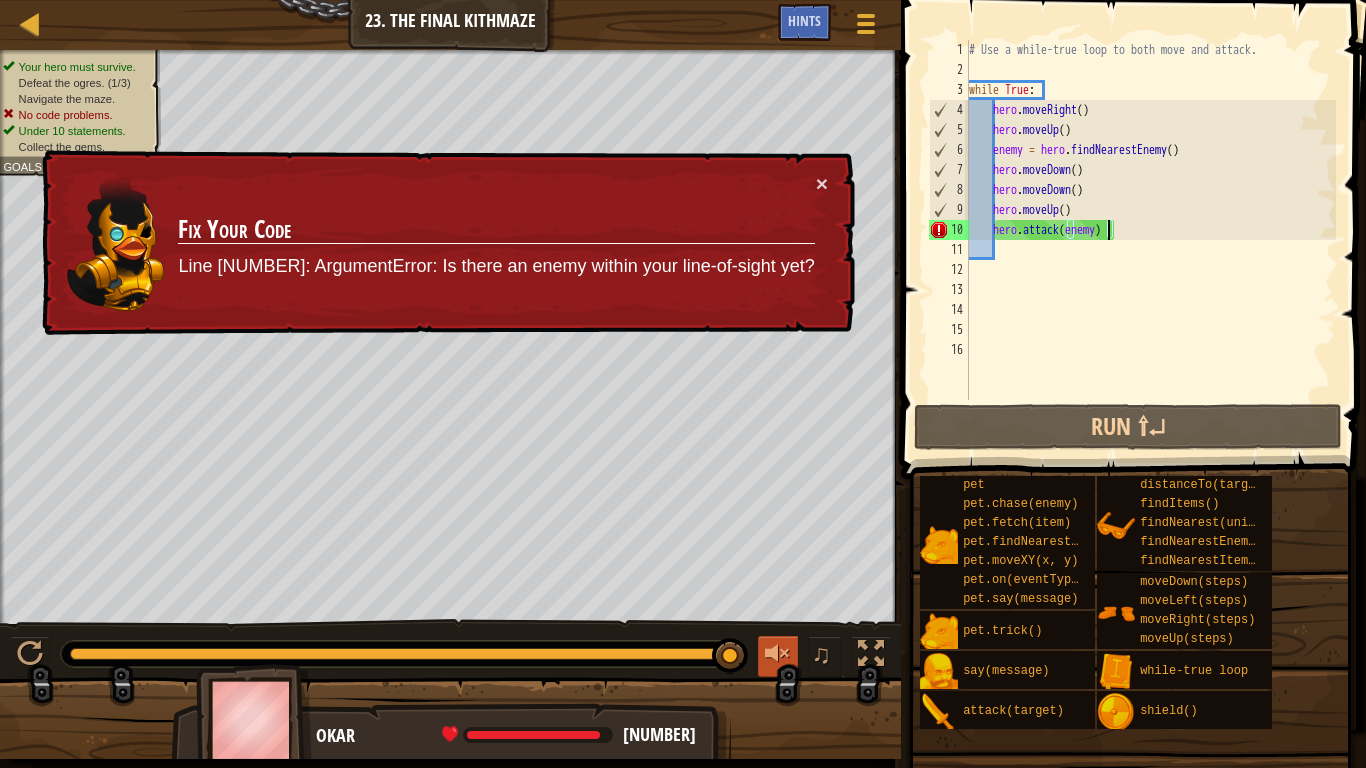 drag, startPoint x: 708, startPoint y: 658, endPoint x: 770, endPoint y: 669, distance: 62.968246 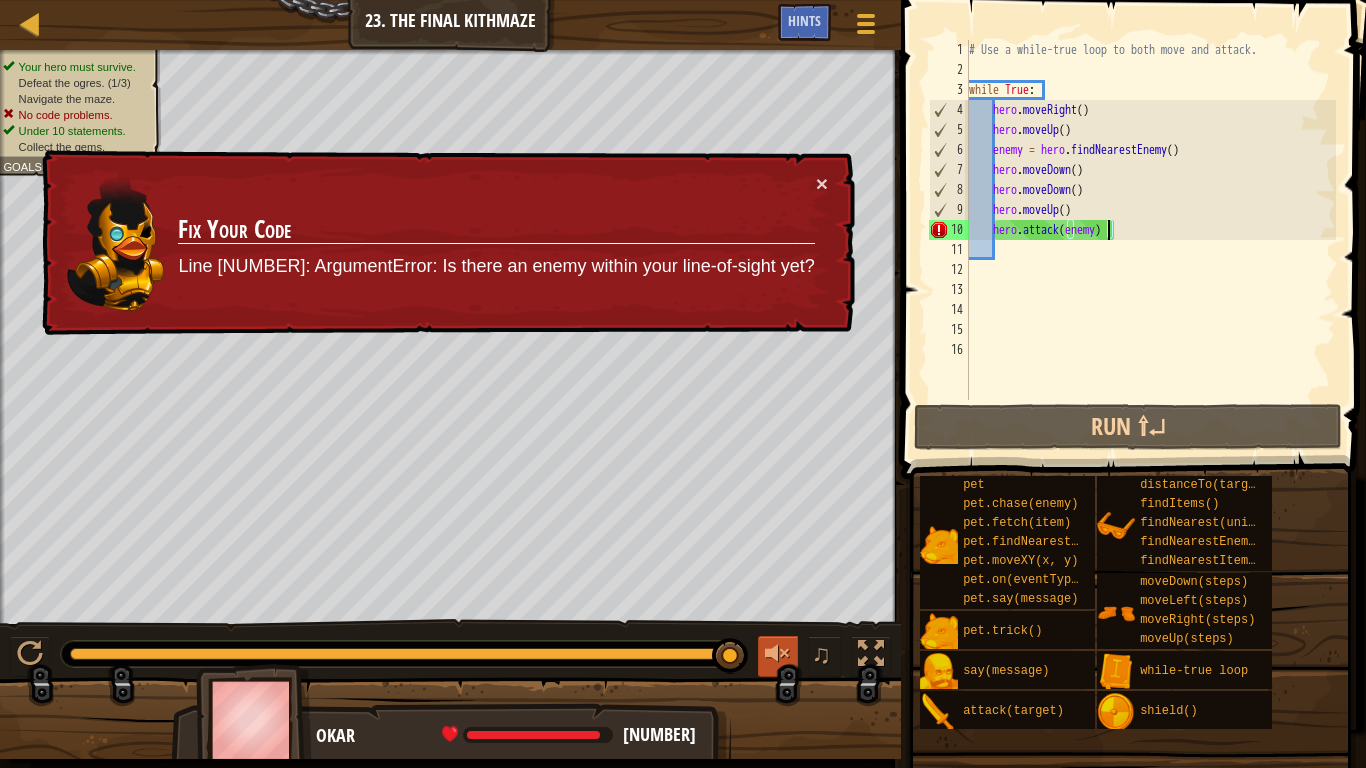 click on "♫" at bounding box center (450, 649) 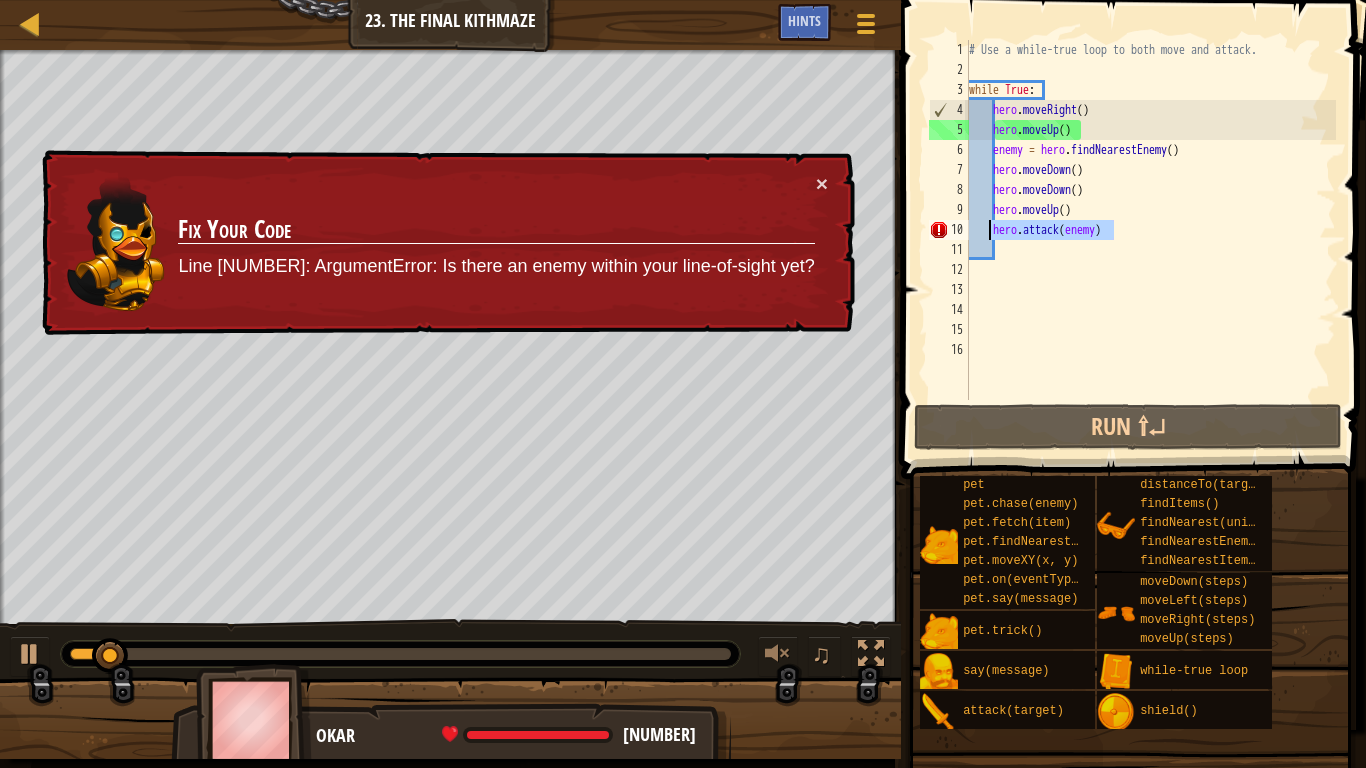 drag, startPoint x: 1124, startPoint y: 239, endPoint x: 985, endPoint y: 232, distance: 139.17615 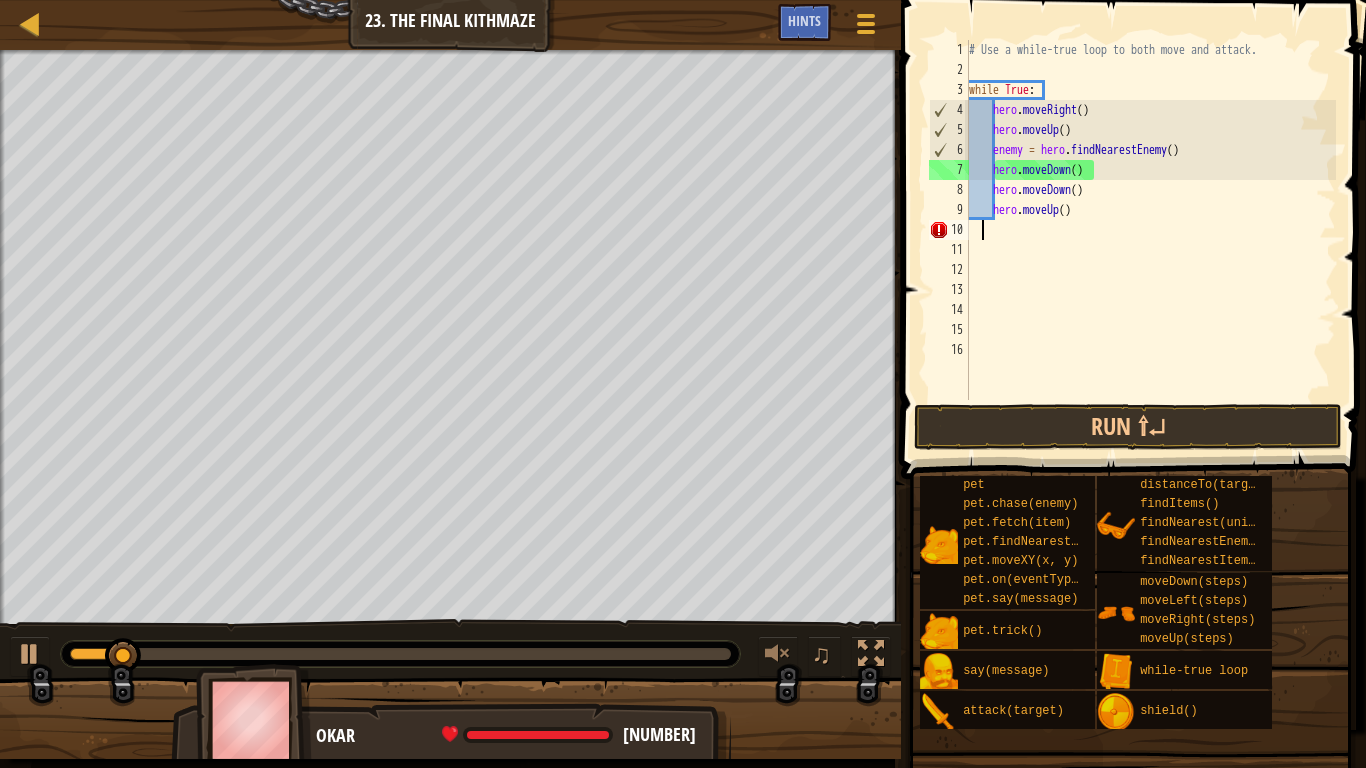 scroll, scrollTop: 9, scrollLeft: 0, axis: vertical 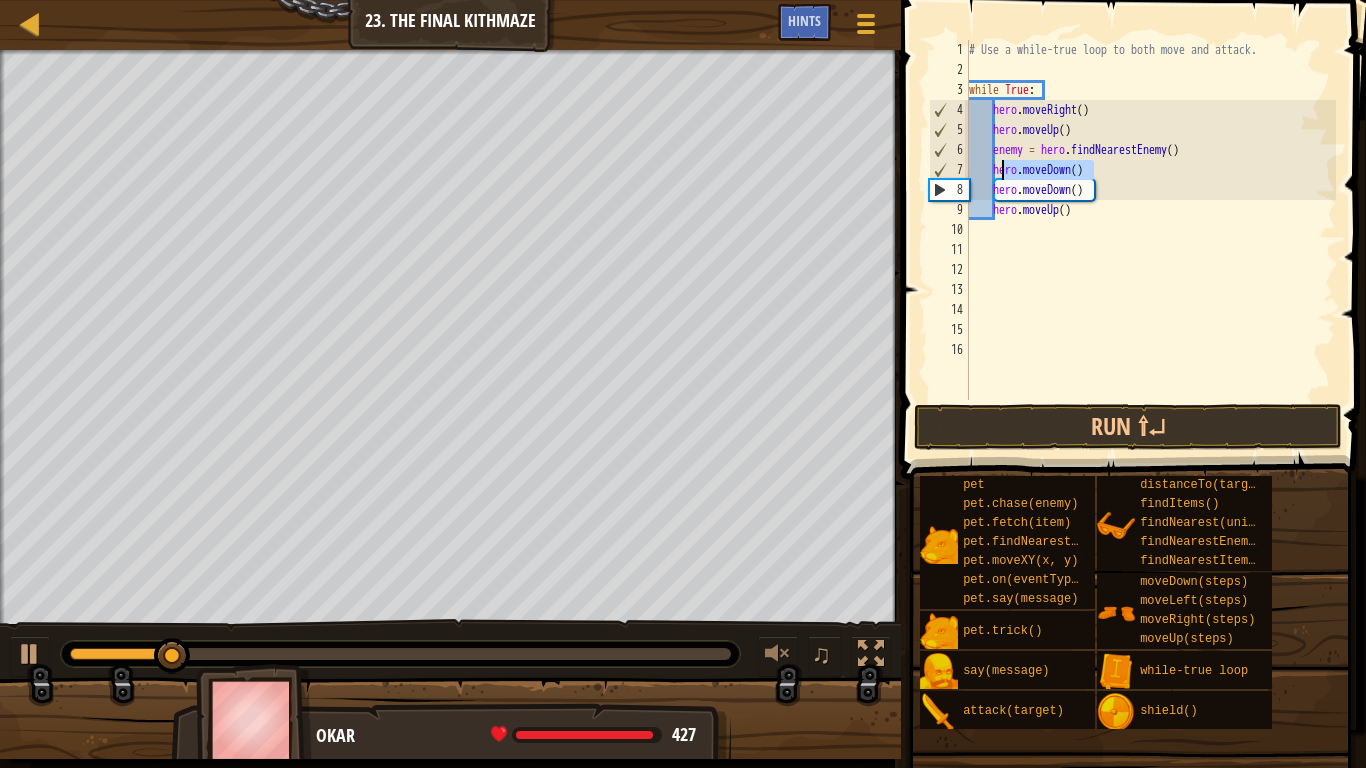 drag, startPoint x: 1105, startPoint y: 165, endPoint x: 998, endPoint y: 172, distance: 107.22873 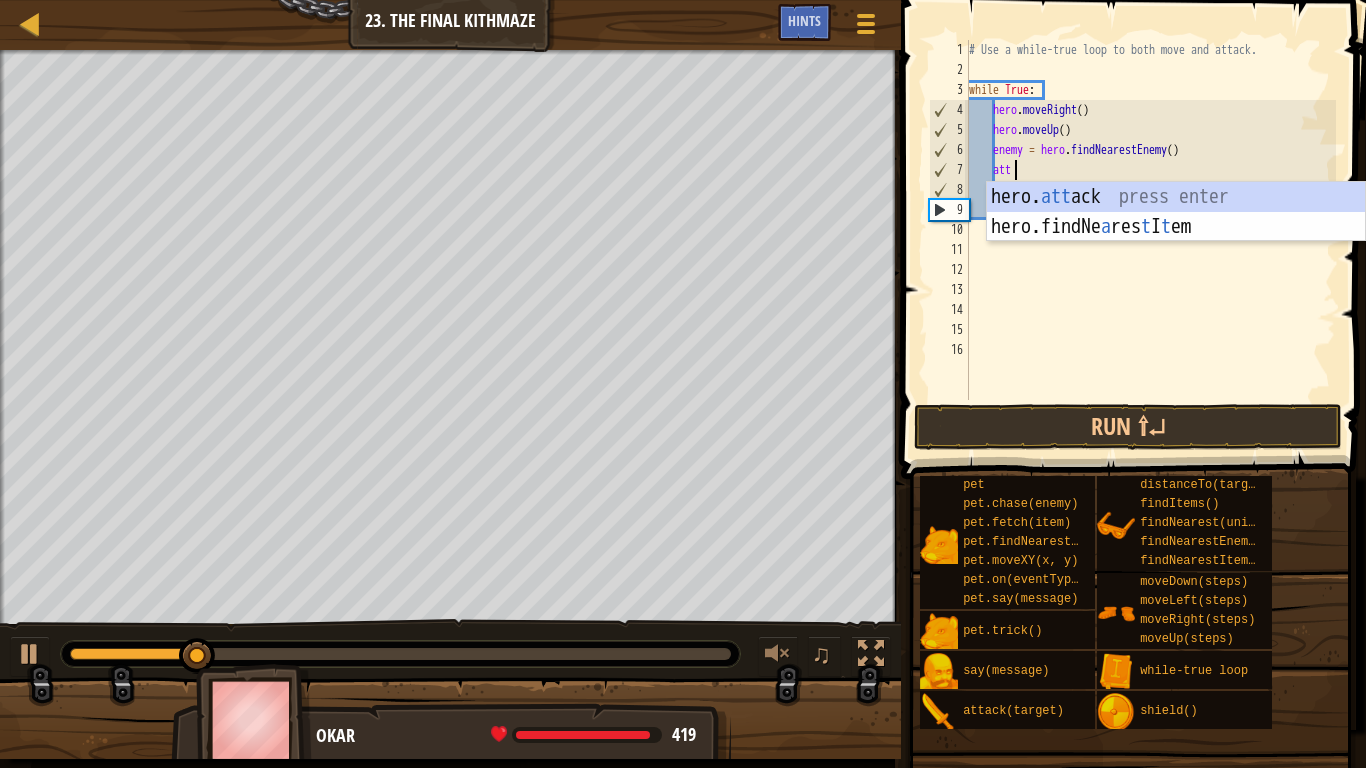 scroll, scrollTop: 9, scrollLeft: 3, axis: both 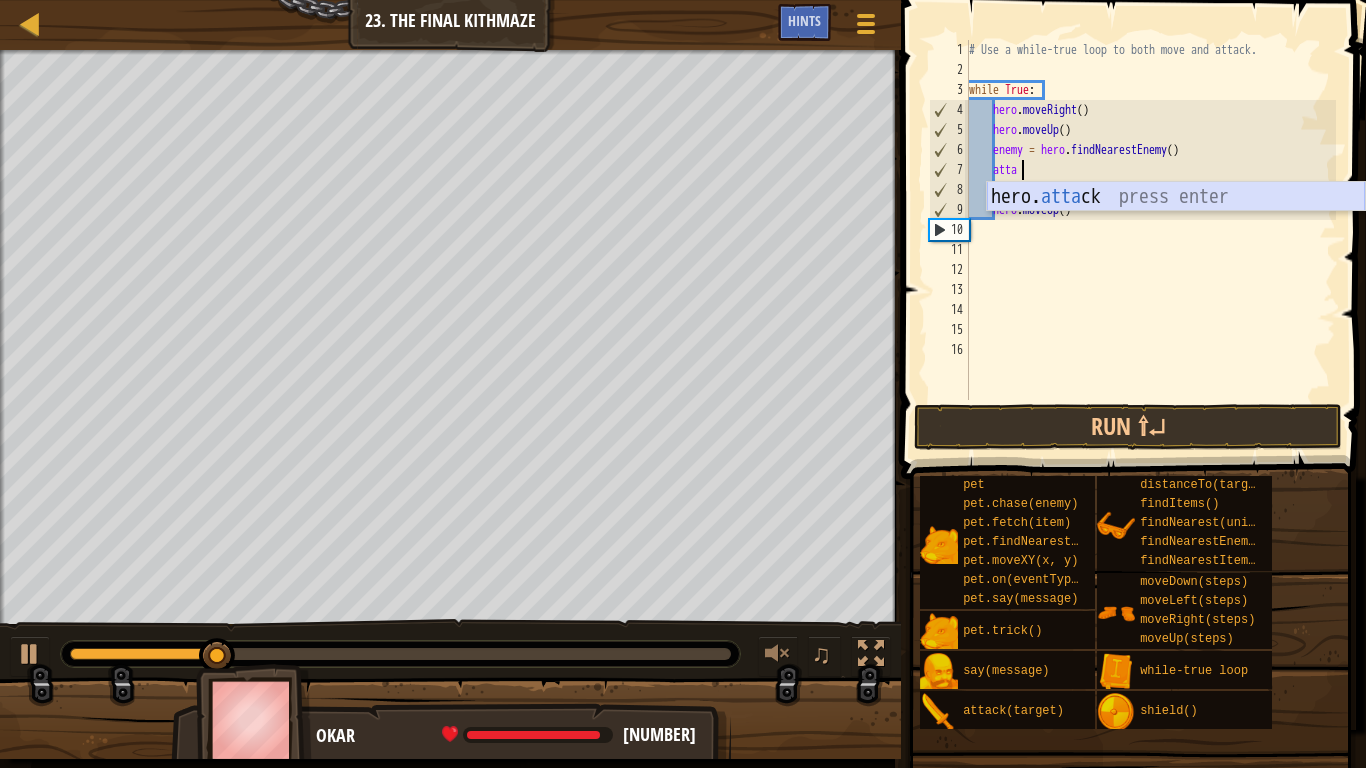 click on "hero.atta ck press enter" at bounding box center [1176, 227] 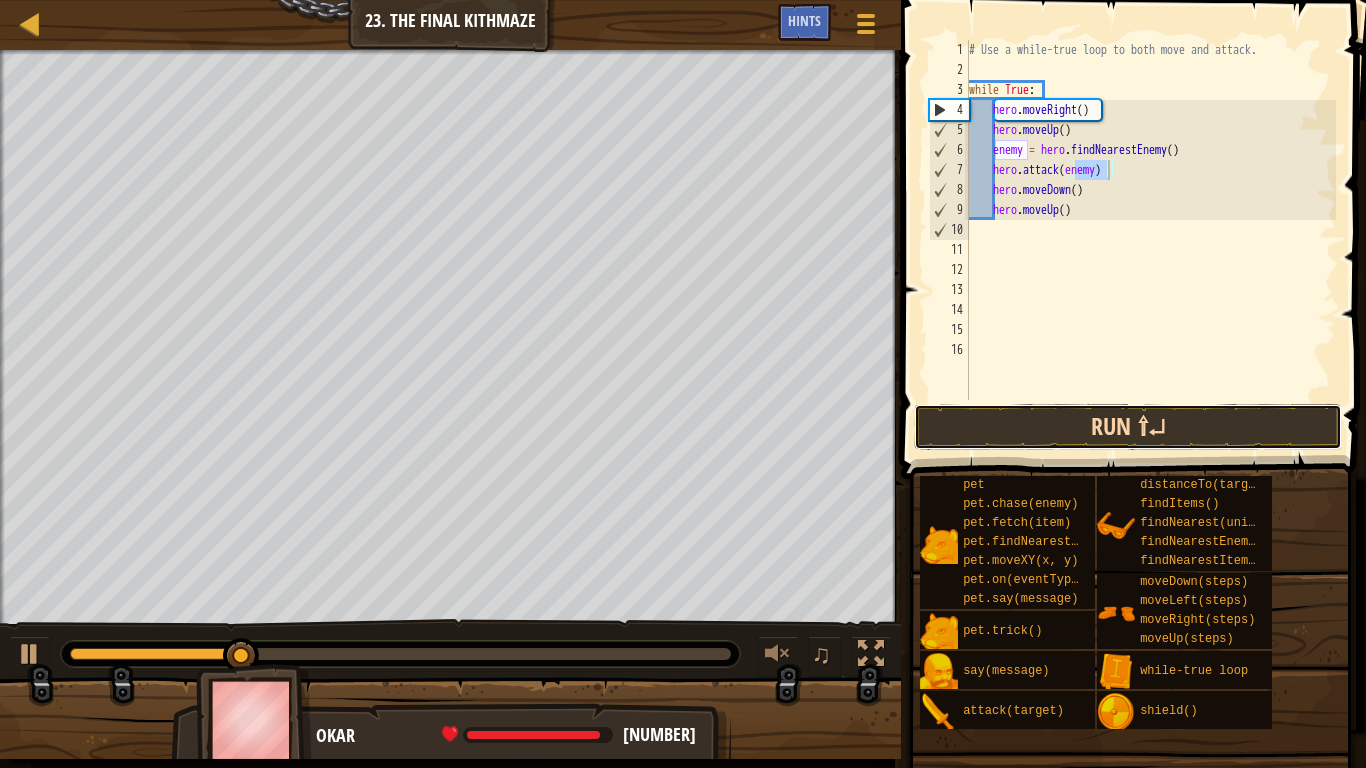 click on "Run ⇧↵" at bounding box center [1128, 427] 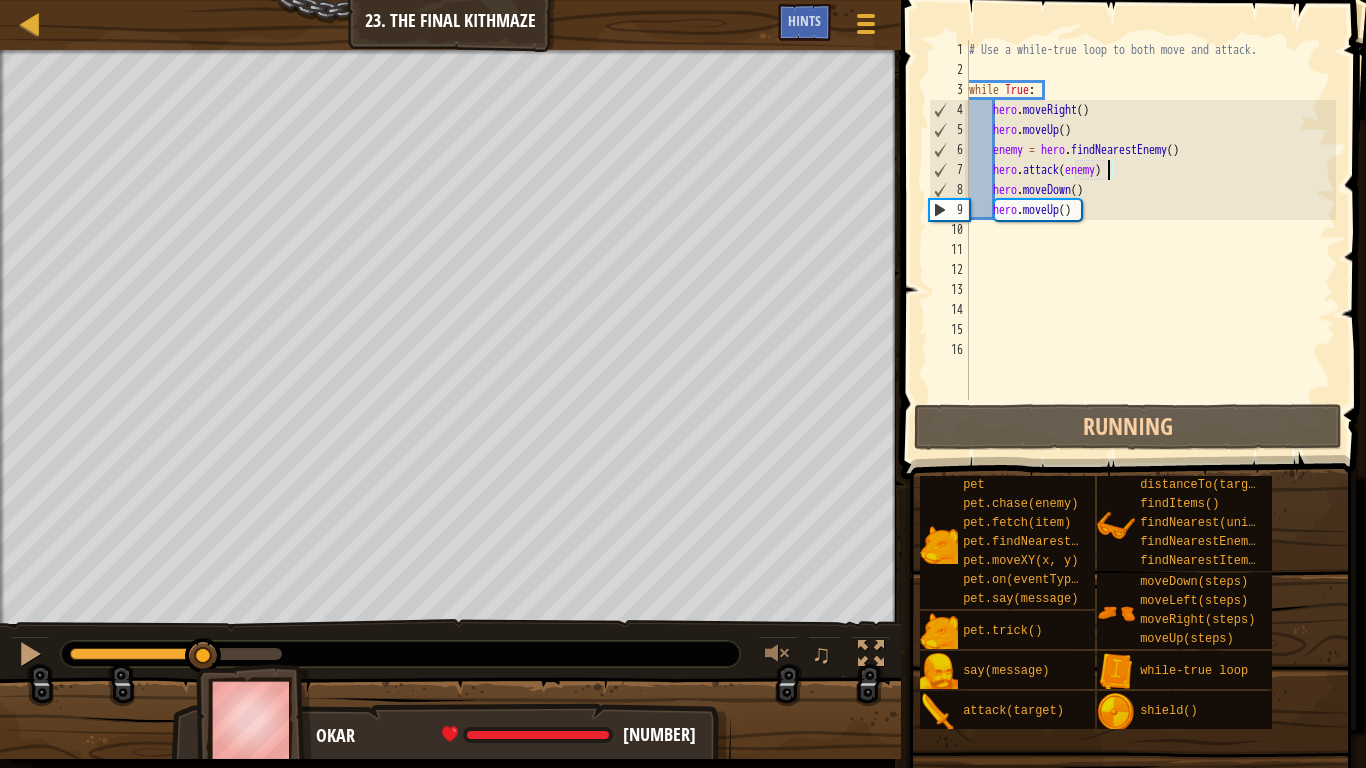 drag, startPoint x: 132, startPoint y: 645, endPoint x: 325, endPoint y: 684, distance: 196.90099 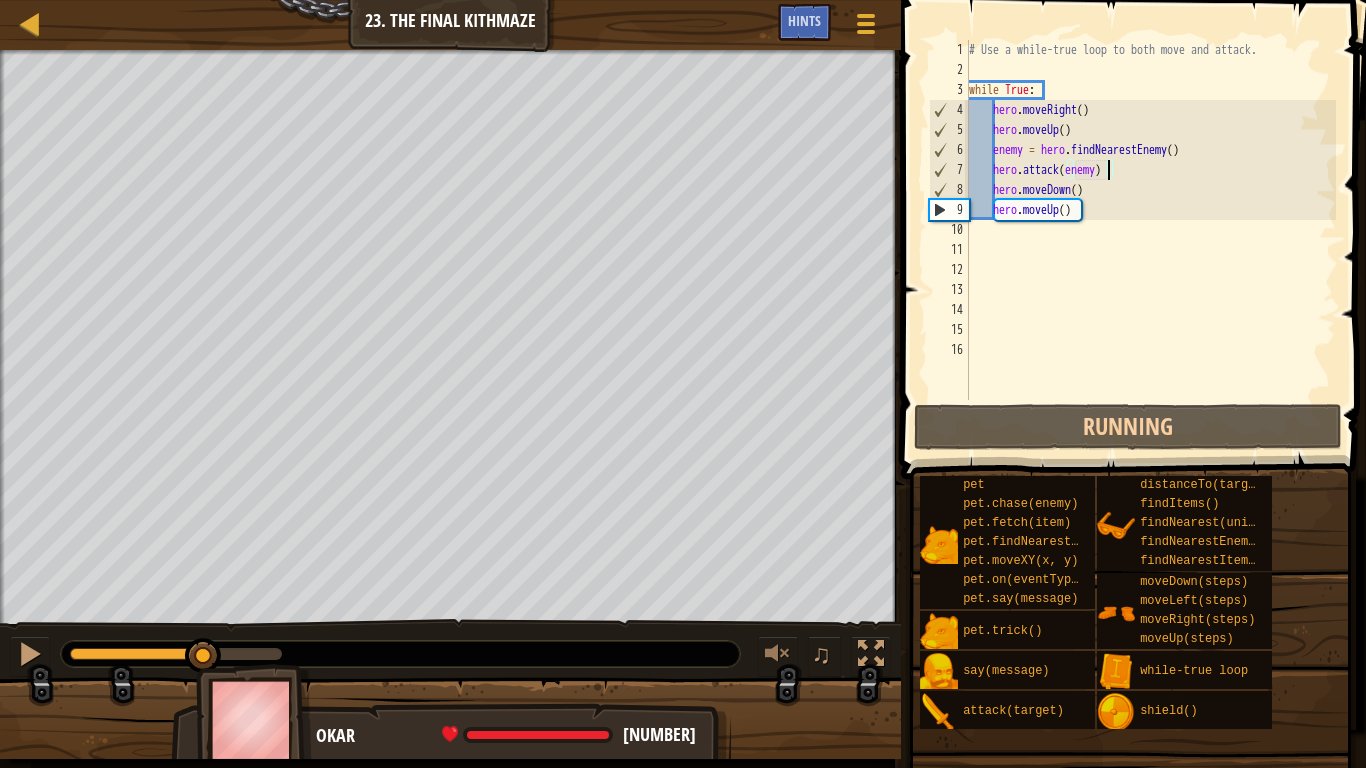 click on "Your hero must survive. Defeat the ogres. ([NUMBER]/[NUMBER]) Navigate the maze. No code problems. Under 10 statements. Collect the gems. Goals : Running... ♫ Okar [NUMBER] x: [NUMBER] y: [NUMBER] x: [NUMBER] y: [NUMBER]" at bounding box center (683, 404) 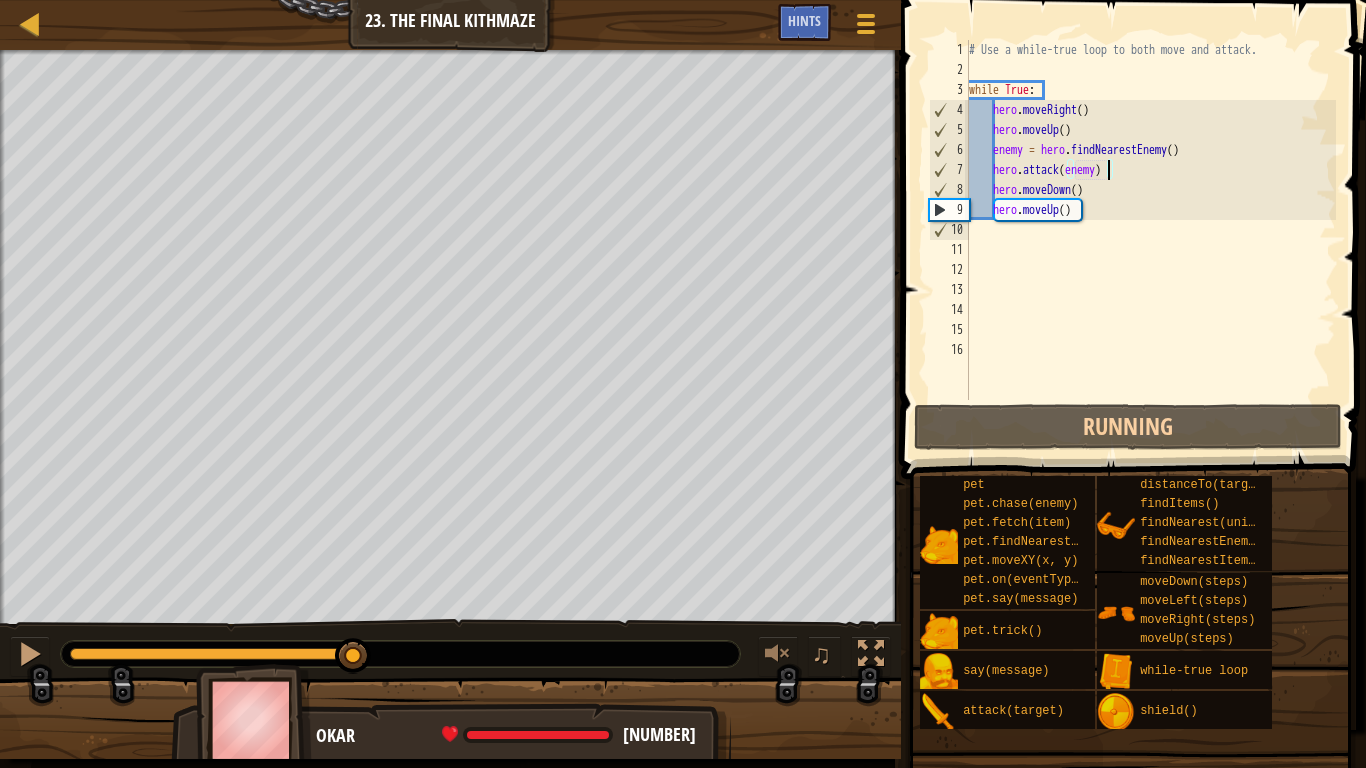 drag, startPoint x: 232, startPoint y: 649, endPoint x: 538, endPoint y: 712, distance: 312.418 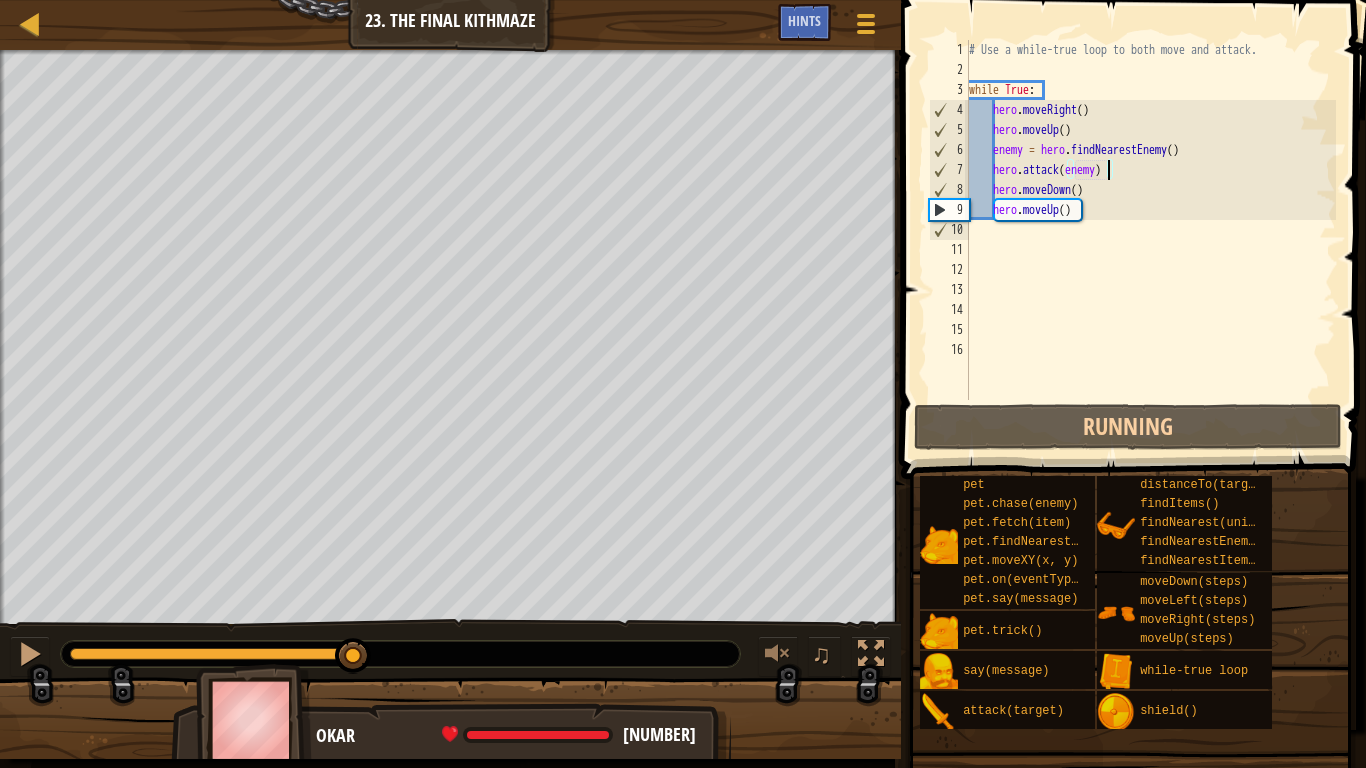 click on "Your hero must survive. Defeat the ogres. ([NUMBER]/[NUMBER]) Navigate the maze. No code problems. Under 10 statements. Collect the gems. Goals : Running... ♫ Okar [NUMBER] x: [NUMBER] y: [NUMBER] x: [NUMBER] y: [NUMBER]" at bounding box center (683, 404) 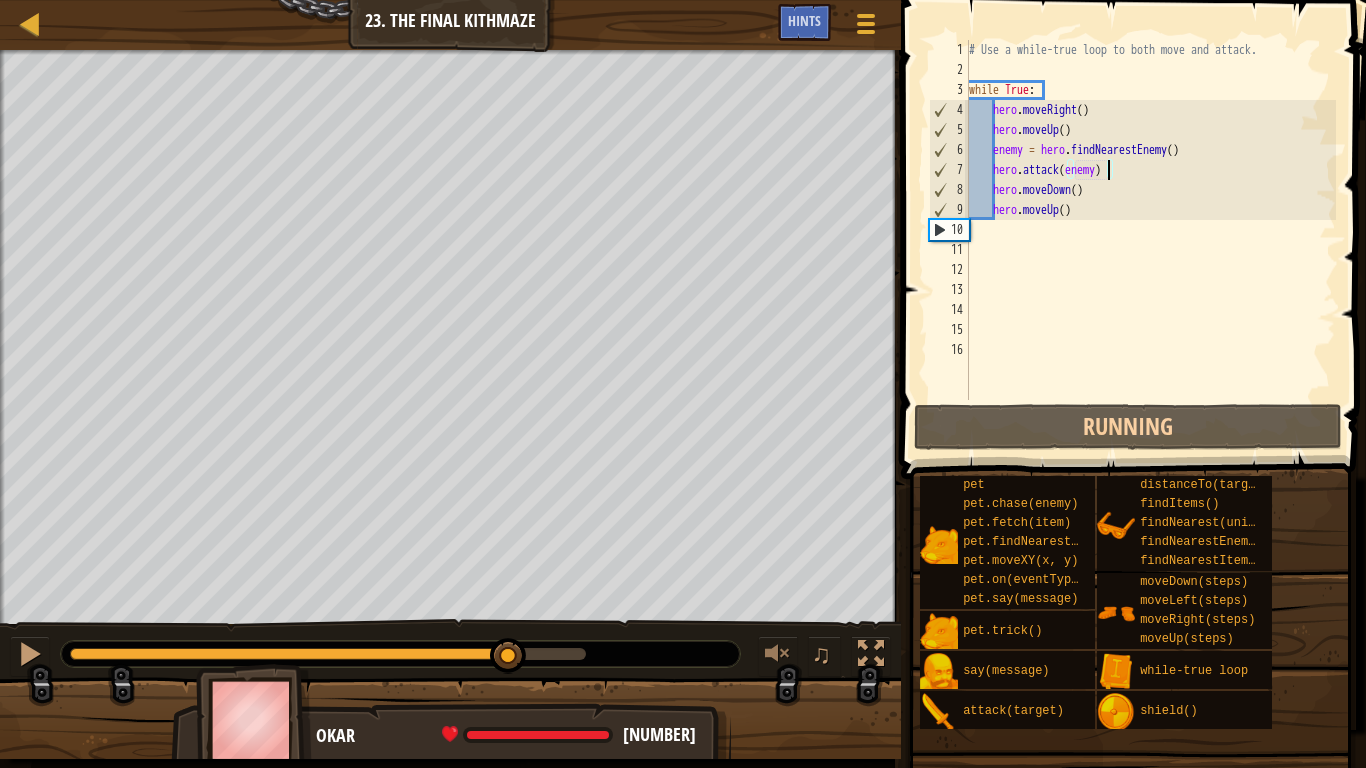drag, startPoint x: 547, startPoint y: 675, endPoint x: 630, endPoint y: 678, distance: 83.0542 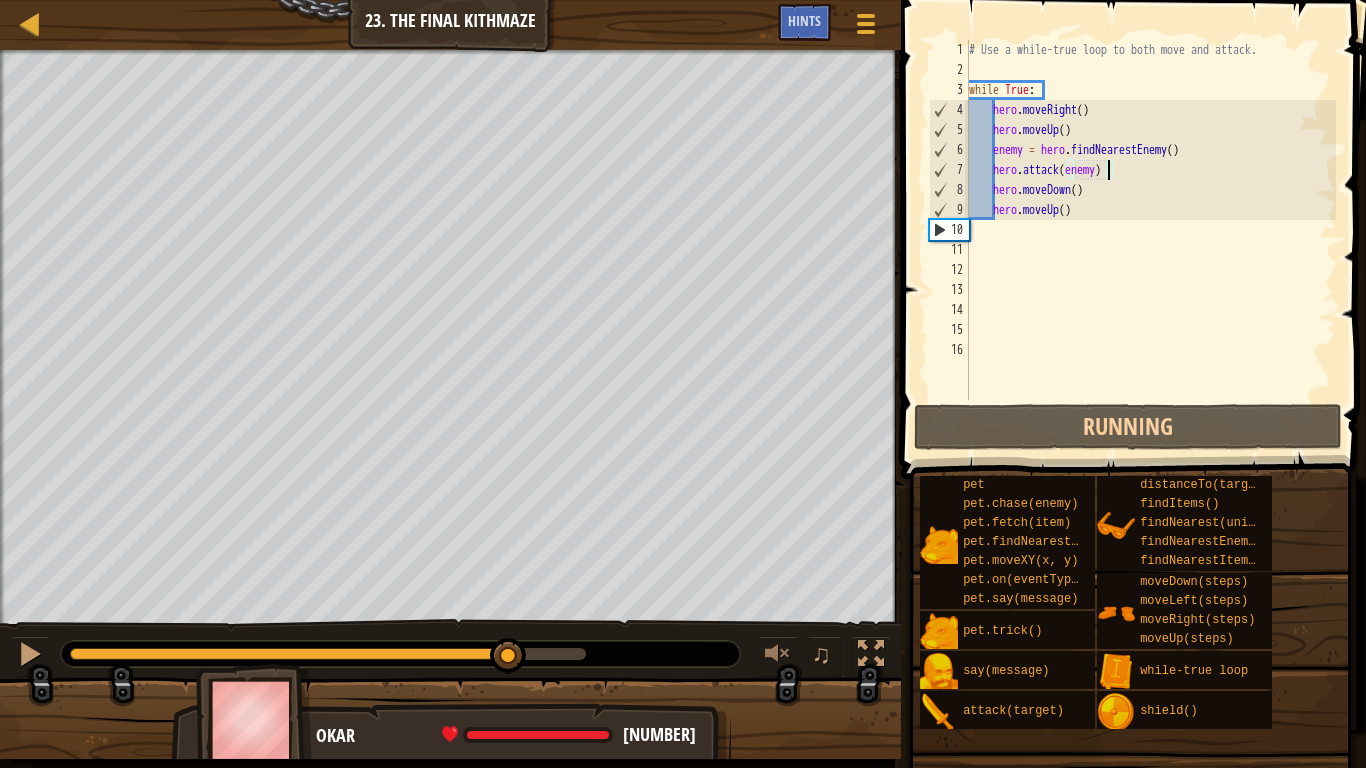 click on "Your hero must survive. Defeat the ogres. ([NUMBER]/[NUMBER]) Navigate the maze. No code problems. Under 10 statements. Collect the gems. Goals : Running... ♫ Okar [NUMBER] x: [NUMBER] y: [NUMBER] x: [NUMBER] y: [NUMBER]" at bounding box center [683, 404] 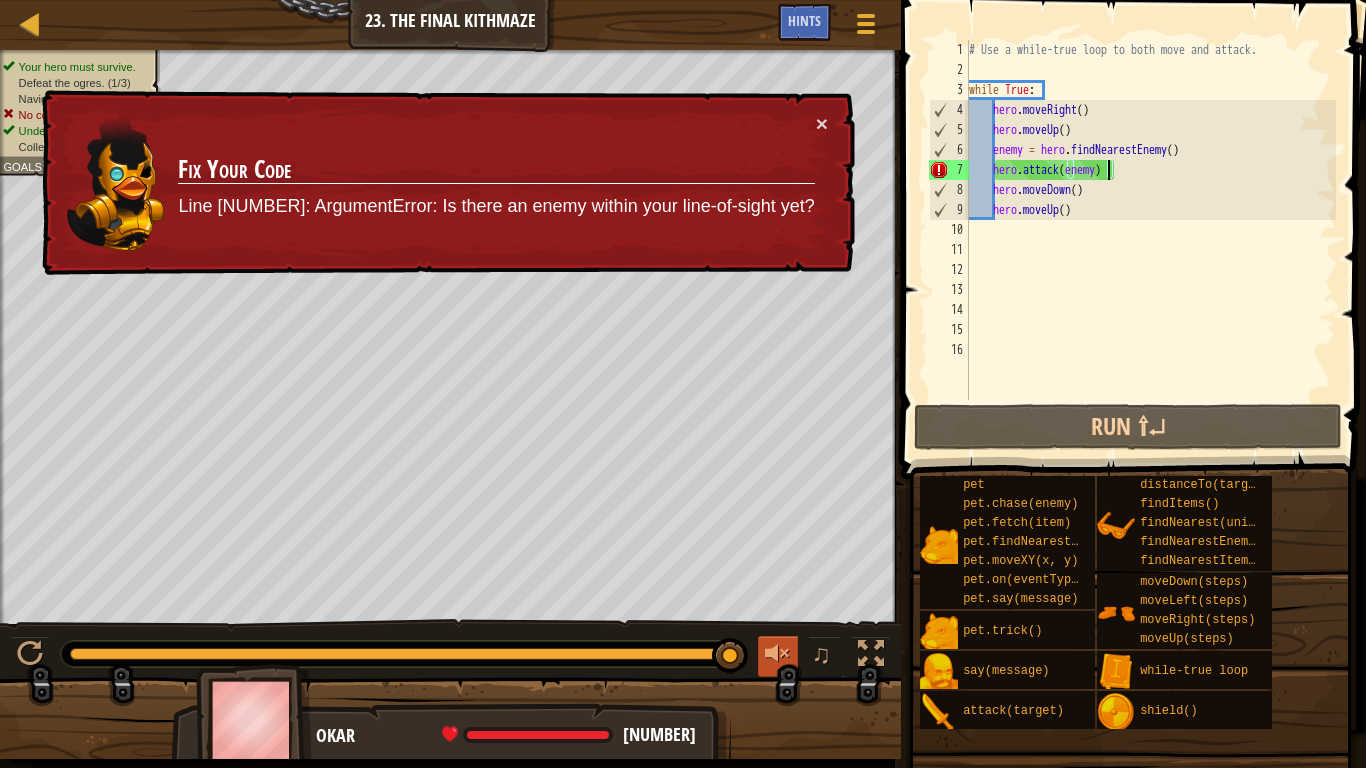 drag, startPoint x: 538, startPoint y: 652, endPoint x: 780, endPoint y: 672, distance: 242.82504 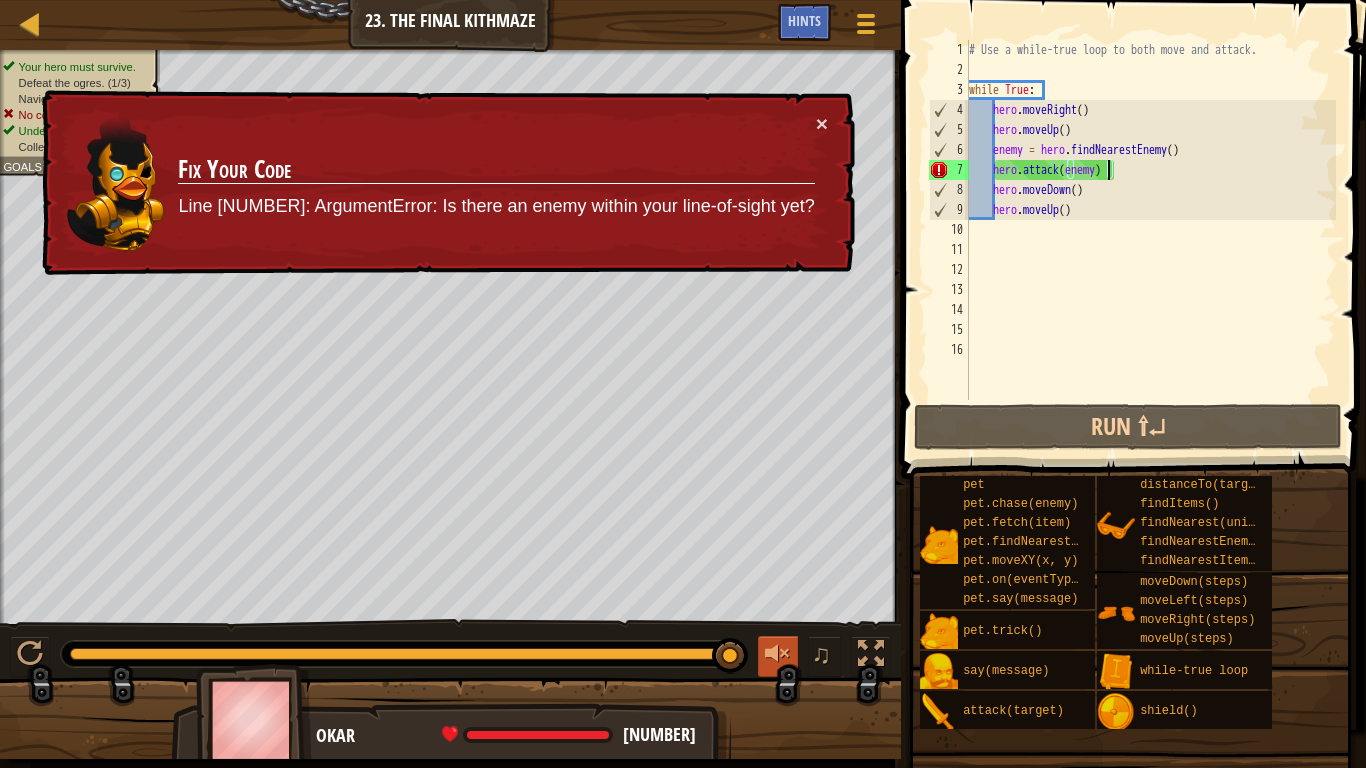 click on "♫" at bounding box center [450, 649] 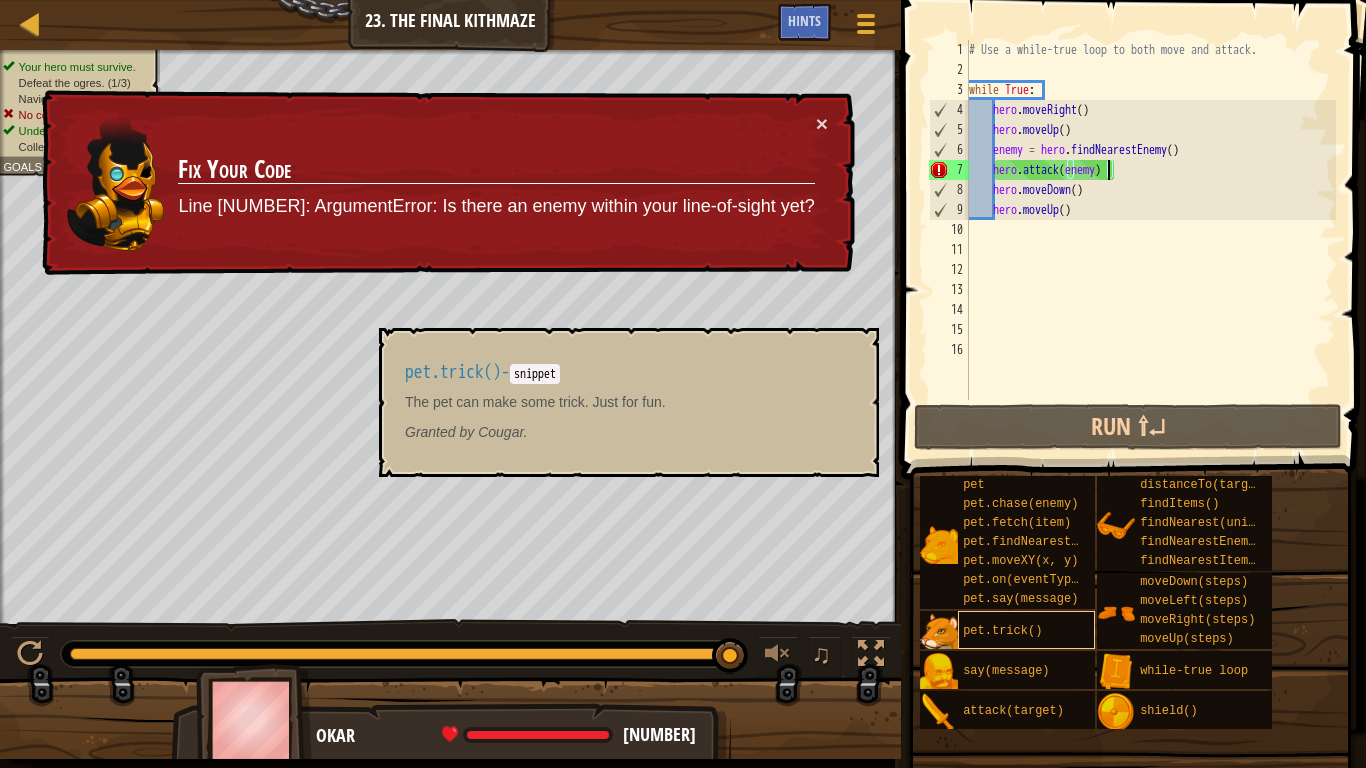 drag, startPoint x: 99, startPoint y: 655, endPoint x: 1005, endPoint y: 642, distance: 906.09326 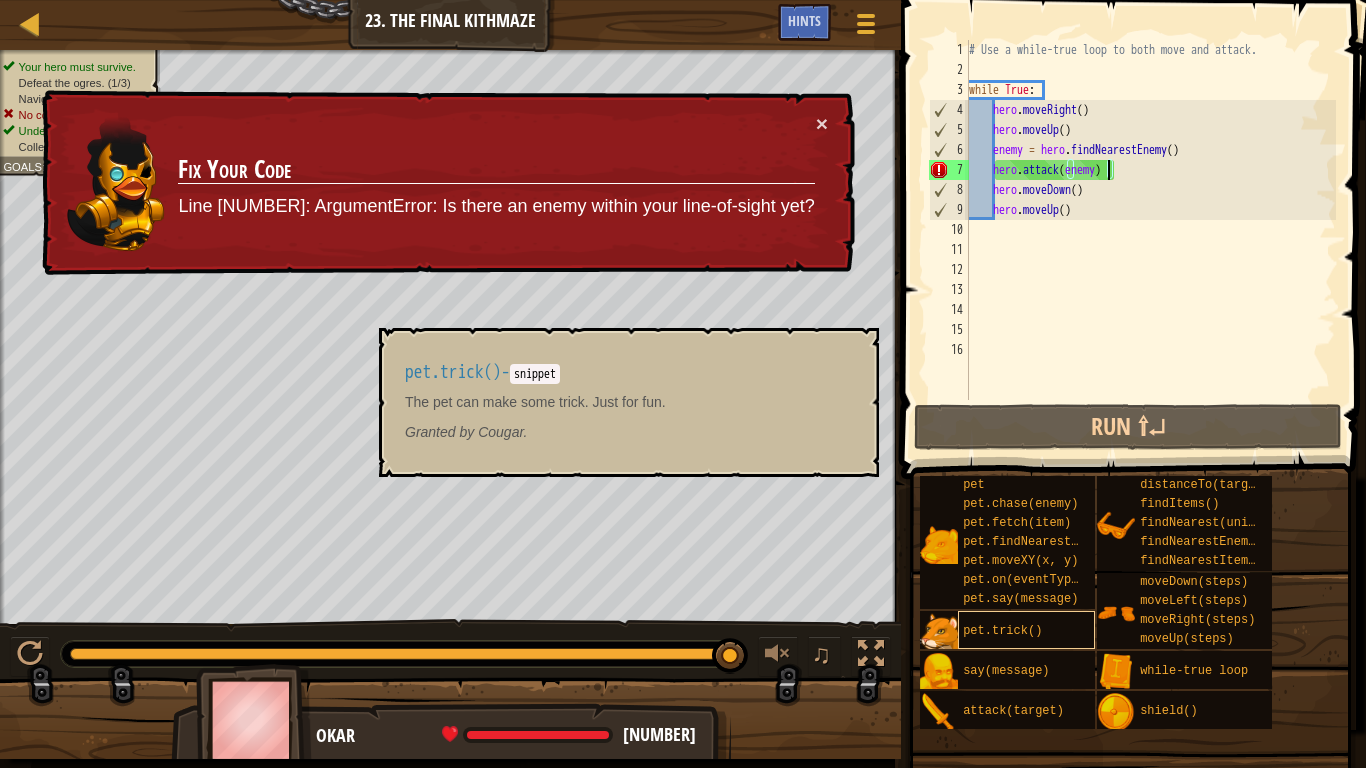 click on "Map Introduction to Computer Science 23. The Final Kithmaze Game Menu Done Hints 1     הההההההההההההההההההההההההההההההההההההההההההההההההההההההההההההההההההההההההההההההההההההההההההההההההההההההההההההההההההההההההההההההההההההההההההההההההההההההההההההההההההההההההההההההההההההההההההההההההההההההההההההההההההההההההההההההההההההההההההההההההההההההההההההההה XXXXXXXXXXXXXXXXXXXXXXXXXXXXXXXXXXXXXXXXXXXXXXXXXXXXXXXXXXXXXXXXXXXXXXXXXXXXXXXXXXXXXXXXXXXXXXXXXXXXXXXXXXXXXXXXXXXXXXXXXXXXXXXXXXXXXXXXXXXXXXXXXXXXXXXXXXXXXXXXXXXXXXXXXXXXXXXXXXXXXXXXXXXXXXXXXXXXXXXXXXXXXXXXXXXXXXXXXXXXXXXXXXXXXXXXXXXXXXXXXXXXXXXXXXXXXXXX Solution × Hints Videos hero.attack(enemy) 1 2 3 4 5 6 7 8 9 10 11 12 13 14 15 16 # Use a while-true loop to both move and attack. while   True :      hero . ( ) ." at bounding box center [683, 384] 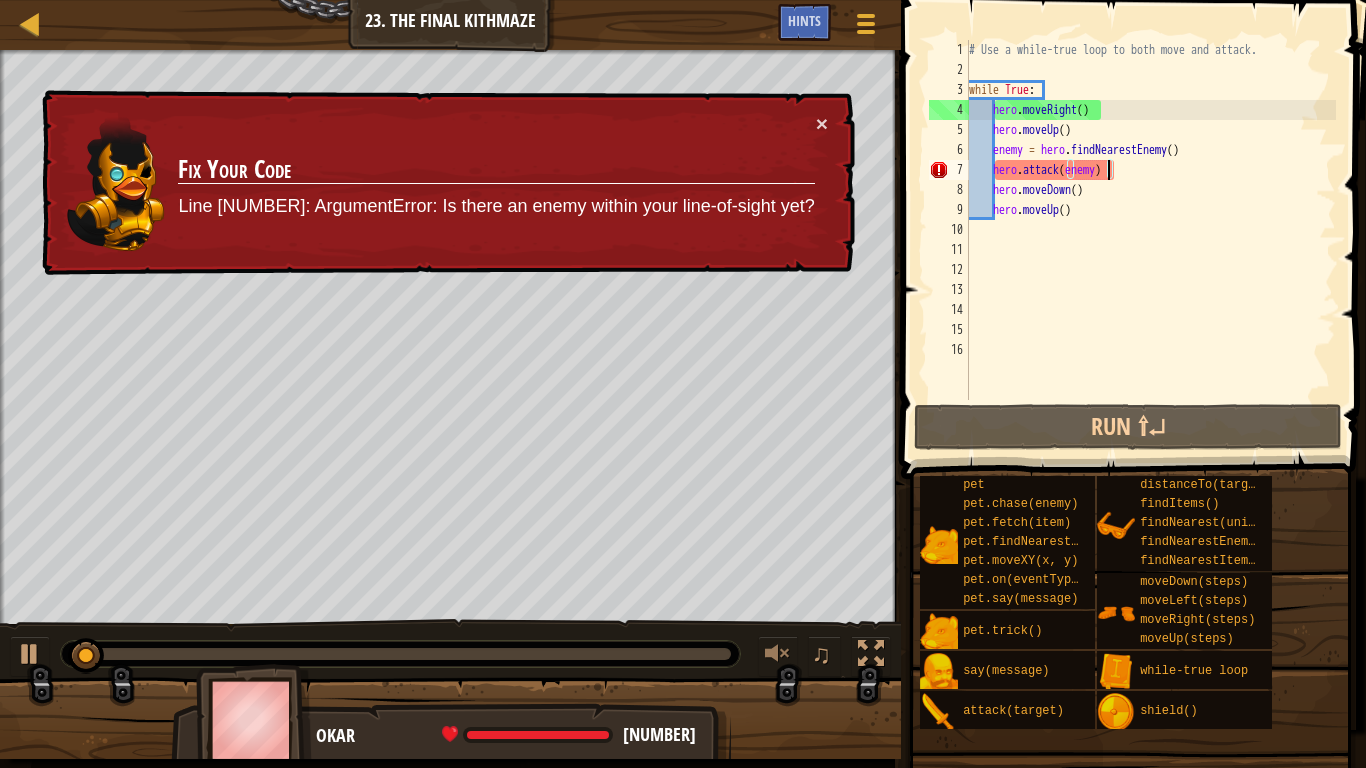 click on "♫" at bounding box center [450, 649] 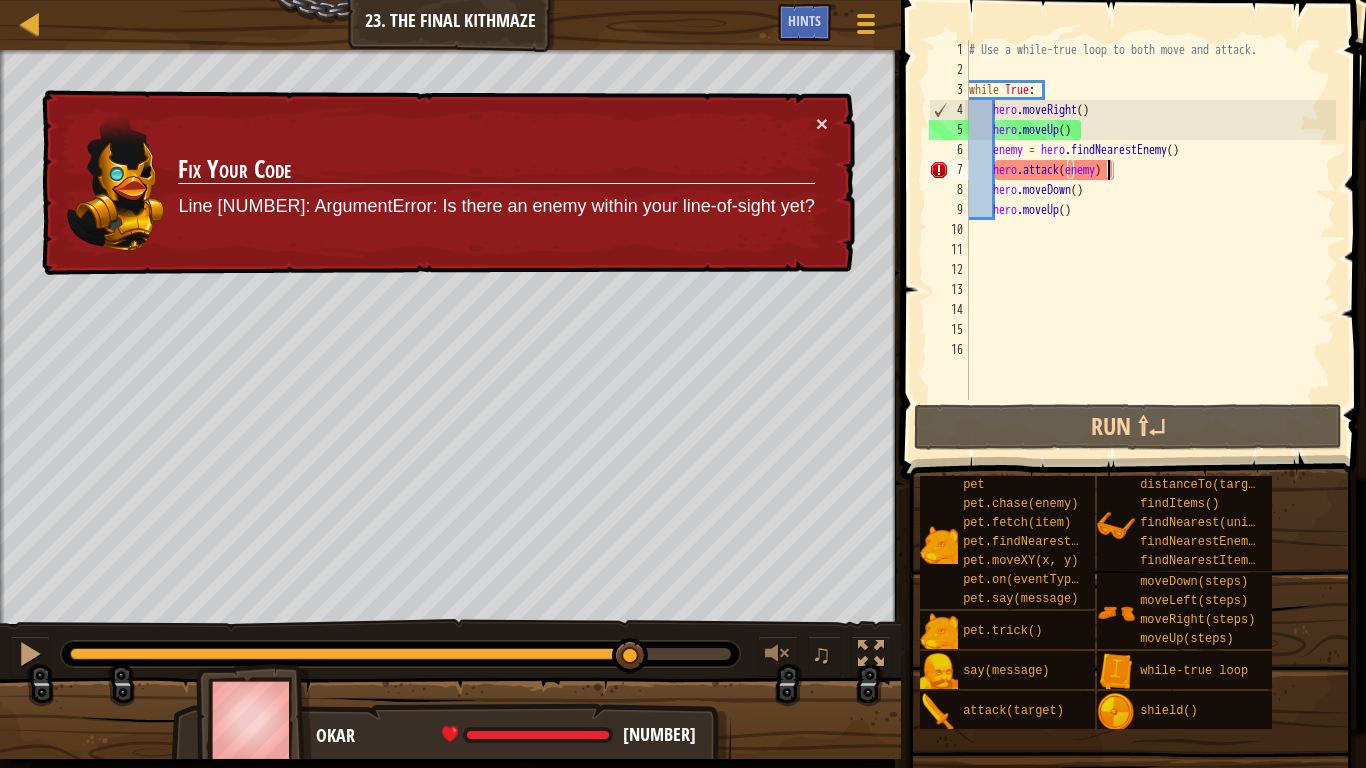 click at bounding box center (400, 654) 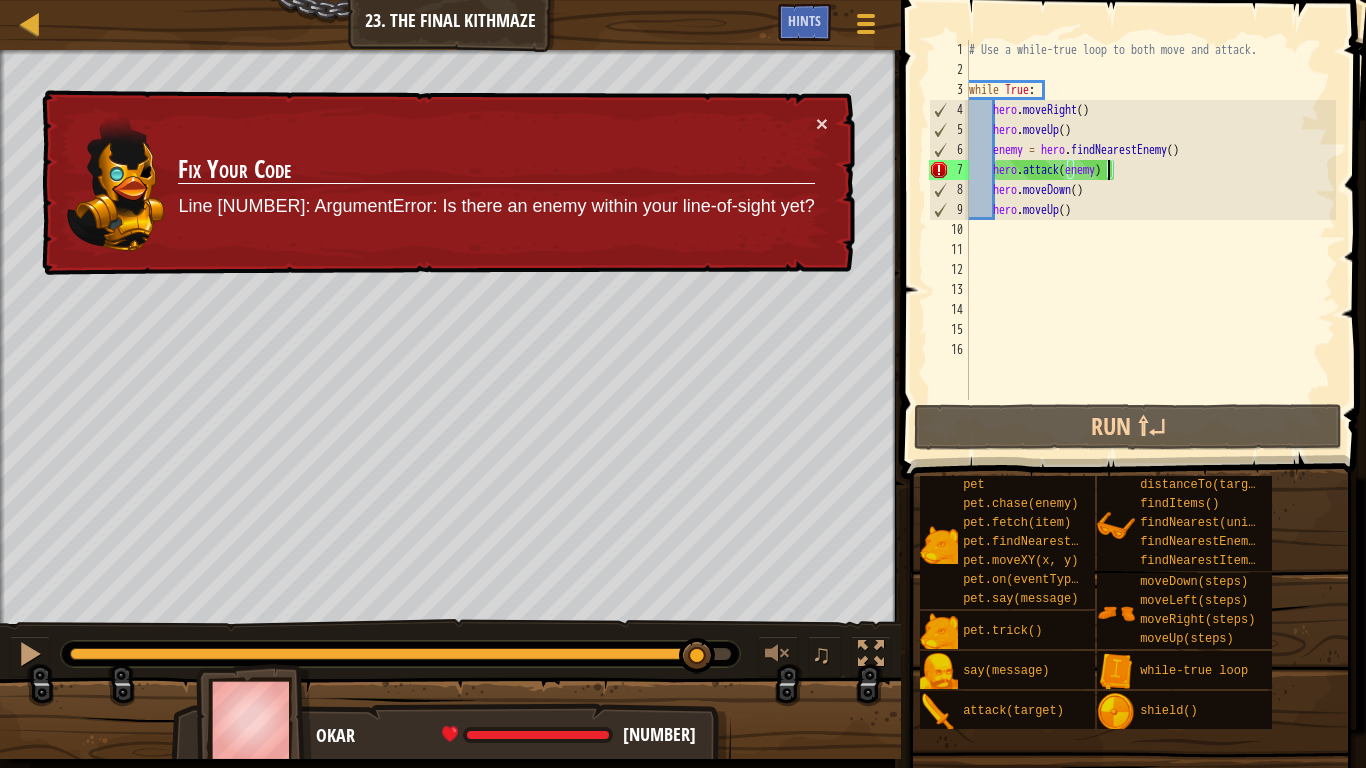 click at bounding box center (400, 654) 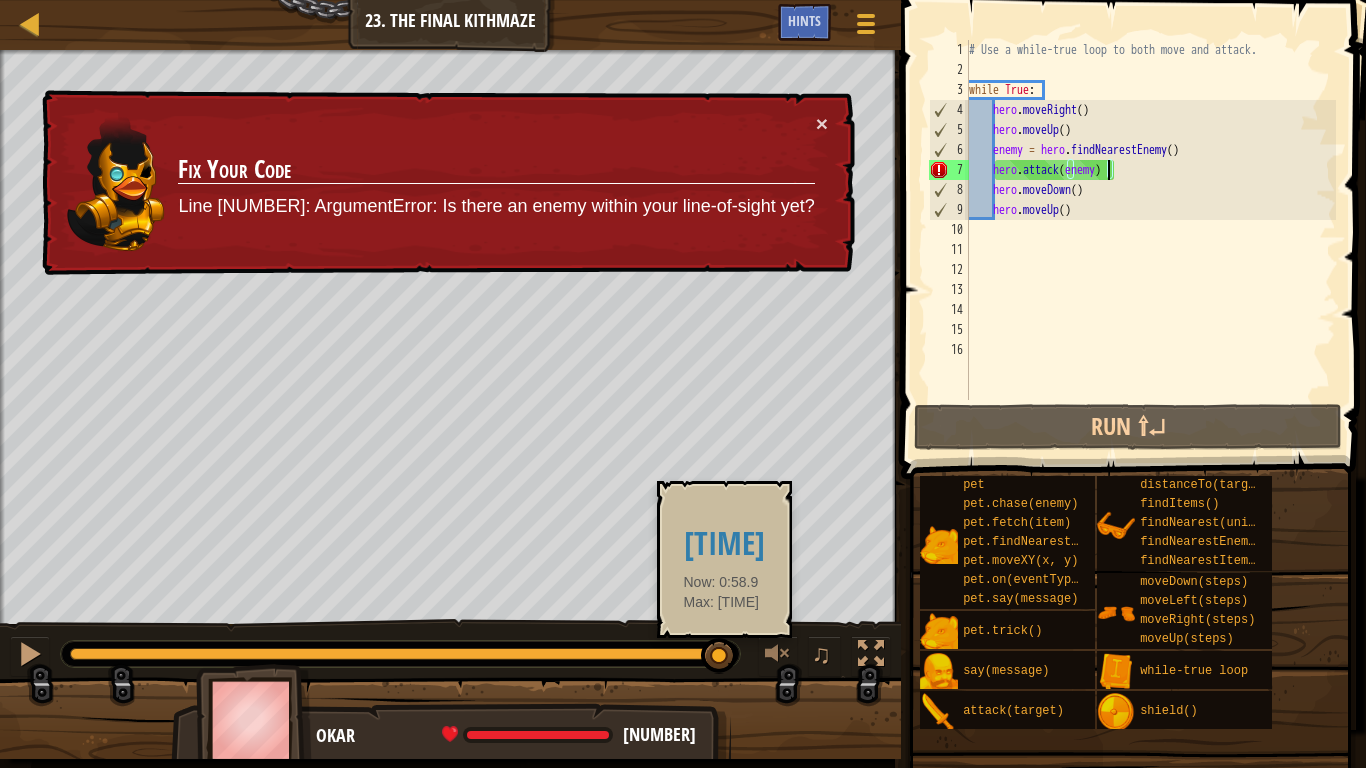 click at bounding box center [400, 654] 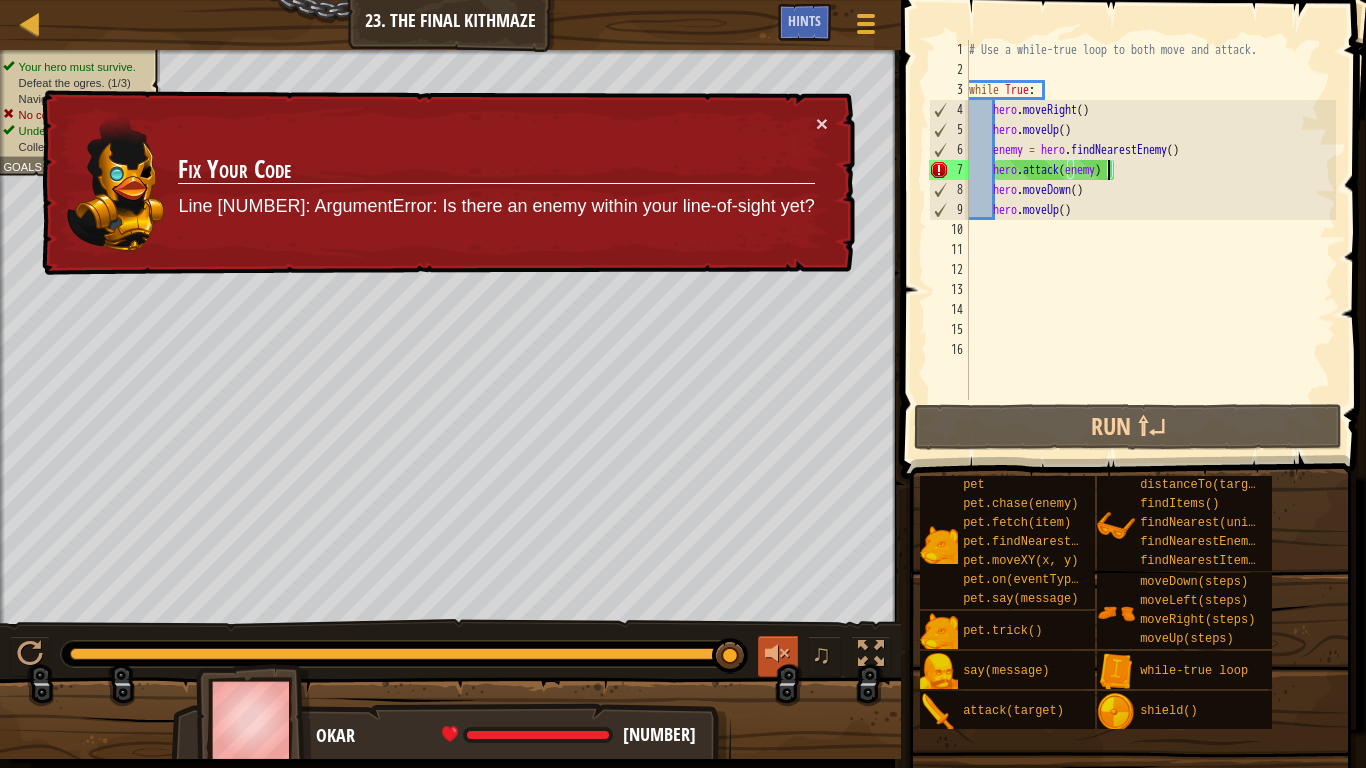 drag, startPoint x: 722, startPoint y: 651, endPoint x: 792, endPoint y: 658, distance: 70.34913 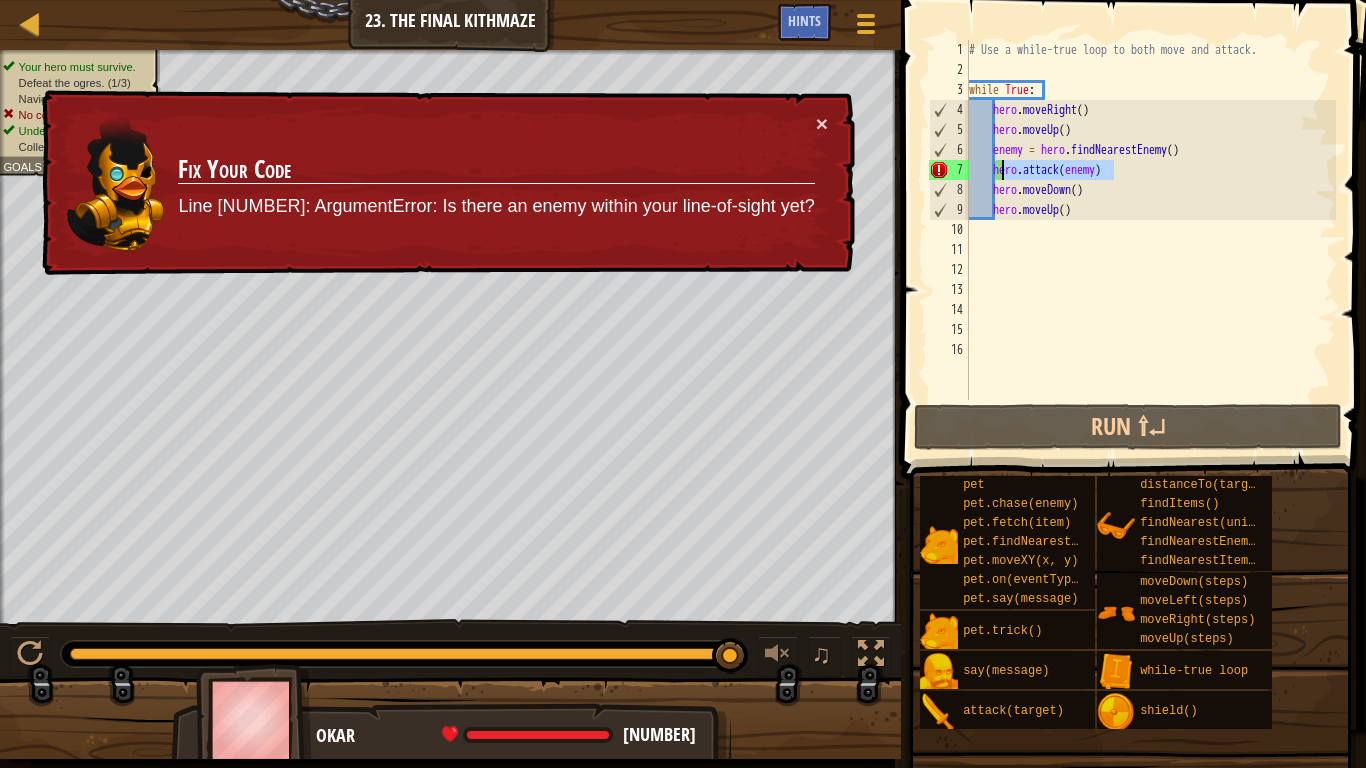 drag, startPoint x: 1121, startPoint y: 172, endPoint x: 1001, endPoint y: 176, distance: 120.06665 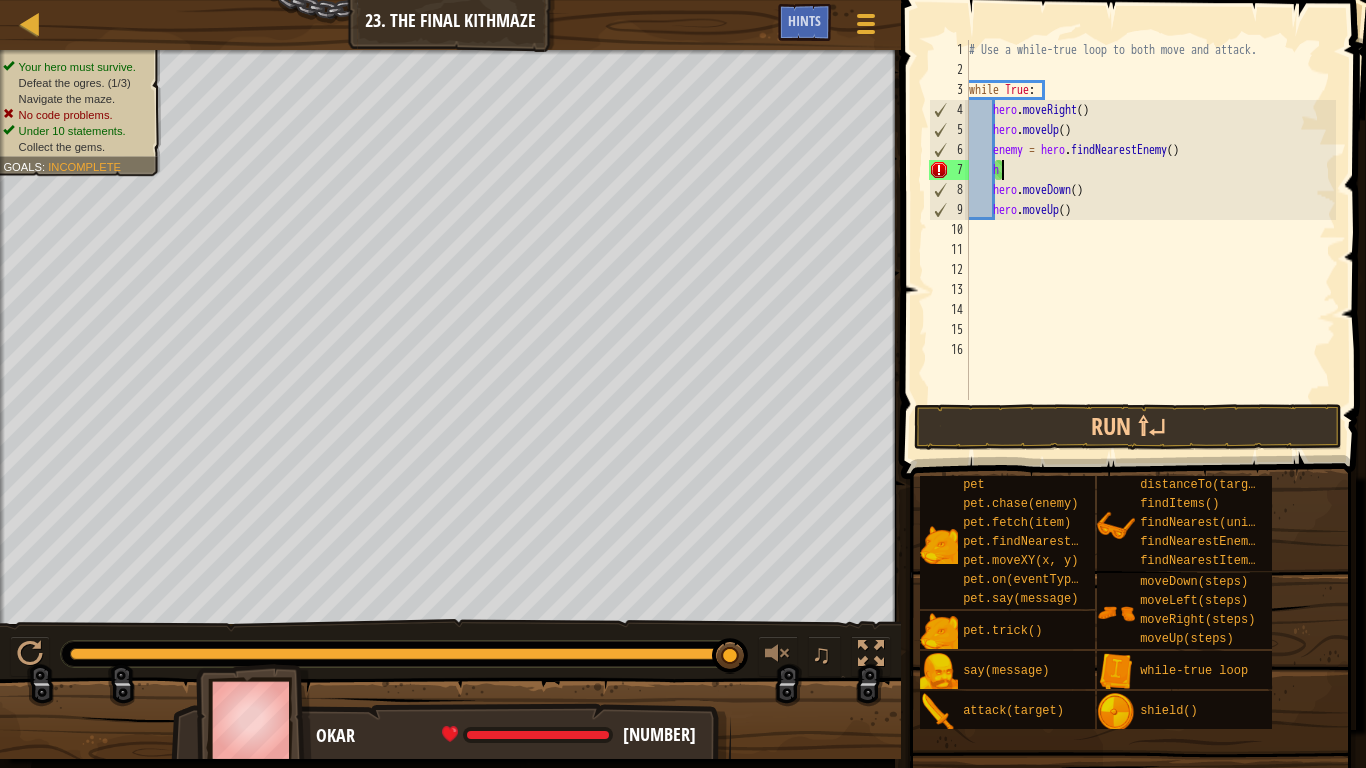 scroll, scrollTop: 9, scrollLeft: 1, axis: both 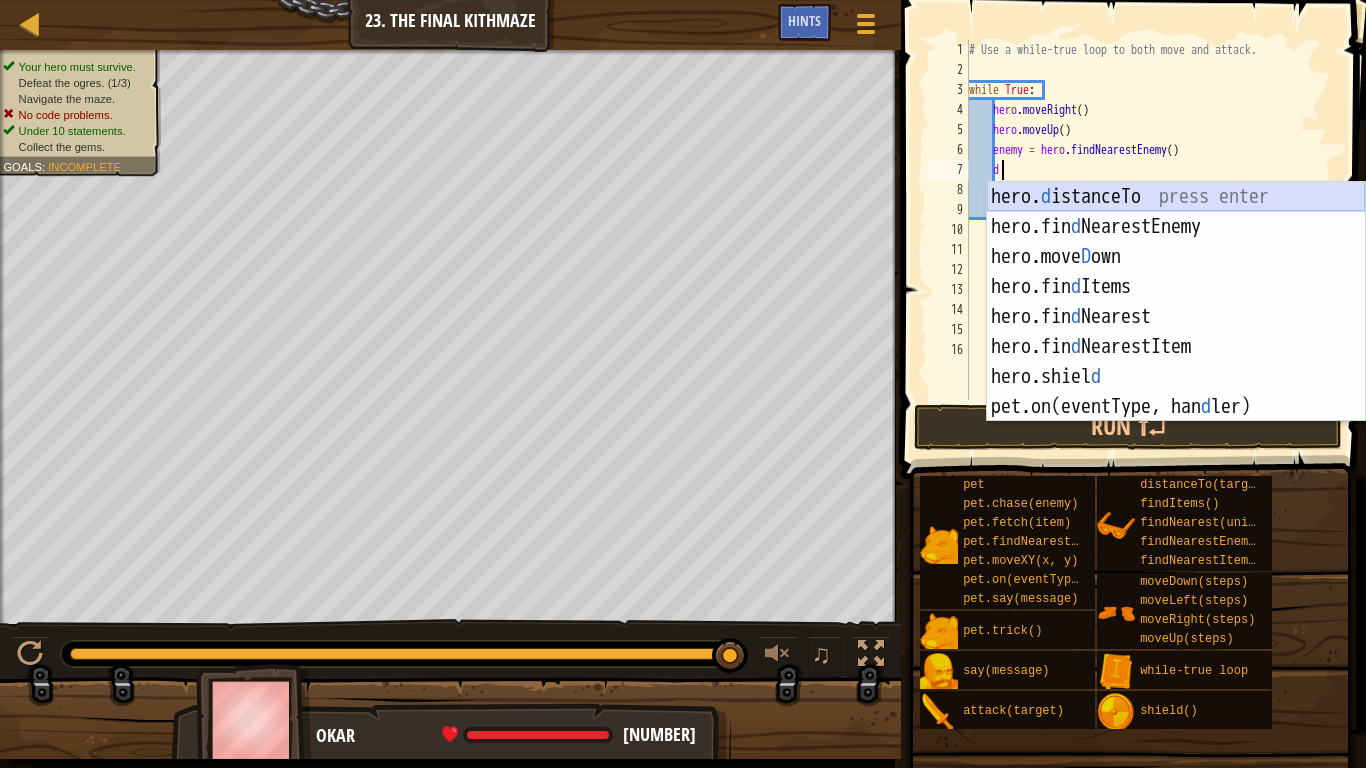 click on "hero. d istanceTo press enter hero.fin d NearestEnemy press enter hero.move D own press enter hero.fin d Items press enter hero.fin d Nearest press enter hero.fin d NearestItem press enter hero.shiel d press enter pet.on(eventType, han d ler) press enter" at bounding box center (1176, 332) 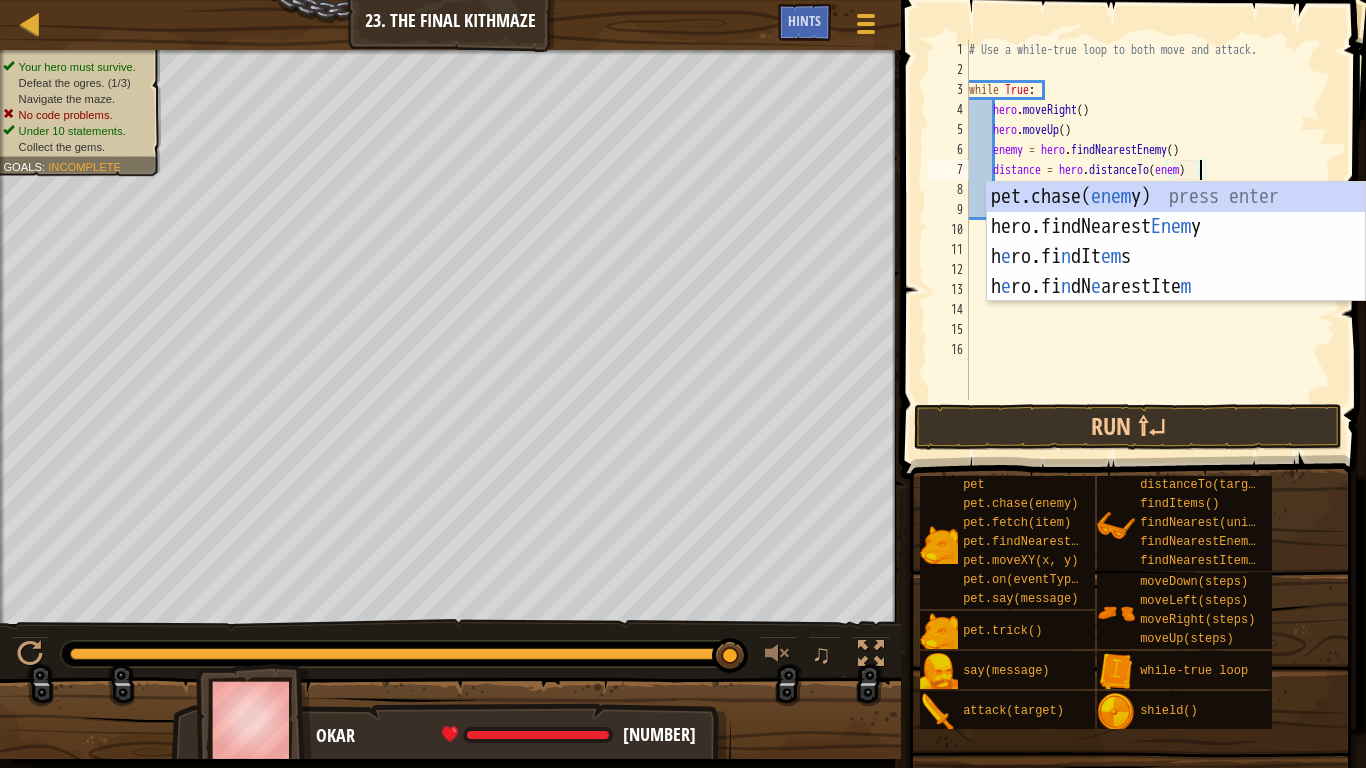 scroll, scrollTop: 9, scrollLeft: 19, axis: both 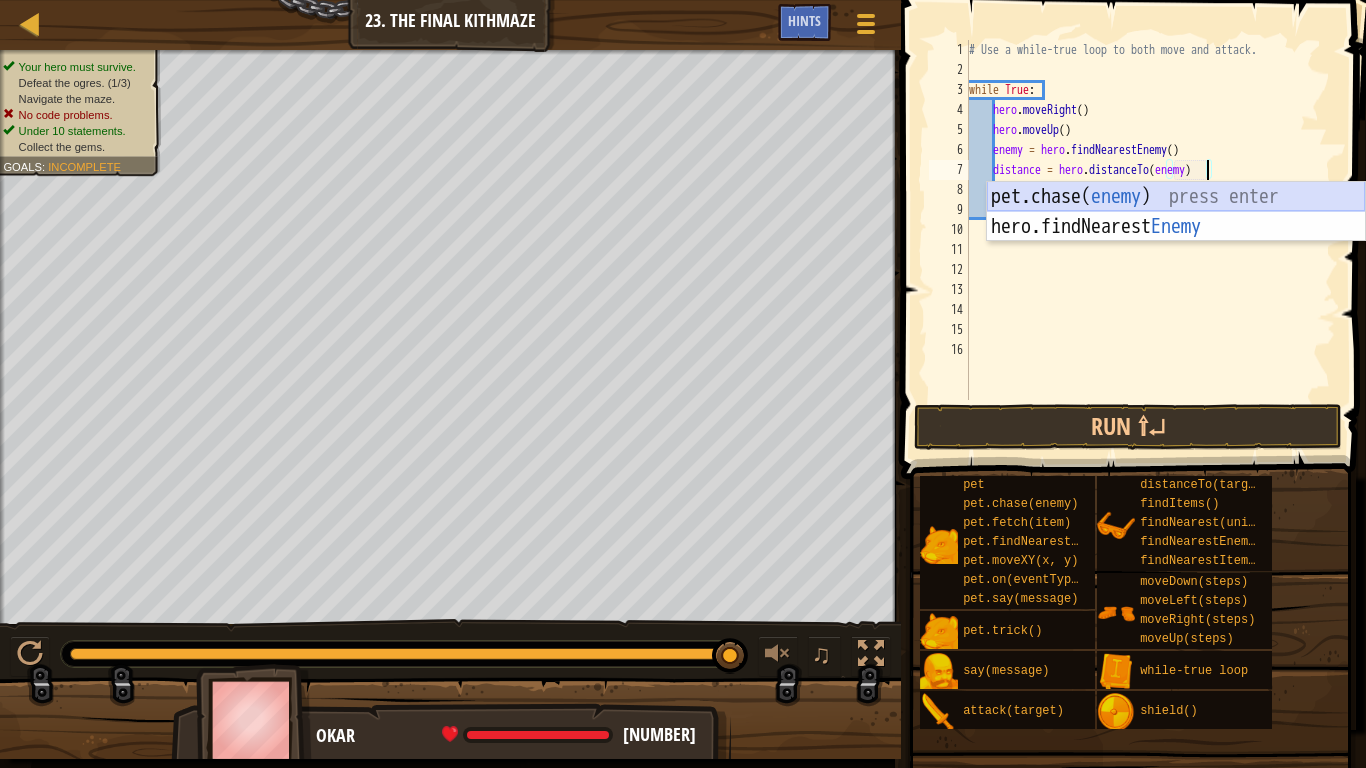 click on "pet.chase( enemy ) press enter hero.findNearest Enemy press enter" at bounding box center (1176, 242) 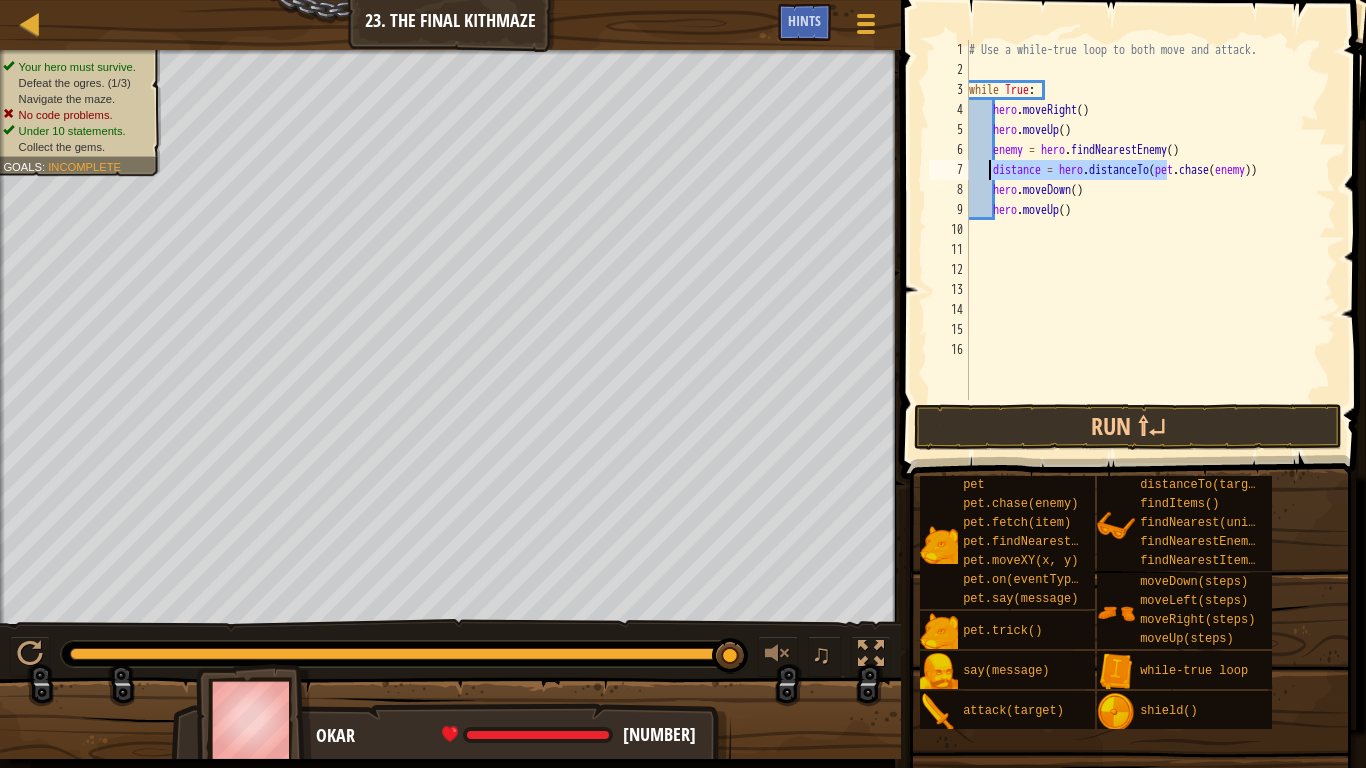 drag, startPoint x: 1166, startPoint y: 174, endPoint x: 992, endPoint y: 167, distance: 174.14075 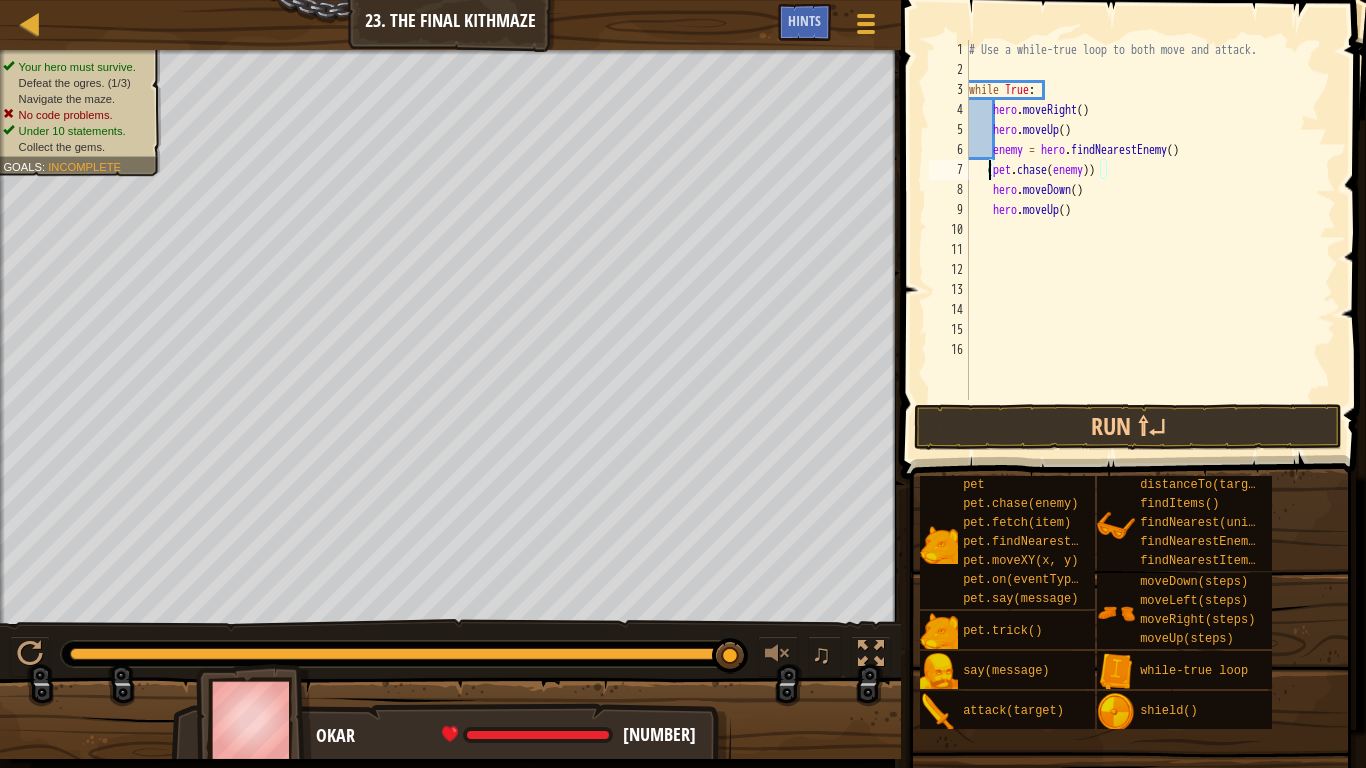 scroll, scrollTop: 9, scrollLeft: 11, axis: both 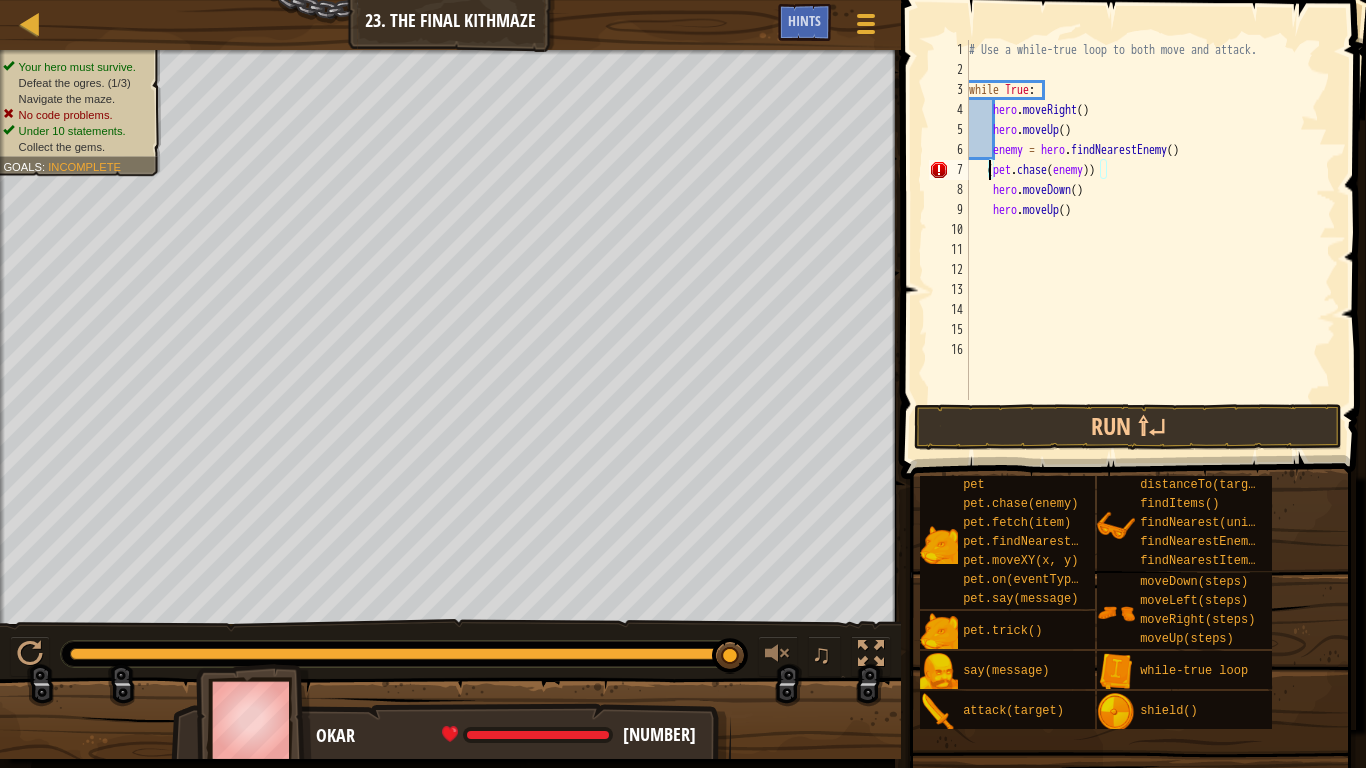 click on "# Use a while-true loop to both move and attack. while   True :      hero . moveRight ( )      hero . moveUp ( )      enemy   =   hero . findNearestEnemy ( )     ( pet . chase ( enemy ))      hero . moveDown ( )      hero . moveUp ( )" at bounding box center [1150, 240] 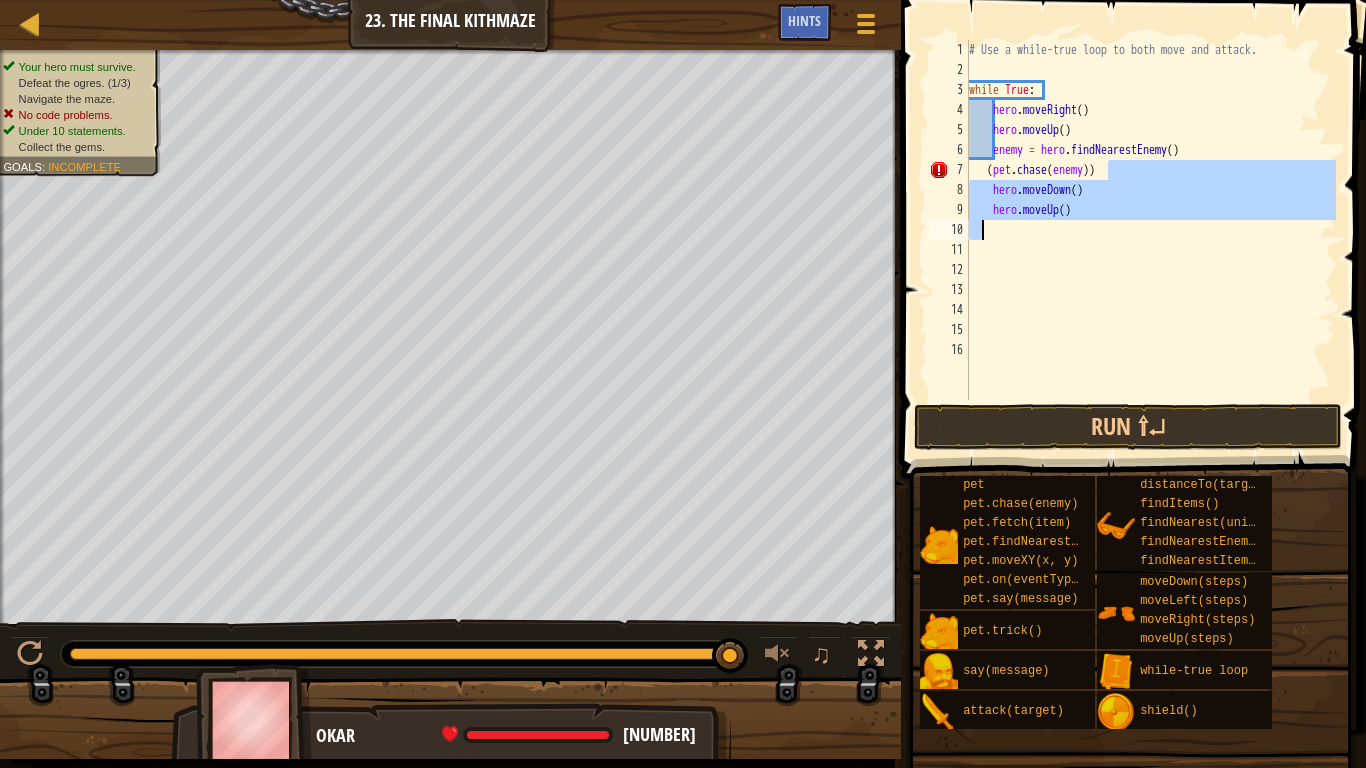 drag, startPoint x: 1121, startPoint y: 175, endPoint x: 994, endPoint y: 226, distance: 136.85759 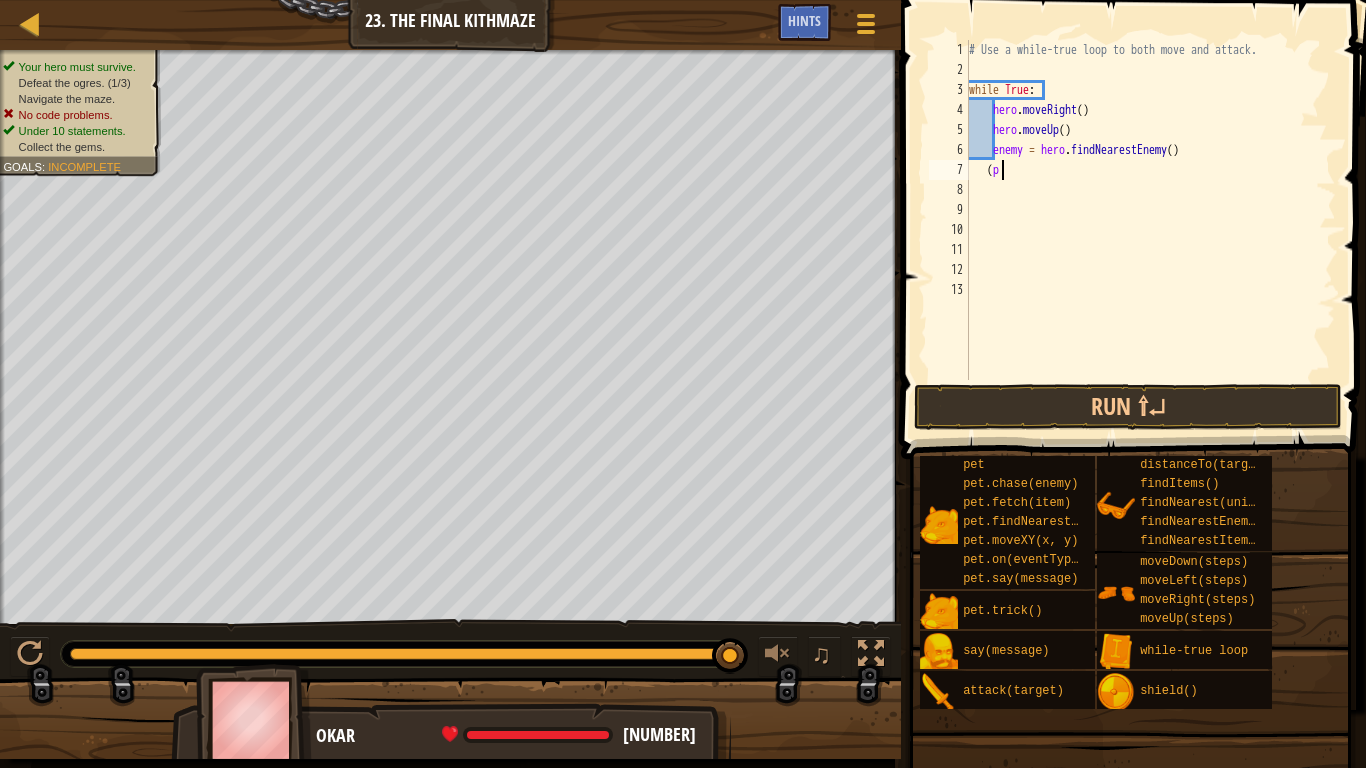 type on "(" 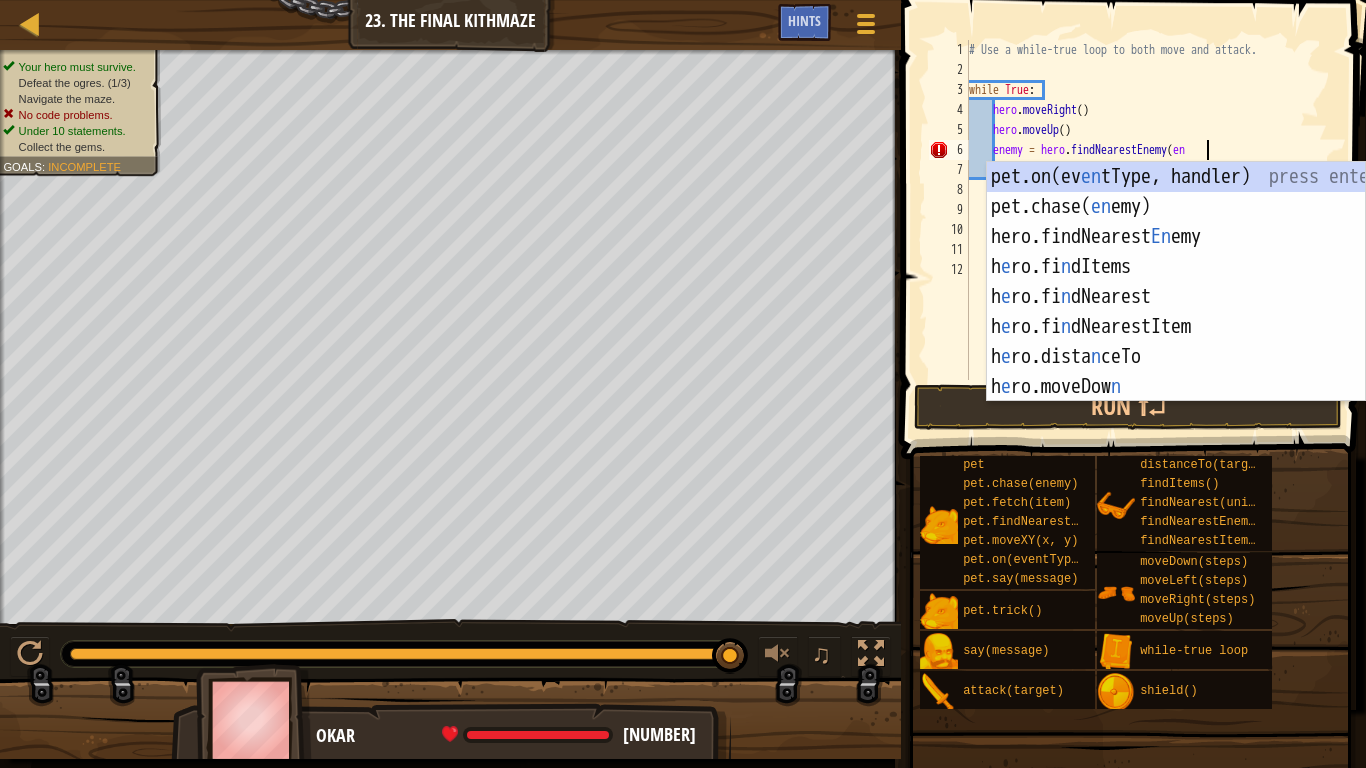 scroll, scrollTop: 9, scrollLeft: 18, axis: both 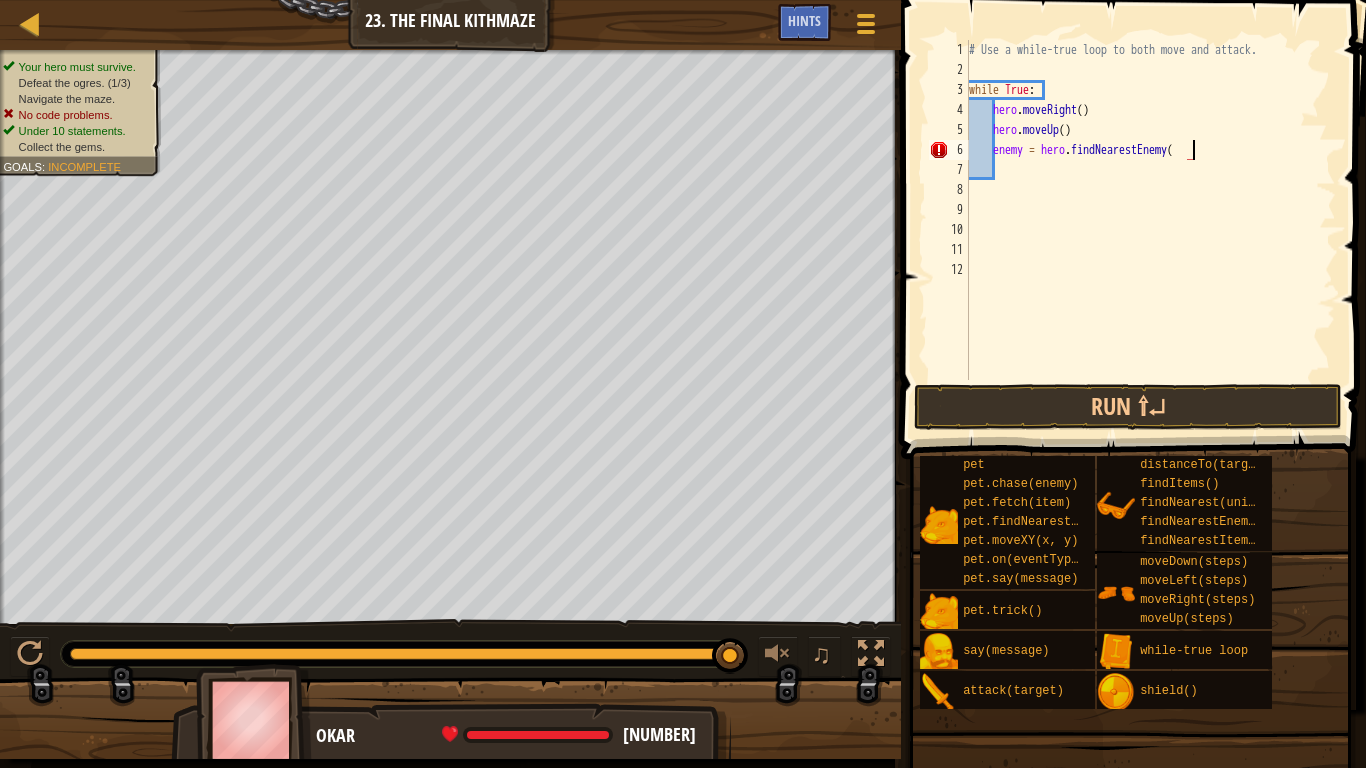 type on "enemy = hero.findNearestEnemy()" 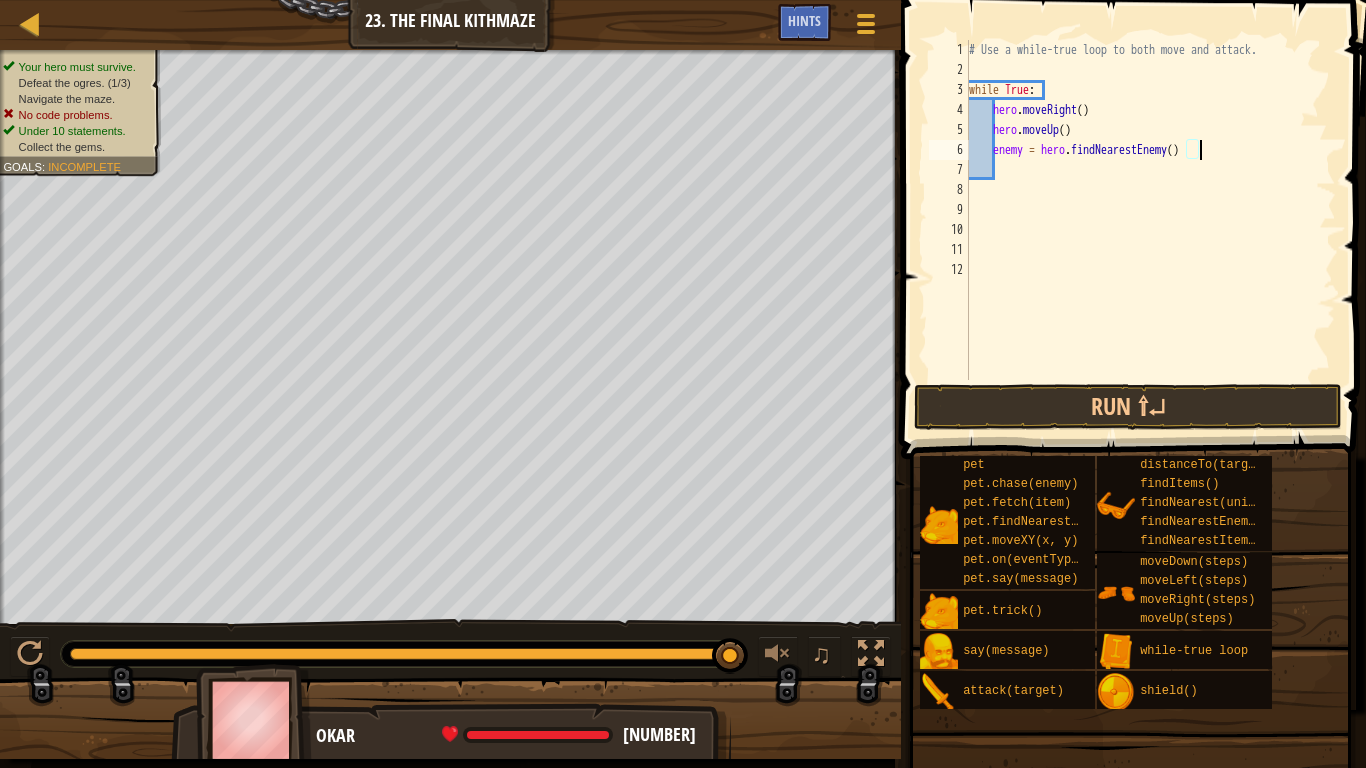 click on "# Use a while-true loop to both move and attack. while   True :      hero . moveRight ( )      hero . moveUp ( )      enemy   =   hero . findNearestEnemy ( )" at bounding box center [1150, 230] 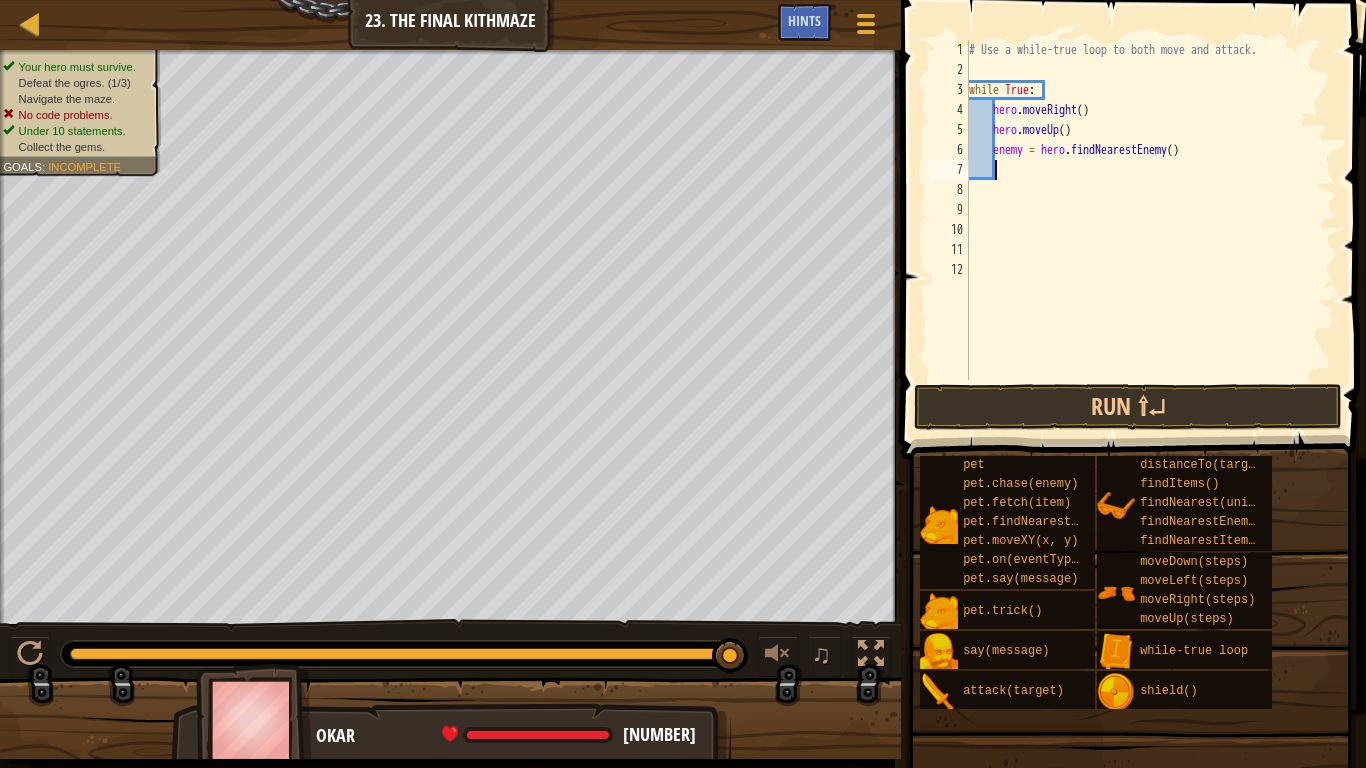 type on "h" 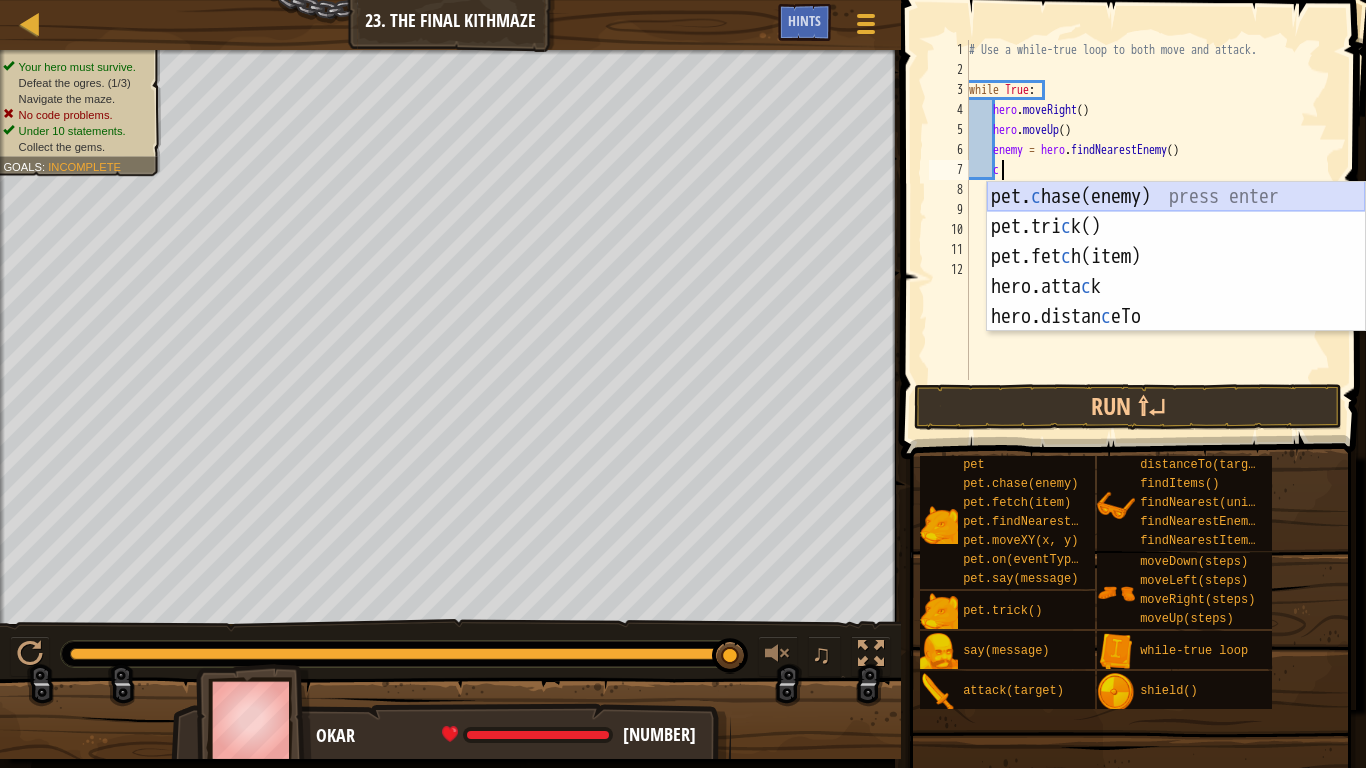 click on "pet. c hase(enemy) press enter pet.tri c k() press enter pet.fet c h(item) press enter hero.atta c k press enter hero.distan c eTo press enter" at bounding box center [1176, 287] 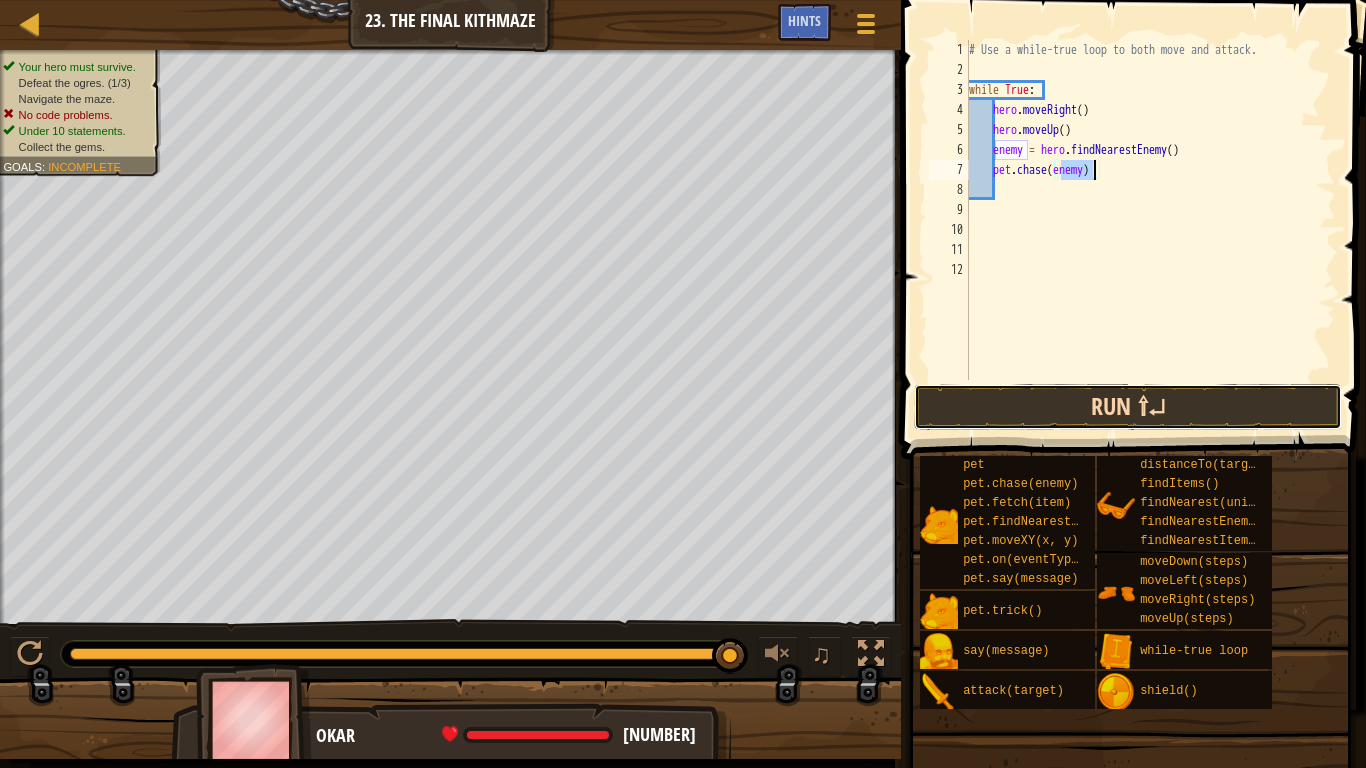 click on "Run ⇧↵" at bounding box center (1128, 407) 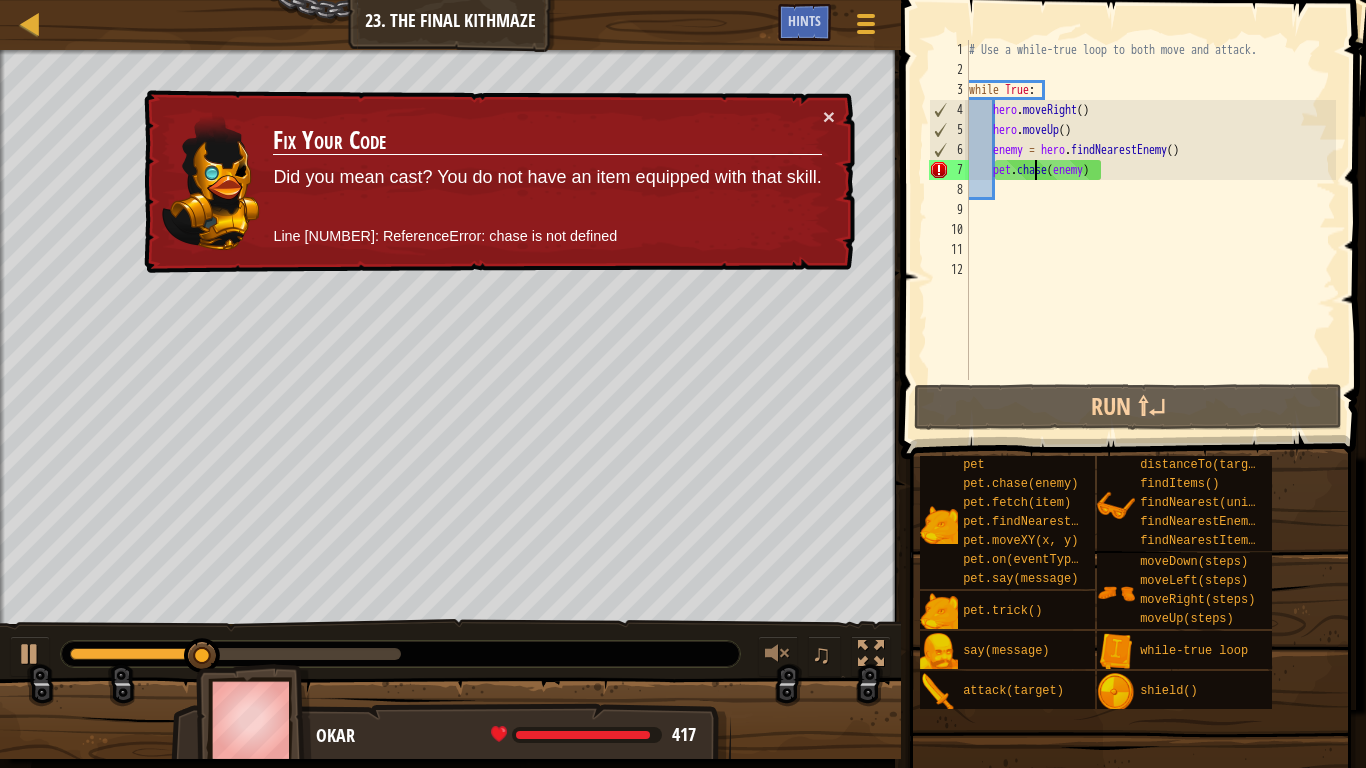 click on "# Use a while-true loop to both move and attack. while   True :      hero . moveRight ( )      hero . moveUp ( )      enemy   =   hero . findNearestEnemy ( )      pet . chase ( enemy )" at bounding box center [1150, 230] 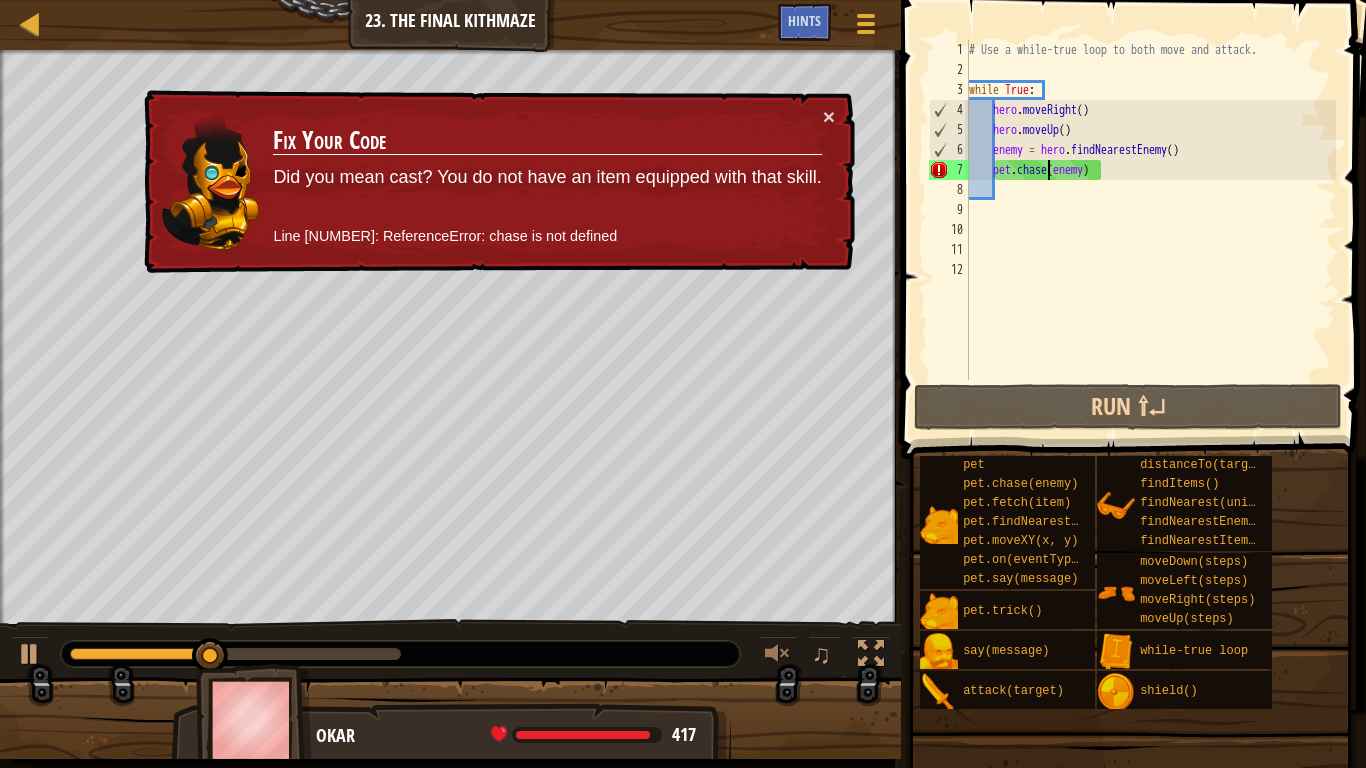 click on "# Use a while-true loop to both move and attack. while   True :      hero . moveRight ( )      hero . moveUp ( )      enemy   =   hero . findNearestEnemy ( )      pet . chase ( enemy )" at bounding box center (1150, 230) 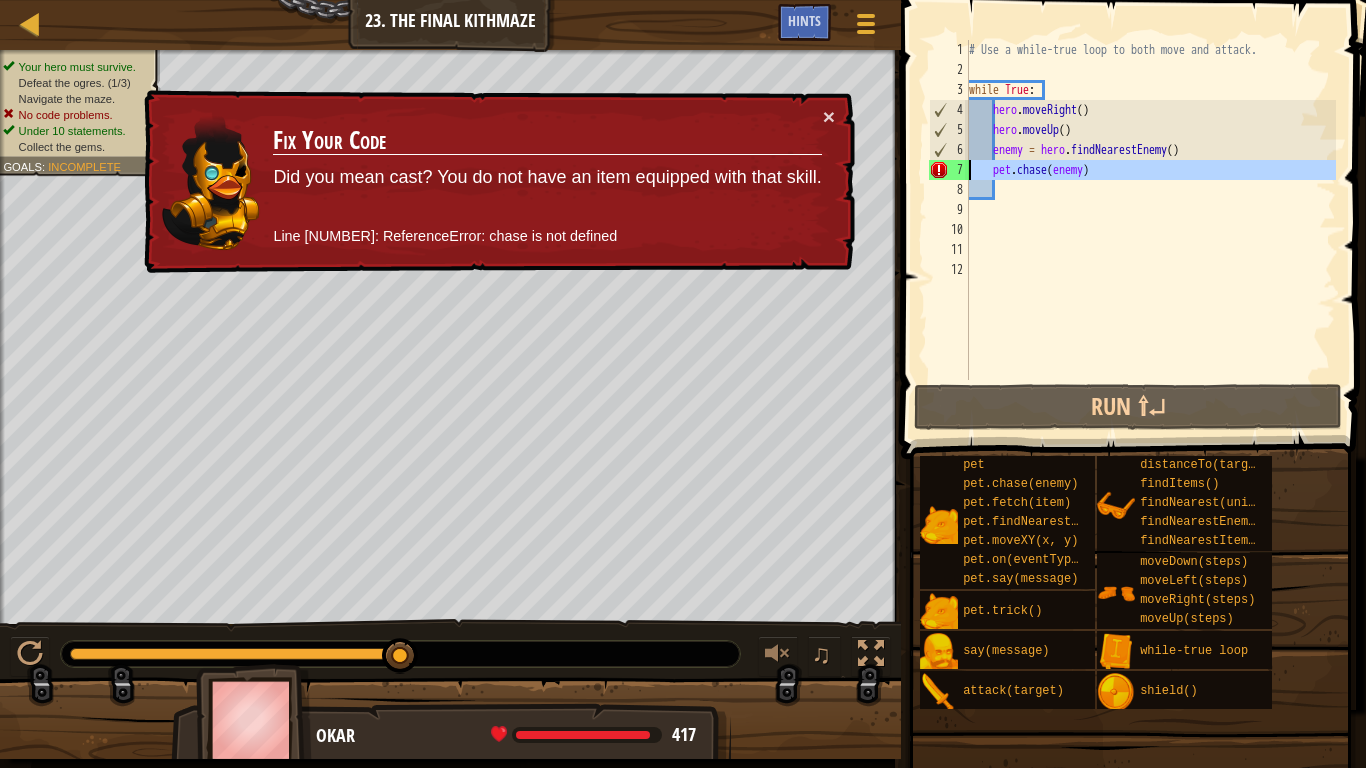 click on "7" at bounding box center [949, 170] 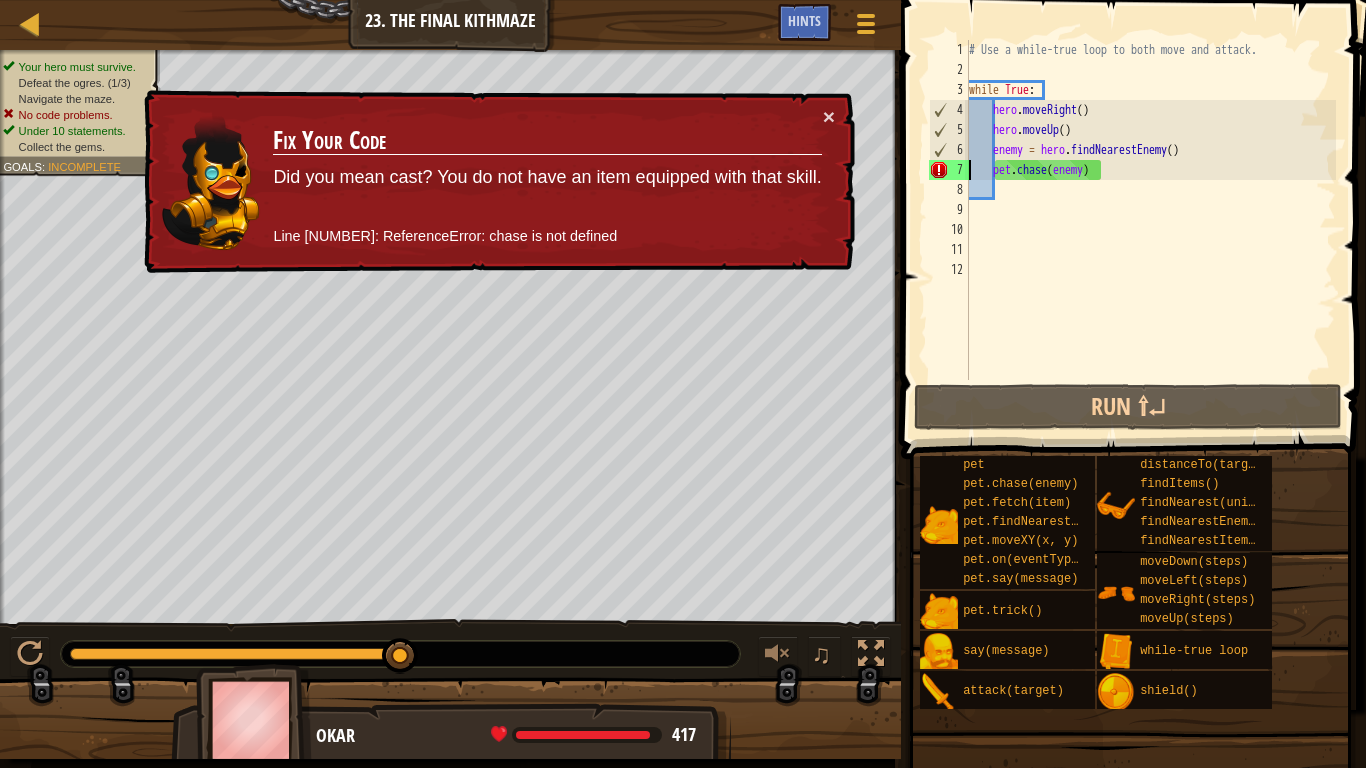 click on "7" at bounding box center [949, 170] 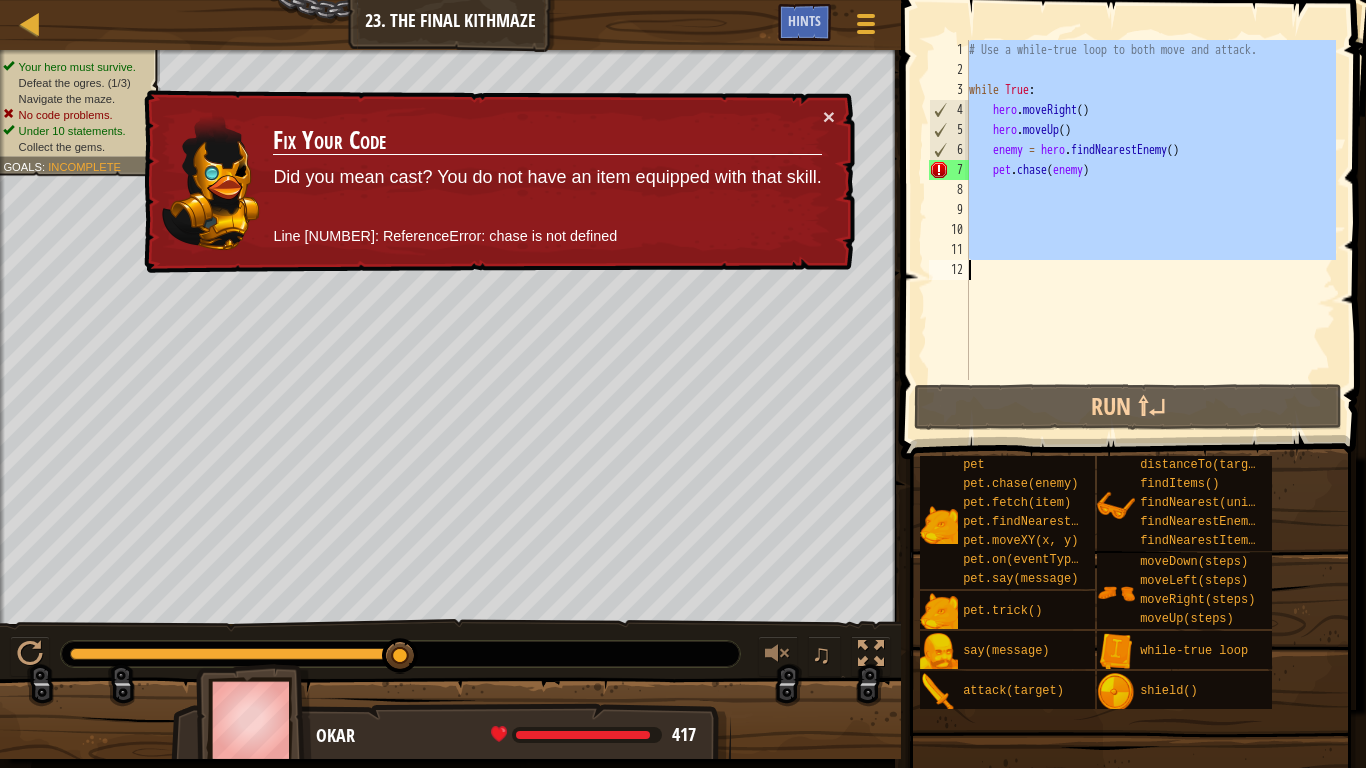 click on "7" at bounding box center (949, 170) 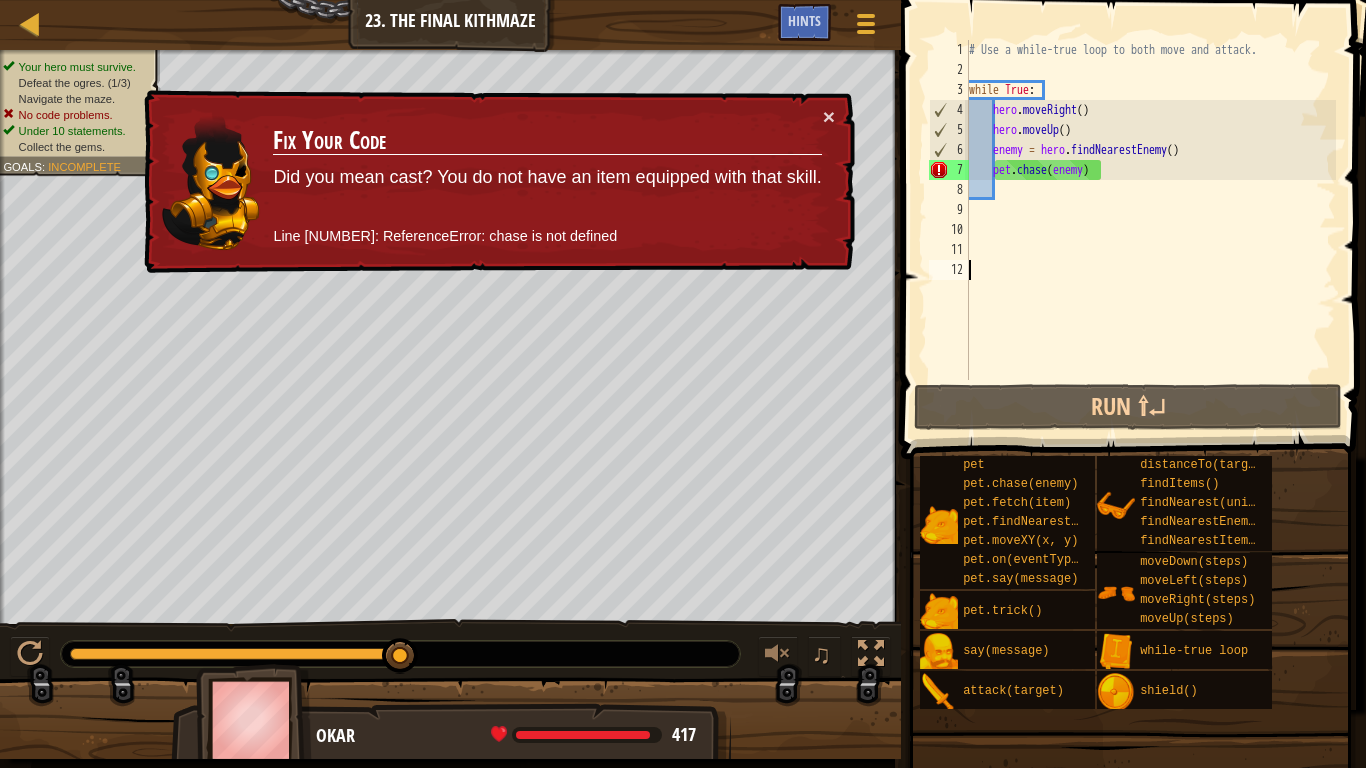 click on "6" at bounding box center (949, 150) 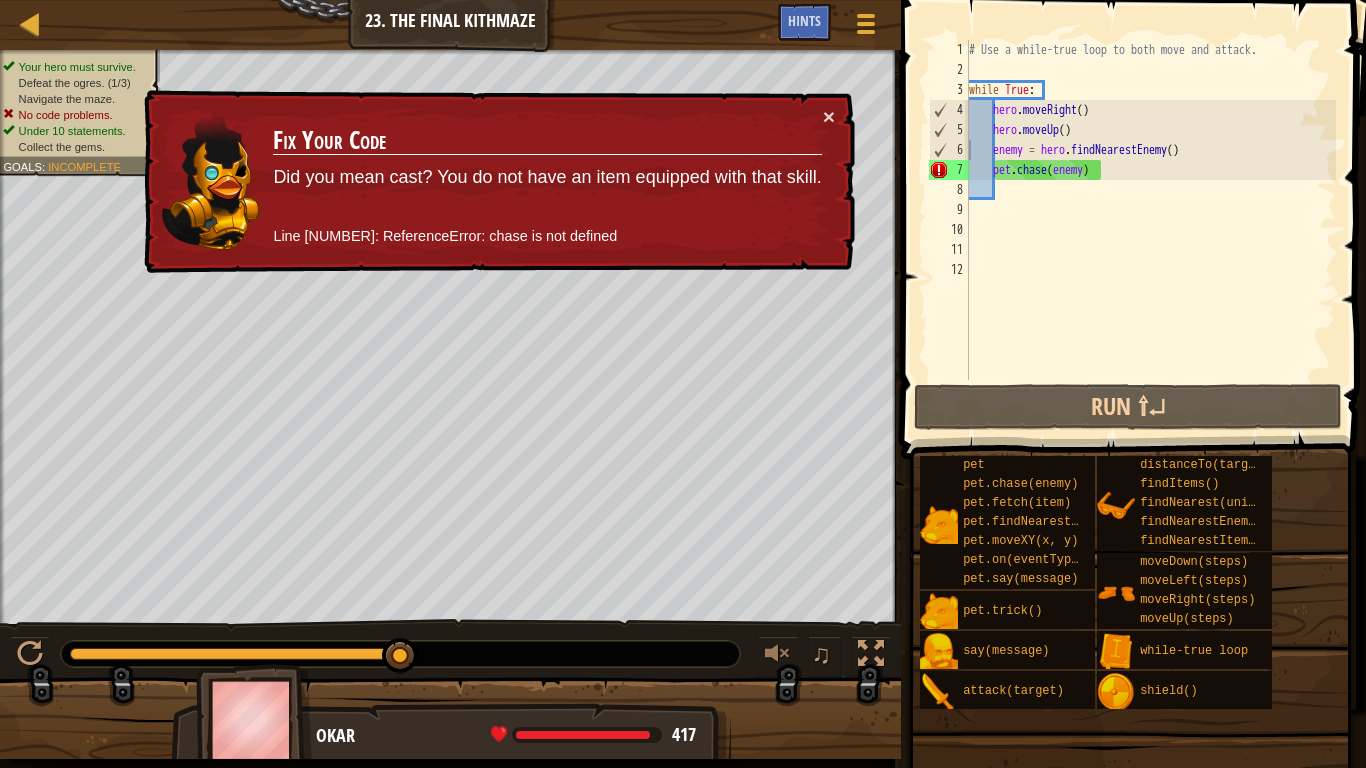 click on "Fix Your Code Did you mean cast? You do not have an item equipped with that skill.
Line [NUMBER]: ReferenceError: chase is not defined" at bounding box center [547, 182] 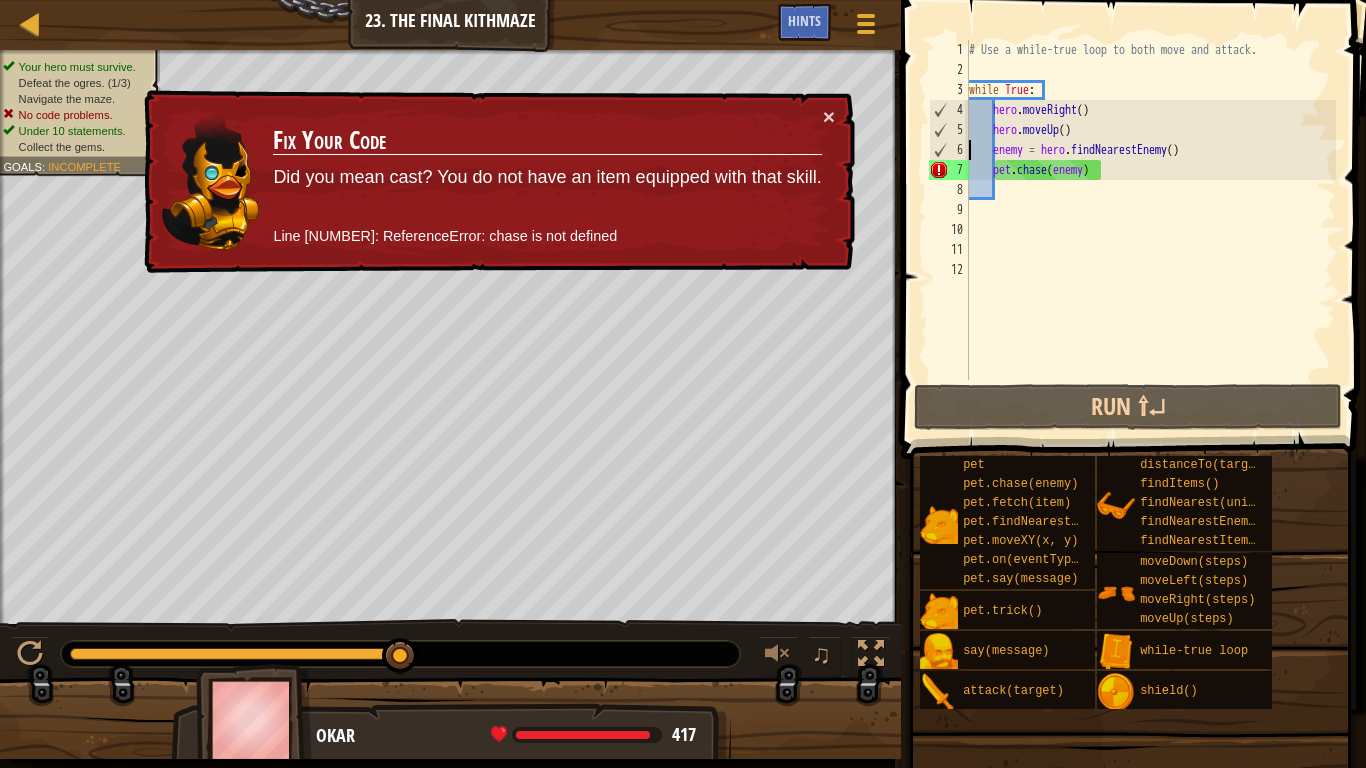 type on "pet.chase(enemy)" 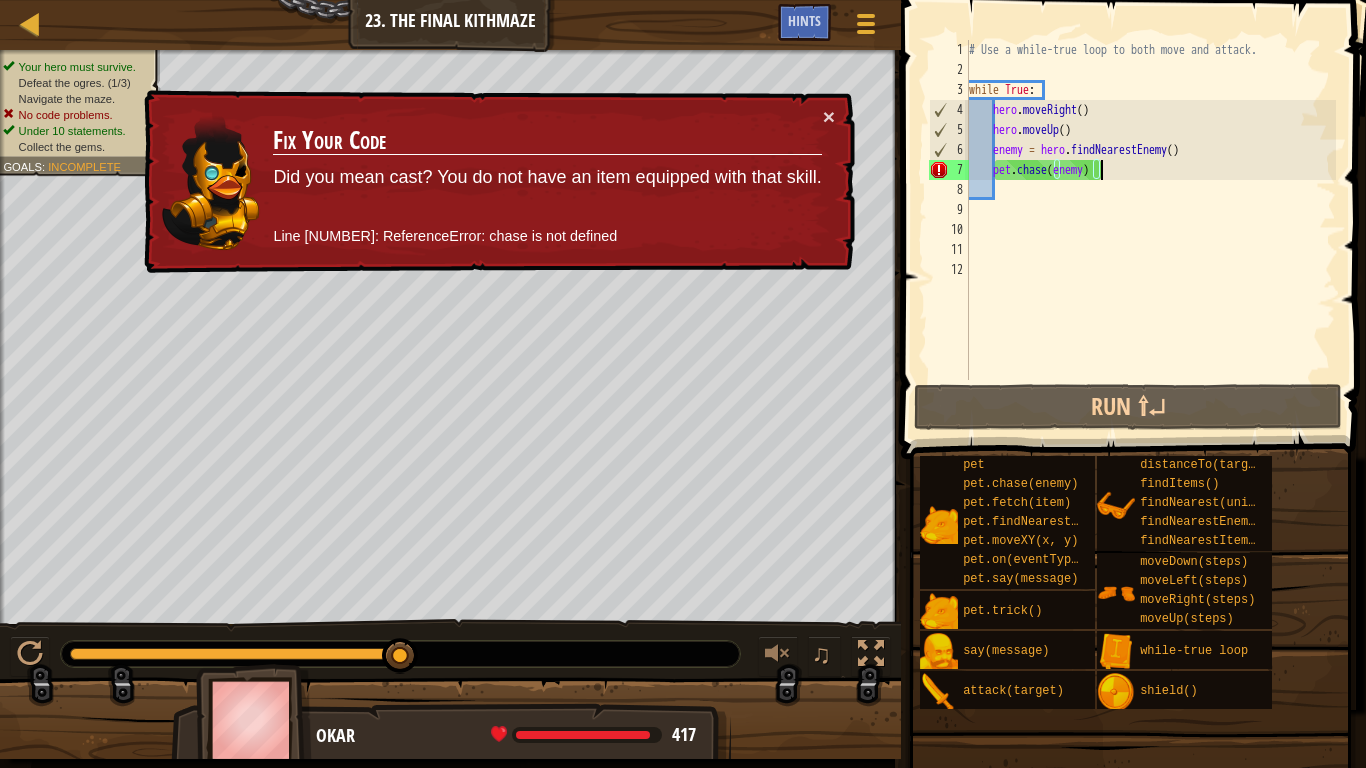 drag, startPoint x: 1120, startPoint y: 172, endPoint x: 1005, endPoint y: 174, distance: 115.01739 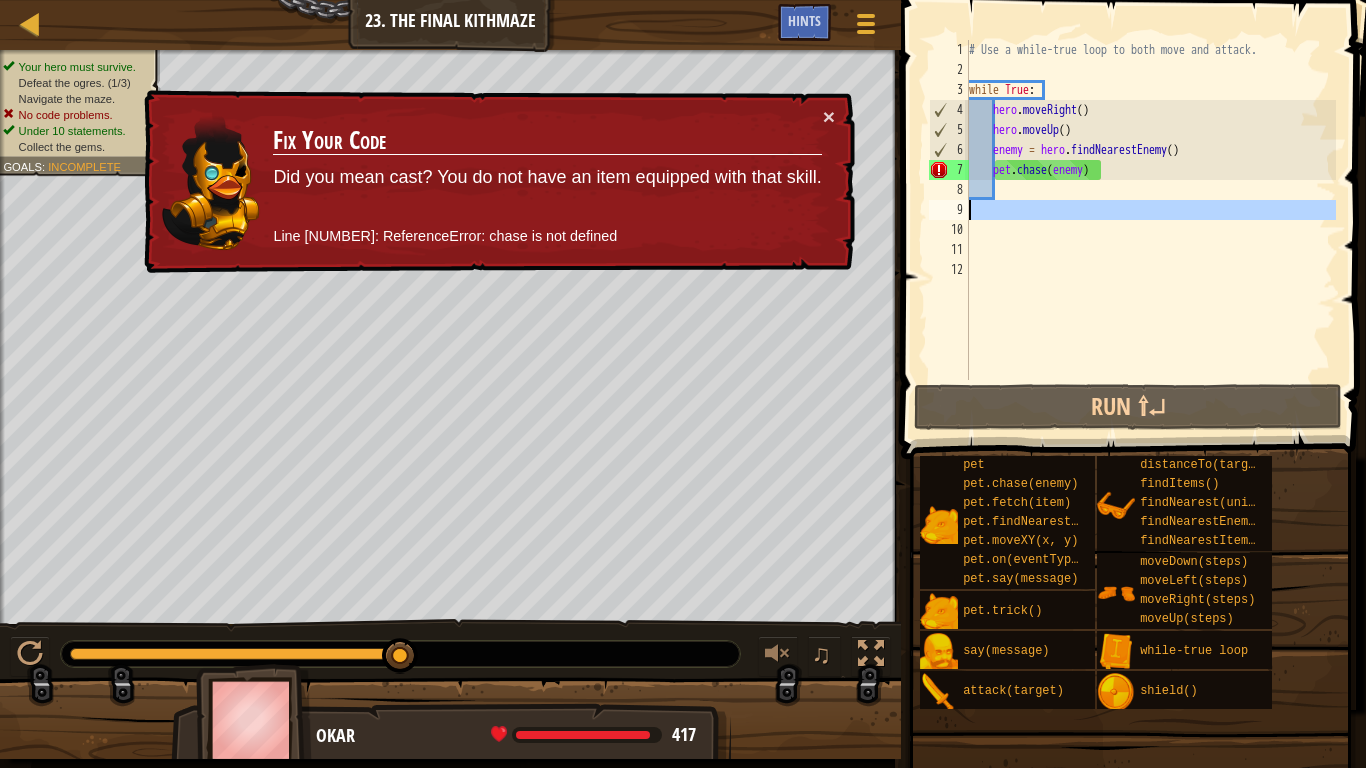 drag, startPoint x: 1005, startPoint y: 174, endPoint x: 953, endPoint y: 216, distance: 66.8431 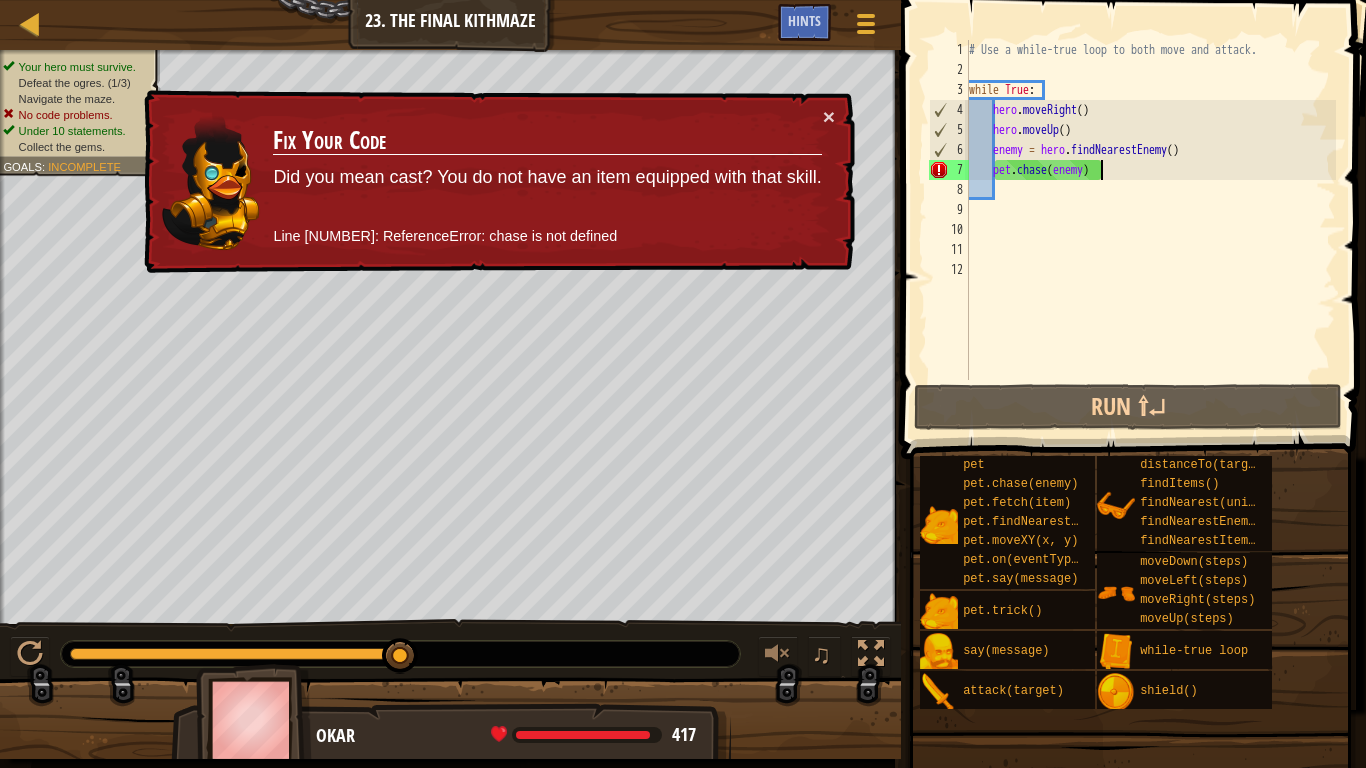 click on "# Use a while-true loop to both move and attack. while   True :      hero . moveRight ( )      hero . moveUp ( )      enemy   =   hero . findNearestEnemy ( )      pet . chase ( enemy )" at bounding box center [1150, 230] 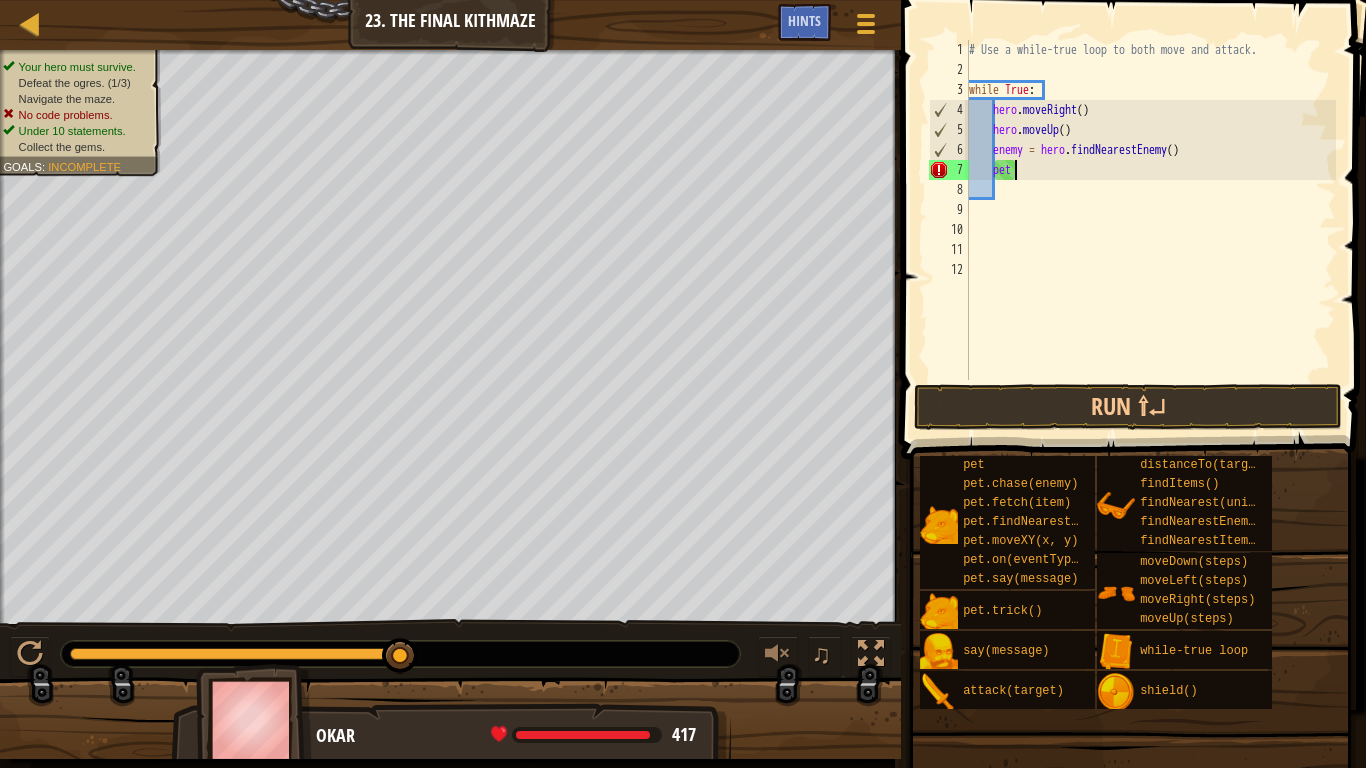 type on "p" 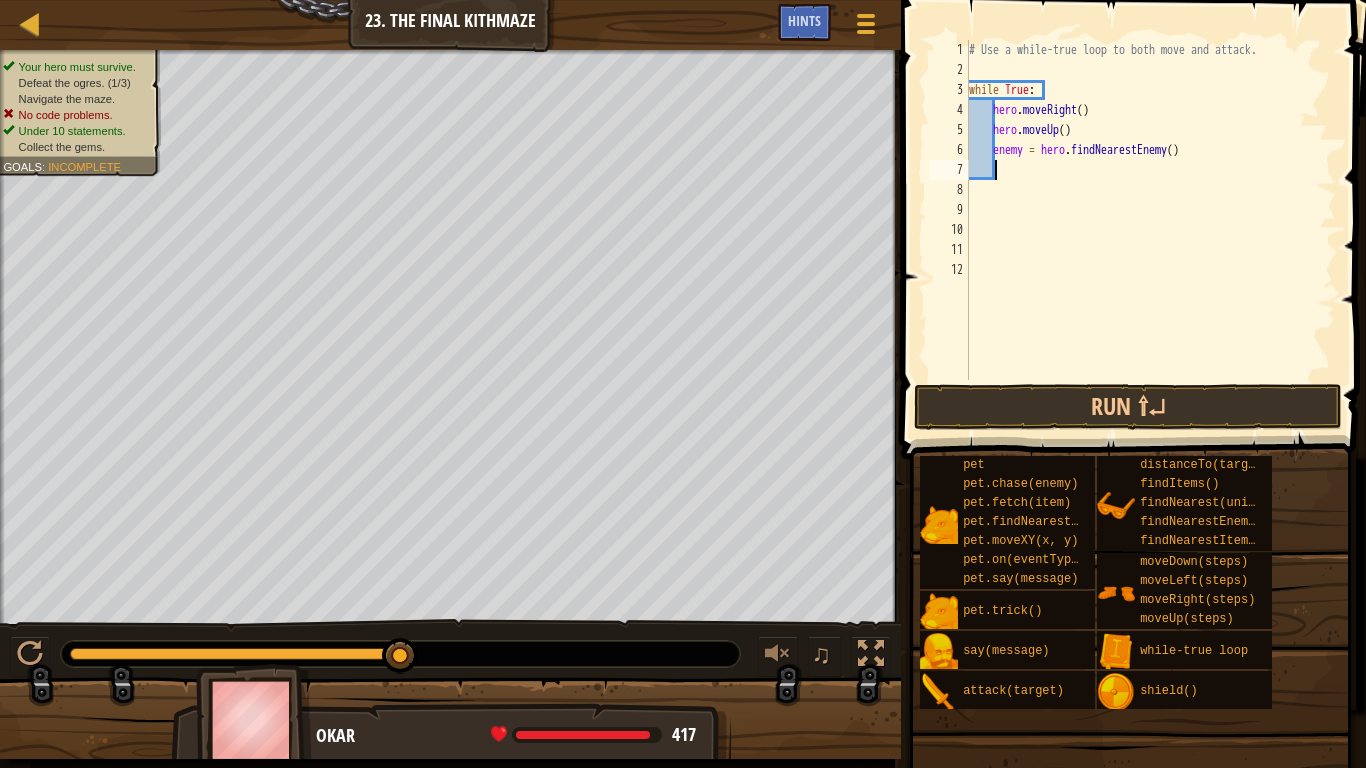 type on "g" 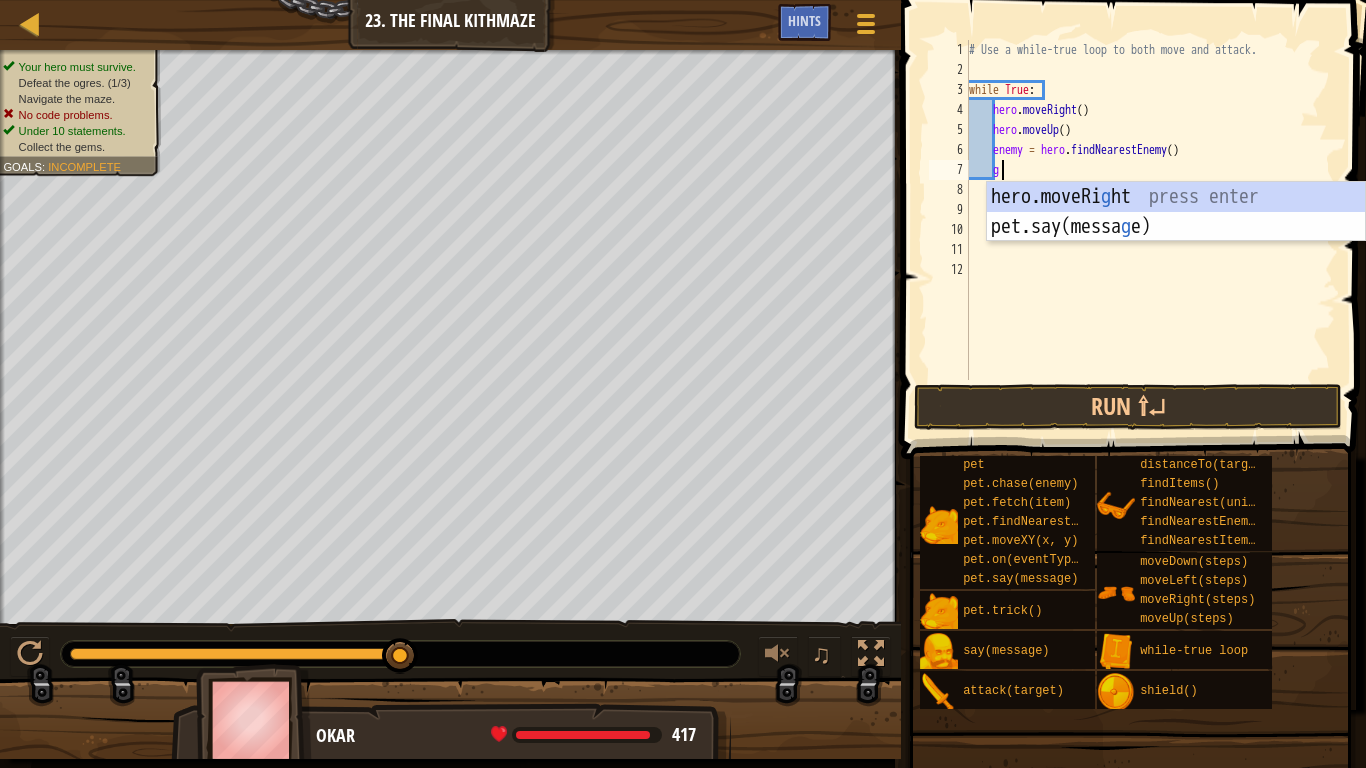 scroll, scrollTop: 9, scrollLeft: 1, axis: both 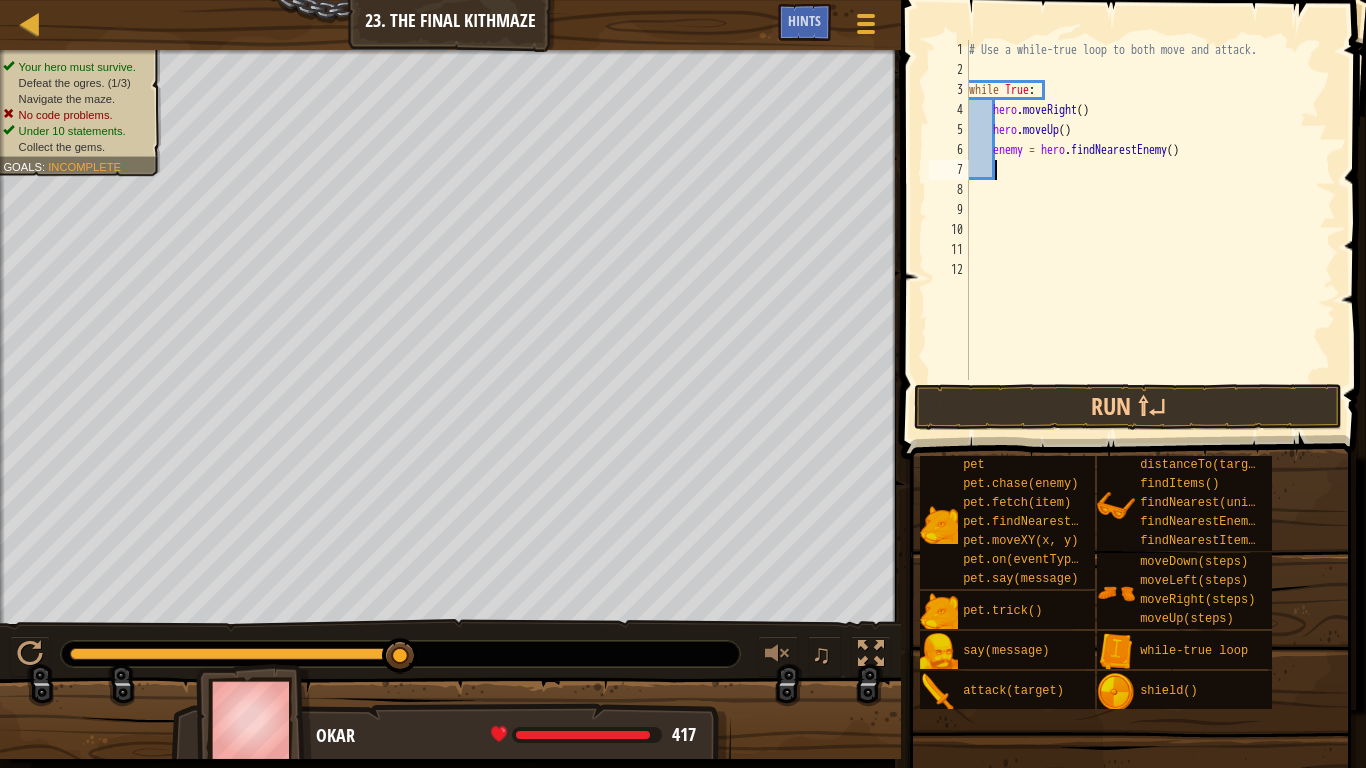 type on "m" 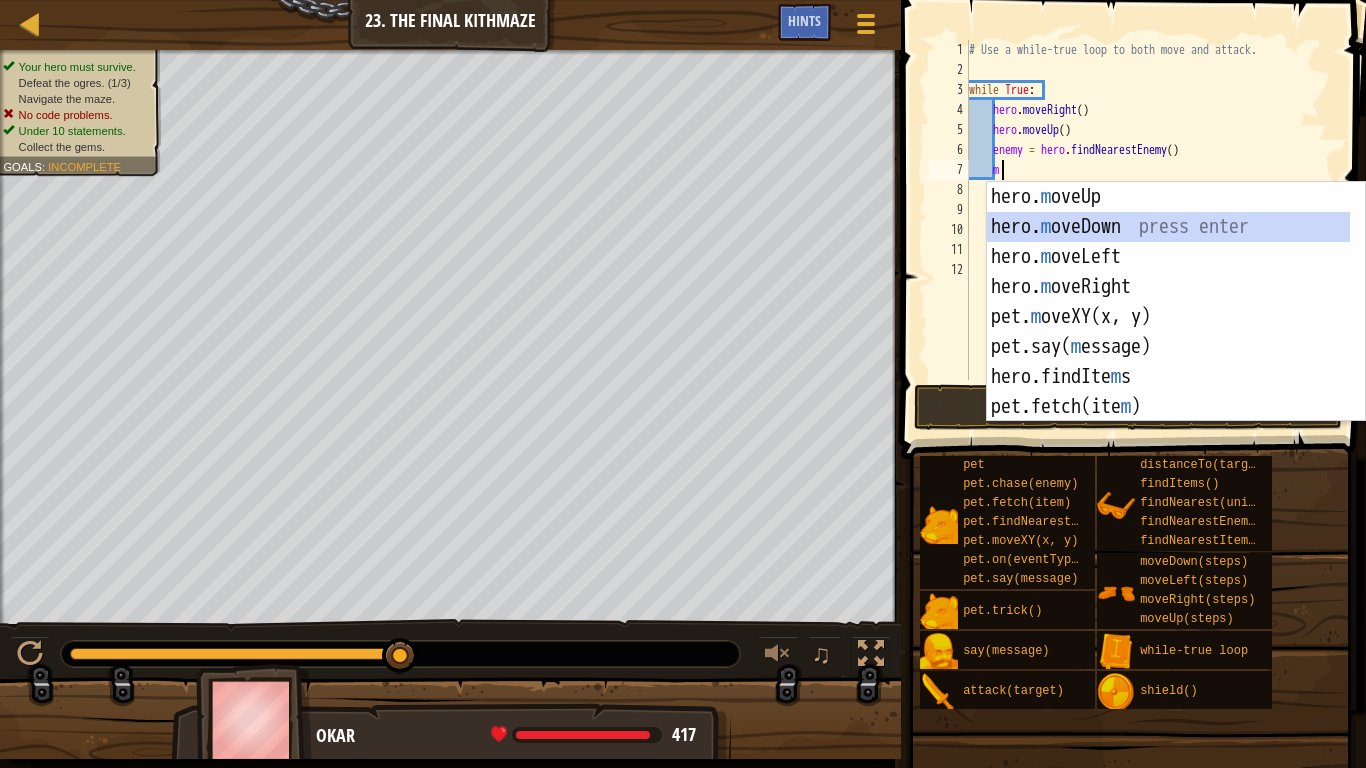 click on "he ro.moveUp press enter he ro.moveDown press enter he ro.moveLeft press enter he ro.moveRight press enter pet.moveXY(x, y) press enter pet.say( message) press enter hero.findIte ms press enter pet.fetch(ite m ) press enter pet.chase(ene m y) press enter" at bounding box center [1176, 332] 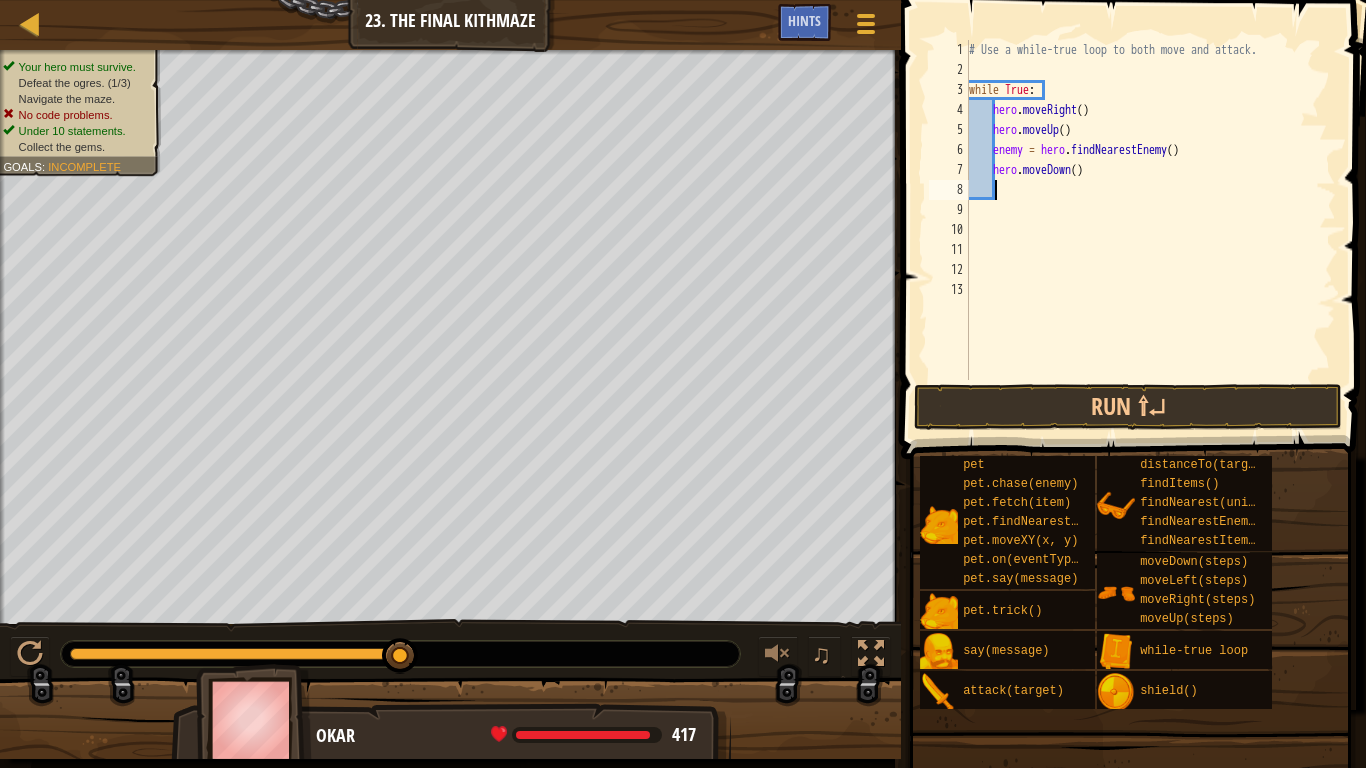 type on "m" 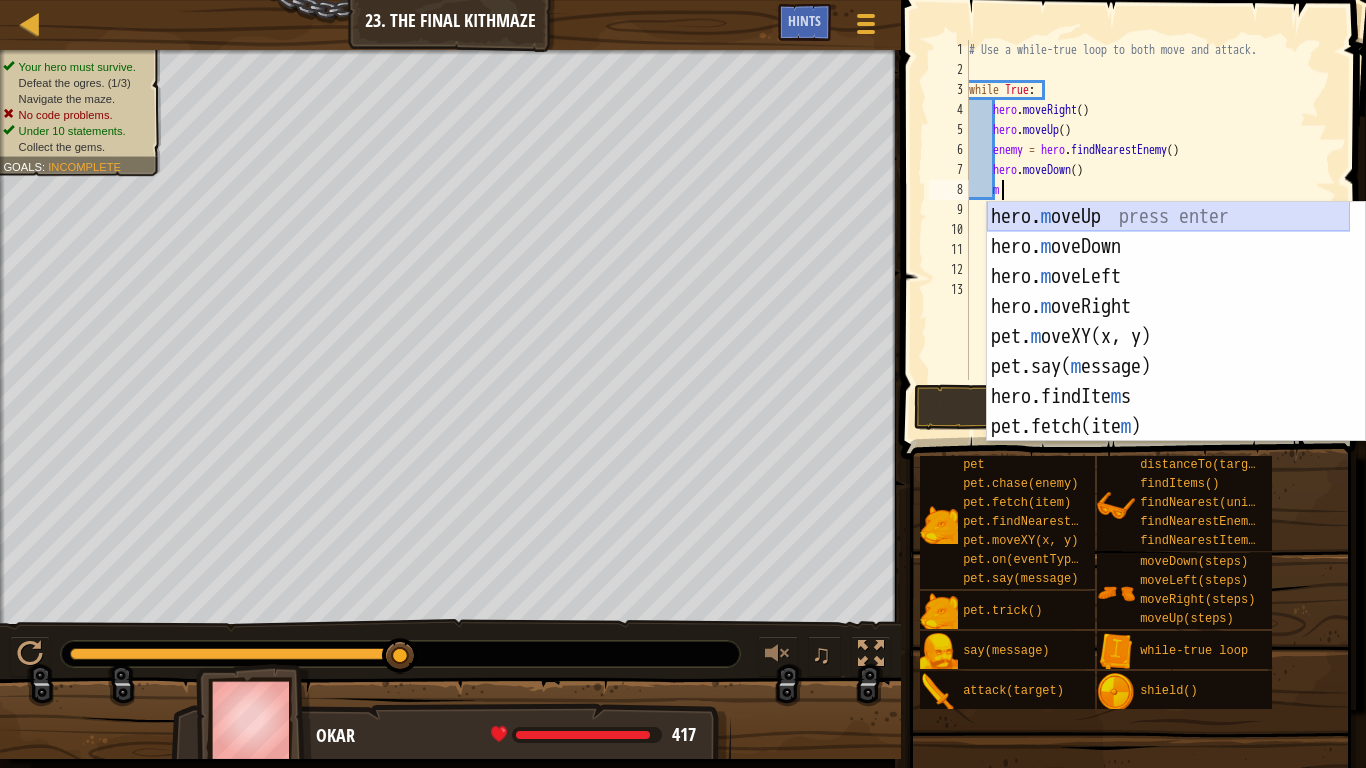 click on "he ro.moveUp press enter he ro.moveDown press enter he ro.moveLeft press enter he ro.moveRight press enter pet.moveXY(x, y) press enter pet.say( message) press enter hero.findIte ms press enter pet.fetch(ite m ) press enter pet.chase(ene m y) press enter" at bounding box center (1168, 352) 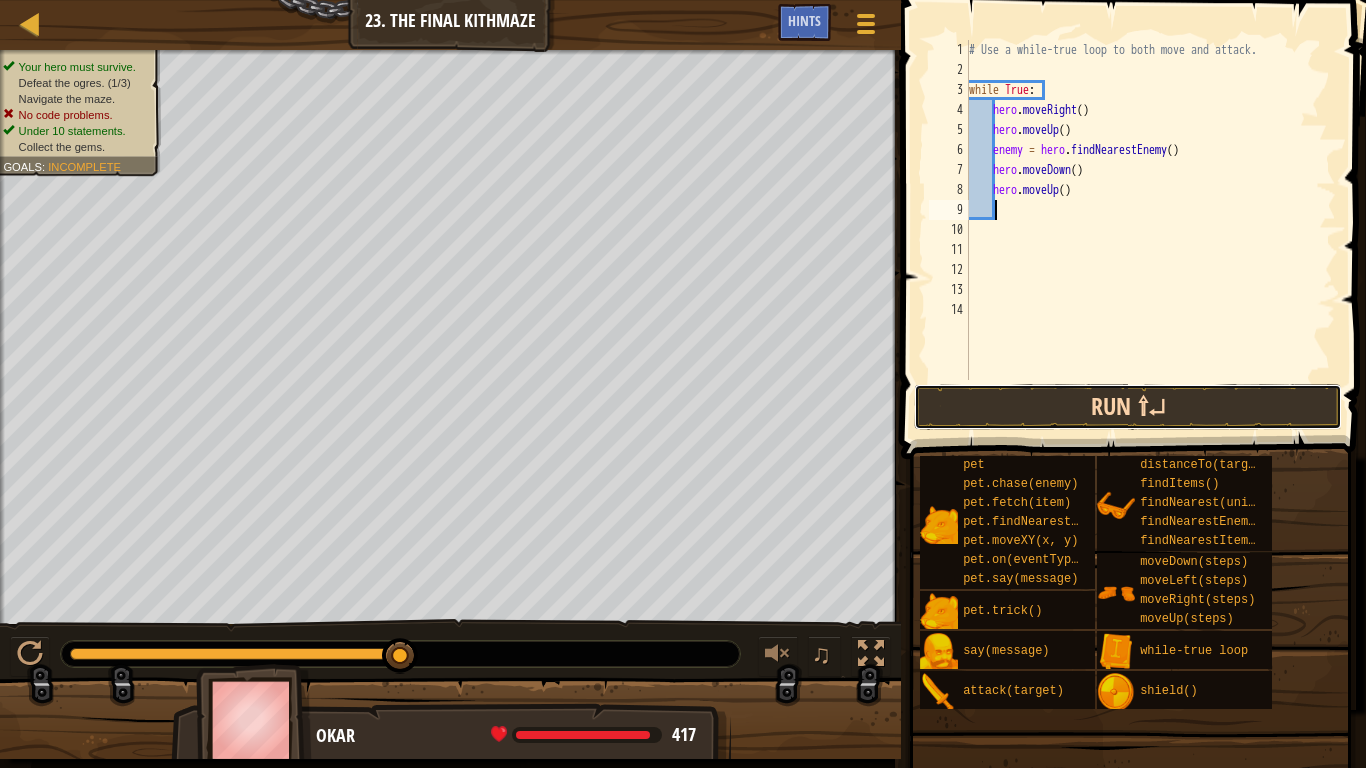 click on "Run ⇧↵" at bounding box center [1128, 407] 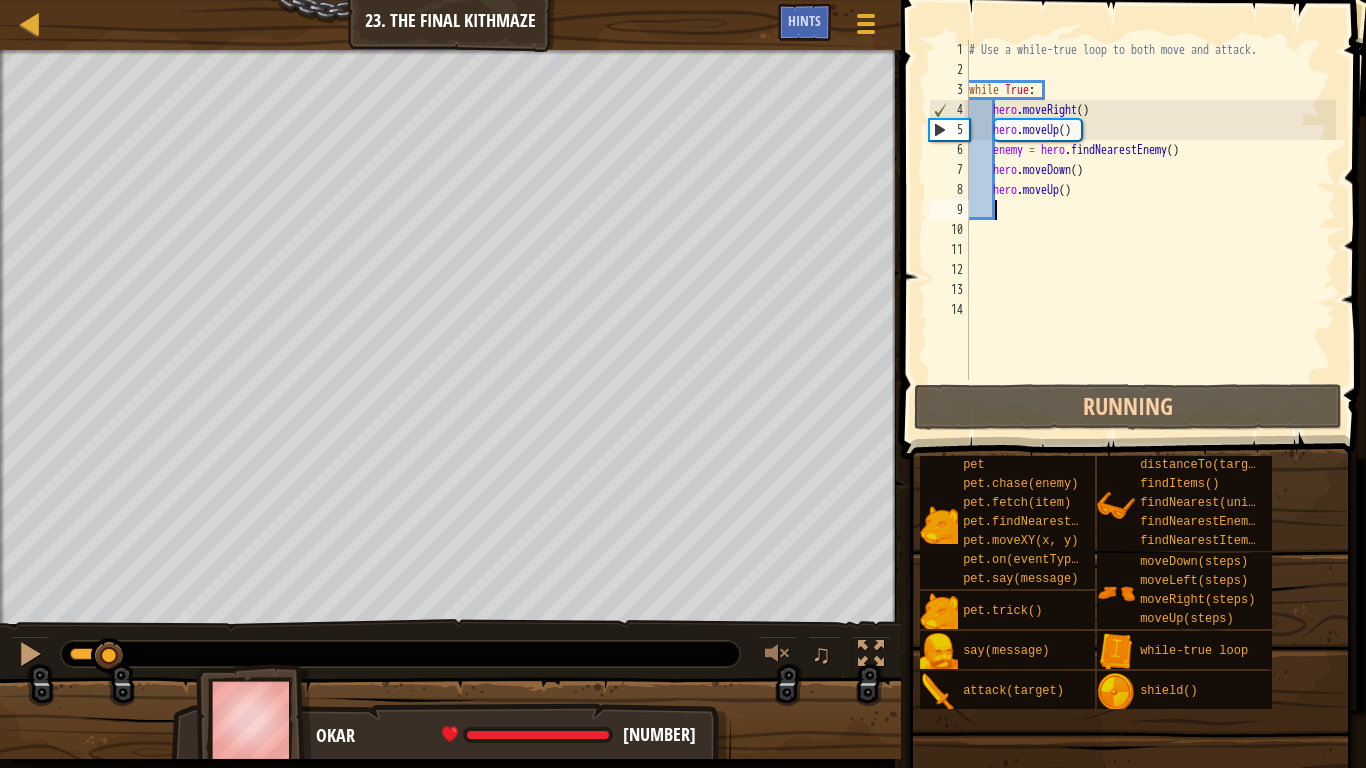 drag, startPoint x: 77, startPoint y: 653, endPoint x: 396, endPoint y: 675, distance: 319.75772 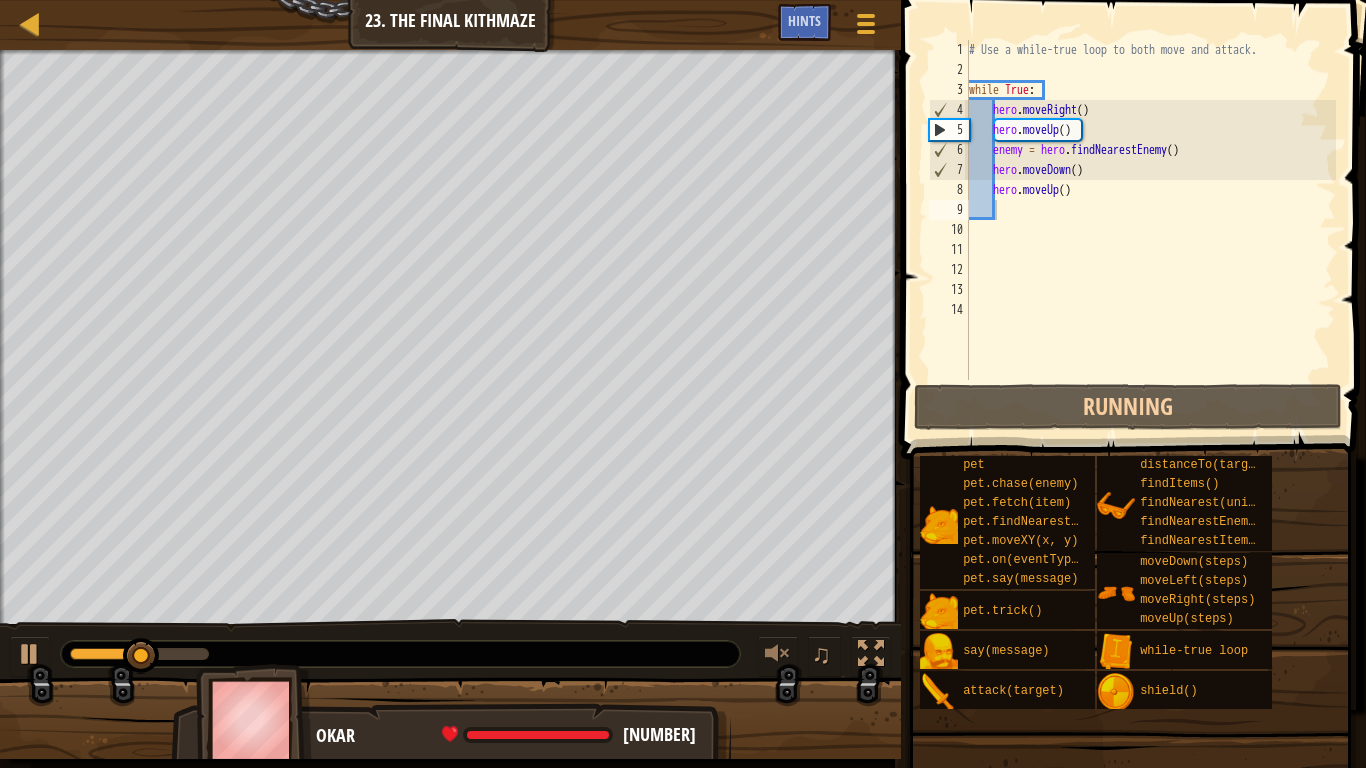 click on "Your hero must survive. Defeat the ogres. ([NUMBER]/[NUMBER]) Navigate the maze. No code problems. Under 10 statements. Collect the gems. Goals : Running... ♫ Okar [NUMBER] x: [NUMBER] y: [NUMBER] x: [NUMBER] y: [NUMBER]" at bounding box center [683, 404] 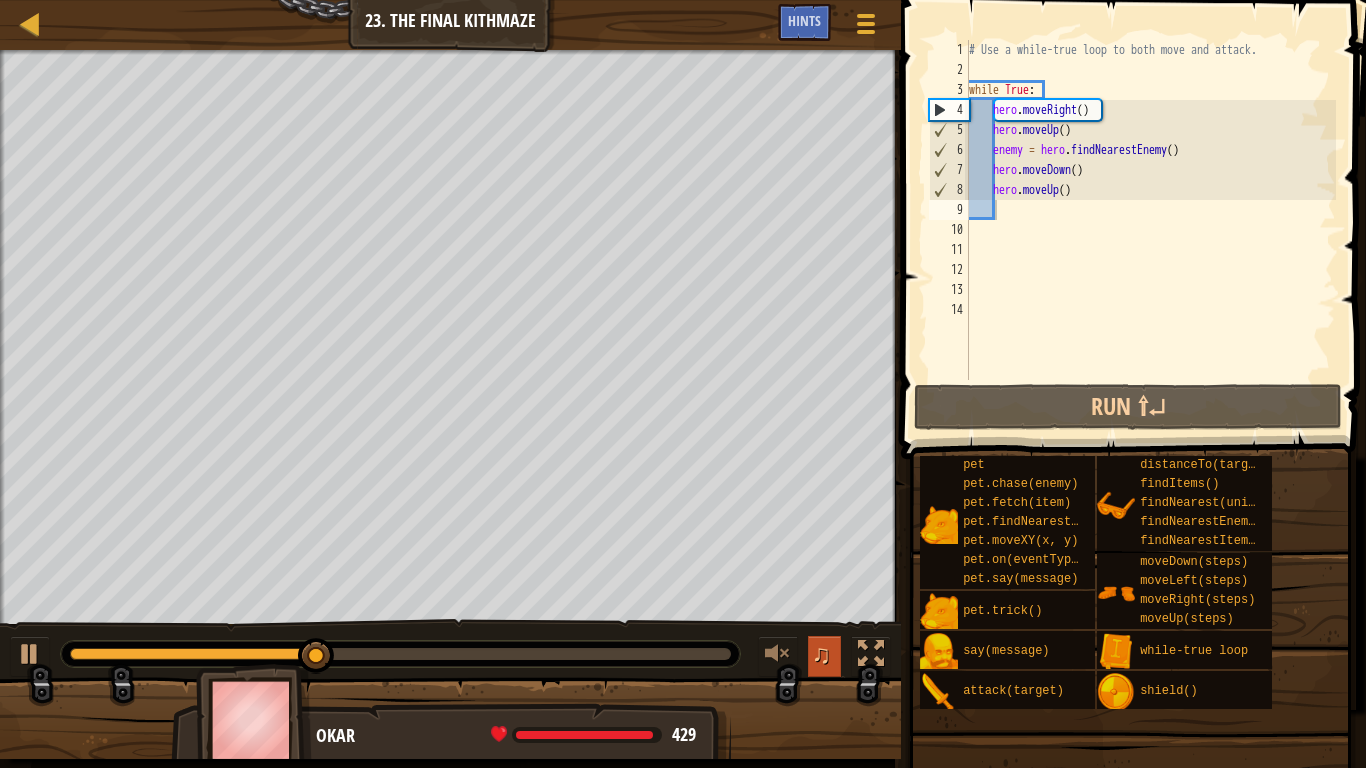 drag, startPoint x: 315, startPoint y: 648, endPoint x: 823, endPoint y: 651, distance: 508.00885 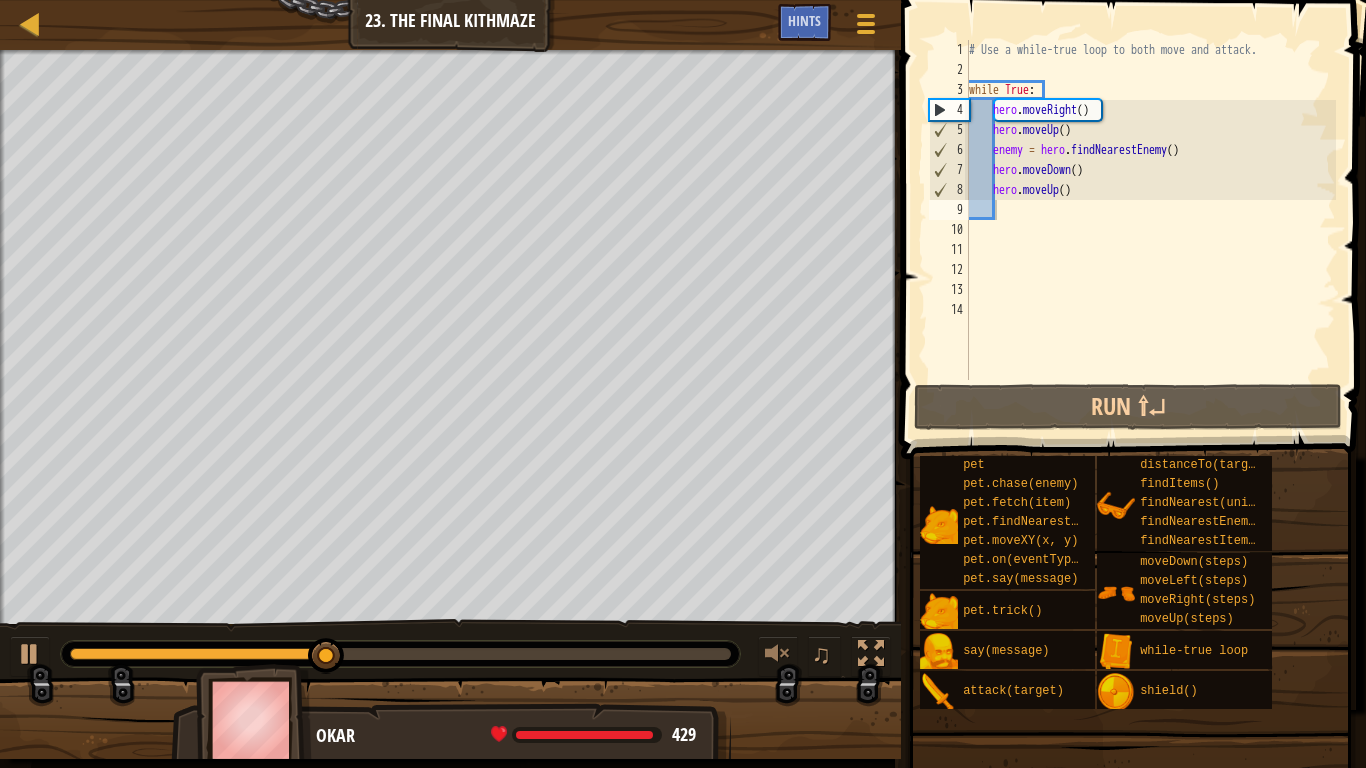 drag, startPoint x: 823, startPoint y: 651, endPoint x: 588, endPoint y: 663, distance: 235.30618 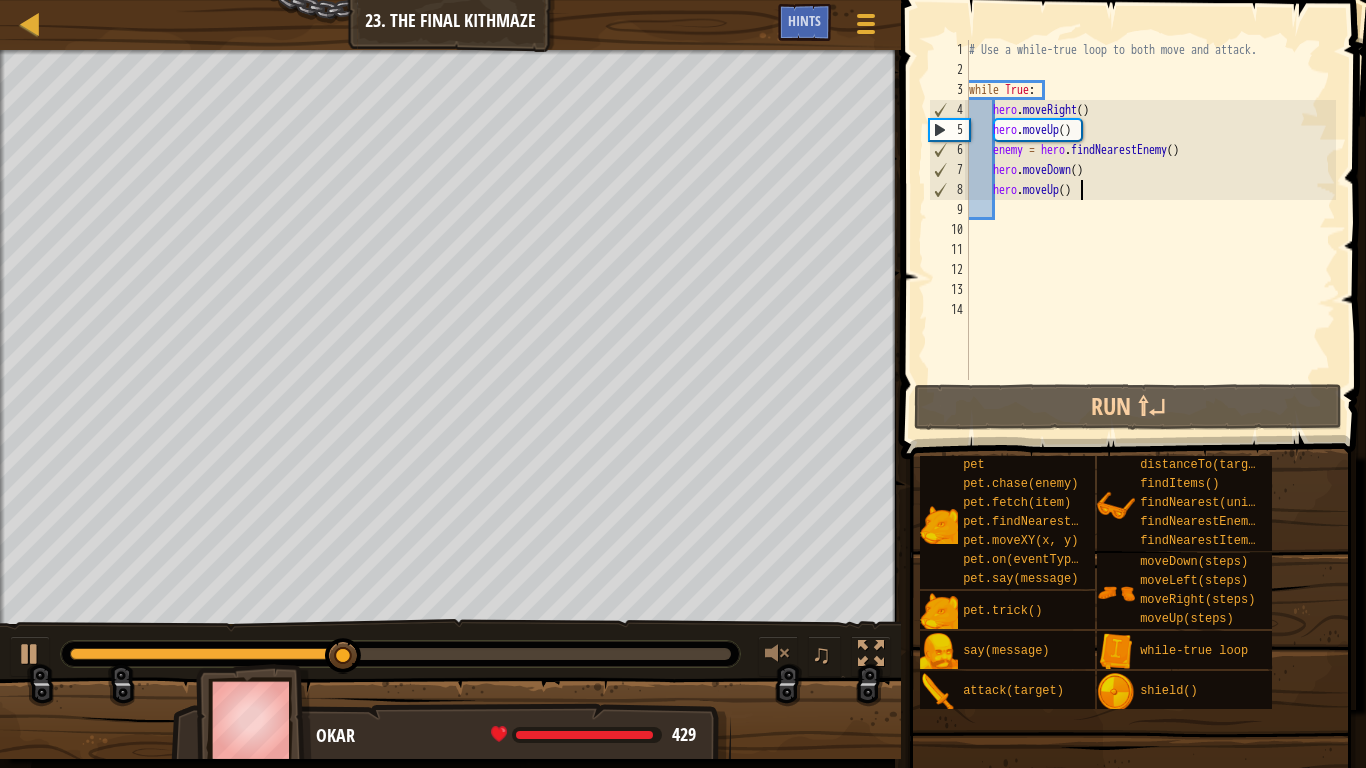 scroll, scrollTop: 9, scrollLeft: 0, axis: vertical 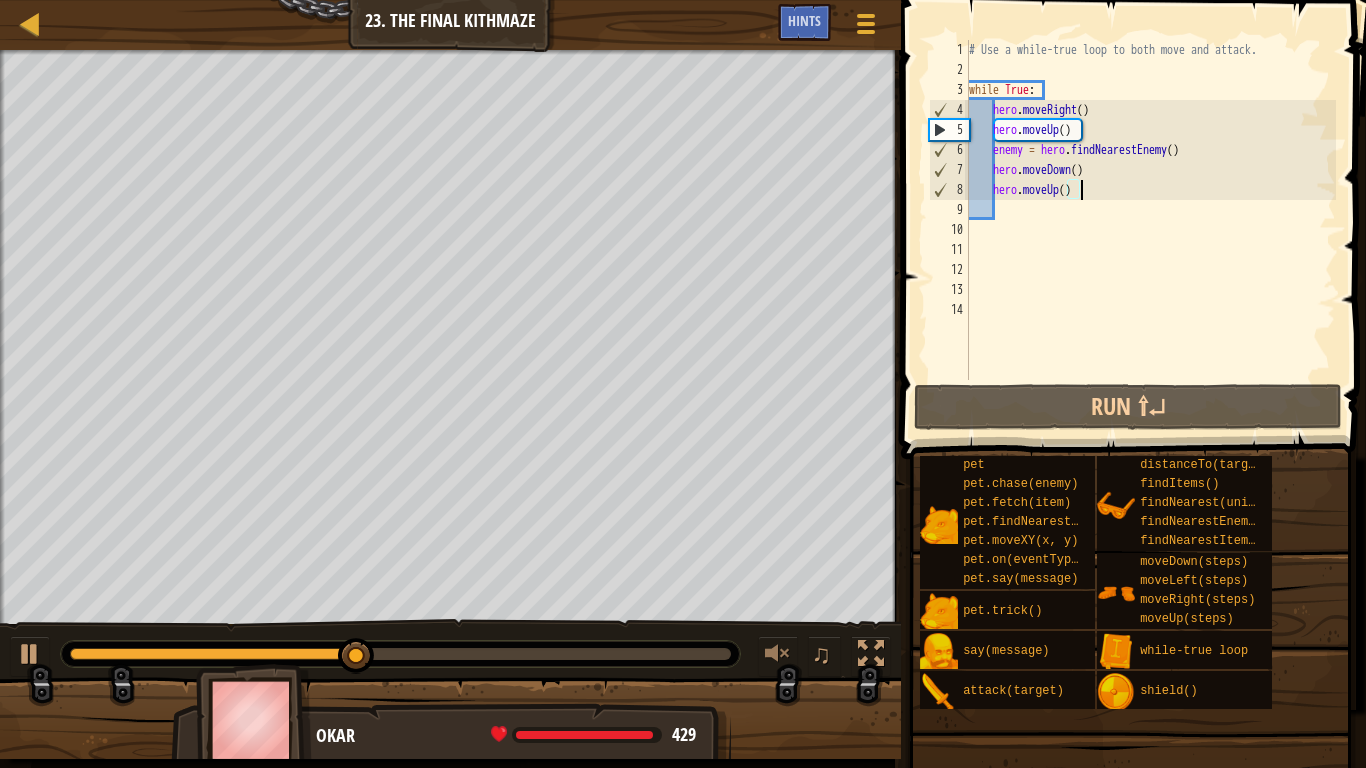drag, startPoint x: 1089, startPoint y: 189, endPoint x: 1064, endPoint y: 186, distance: 25.179358 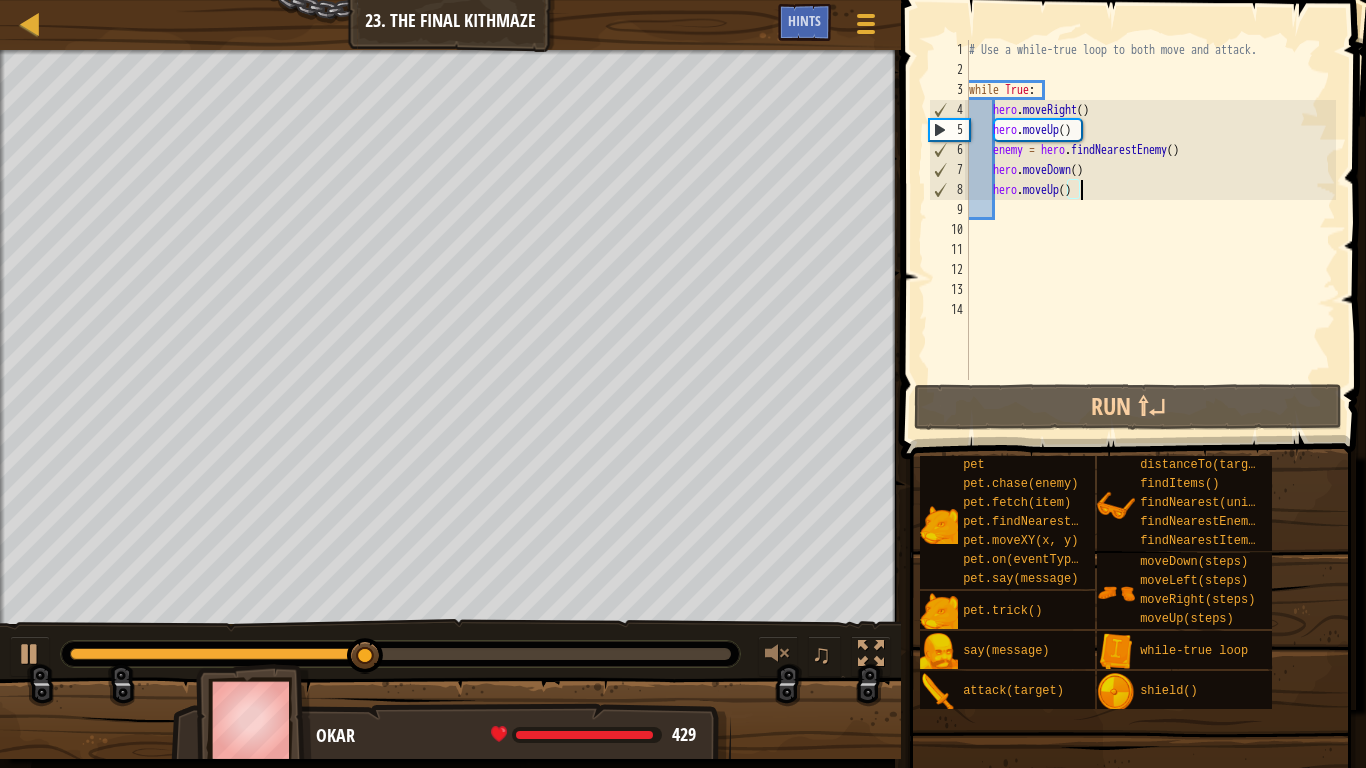 click on "# Use a while-true loop to both move and attack. while   True :      hero . moveRight ( )      hero . moveUp ( )      enemy   =   hero . findNearestEnemy ( )      hero . moveDown ( )      hero . moveUp ( )" at bounding box center (1150, 230) 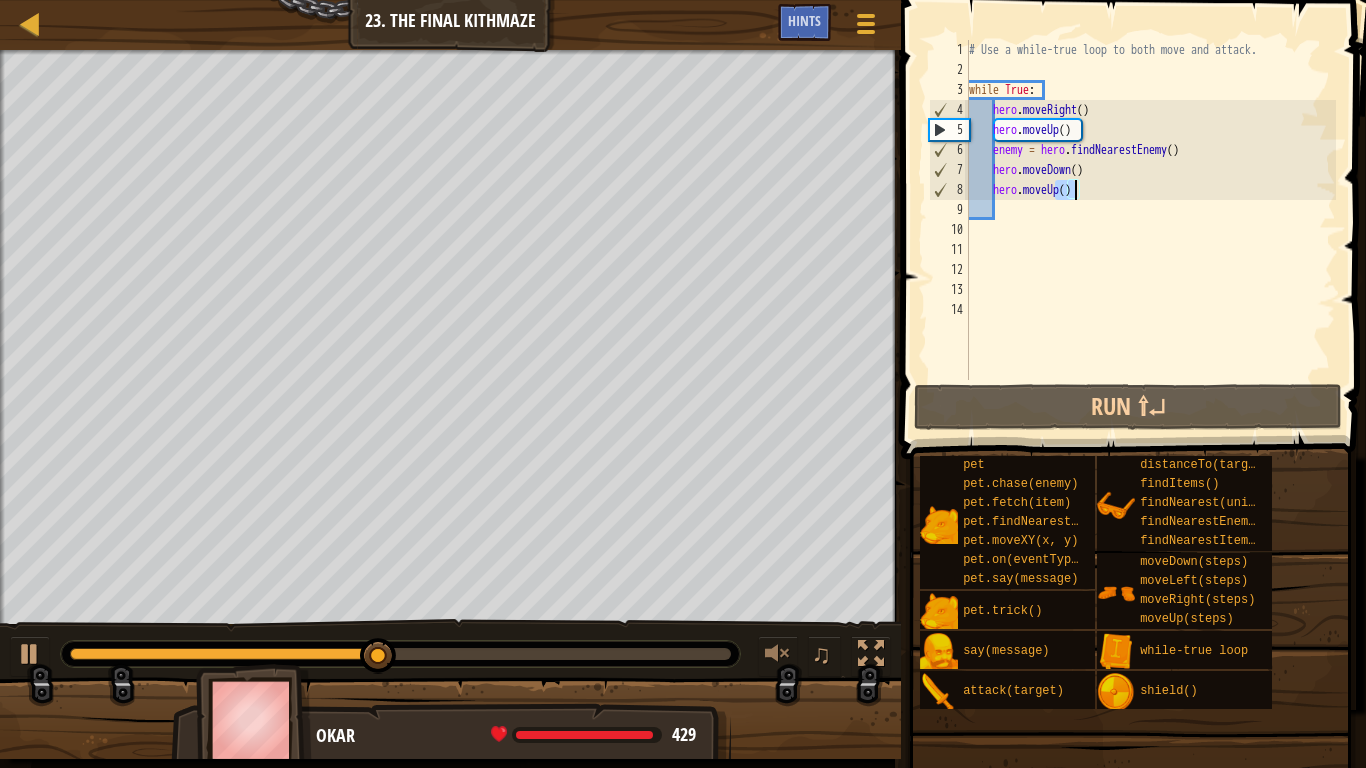 drag, startPoint x: 1054, startPoint y: 186, endPoint x: 1079, endPoint y: 188, distance: 25.079872 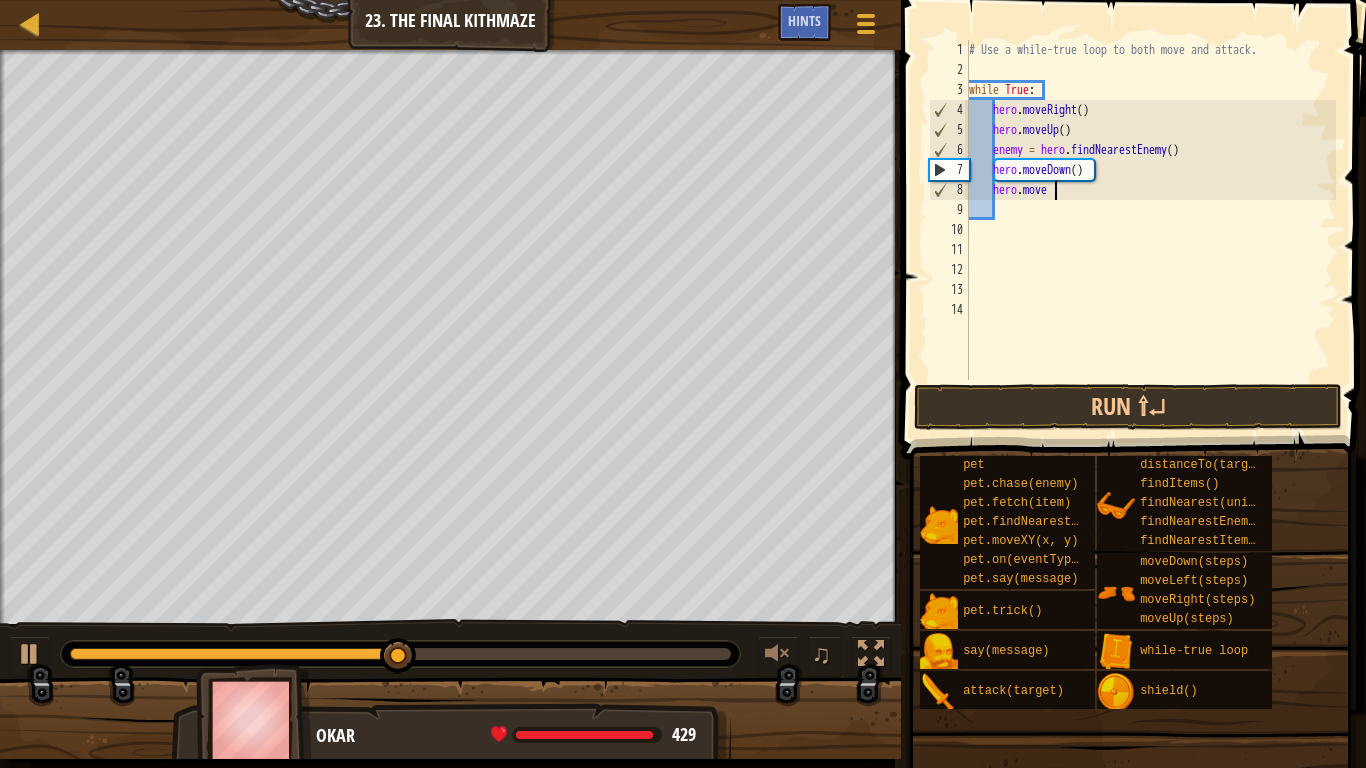 type on "hero.moved" 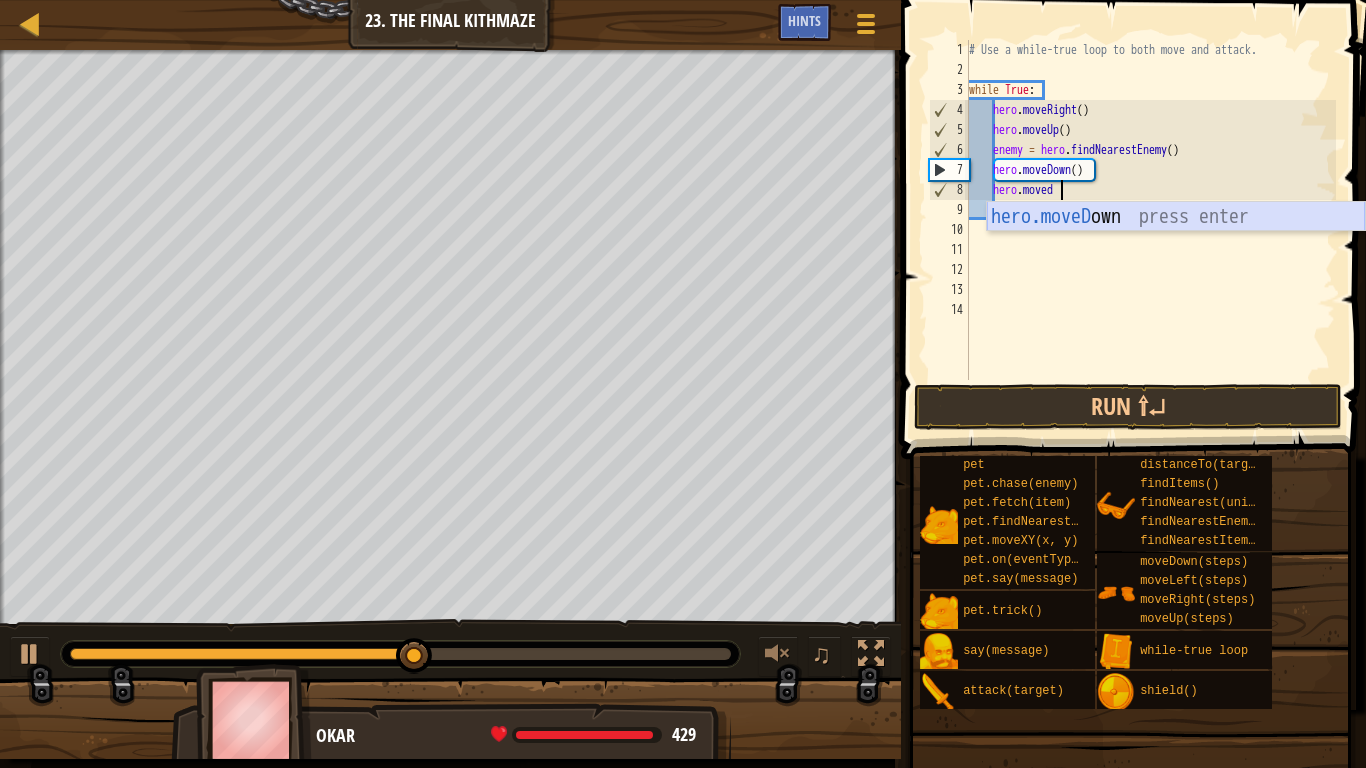 click on "hero.moveD own press enter" at bounding box center (1176, 247) 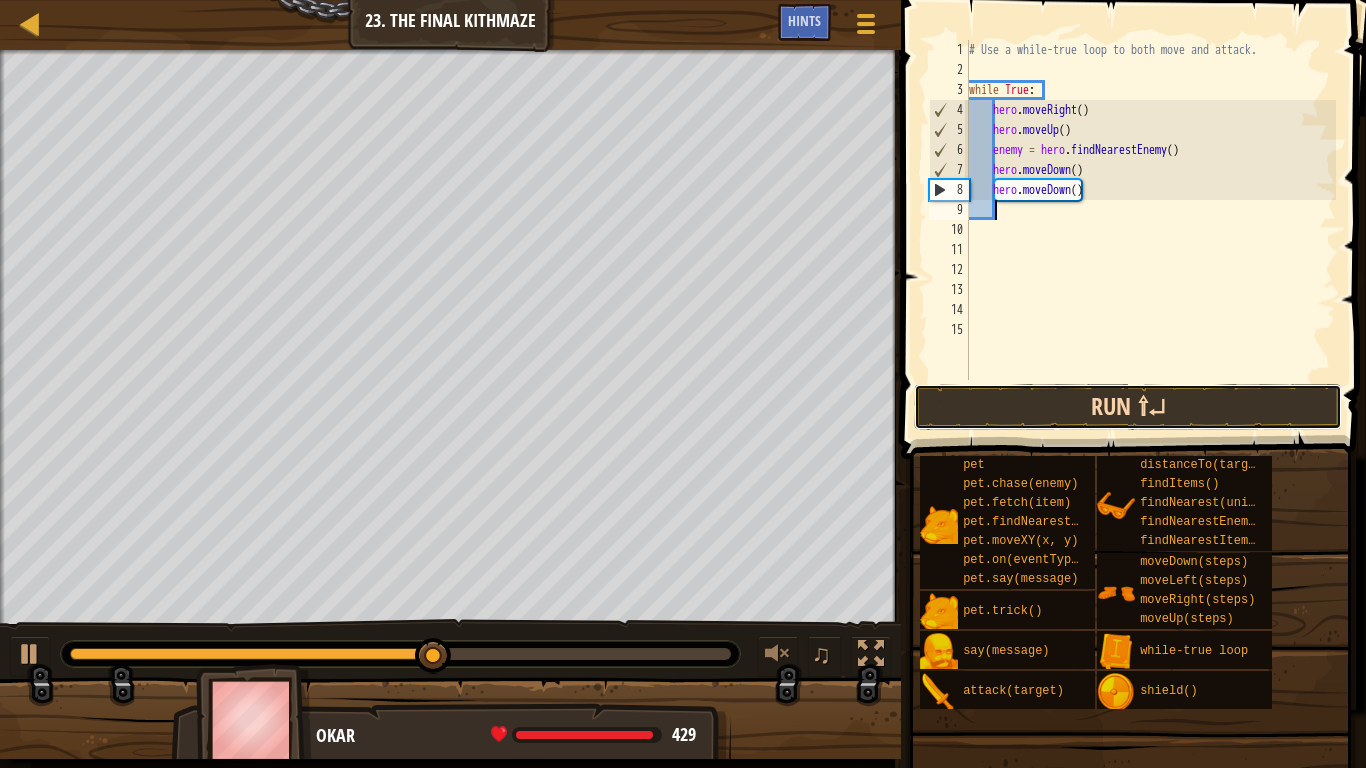 click on "Run ⇧↵" at bounding box center [1128, 407] 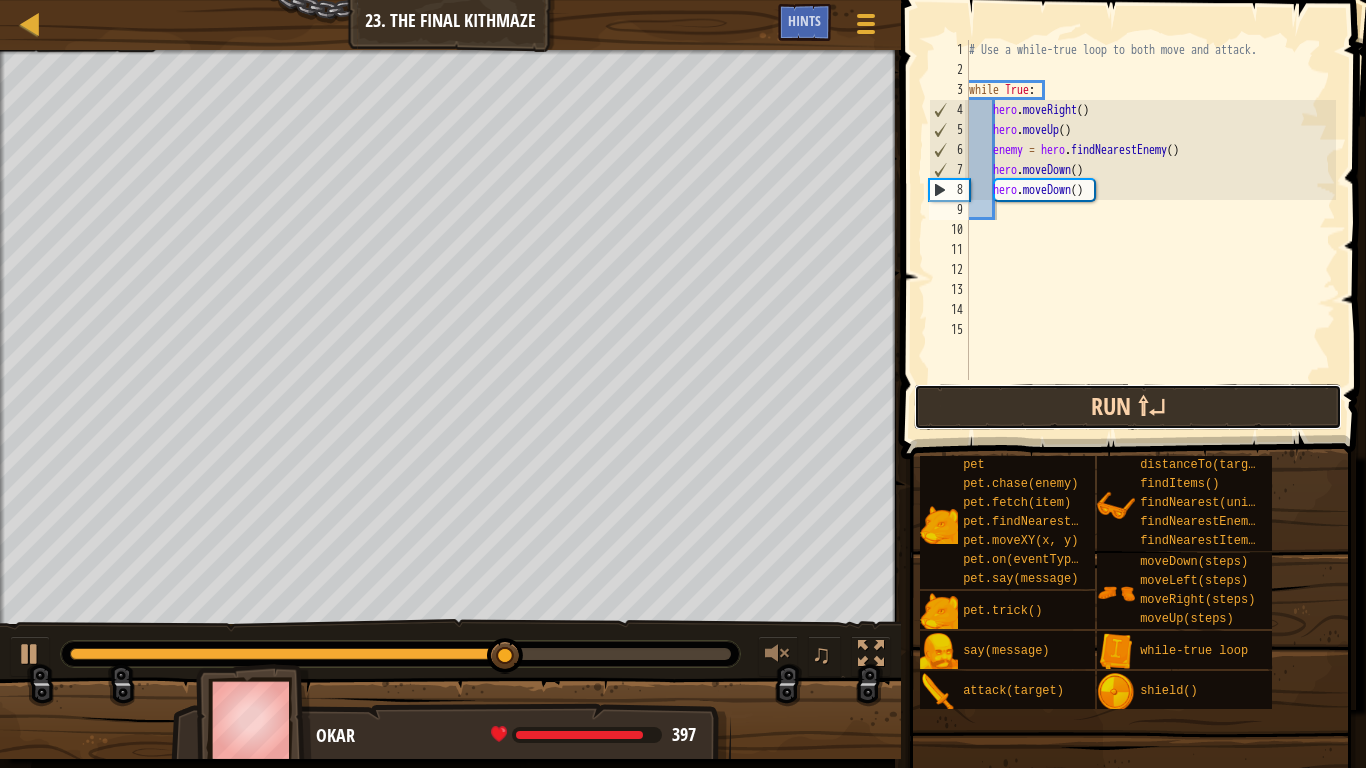 click on "Run ⇧↵" at bounding box center (1128, 407) 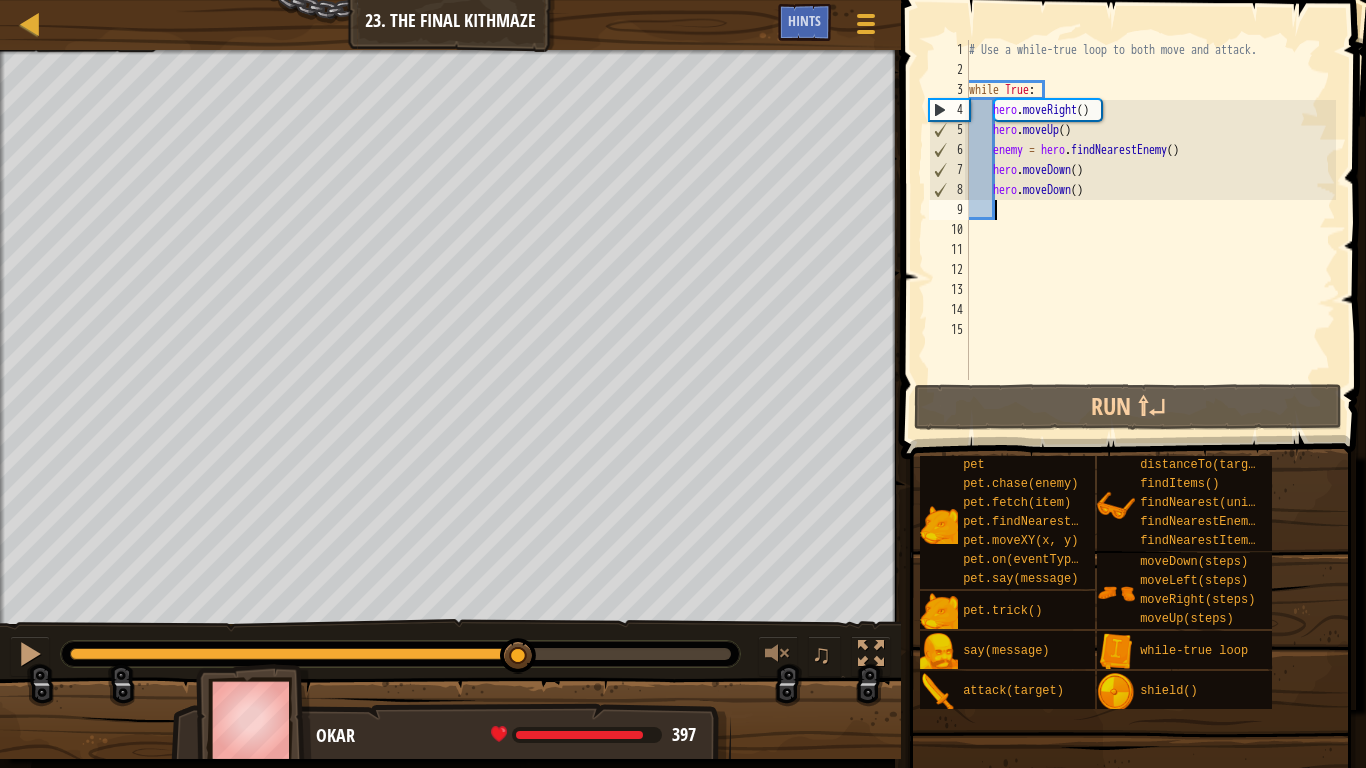 drag, startPoint x: 325, startPoint y: 657, endPoint x: 522, endPoint y: 685, distance: 198.9799 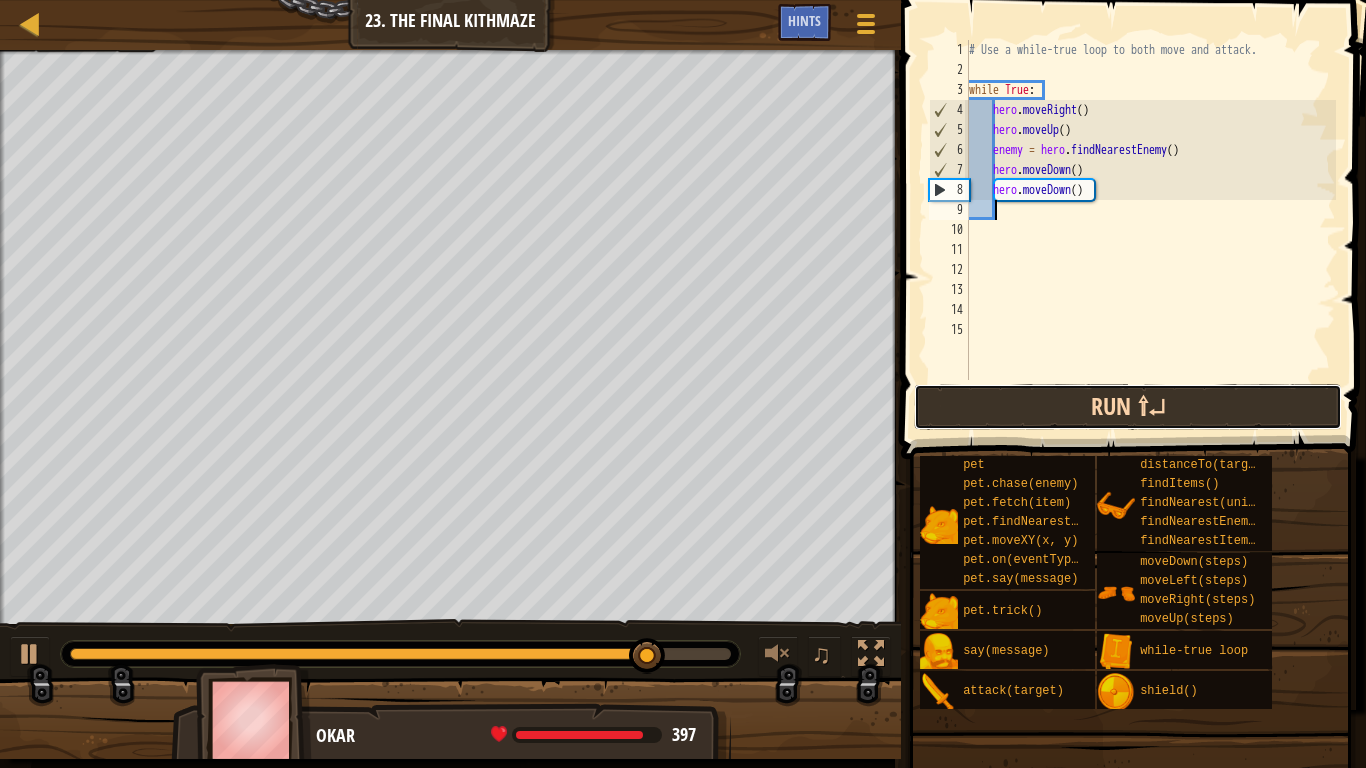 click on "Run ⇧↵" at bounding box center [1128, 407] 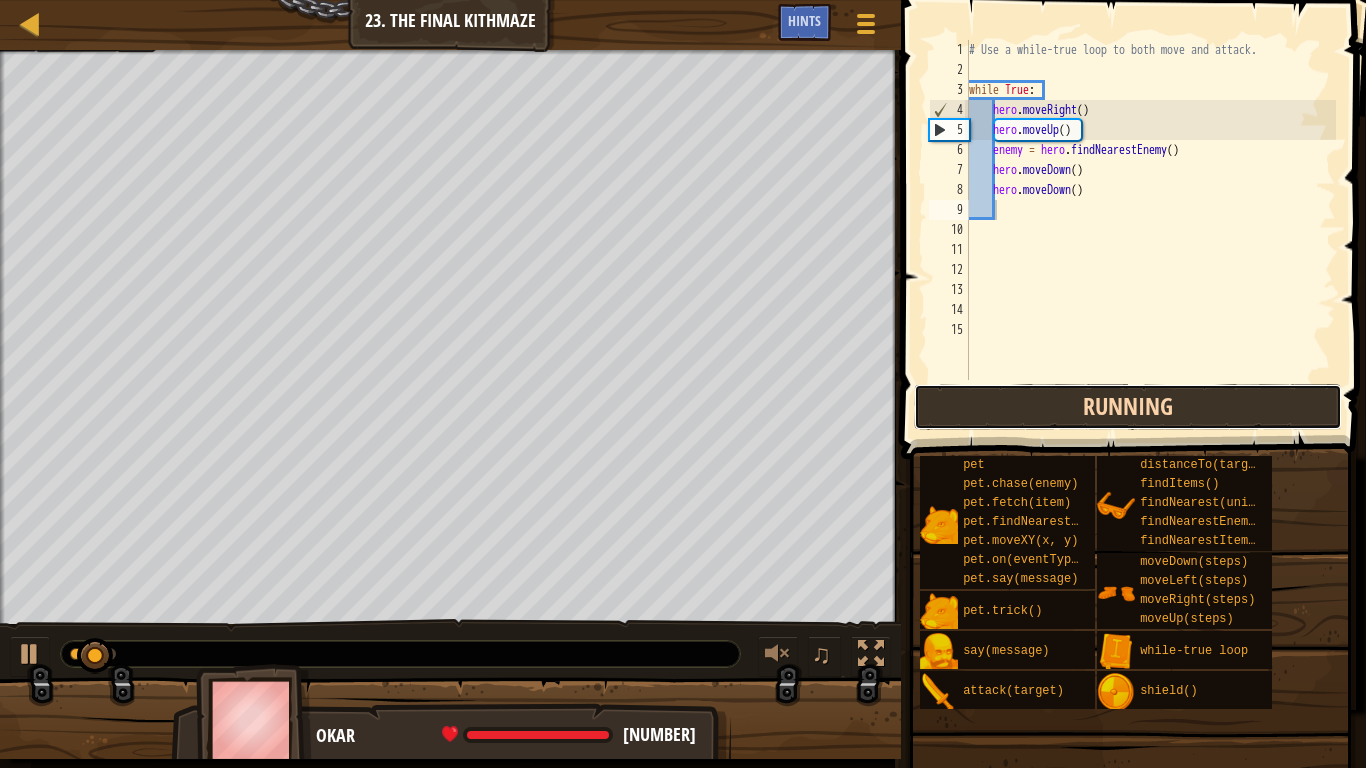 click on "Running" at bounding box center (1128, 407) 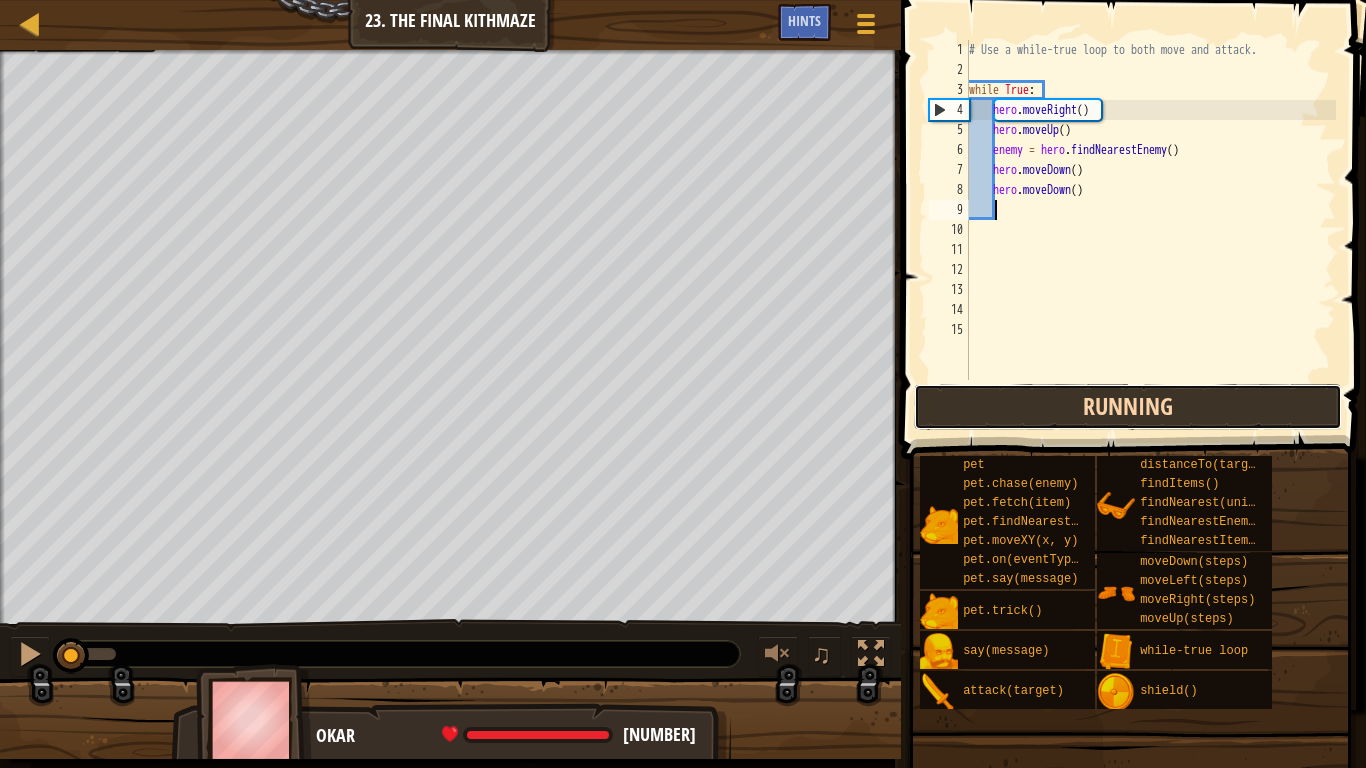 click on "Running" at bounding box center [1128, 407] 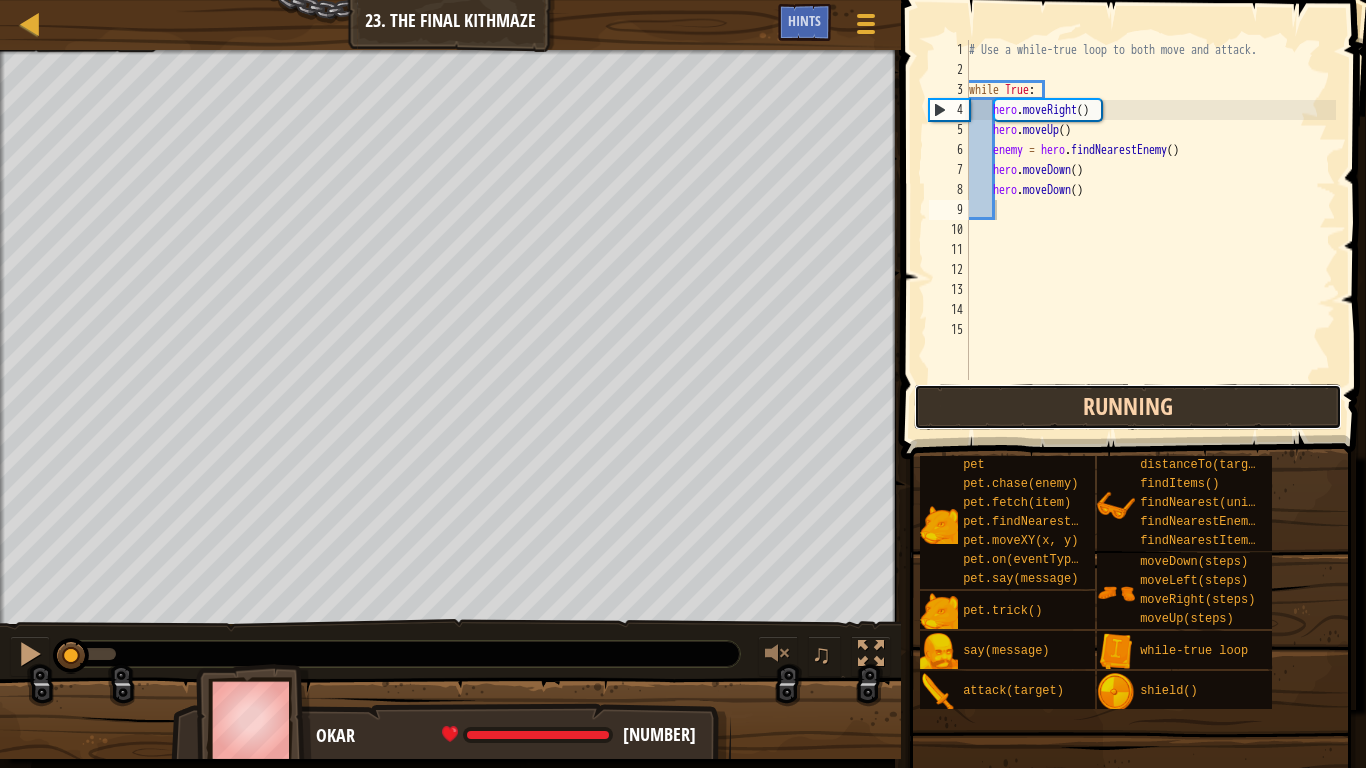 click on "Running" at bounding box center [1128, 407] 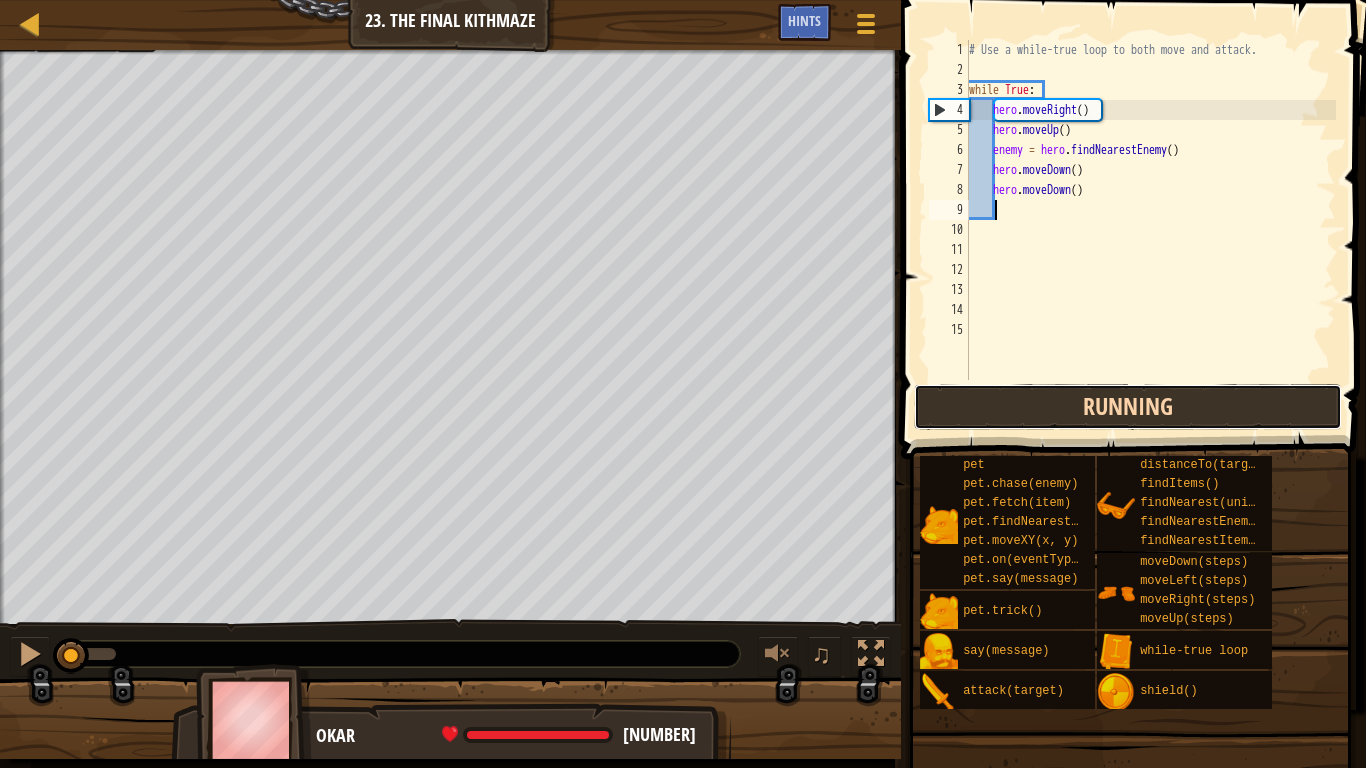 click on "Running" at bounding box center (1128, 407) 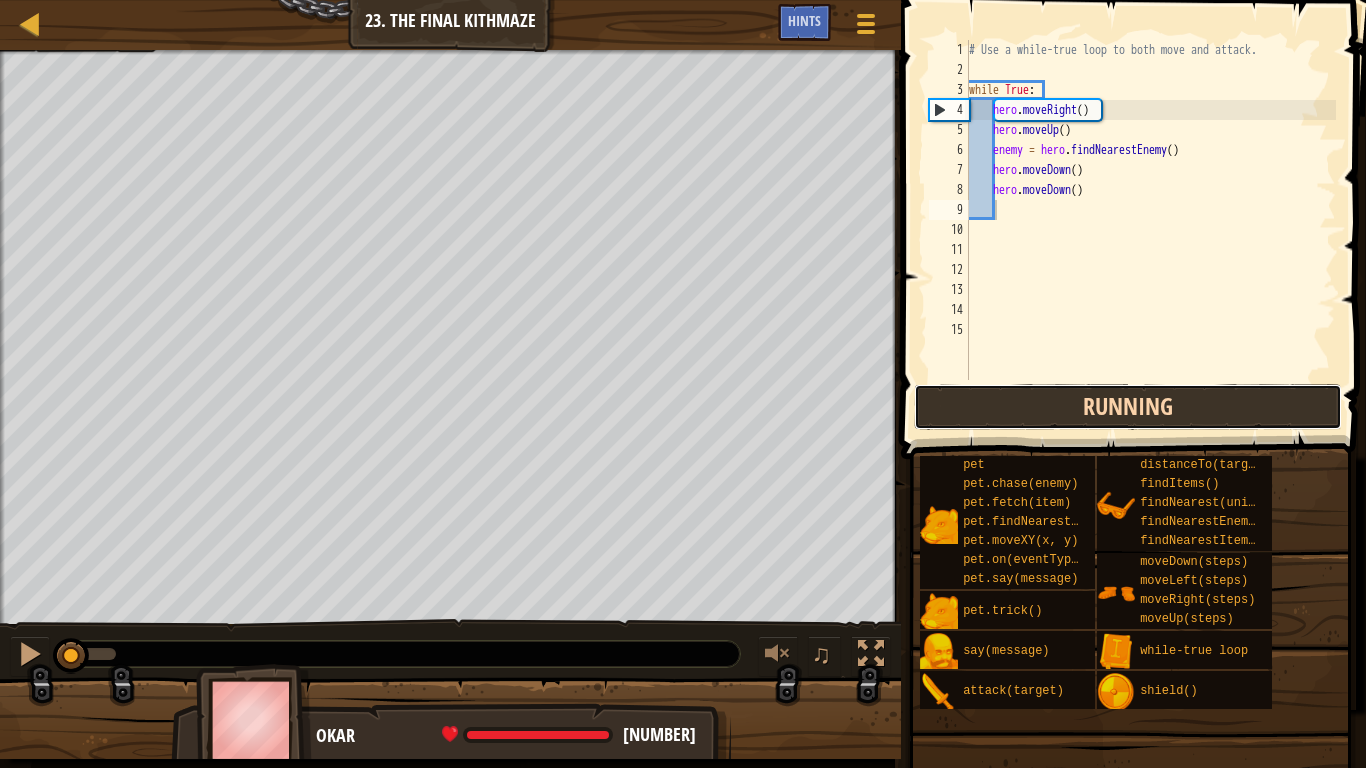 click on "Running" at bounding box center (1128, 407) 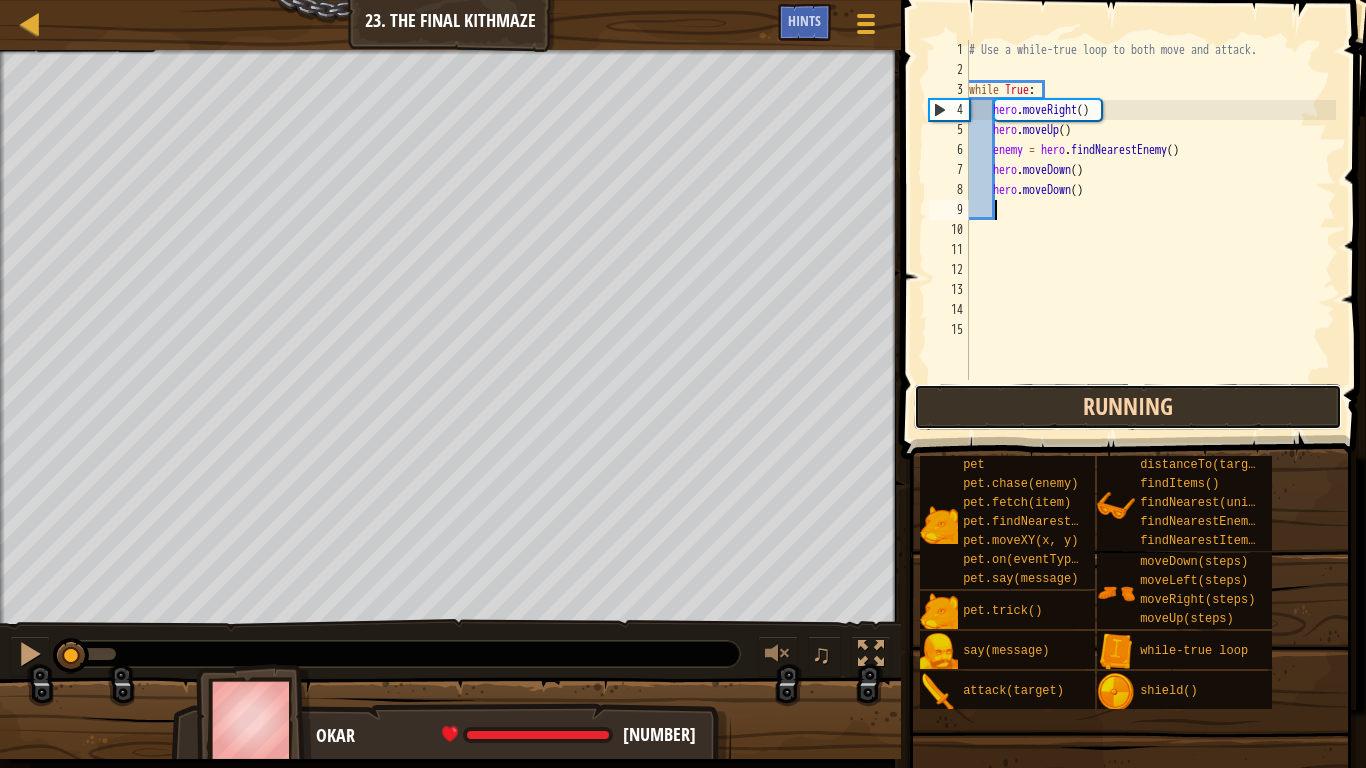 click on "Running" at bounding box center (1128, 407) 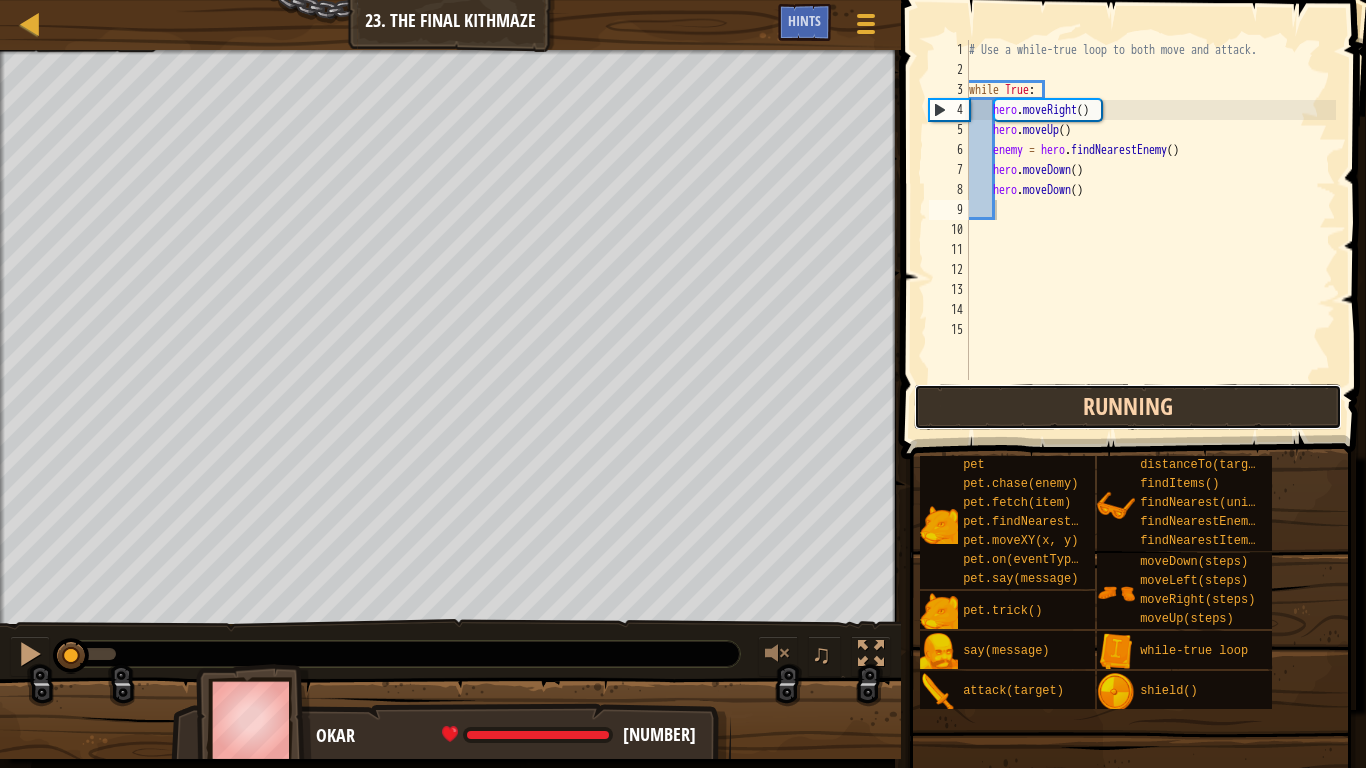 click on "Running" at bounding box center [1128, 407] 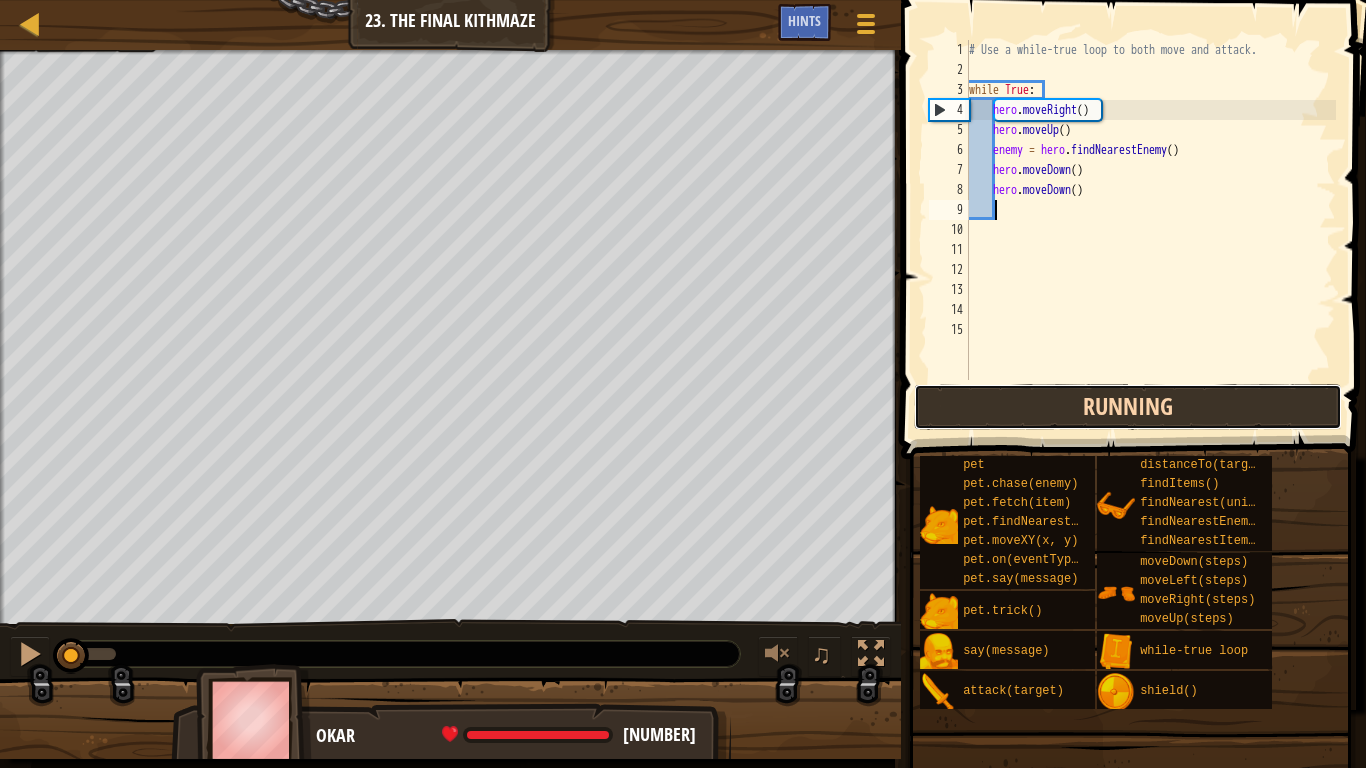 click on "Running" at bounding box center [1128, 407] 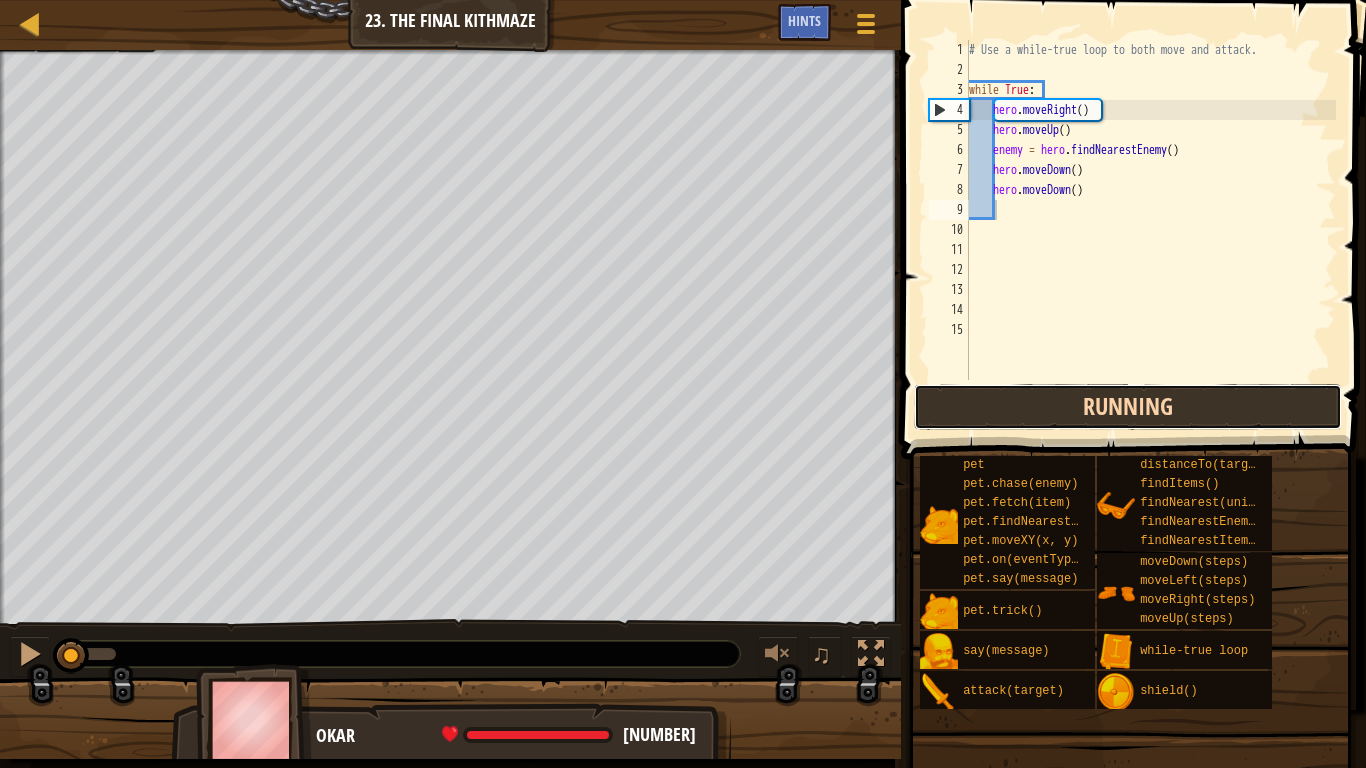 click on "Running" at bounding box center (1128, 407) 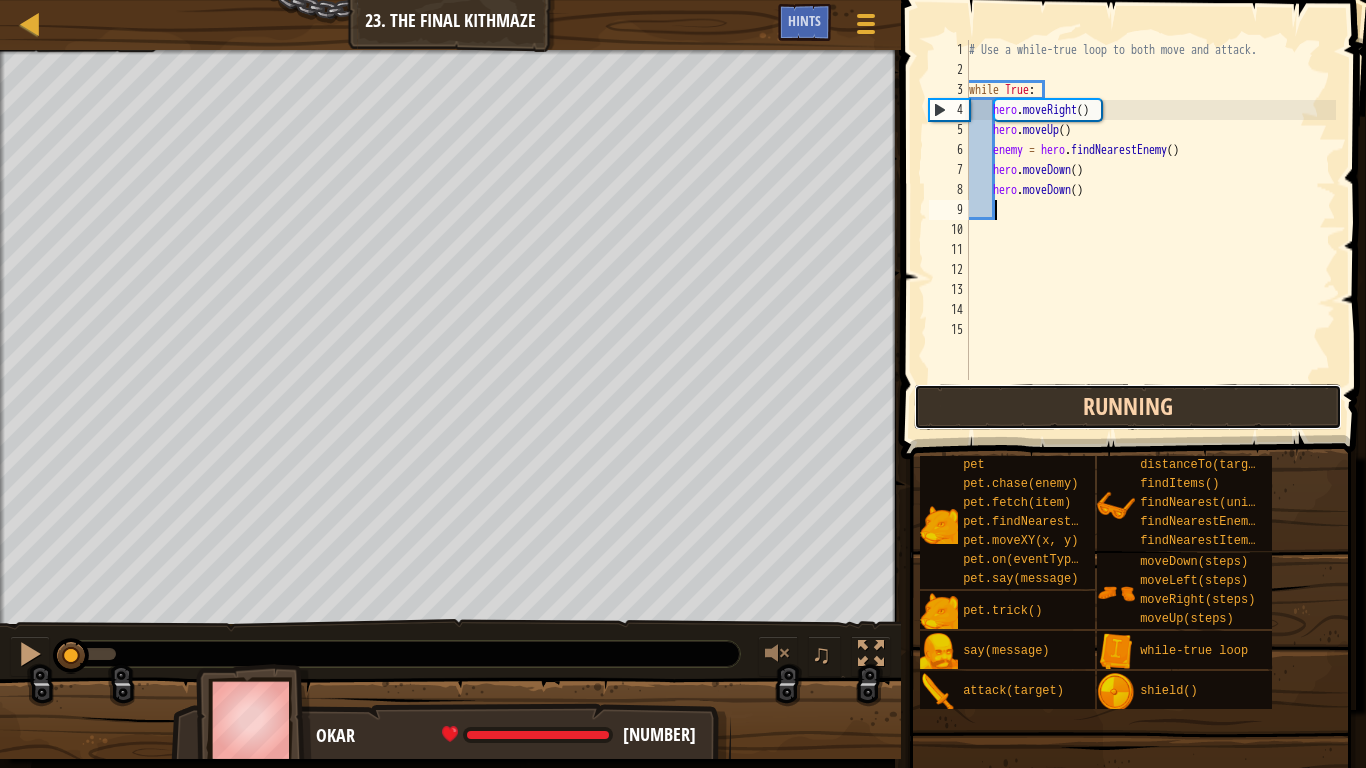 click on "Running" at bounding box center [1128, 407] 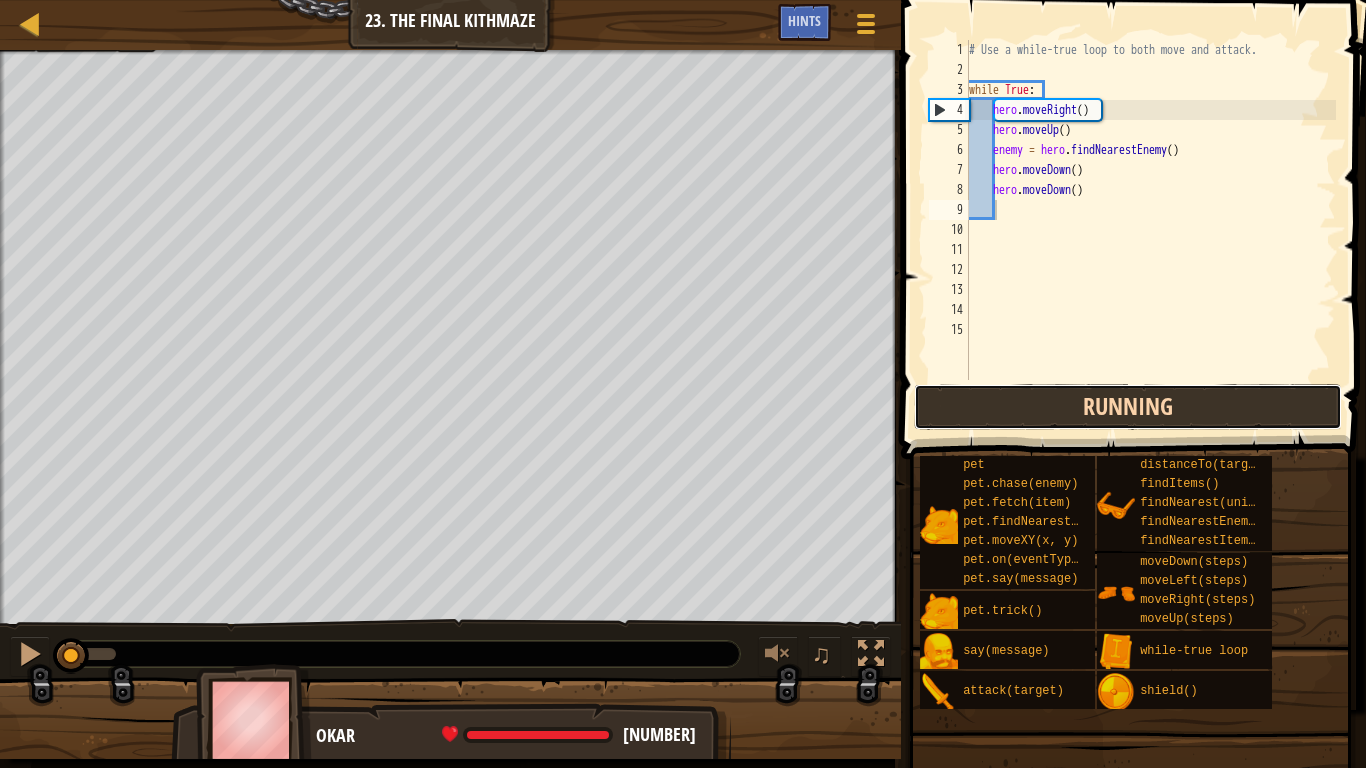 click on "Running" at bounding box center [1128, 407] 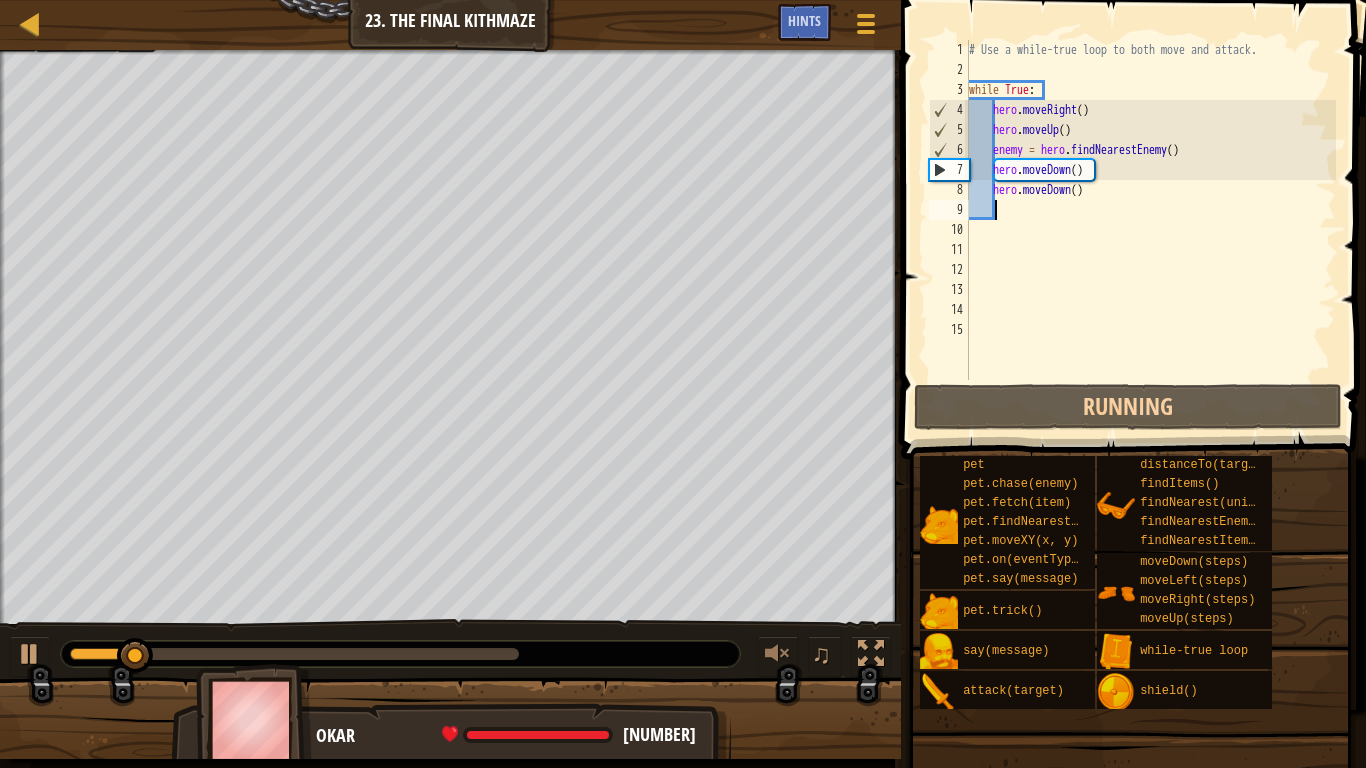 type on "m" 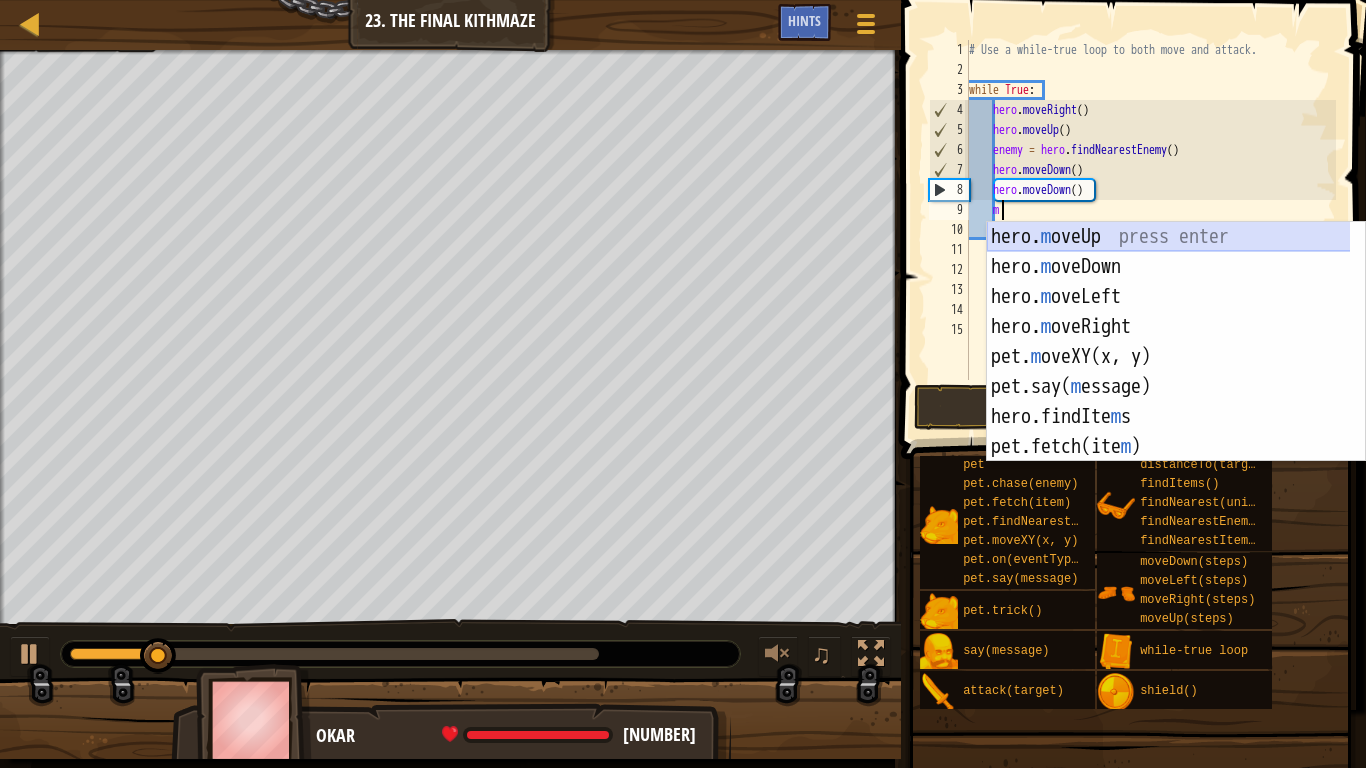 click on "he ro.moveUp press enter he ro.moveDown press enter he ro.moveLeft press enter he ro.moveRight press enter pet.moveXY(x, y) press enter pet.say( message) press enter hero.findIte ms press enter pet.fetch(ite m ) press enter pet.chase(ene m y) press enter" at bounding box center [1176, 372] 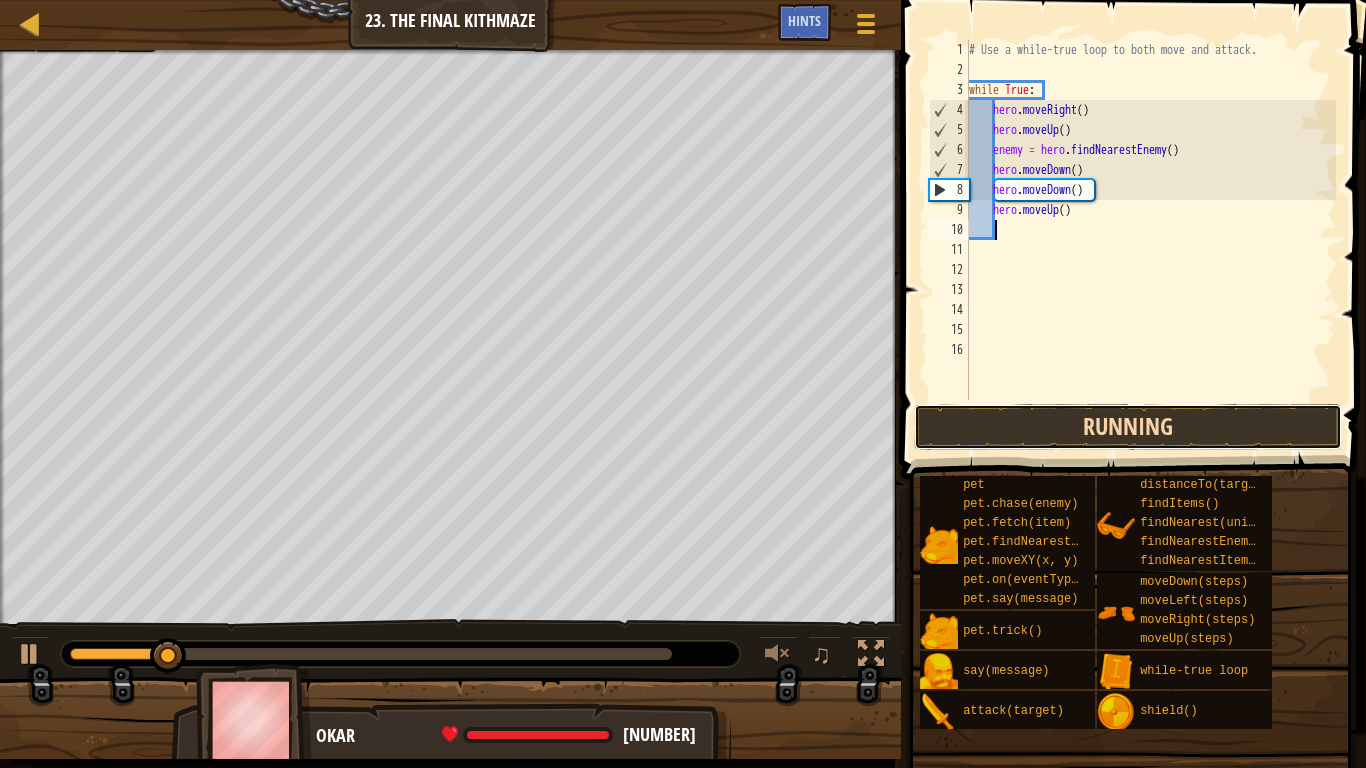 click on "Running" at bounding box center (1128, 427) 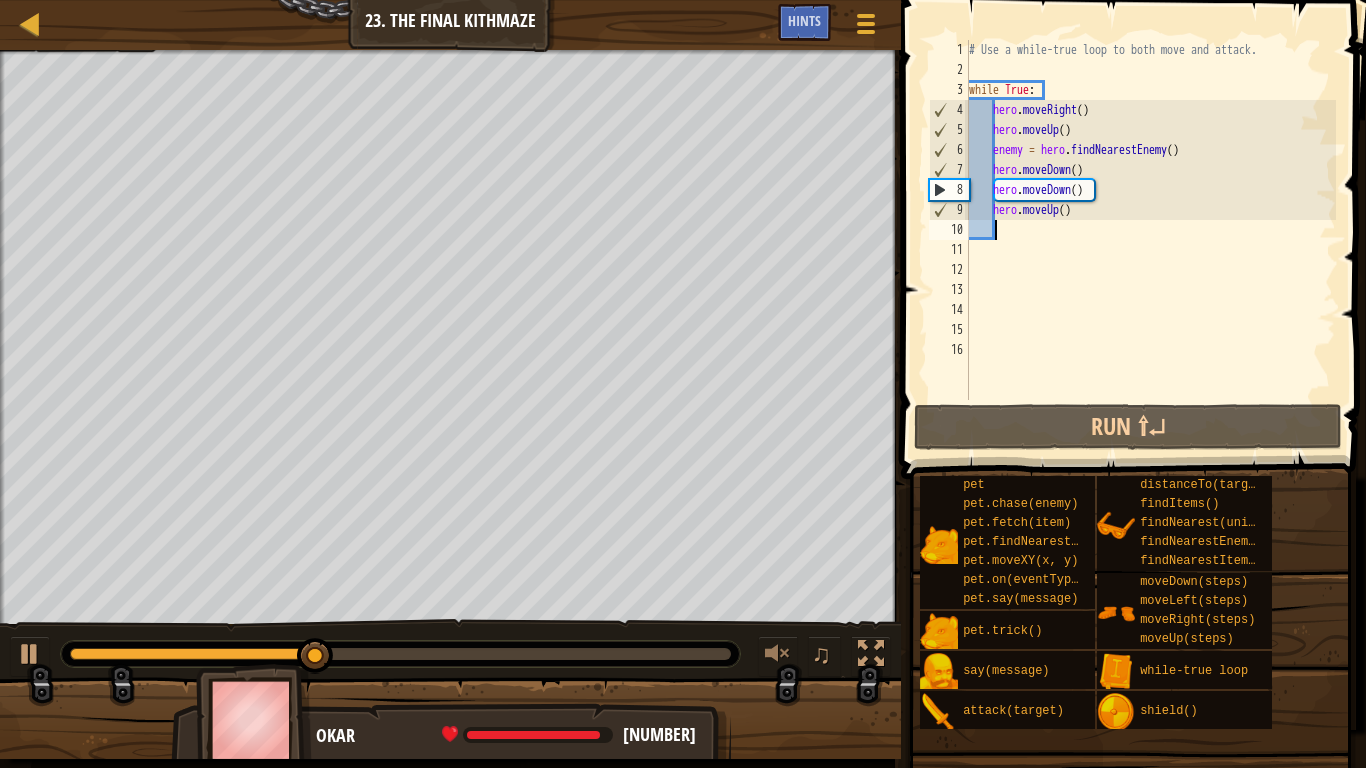 click on "Your hero must survive. Defeat the ogres. ([NUMBER]/[NUMBER]) Navigate the maze. Under [NUMBER] statements. Collect the gems. Goals : Ran out of time" at bounding box center [450, 337] 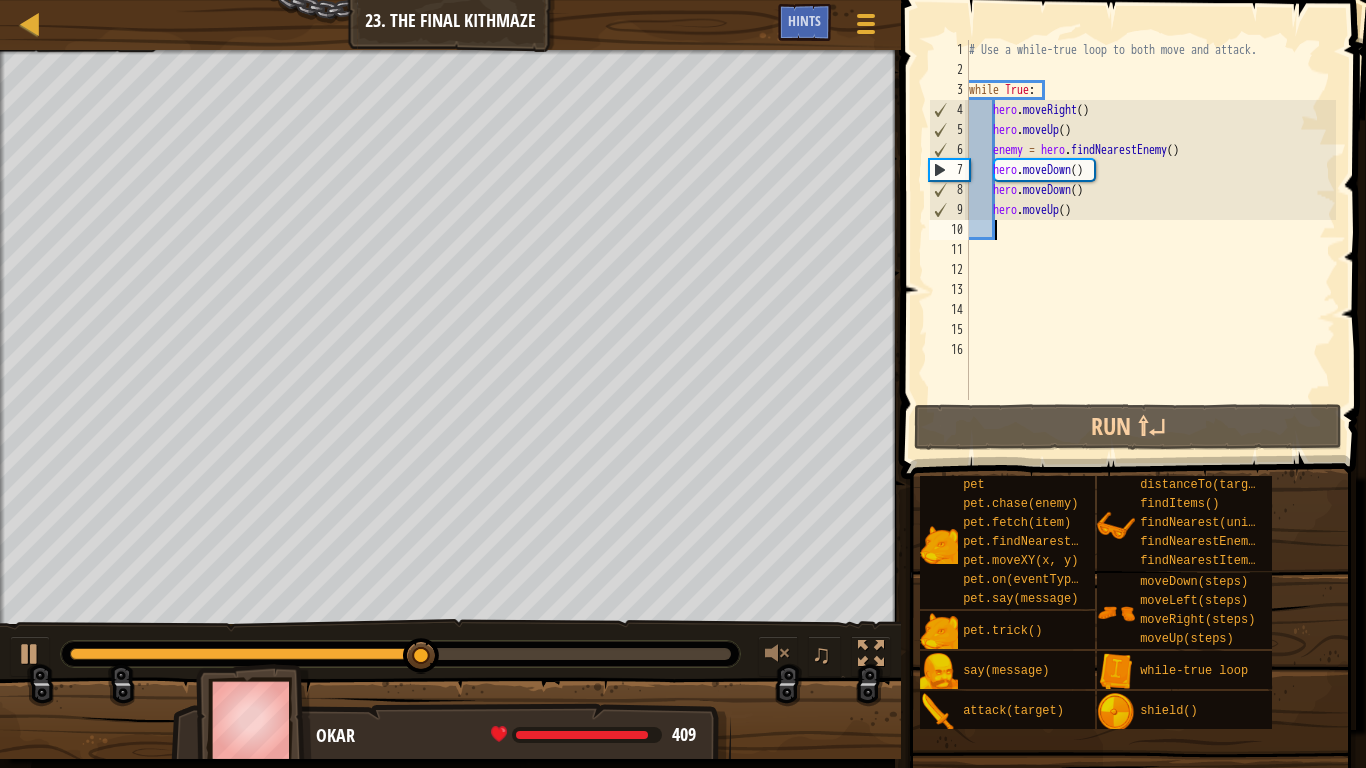 type on "h" 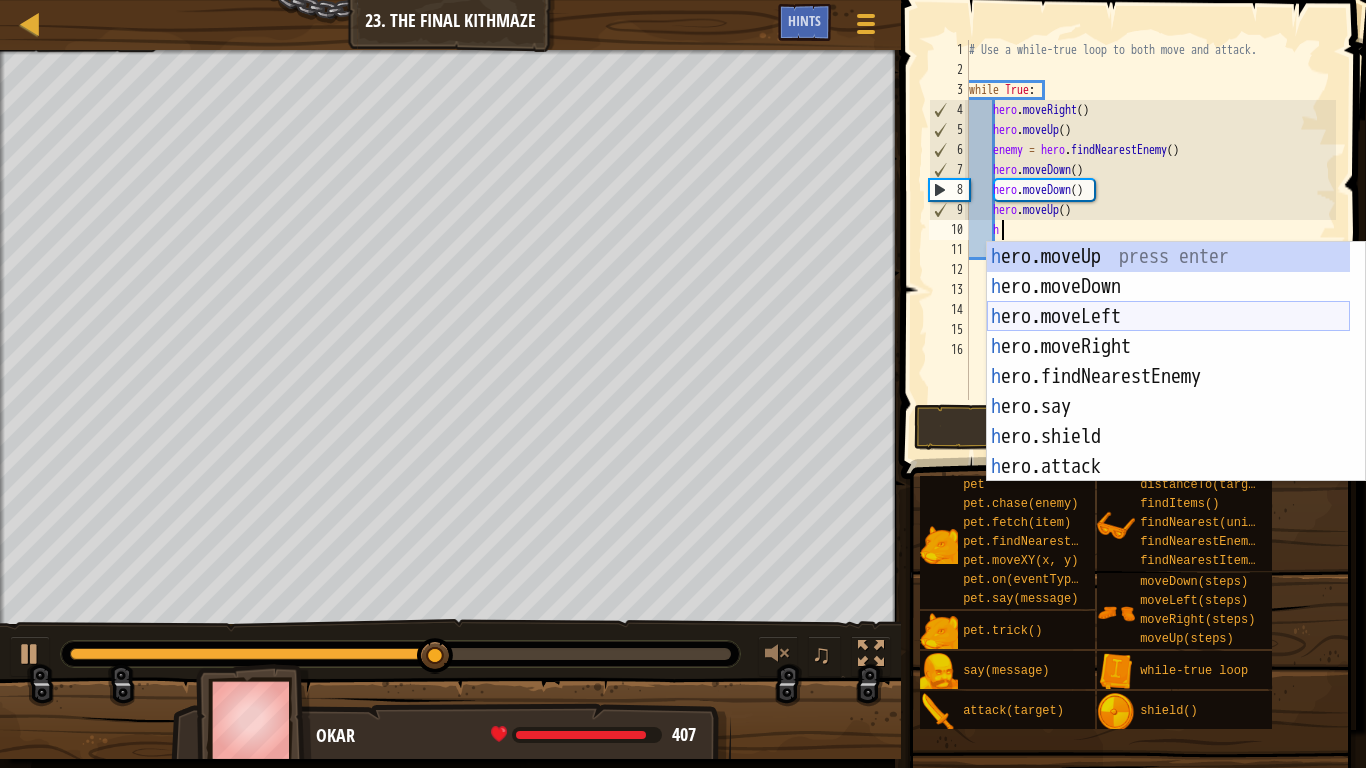 type 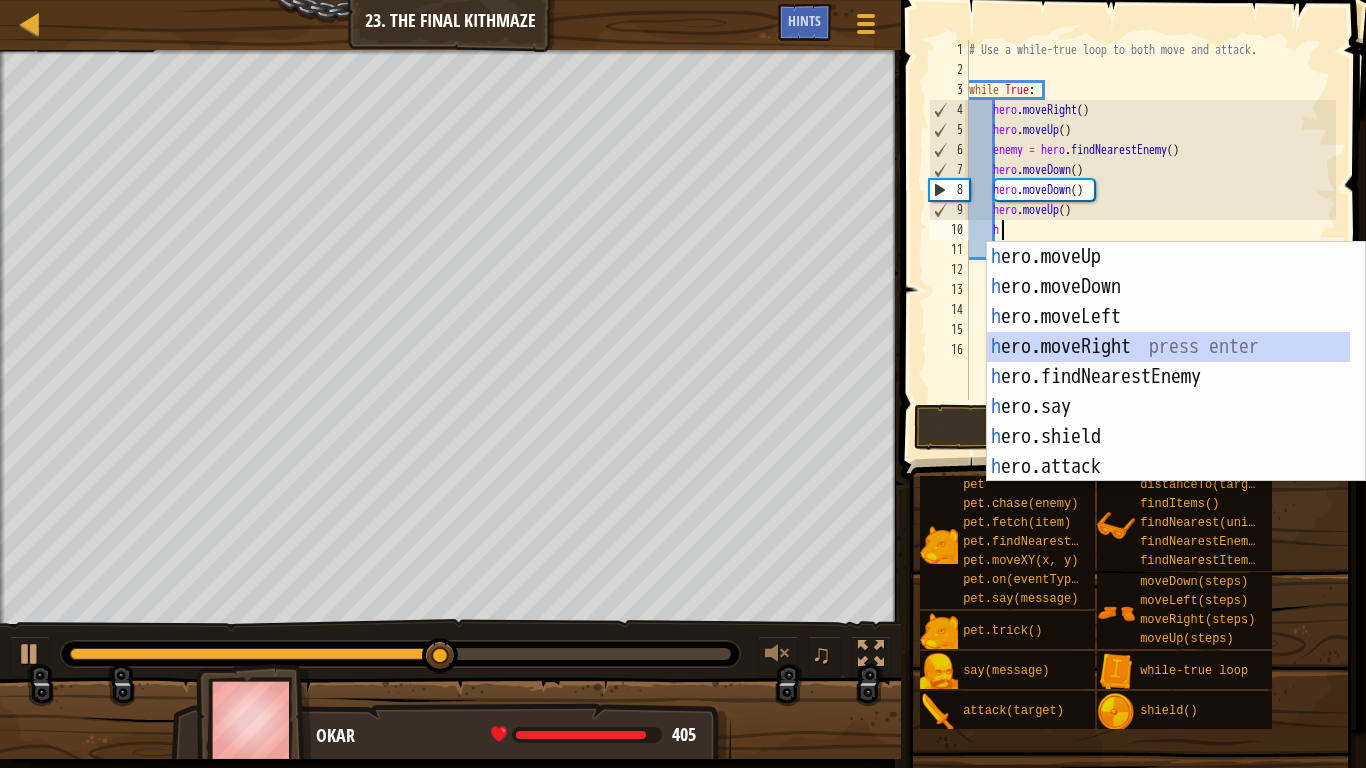 drag, startPoint x: 1127, startPoint y: 340, endPoint x: 1091, endPoint y: 345, distance: 36.345562 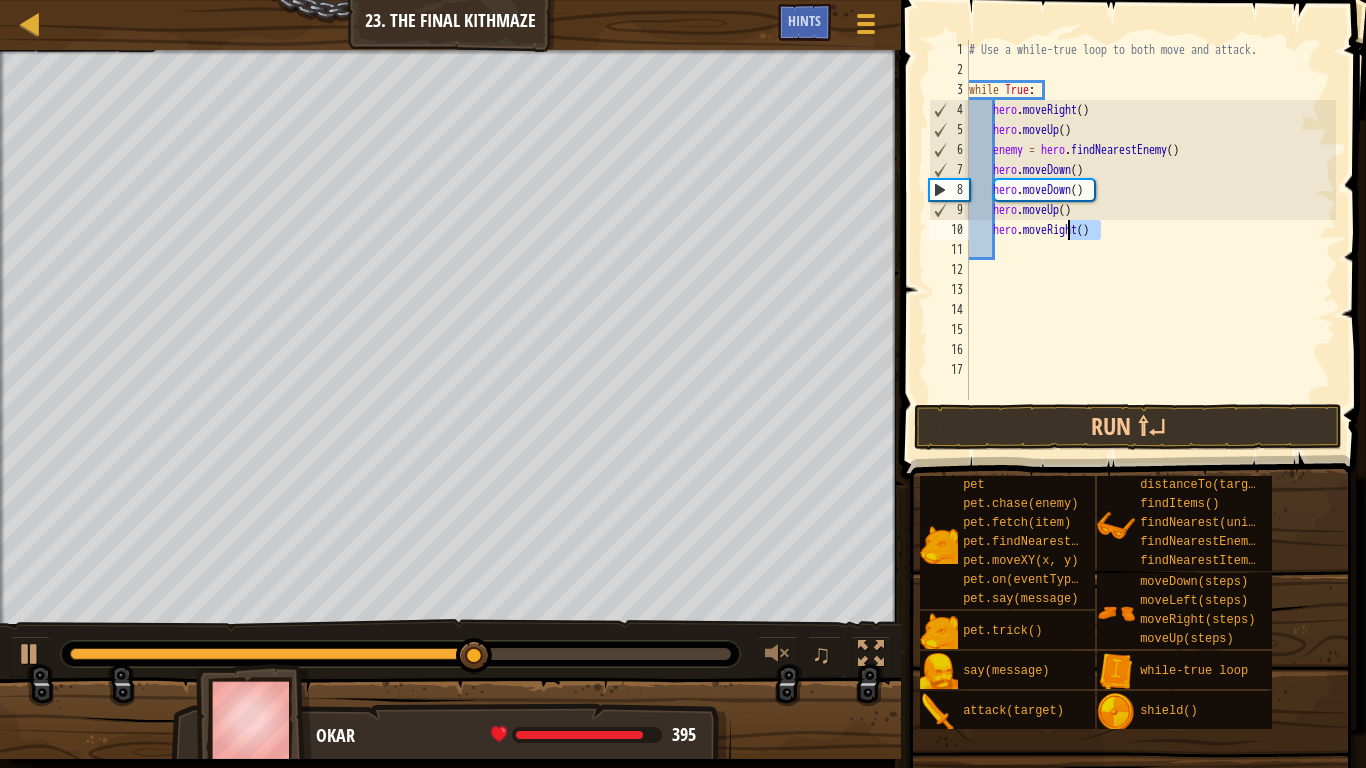 drag, startPoint x: 1099, startPoint y: 228, endPoint x: 1067, endPoint y: 229, distance: 32.01562 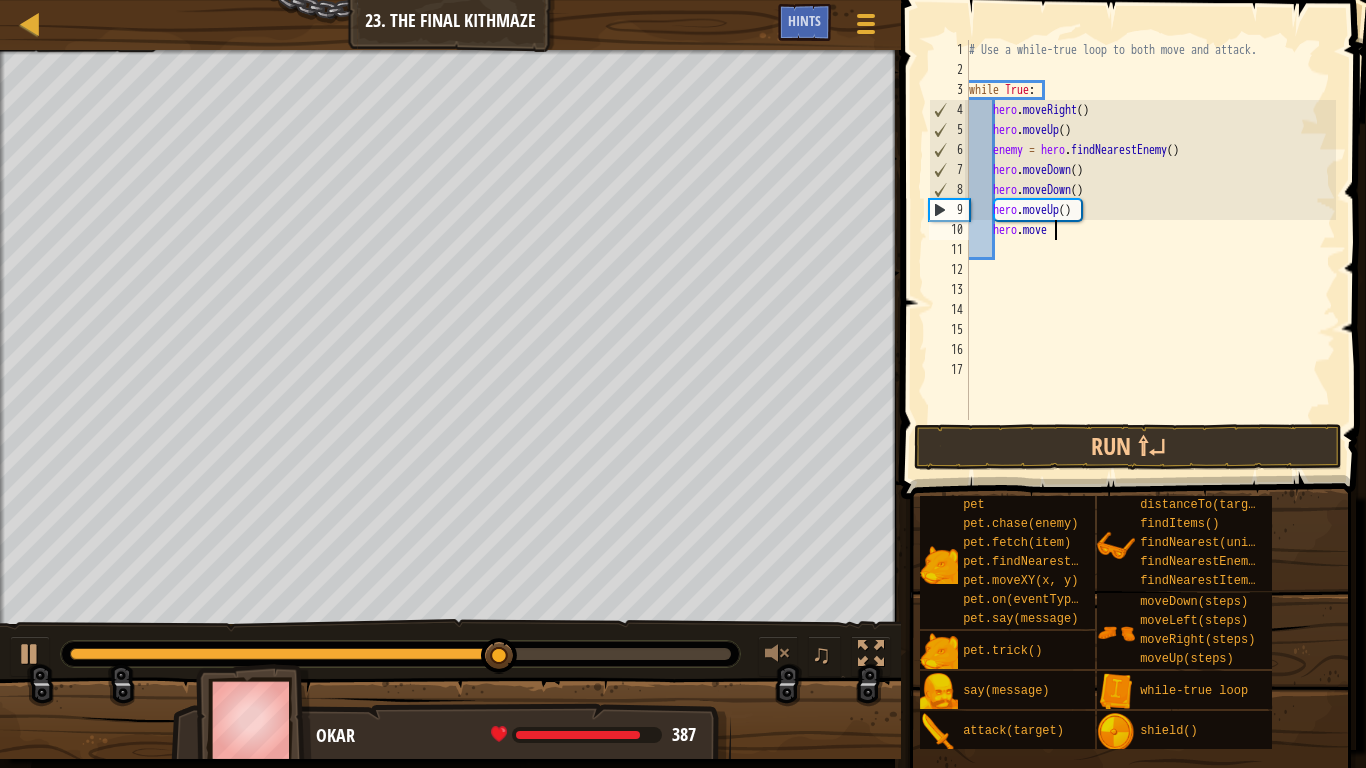 type on "hero.moveu" 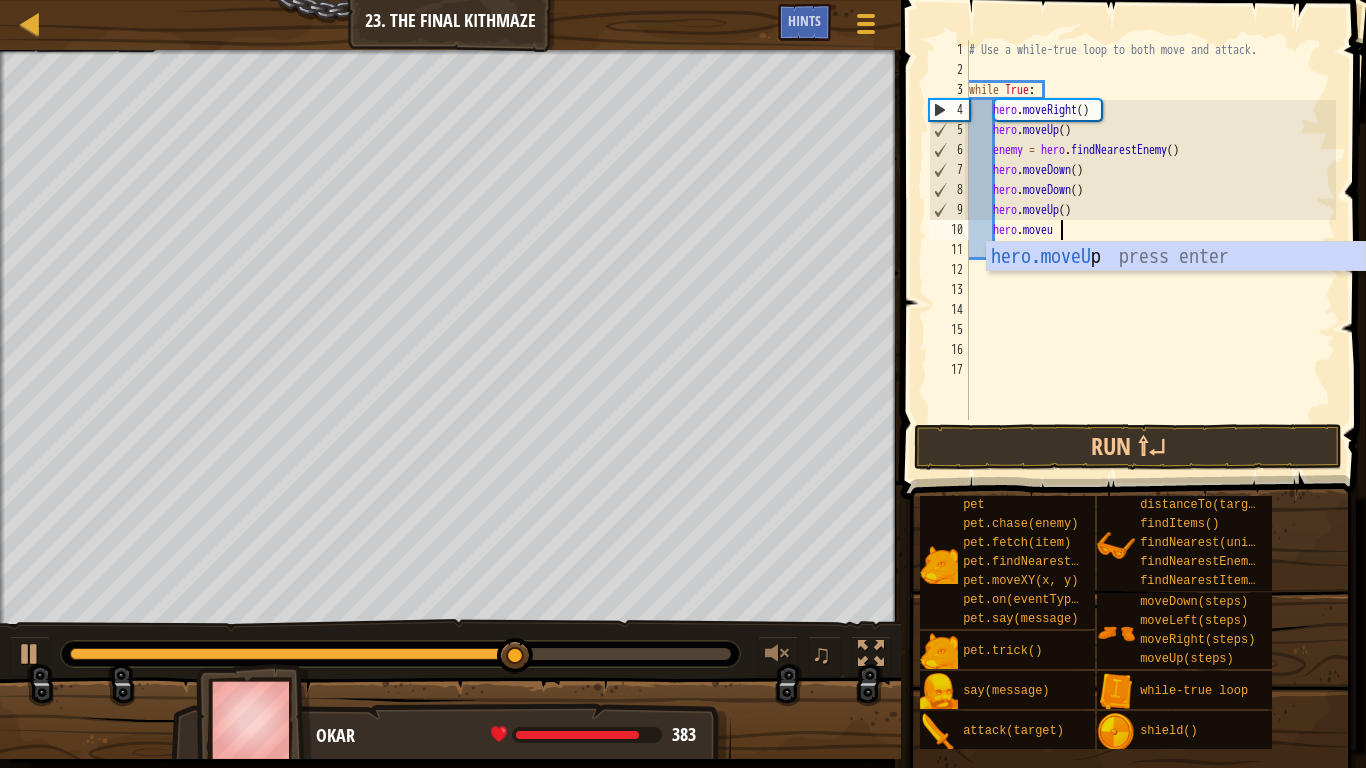 scroll, scrollTop: 9, scrollLeft: 1, axis: both 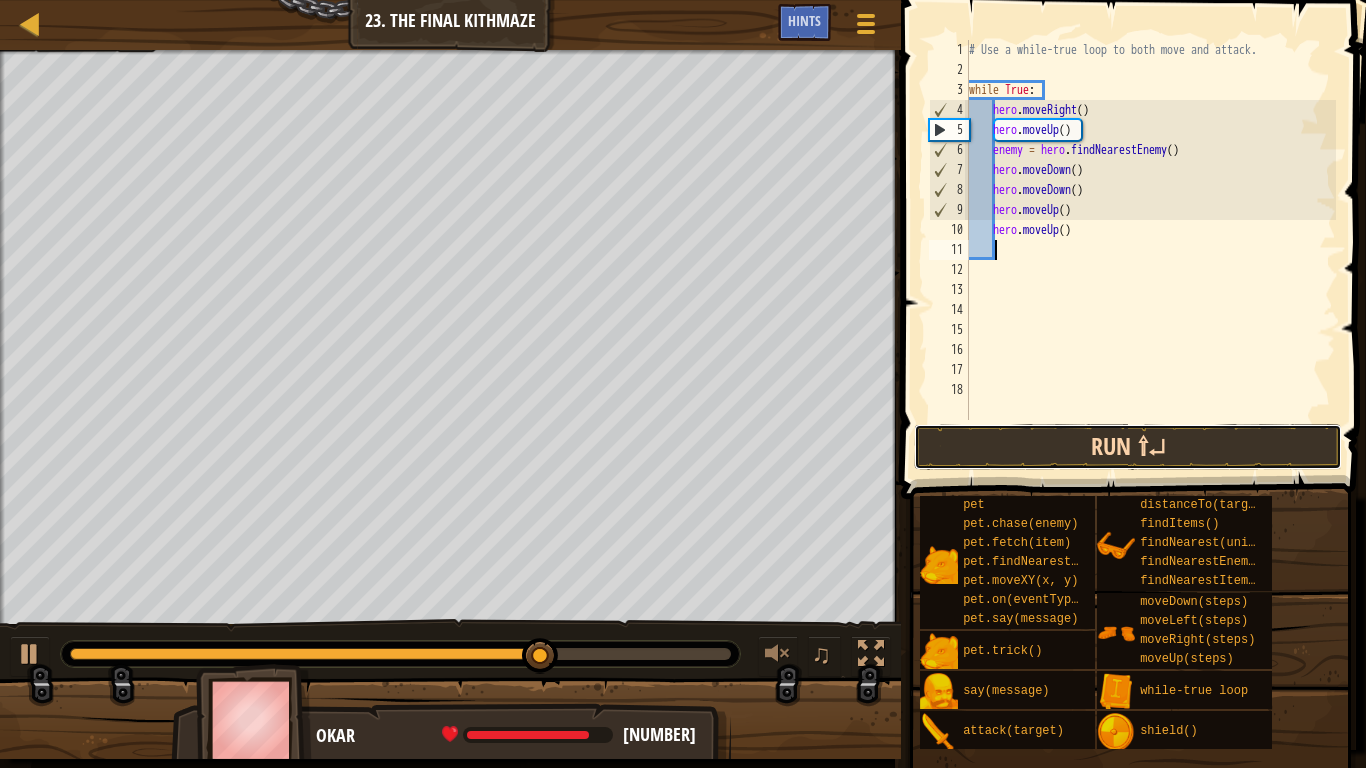 click on "Run ⇧↵" at bounding box center (1128, 447) 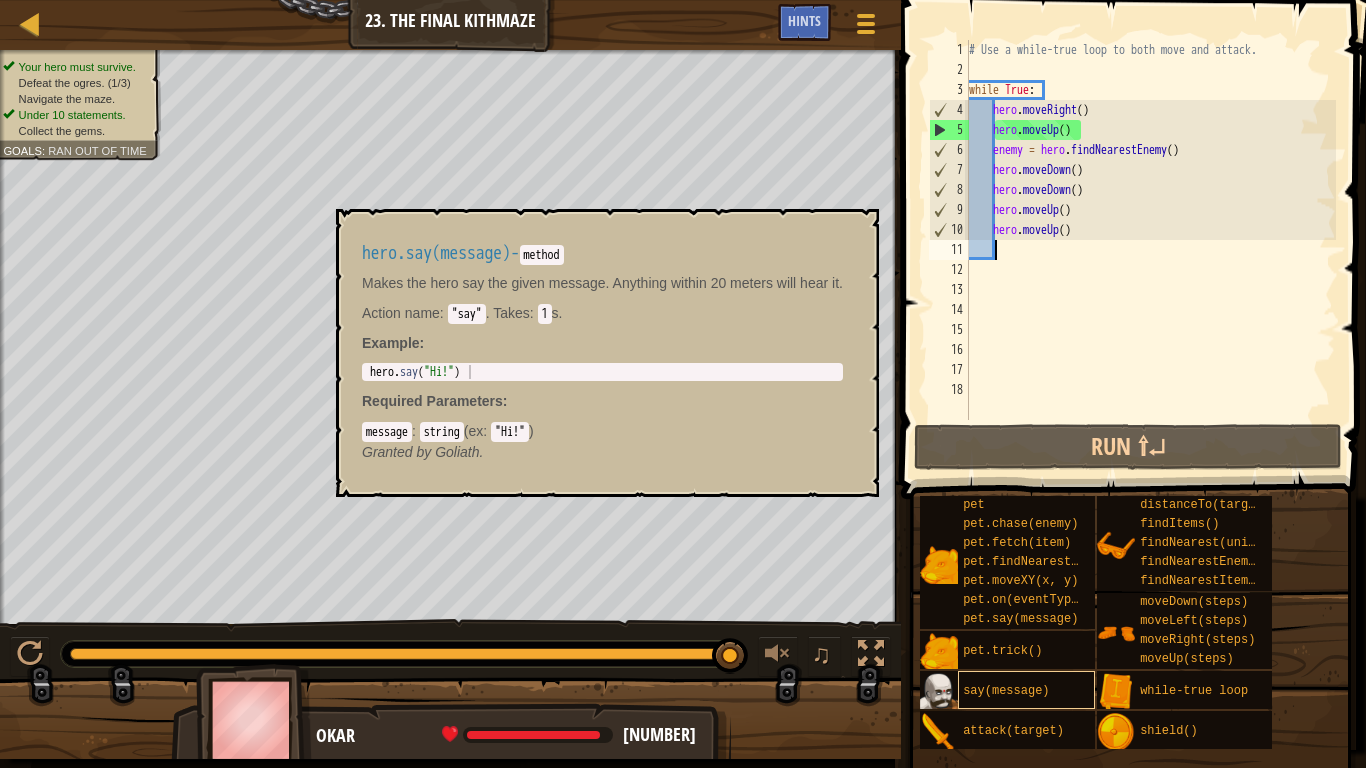 drag, startPoint x: 428, startPoint y: 655, endPoint x: 1062, endPoint y: 702, distance: 635.73975 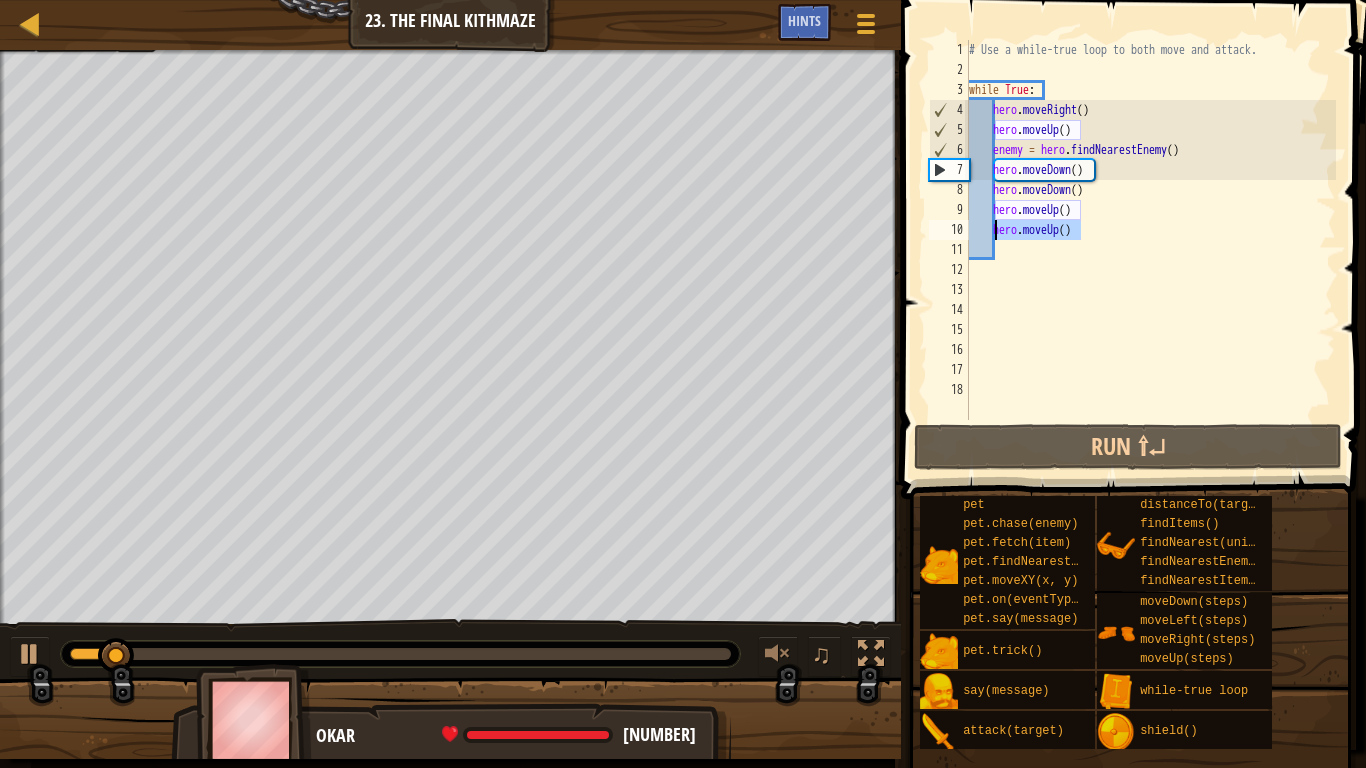 drag, startPoint x: 1081, startPoint y: 237, endPoint x: 995, endPoint y: 226, distance: 86.70064 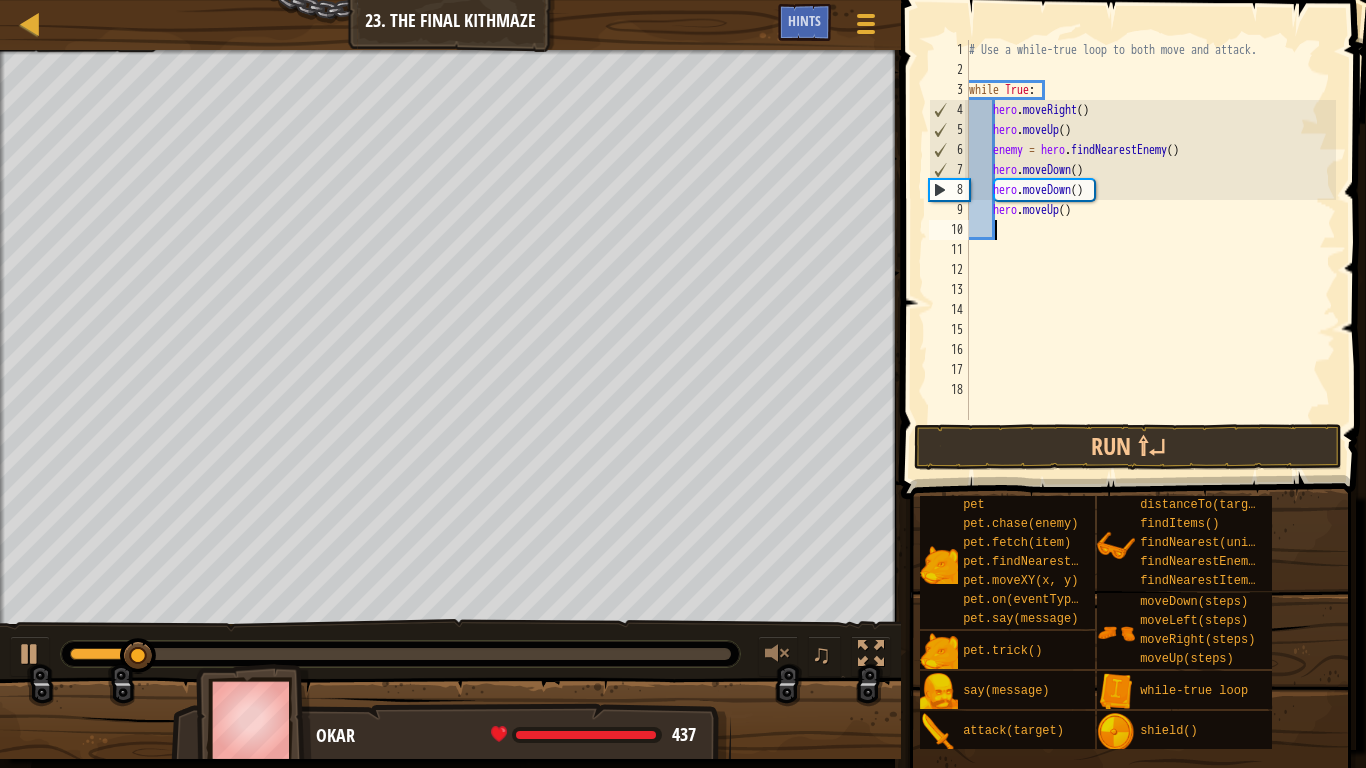 type on "m" 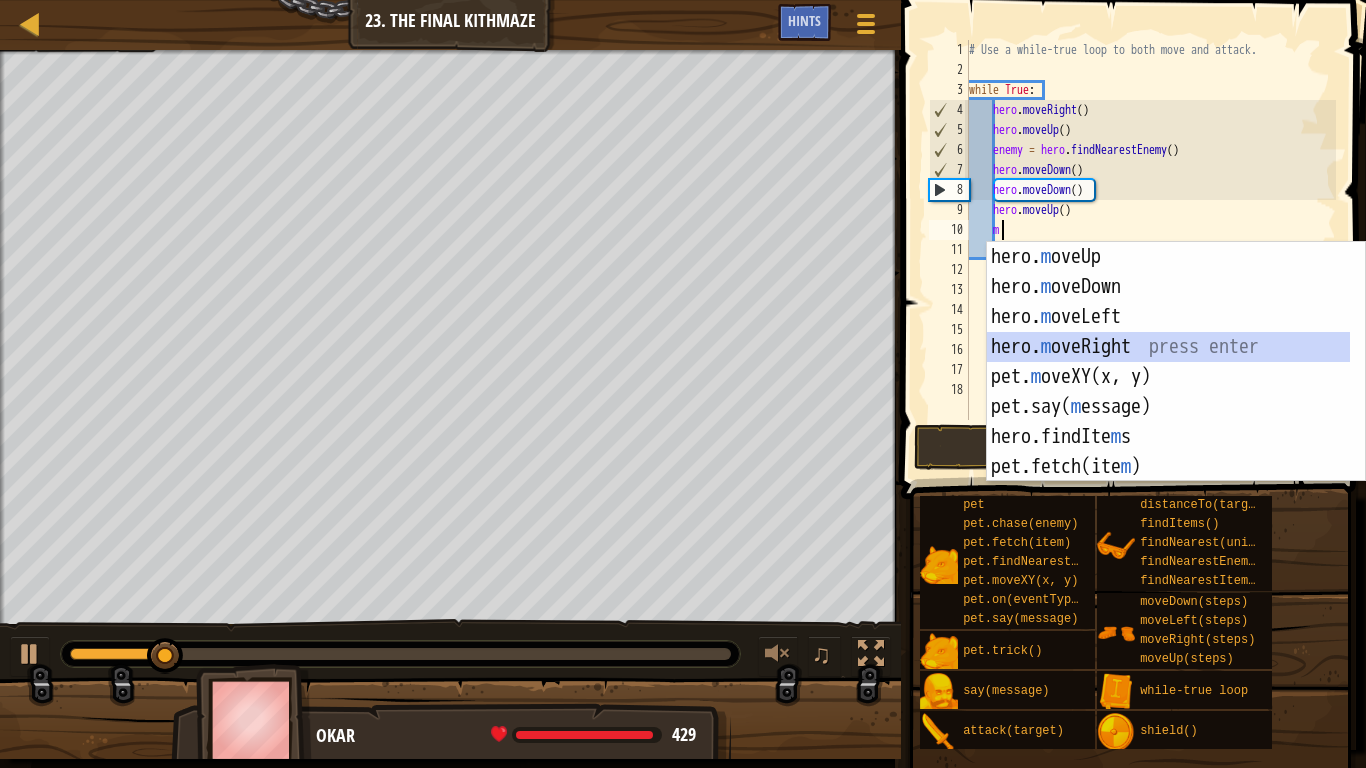 click on "he ro.moveUp press enter he ro.moveDown press enter he ro.moveLeft press enter he ro.moveRight press enter pet.moveXY(x, y) press enter pet.say( message) press enter hero.findIte ms press enter pet.fetch(ite m ) press enter pet.chase(ene m y) press enter" at bounding box center [1176, 392] 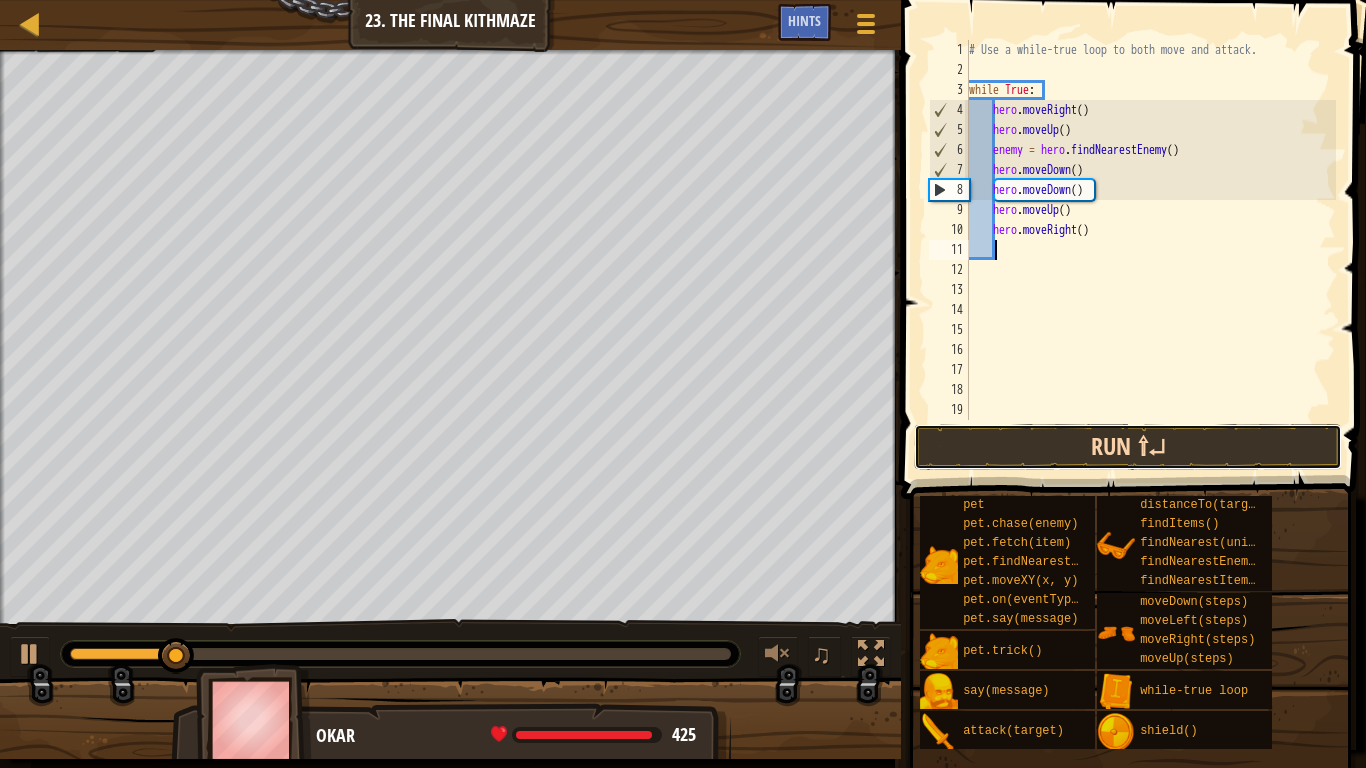 click on "Run ⇧↵" at bounding box center (1128, 447) 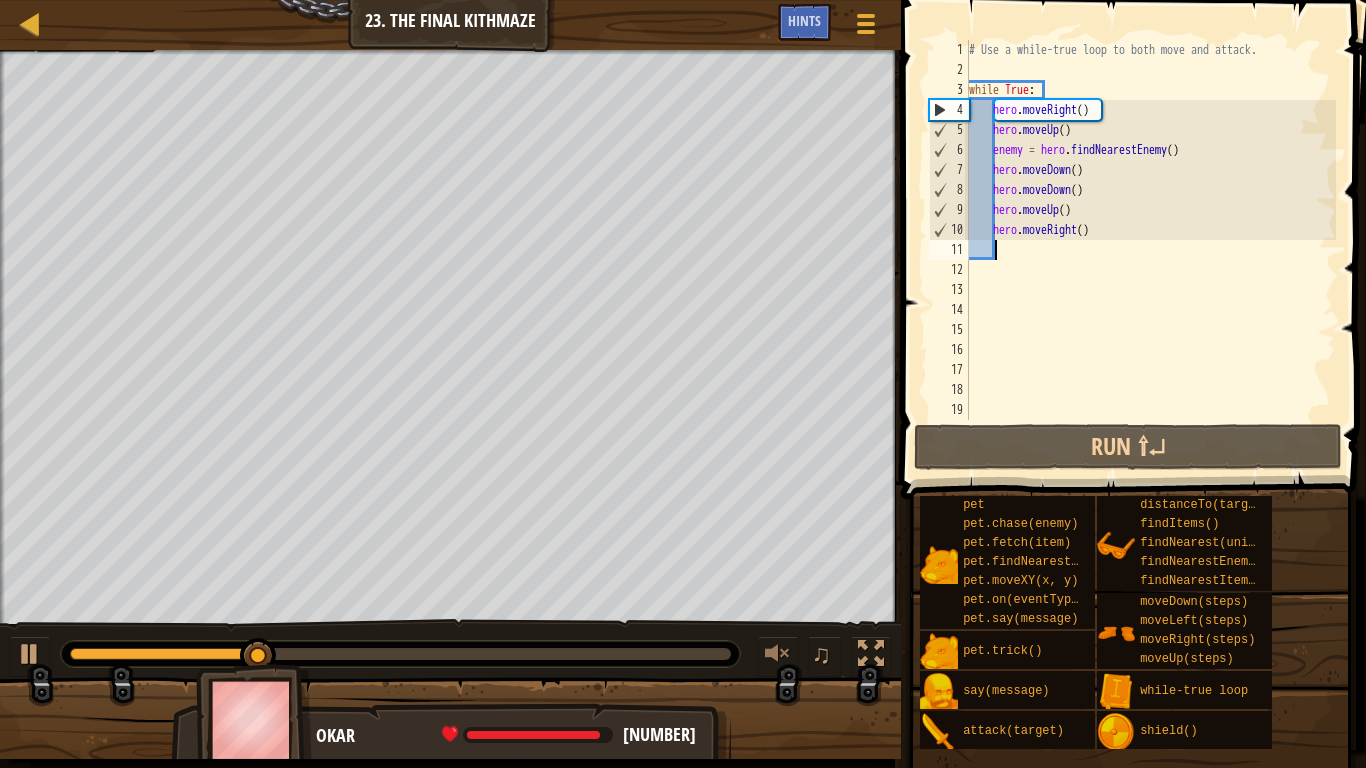 click on "# Use a while-true loop to both move and attack. while   True :      hero . moveRight ( )      hero . moveUp ( )      enemy   =   hero . findNearestEnemy ( )      hero . moveDown ( )      hero . moveDown ( )      hero . moveUp ( )      hero . moveRight ( )" at bounding box center (1150, 250) 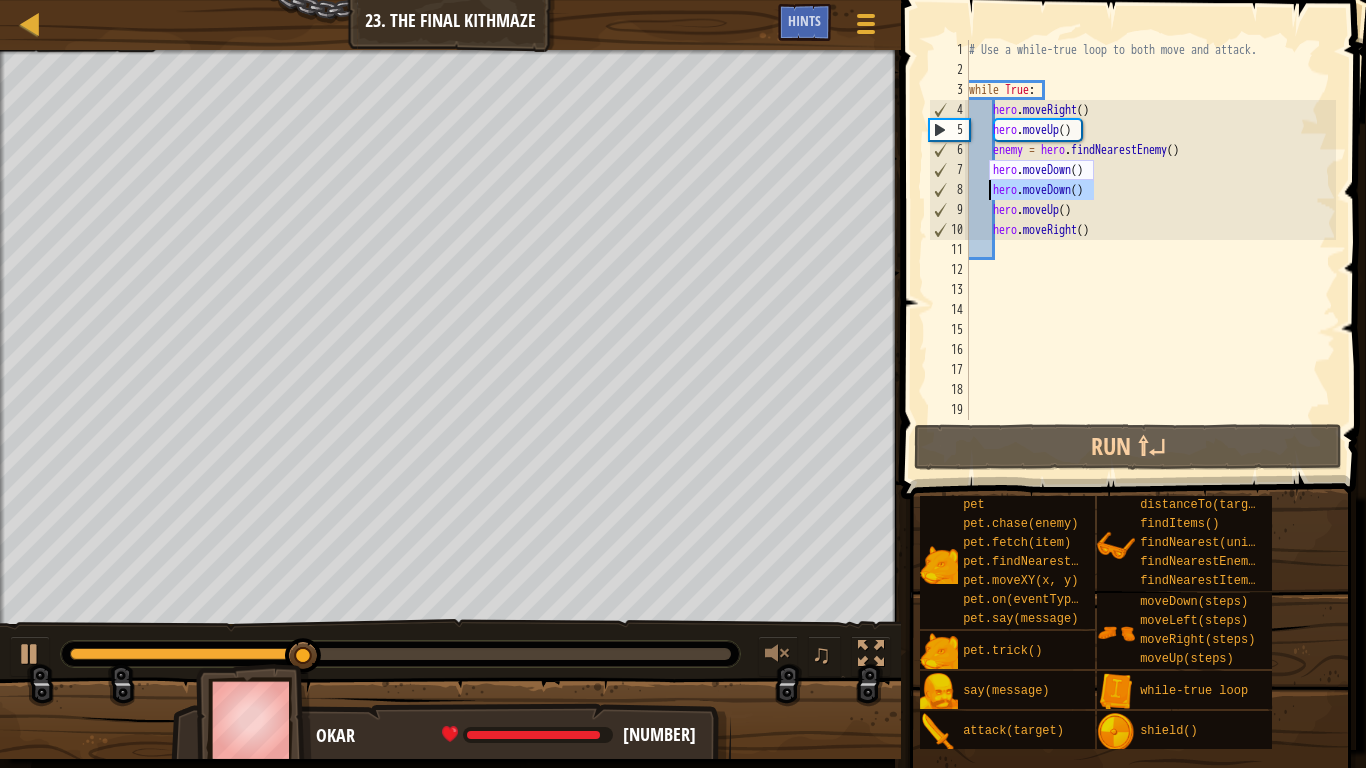 drag, startPoint x: 1108, startPoint y: 180, endPoint x: 991, endPoint y: 193, distance: 117.72001 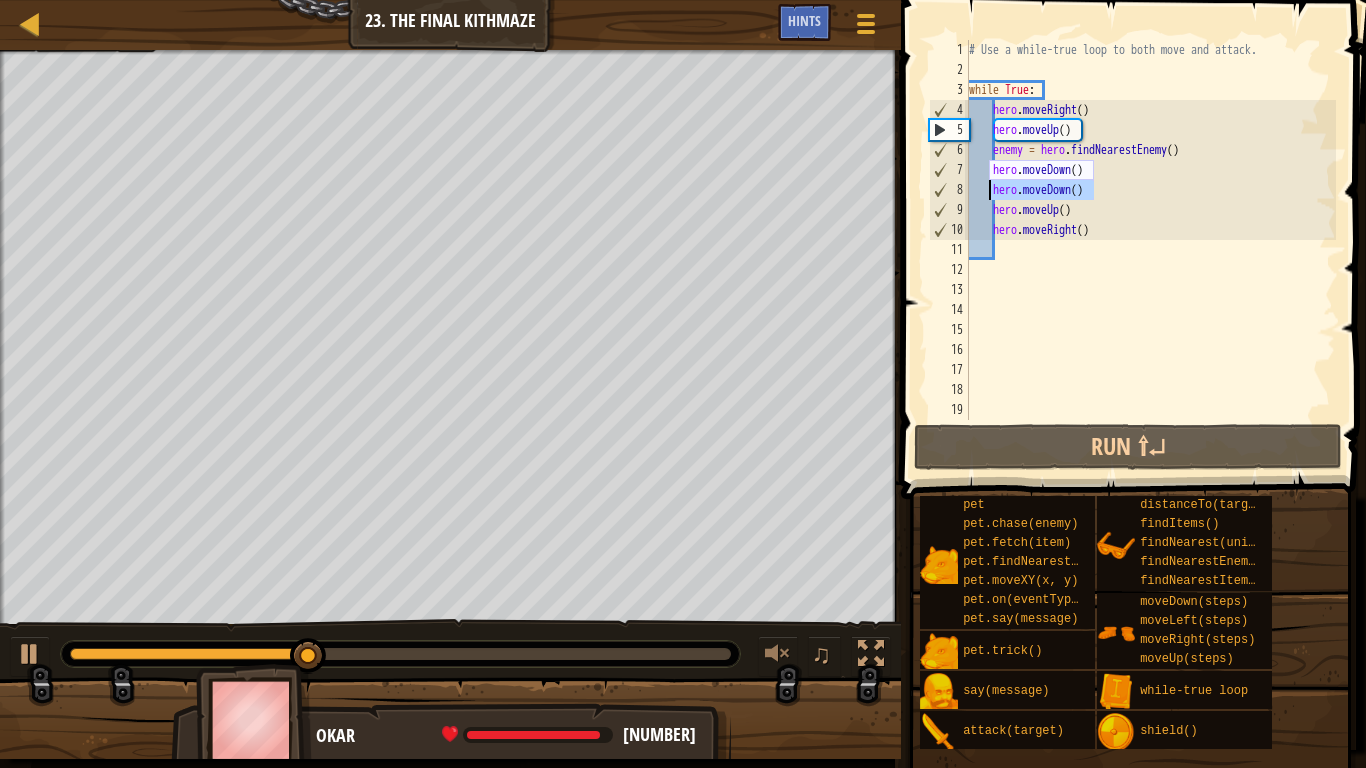 click on "# Use a while-true loop to both move and attack. while   True :      hero . moveRight ( )      hero . moveUp ( )      enemy   =   hero . findNearestEnemy ( )      hero . moveDown ( )      hero . moveDown ( )      hero . moveUp ( )      hero . moveRight ( )" at bounding box center (1150, 230) 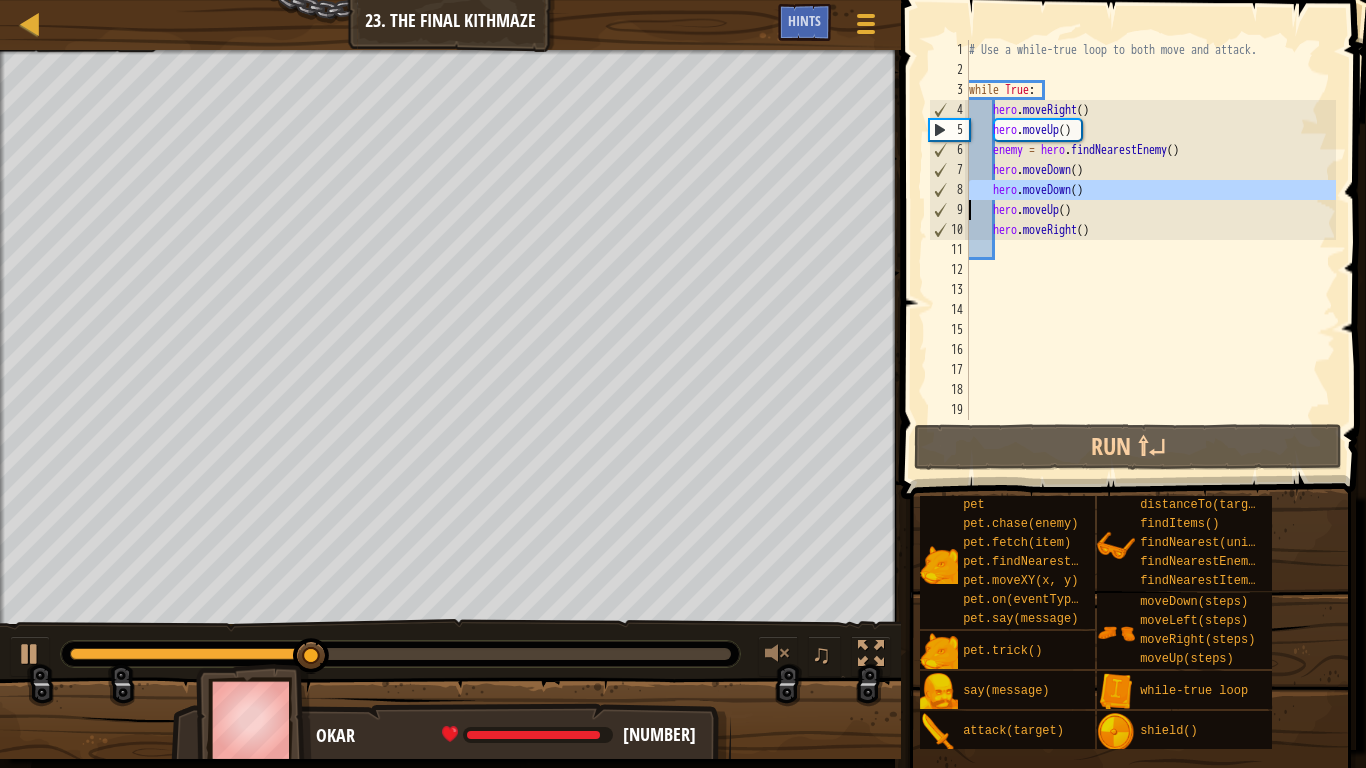 click on "# Use a while-true loop to both move and attack. while   True :      hero . moveRight ( )      hero . moveUp ( )      enemy   =   hero . findNearestEnemy ( )      hero . moveDown ( )      hero . moveDown ( )      hero . moveUp ( )      hero . moveRight ( )" at bounding box center (1150, 250) 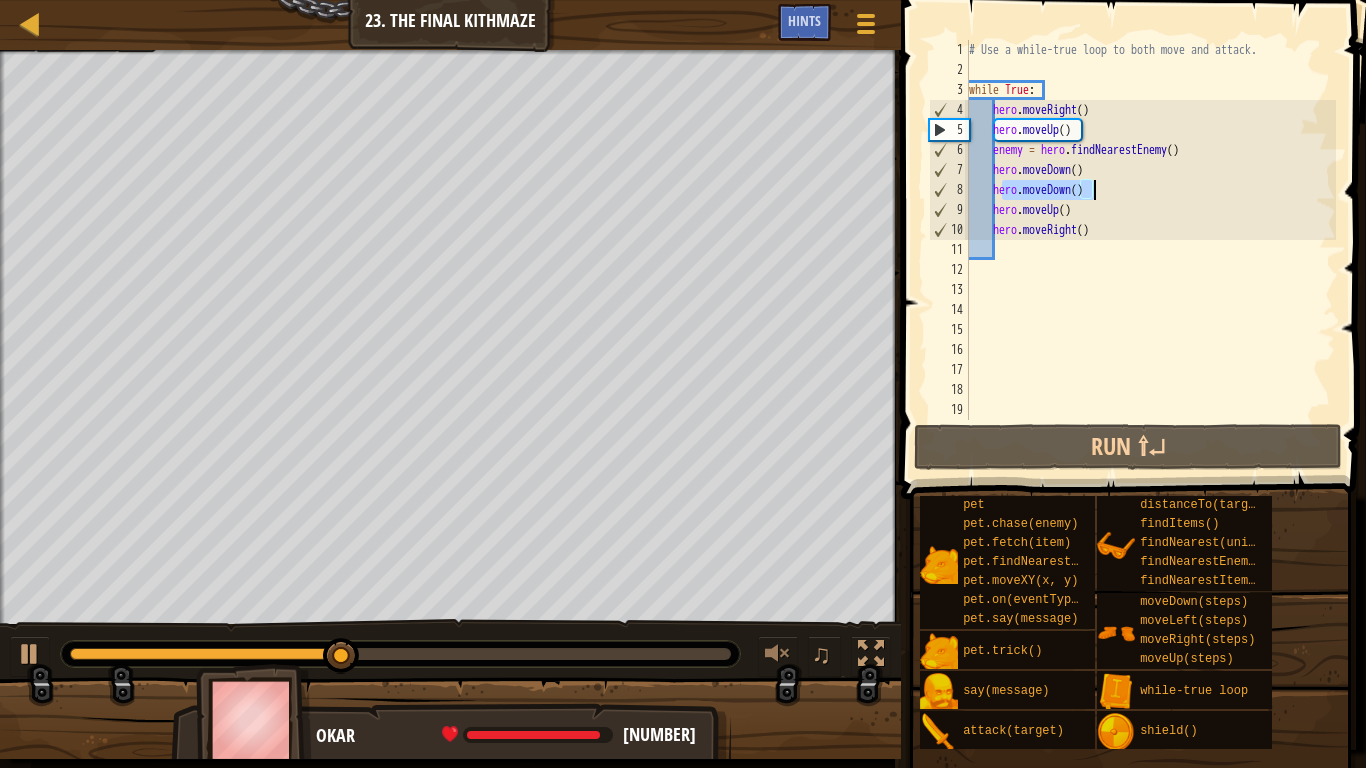 drag, startPoint x: 1003, startPoint y: 193, endPoint x: 1136, endPoint y: 188, distance: 133.09395 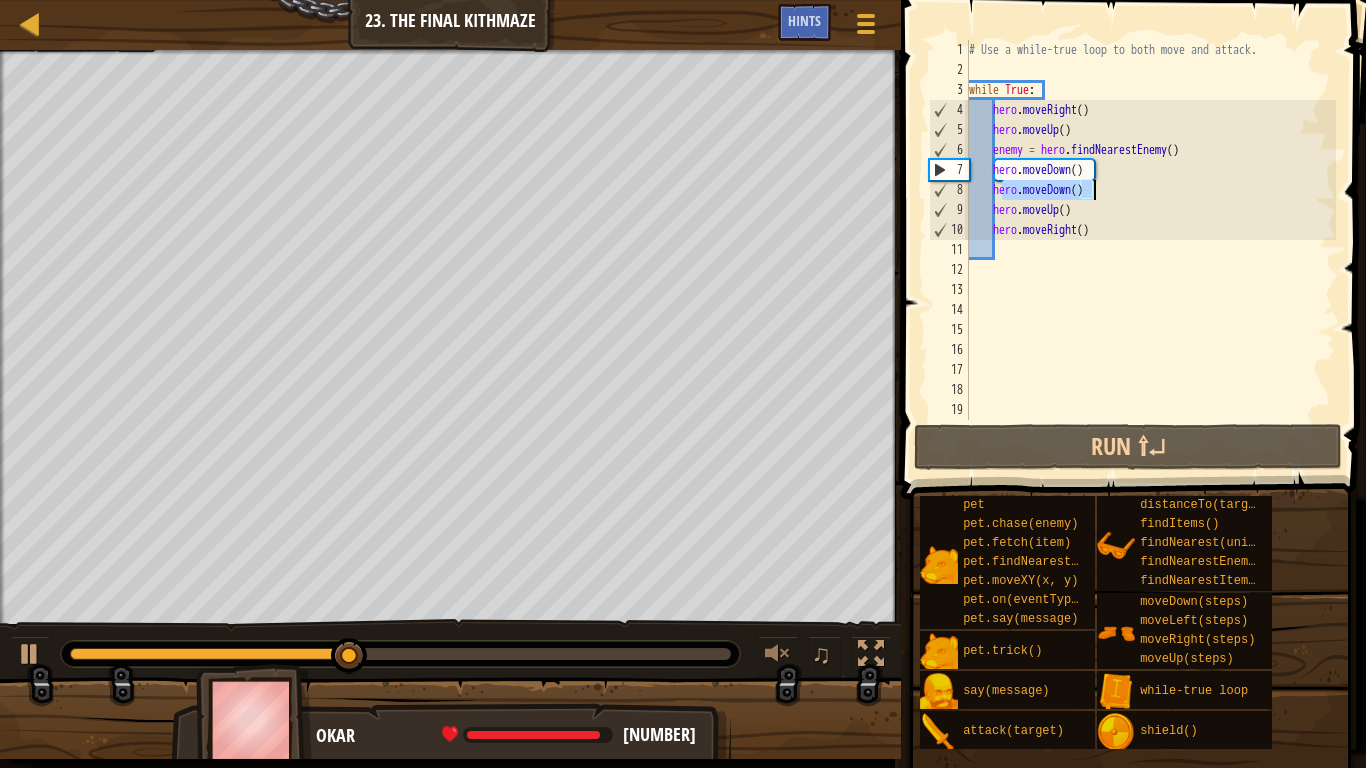 type on "h" 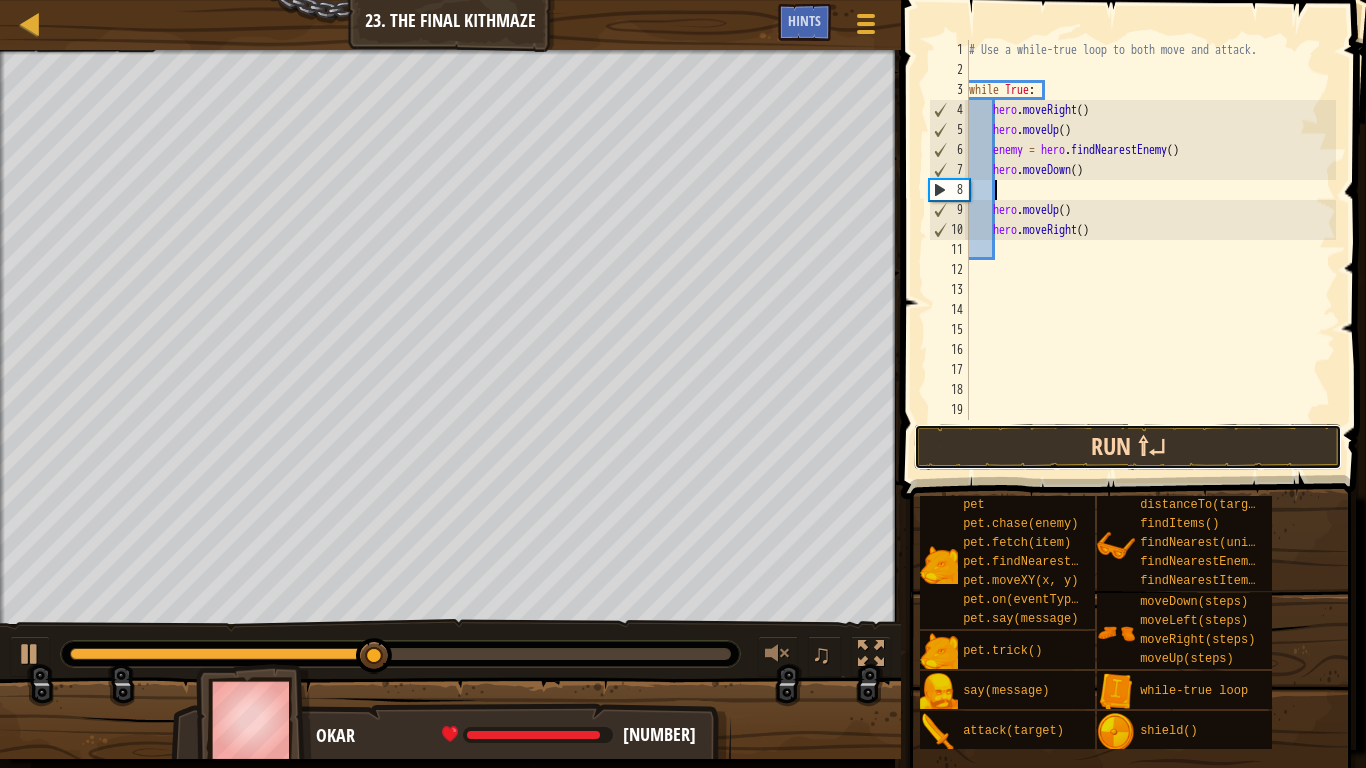 click on "Run ⇧↵" at bounding box center [1128, 447] 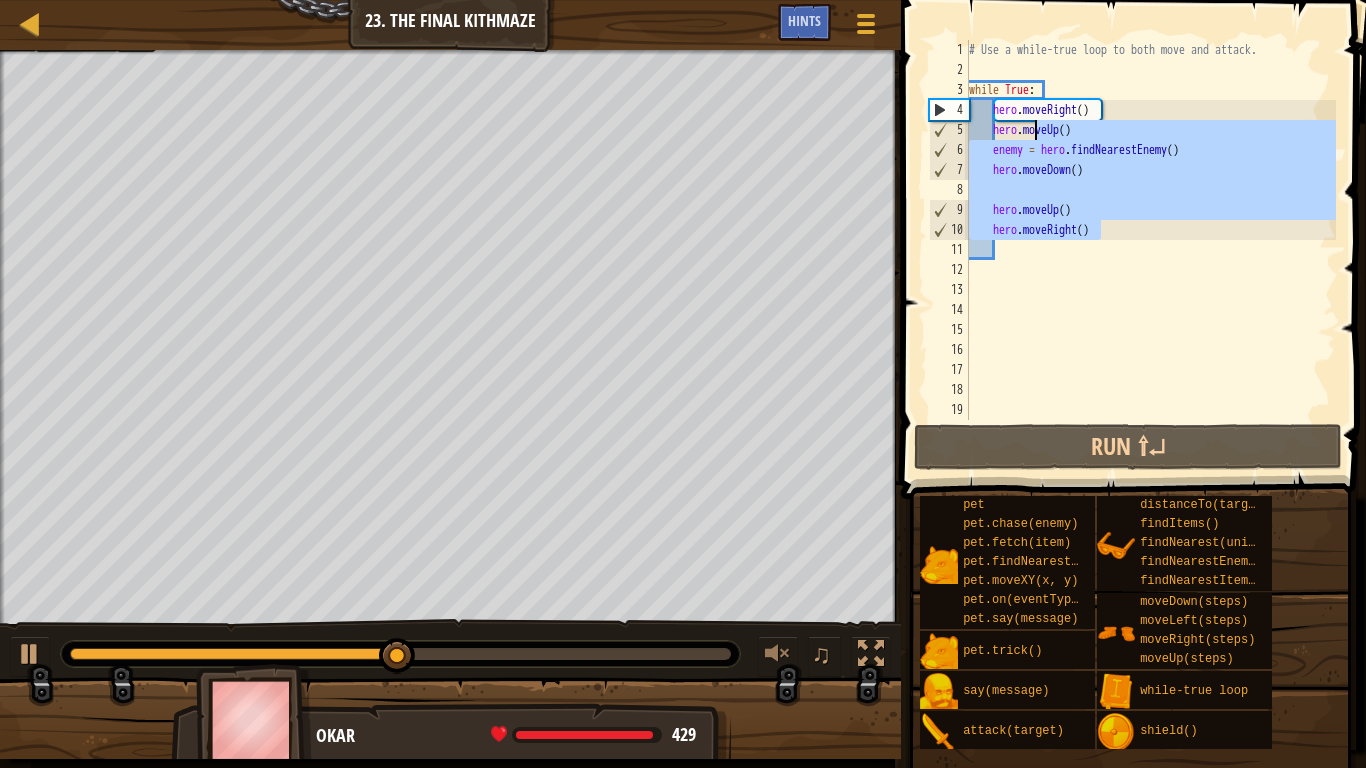 drag, startPoint x: 1205, startPoint y: 227, endPoint x: 1017, endPoint y: 122, distance: 215.33463 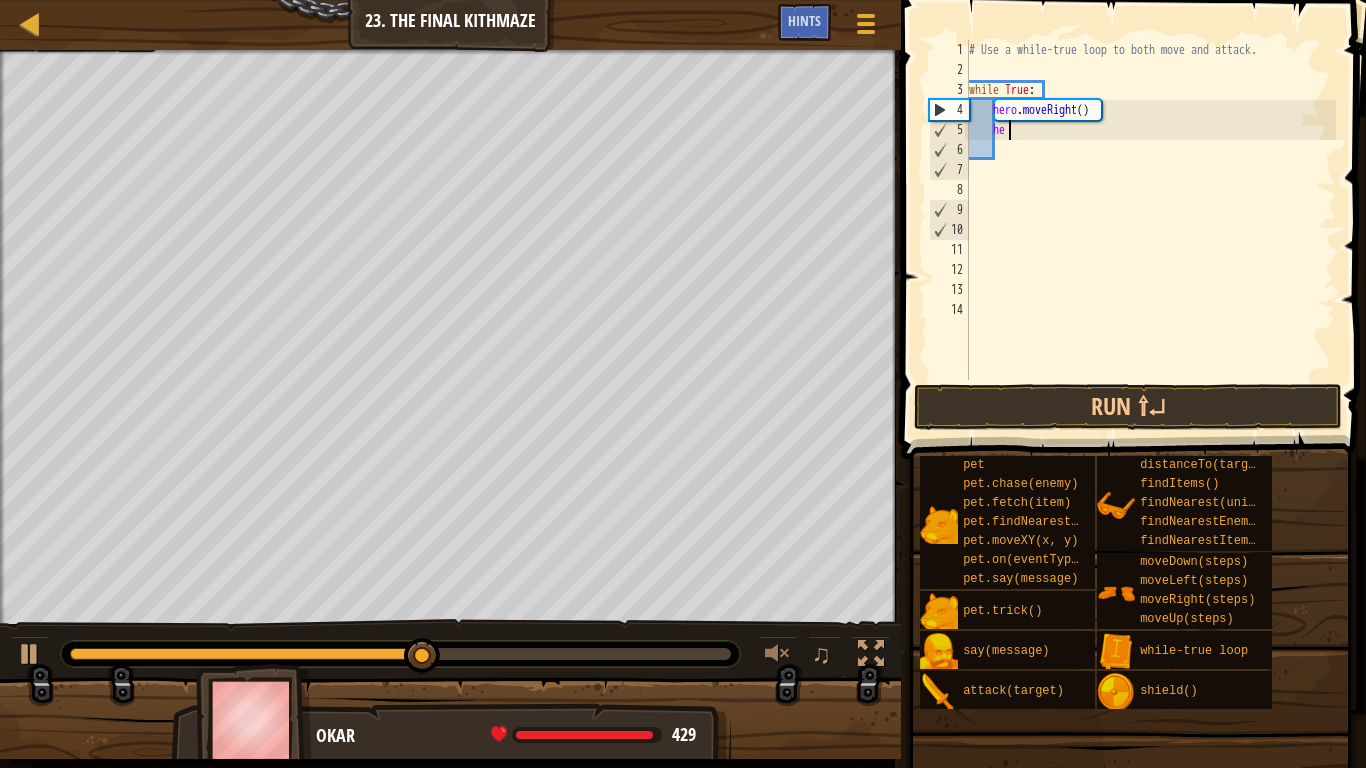 type on "h" 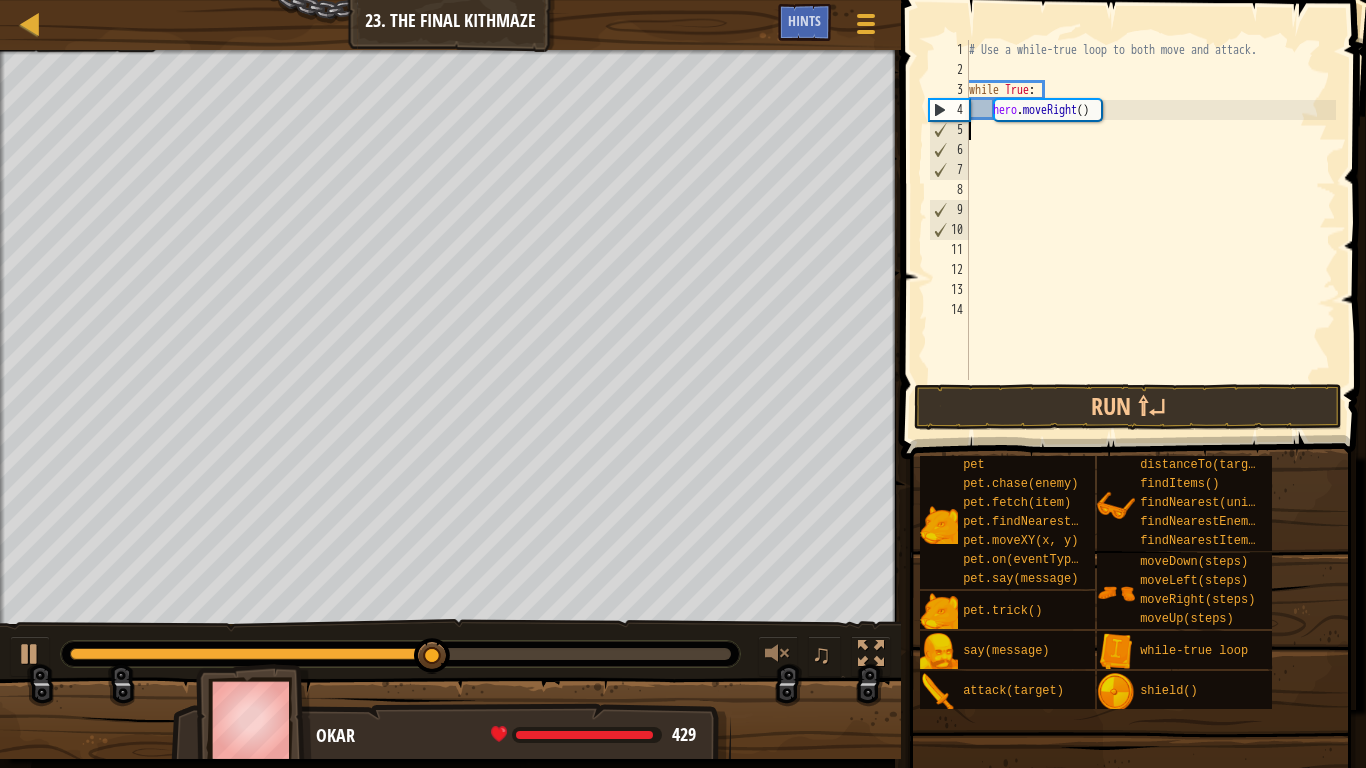 scroll, scrollTop: 9, scrollLeft: 0, axis: vertical 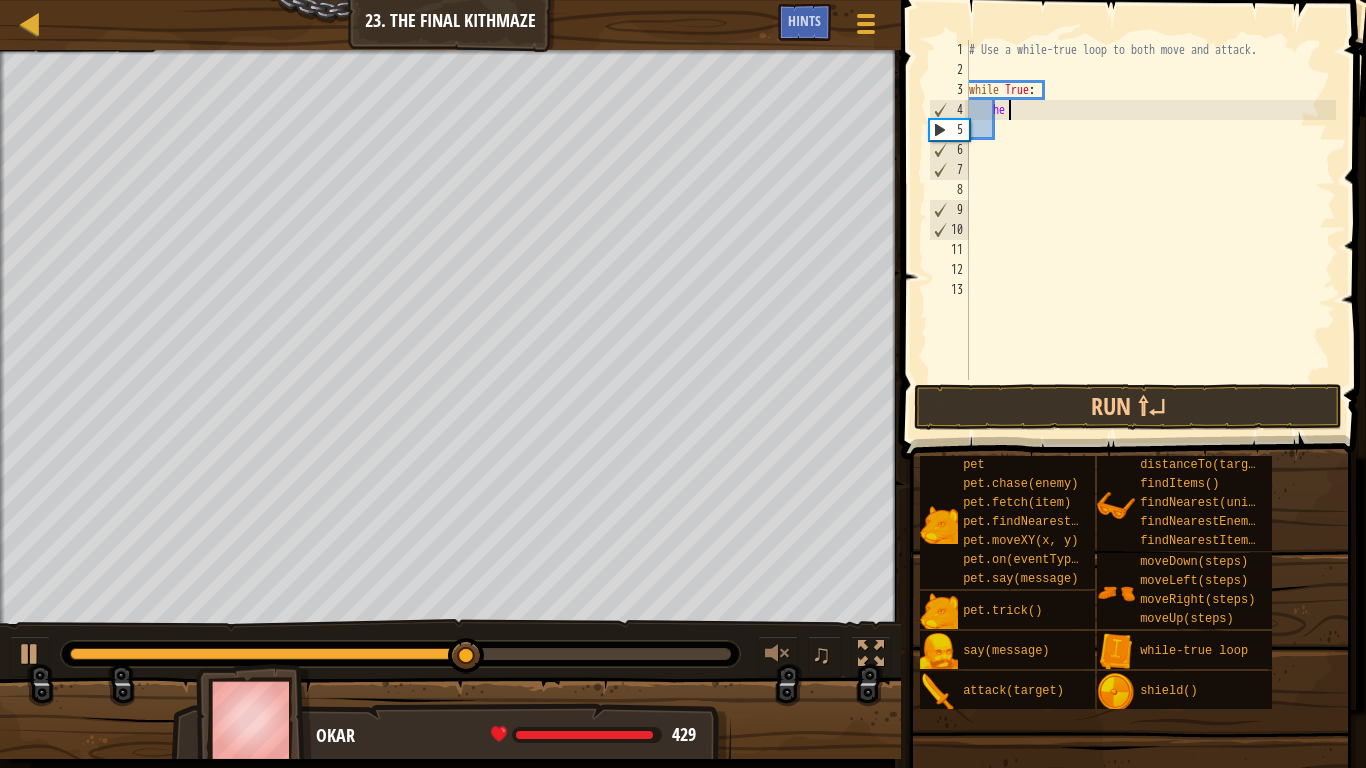 type on "h" 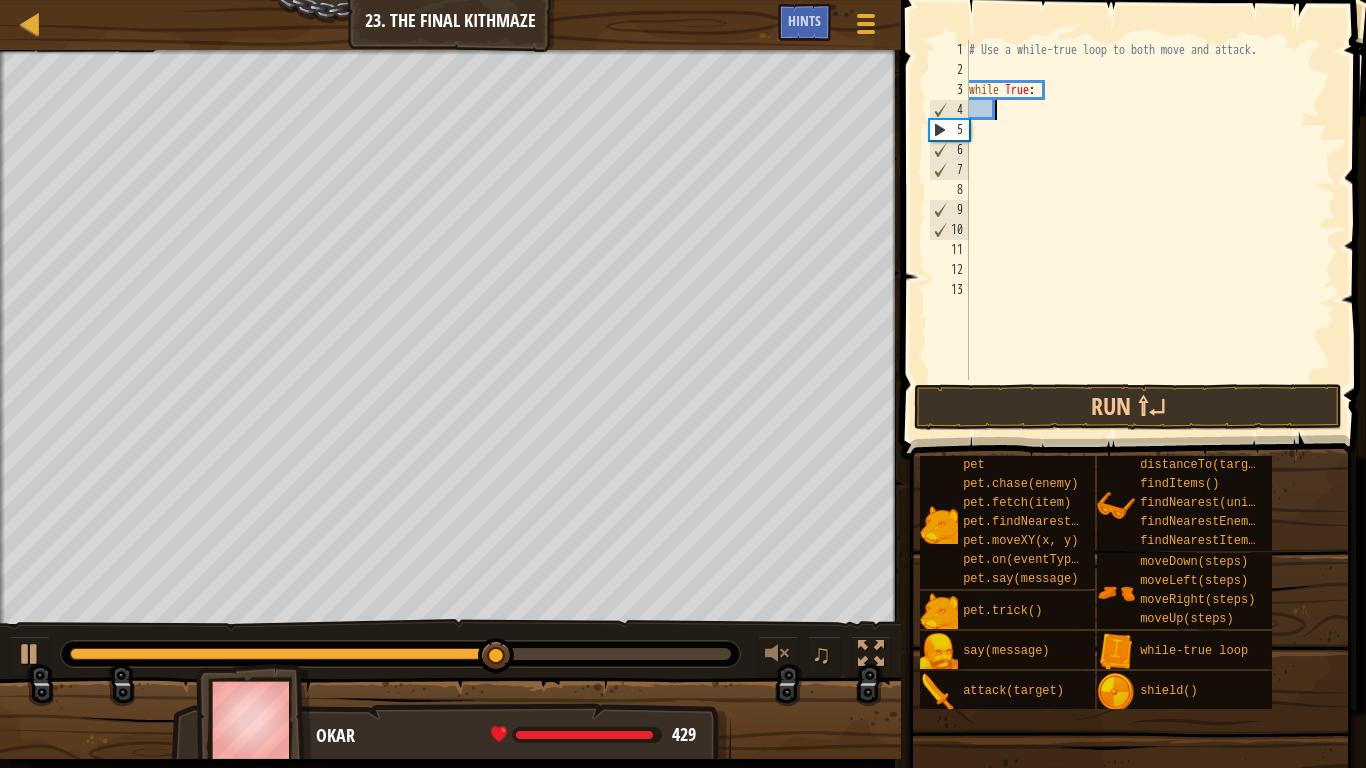type on "h" 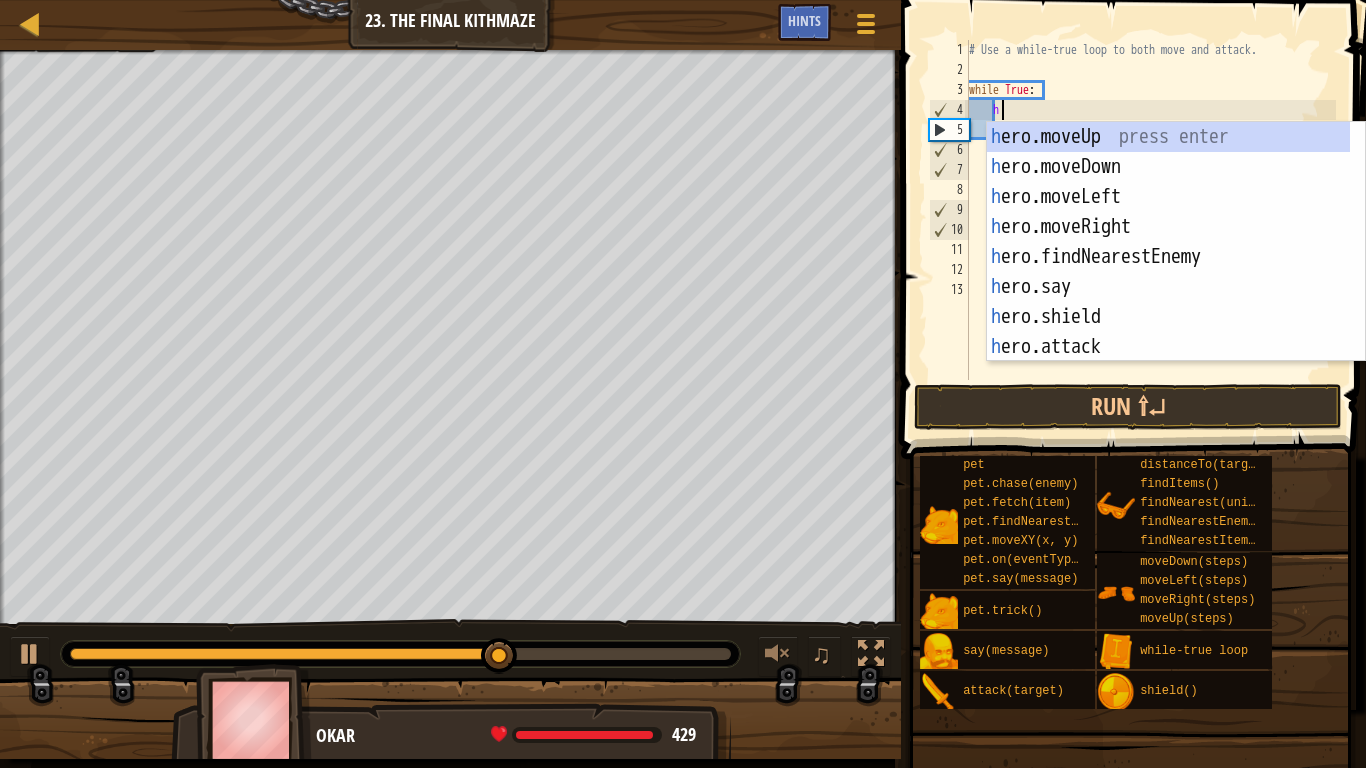 scroll, scrollTop: 9, scrollLeft: 1, axis: both 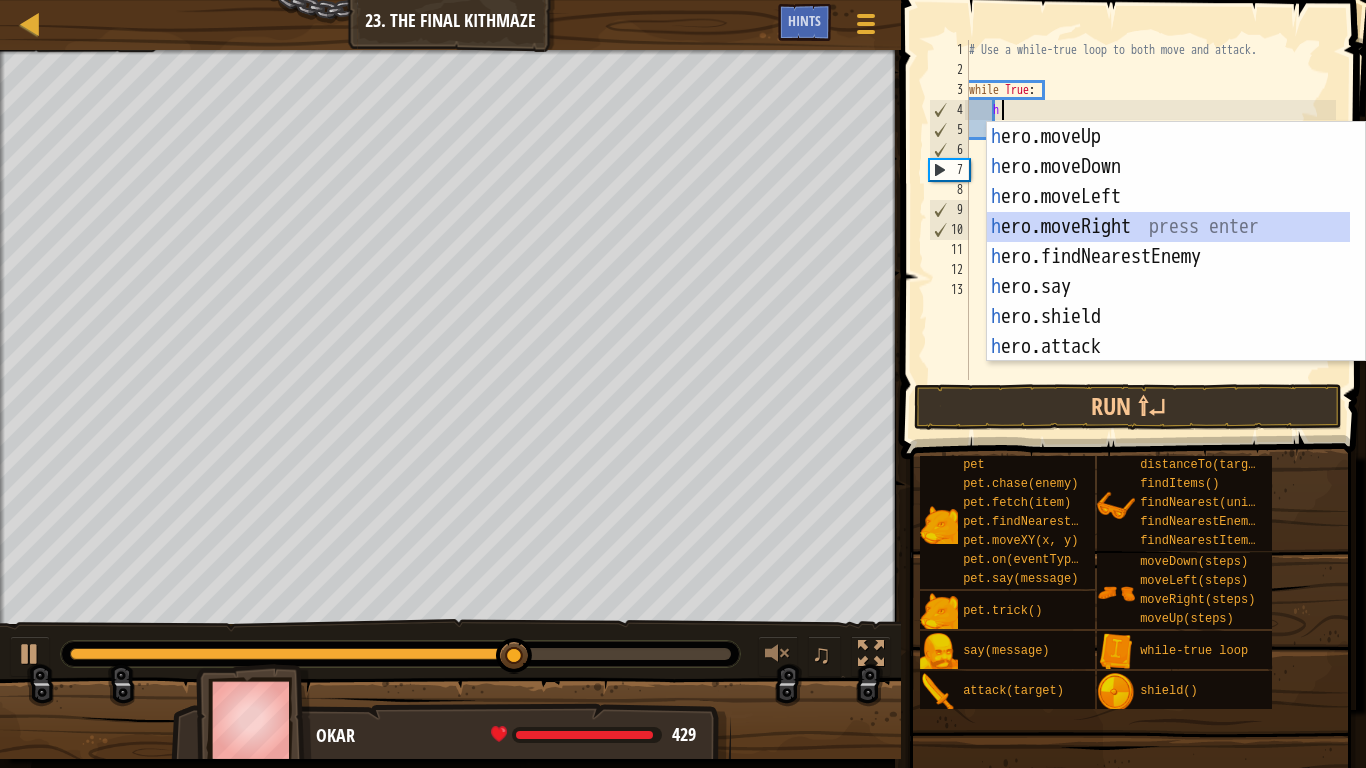 click on "h ero.moveUp press enter h ero.moveDown press enter h ero.moveLeft press enter h ero.moveRight press enter h ero.findNearestEnemy press enter h ero.say press enter h ero.shield press enter h ero.attack press enter h ero.findItems press enter" at bounding box center [1168, 272] 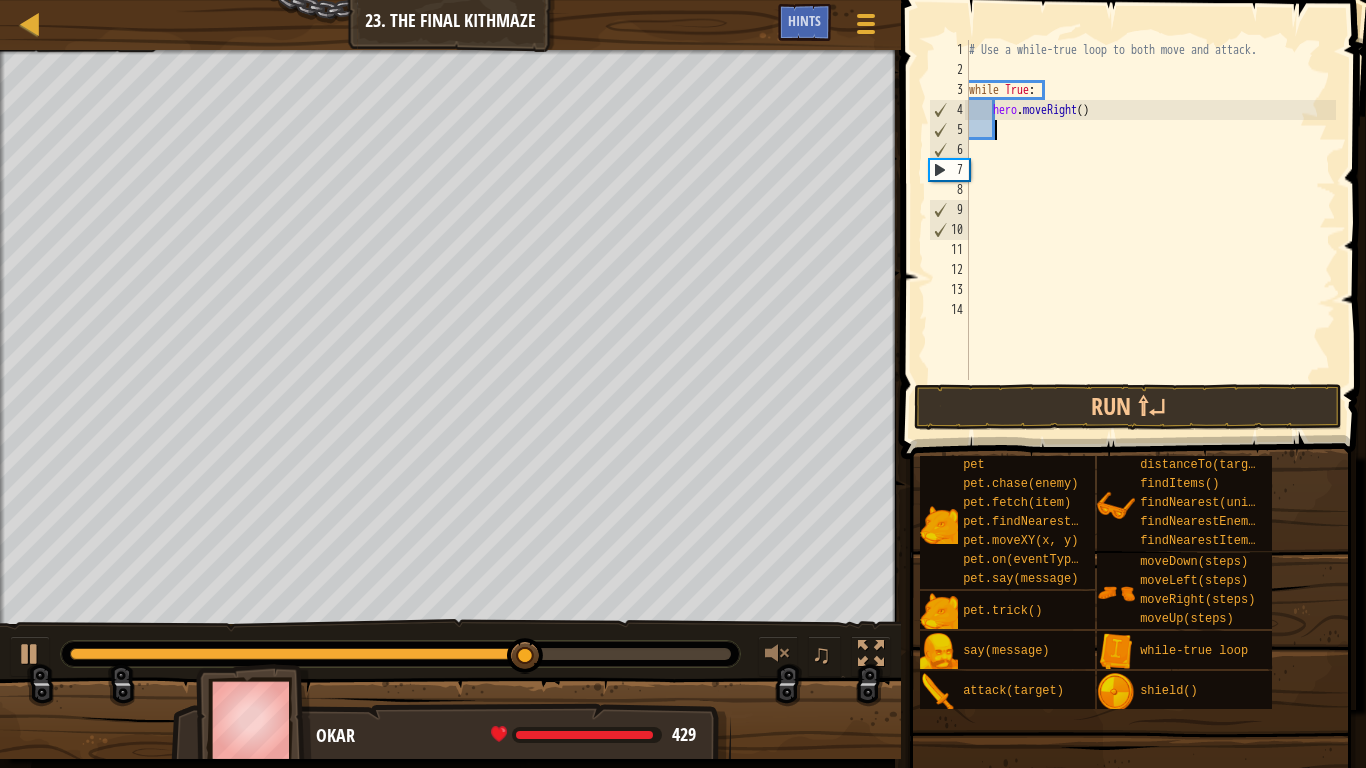 type on "h" 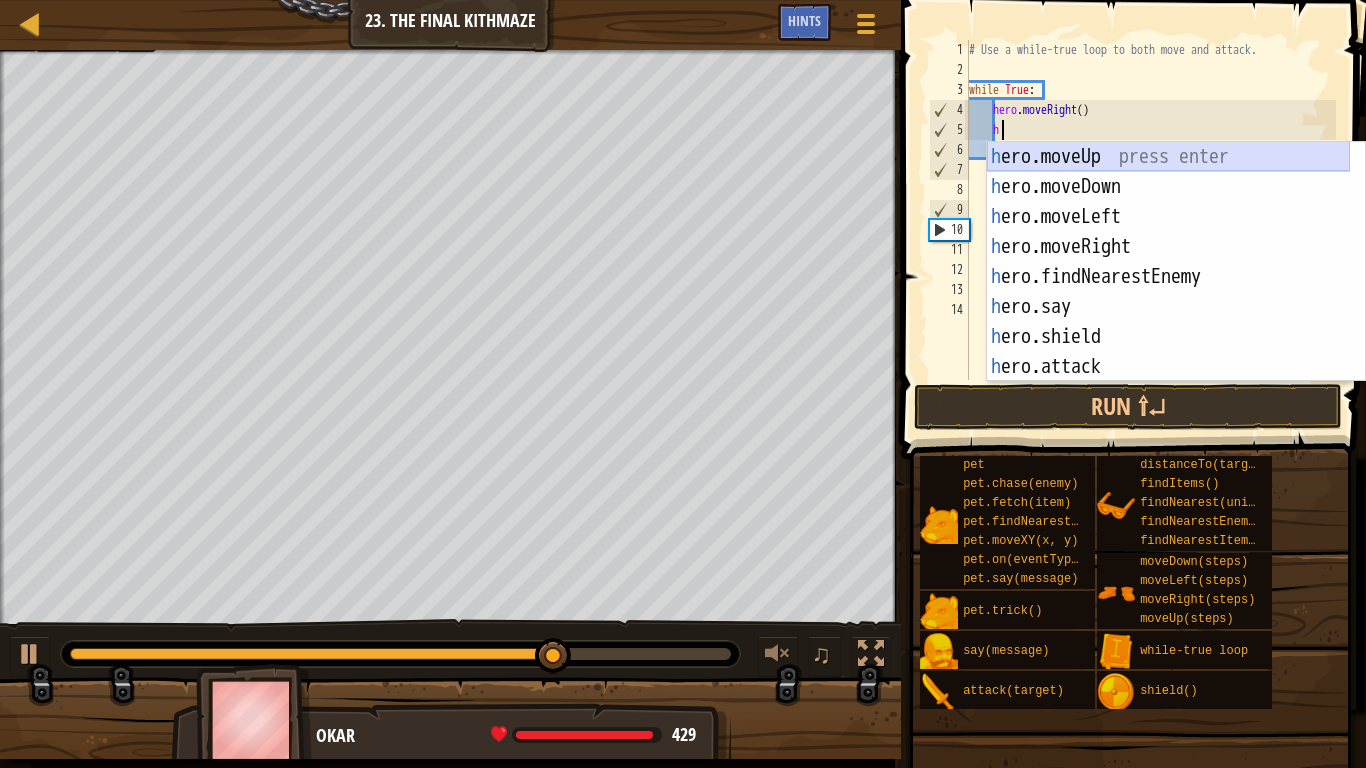 click on "h ero.moveUp press enter h ero.moveDown press enter h ero.moveLeft press enter h ero.moveRight press enter h ero.findNearestEnemy press enter h ero.say press enter h ero.shield press enter h ero.attack press enter h ero.findItems press enter" at bounding box center (1168, 292) 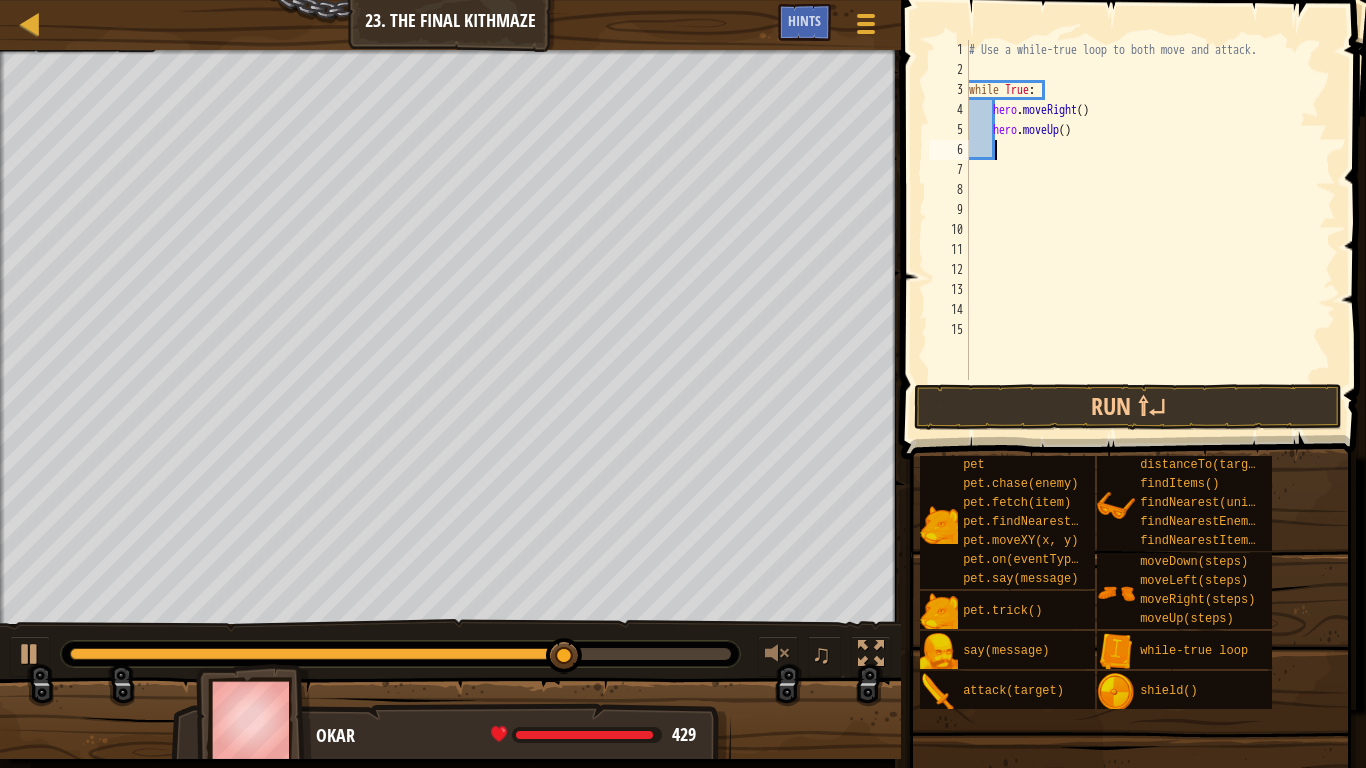 type on "h" 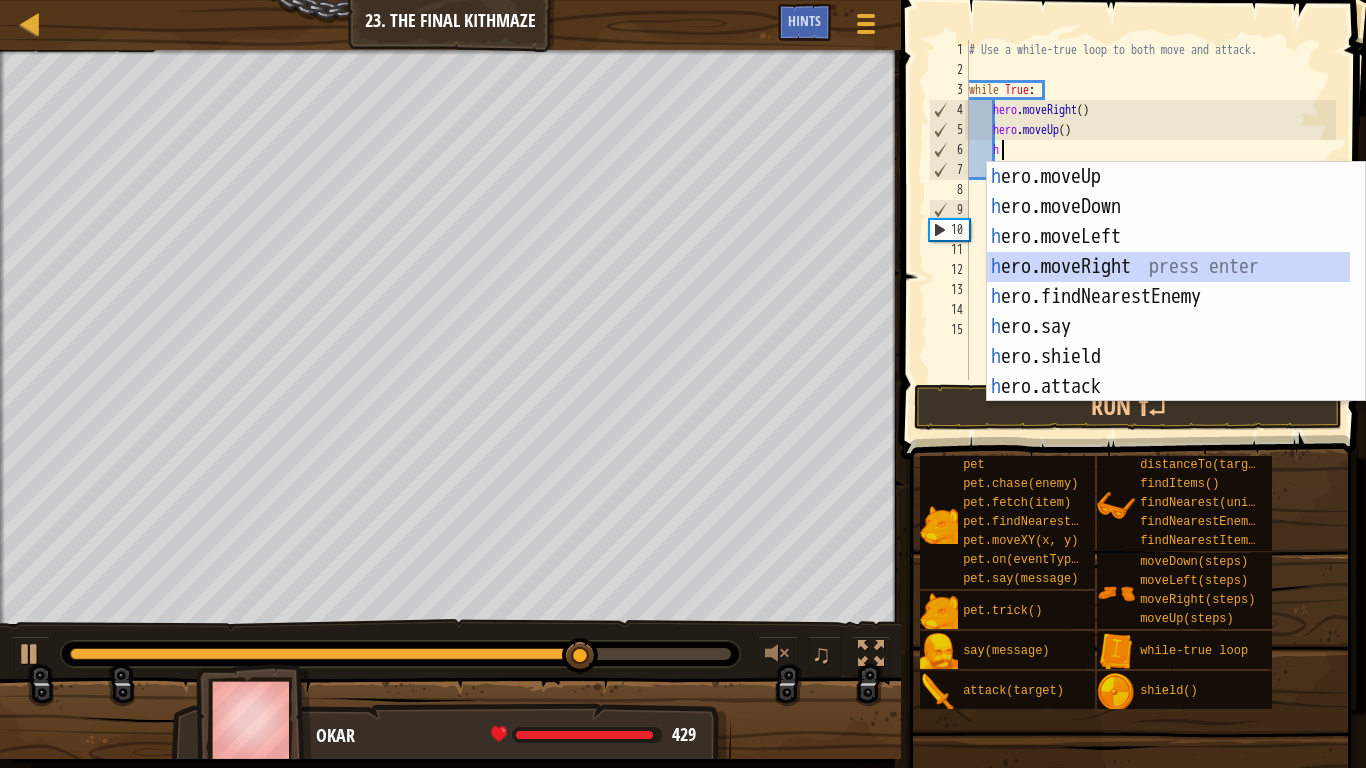 click on "h ero.moveUp press enter h ero.moveDown press enter h ero.moveLeft press enter h ero.moveRight press enter h ero.findNearestEnemy press enter h ero.say press enter h ero.shield press enter h ero.attack press enter h ero.findItems press enter" at bounding box center [1168, 312] 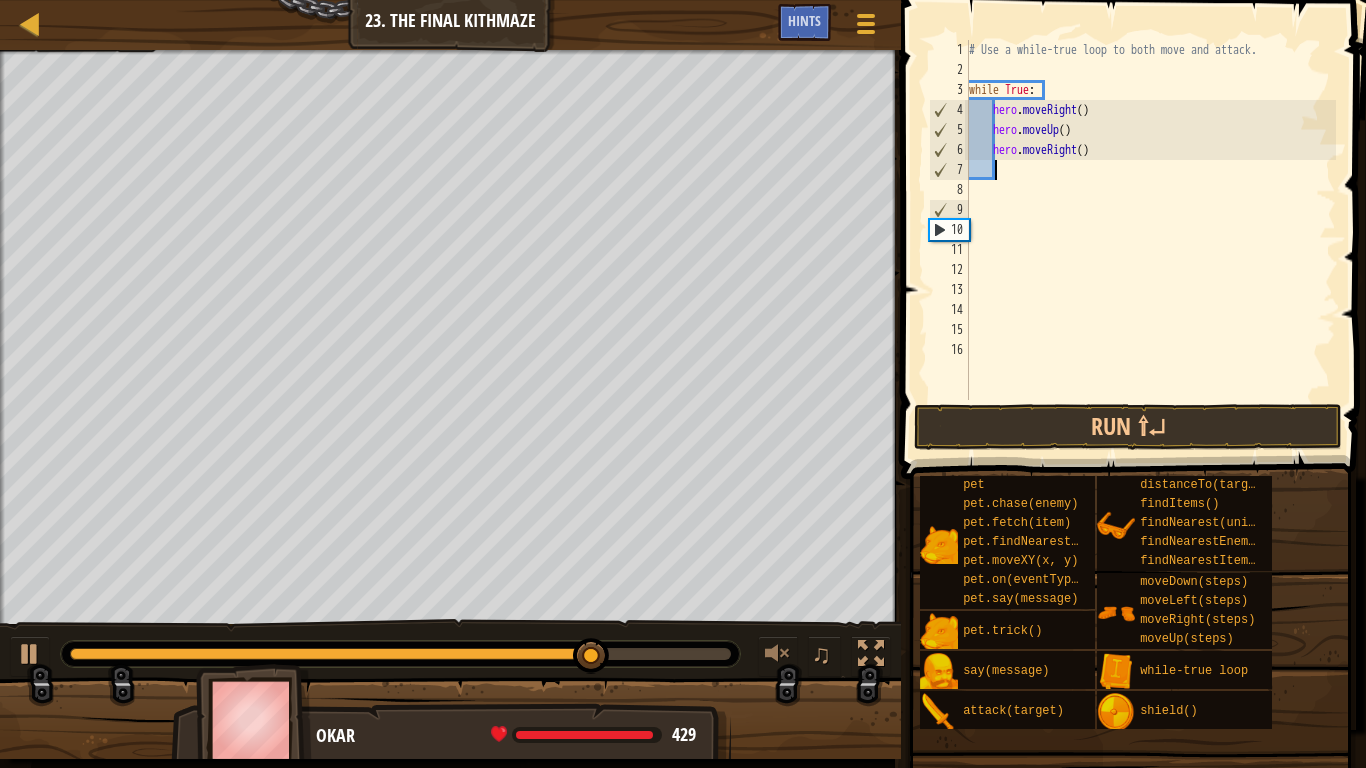 type on "h" 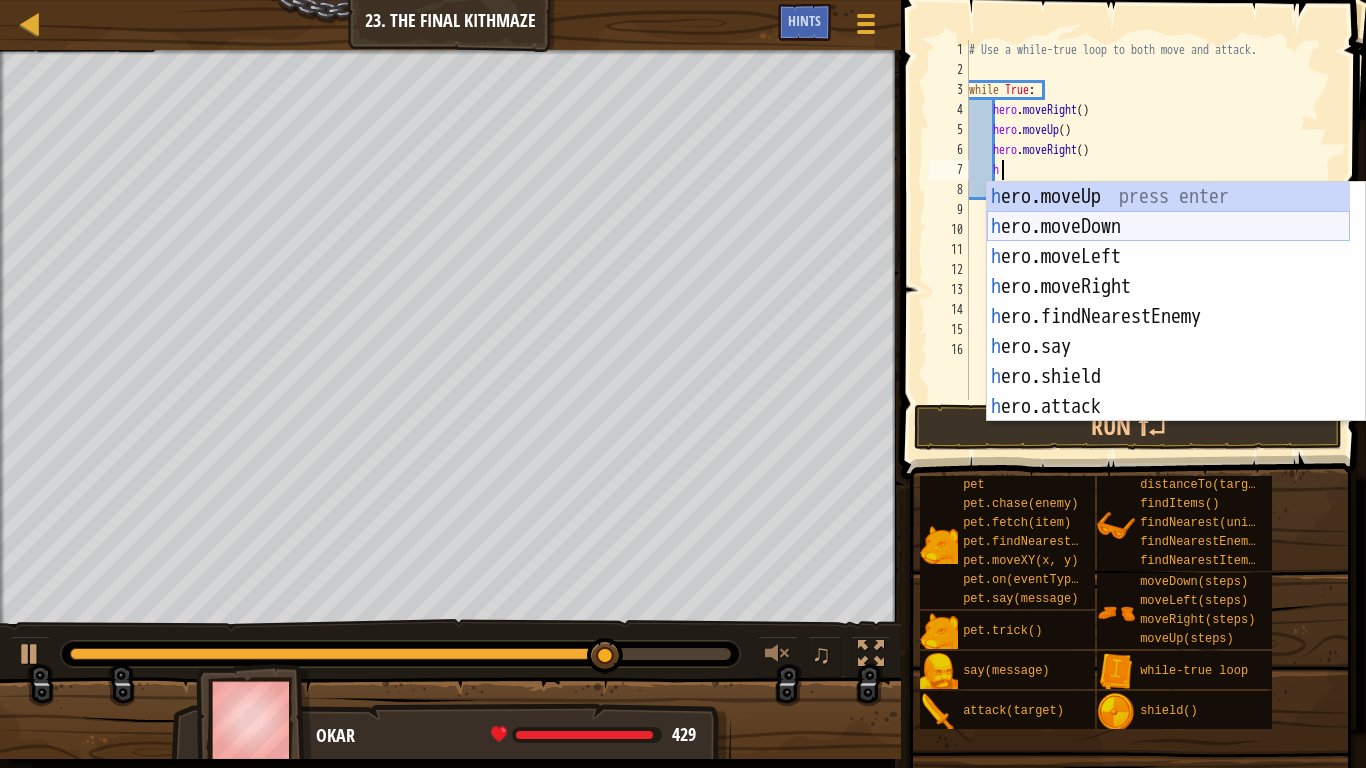 click on "h ero.moveUp press enter h ero.moveDown press enter h ero.moveLeft press enter h ero.moveRight press enter h ero.findNearestEnemy press enter h ero.say press enter h ero.shield press enter h ero.attack press enter h ero.findItems press enter" at bounding box center [1168, 332] 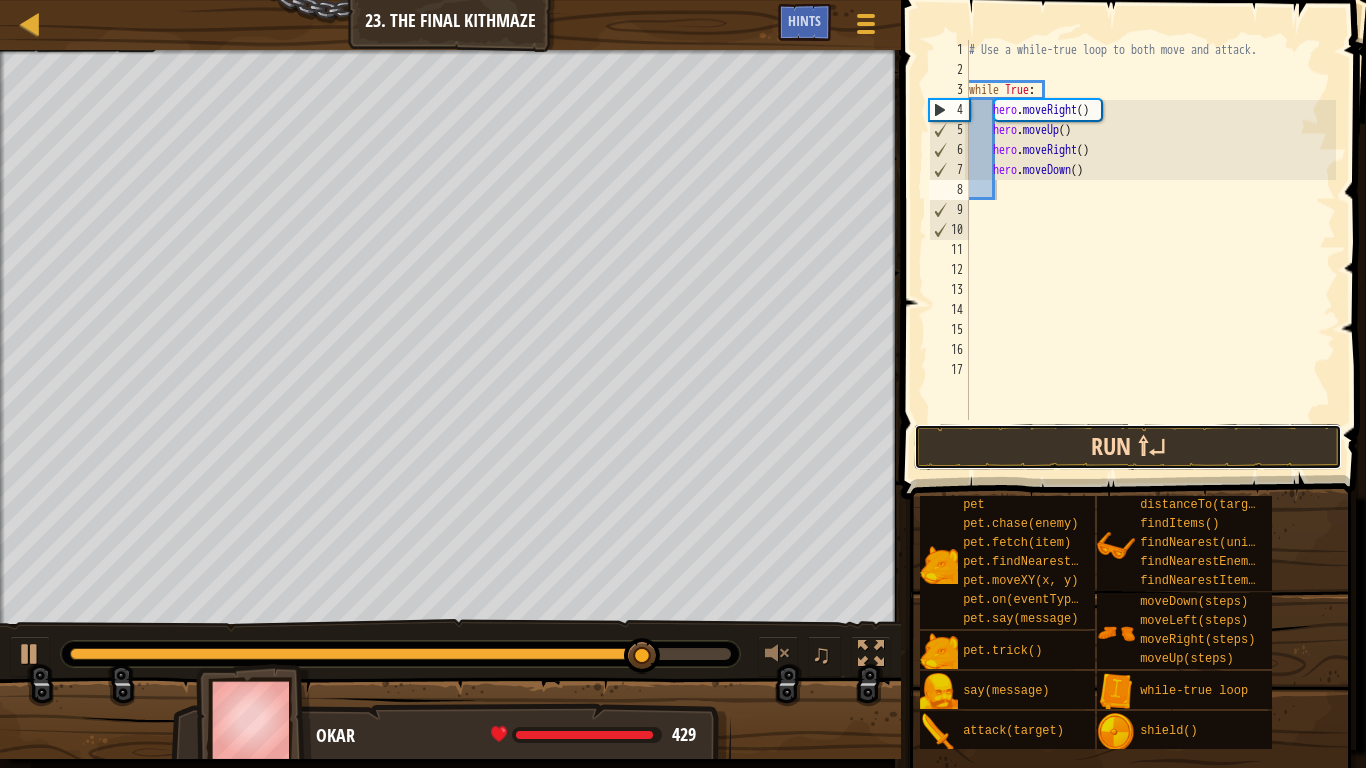 click on "Run ⇧↵" at bounding box center (1128, 447) 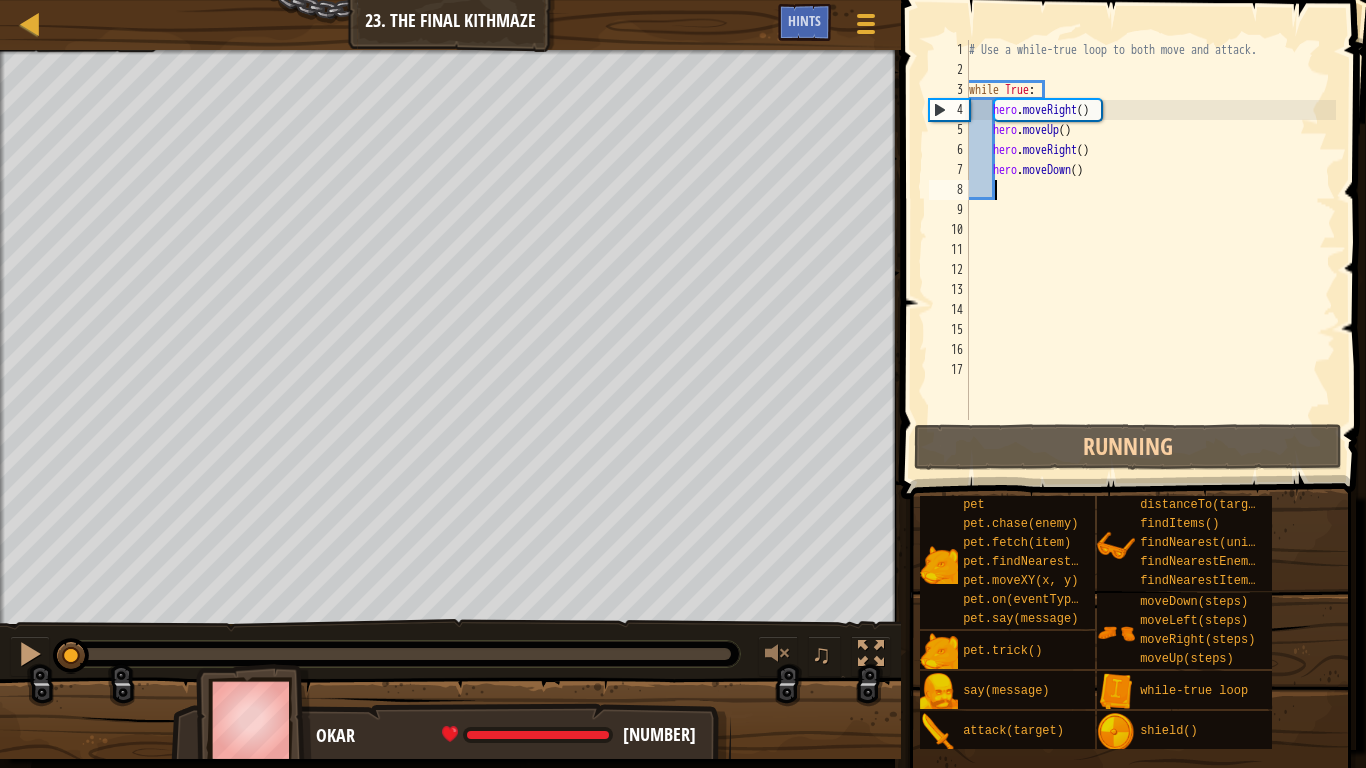 type on "f" 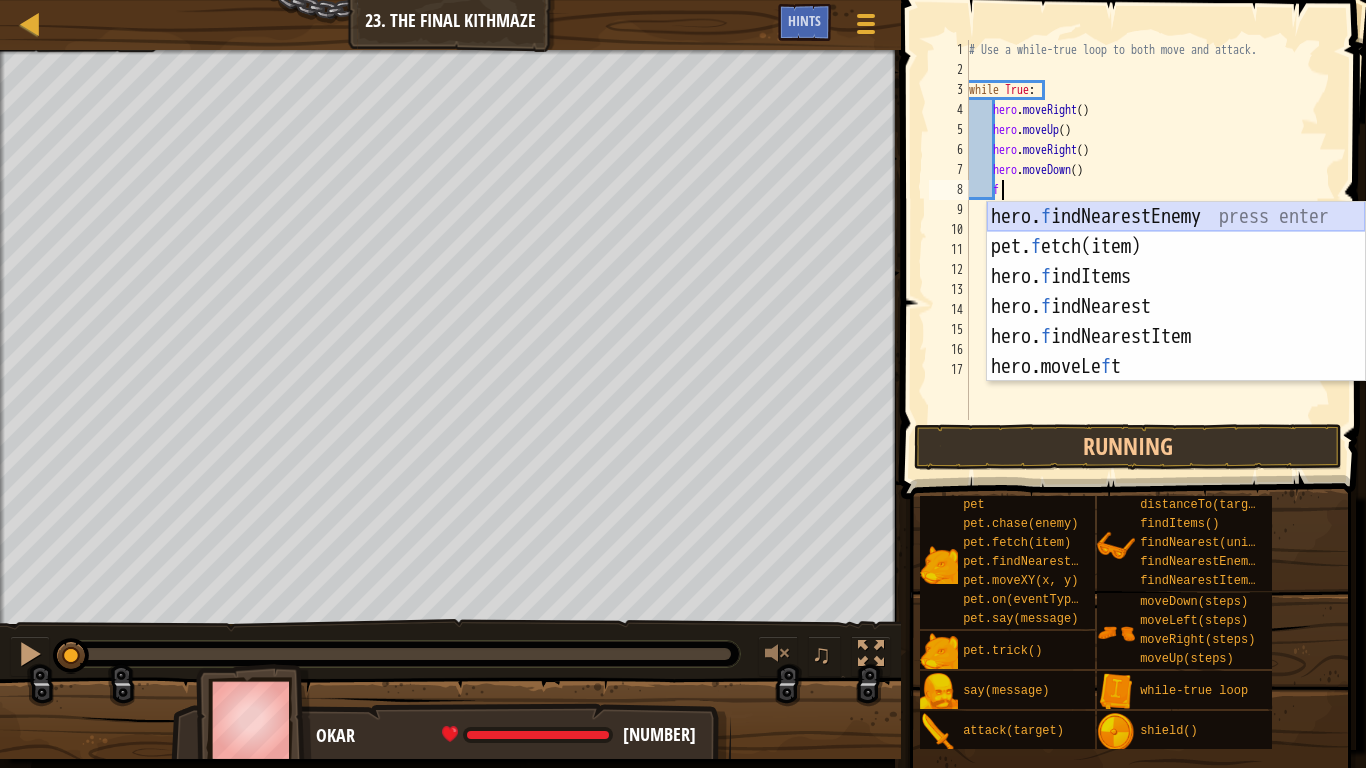 click on "hero. f indNearestEnemy press enter pet. f etch(item) press enter hero. f indItems press enter hero. f indNearest press enter hero. f indNearestItem press enter hero.moveLe f t press enter" at bounding box center (1176, 322) 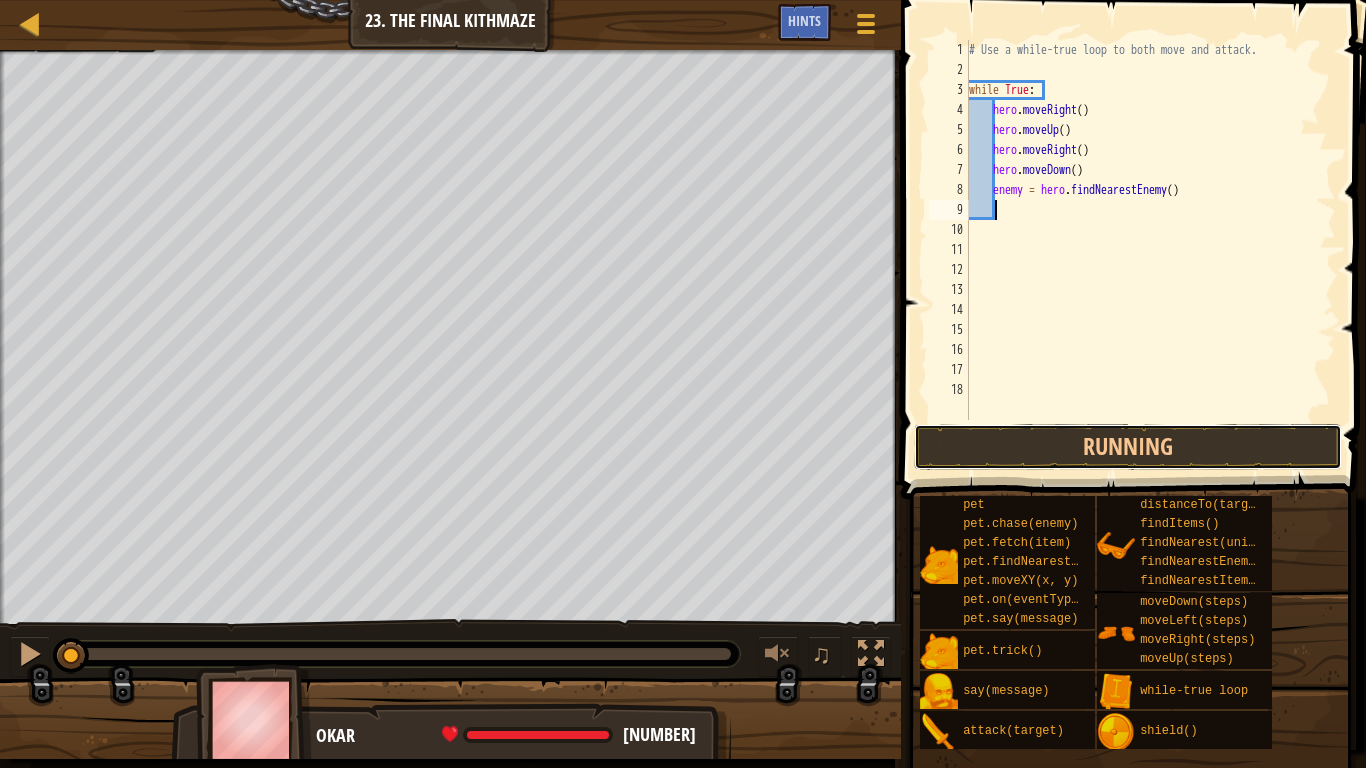 click on "Running" at bounding box center (1128, 447) 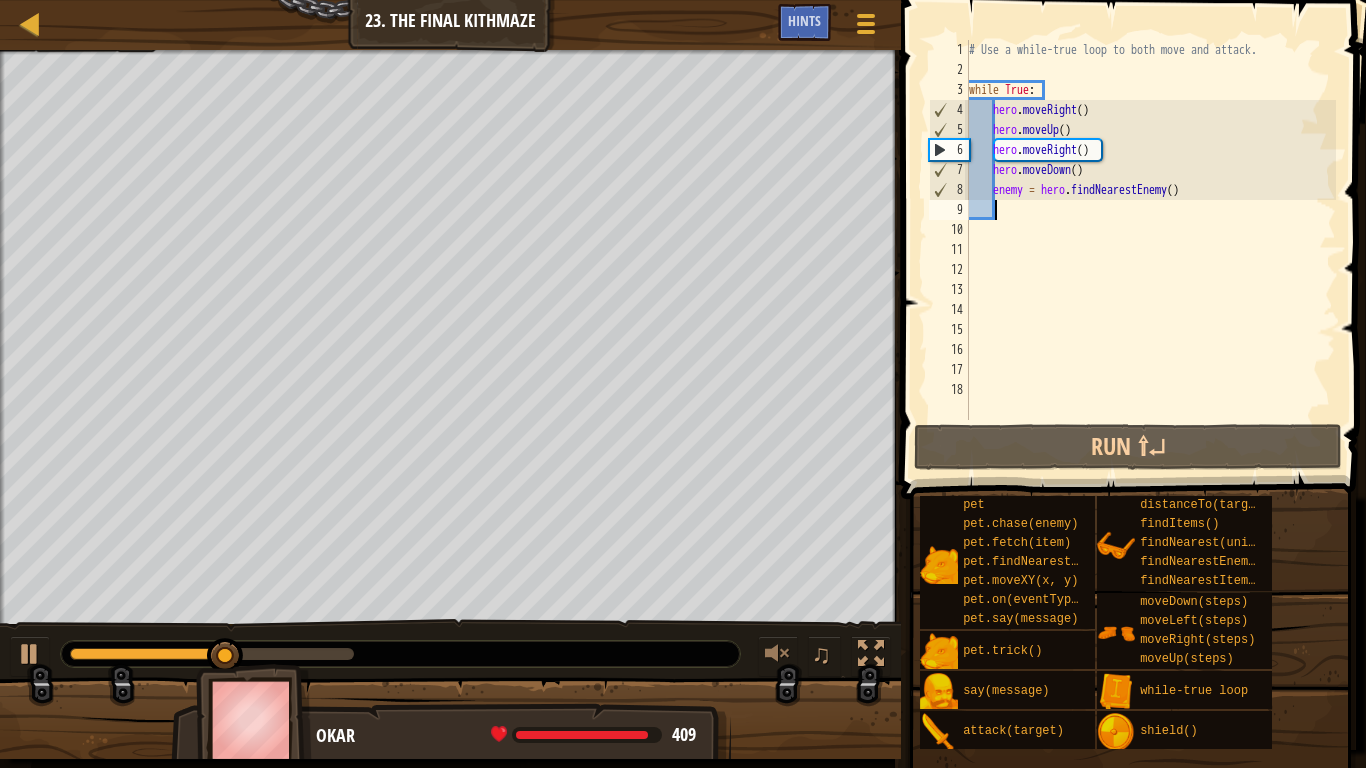 type on "h" 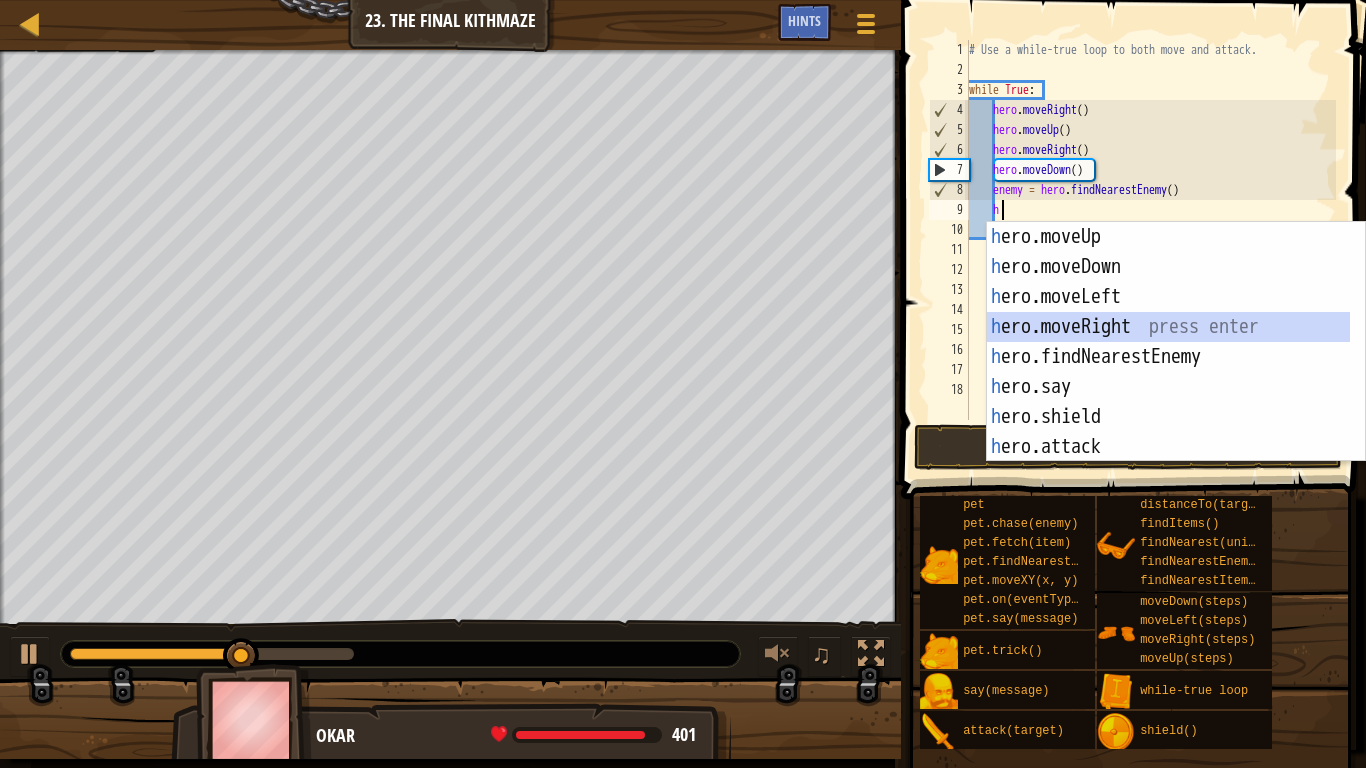 click on "h ero.moveUp press enter h ero.moveDown press enter h ero.moveLeft press enter h ero.moveRight press enter h ero.findNearestEnemy press enter h ero.say press enter h ero.shield press enter h ero.attack press enter h ero.findItems press enter" at bounding box center [1168, 372] 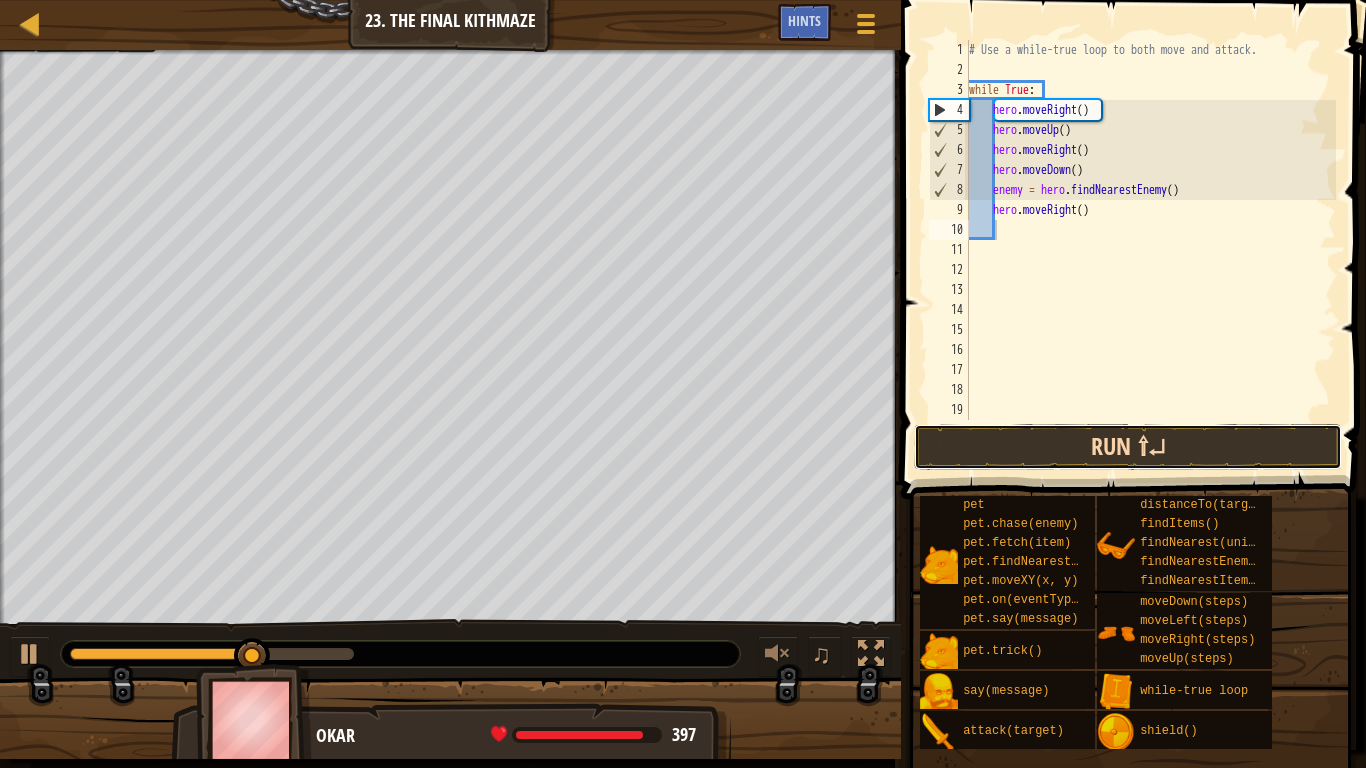 click on "Run ⇧↵" at bounding box center [1128, 447] 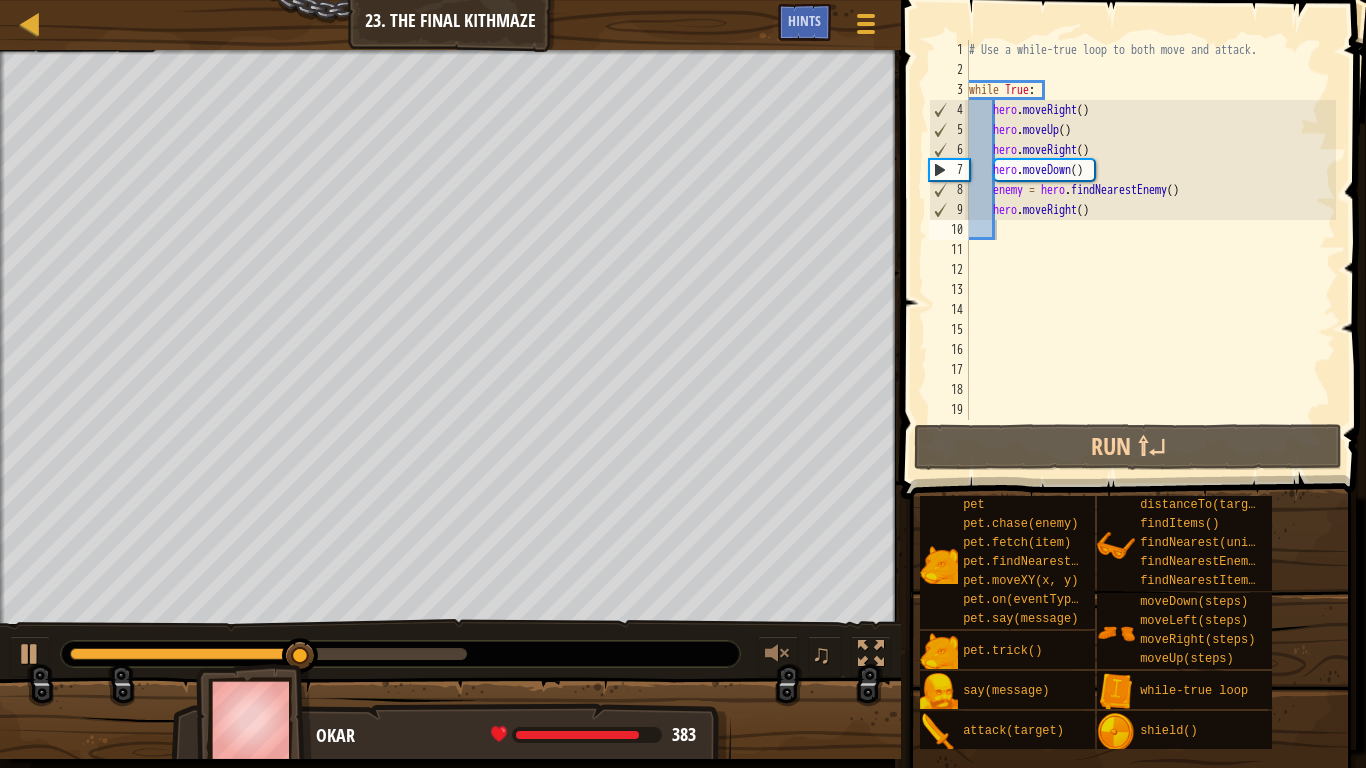 click on "Map Introduction to Computer Science 23. The Final Kithmaze Game Menu Done Hints 1     ההההההההההההההההההההההההההההההההההההההההההההההההההההההההההההההההההההההההההההההההההההההההההההההההההההההההההההההההההההההההההההההההההההההההההההההההההההההההההההההההההההההההההההההההההההההההההההההההההההההההההההההההההההההההההההההההההההההההההההההההההההההההההההההה XXXXXXXXXXXXXXXXXXXXXXXXXXXXXXXXXXXXXXXXXXXXXXXXXXXXXXXXXXXXXXXXXXXXXXXXXXXXXXXXXXXXXXXXXXXXXXXXXXXXXXXXXXXXXXXXXXXXXXXXXXXXXXXXXXXXXXXXXXXXXXXXXXXXXXXXXXXXXXXXXXXXXXXXXXXXXXXXXXXXXXXXXXXXXXXXXXXXXXXXXXXXXXXXXXXXXXXXXXXXXXXXXXXXXXXXXXXXXXXXXXXXXXXXXXXXXXXX Solution × Hints Videos 1 2 3 4 5 6 7 8 9 10 11 12 13 14 15 16 17 18 19 # Use a while-true loop to both move and attack. while   True :      hero . moveRight ( ) ." at bounding box center (683, 384) 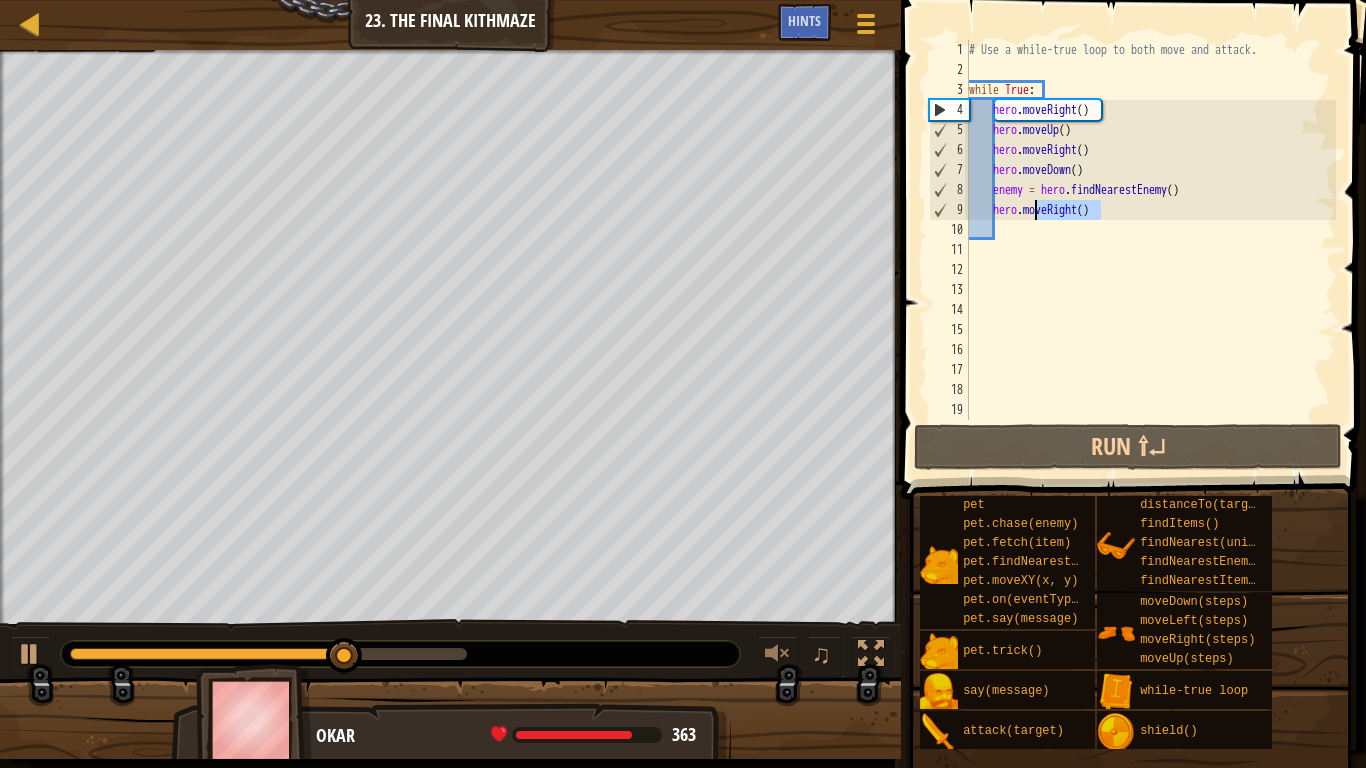 drag, startPoint x: 1132, startPoint y: 213, endPoint x: 1032, endPoint y: 215, distance: 100.02 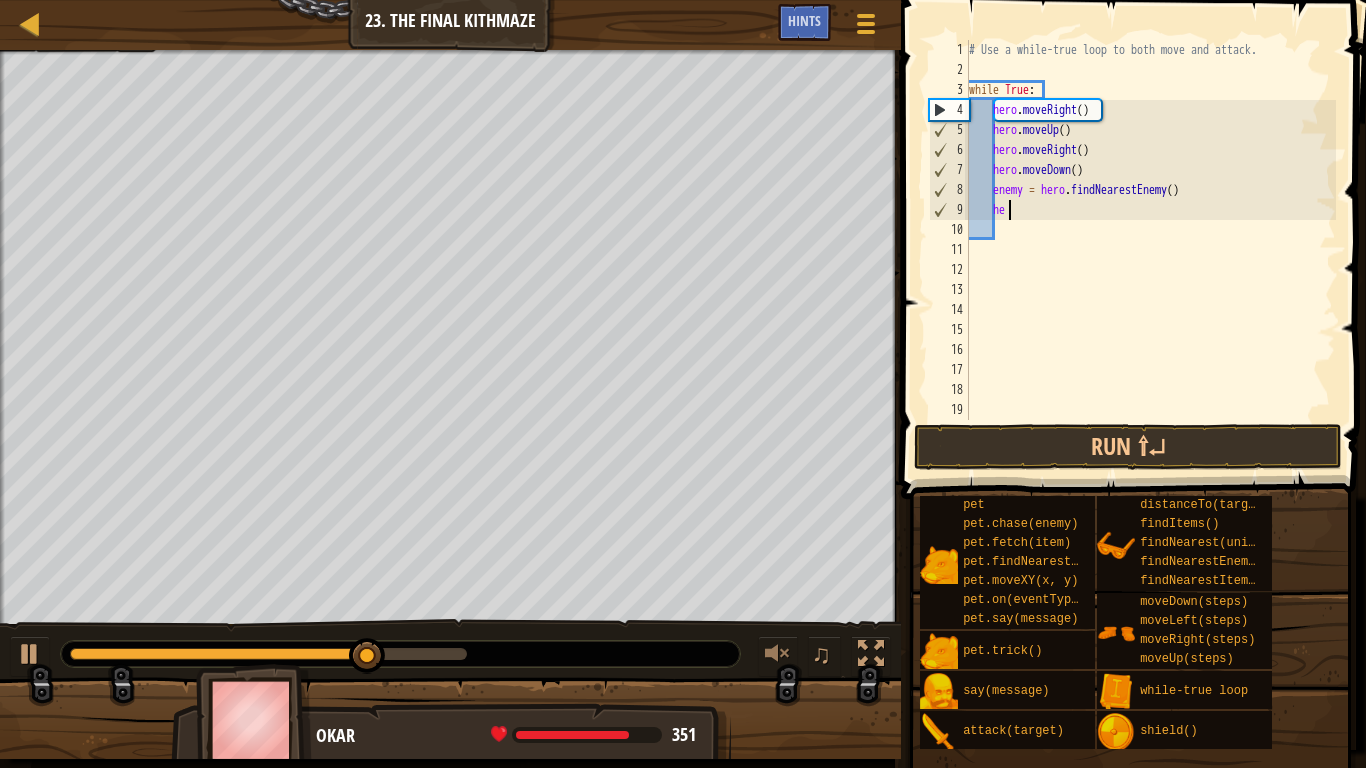type on "h" 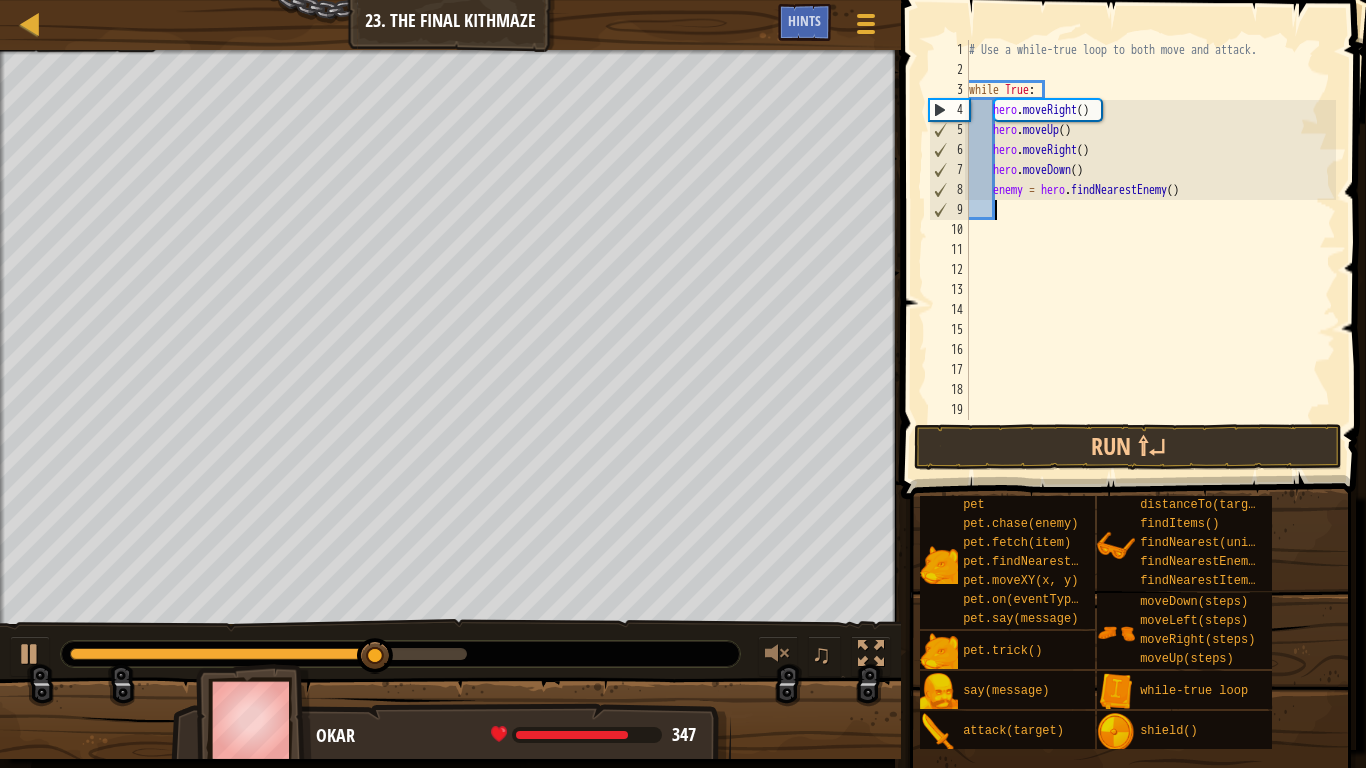 type on "h" 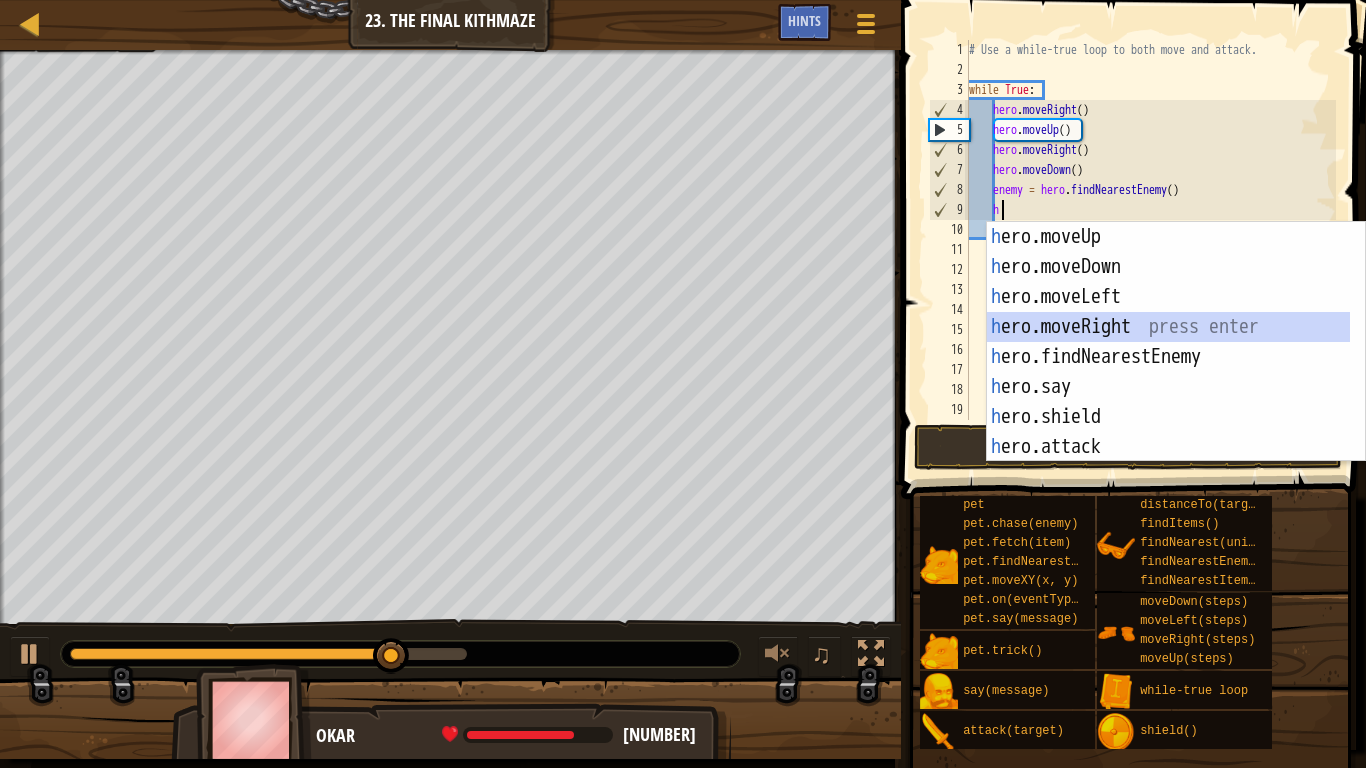 click on "h ero.moveUp press enter h ero.moveDown press enter h ero.moveLeft press enter h ero.moveRight press enter h ero.findNearestEnemy press enter h ero.say press enter h ero.shield press enter h ero.attack press enter h ero.findItems press enter" at bounding box center [1168, 372] 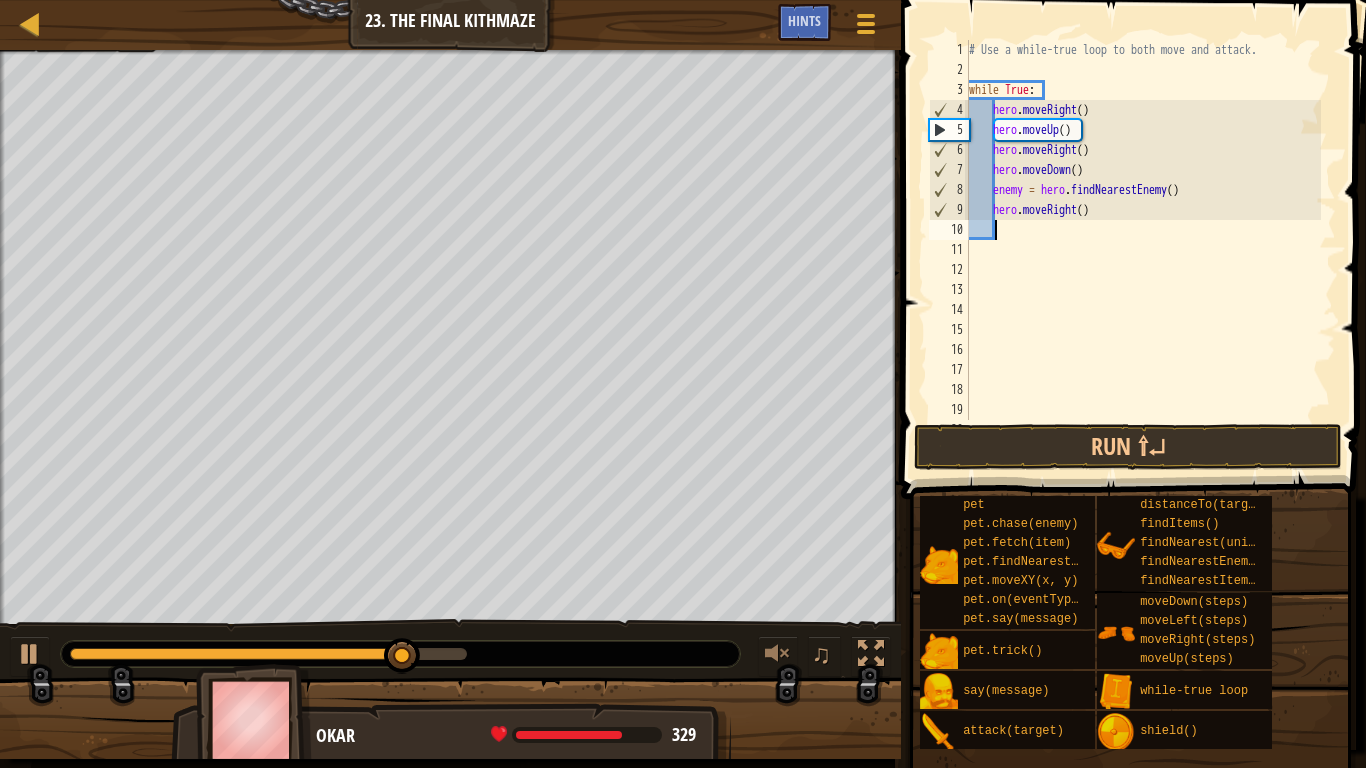 type on "h" 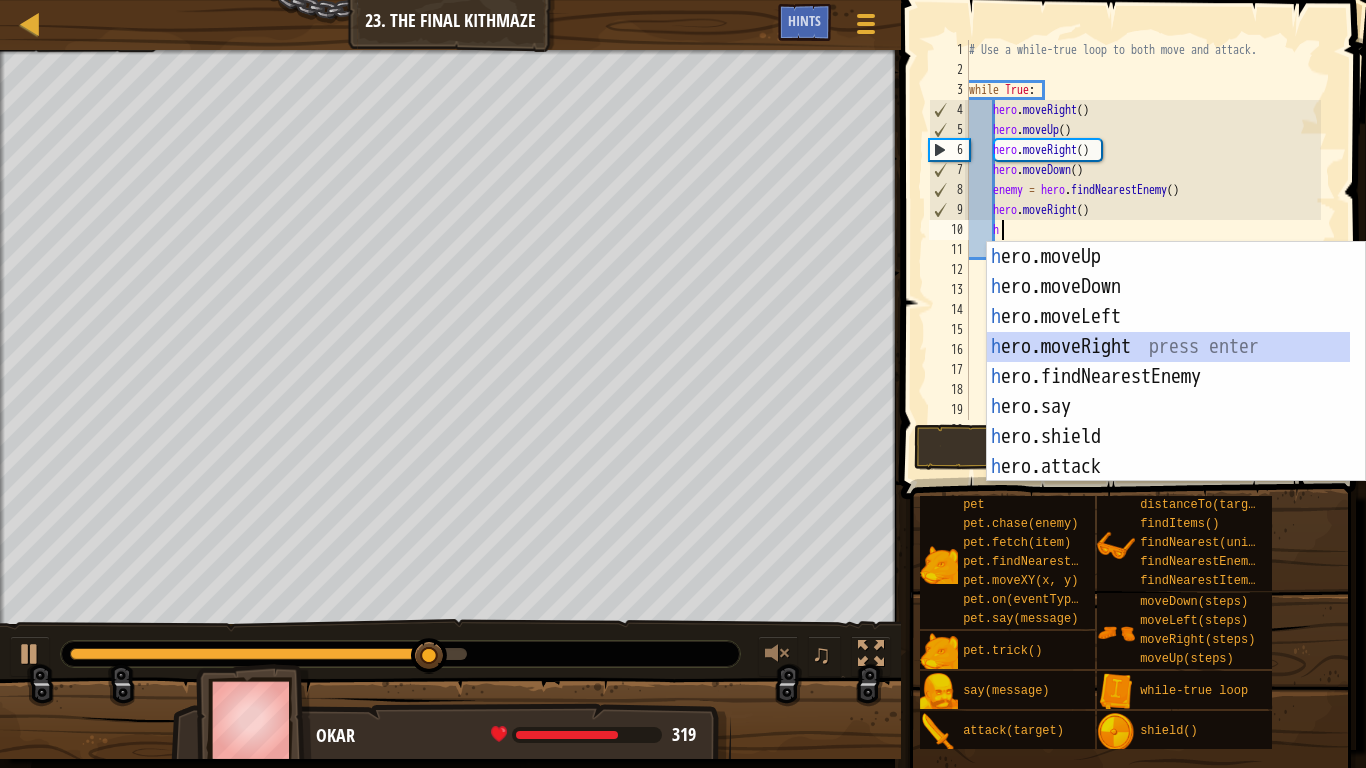 click on "h ero.moveUp press enter h ero.moveDown press enter h ero.moveLeft press enter h ero.moveRight press enter h ero.findNearestEnemy press enter h ero.say press enter h ero.shield press enter h ero.attack press enter h ero.findItems press enter" at bounding box center (1168, 392) 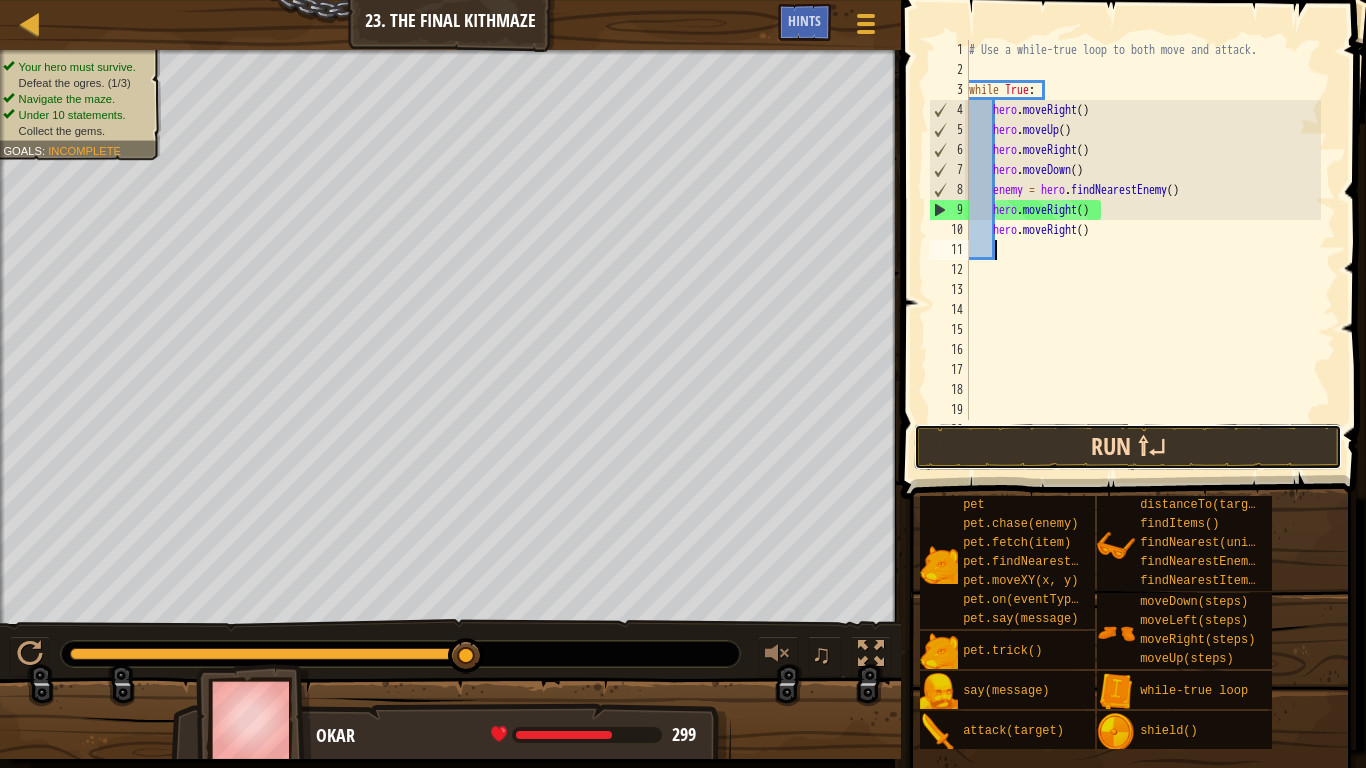 click on "Run ⇧↵" at bounding box center (1128, 447) 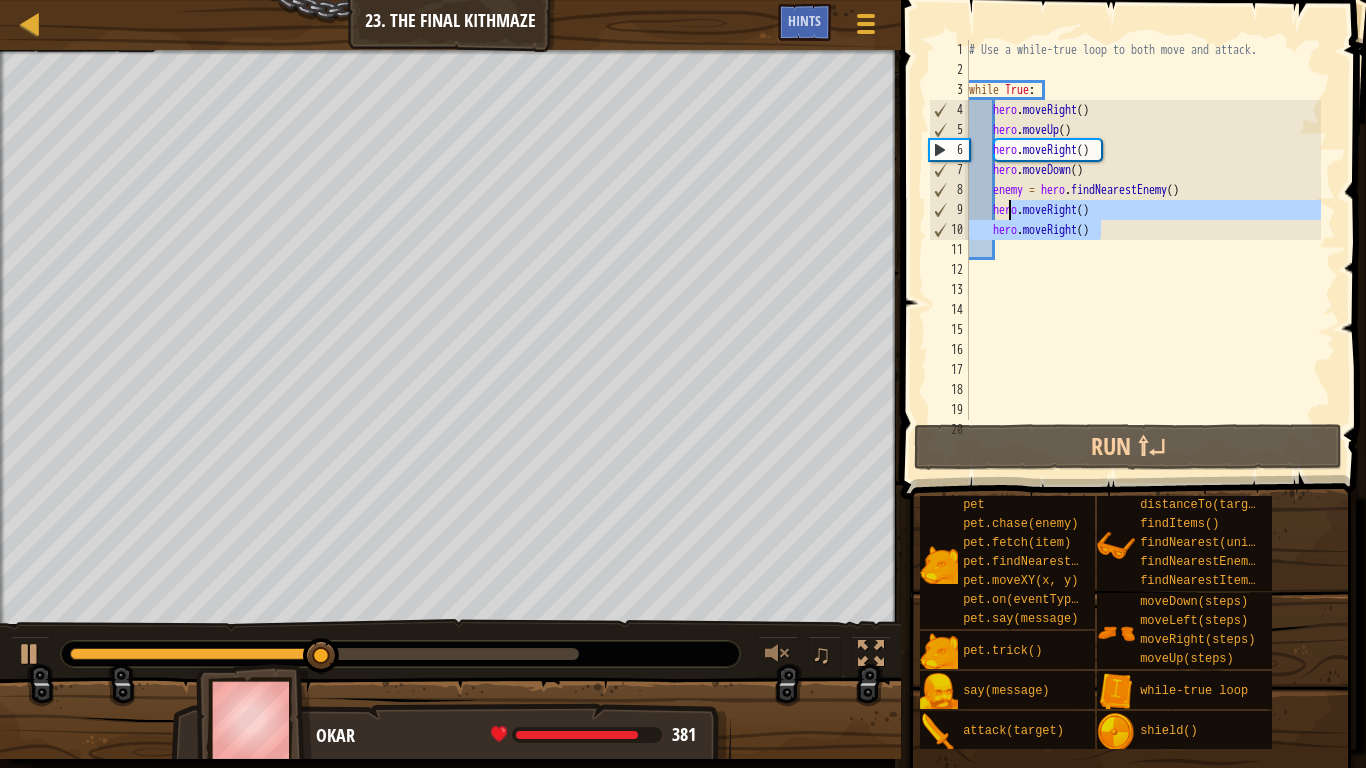 drag, startPoint x: 1127, startPoint y: 234, endPoint x: 1002, endPoint y: 213, distance: 126.751724 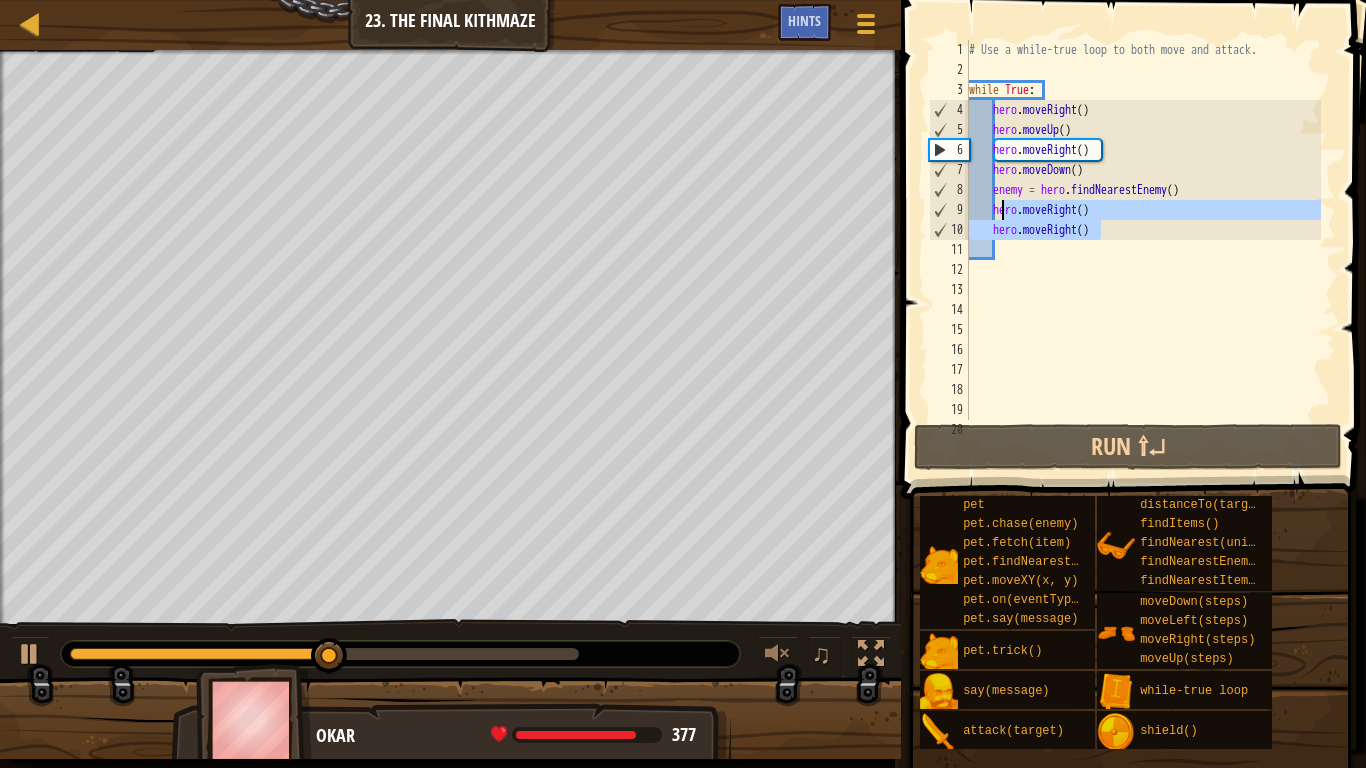 type on "h" 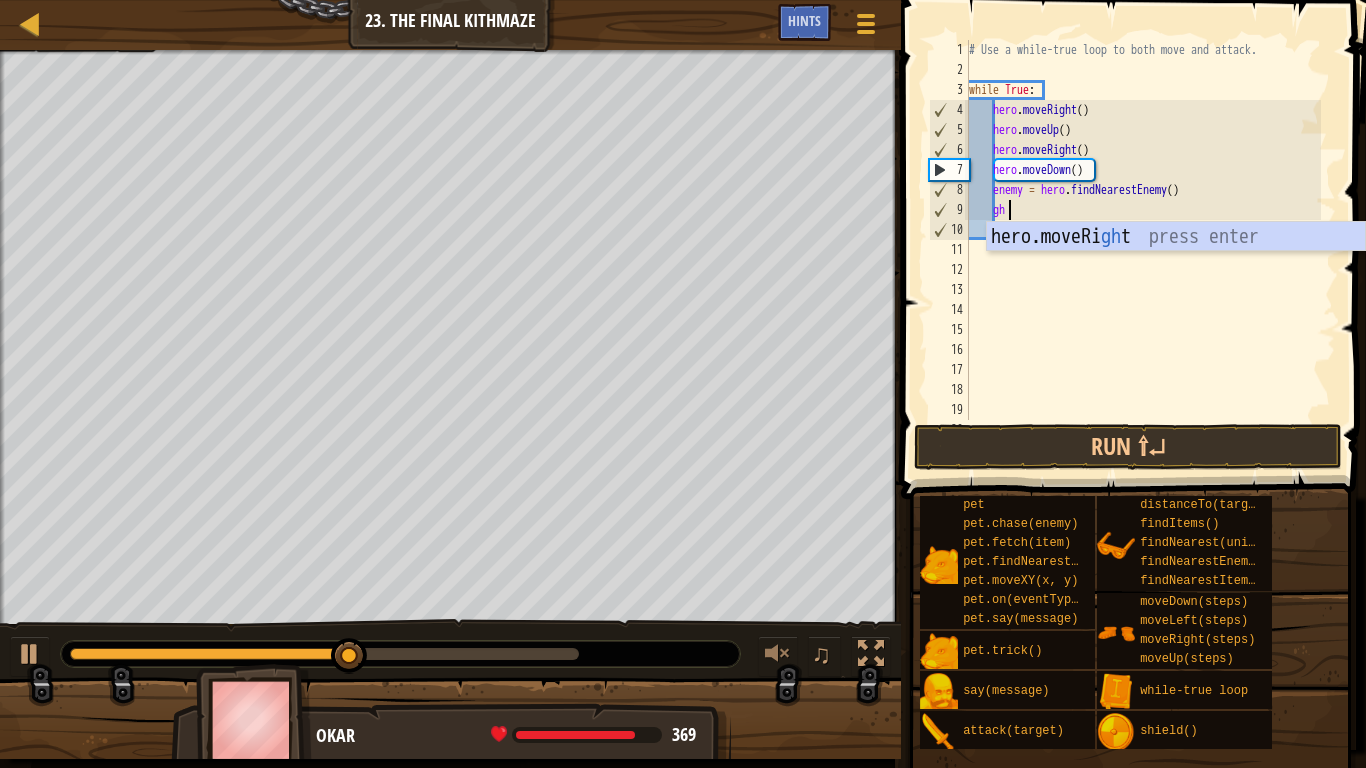type on "gh" 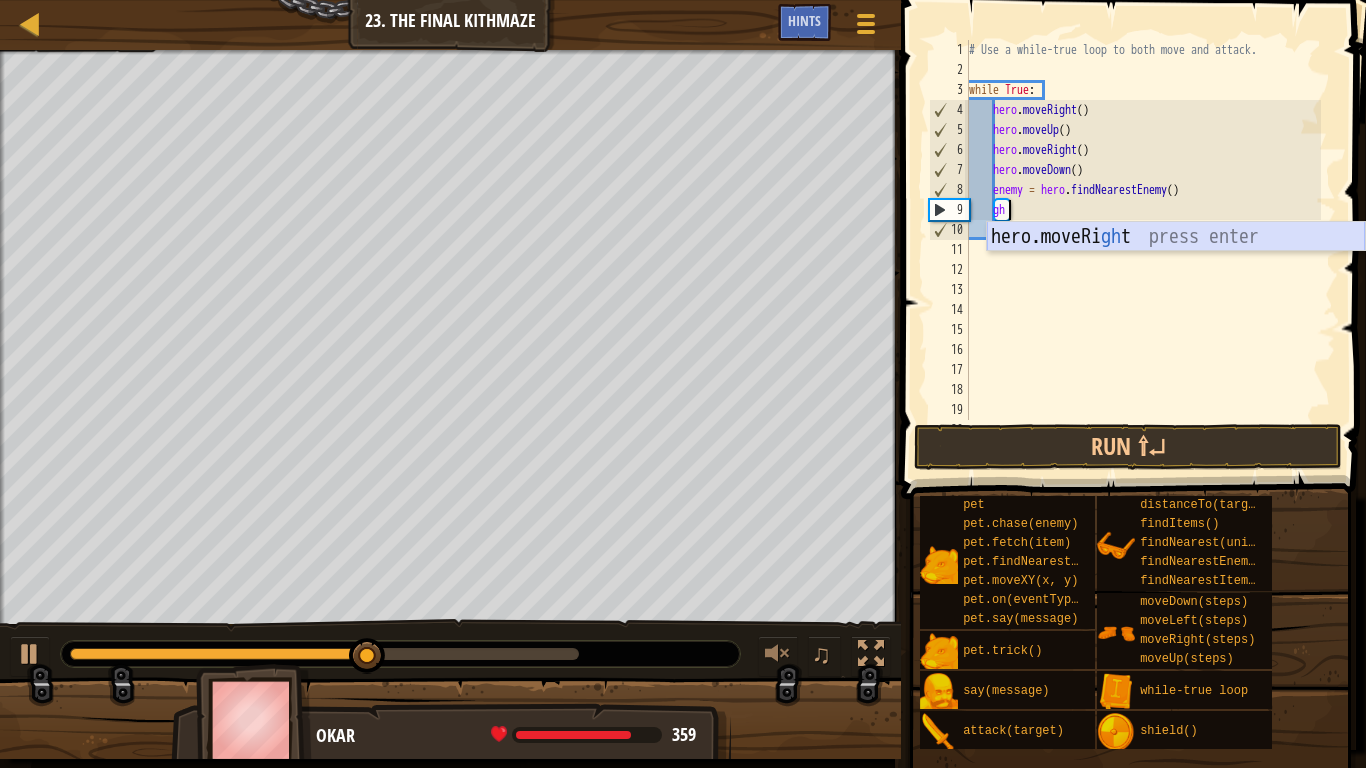 click on "hero.moveRi gh t press enter" at bounding box center (1176, 267) 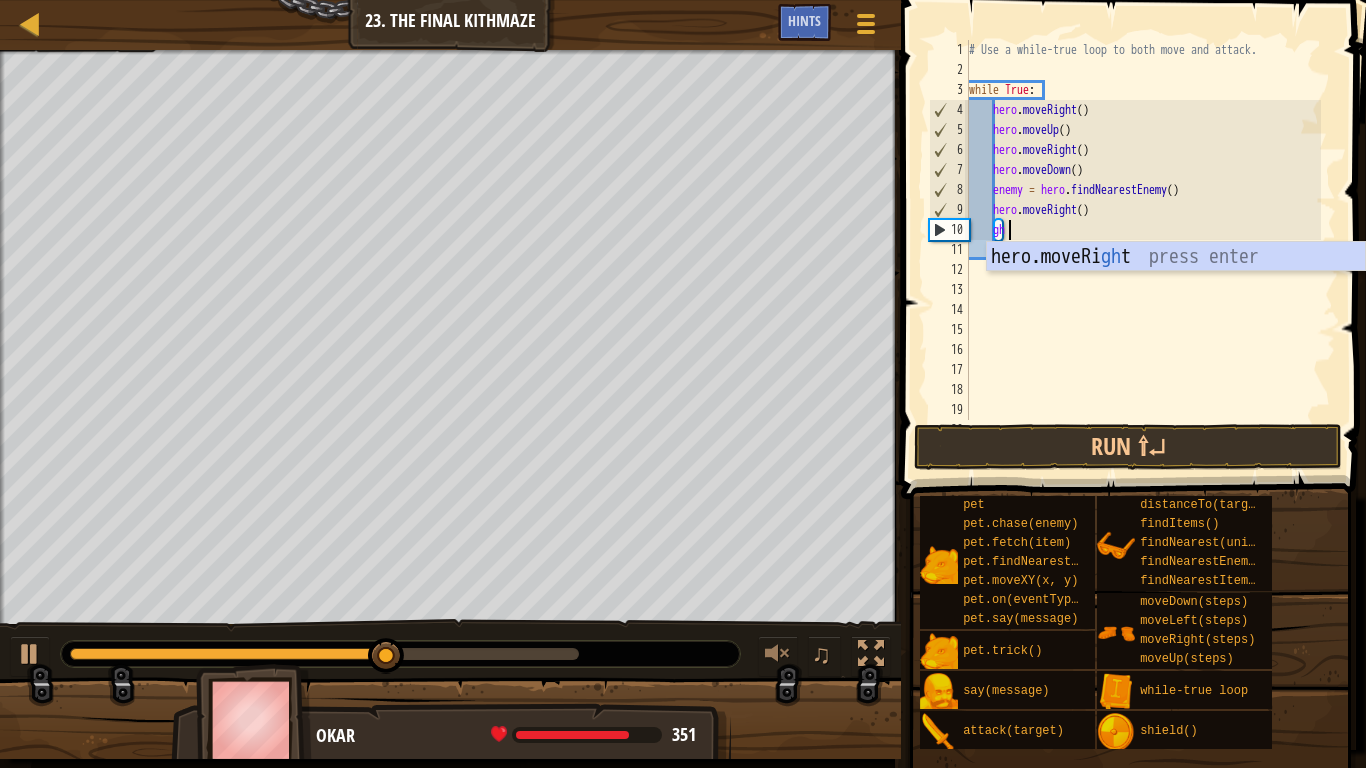 scroll, scrollTop: 9, scrollLeft: 2, axis: both 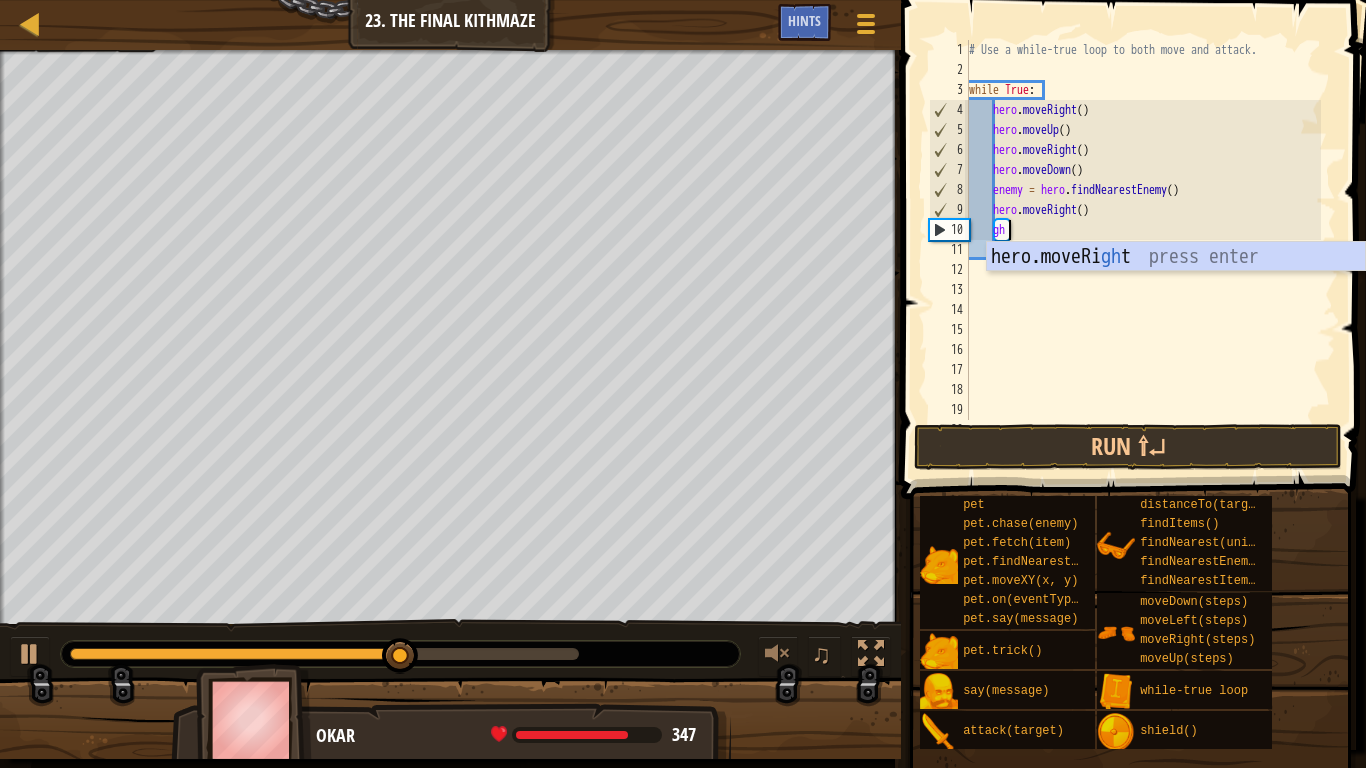type on "g" 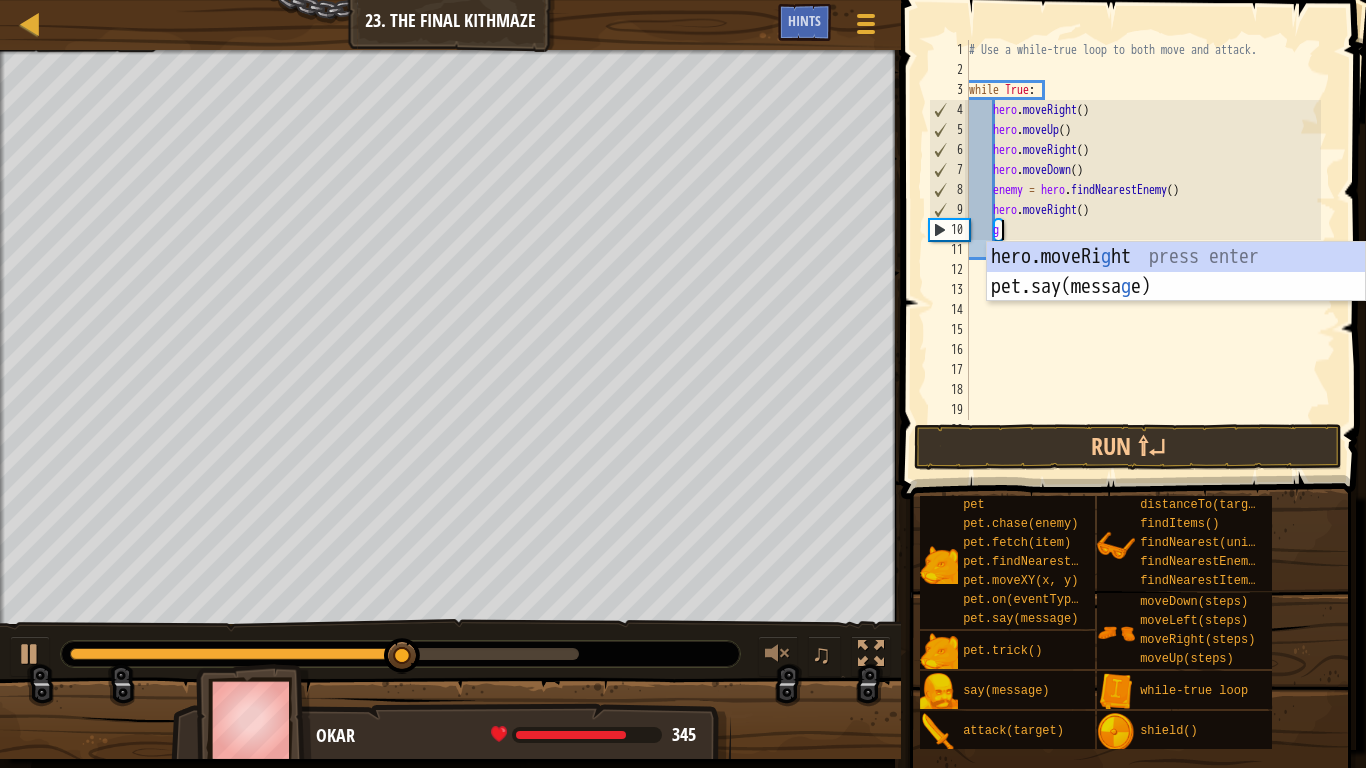 scroll, scrollTop: 9, scrollLeft: 1, axis: both 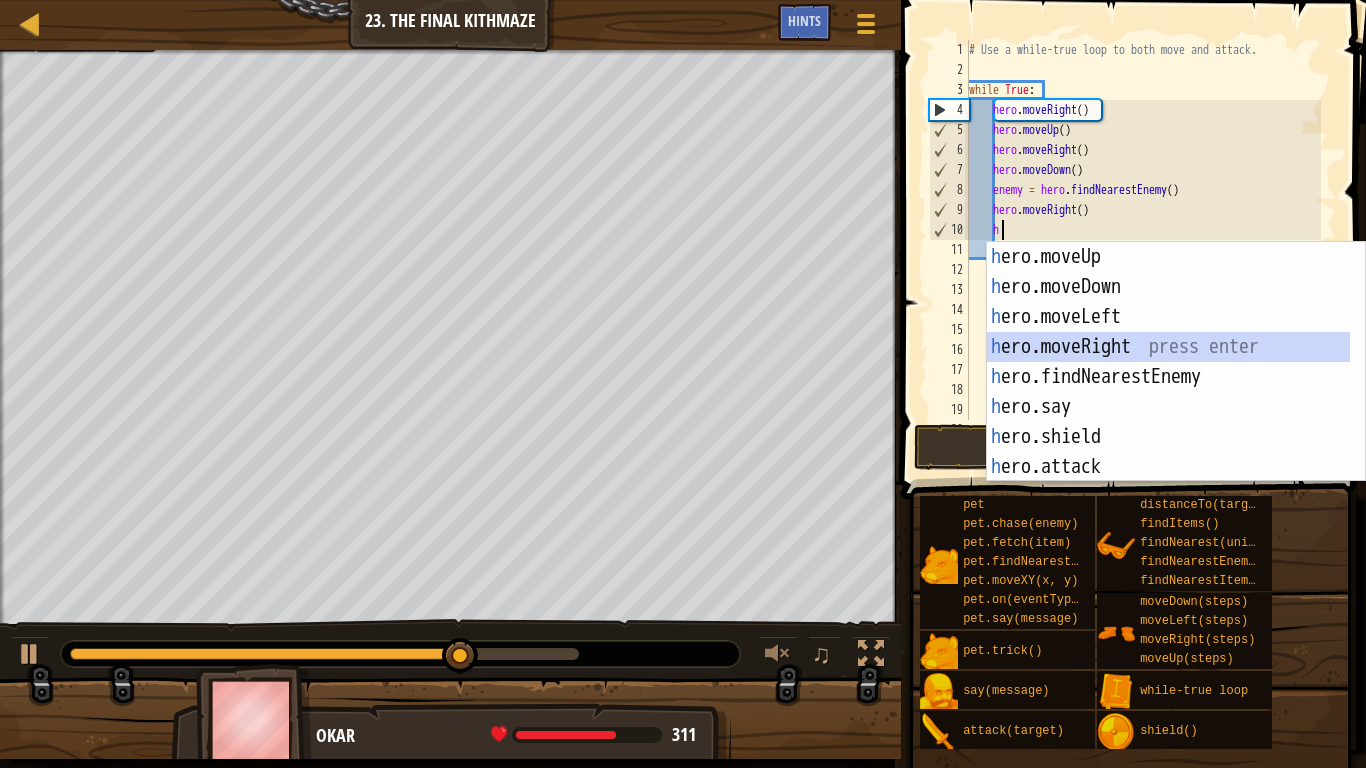 drag, startPoint x: 1100, startPoint y: 344, endPoint x: 1081, endPoint y: 214, distance: 131.38112 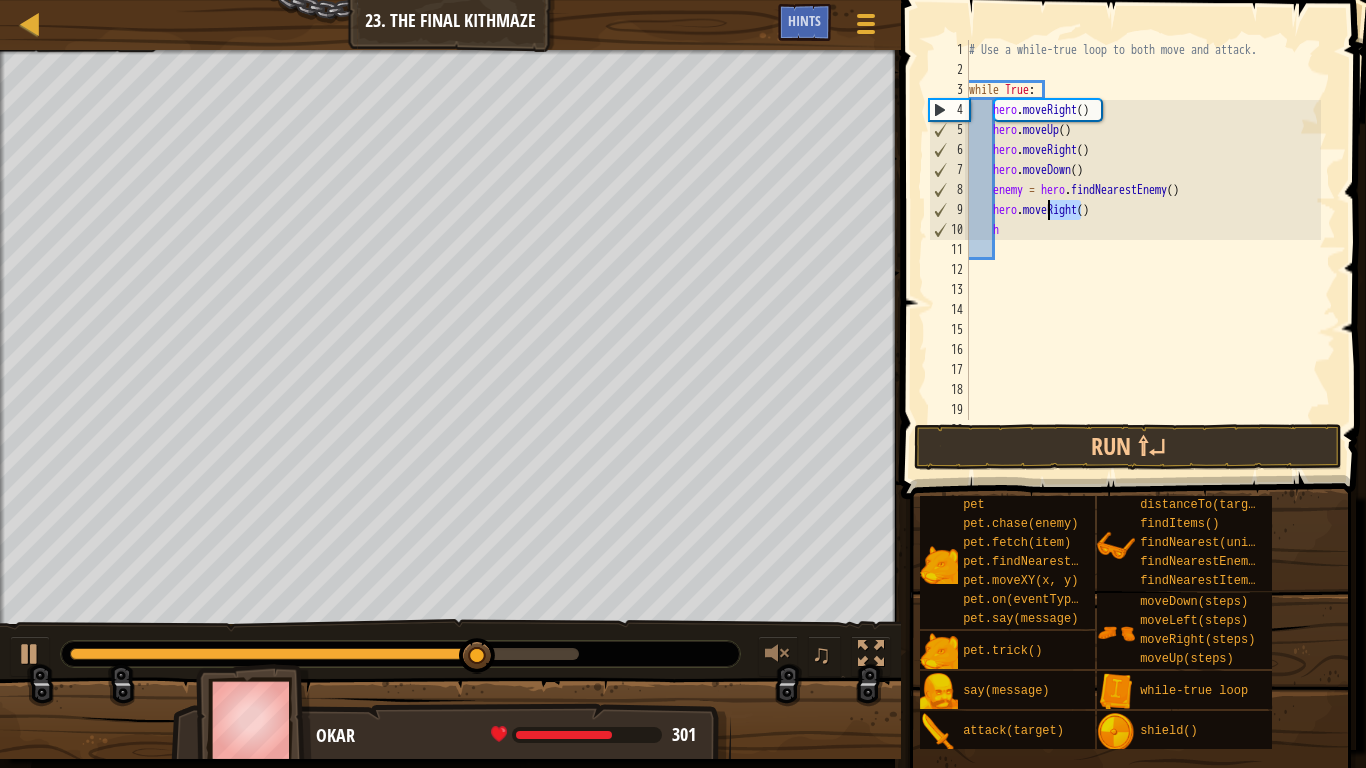 drag, startPoint x: 1081, startPoint y: 212, endPoint x: 1050, endPoint y: 209, distance: 31.144823 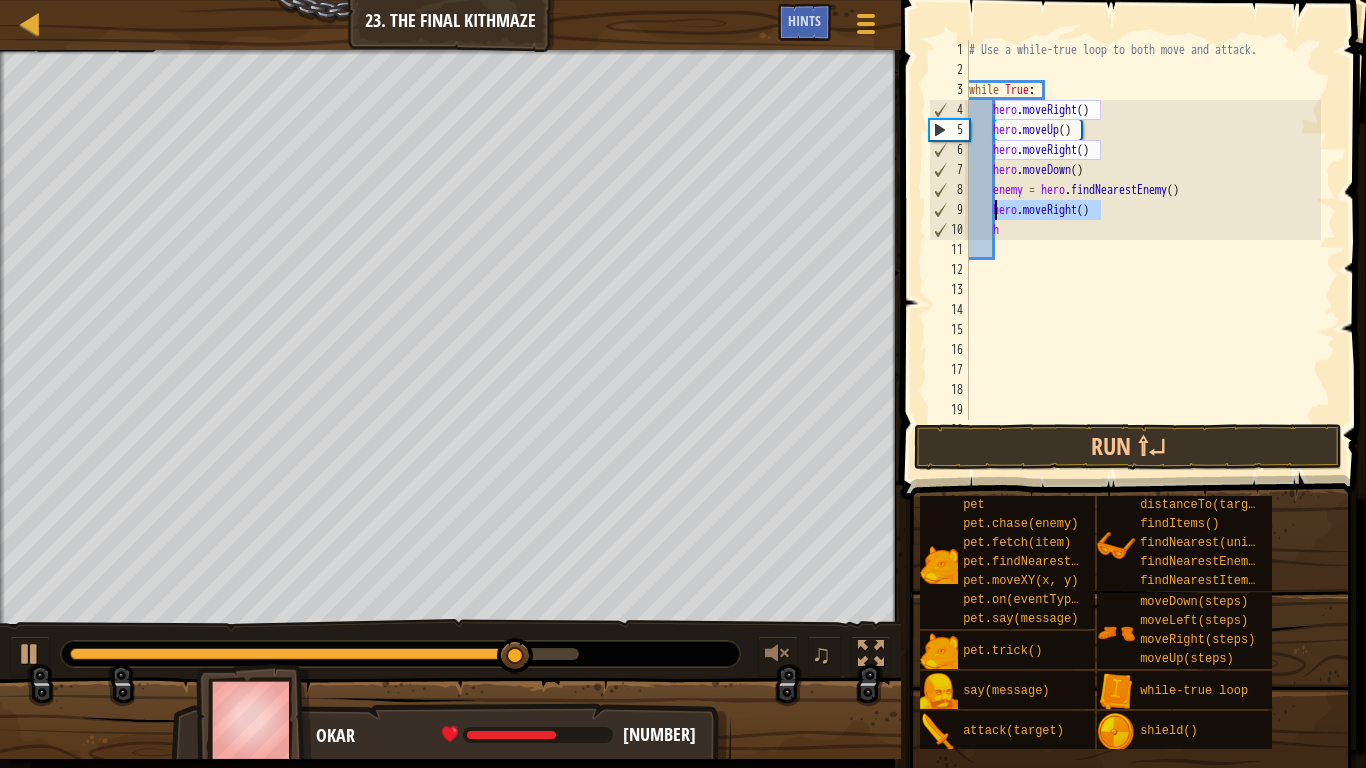 drag, startPoint x: 1121, startPoint y: 205, endPoint x: 996, endPoint y: 215, distance: 125.39936 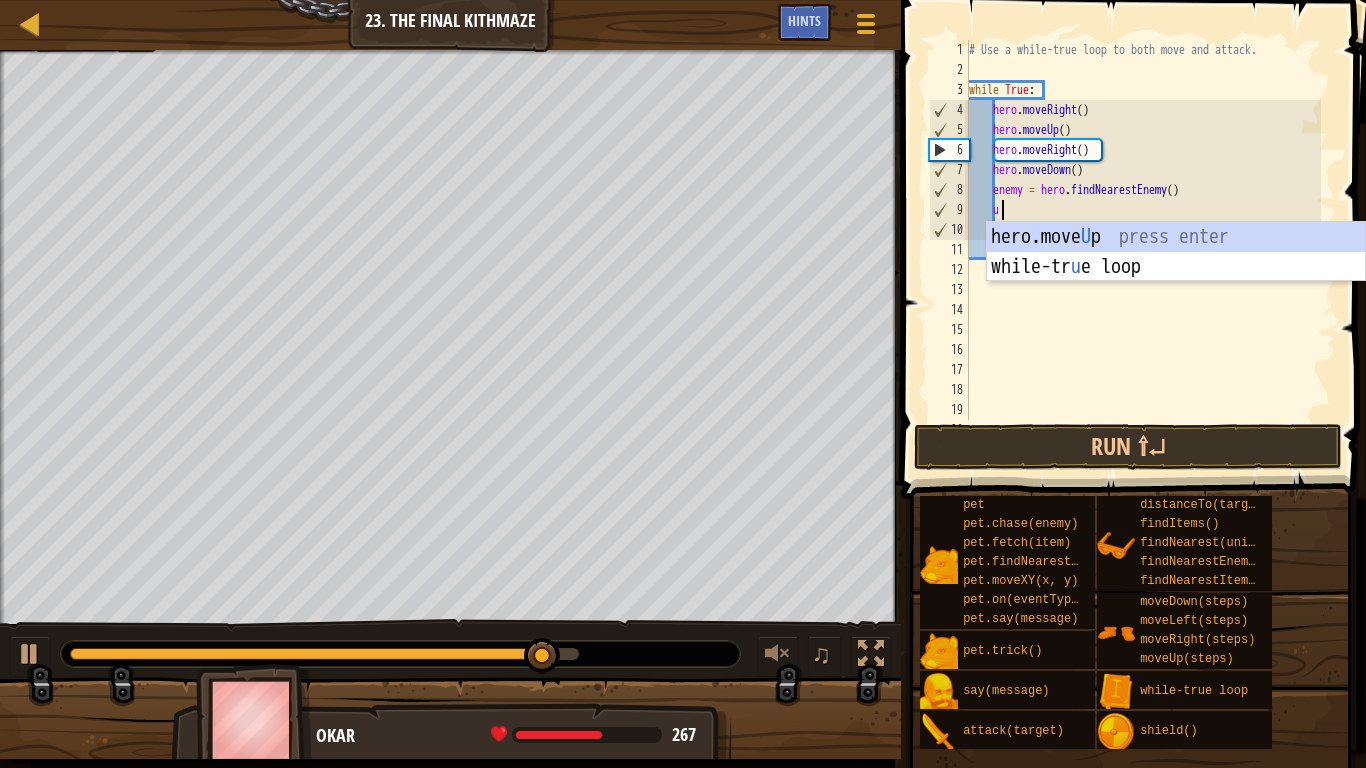 type on "up" 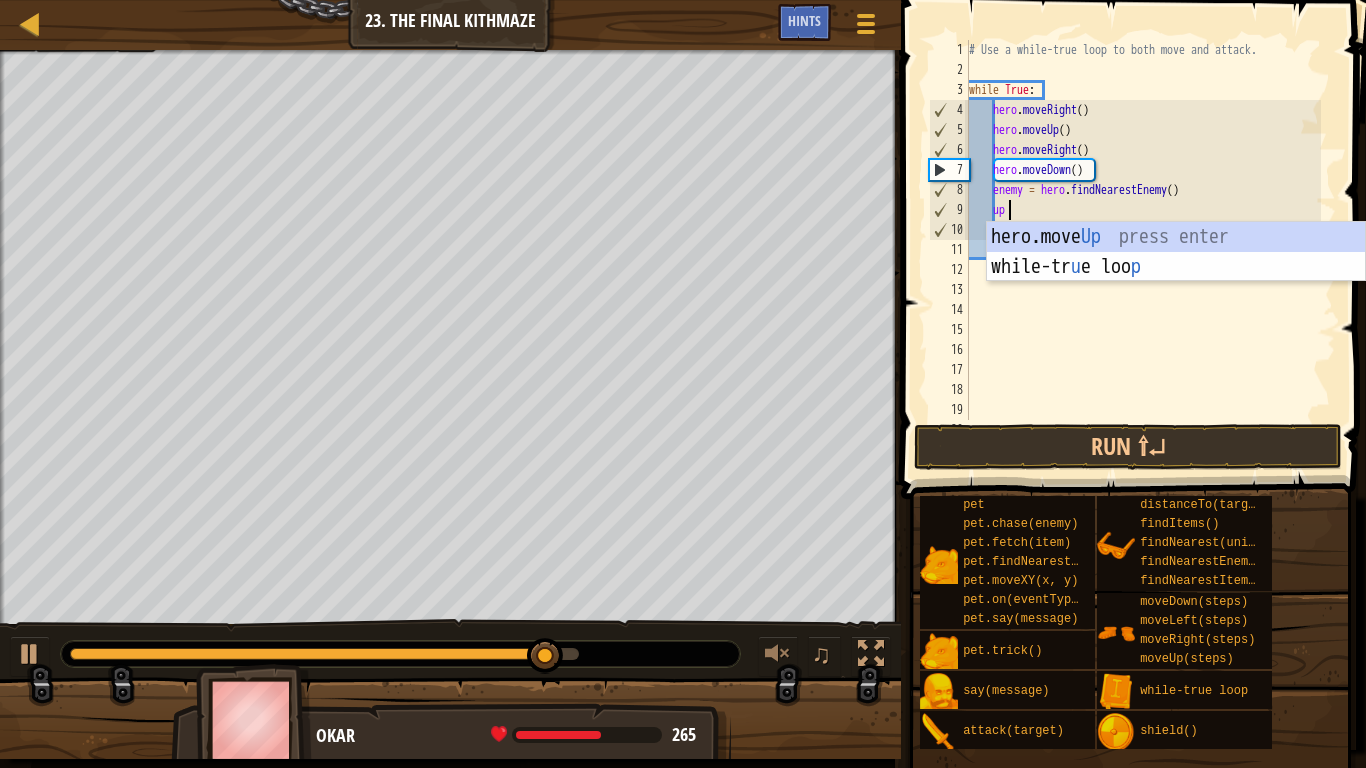 scroll, scrollTop: 9, scrollLeft: 2, axis: both 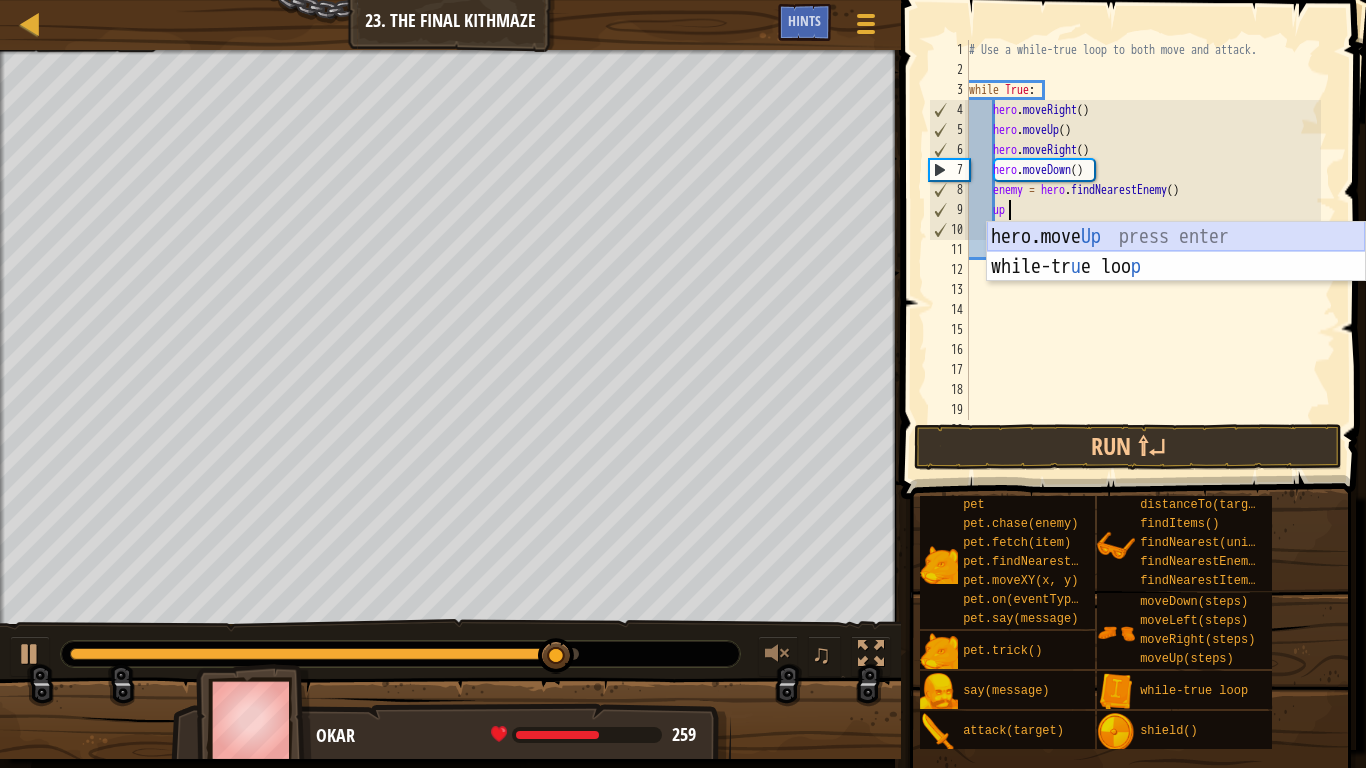 click on "hero.move Up press enter while-tr u e loo p press enter" at bounding box center [1176, 282] 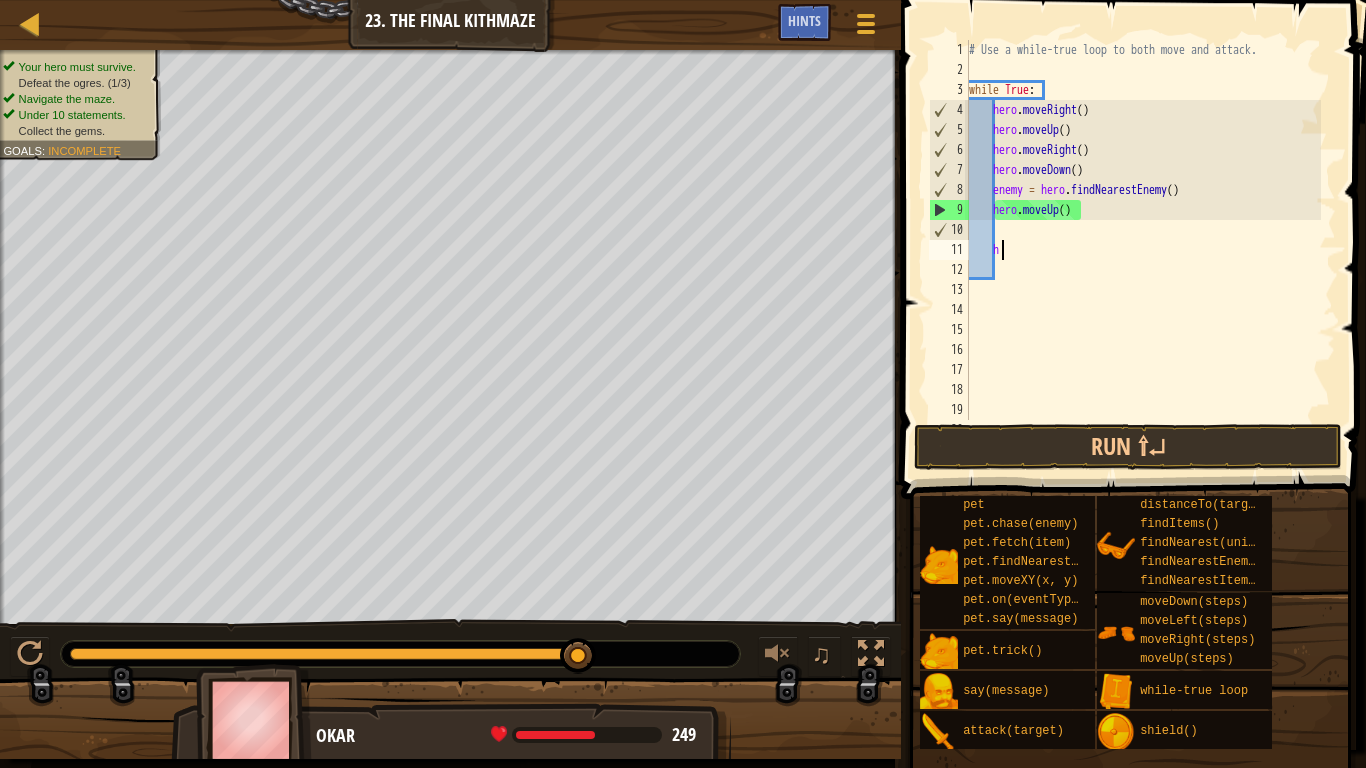 click on "# Use a while-true loop to both move and attack. while   True :      hero . moveRight ( )      hero . moveUp ( )      hero . moveRight ( )      hero . moveDown ( )      enemy   =   hero . findNearestEnemy ( )      hero . moveUp ( )           h" at bounding box center [1143, 250] 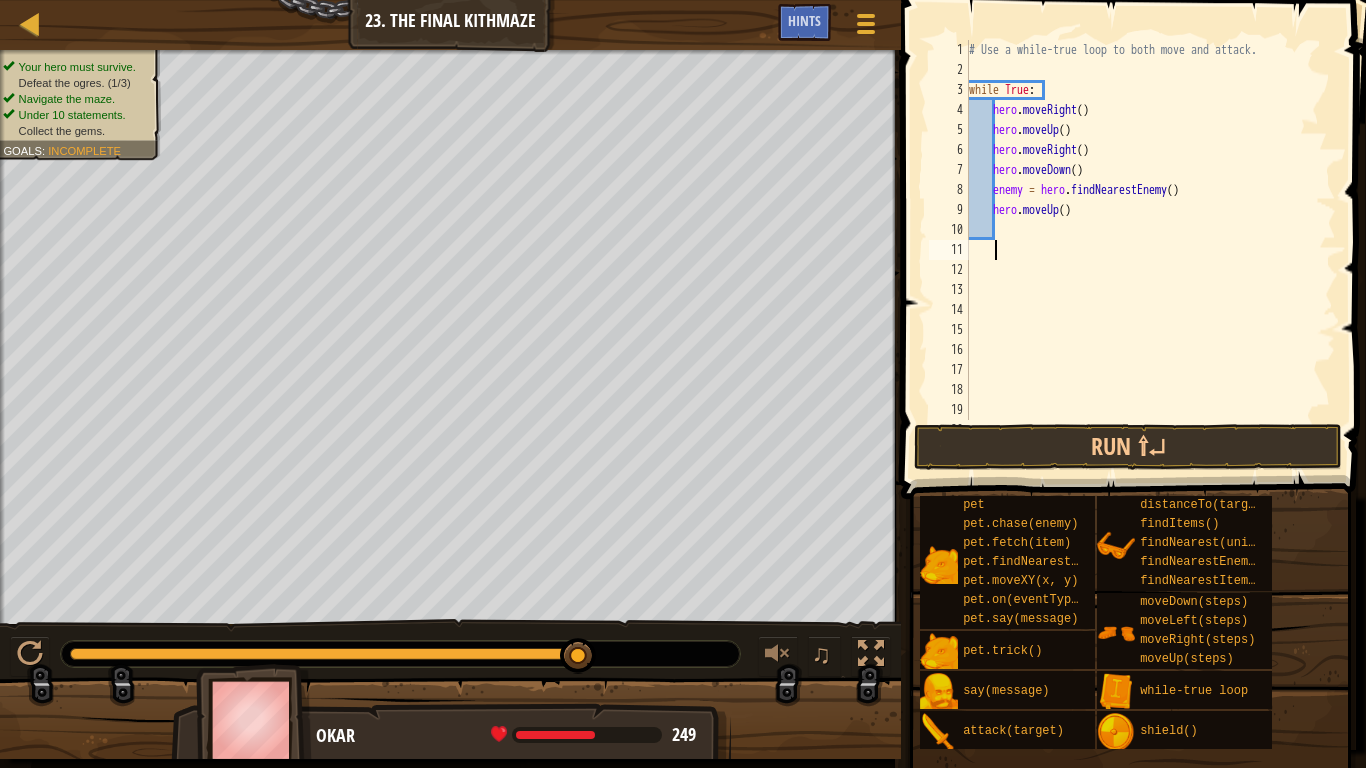 click on "# Use a while-true loop to both move and attack. while   True :      hero . moveRight ( )      hero . moveUp ( )      hero . moveRight ( )      hero . moveDown ( )      enemy   =   hero . findNearestEnemy ( )      hero . moveUp ( )" at bounding box center [1143, 250] 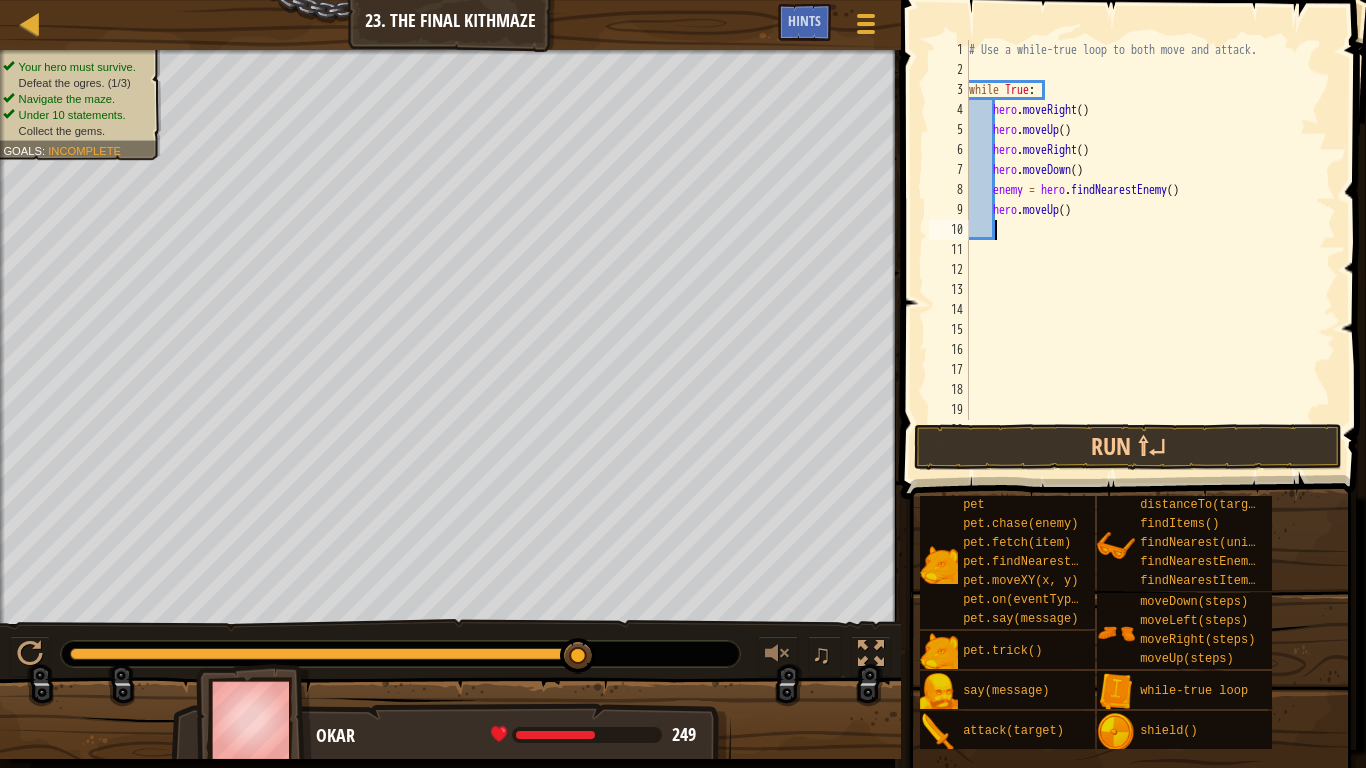 type on "h" 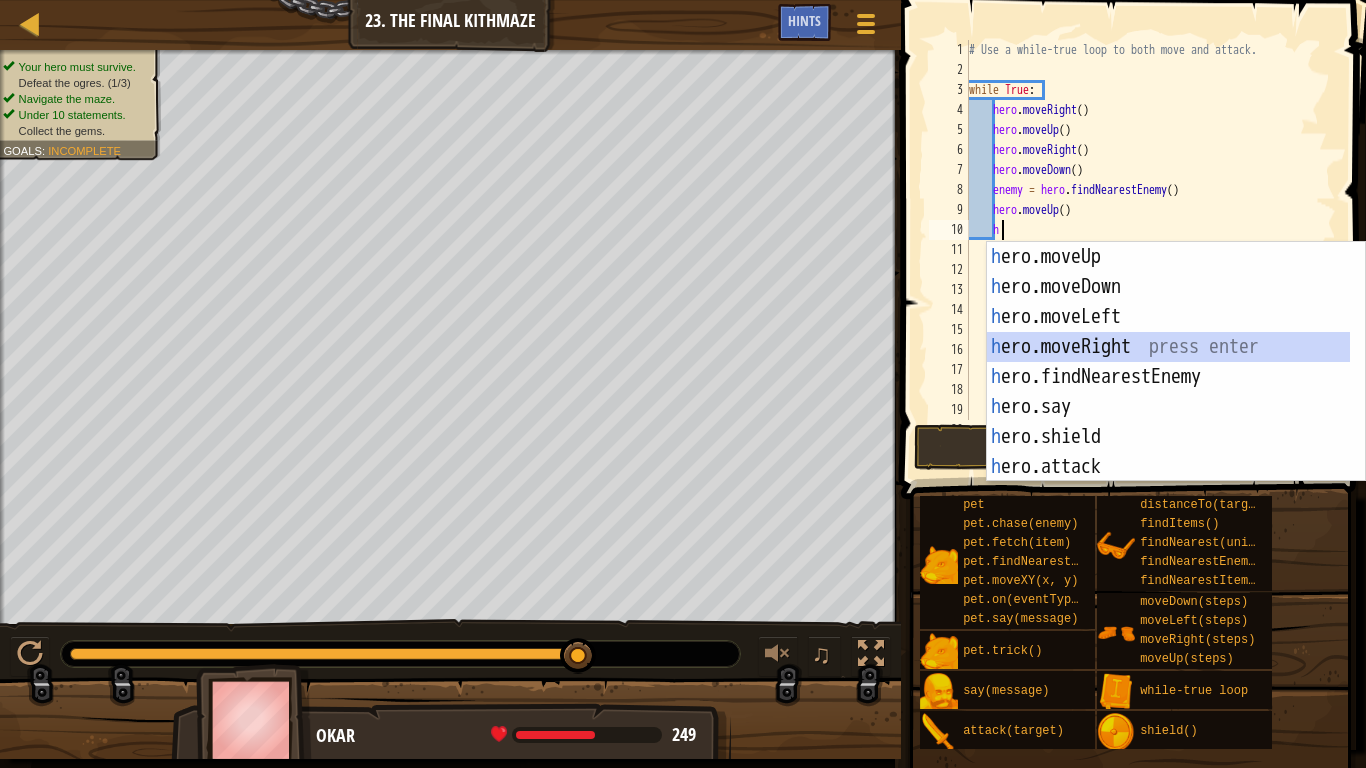 drag, startPoint x: 1126, startPoint y: 335, endPoint x: 1076, endPoint y: 349, distance: 51.92302 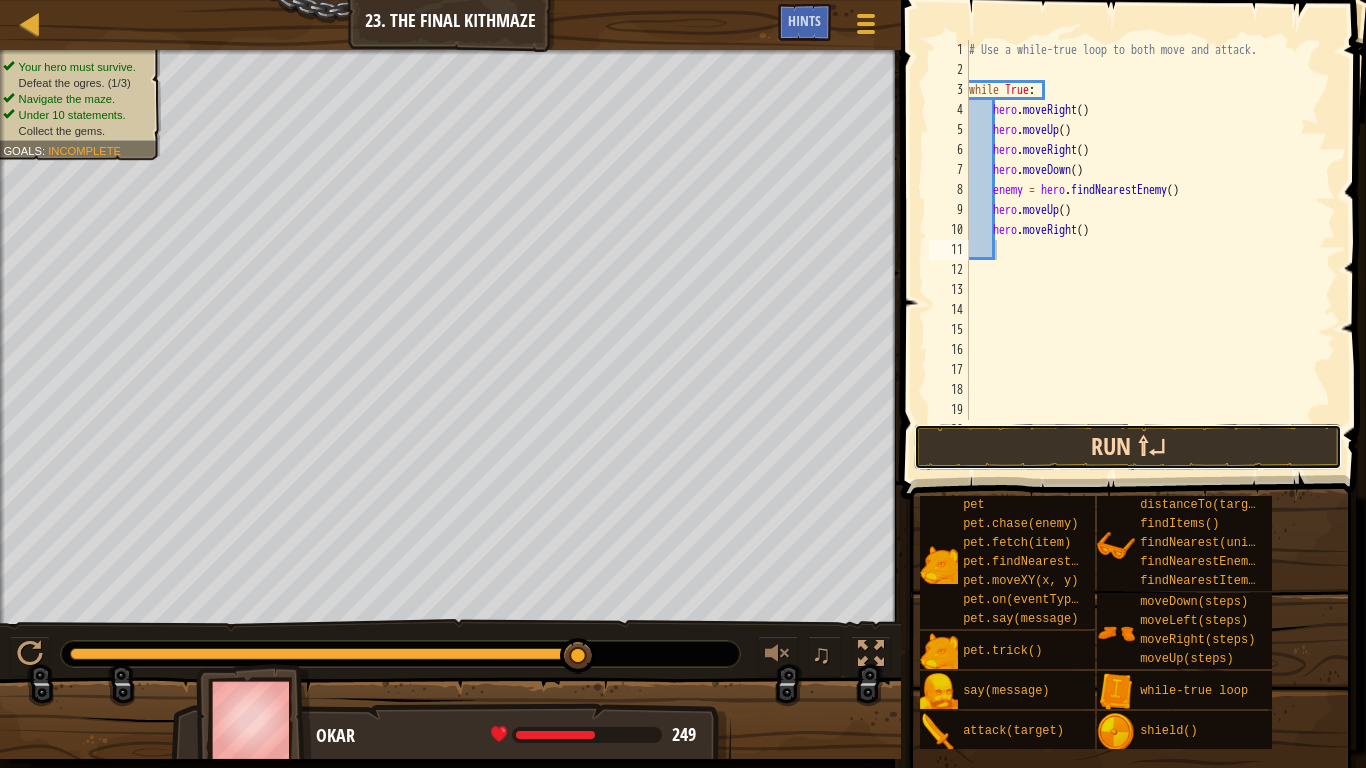 click on "Run ⇧↵" at bounding box center [1128, 447] 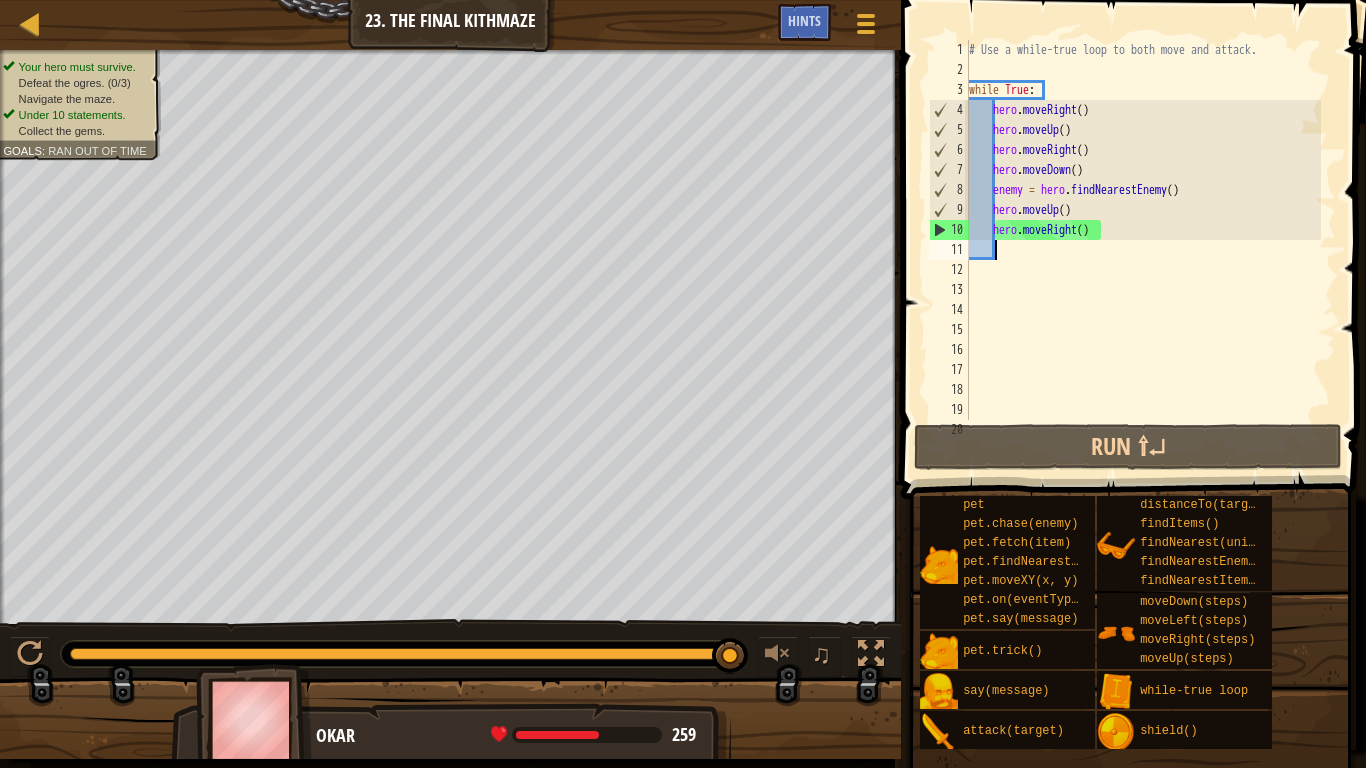 drag, startPoint x: 215, startPoint y: 654, endPoint x: 849, endPoint y: 736, distance: 639.2808 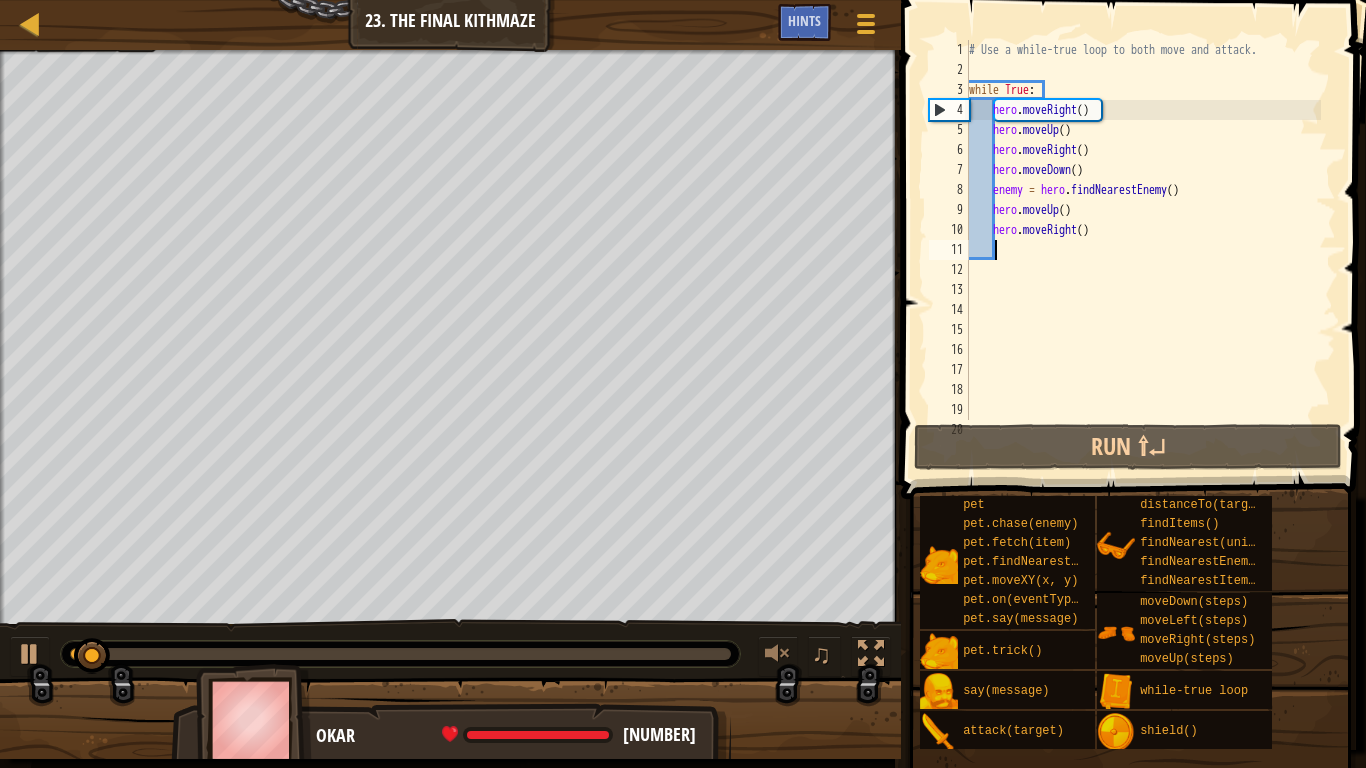 scroll, scrollTop: 9, scrollLeft: 0, axis: vertical 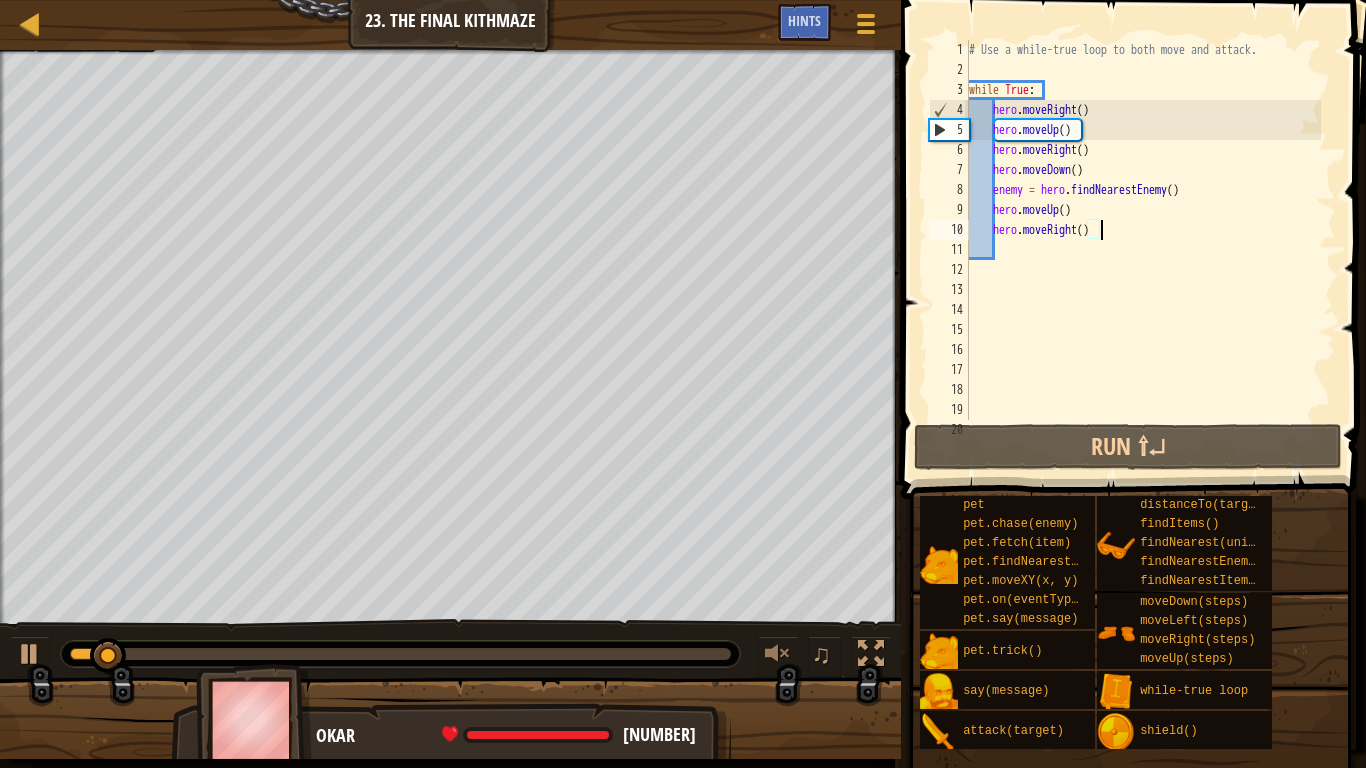 drag, startPoint x: 1111, startPoint y: 230, endPoint x: 998, endPoint y: 217, distance: 113.74533 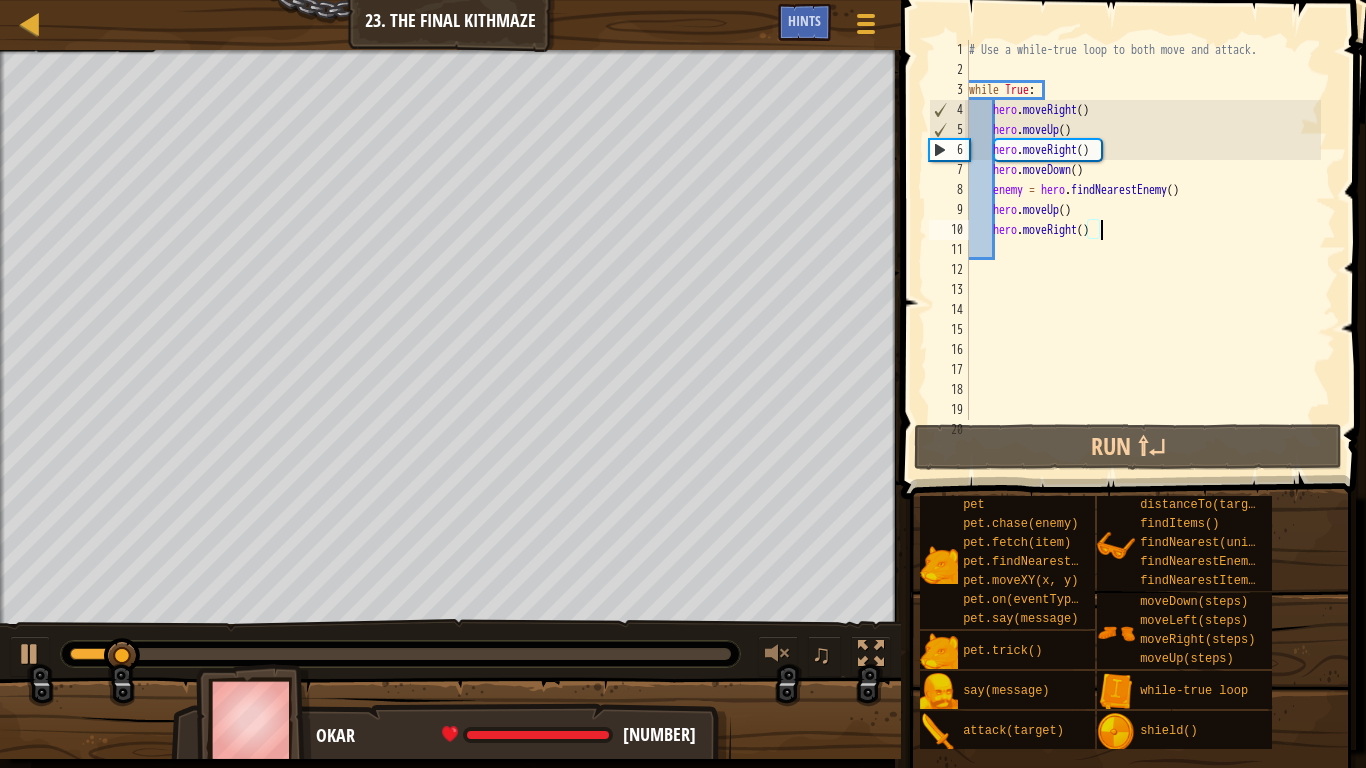 drag, startPoint x: 998, startPoint y: 217, endPoint x: 1194, endPoint y: 201, distance: 196.65198 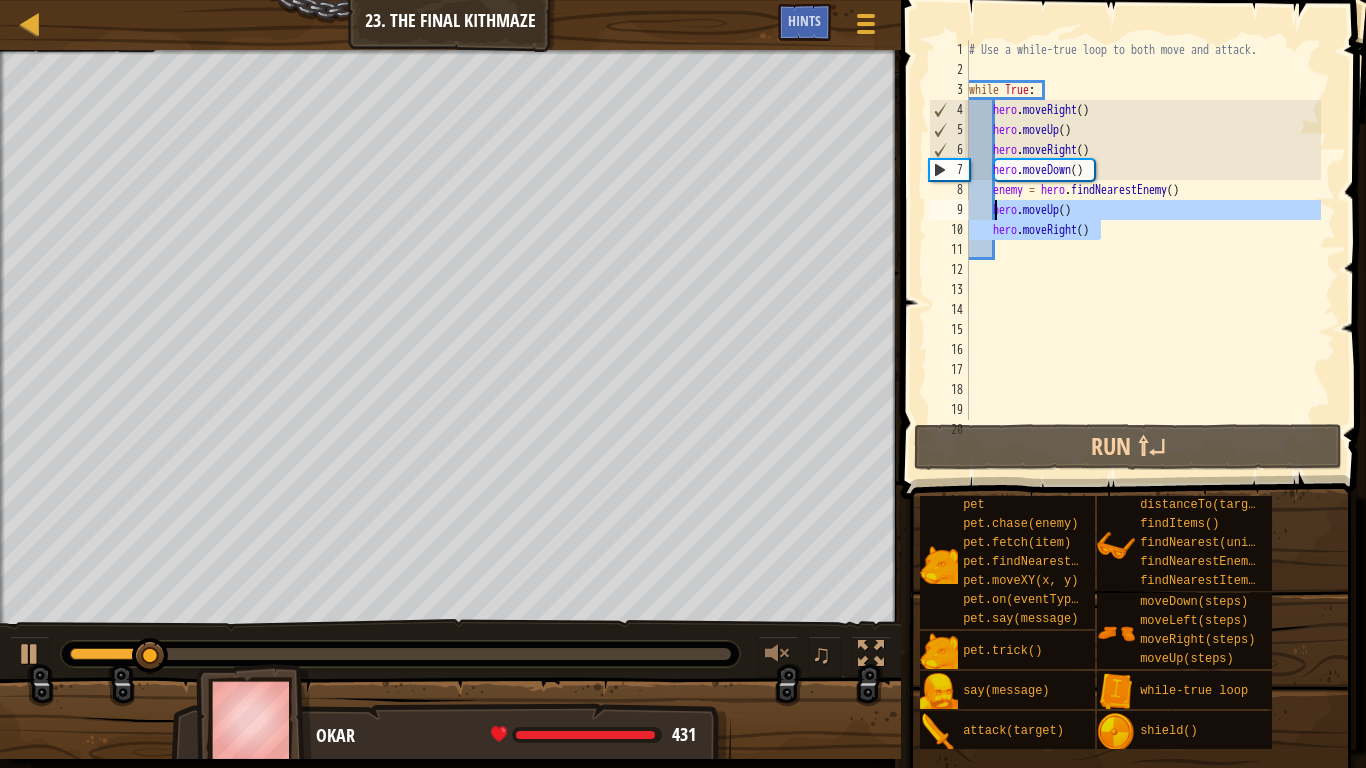 drag, startPoint x: 1149, startPoint y: 226, endPoint x: 995, endPoint y: 213, distance: 154.54773 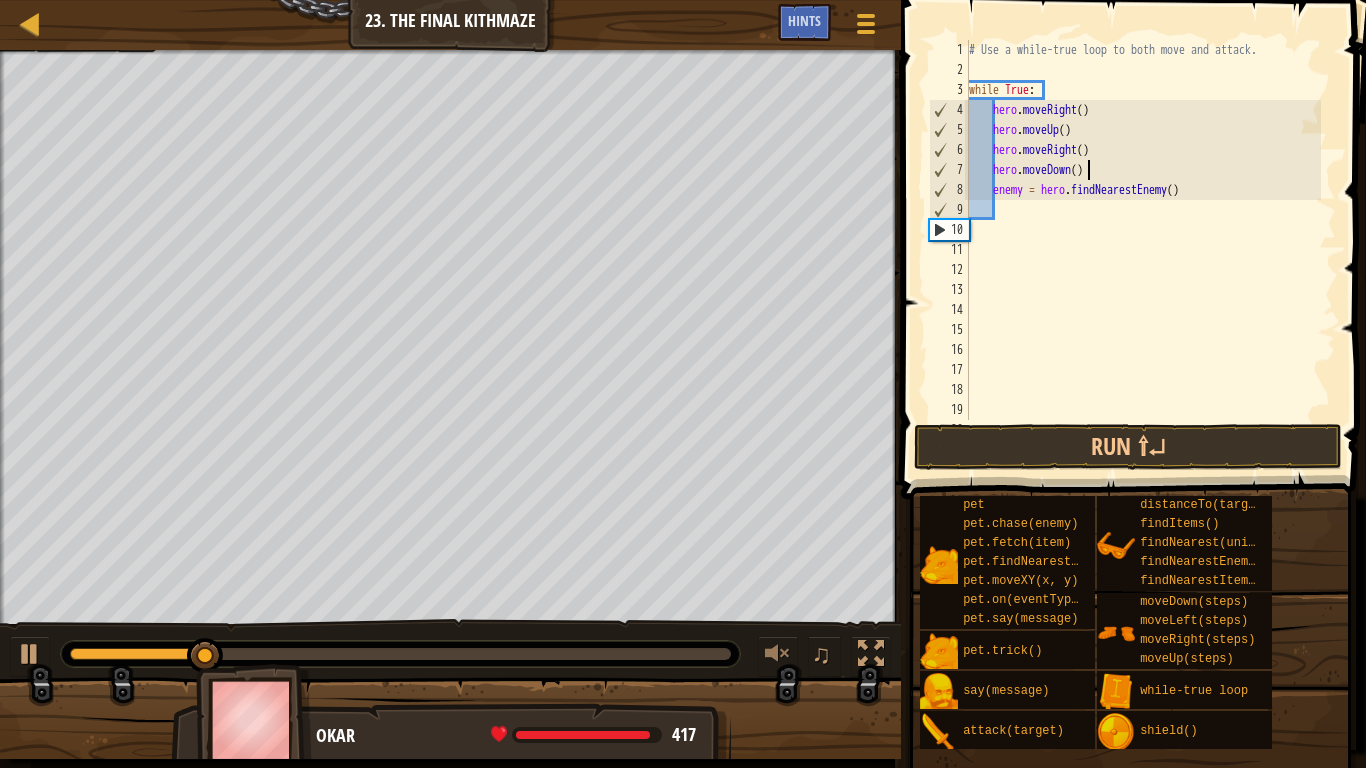 click on "# Use a while-true loop to both move and attack. while   True :      hero . moveRight ( )      hero . moveUp ( )      hero . moveRight ( )      hero . moveDown ( )      enemy   =   hero . findNearestEnemy ( )" at bounding box center [1143, 250] 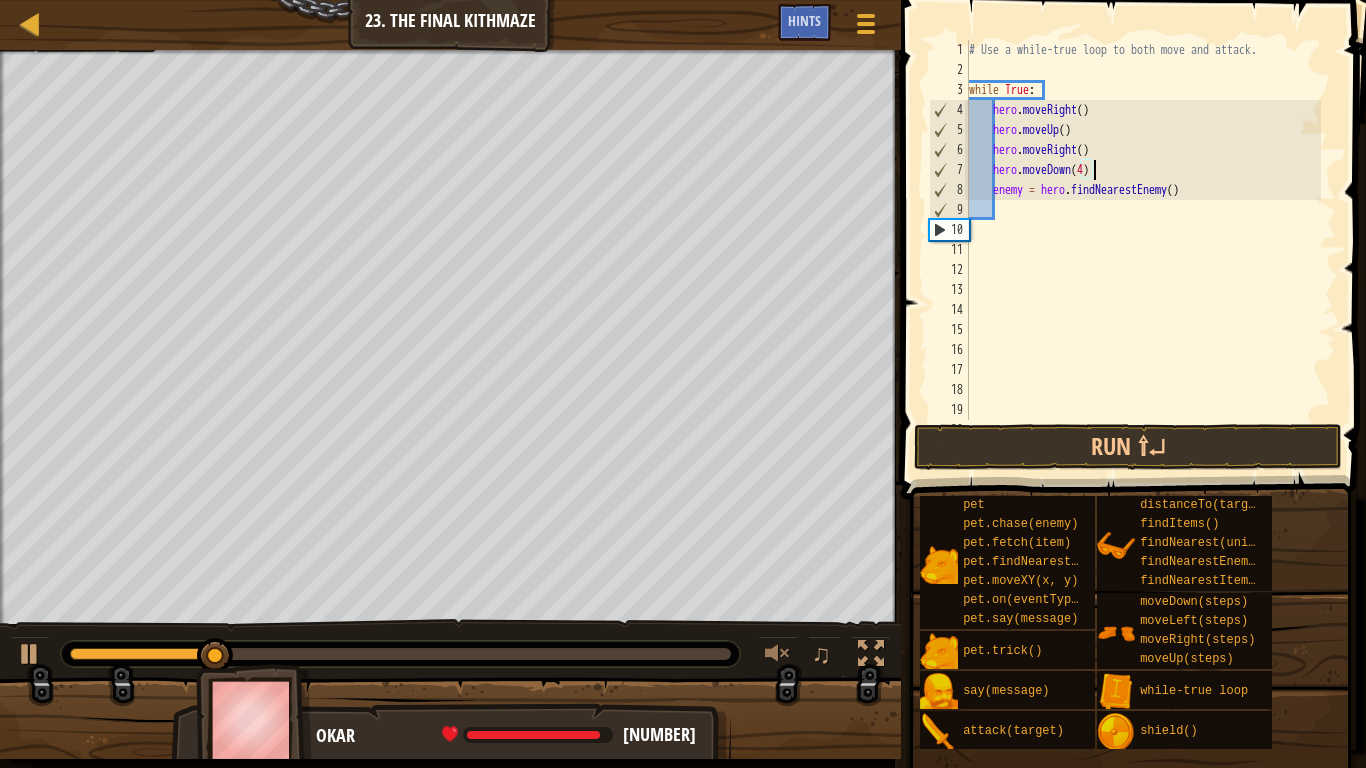scroll, scrollTop: 9, scrollLeft: 10, axis: both 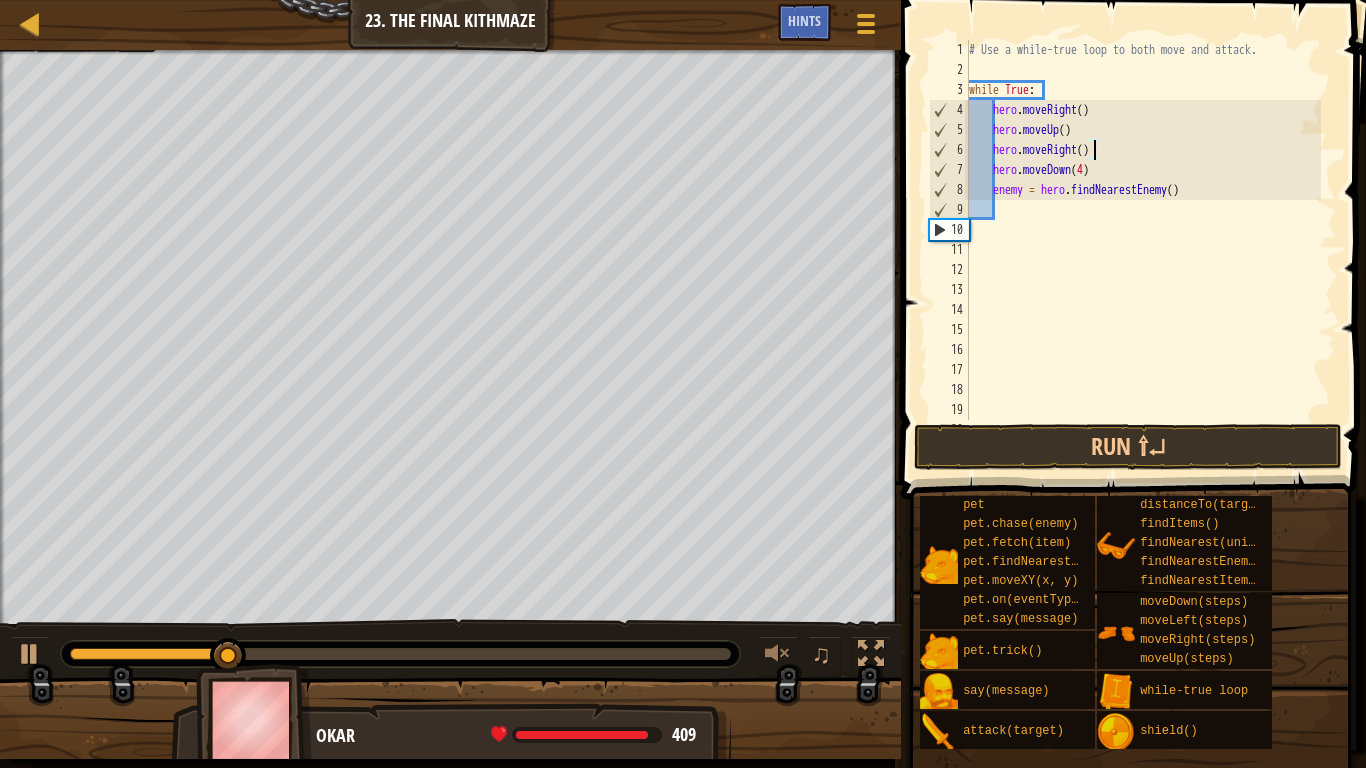 click on "# Use a while-true loop to both move and attack. while   True :      hero . moveRight ( )      hero . moveUp ( )      hero . moveRight ( )      hero . moveDown ( [NUMBER] )      enemy   =   hero . findNearestEnemy ( )" at bounding box center [1143, 250] 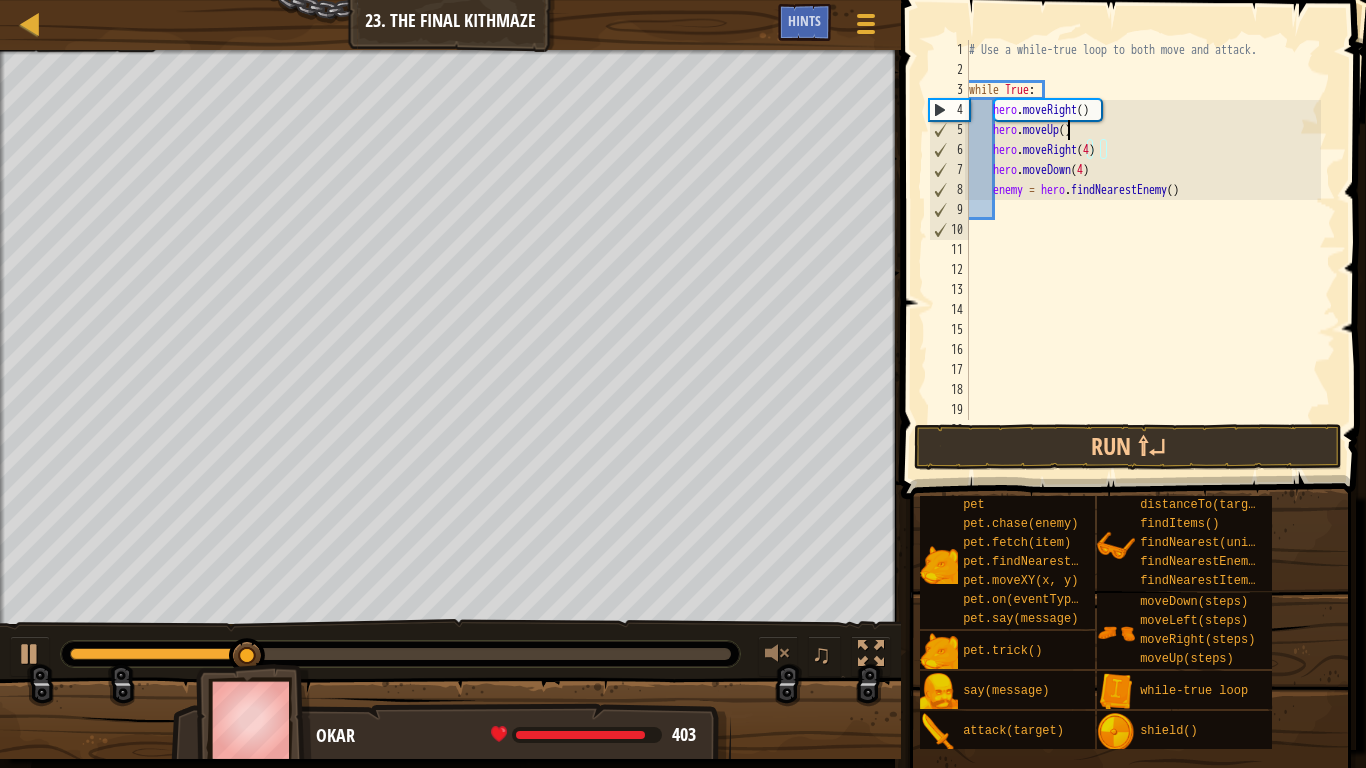 click on "# Use a while-true loop to both move and attack. while   True :      hero . moveRight ( )      hero . moveUp ( )      hero . moveRight ( [NUMBER] )      hero . moveDown ( [NUMBER] )      enemy   =   hero . findNearestEnemy ( )" at bounding box center (1143, 250) 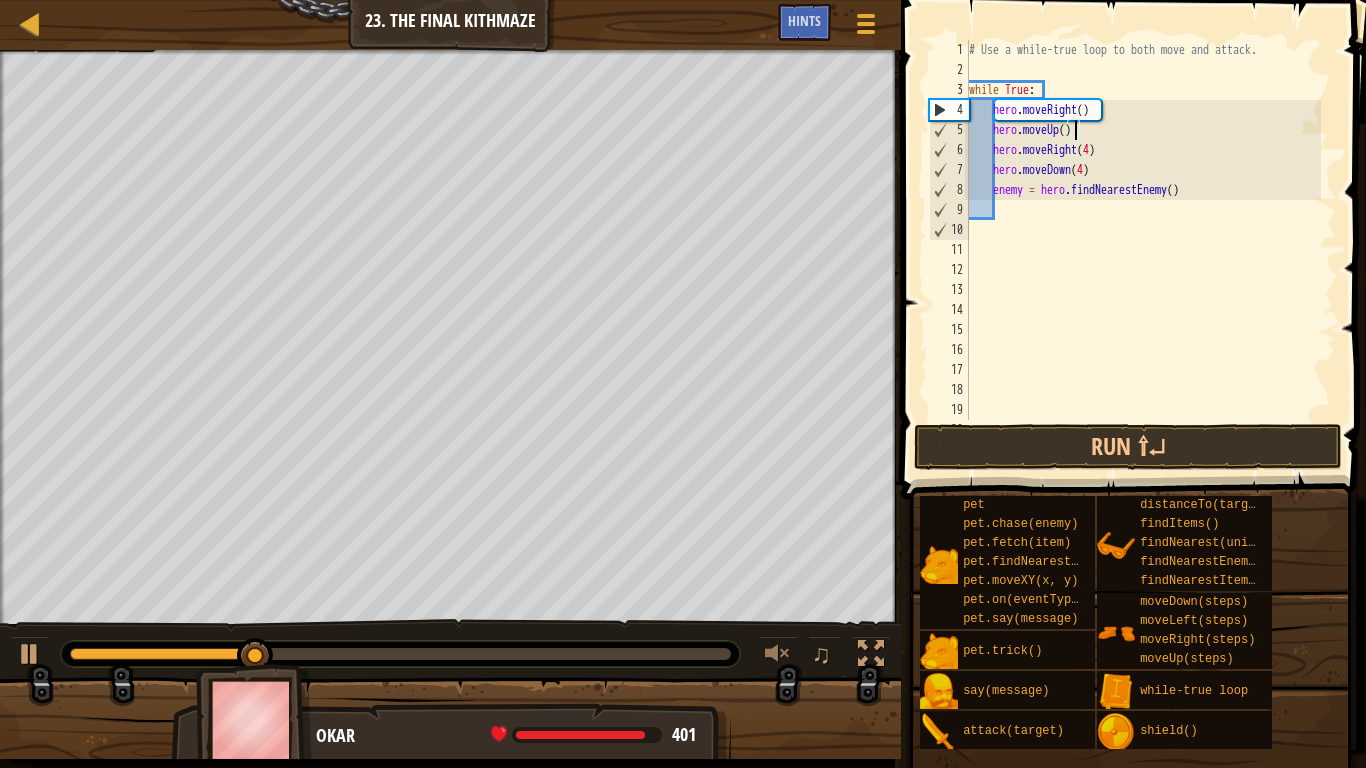 click on "# Use a while-true loop to both move and attack. while   True :      hero . moveRight ( )      hero . moveUp ( )      hero . moveRight ( [NUMBER] )      hero . moveDown ( [NUMBER] )      enemy   =   hero . findNearestEnemy ( )" at bounding box center (1143, 250) 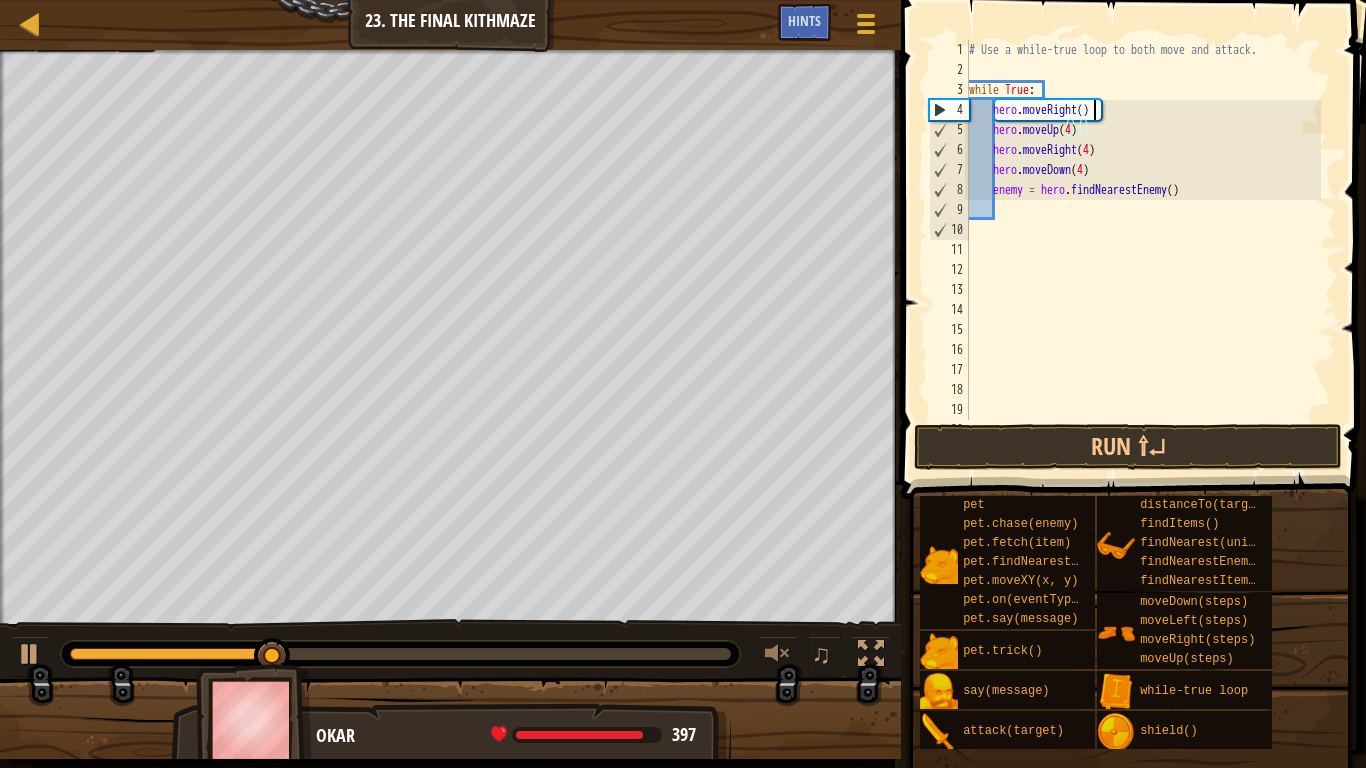 click on "# Use a while-true loop to both move and attack. while   True :      hero . moveRight ( )      hero . moveUp ( [NUMBER] )      hero . moveRight ( [NUMBER] )      hero . moveDown ( [NUMBER] )      enemy   =   hero . findNearestEnemy ( )" at bounding box center (1143, 250) 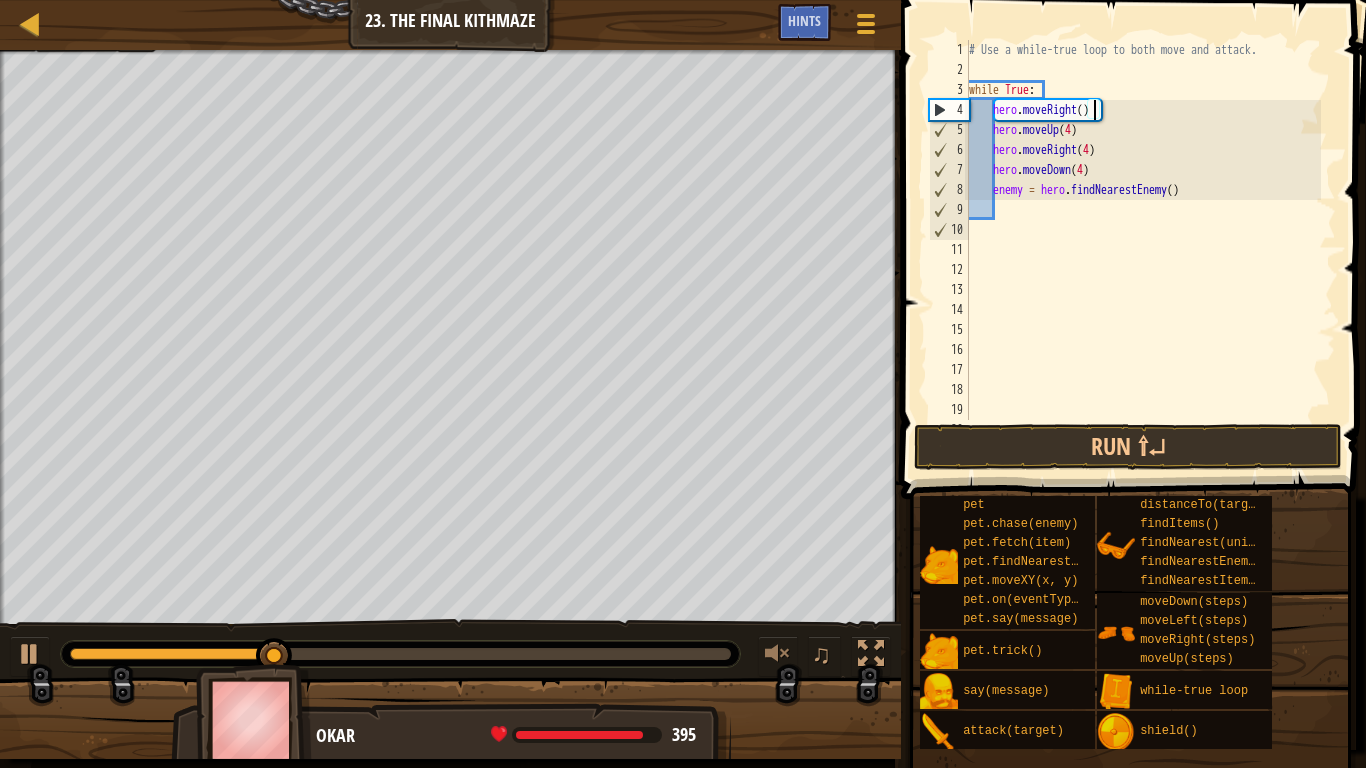 scroll, scrollTop: 9, scrollLeft: 10, axis: both 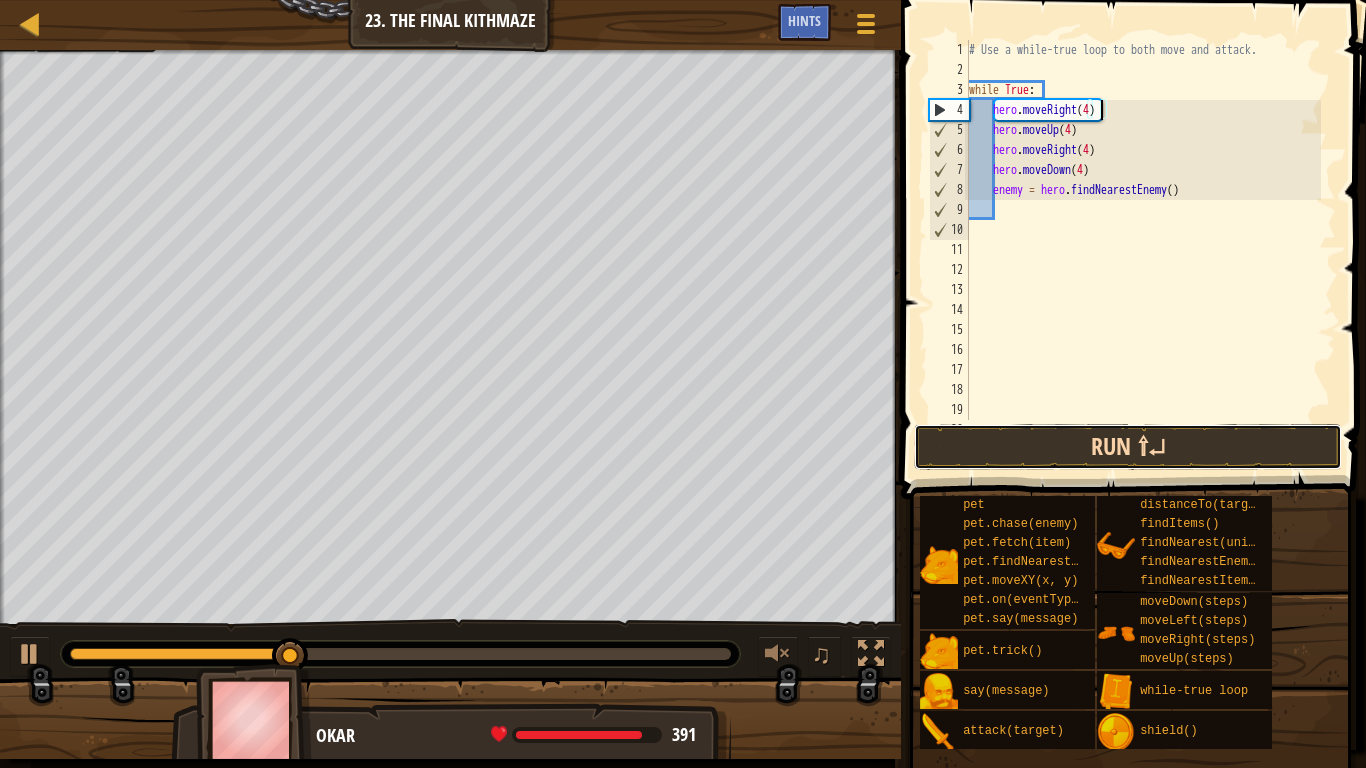 click on "Run ⇧↵" at bounding box center (1128, 447) 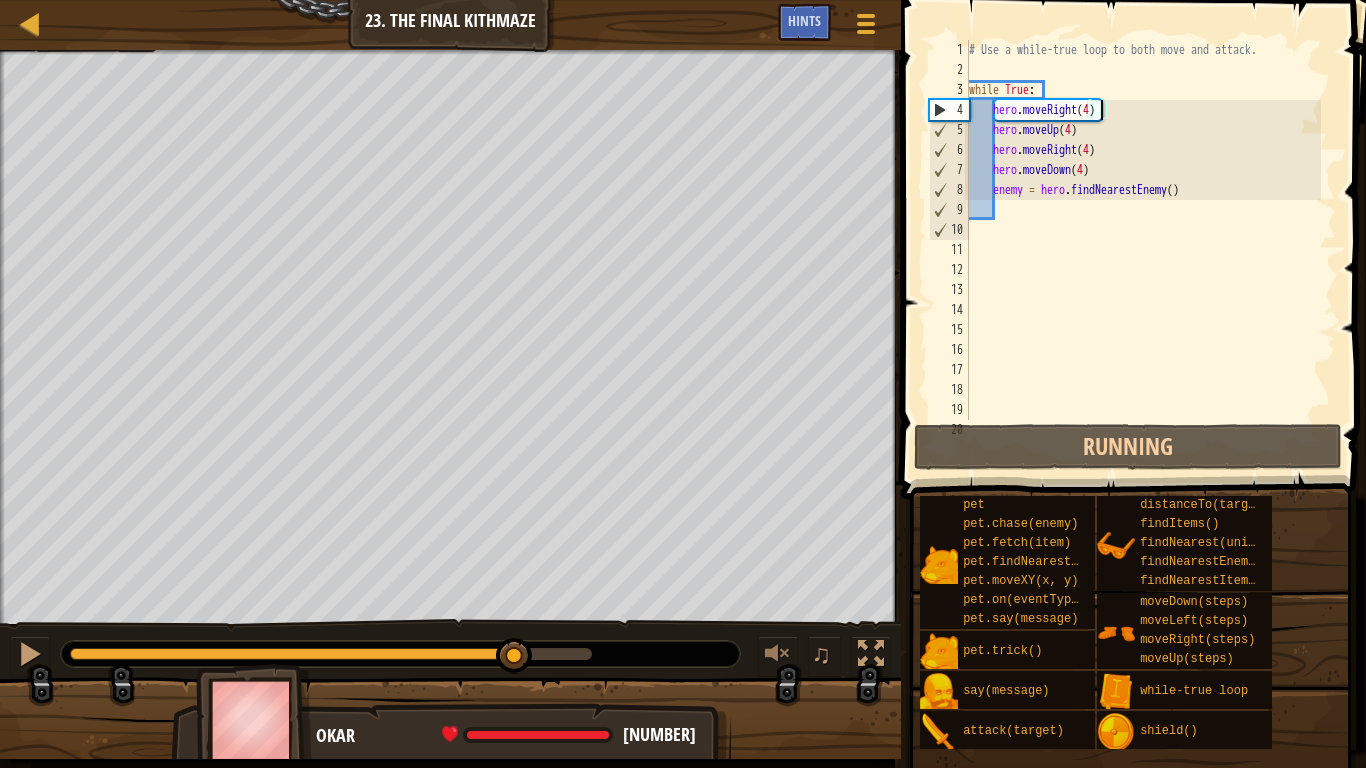 drag, startPoint x: 144, startPoint y: 659, endPoint x: 673, endPoint y: 722, distance: 532.7382 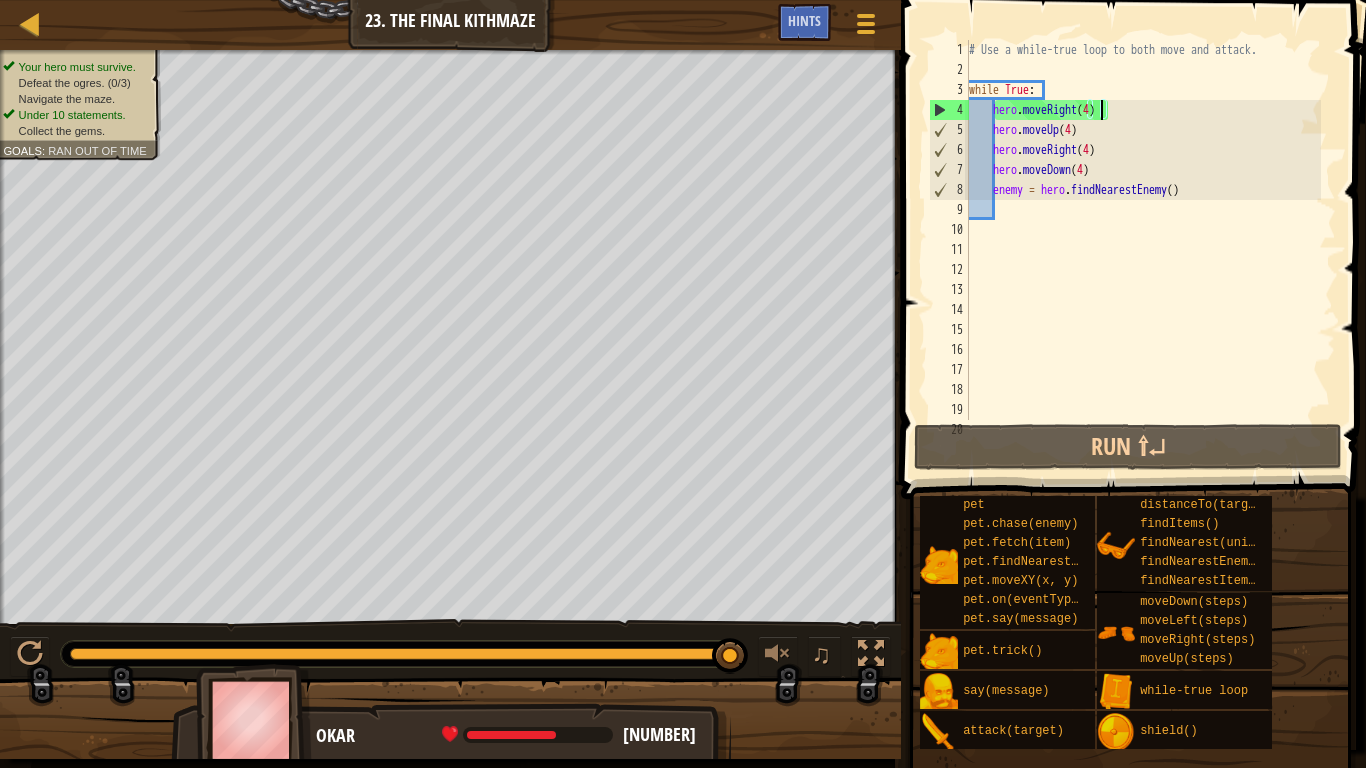 drag, startPoint x: 545, startPoint y: 657, endPoint x: 818, endPoint y: 705, distance: 277.18765 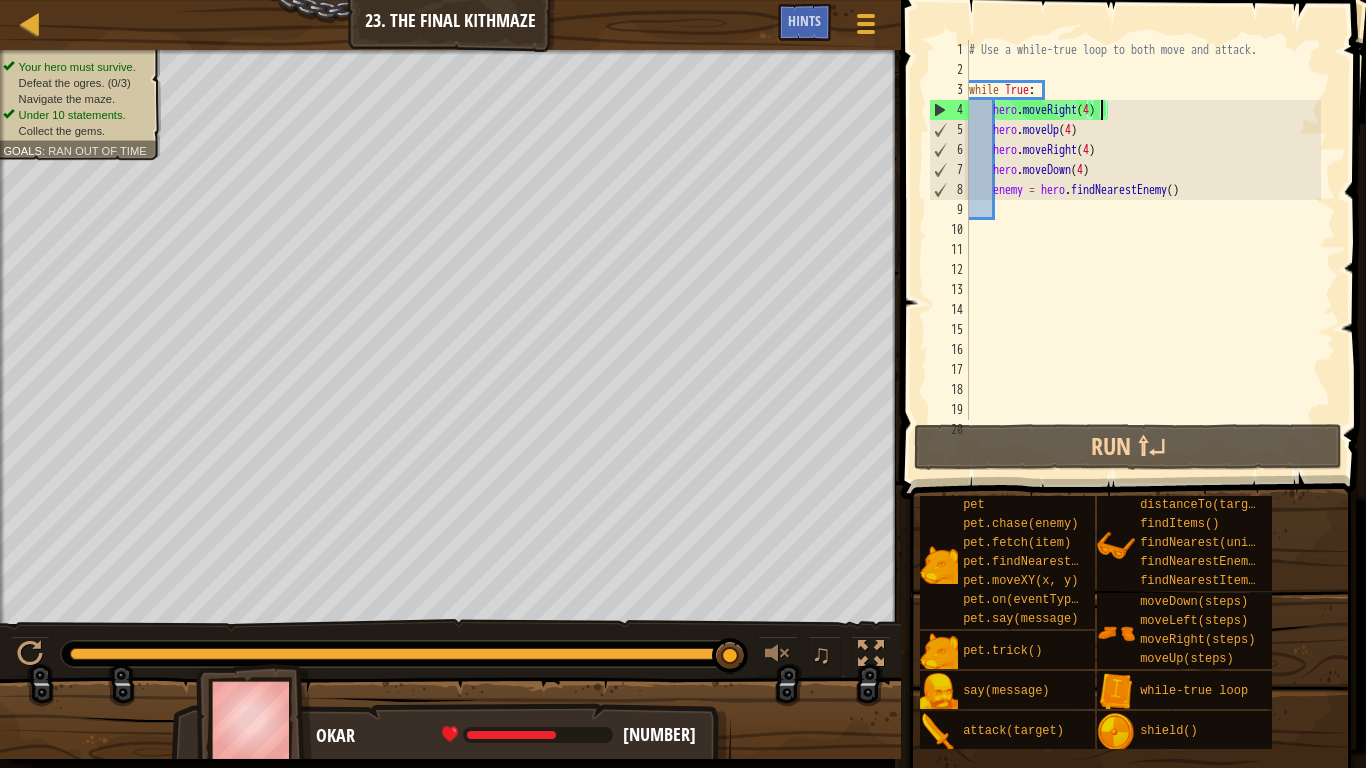click on "Your hero must survive. Defeat the ogres. ([COUNT]/3) Navigate the maze. Under 10 statements. Collect the gems. Goals : Ran out of time ♫ Okar [NUMBER] x: [NUMBER] y: [NUMBER] x: [NUMBER] y: [NUMBER]" at bounding box center [683, 404] 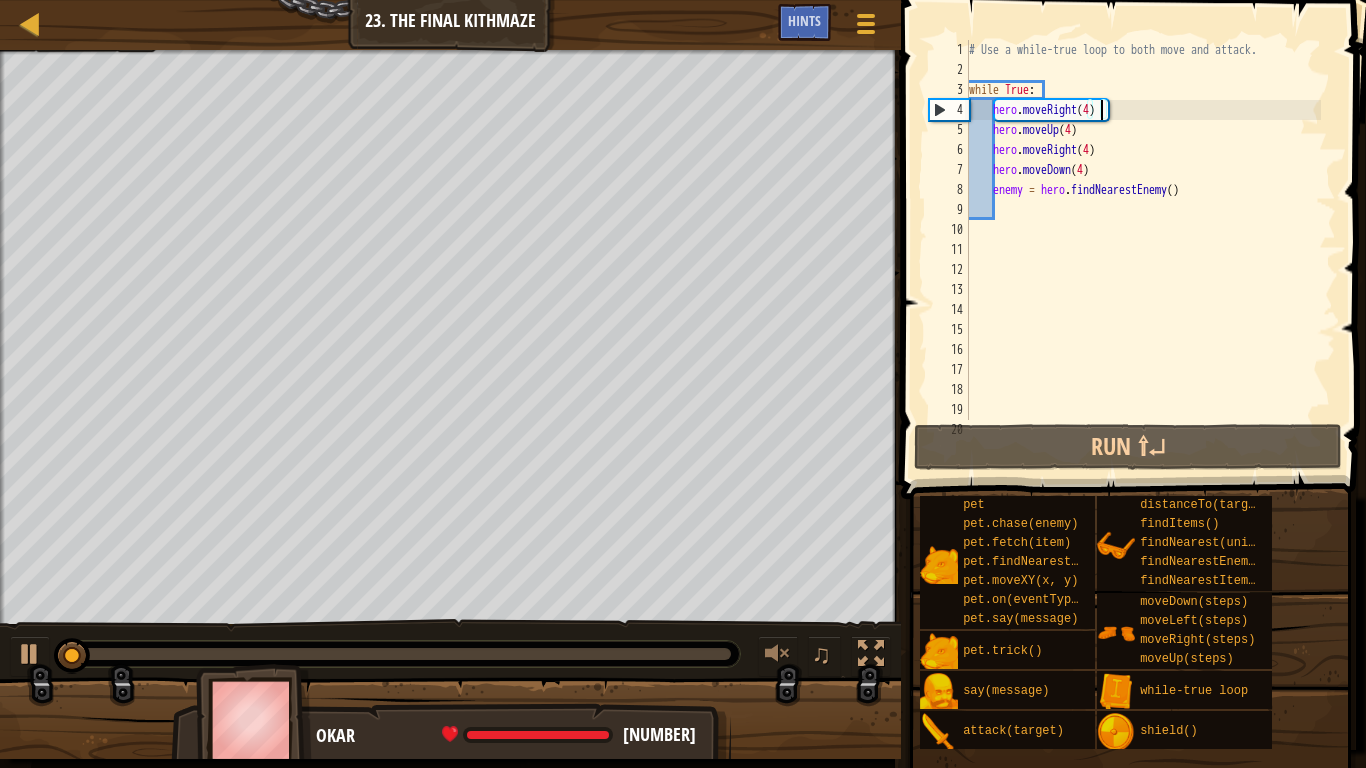 click at bounding box center [450, 727] 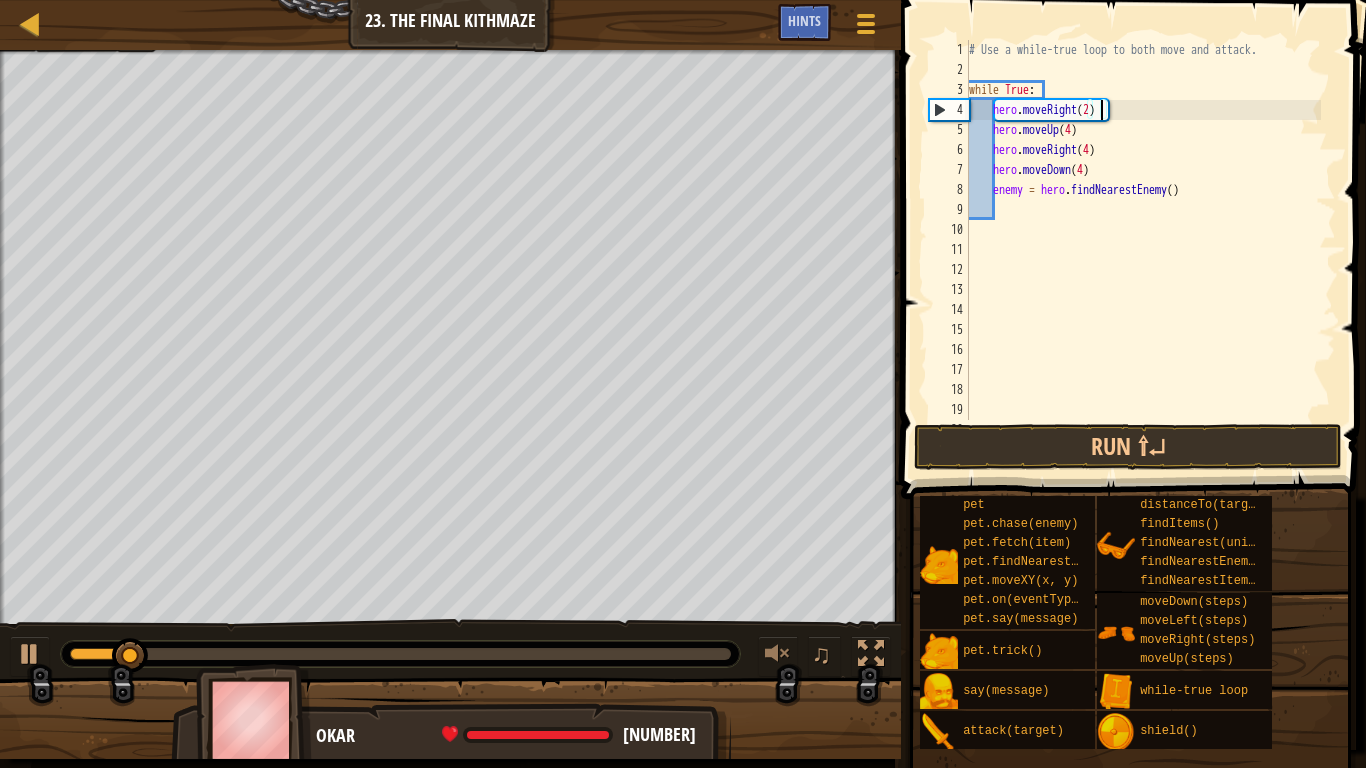 click on "# Use a while-true loop to both move and attack. while   True :      hero . moveRight ( [NUMBER] )      hero . moveUp ( [NUMBER] )      hero . moveRight ( [NUMBER] )      hero . moveDown ( [NUMBER] )      enemy   =   hero . findNearestEnemy ( )" at bounding box center (1143, 250) 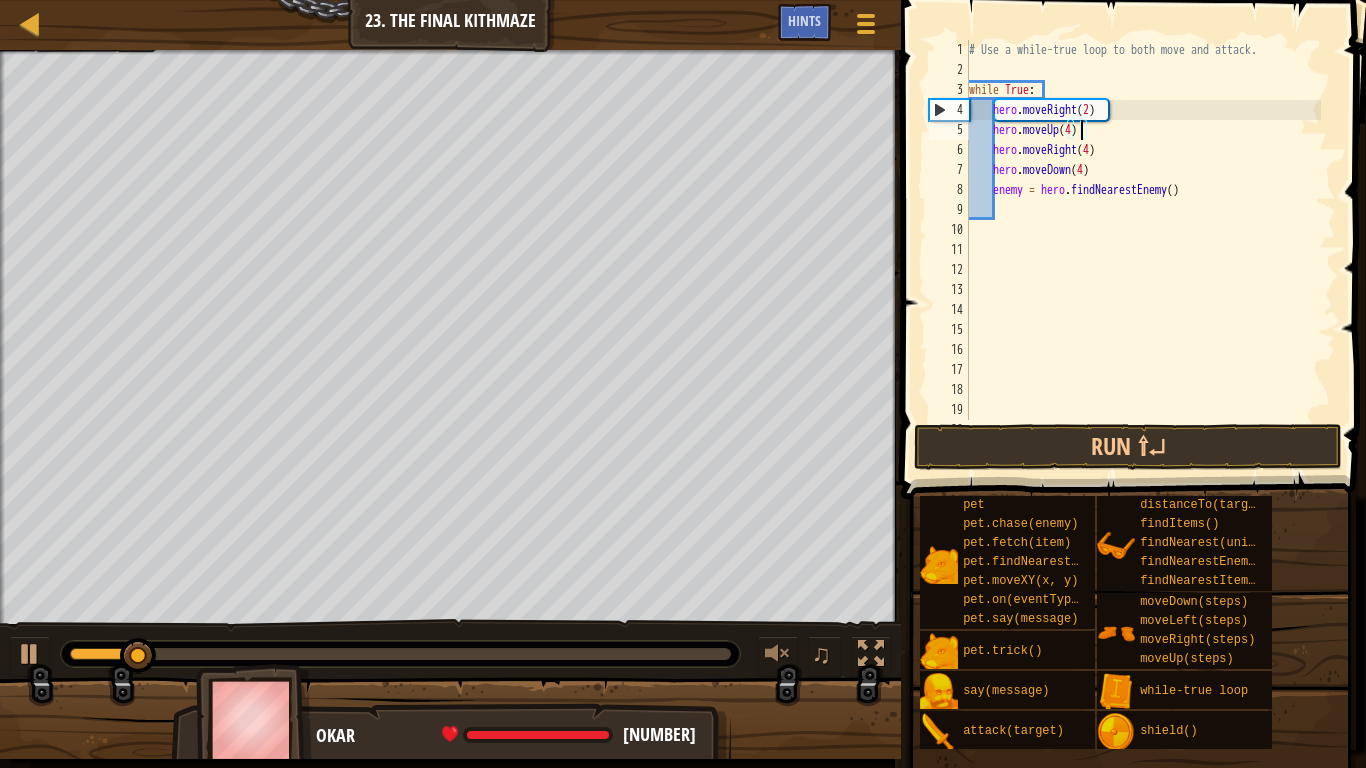 scroll, scrollTop: 9, scrollLeft: 8, axis: both 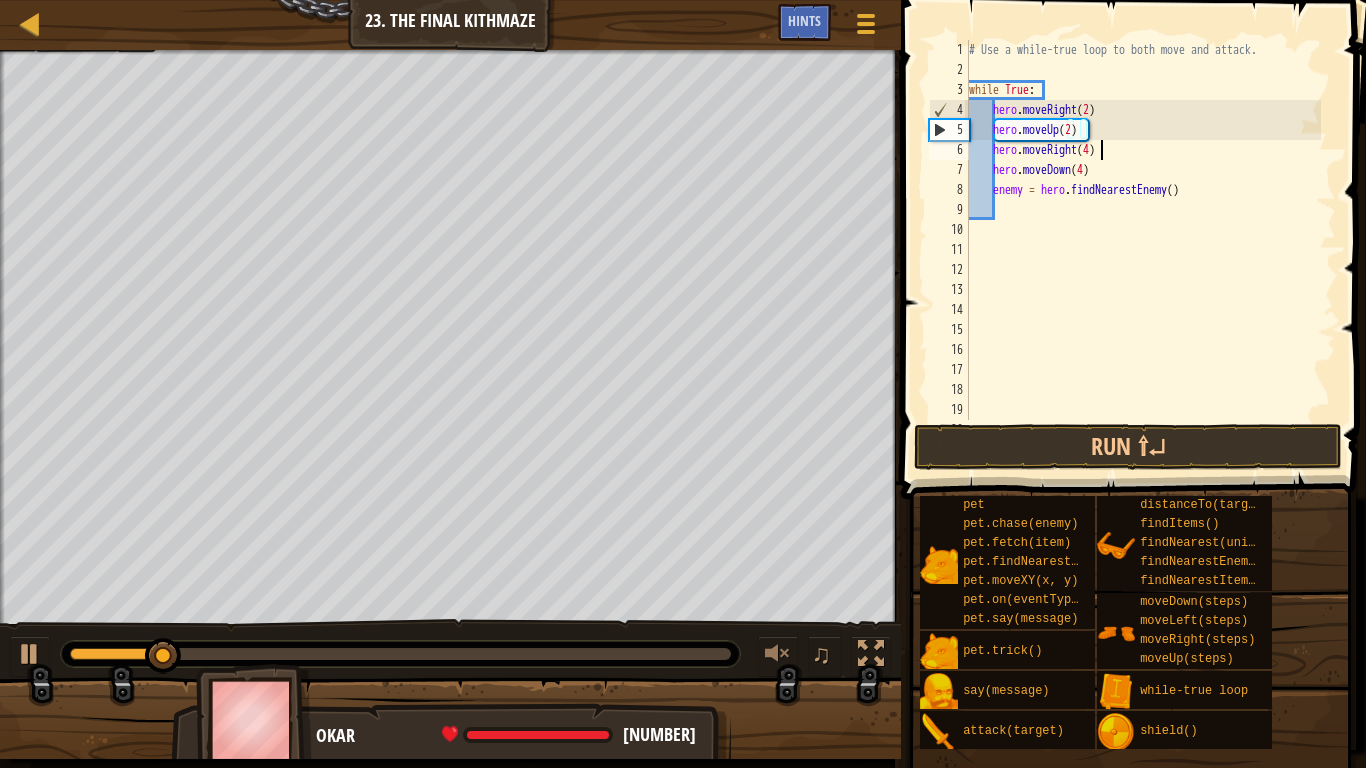 click on "# Use a while-true loop to both move and attack. while   True :      hero . moveRight ( [NUMBER] )      hero . moveUp ( [NUMBER] )      hero . moveRight ( [NUMBER] )      hero . moveDown ( [NUMBER] )      enemy   =   hero . findNearestEnemy ( )" at bounding box center (1143, 250) 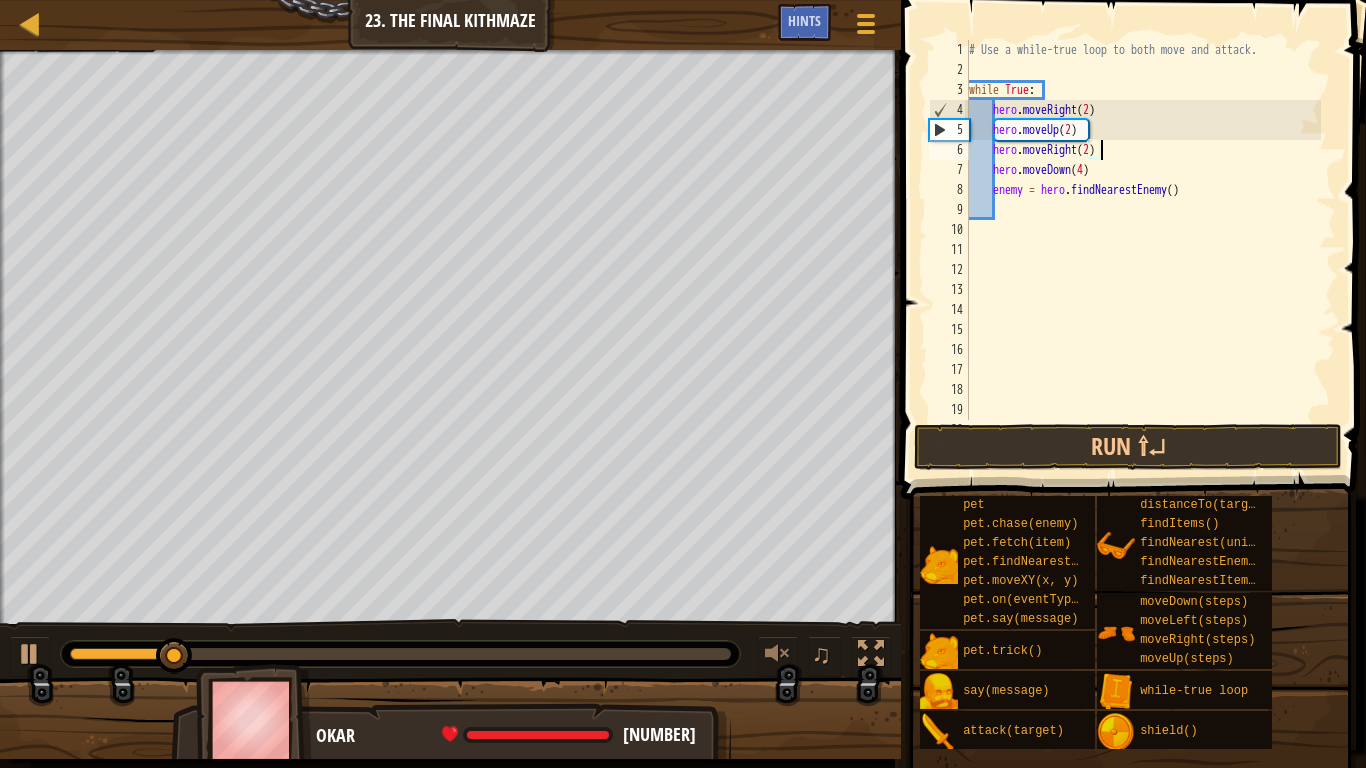 scroll, scrollTop: 9, scrollLeft: 10, axis: both 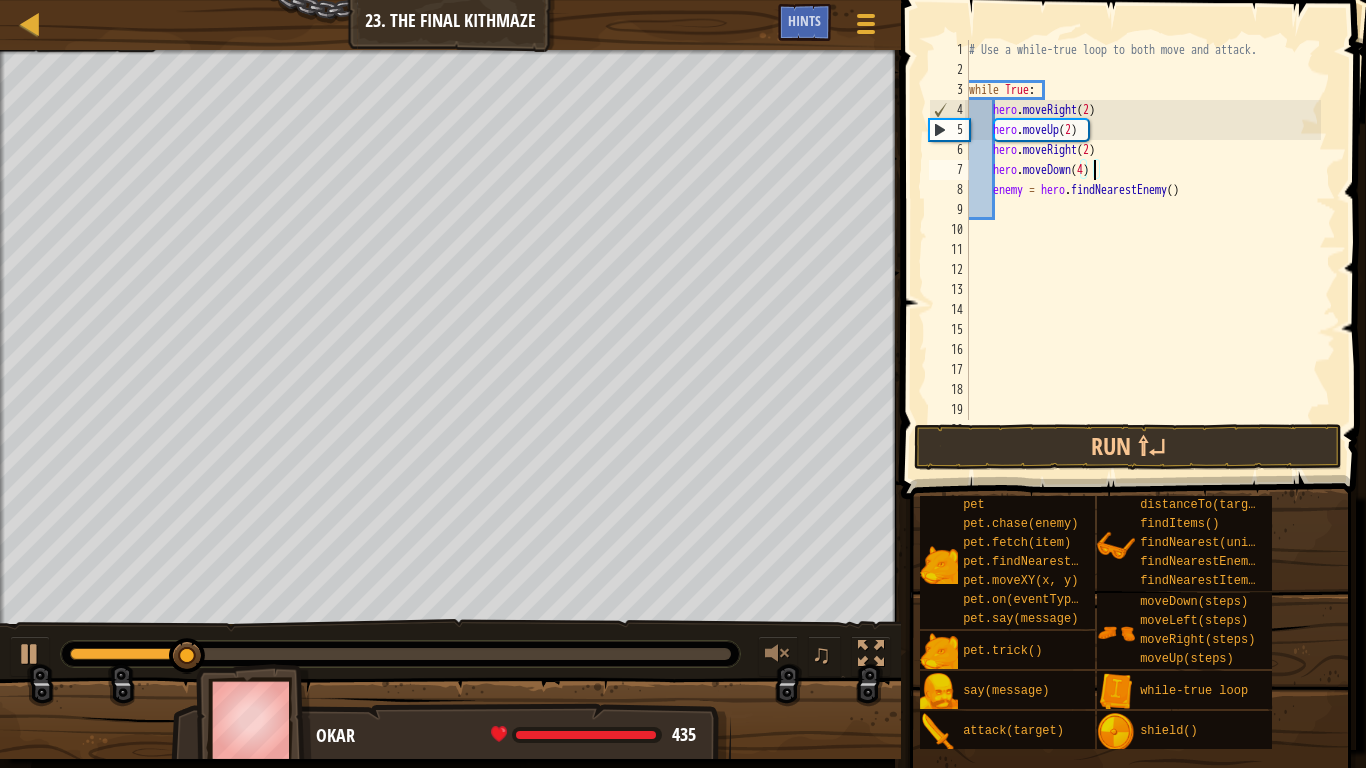 click on "# Use a while-true loop to both move and attack. while   True :      hero . moveRight ( [NUMBER] )      hero . moveUp ( [NUMBER] )      hero . moveRight ( [NUMBER] )      hero . moveDown ( [NUMBER] )      enemy   =   hero . findNearestEnemy ( )" at bounding box center (1143, 250) 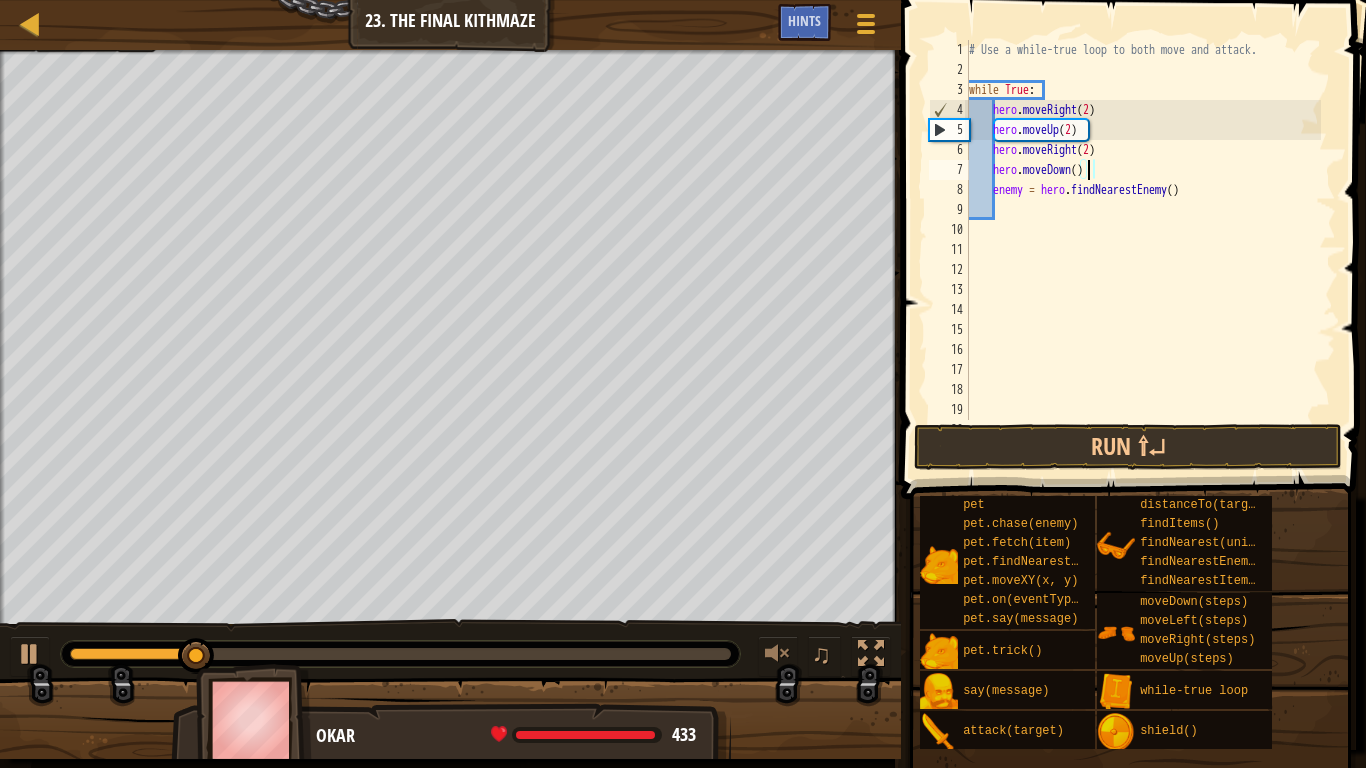 type on "hero.moveDown(2)" 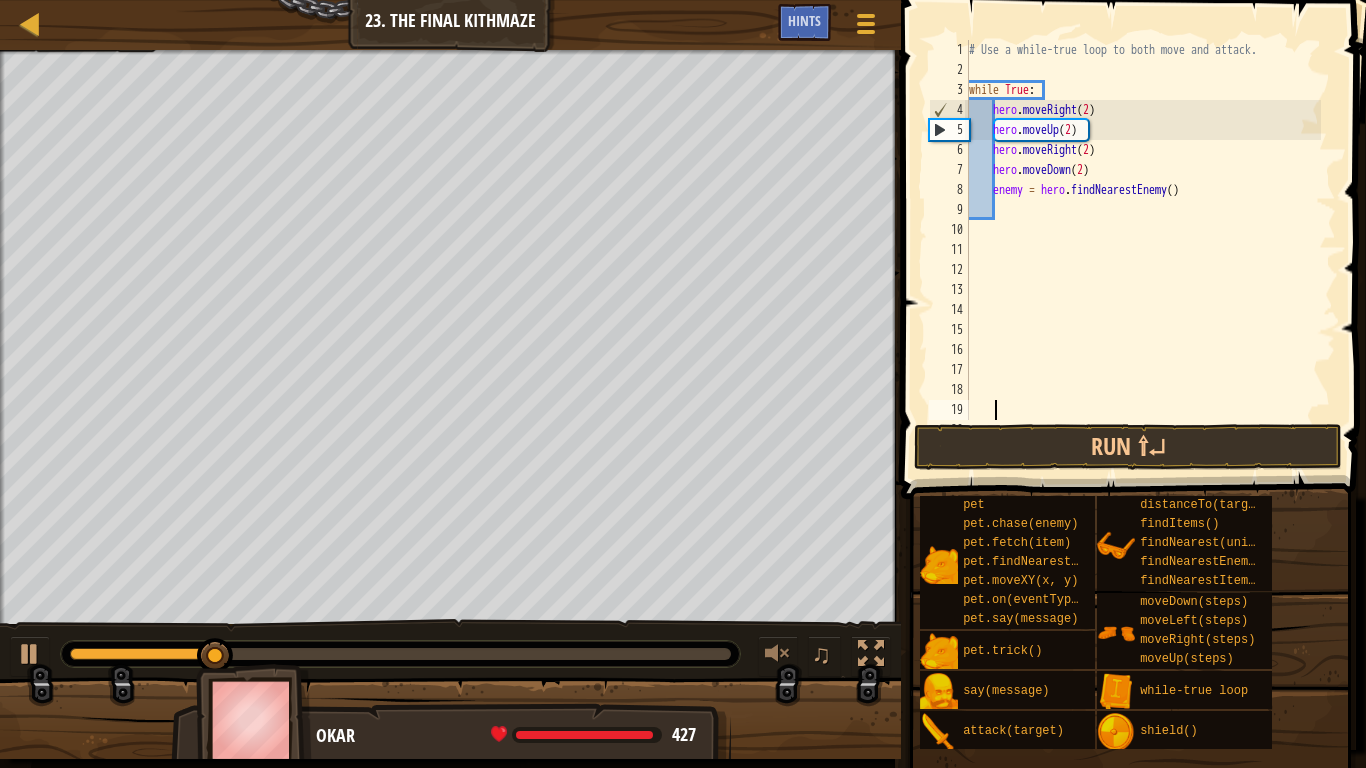 click on "# Use a while-true loop to both move and attack. while   True :      hero . moveRight ( [NUMBER] )      hero . moveUp ( [NUMBER] )      hero . moveRight ( [NUMBER] )      hero . moveDown ( [NUMBER] )      enemy   =   hero . findNearestEnemy ( )" at bounding box center [1143, 250] 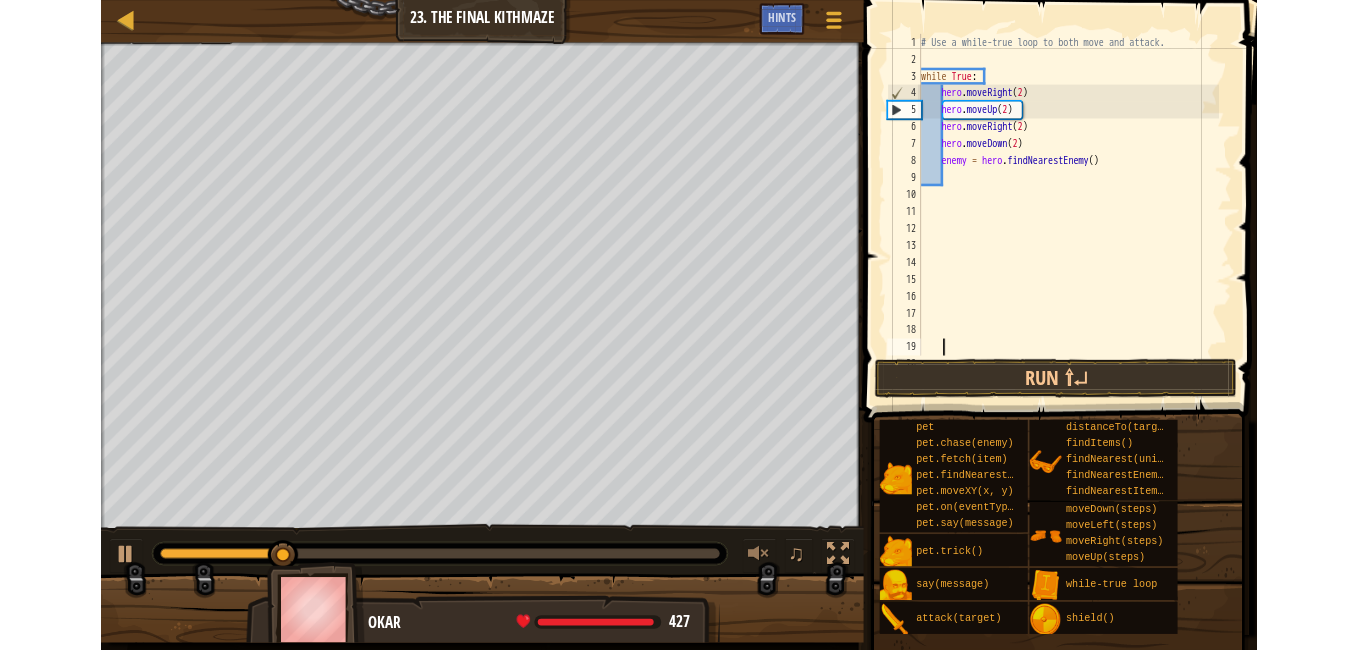 scroll, scrollTop: 9, scrollLeft: 1, axis: both 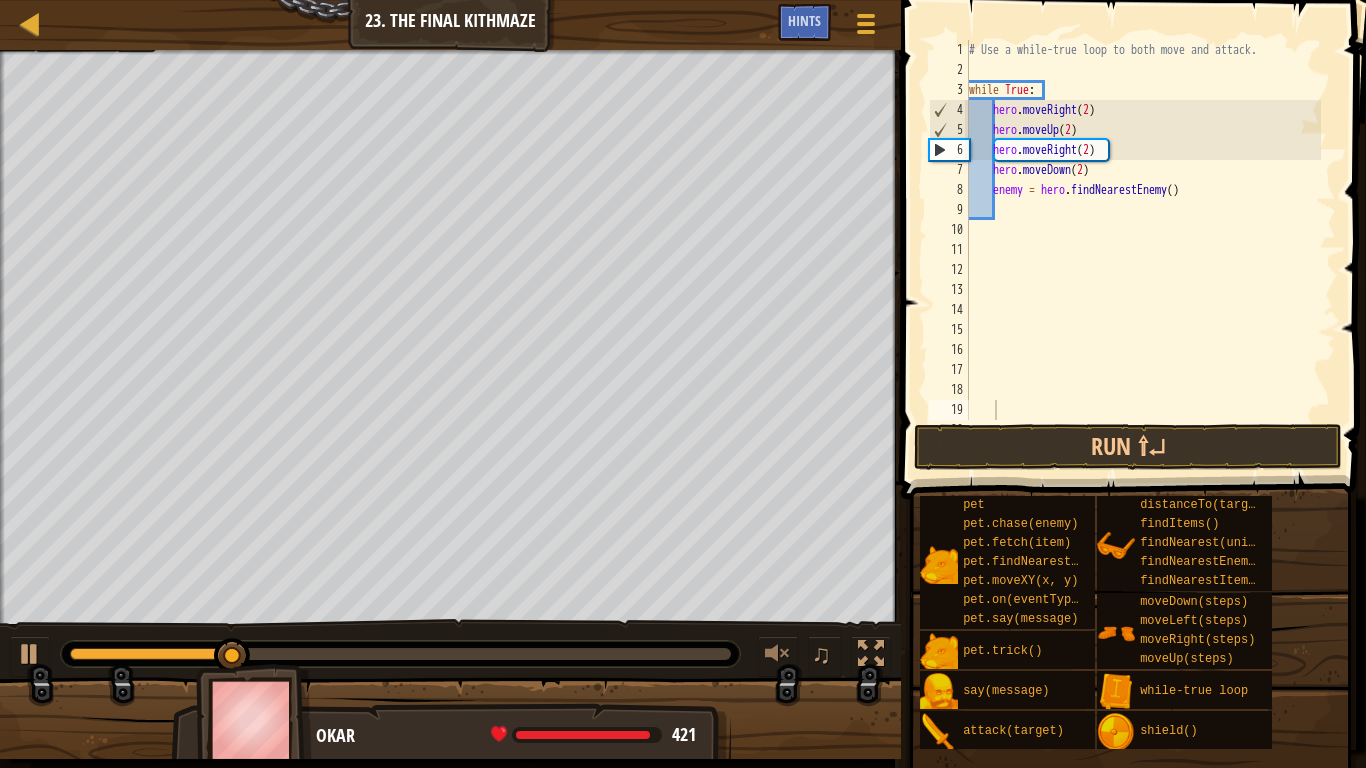 drag, startPoint x: 1116, startPoint y: 442, endPoint x: 1216, endPoint y: 422, distance: 101.98039 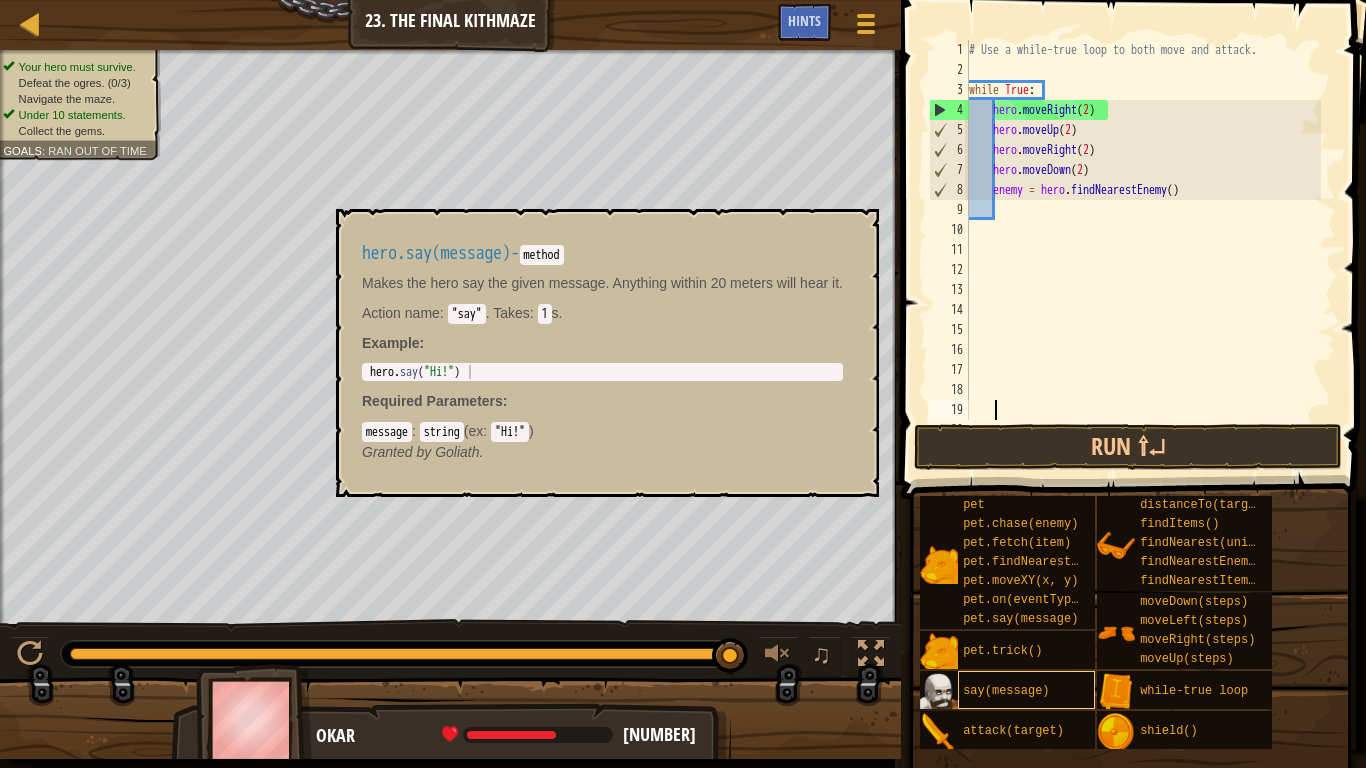 drag, startPoint x: 282, startPoint y: 651, endPoint x: 1000, endPoint y: 698, distance: 719.5367 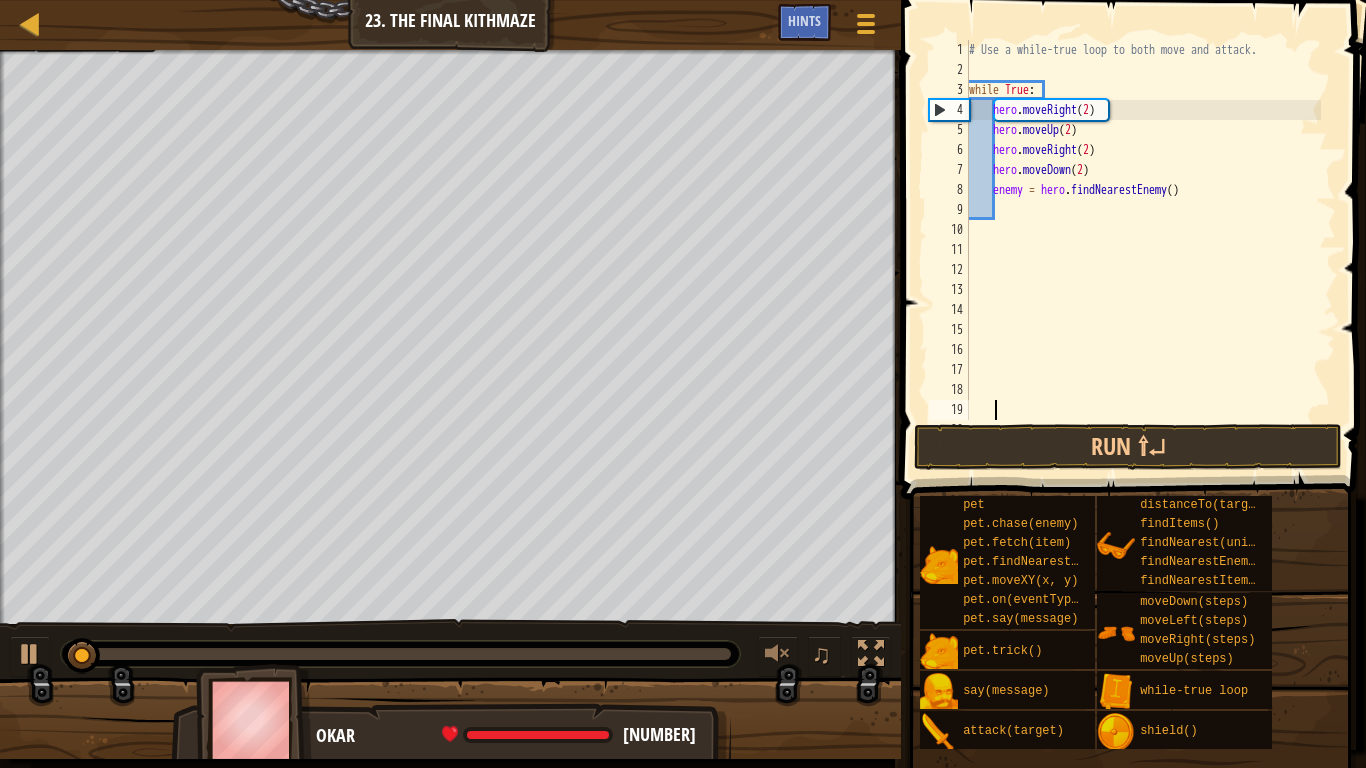 click at bounding box center [1135, 221] 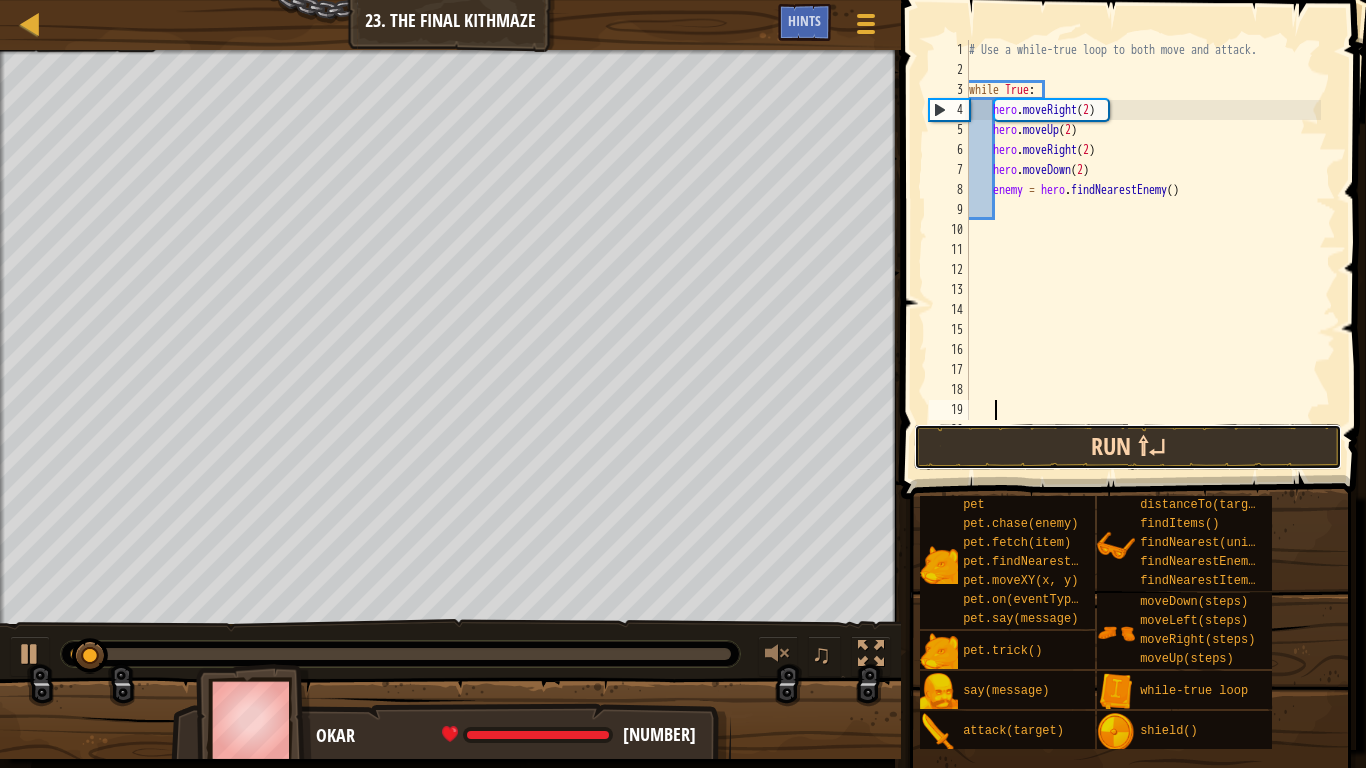 click on "Run ⇧↵" at bounding box center [1128, 447] 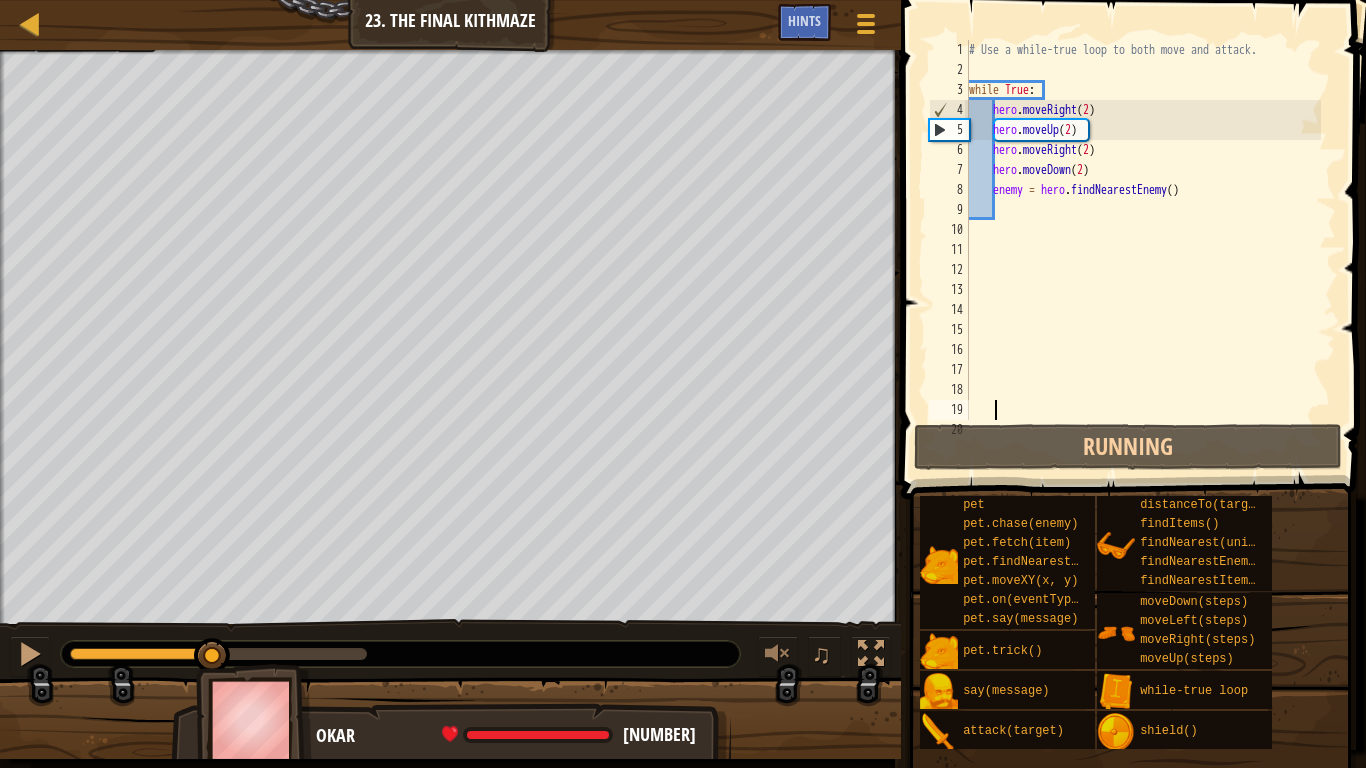 drag, startPoint x: 104, startPoint y: 654, endPoint x: 672, endPoint y: 641, distance: 568.14874 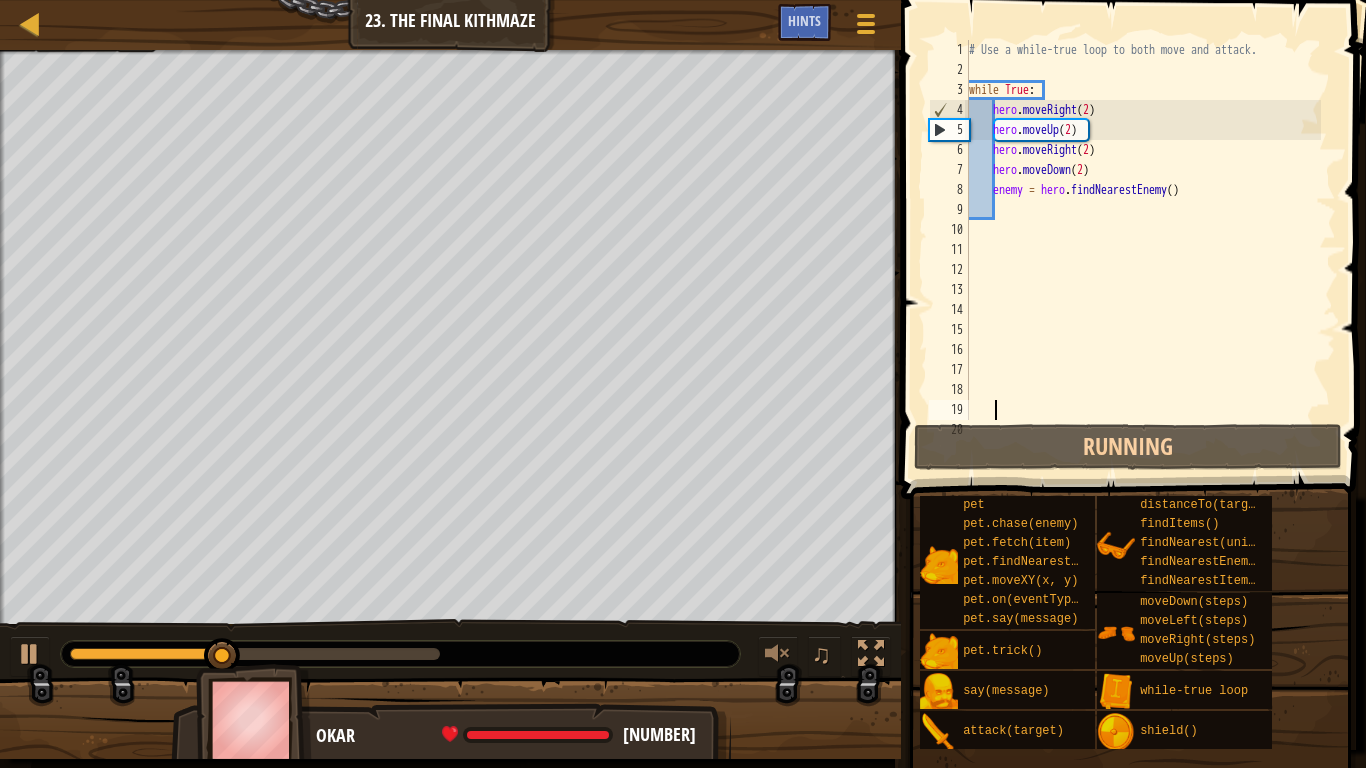 click at bounding box center [255, 654] 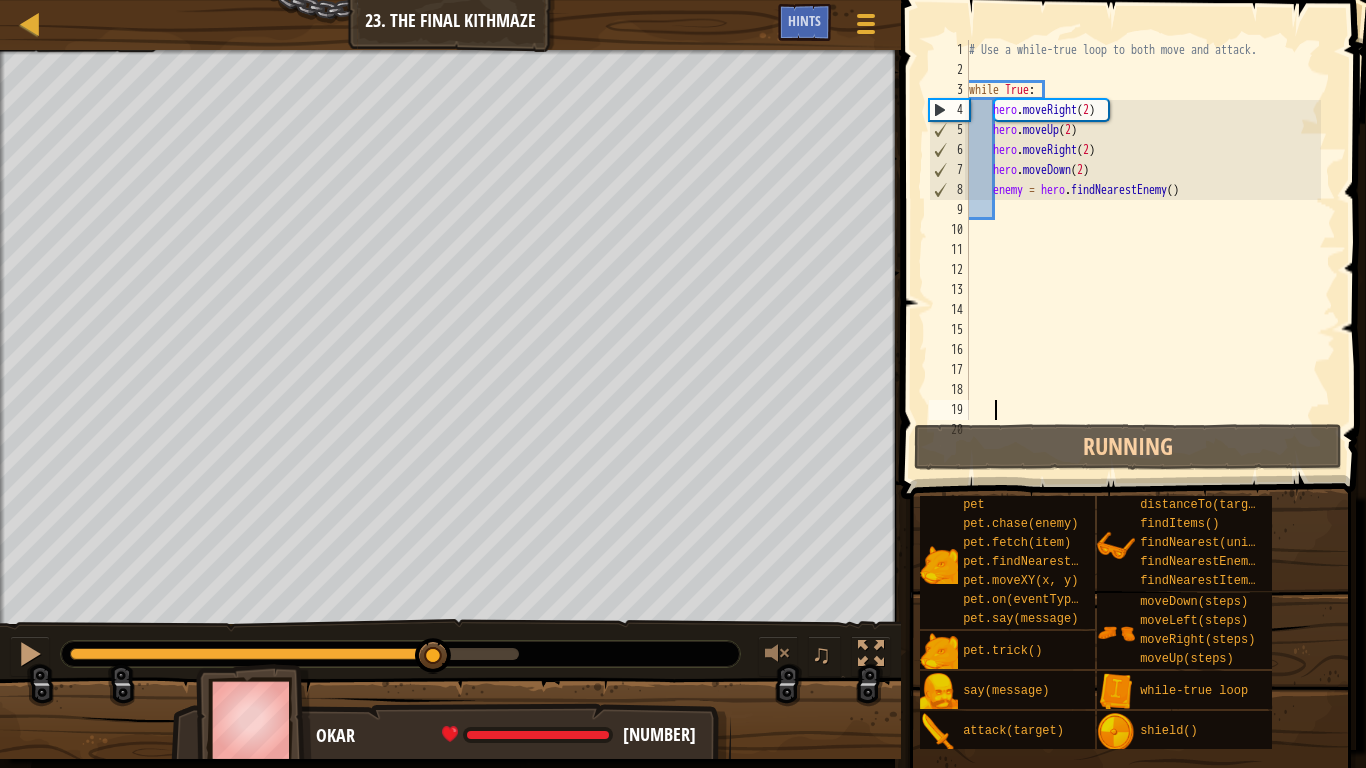 click at bounding box center [294, 654] 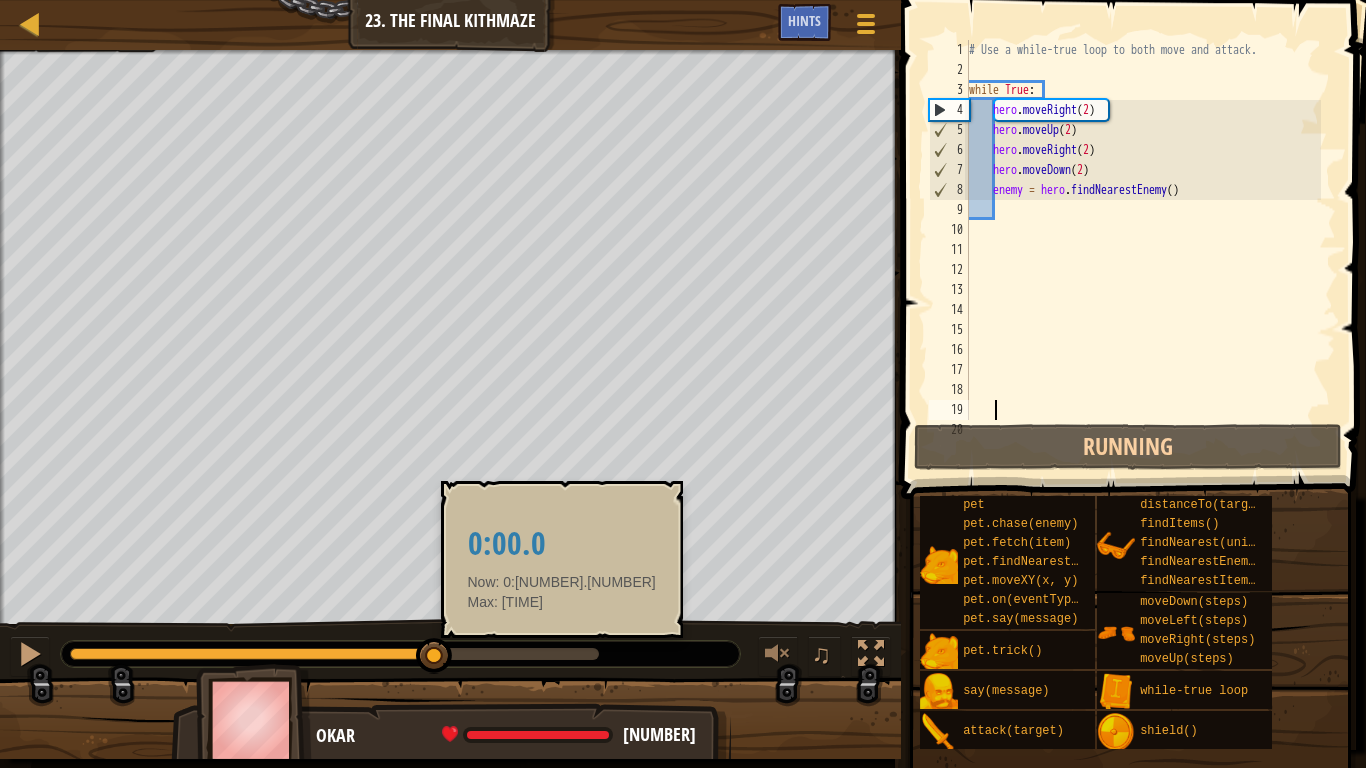 click at bounding box center (334, 654) 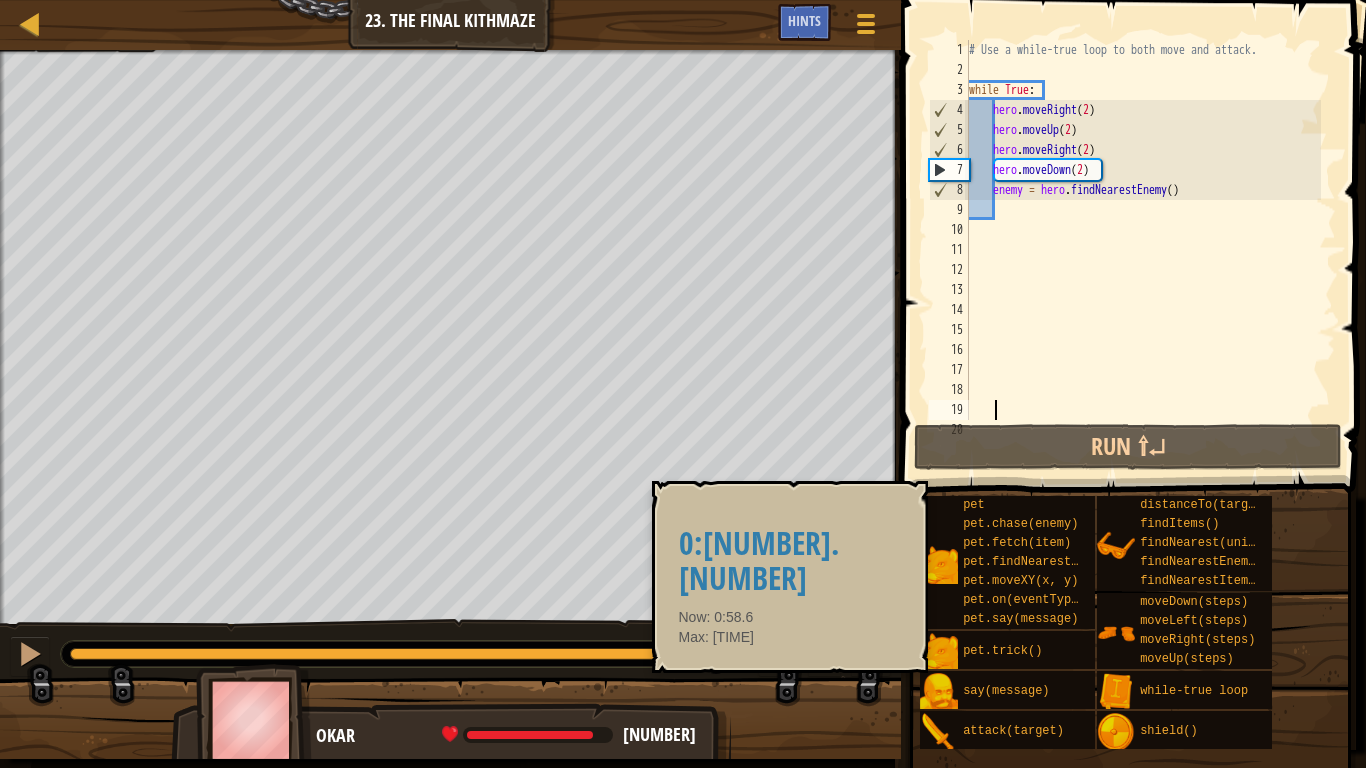 click at bounding box center (400, 654) 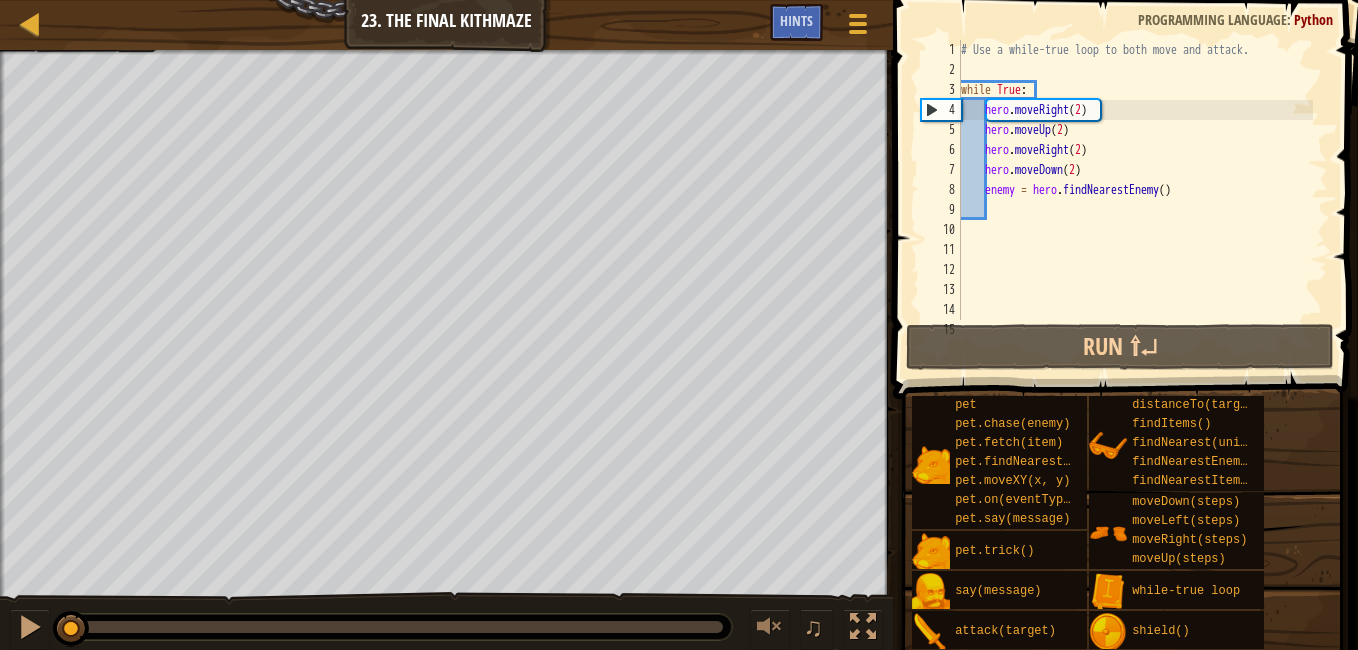 drag, startPoint x: 719, startPoint y: 618, endPoint x: -1, endPoint y: 651, distance: 720.75586 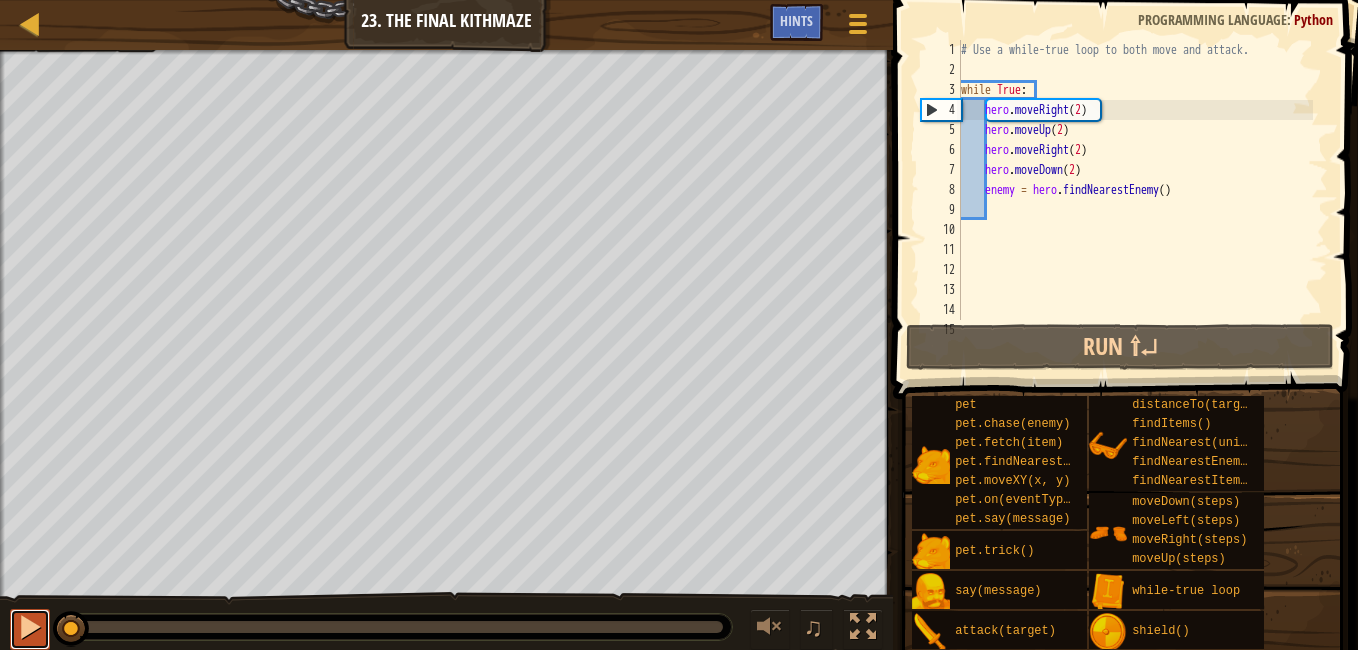 click at bounding box center [30, 629] 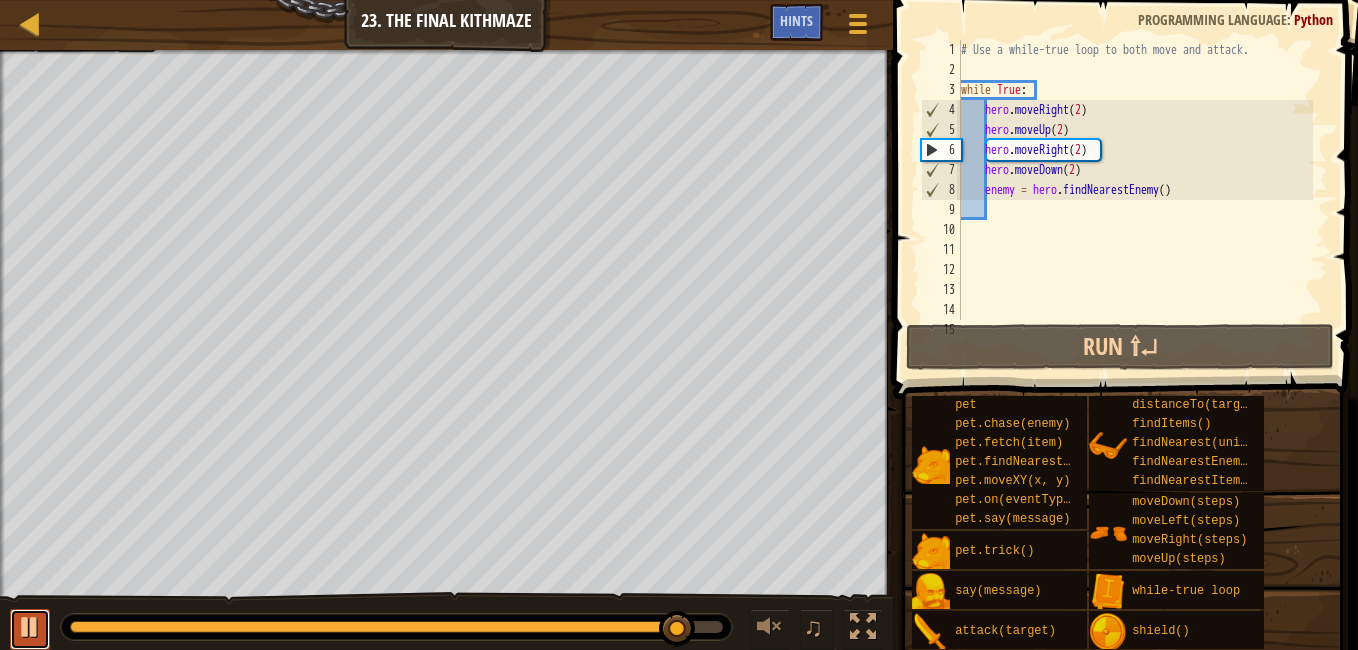 click at bounding box center (30, 629) 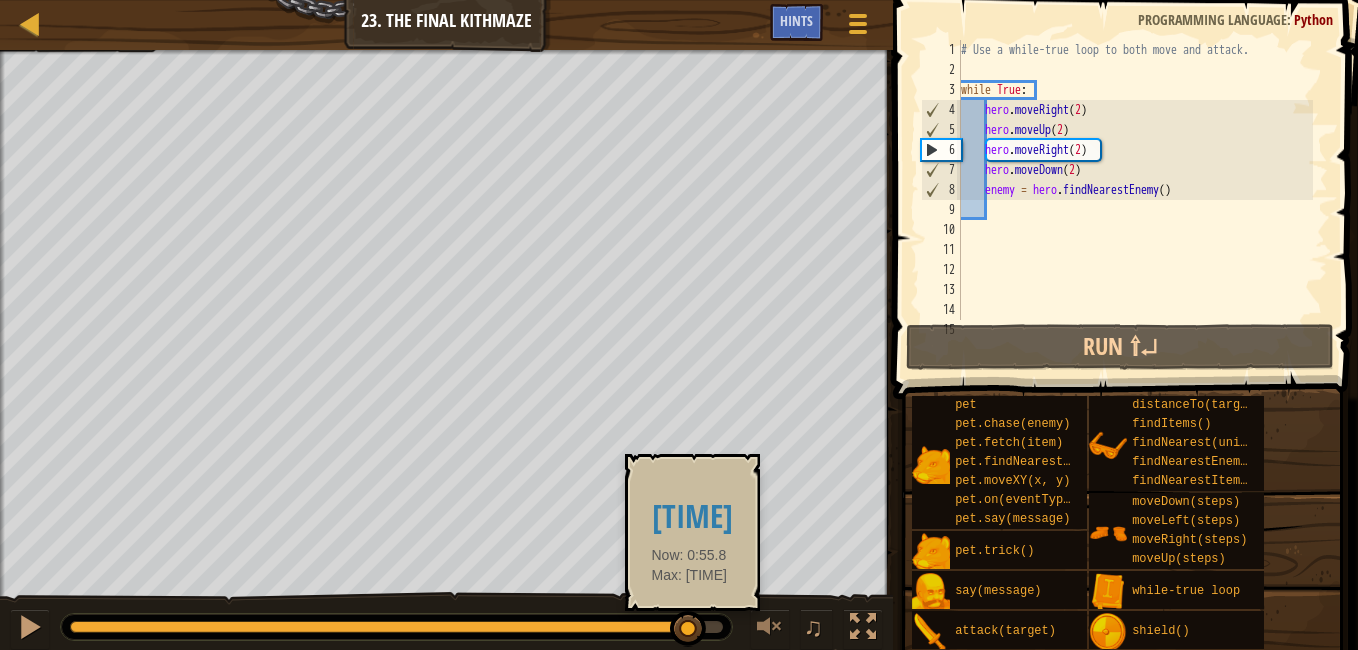 click at bounding box center (688, 629) 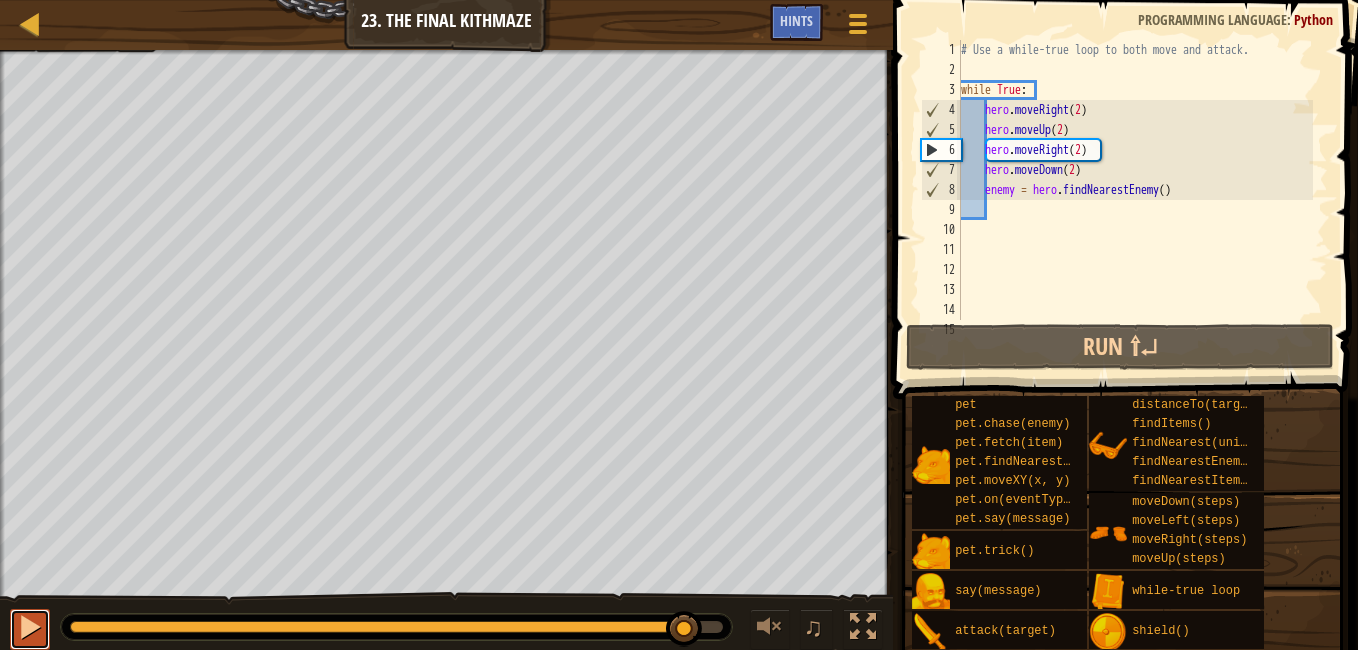 click at bounding box center [30, 627] 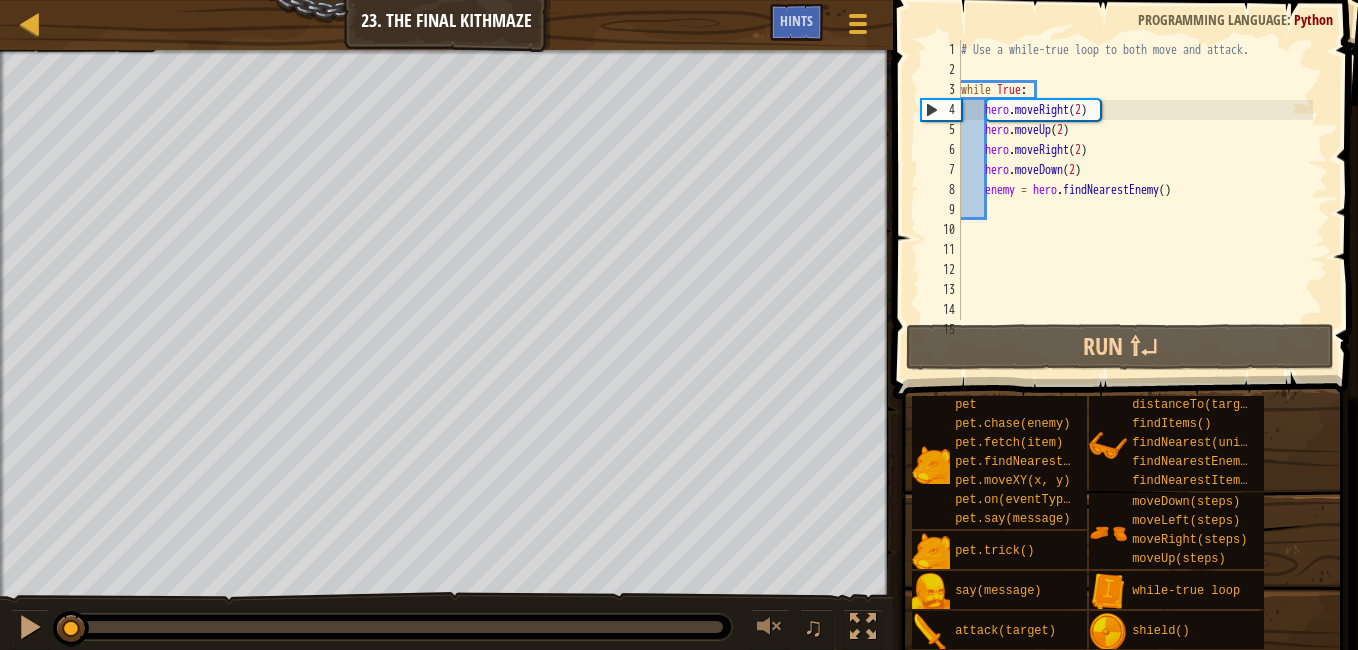 drag, startPoint x: 701, startPoint y: 623, endPoint x: 24, endPoint y: 692, distance: 680.50714 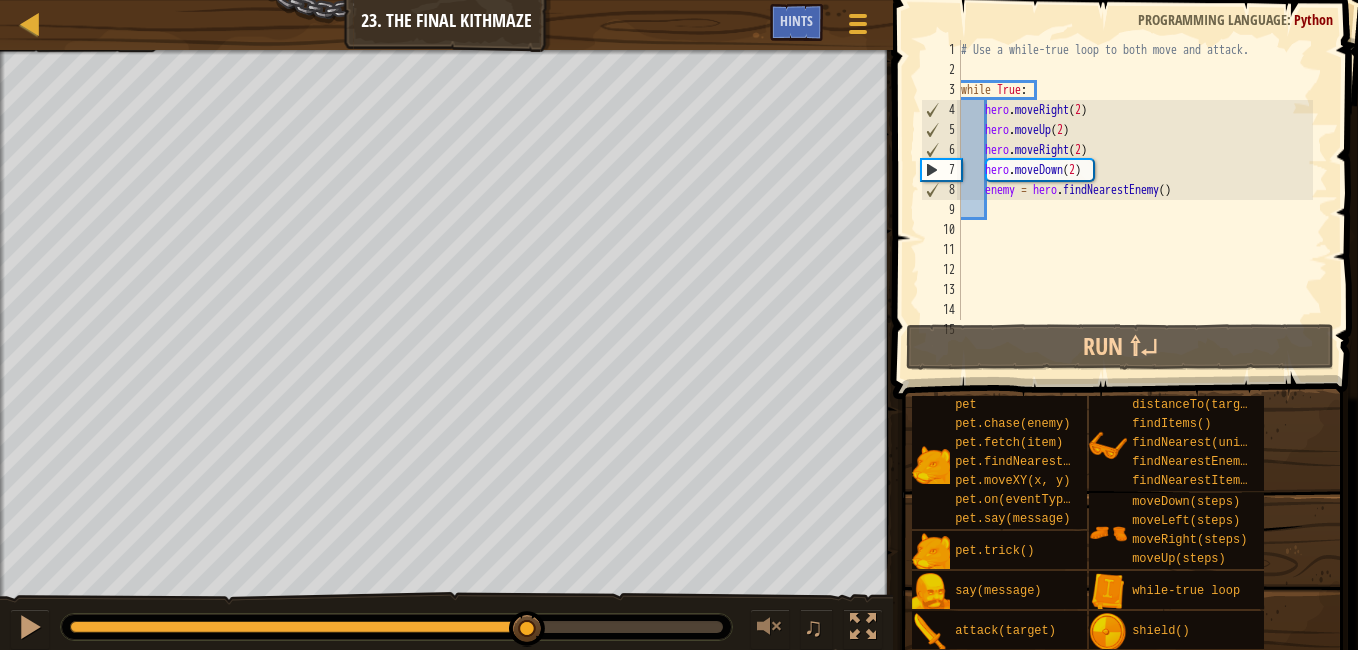 drag, startPoint x: 124, startPoint y: 634, endPoint x: 257, endPoint y: 631, distance: 133.03383 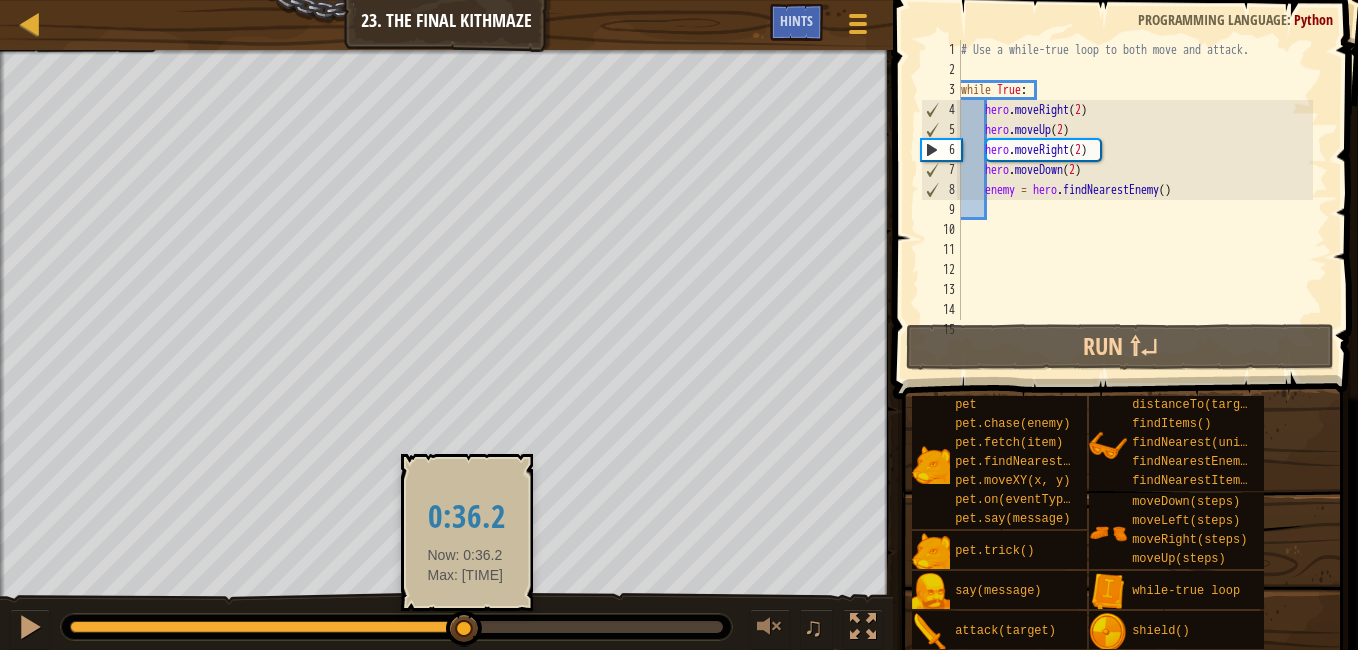 drag, startPoint x: 257, startPoint y: 631, endPoint x: 465, endPoint y: 642, distance: 208.29066 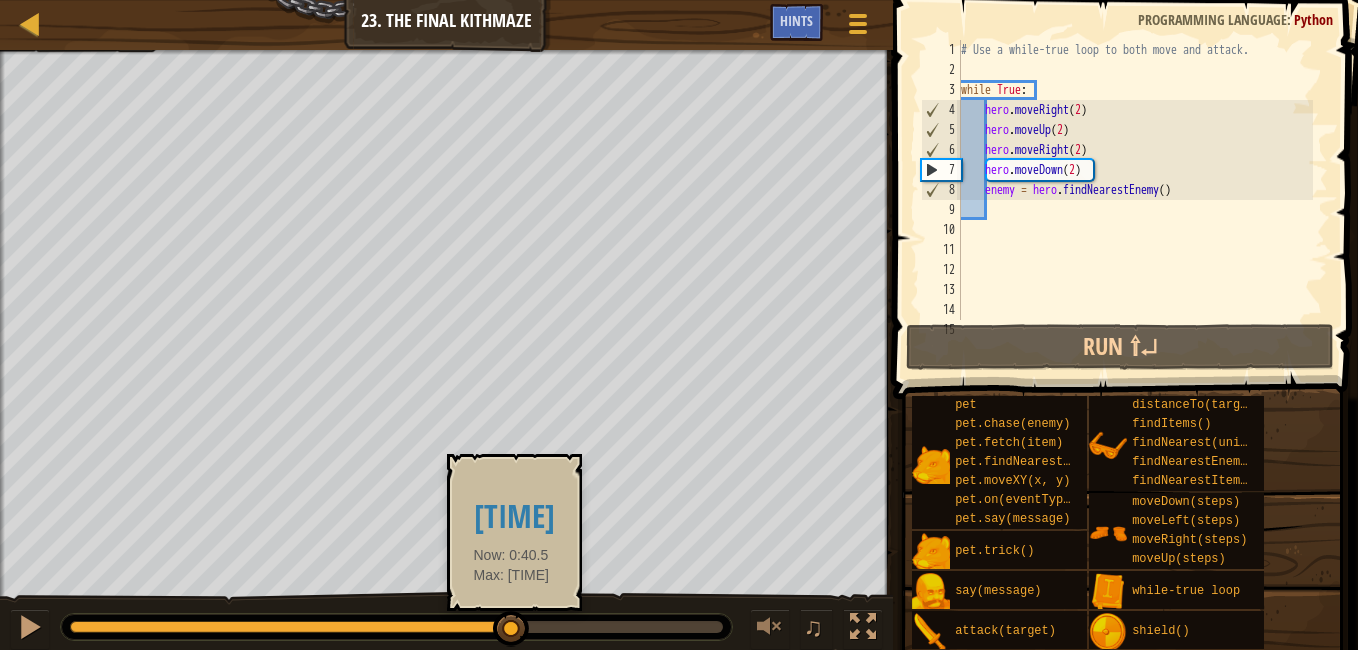 drag, startPoint x: 482, startPoint y: 617, endPoint x: 509, endPoint y: 645, distance: 38.8973 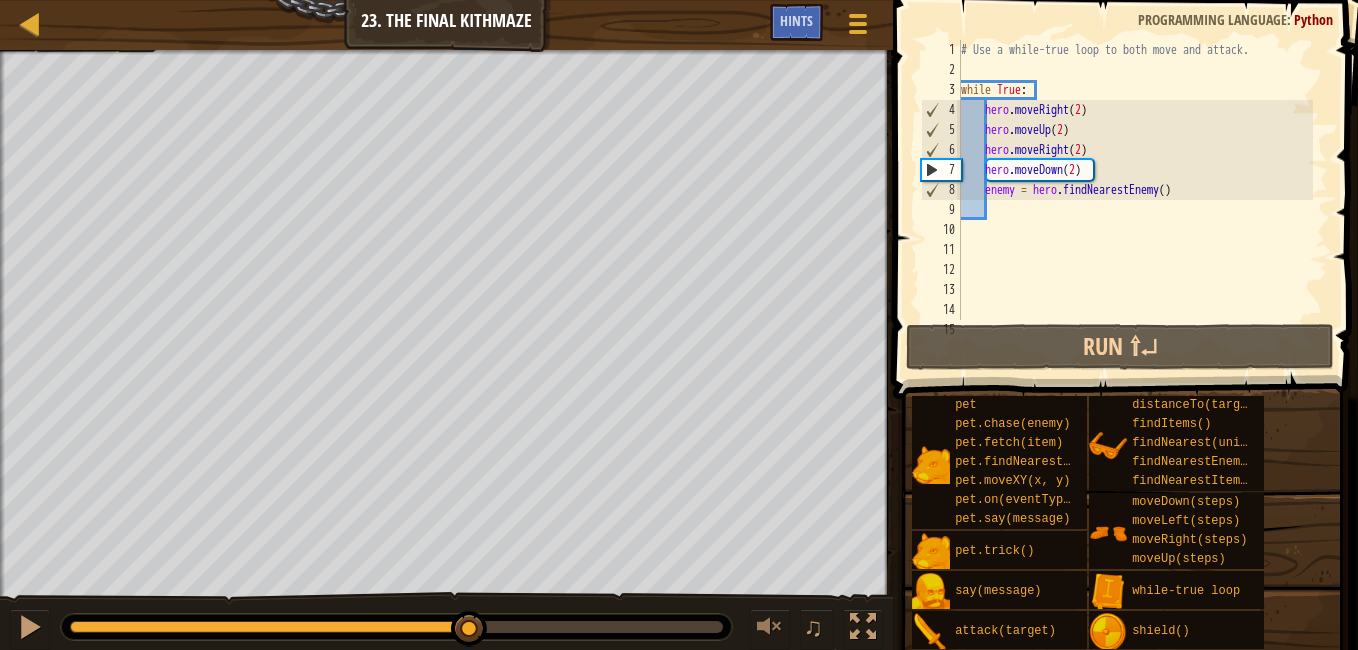 drag, startPoint x: 534, startPoint y: 618, endPoint x: 501, endPoint y: 601, distance: 37.12142 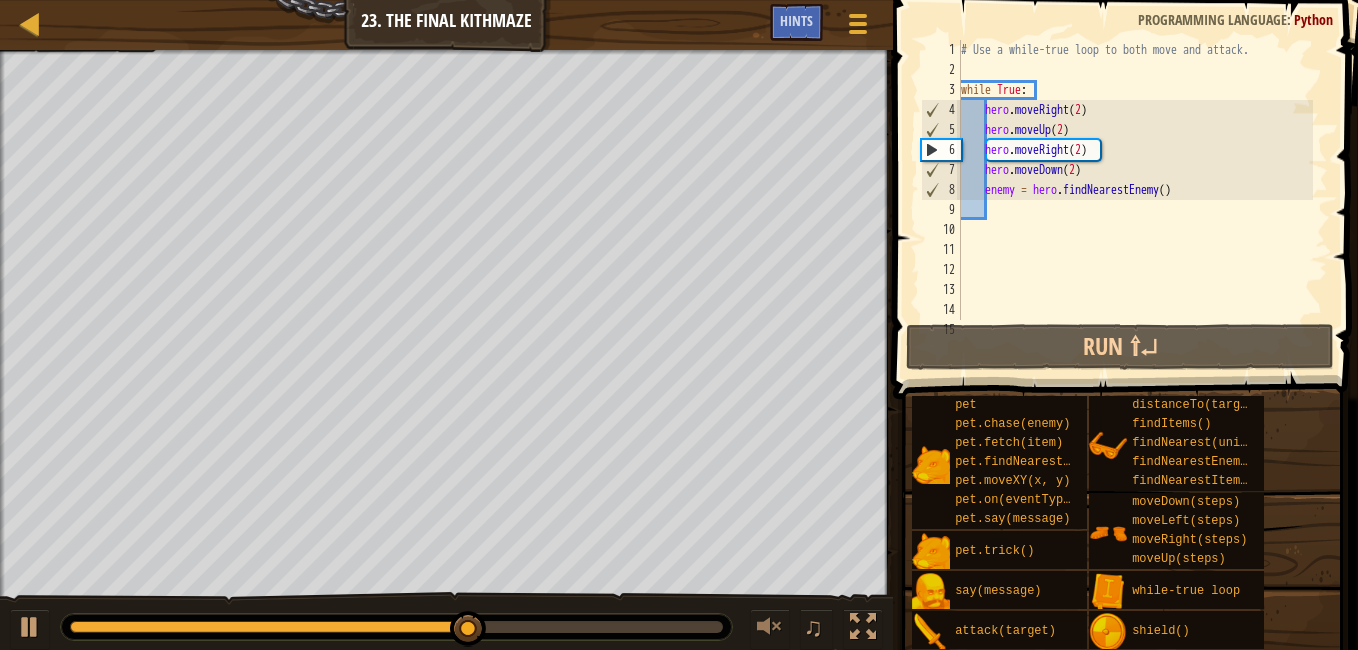 click on "♫" at bounding box center (446, 622) 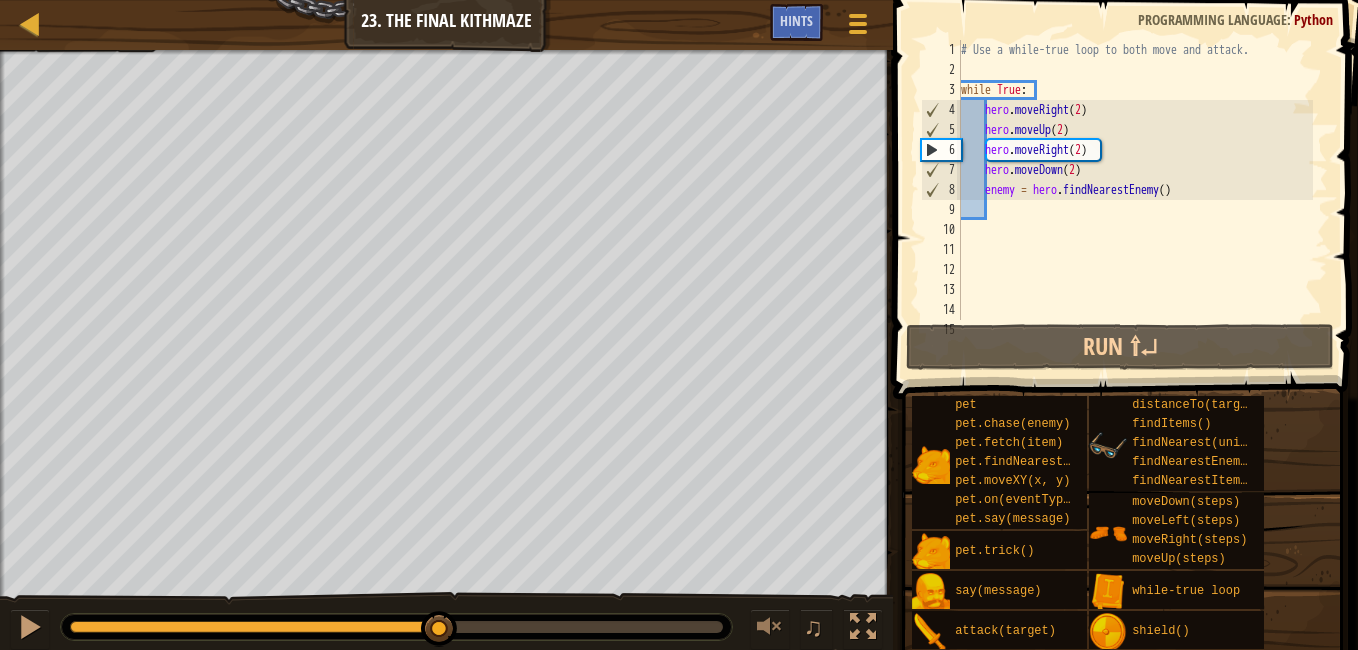 drag, startPoint x: 494, startPoint y: 620, endPoint x: 1119, endPoint y: 481, distance: 640.27026 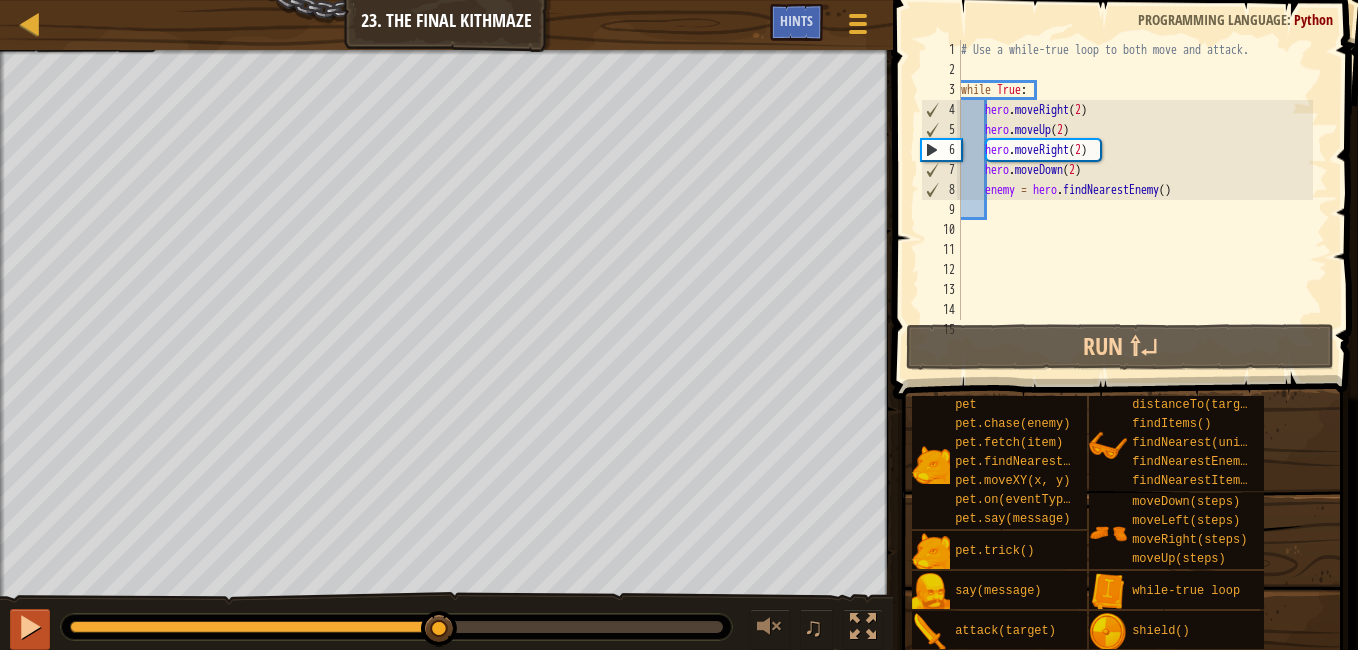 click on "Your hero must survive. Defeat the ogres. (1/3) Navigate the maze. Under 10 statements. Collect the gems. Goals : Ran out of time ♫ Okar [NUMBER] x: [NUMBER] y: [NUMBER] x: [NUMBER] y: [NUMBER]" at bounding box center [679, 351] 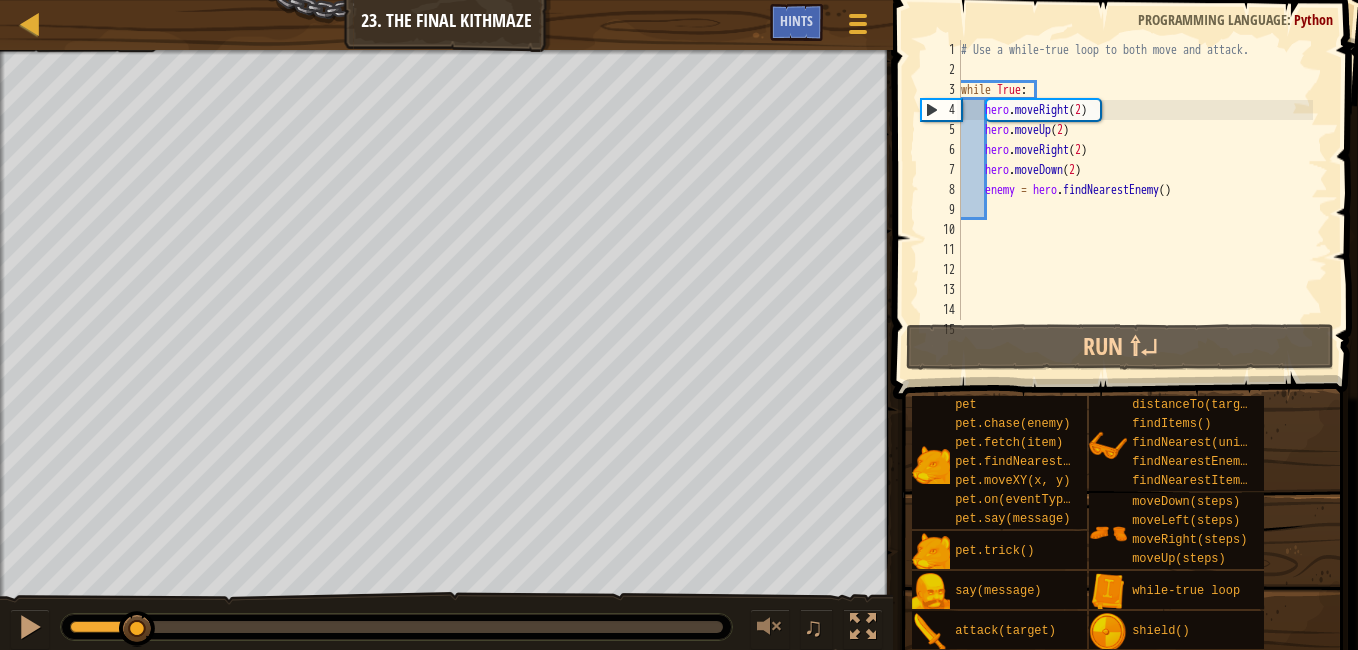click on "Your hero must survive. Defeat the ogres. ([NUMBER]/[NUMBER]) Navigate the maze. Under 10 statements. Collect the gems. Goals : Ran out of time ♫ Okar [NUMBER] x: [NUMBER] y: [NUMBER] x: [NUMBER] y: [NUMBER]" at bounding box center [679, 351] 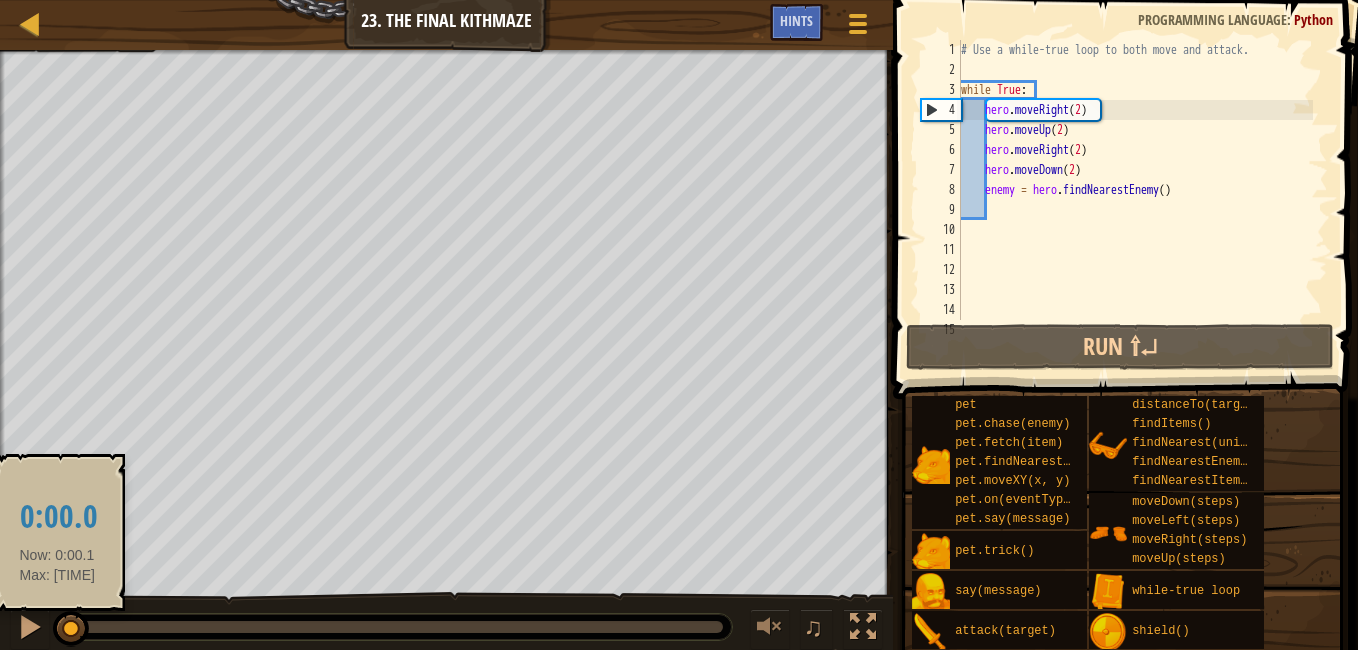 drag, startPoint x: 138, startPoint y: 617, endPoint x: 57, endPoint y: 615, distance: 81.02469 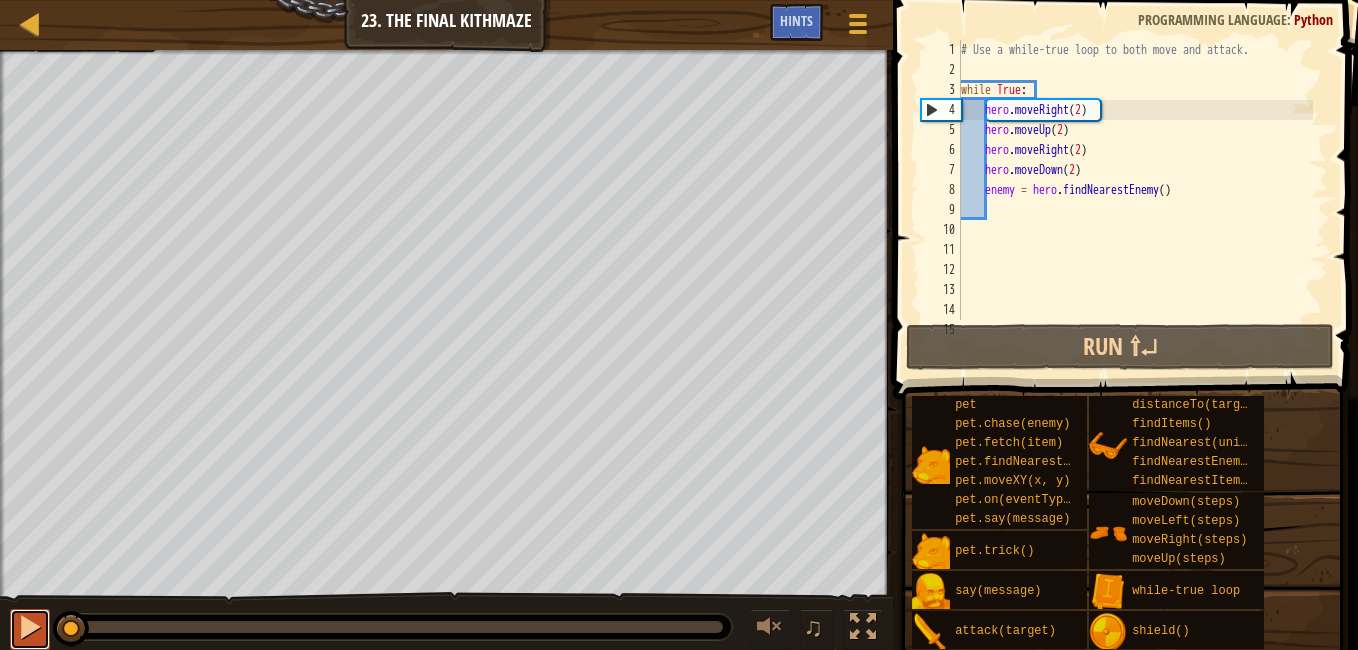 click at bounding box center (30, 627) 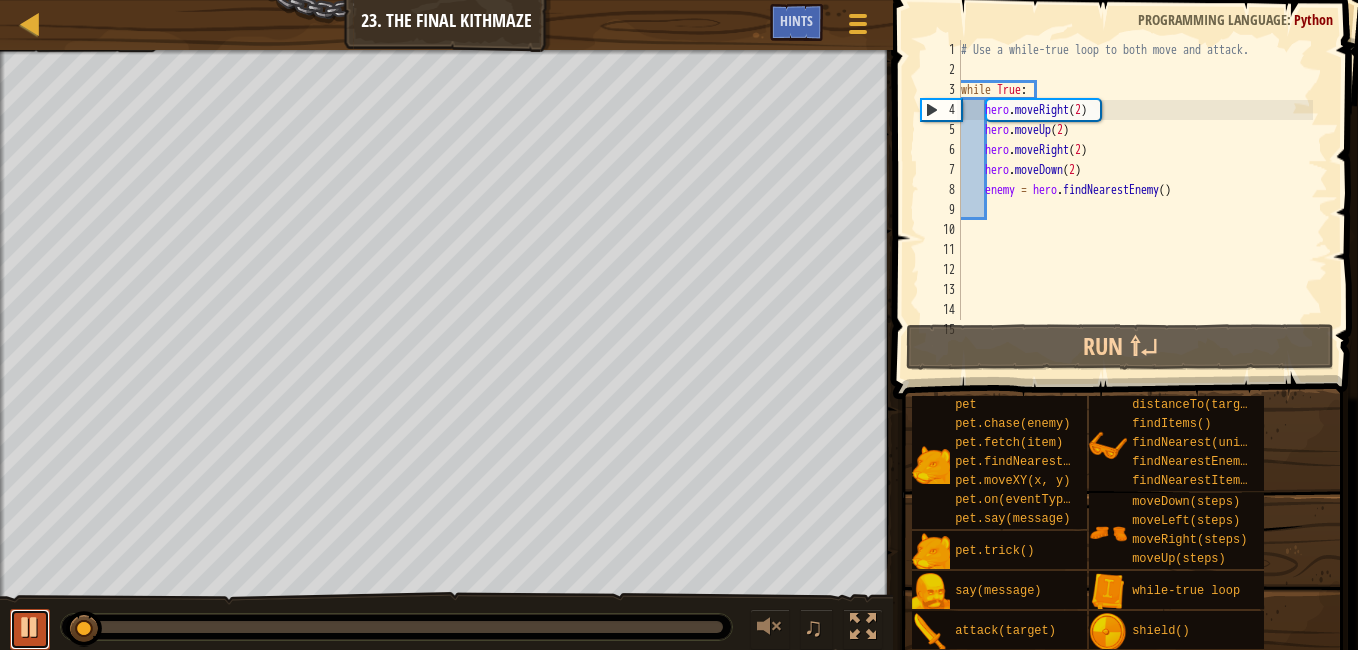 click at bounding box center [30, 627] 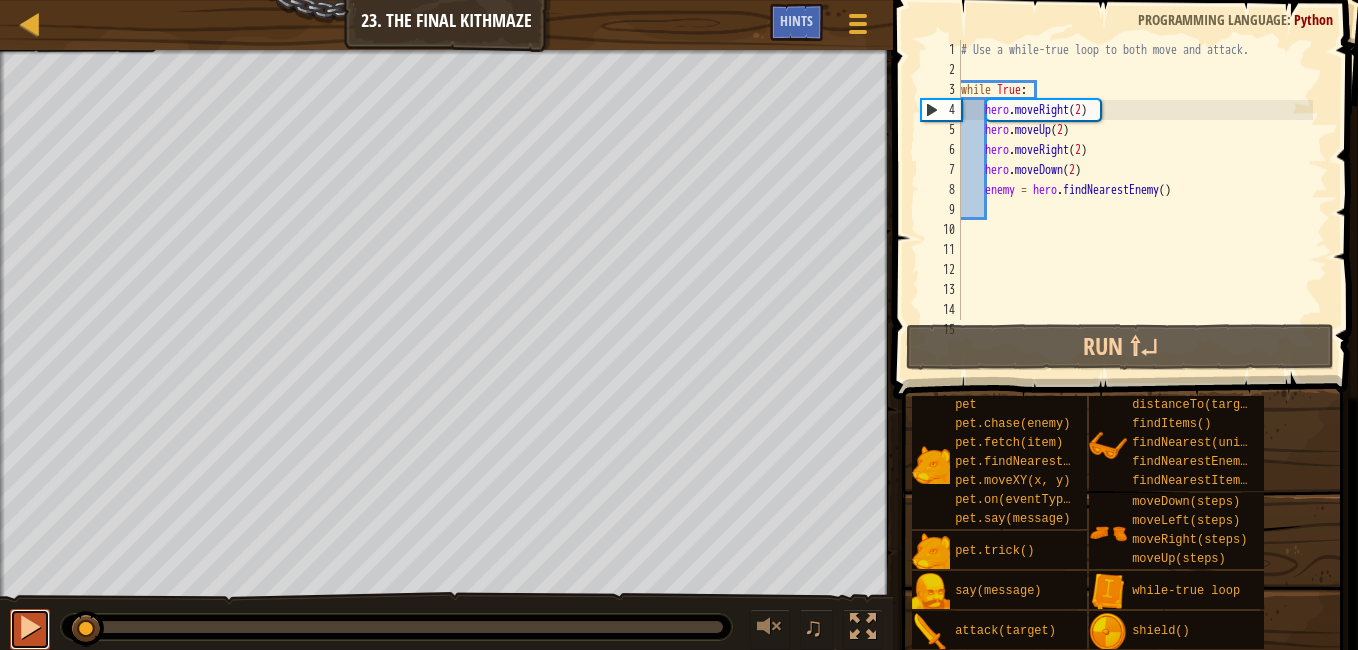 click at bounding box center (30, 627) 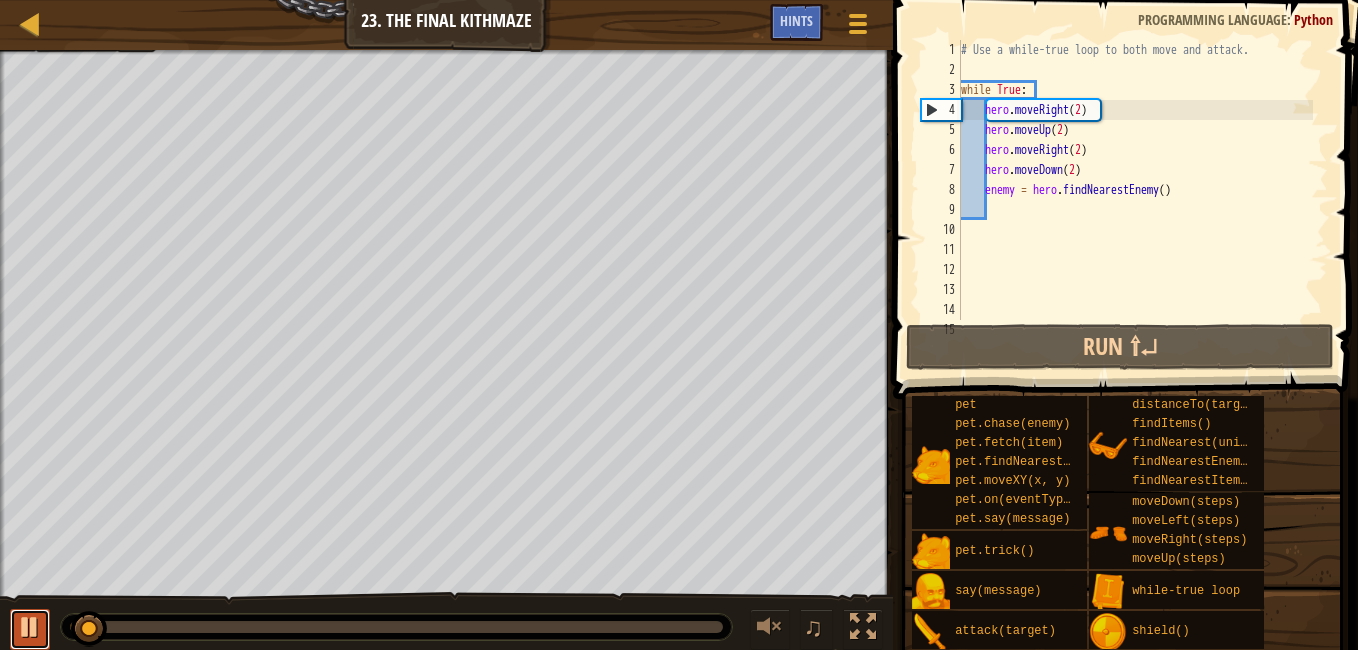 click at bounding box center [30, 627] 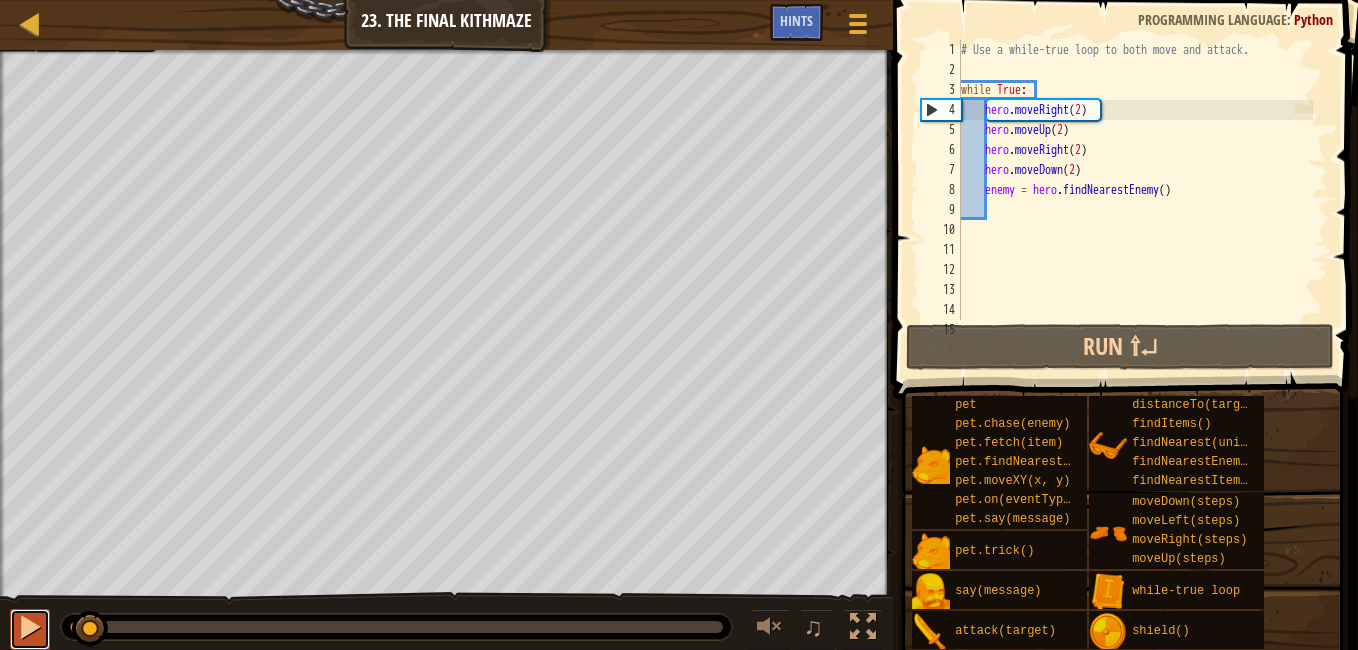 click at bounding box center (30, 627) 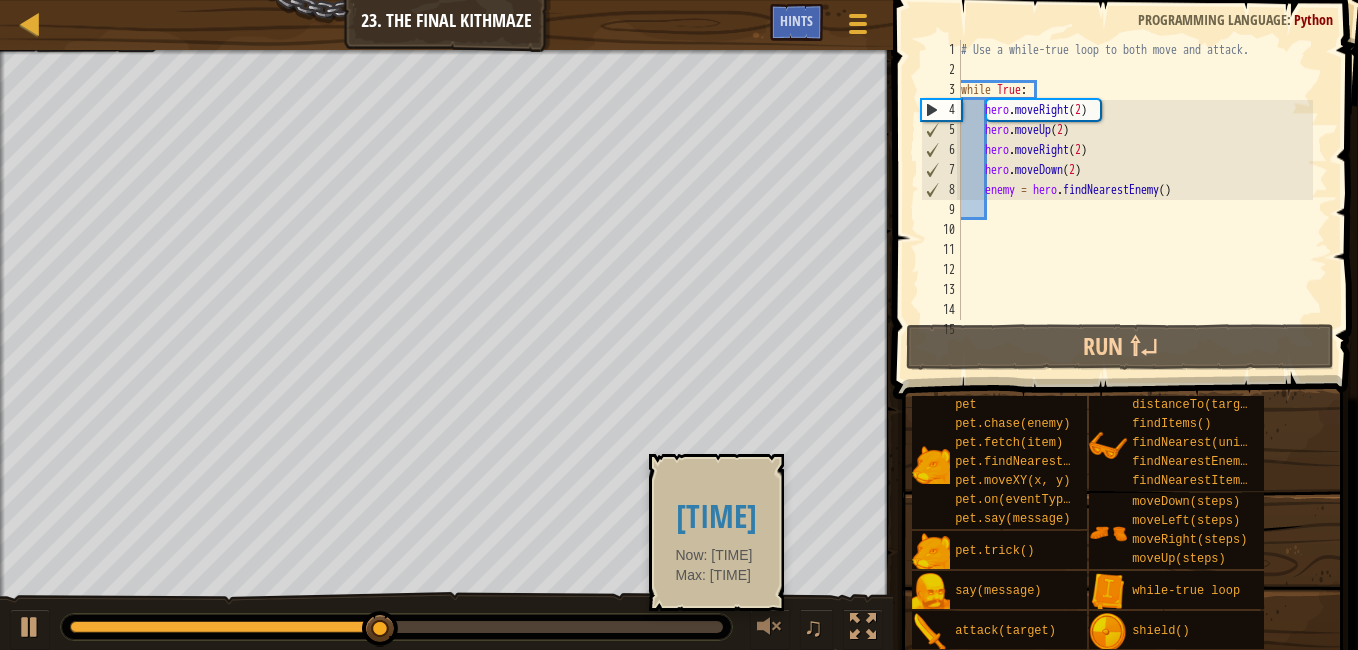 click at bounding box center [396, 627] 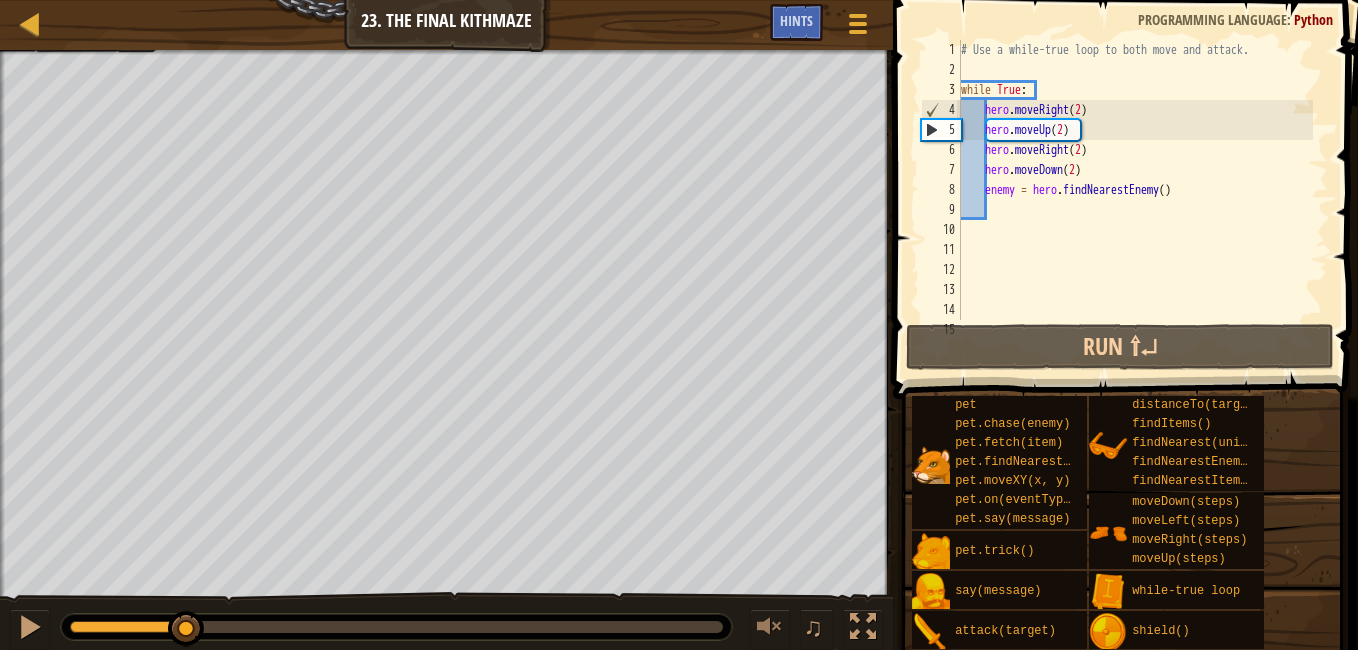 click on "Your hero must survive. Defeat the ogres. ([NUMBER]/[NUMBER]) Navigate the maze. Under [NUMBER] statements. Collect the gems. Goals : Ran out of time ♫ Okar [NUMBER] x: [NUMBER] y: [NUMBER] x: [NUMBER] y: [NUMBER]" at bounding box center [679, 351] 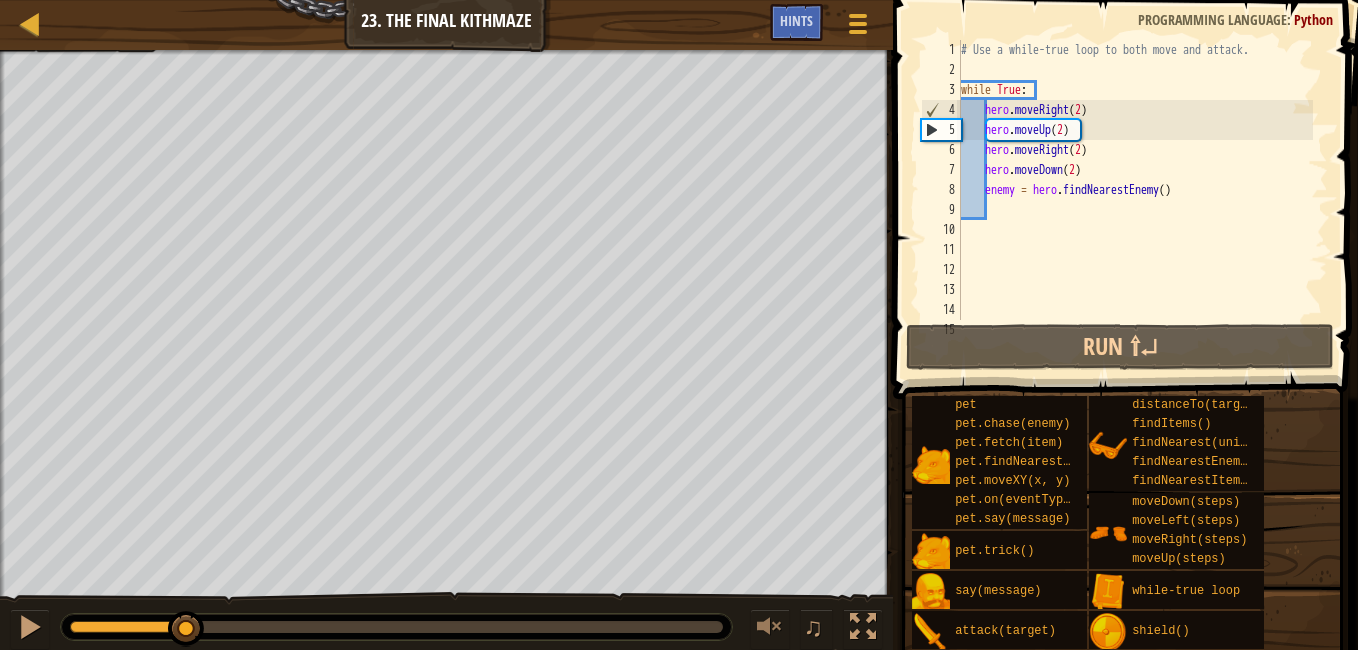 click at bounding box center [396, 627] 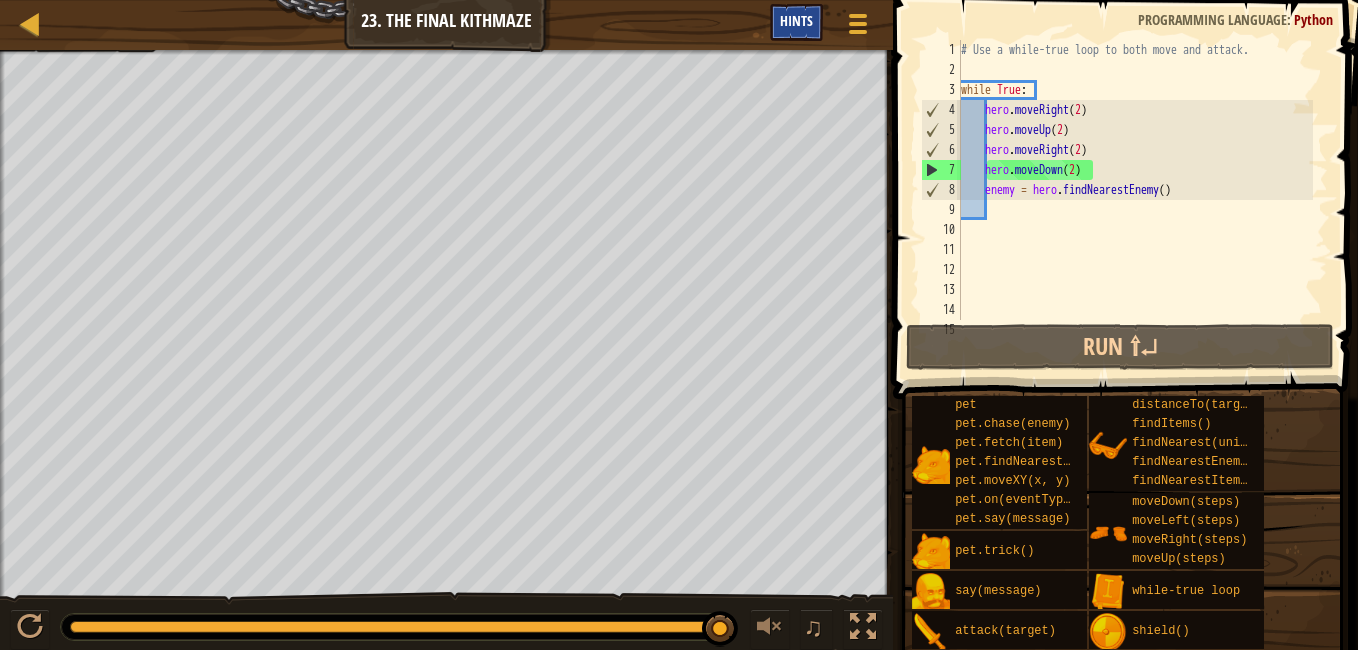 click on "Hints" at bounding box center (796, 22) 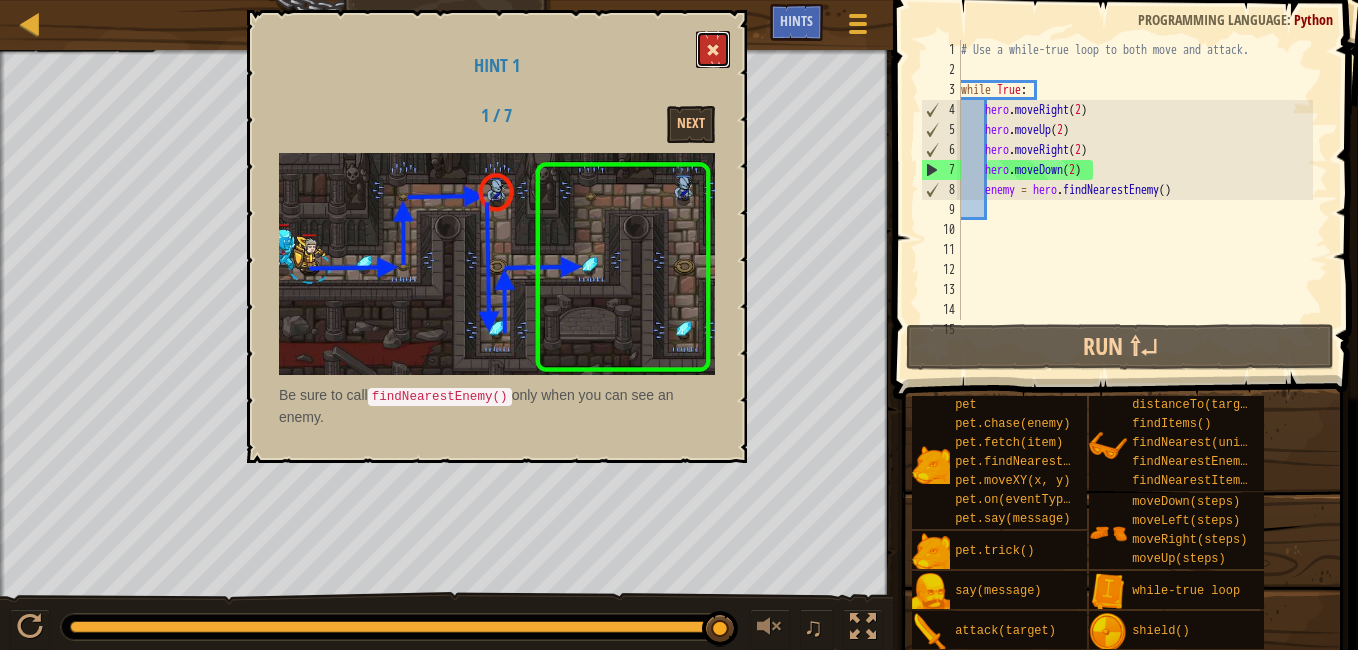 click at bounding box center [713, 50] 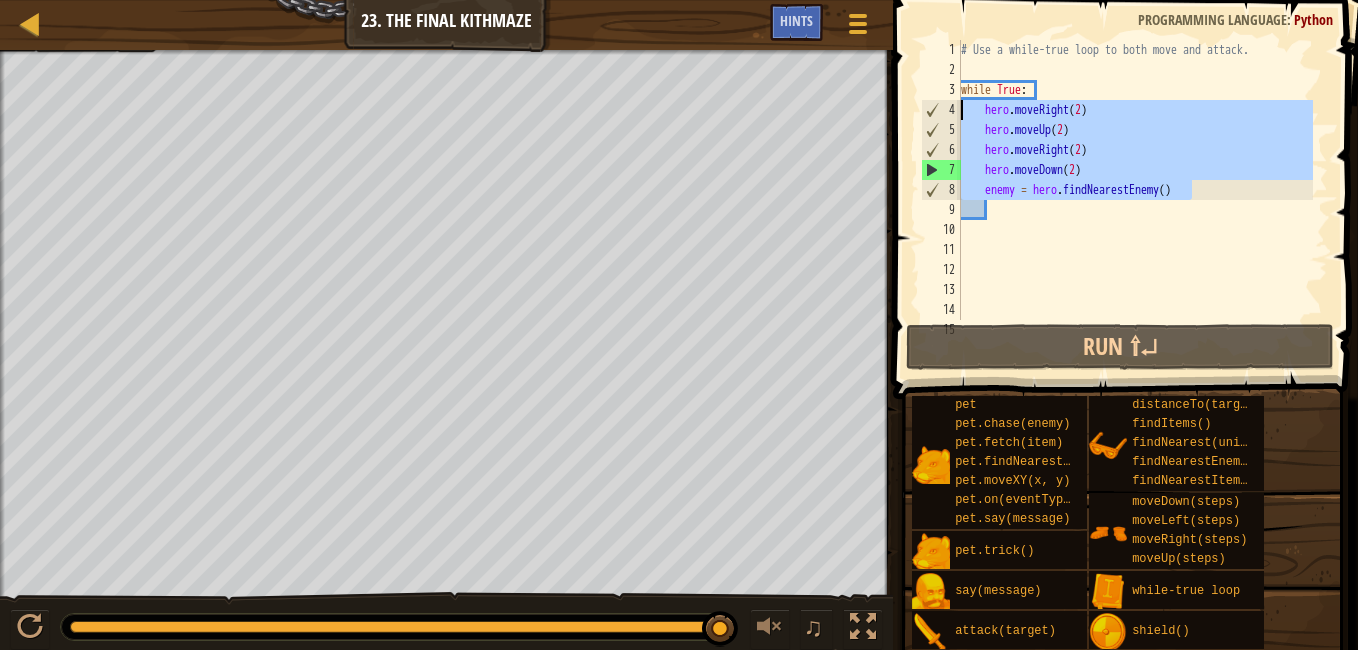 drag, startPoint x: 1230, startPoint y: 196, endPoint x: 957, endPoint y: 107, distance: 287.14108 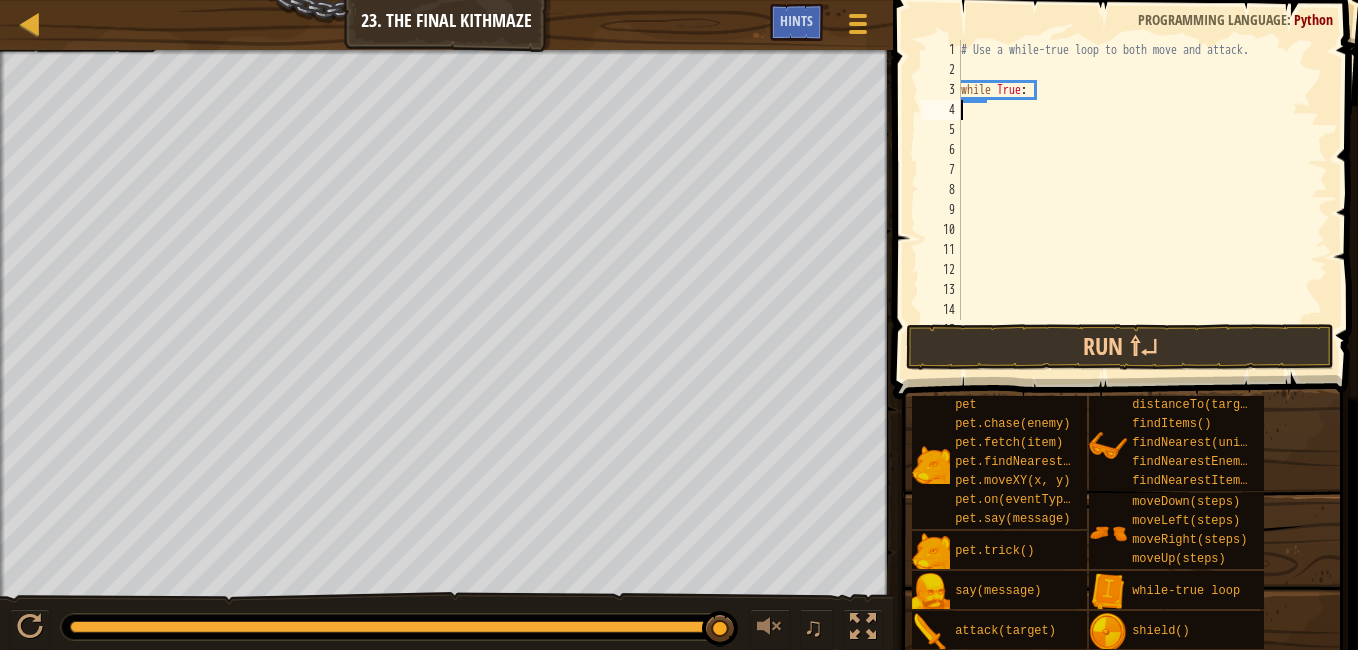 type on "r" 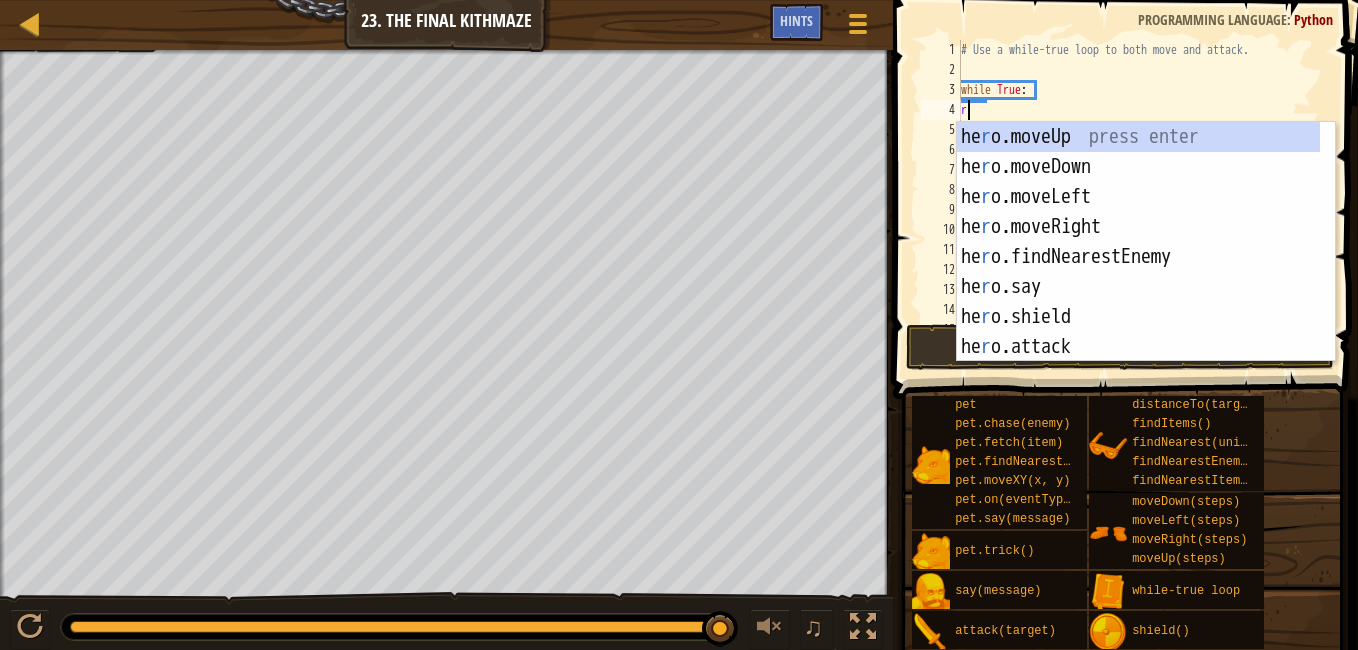 click on "he r o.moveUp press enter he r o.moveDown press enter he r o.moveLeft press enter he r o.moveRight press enter he r o.findNearestEnemy press enter he r o.say press enter he r o.shield press enter he r o.attack press enter he r o.findItems press enter" at bounding box center [1138, 272] 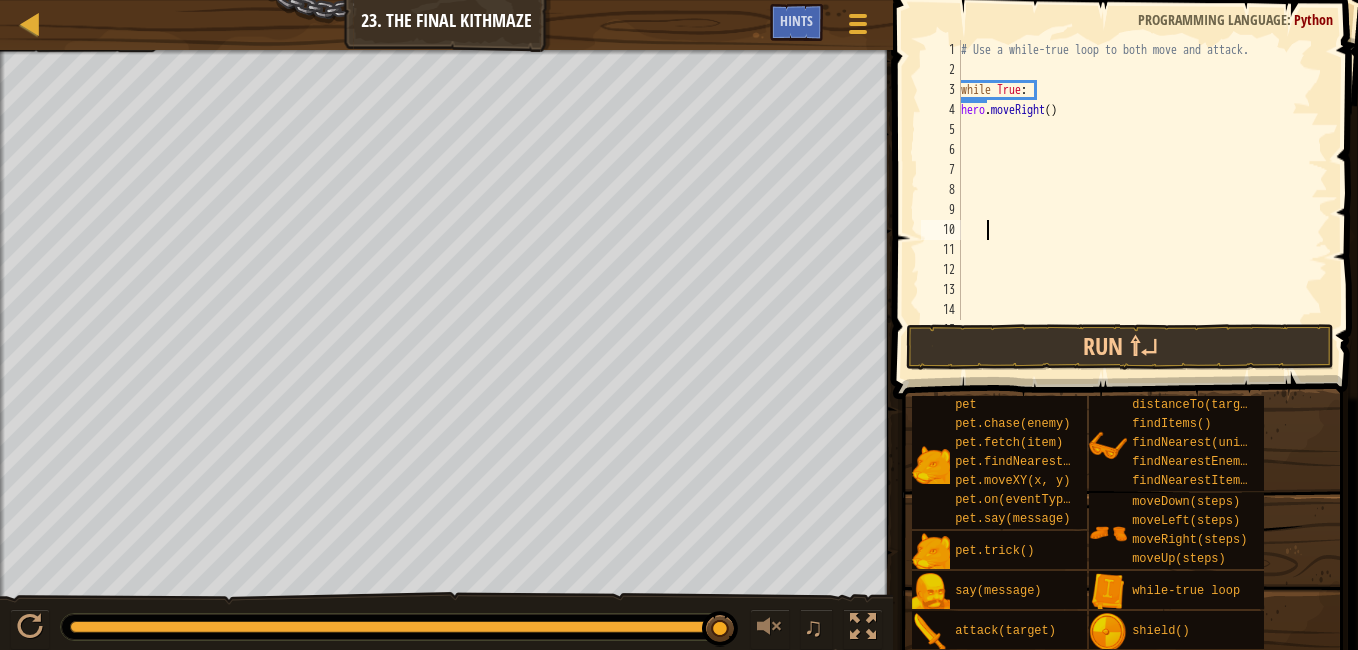 type on "i" 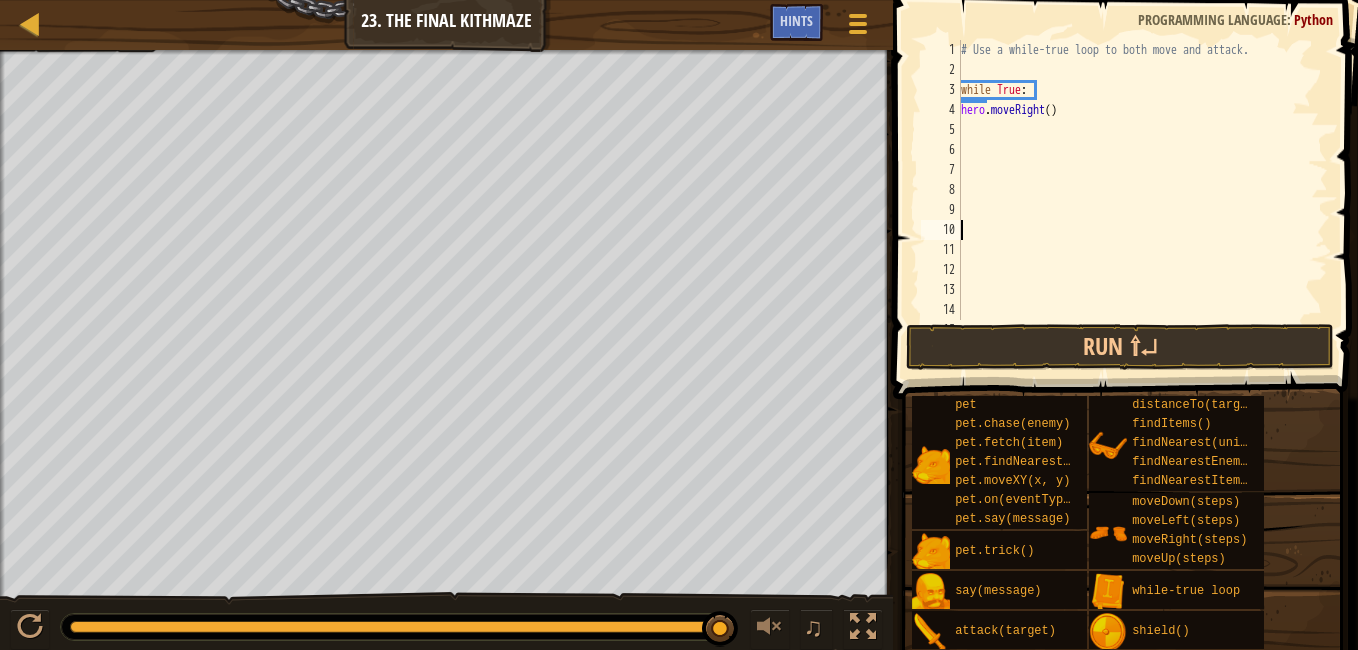 scroll, scrollTop: 9, scrollLeft: 0, axis: vertical 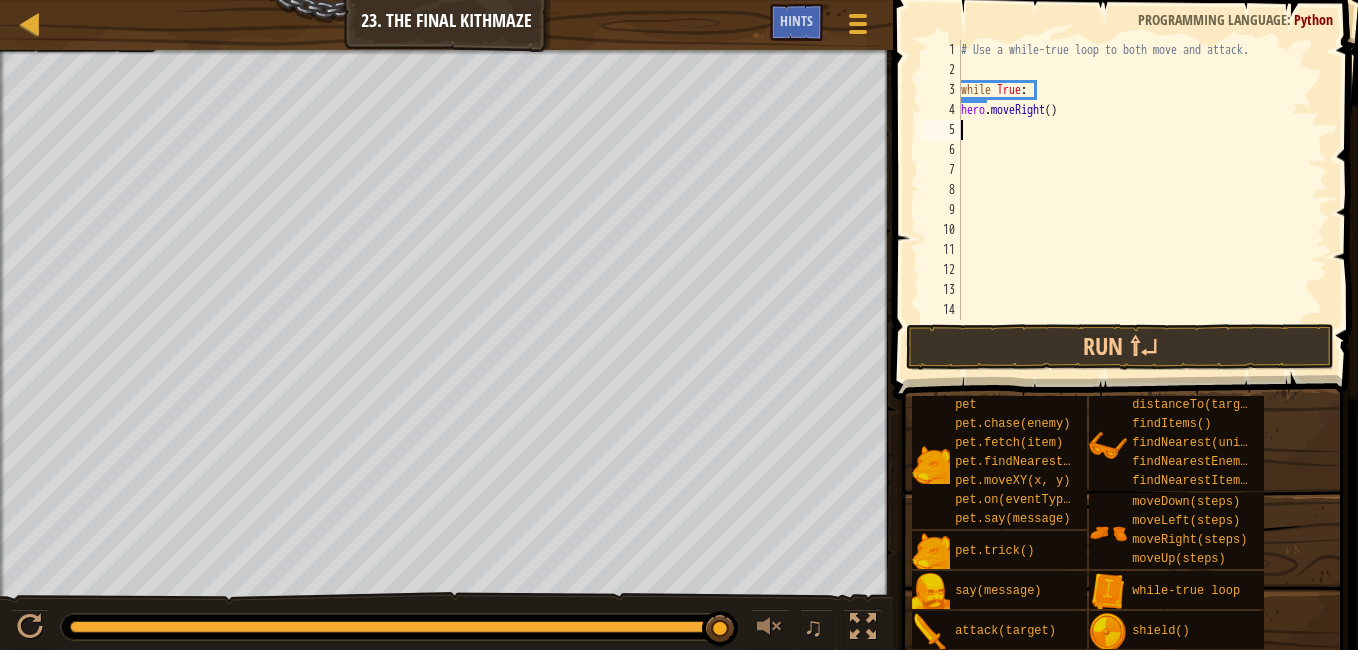 type on "h" 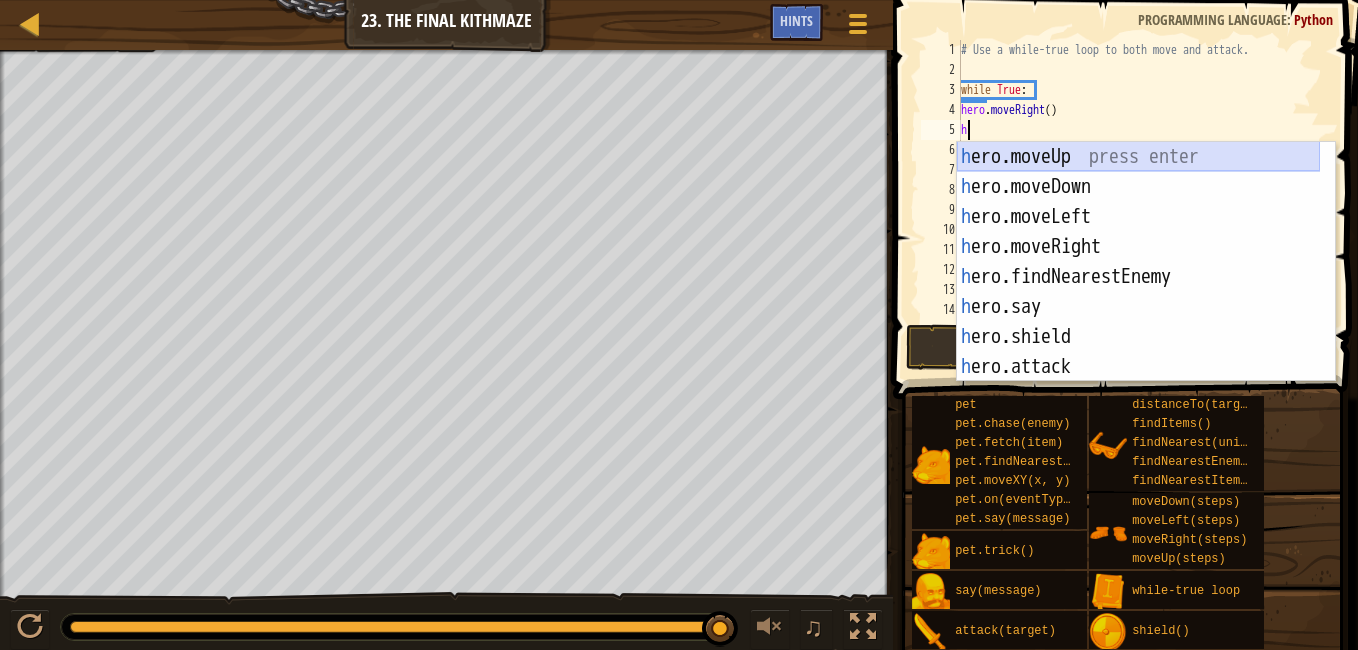 click on "h ero.moveUp press enter h ero.moveDown press enter h ero.moveLeft press enter h ero.moveRight press enter h ero.findNearestEnemy press enter h ero.say press enter h ero.shield press enter h ero.attack press enter h ero.findItems press enter" at bounding box center (1138, 292) 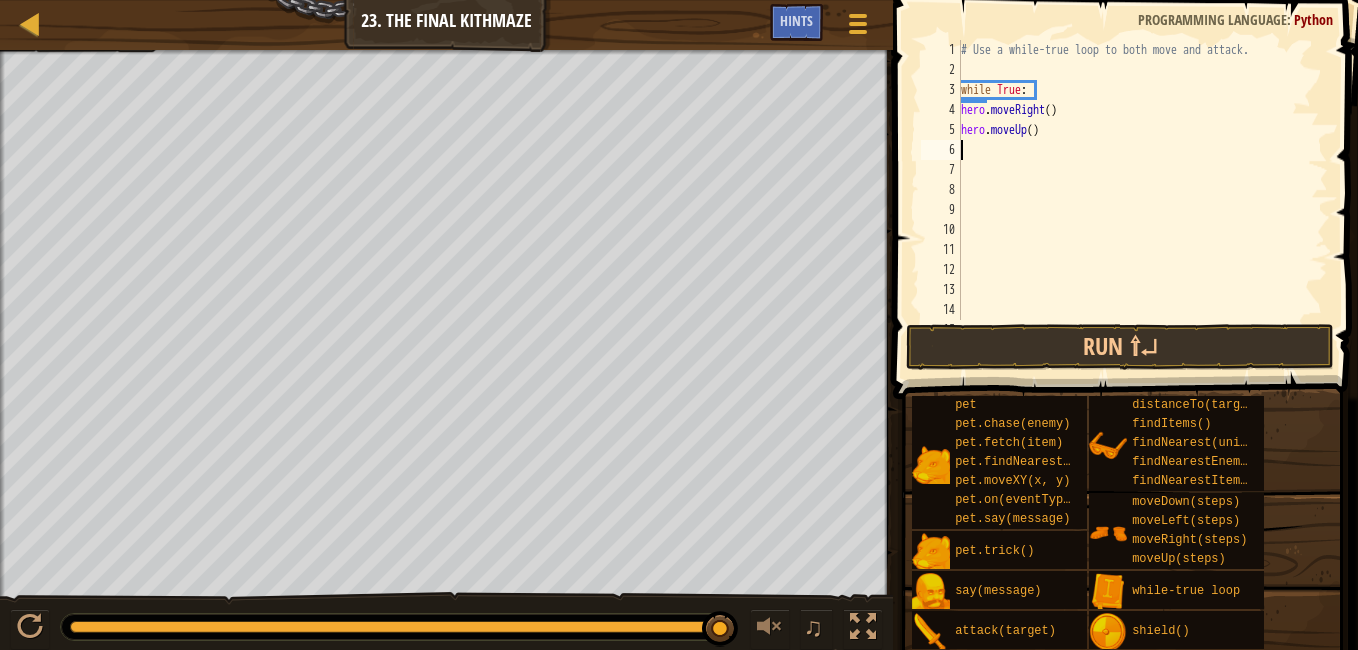 type on "h" 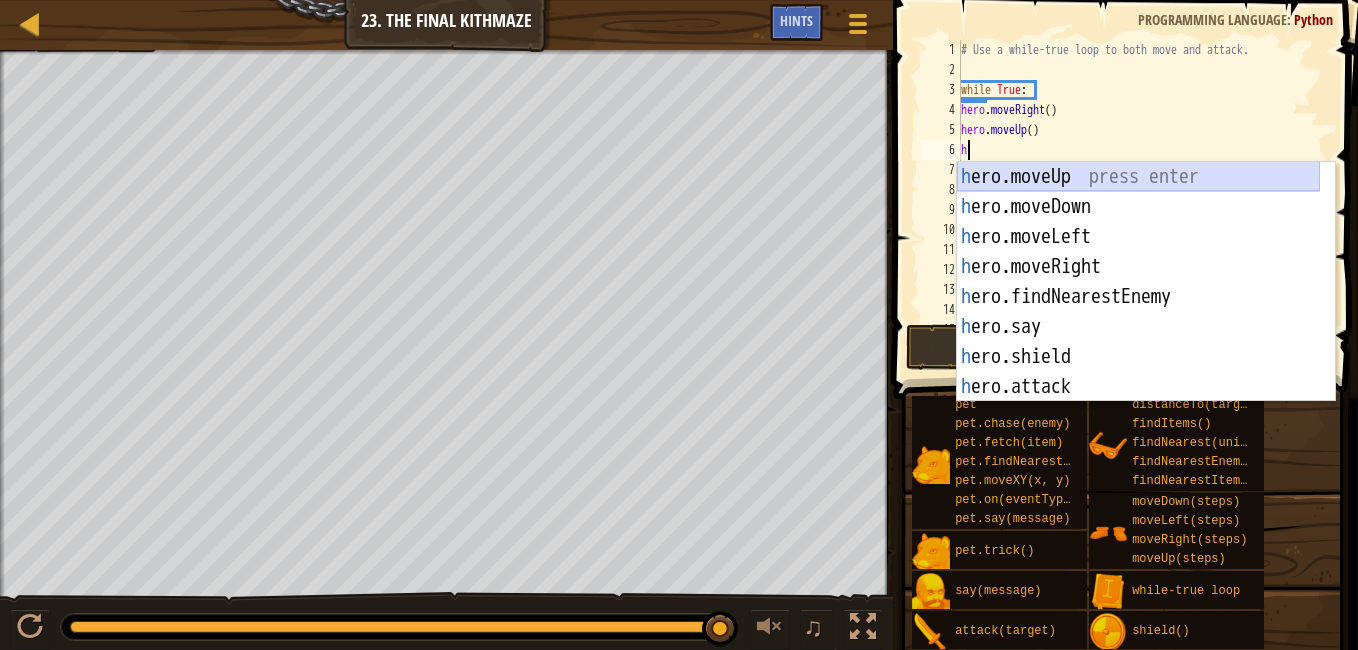 click on "h ero.moveUp press enter h ero.moveDown press enter h ero.moveLeft press enter h ero.moveRight press enter h ero.findNearestEnemy press enter h ero.say press enter h ero.shield press enter h ero.attack press enter h ero.findItems press enter" at bounding box center (1138, 312) 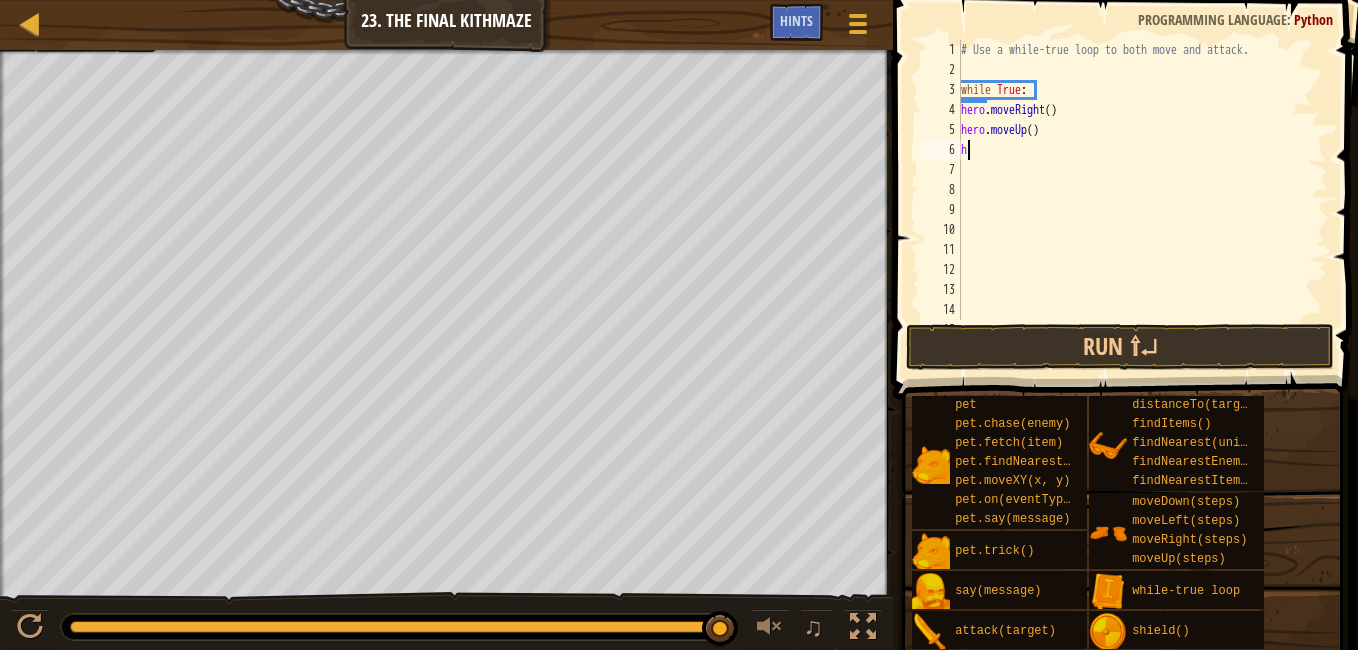 click on "# Use a while-true loop to both move and attack. while   True : hero . moveRight ( ) hero . moveUp ( ) h" at bounding box center (1135, 200) 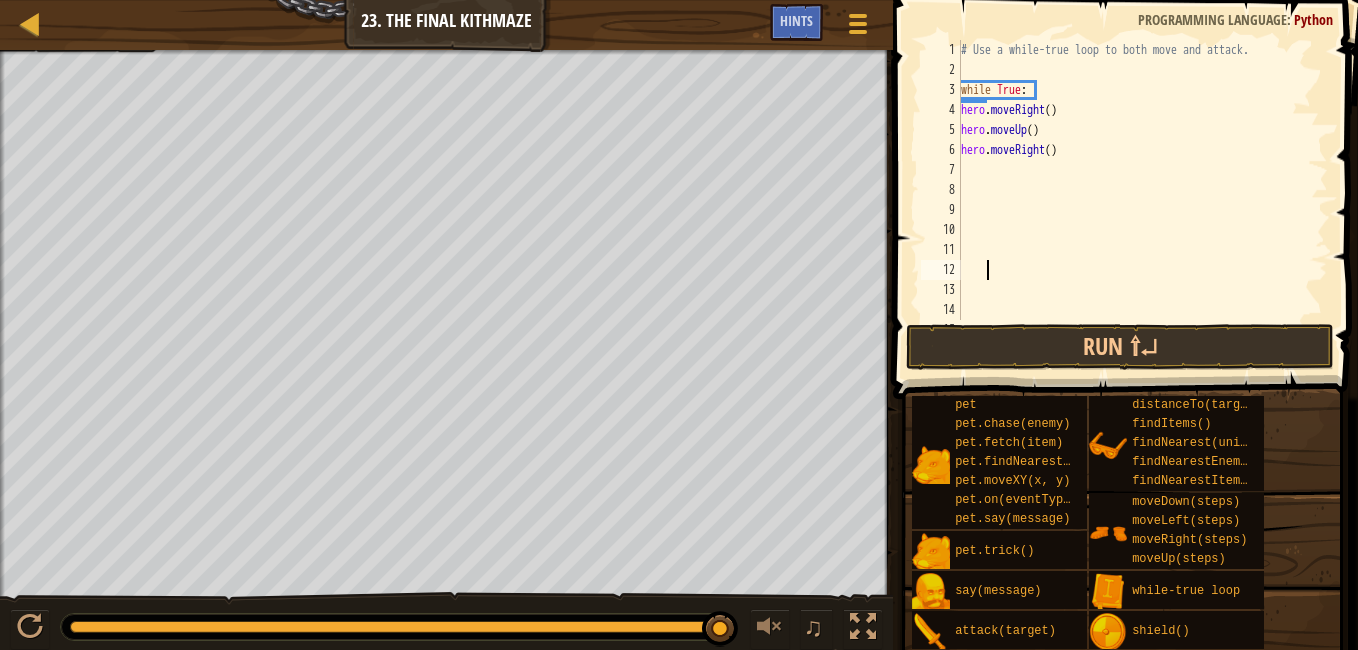 click on "# Use a while-true loop to both move and attack. while   True : hero . moveRight ( ) hero . moveUp ( ) hero . moveRight ( )" at bounding box center [1135, 200] 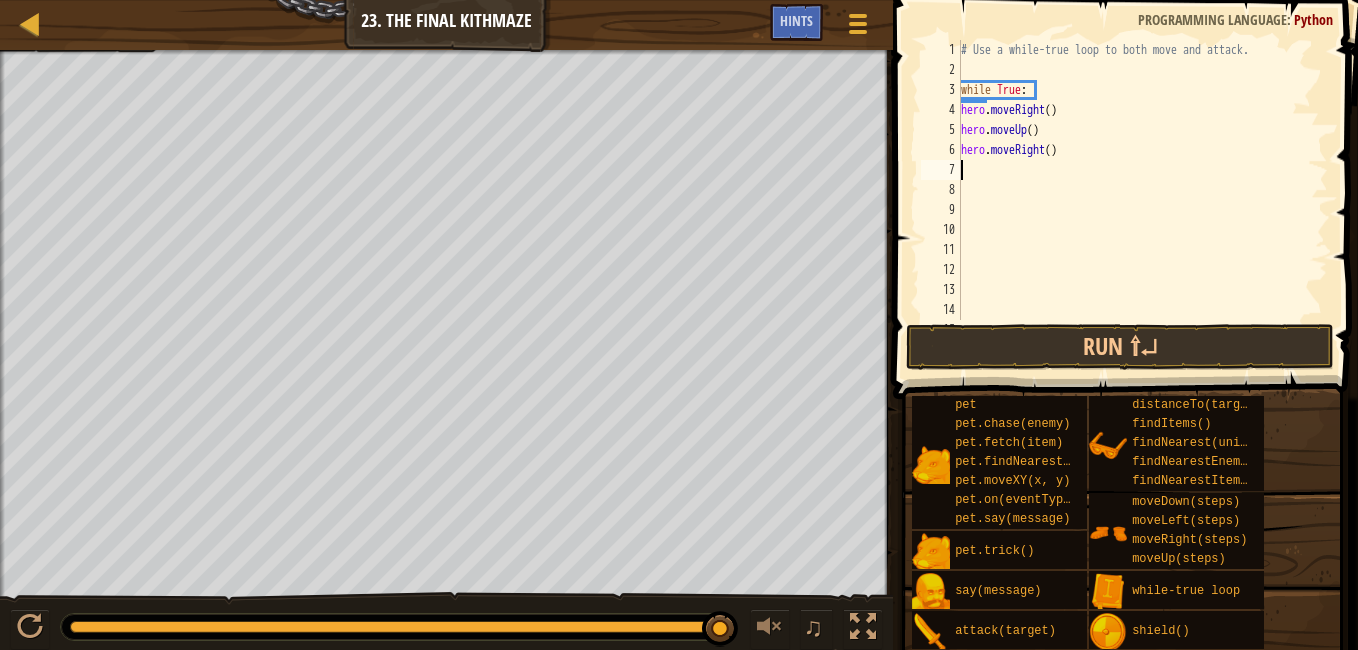 type on "f" 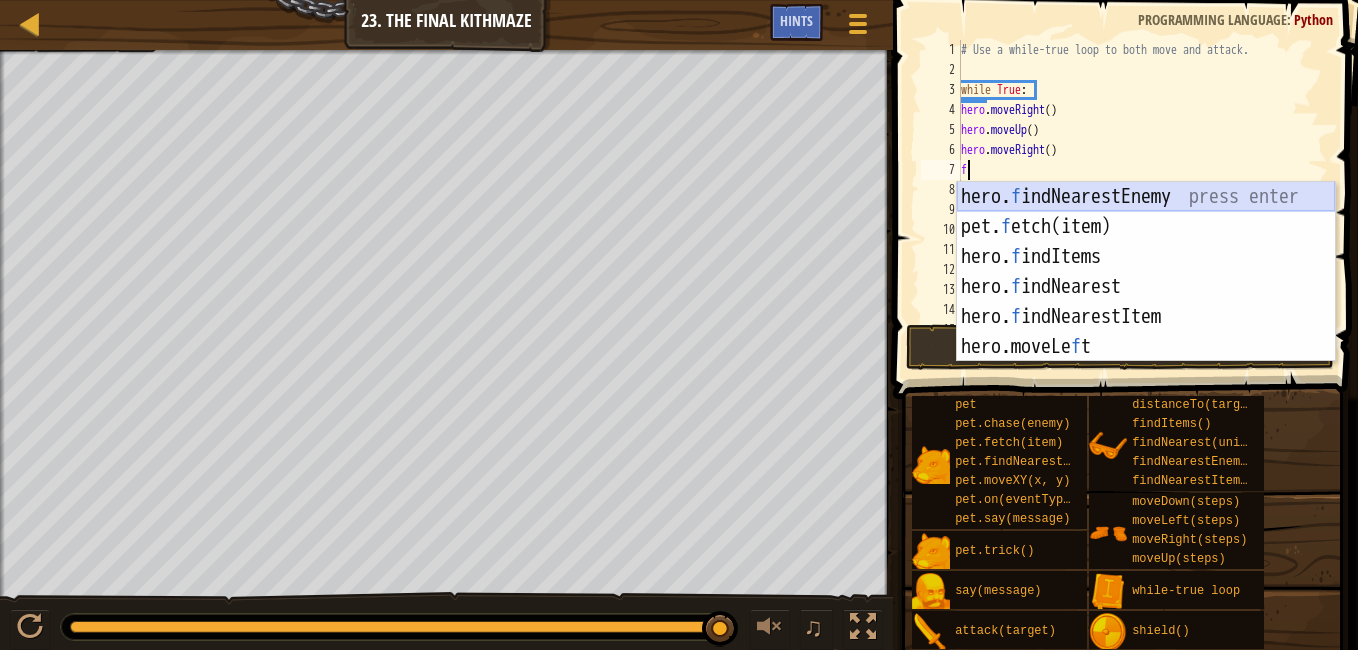 click on "hero. f indNearestEnemy press enter pet. f etch(item) press enter hero. f indItems press enter hero. f indNearest press enter hero. f indNearestItem press enter hero.moveLe f t press enter" at bounding box center [1146, 302] 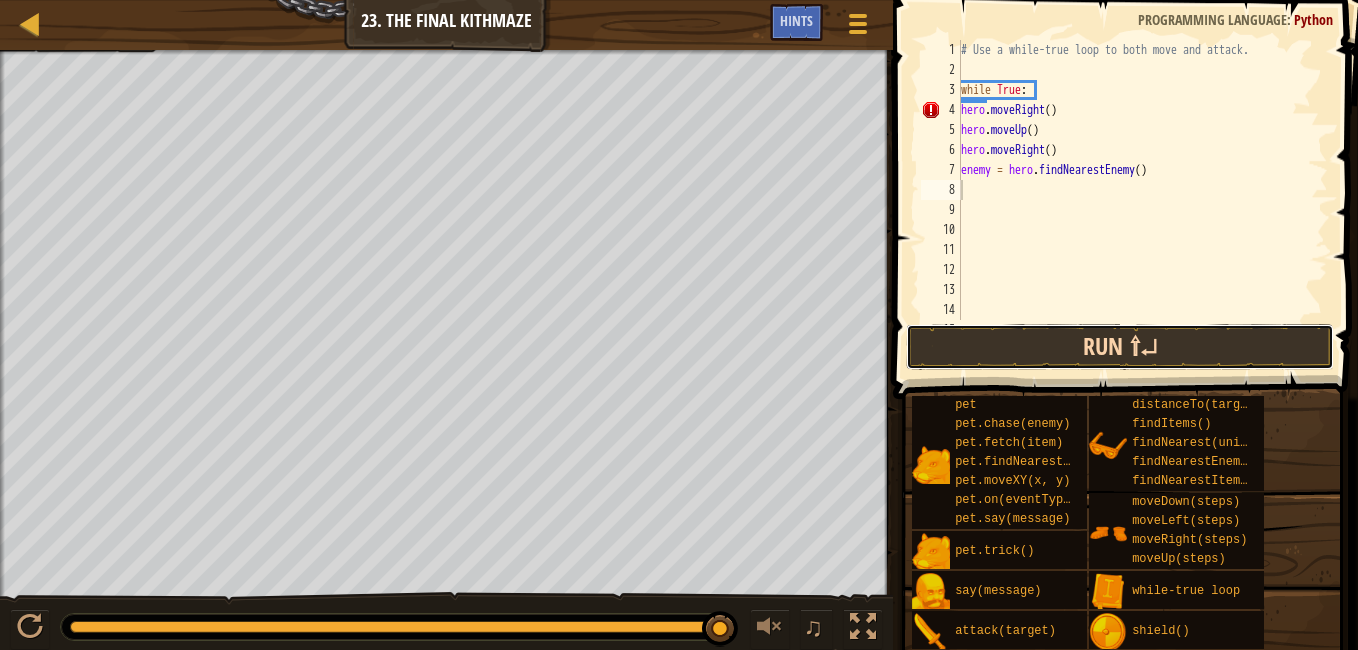click on "Run ⇧↵" at bounding box center [1120, 347] 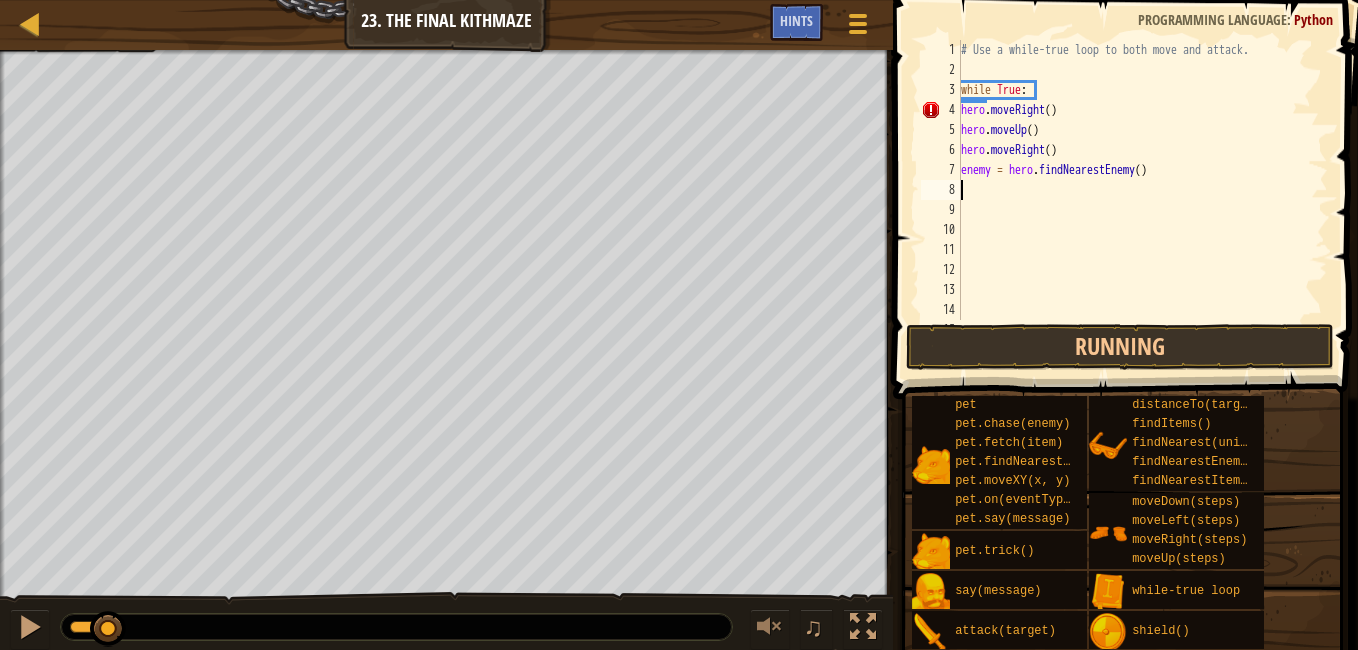 drag, startPoint x: 96, startPoint y: 632, endPoint x: 303, endPoint y: 672, distance: 210.82932 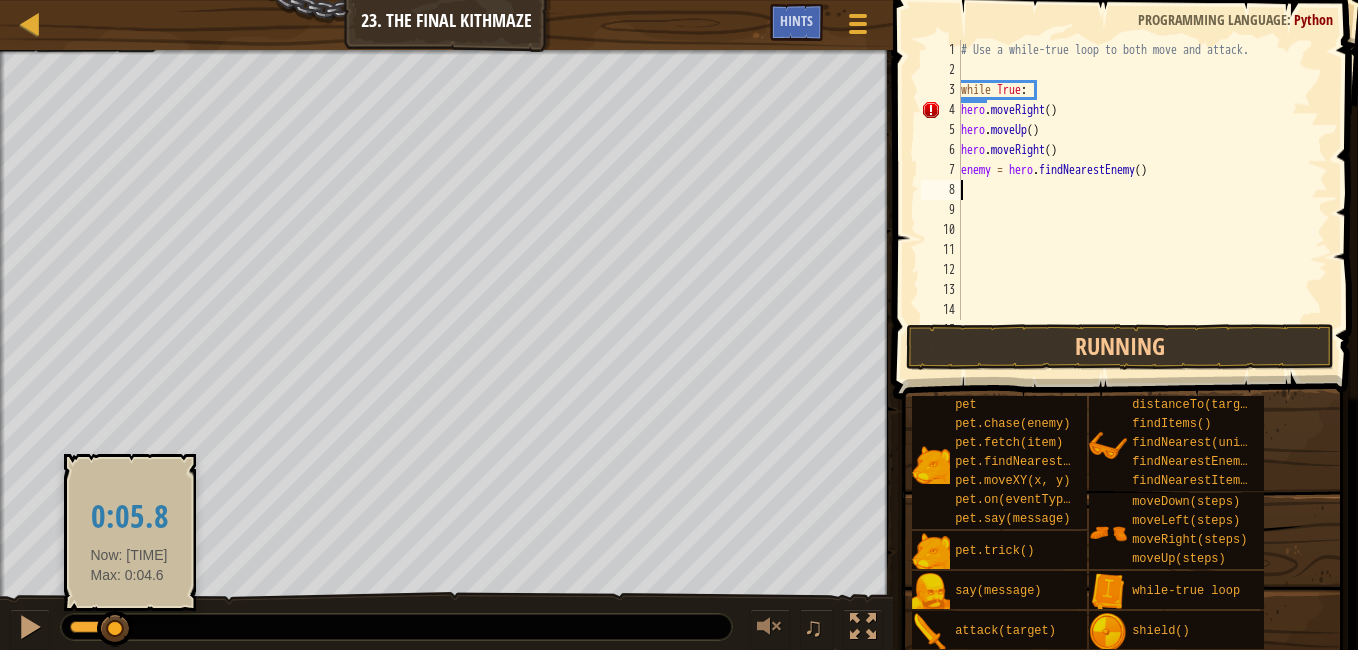 drag, startPoint x: 128, startPoint y: 624, endPoint x: 53, endPoint y: 626, distance: 75.026665 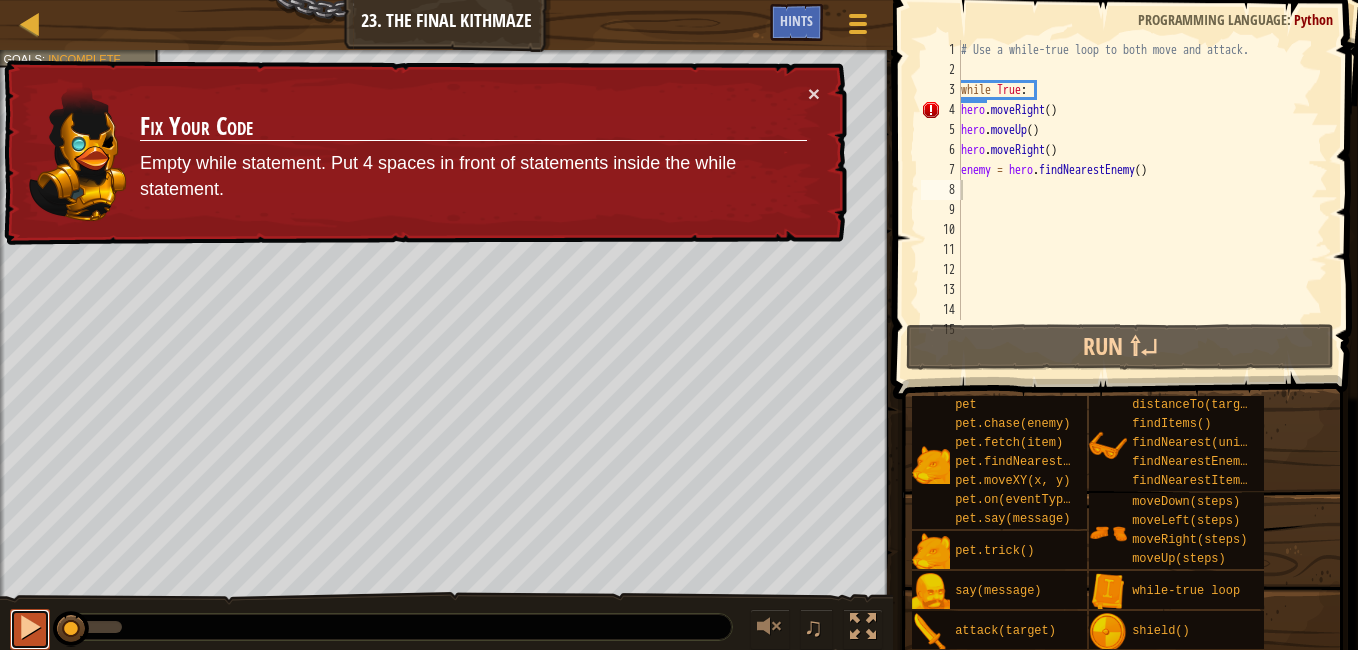 click at bounding box center (30, 627) 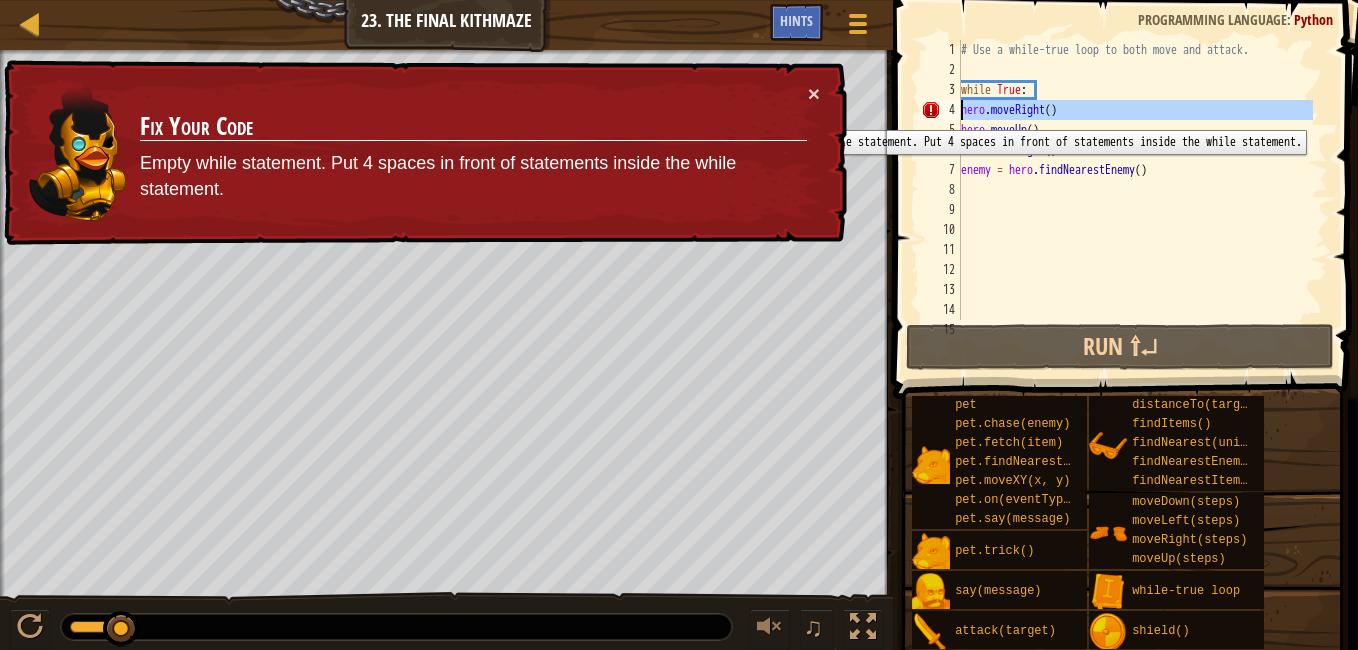 click on "4" at bounding box center (941, 110) 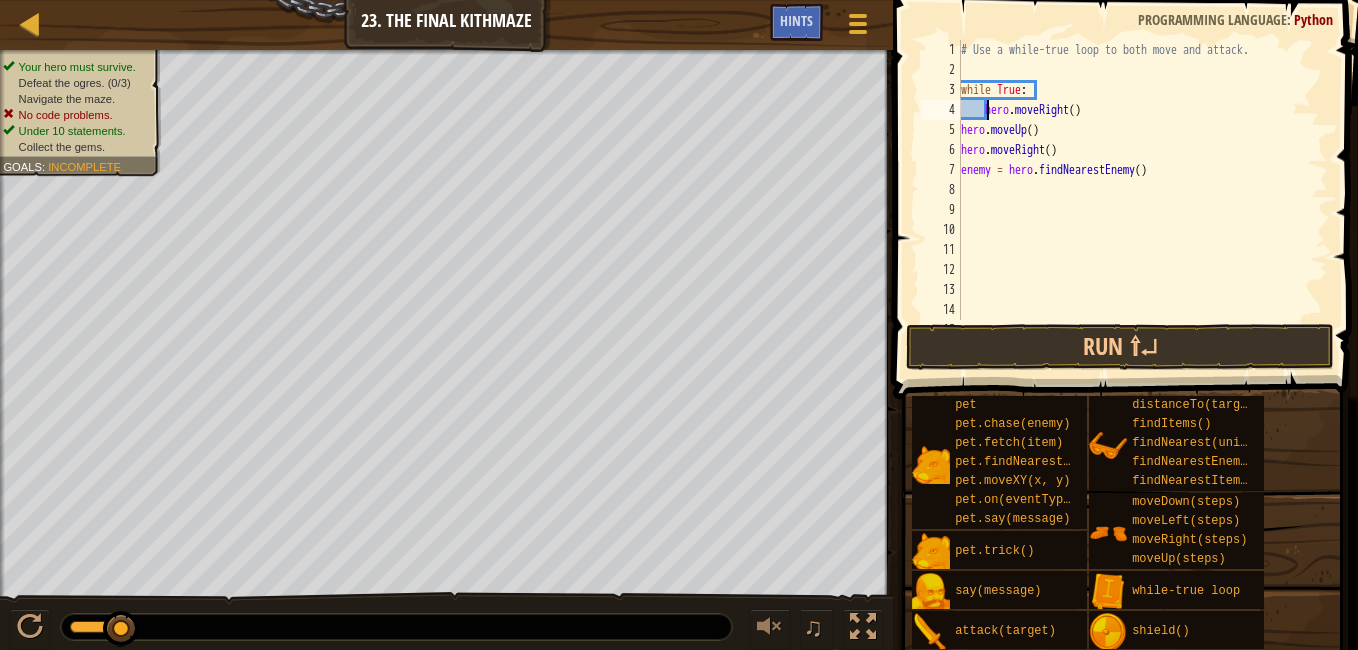 click on "# Use a while-true loop to both move and attack. while   True :      hero . moveRight ( ) hero . moveUp ( ) hero . moveRight ( ) enemy   =   hero . findNearestEnemy ( )" at bounding box center (1135, 200) 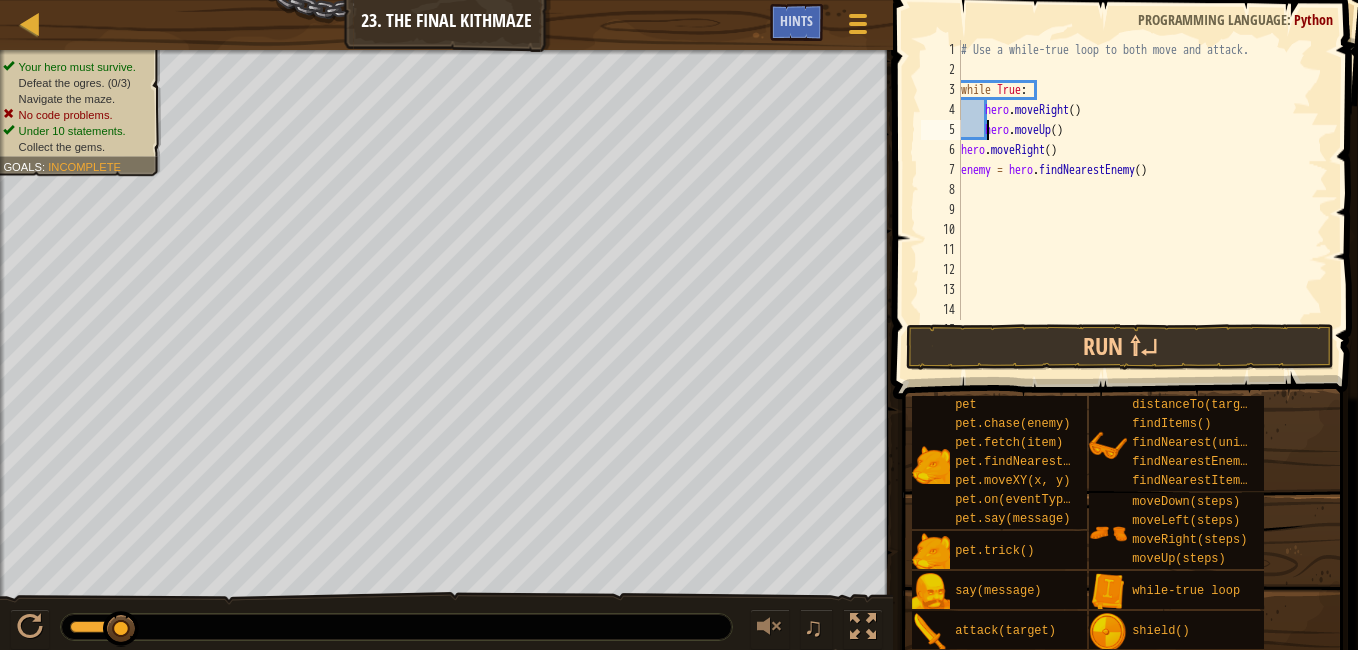 click on "# Use a while-true loop to both move and attack. while   True :      hero . moveRight ( )      hero . moveUp ( ) hero . moveRight ( ) enemy   =   hero . findNearestEnemy ( )" at bounding box center (1135, 200) 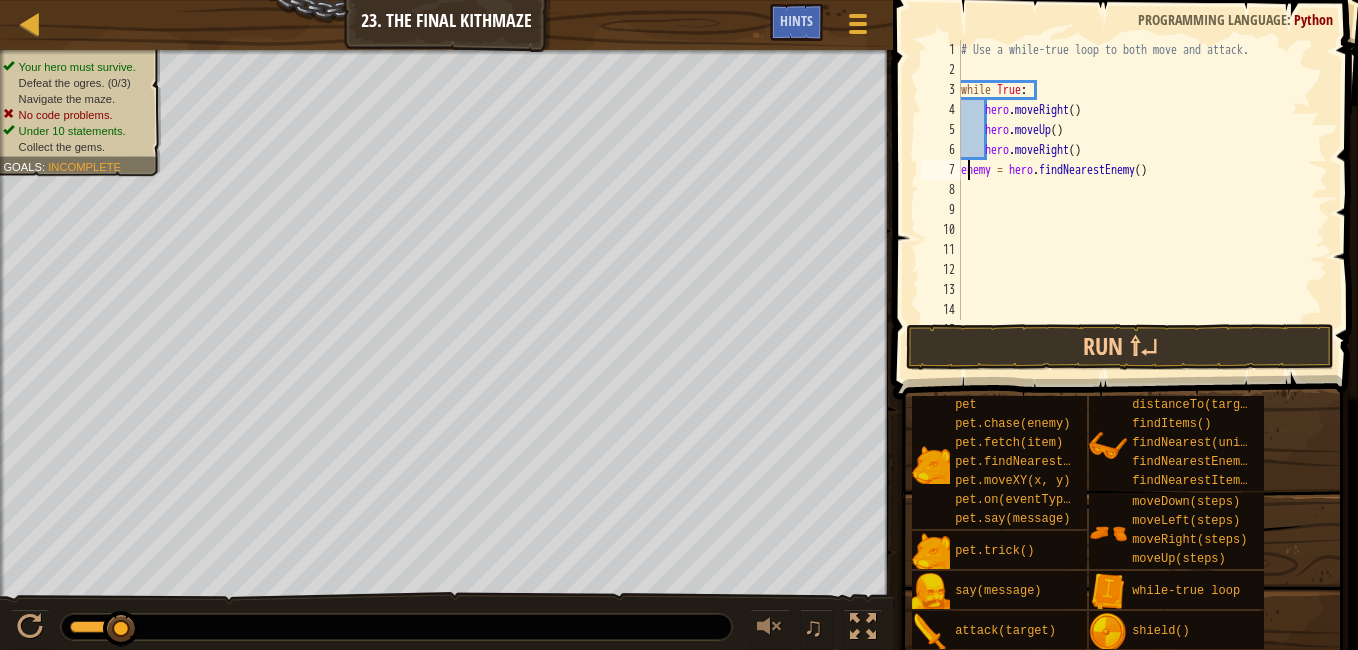 click on "# Use a while-true loop to both move and attack. while   True :      hero . moveRight ( )      hero . moveUp ( )      hero . moveRight ( ) enemy   =   hero . findNearestEnemy ( )" at bounding box center (1135, 200) 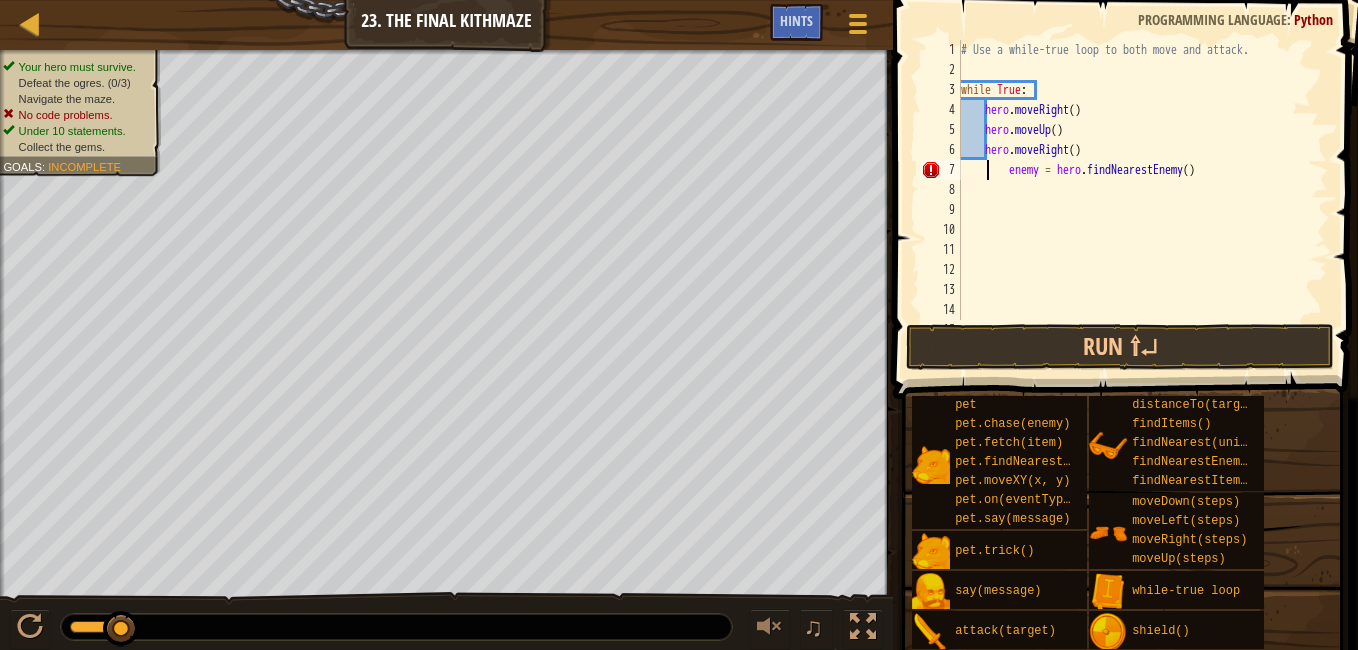 type on "enemy = hero.findNearestEnemy()" 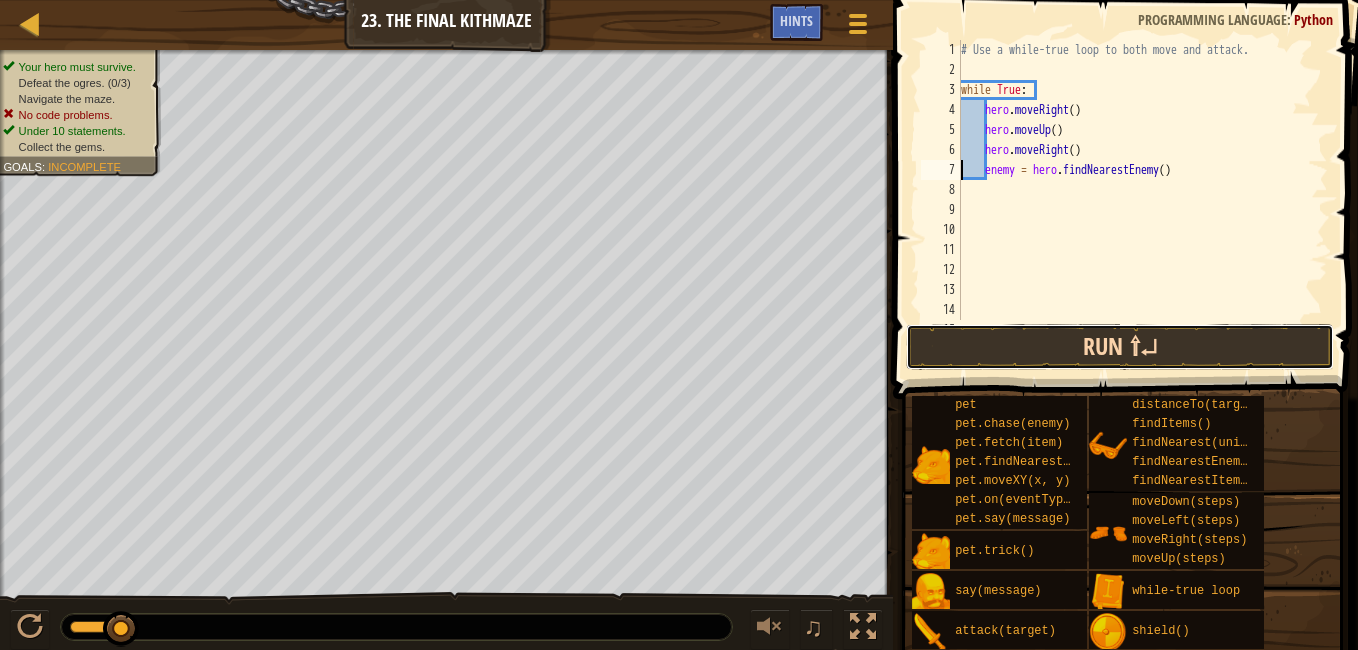 click on "Run ⇧↵" at bounding box center (1120, 347) 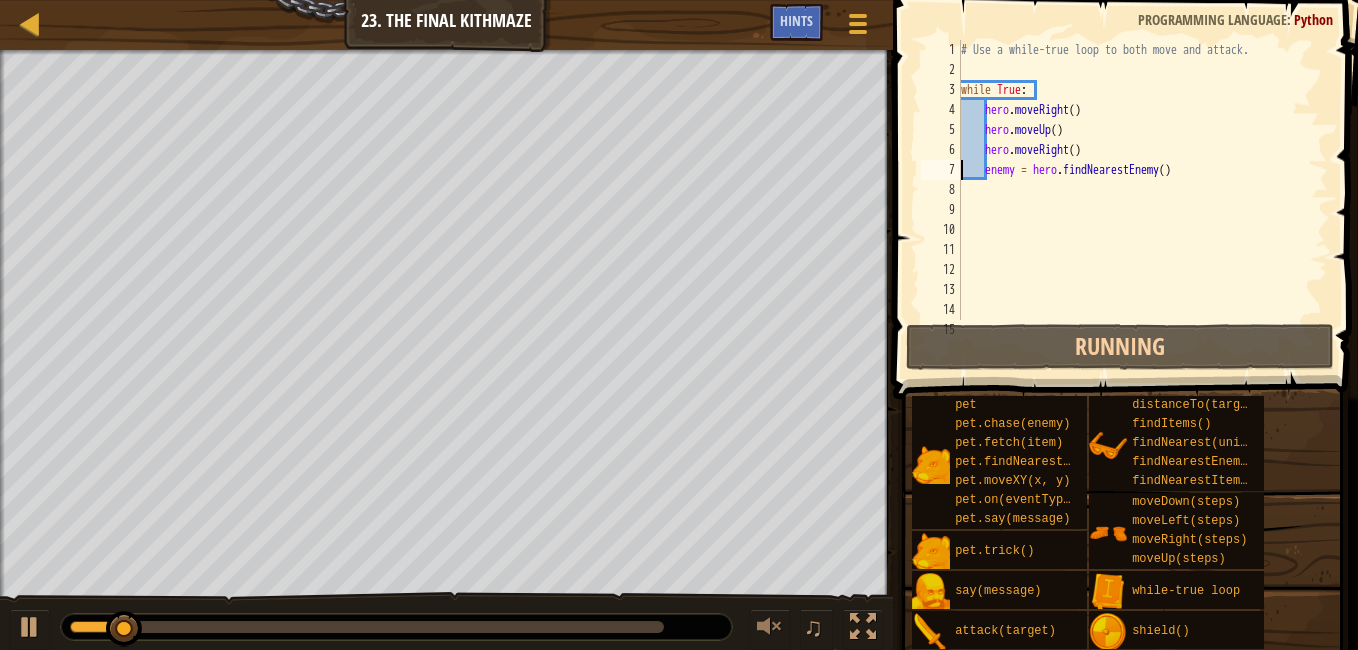 click at bounding box center (367, 627) 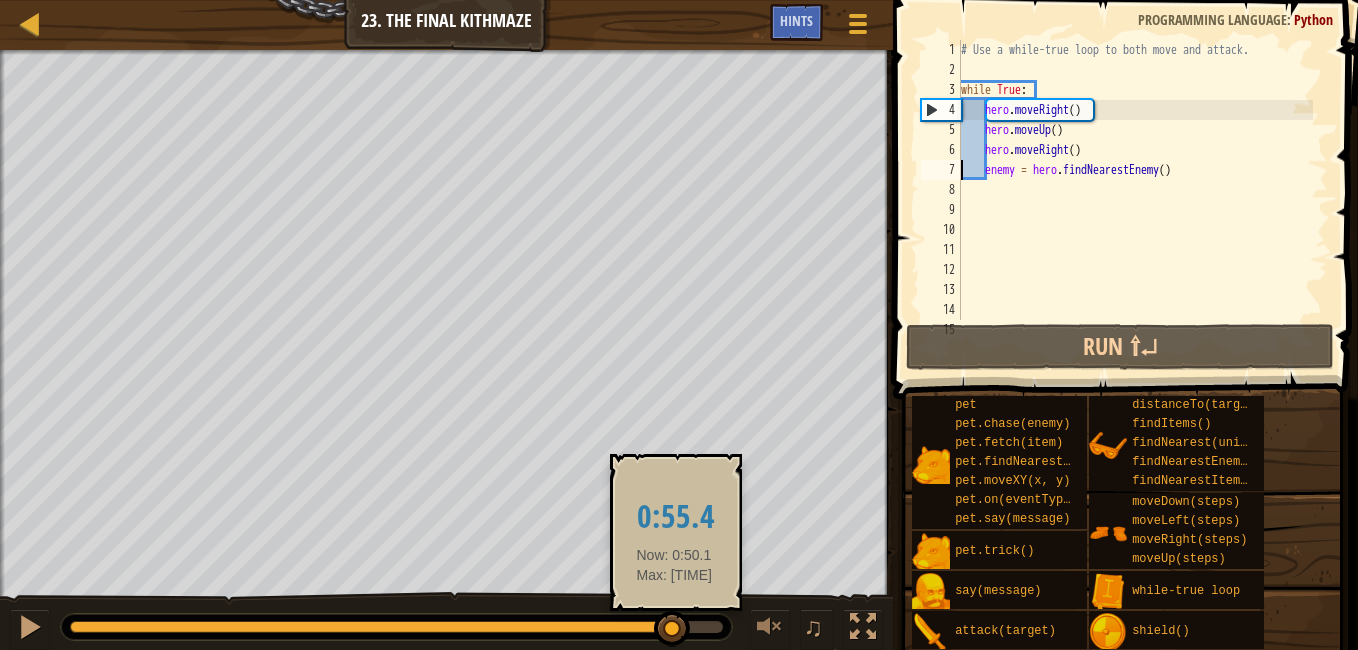 click at bounding box center [396, 627] 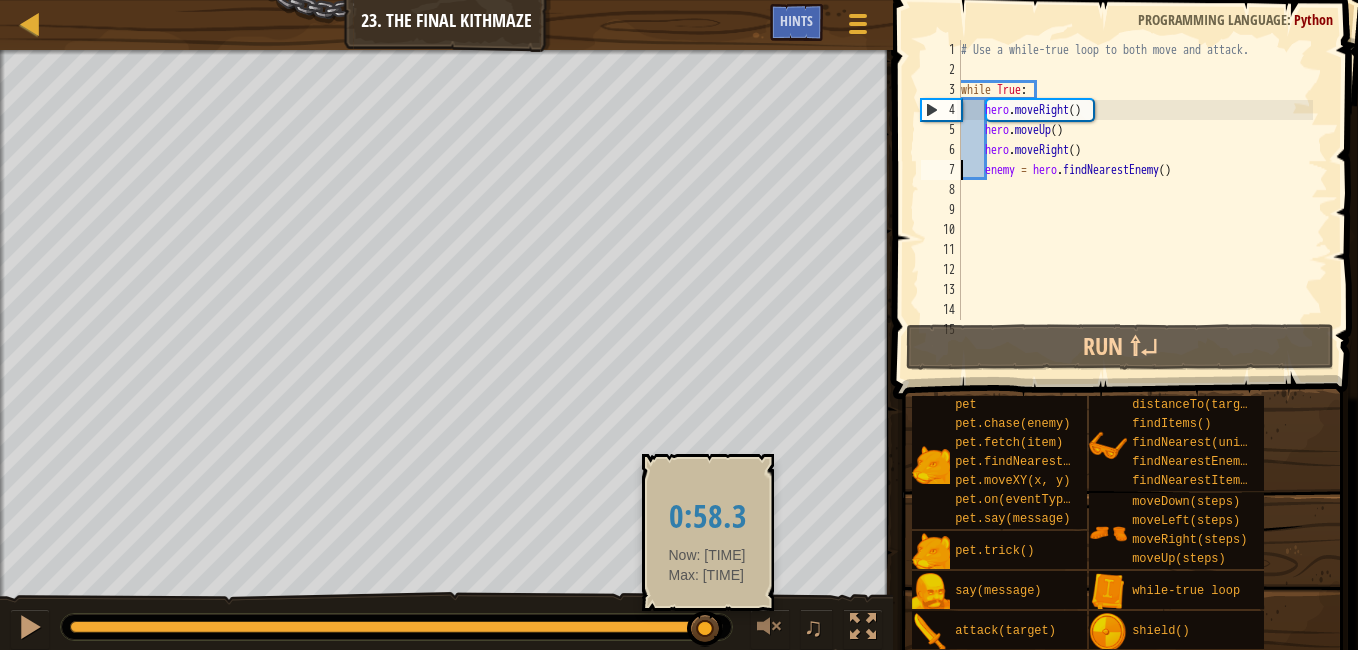 click at bounding box center [396, 627] 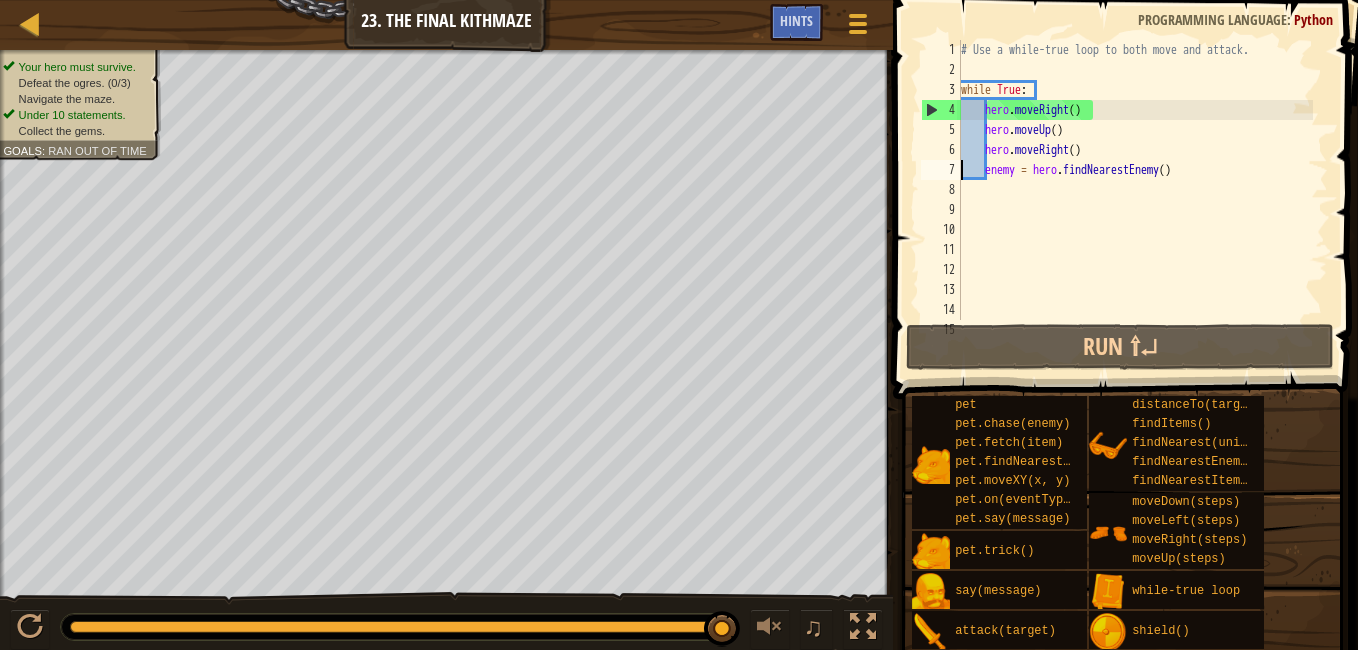 drag, startPoint x: 716, startPoint y: 631, endPoint x: 899, endPoint y: 629, distance: 183.01093 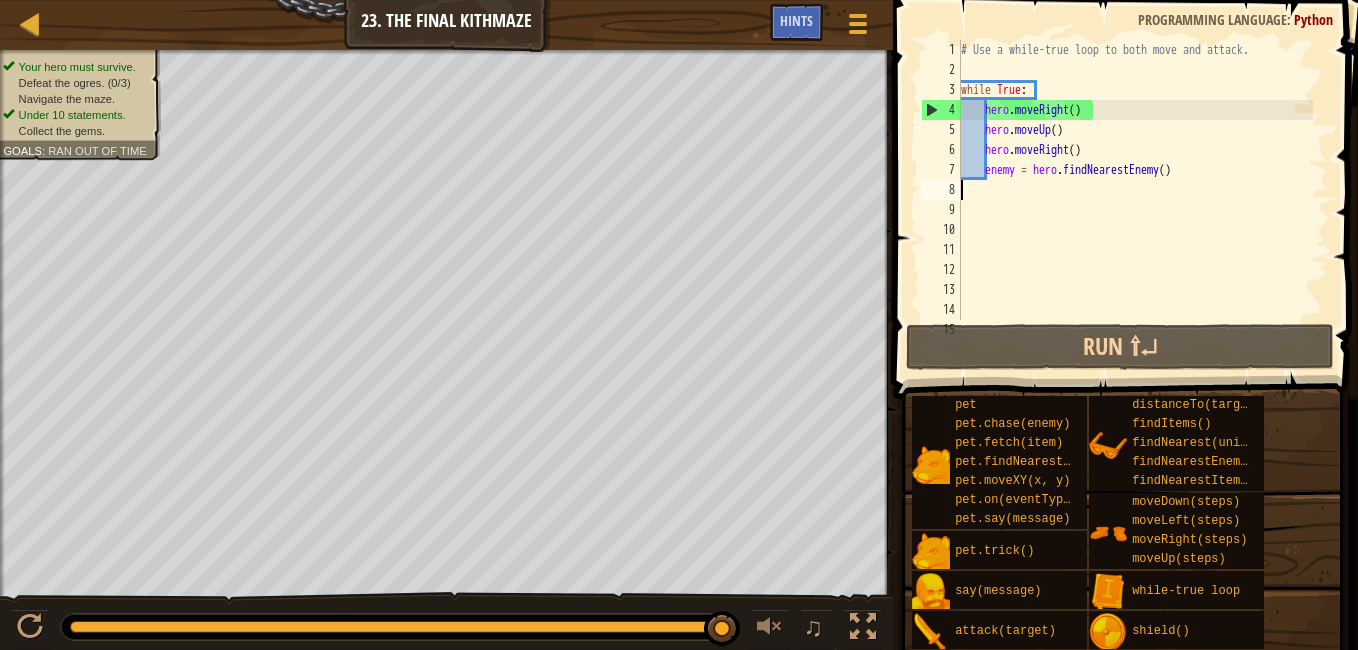 click on "# Use a while-true loop to both move and attack. while   True :      hero . moveRight ( )      hero . moveUp ( )      hero . moveRight ( )      enemy   =   hero . findNearestEnemy ( )" at bounding box center [1135, 200] 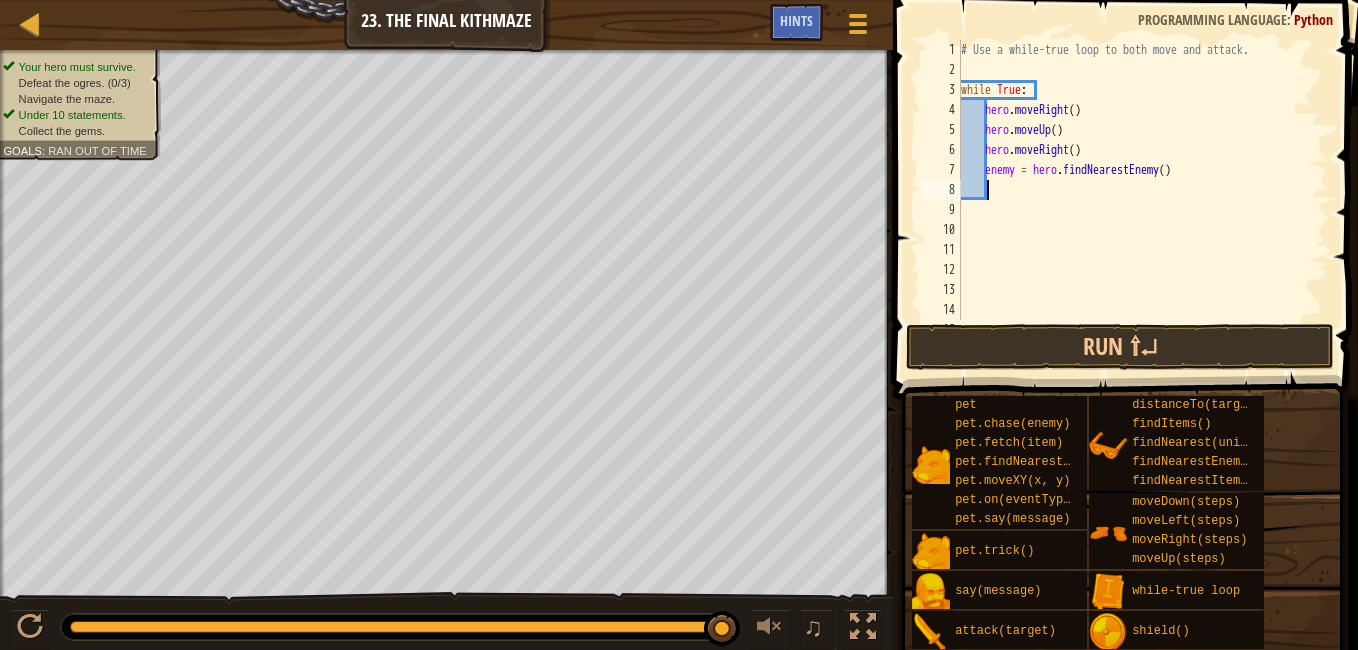 type on "h" 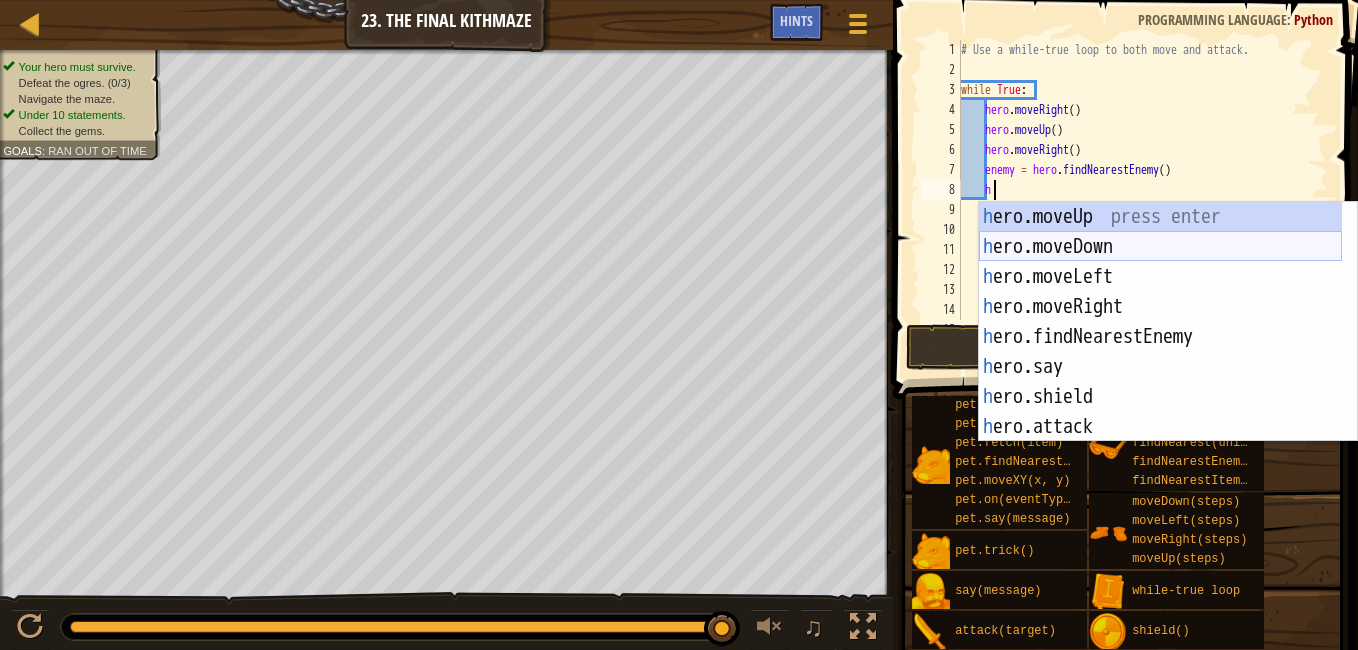 click on "h ero.moveUp press enter h ero.moveDown press enter h ero.moveLeft press enter h ero.moveRight press enter h ero.findNearestEnemy press enter h ero.say press enter h ero.shield press enter h ero.attack press enter h ero.findItems press enter" at bounding box center [1160, 352] 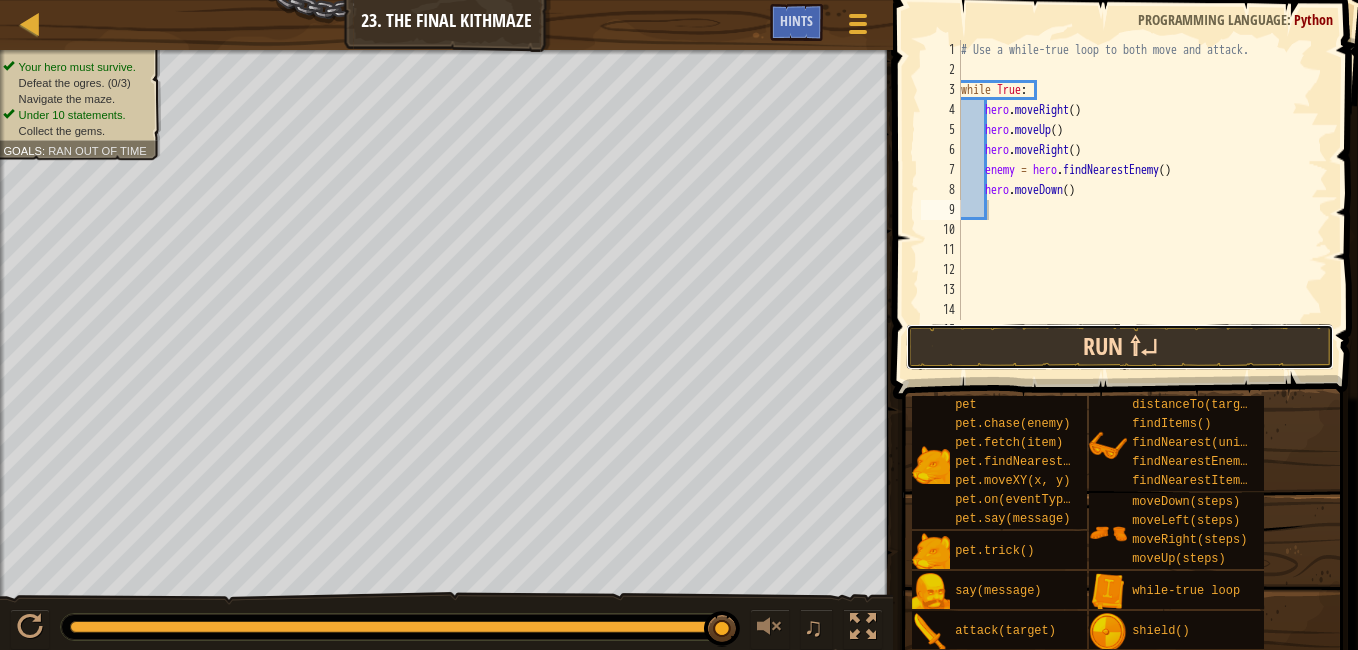 click on "Run ⇧↵" at bounding box center (1120, 347) 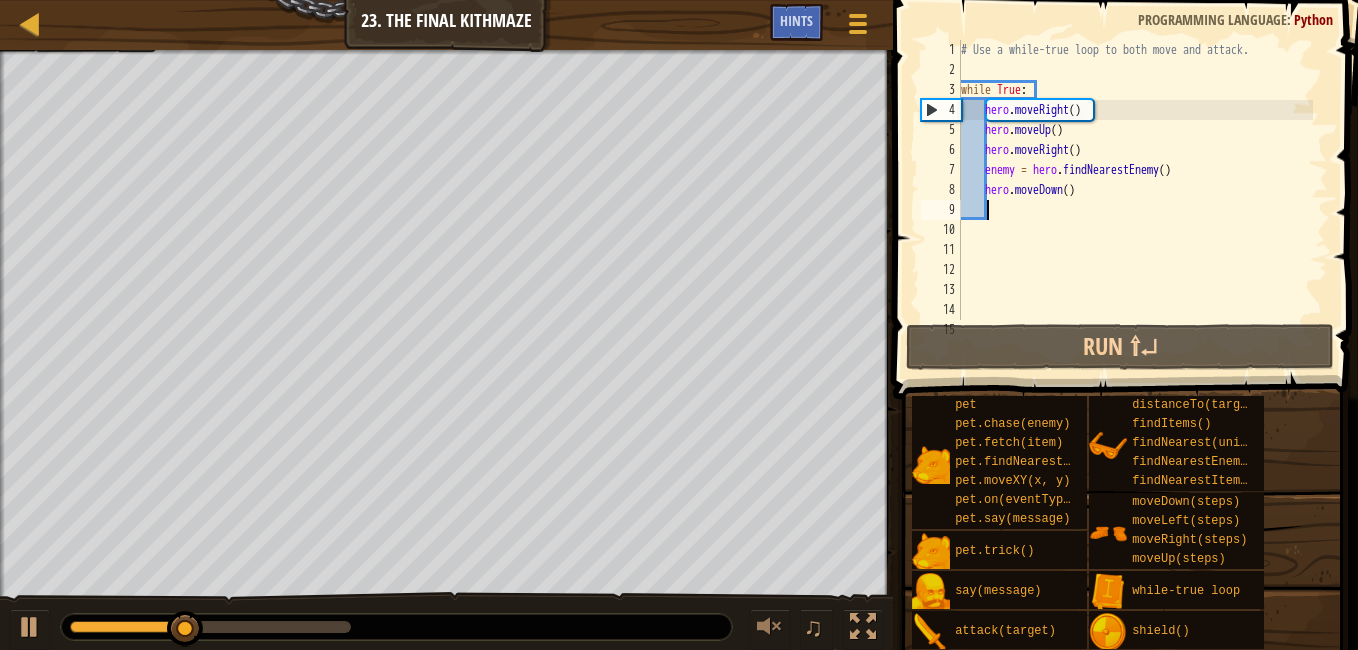 click on "Your hero must survive. Defeat the ogres. ([COUNT]/3) Navigate the maze. Under 10 statements. Collect the gems. Goals : Incomplete" at bounding box center (446, 334) 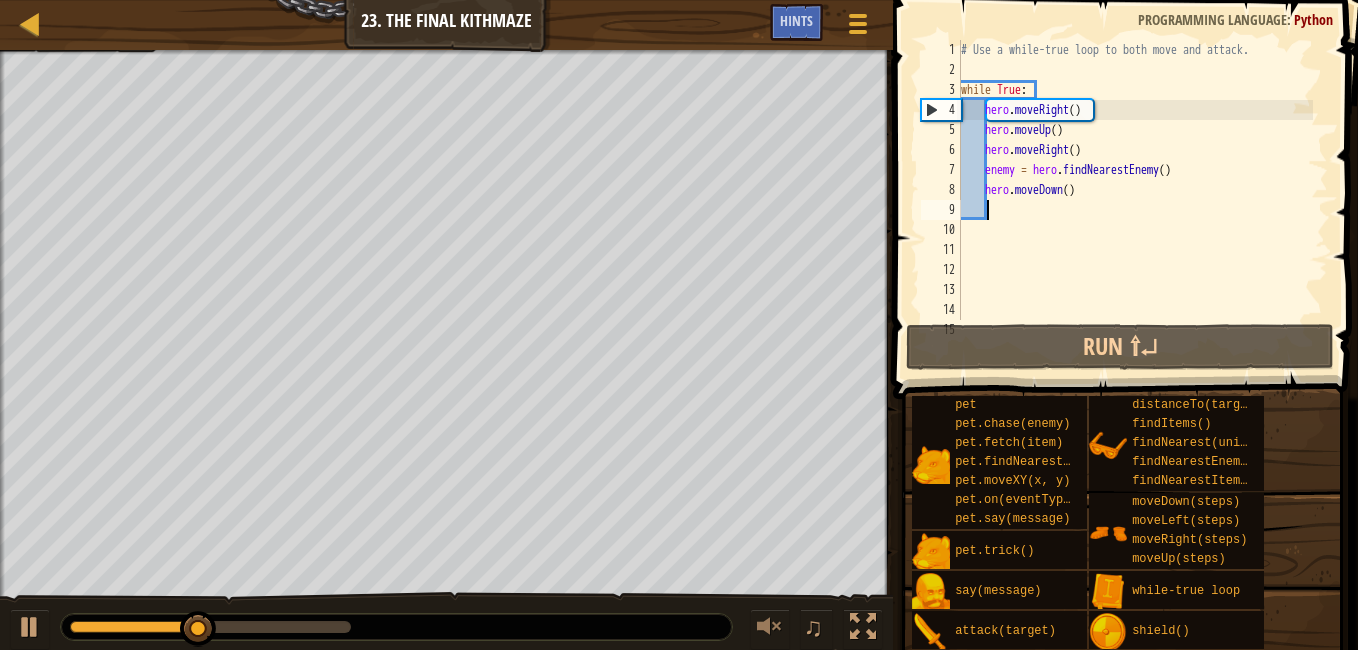 type on "h" 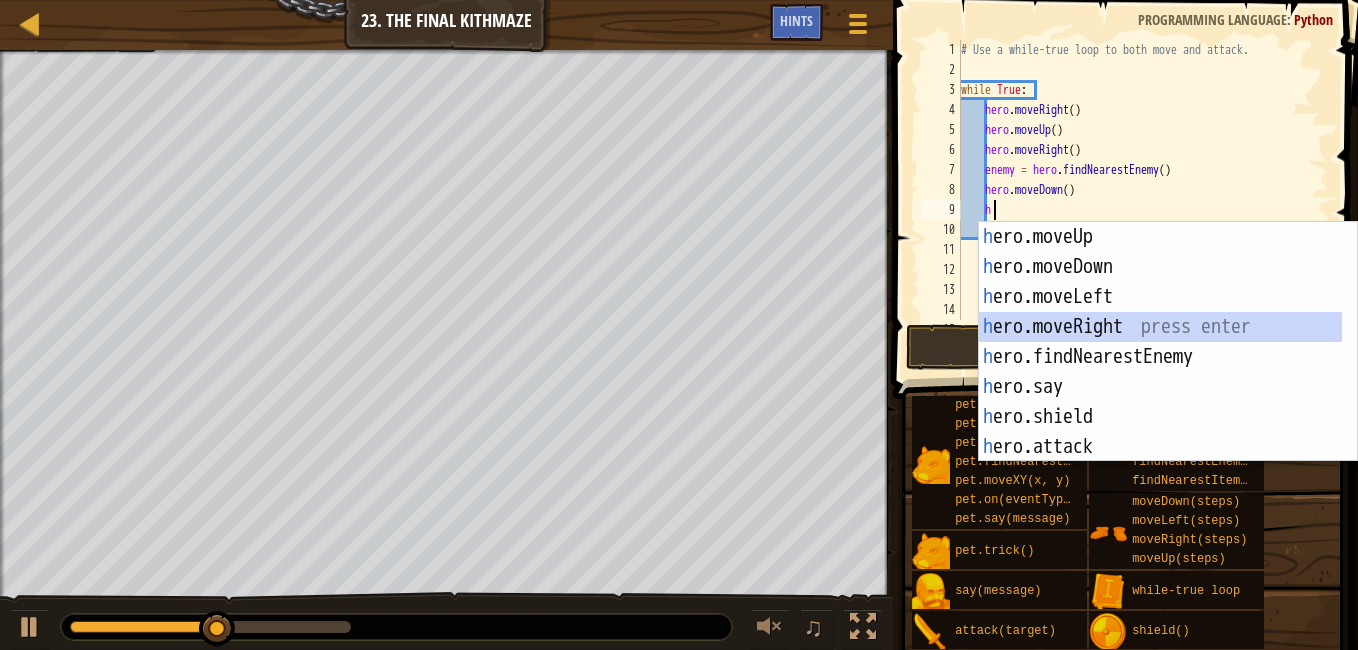click on "h ero.moveUp press enter h ero.moveDown press enter h ero.moveLeft press enter h ero.moveRight press enter h ero.findNearestEnemy press enter h ero.say press enter h ero.shield press enter h ero.attack press enter h ero.findItems press enter" at bounding box center (1160, 372) 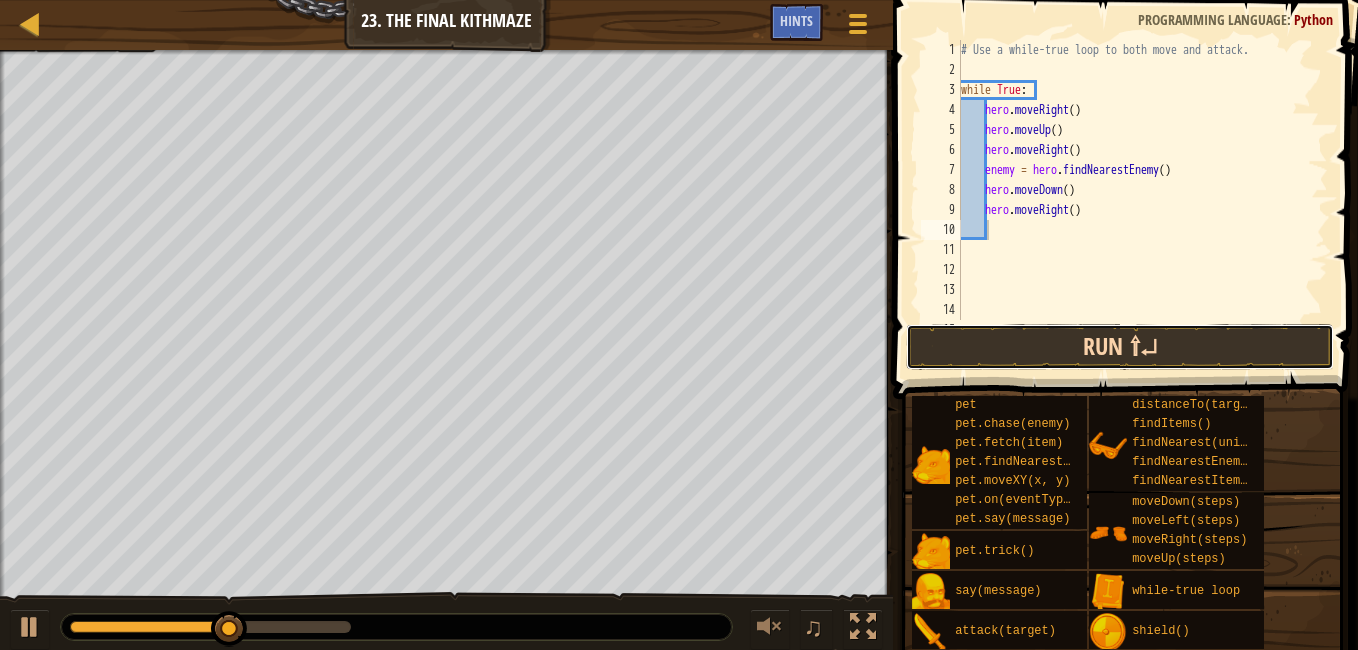 click on "Run ⇧↵" at bounding box center [1120, 347] 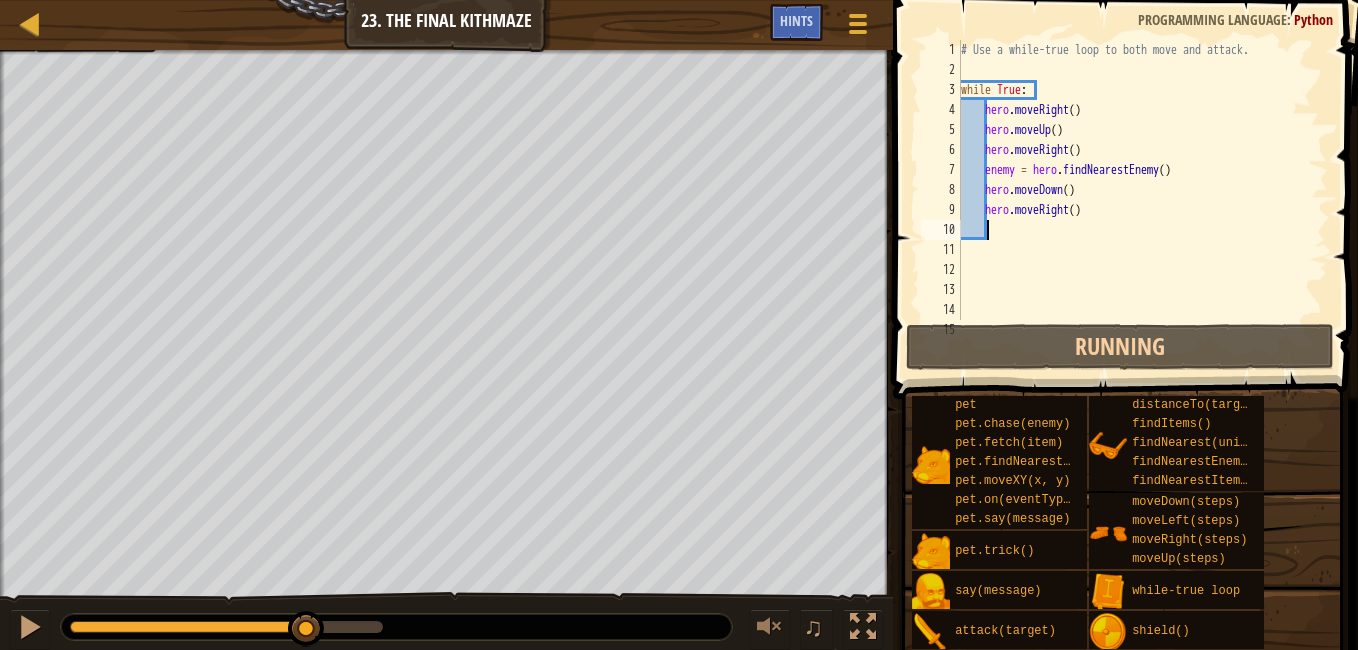 drag, startPoint x: 139, startPoint y: 620, endPoint x: 531, endPoint y: 646, distance: 392.8613 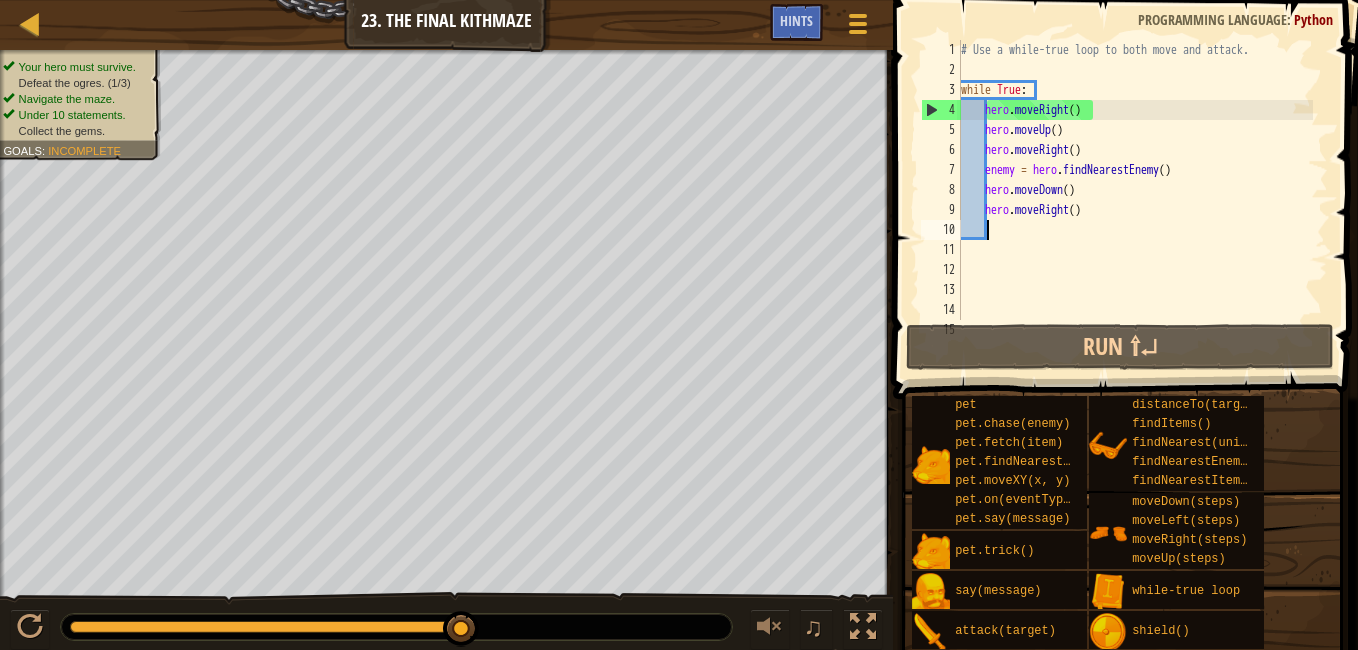 drag, startPoint x: 383, startPoint y: 631, endPoint x: 519, endPoint y: 637, distance: 136.1323 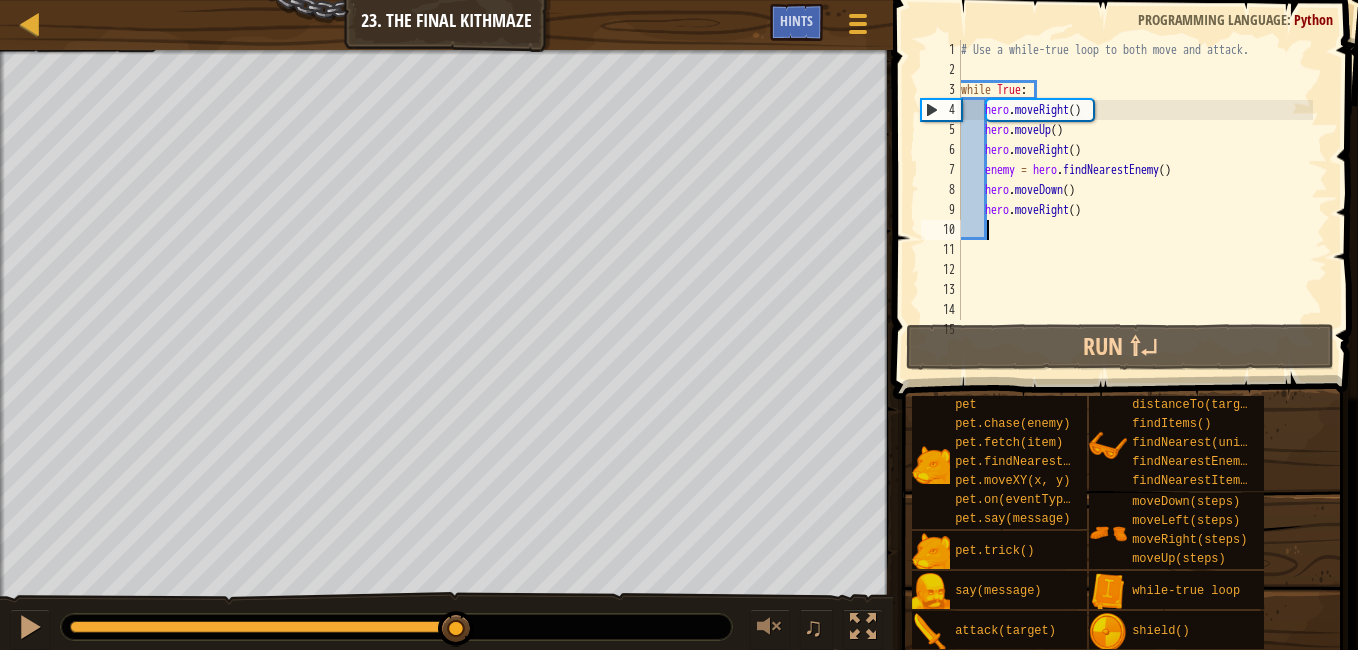 click at bounding box center (266, 627) 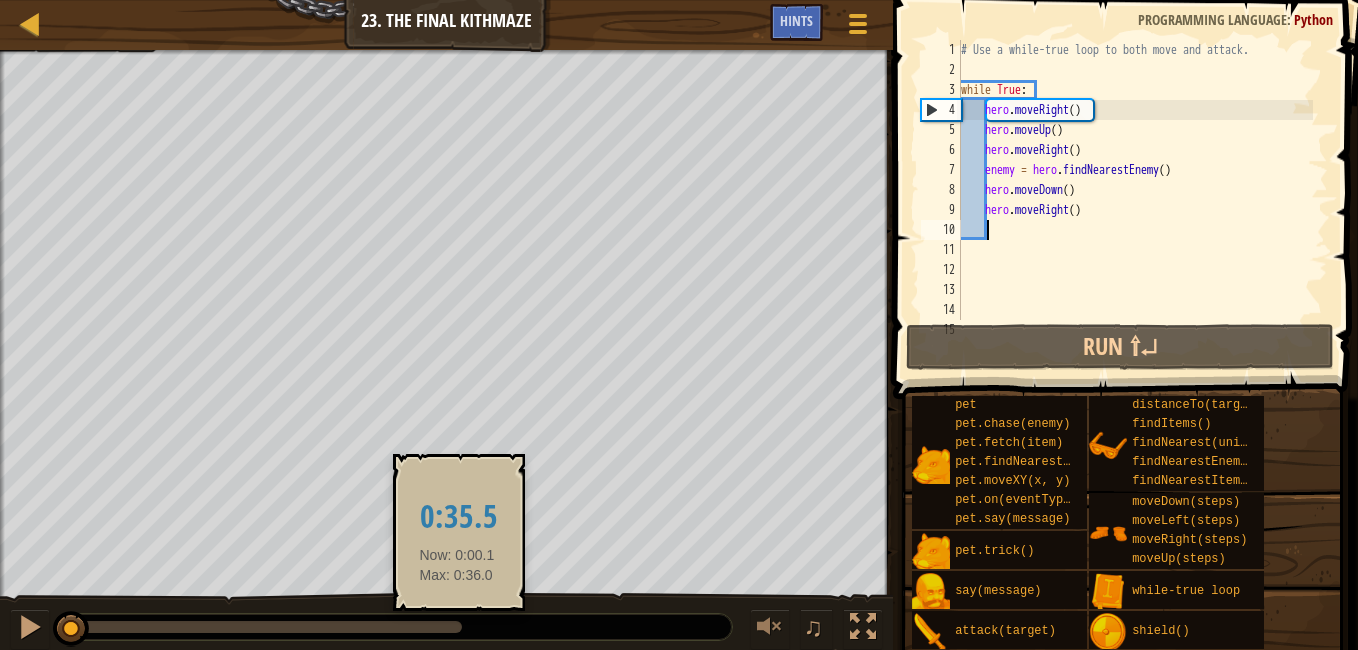 click at bounding box center [266, 627] 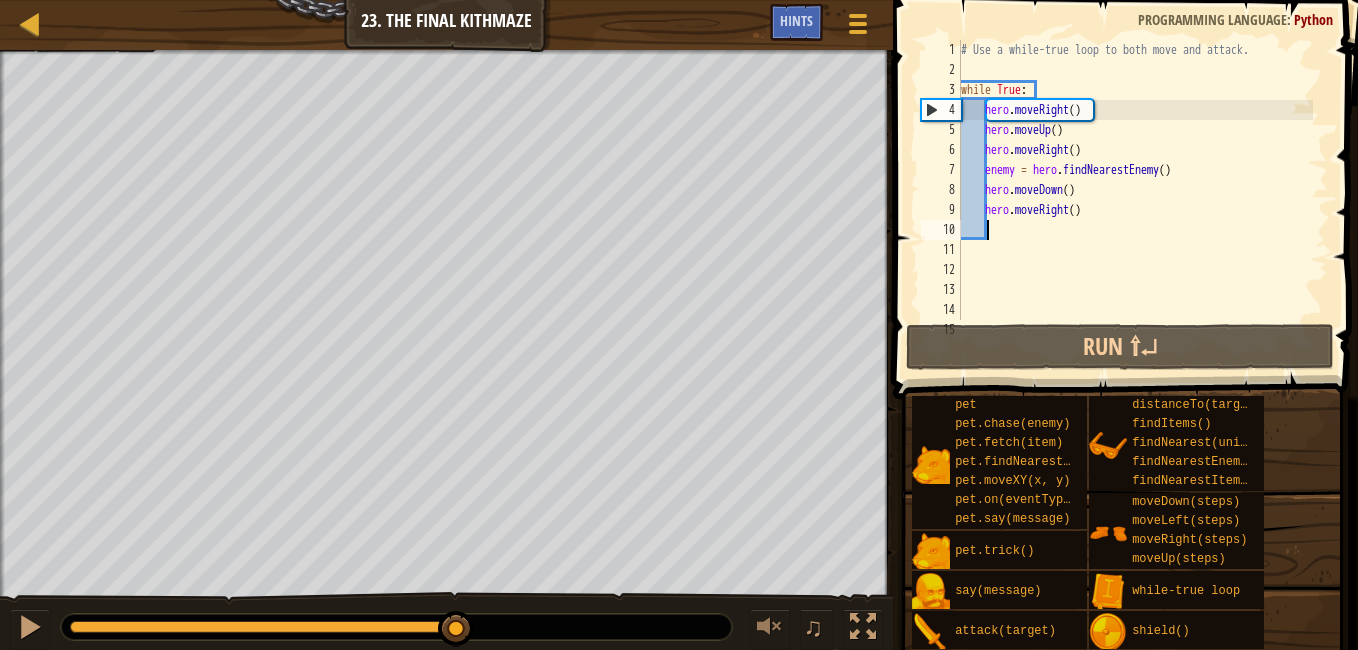 click on "# Use a while-true loop to both move and attack. while   True :      hero . moveRight ( )      hero . moveUp ( )      hero . moveRight ( )      enemy   =   hero . findNearestEnemy ( )      hero . moveDown ( )      hero . moveRight ( )" at bounding box center [1135, 200] 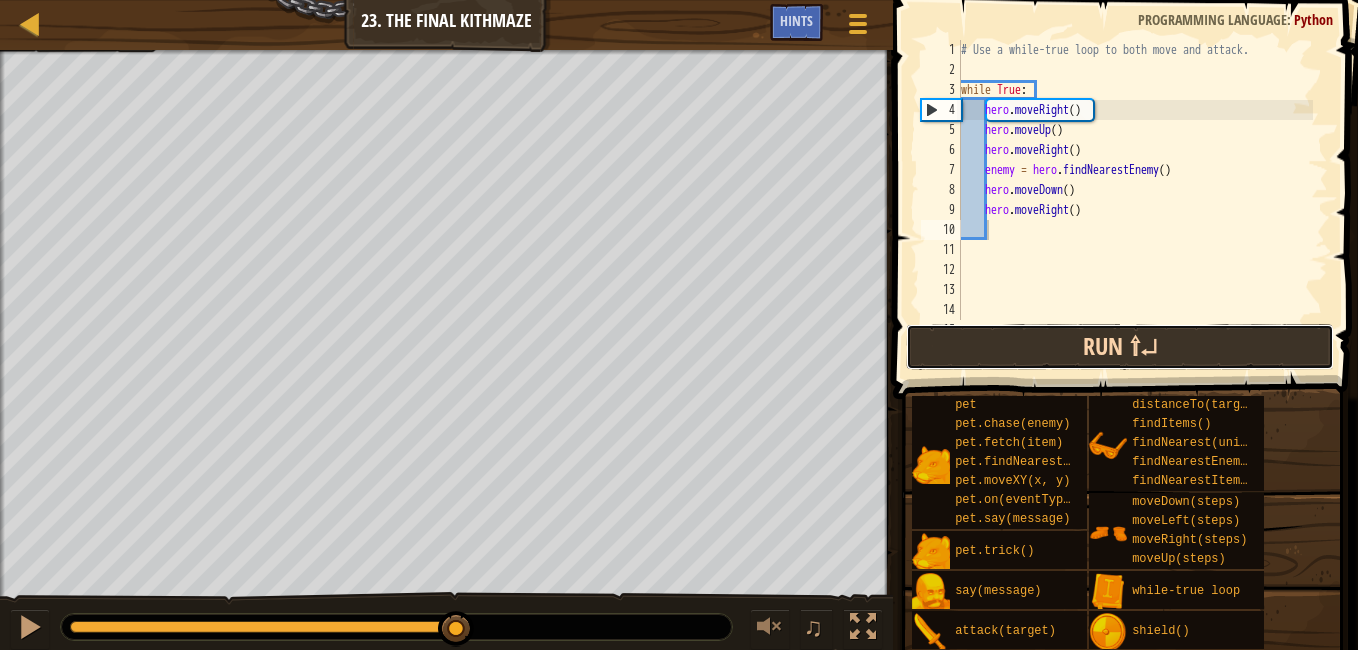 click on "Run ⇧↵" at bounding box center [1120, 347] 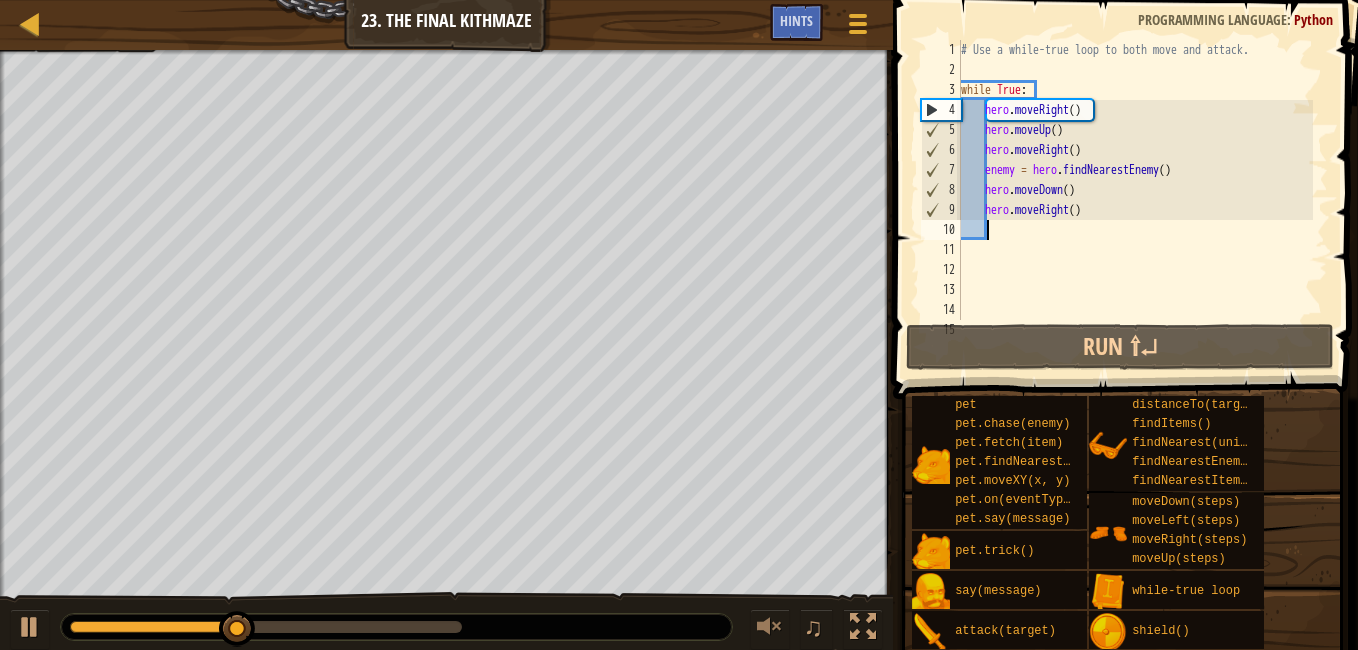 click on "Map Introduction to Computer Science [NUMBER]. The Final Kithmaze Game Menu Done Hints [NUMBER]     הההההההההההההההההההההההההההההההההההההההההההההההההההההההההההההההההההההההההההההההההההההההההההההההההההההההההההההההההההההההההההההההההההההההההההההההההההההההההההההההההההההההההההההההההההההההההההההההההההההההההההההההההההההההההההההההההההההההההההההההההההההההההההההההה XXXXXXXXXXXXXXXXXXXXXXXXXXXXXXXXXXXXXXXXXXXXXXXXXXXXXXXXXXXXXXXXXXXXXXXXXXXXXXXXXXXXXXXXXXXXXXXXXXXXXXXXXXXXXXXXXXXXXXXXXXXXXXXXXXXXXXXXXXXXXXXXXXXXXXXXXXXXXXXXXXXXXXXXXXXXXXXXXXXXXXXXXXXXXXXXXXXXXXXXXXXXXXXXXXXXXXXXXXXXXXXXXXXXXXXXXXXXXXXXXXXXXXXXXXXXXXXX Solution × Hints Videos [NUMBER] [NUMBER] [NUMBER] [NUMBER] [NUMBER] [NUMBER] [NUMBER] [NUMBER] [NUMBER] [NUMBER] [NUMBER] [NUMBER] [NUMBER] [NUMBER] [NUMBER] # Use a while-true loop to both move and attack. while   True :      hero . moveRight ( )      hero . (" at bounding box center (679, 0) 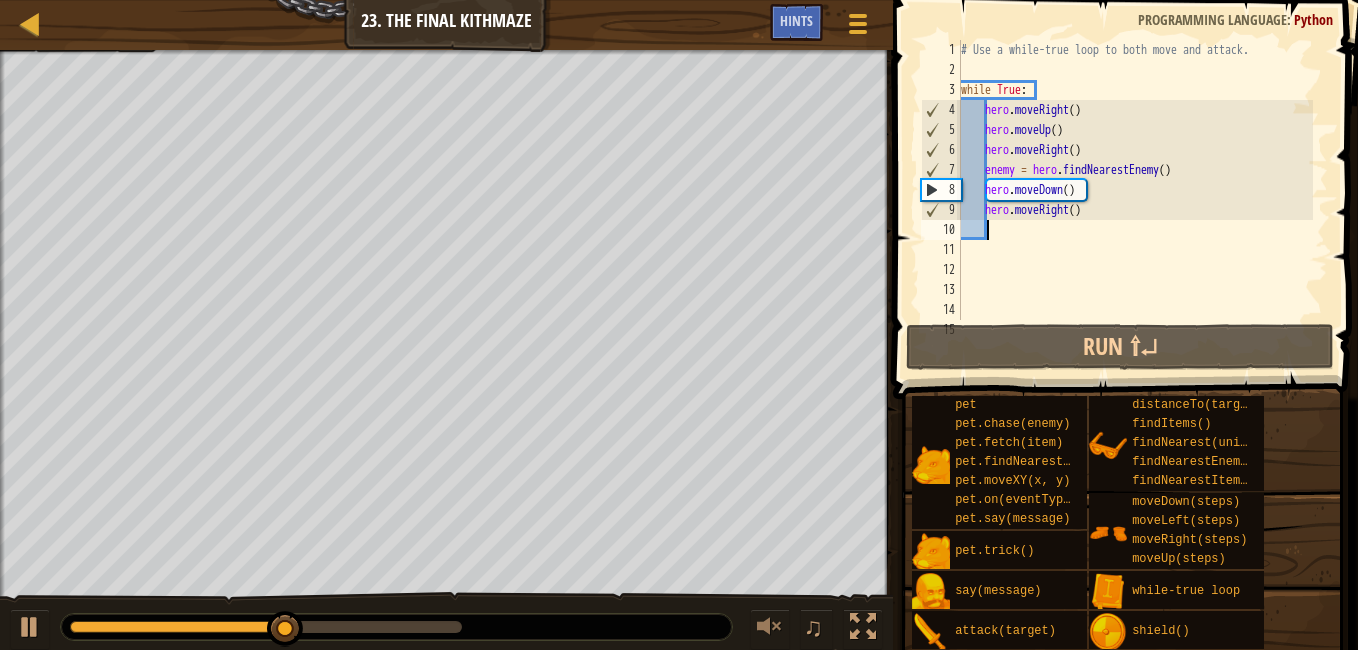 click at bounding box center (266, 627) 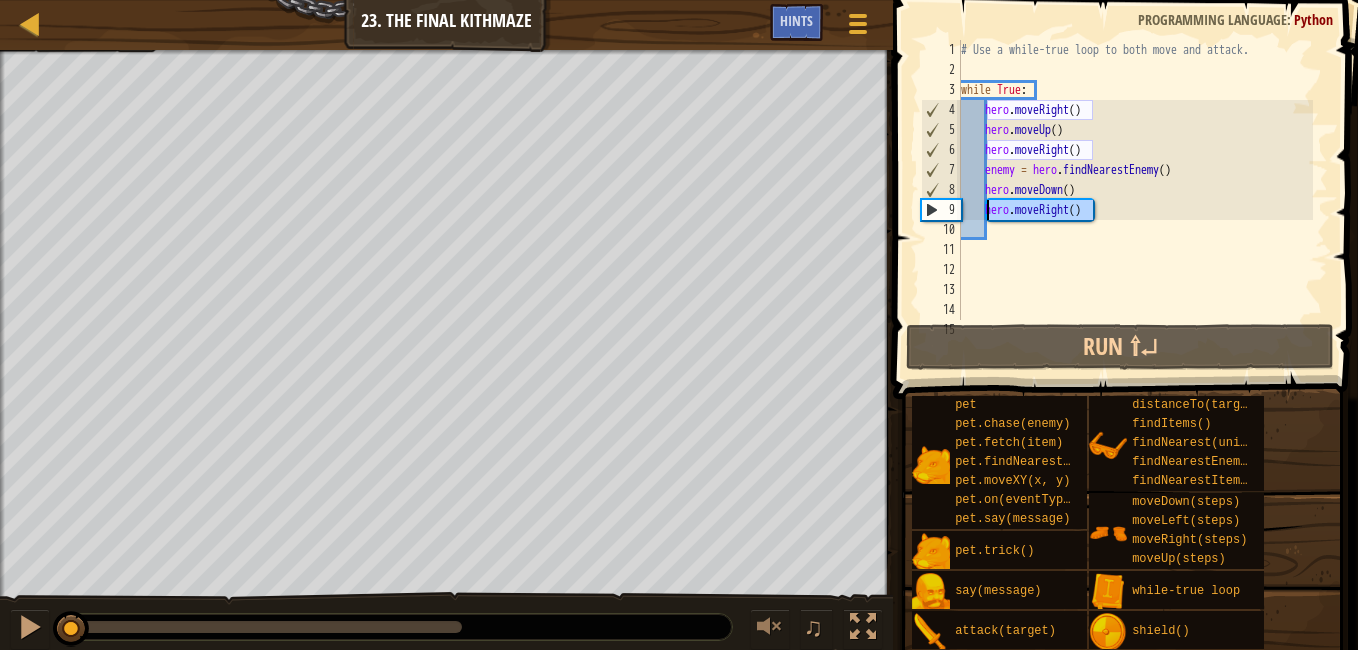 drag, startPoint x: 1108, startPoint y: 209, endPoint x: 989, endPoint y: 210, distance: 119.0042 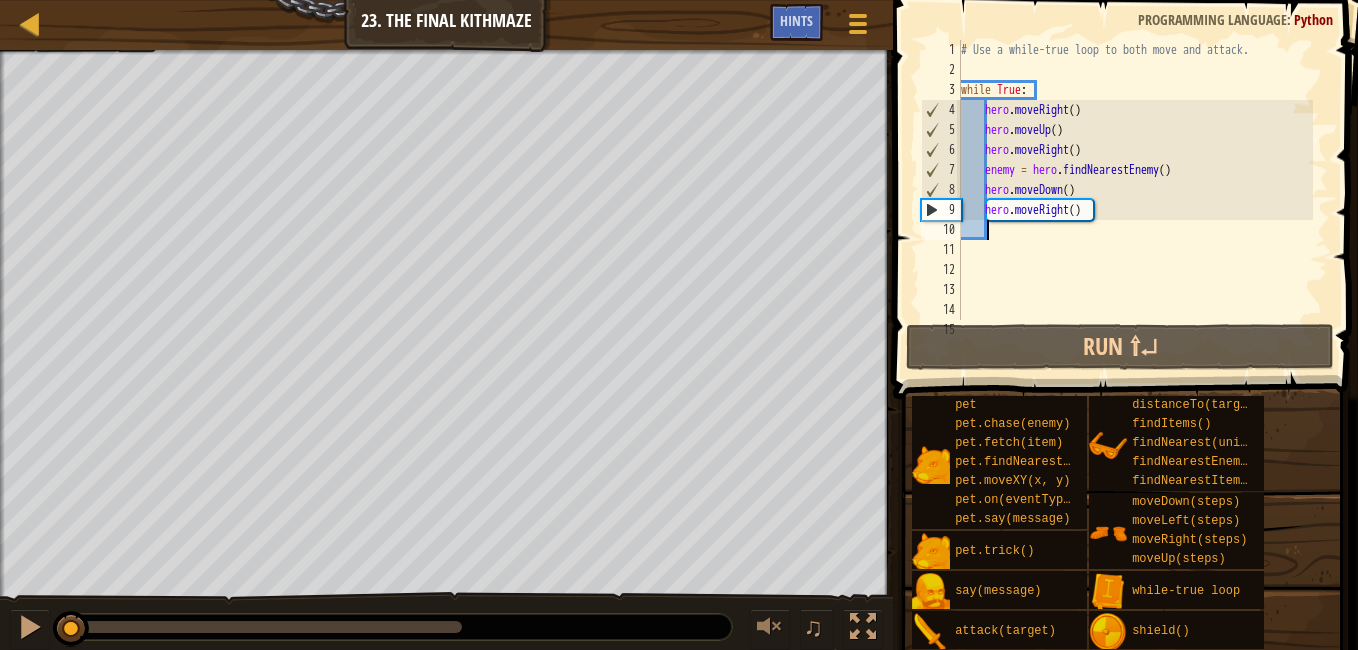 click on "# Use a while-true loop to both move and attack. while   True :      hero . moveRight ( )      hero . moveUp ( )      hero . moveRight ( )      enemy   =   hero . findNearestEnemy ( )      hero . moveDown ( )      hero . moveRight ( )" at bounding box center [1135, 200] 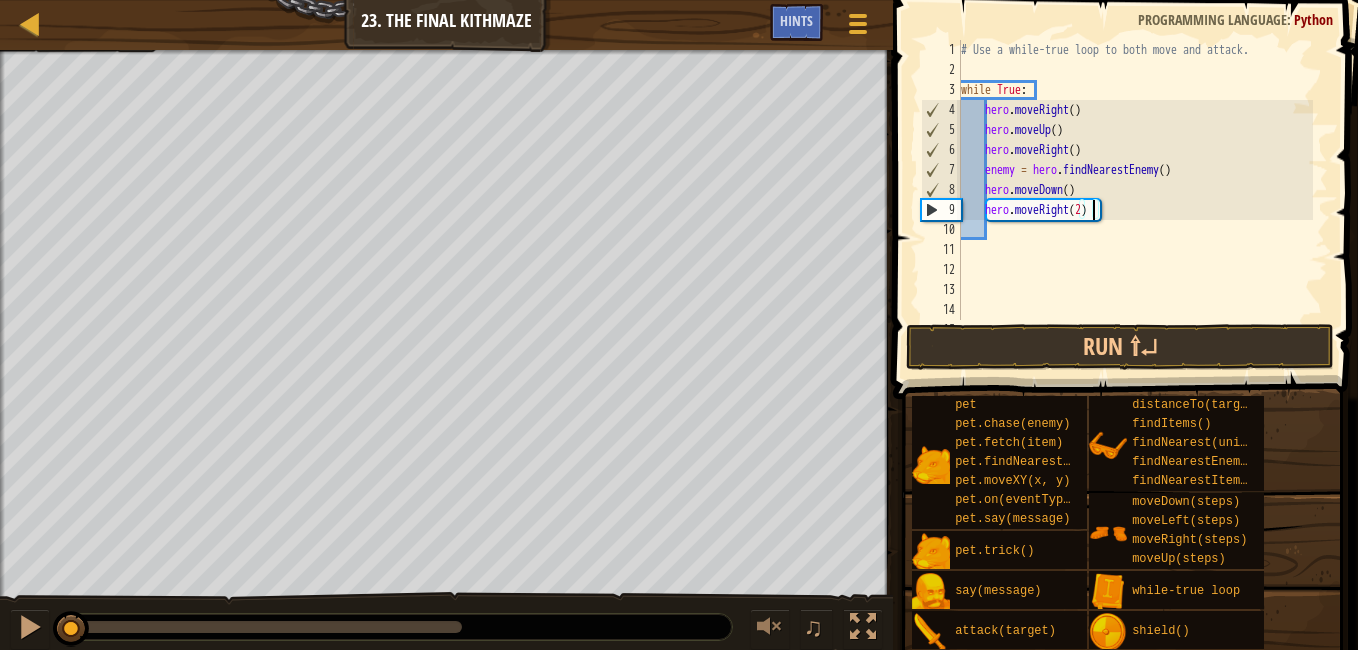 scroll, scrollTop: 9, scrollLeft: 10, axis: both 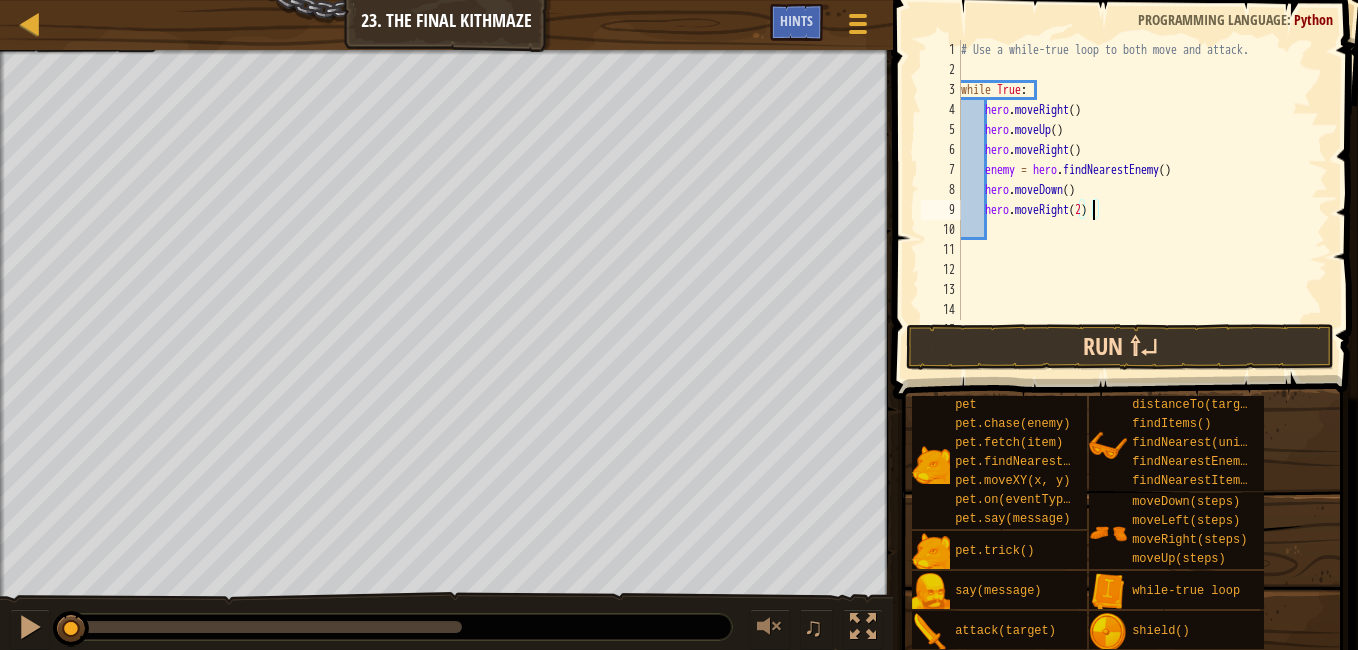 type on "hero.moveRight(2)" 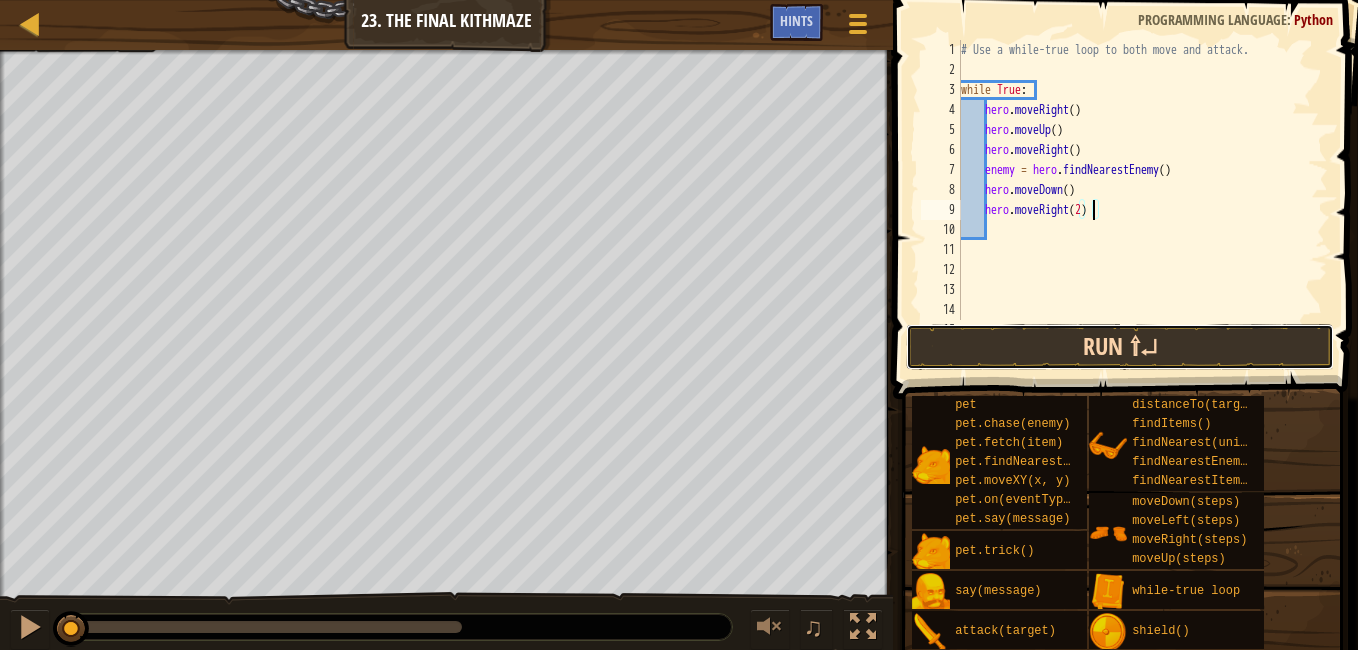 click on "Run ⇧↵" at bounding box center [1120, 347] 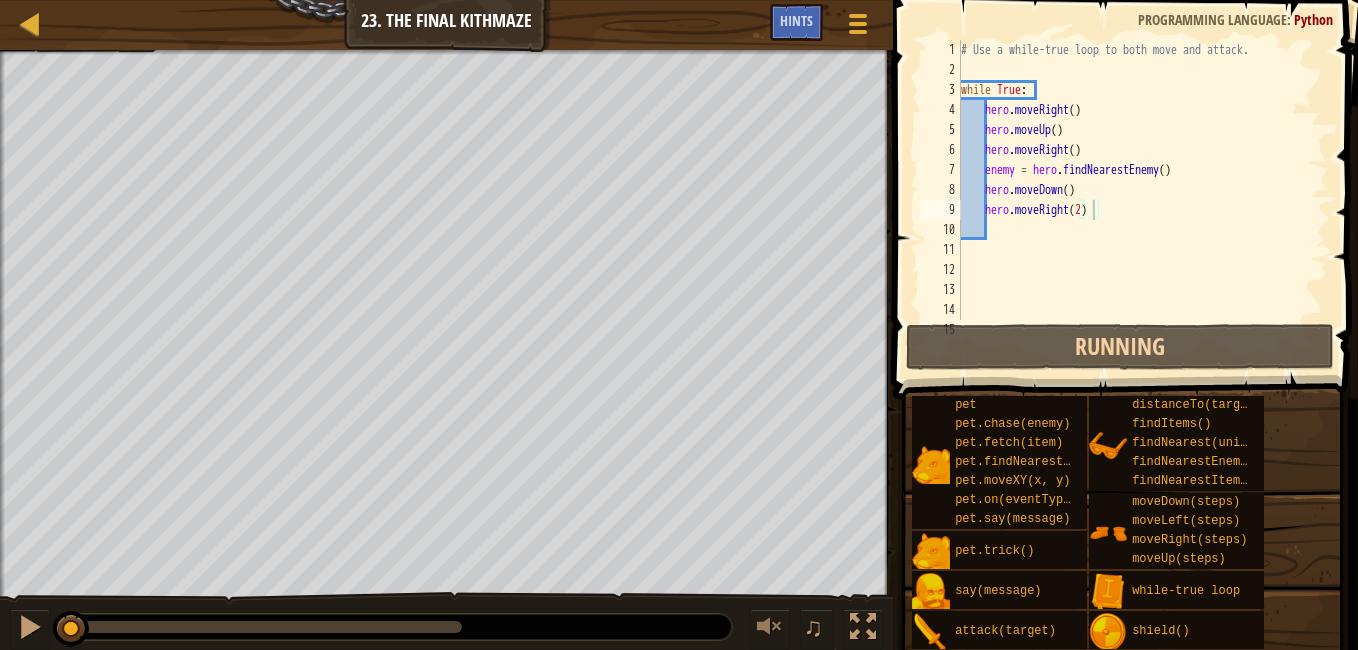 click at bounding box center (396, 627) 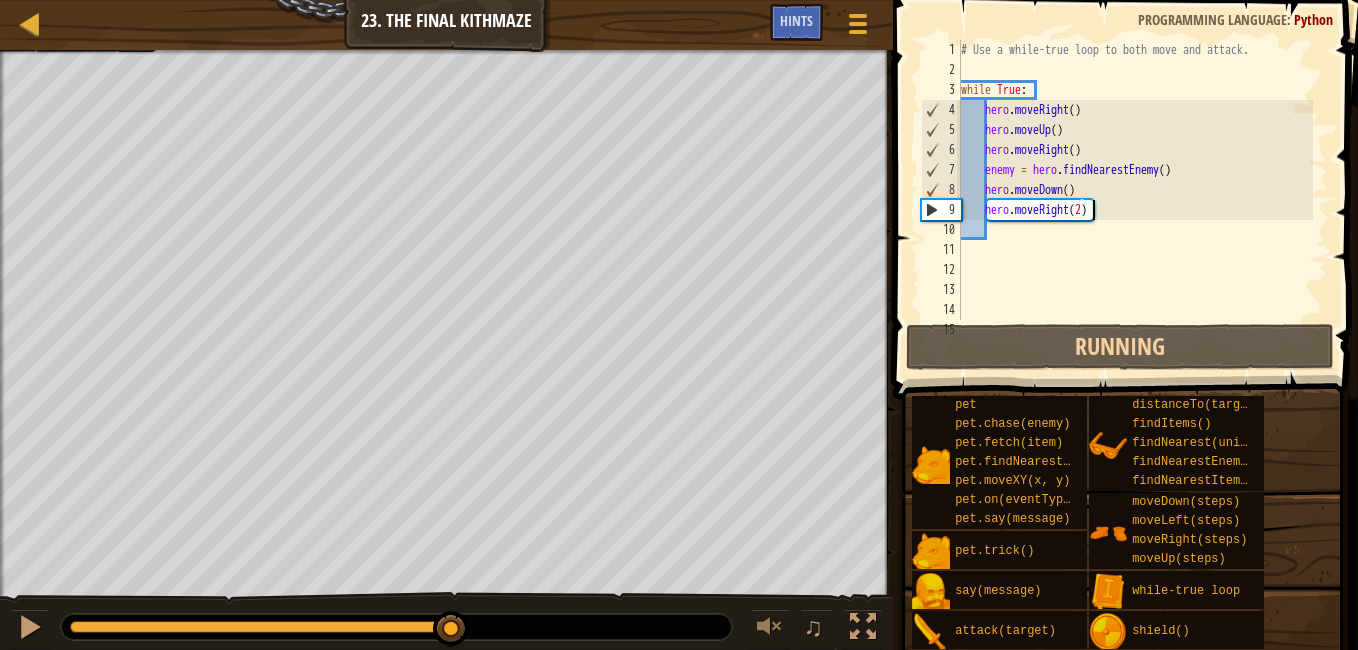 click at bounding box center [266, 627] 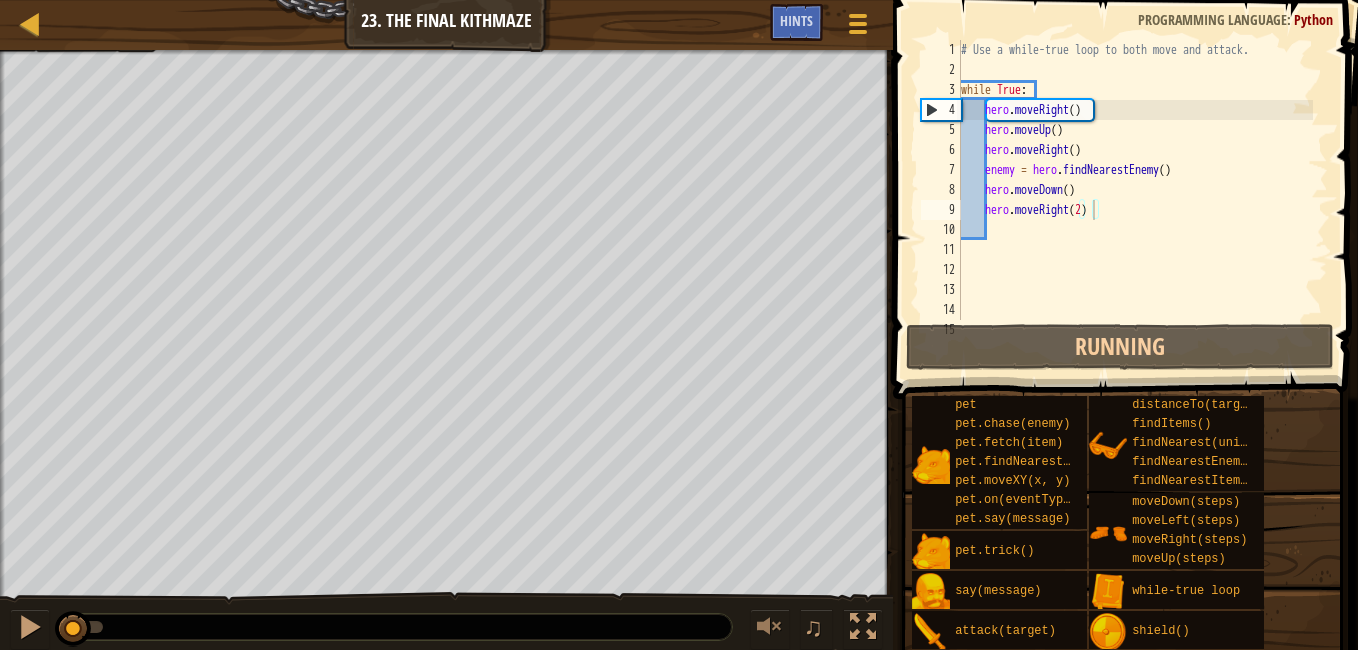 drag, startPoint x: 460, startPoint y: 628, endPoint x: 473, endPoint y: 627, distance: 13.038404 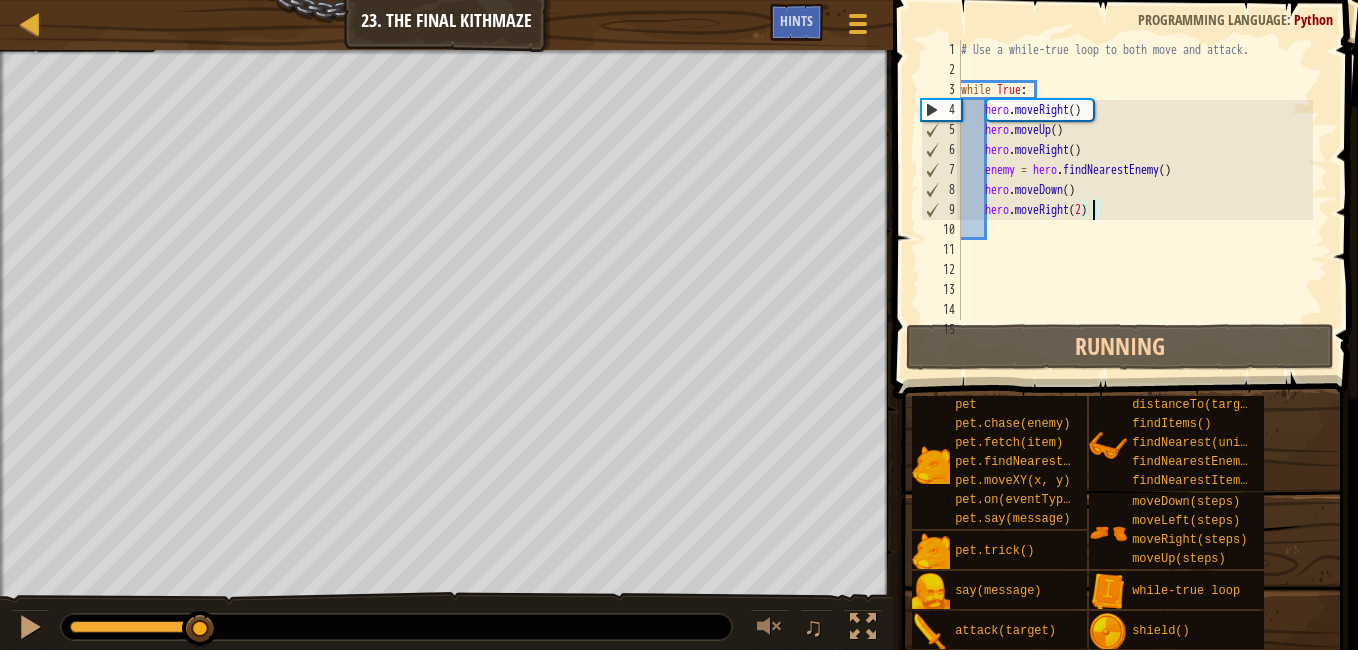 drag, startPoint x: 77, startPoint y: 632, endPoint x: 541, endPoint y: 655, distance: 464.5697 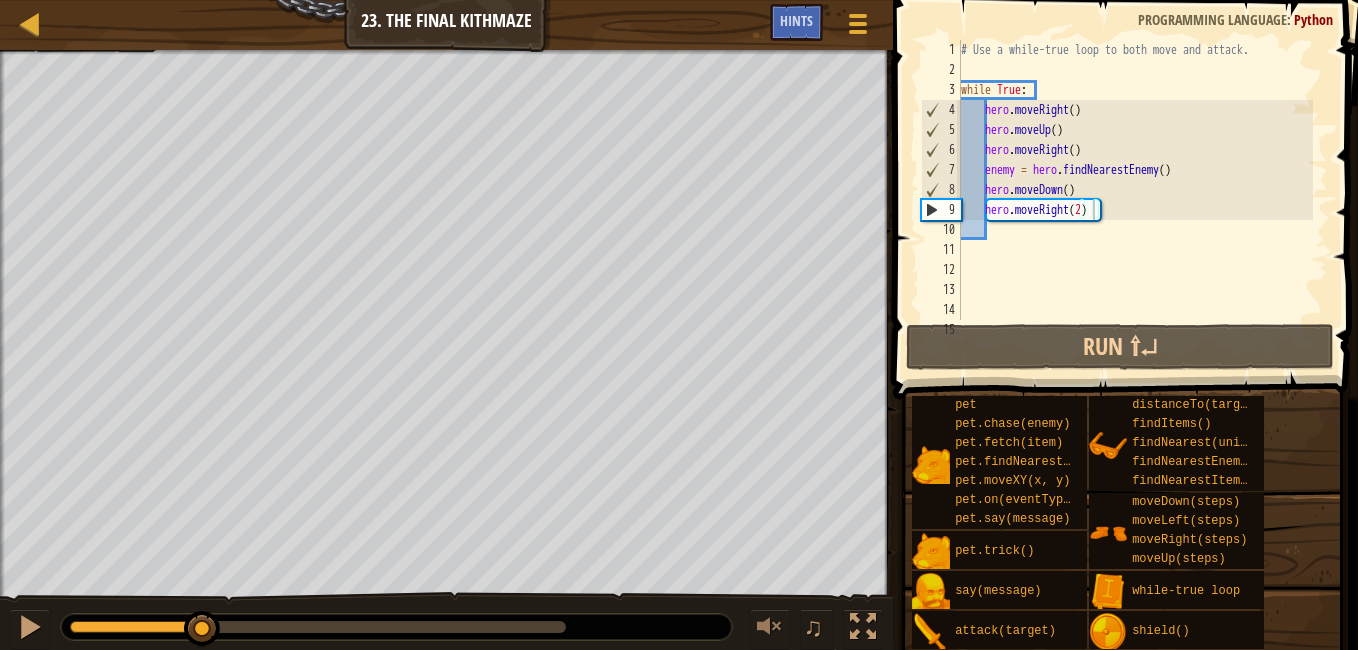 click at bounding box center (396, 627) 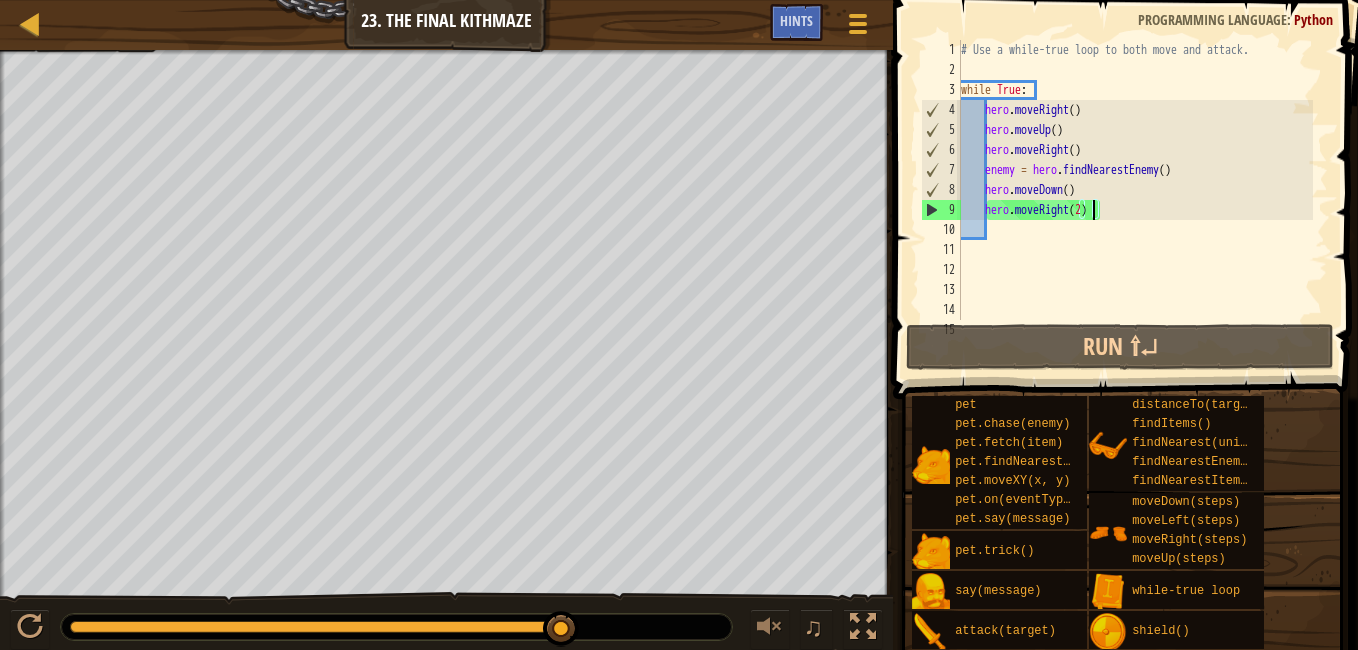 click at bounding box center (318, 627) 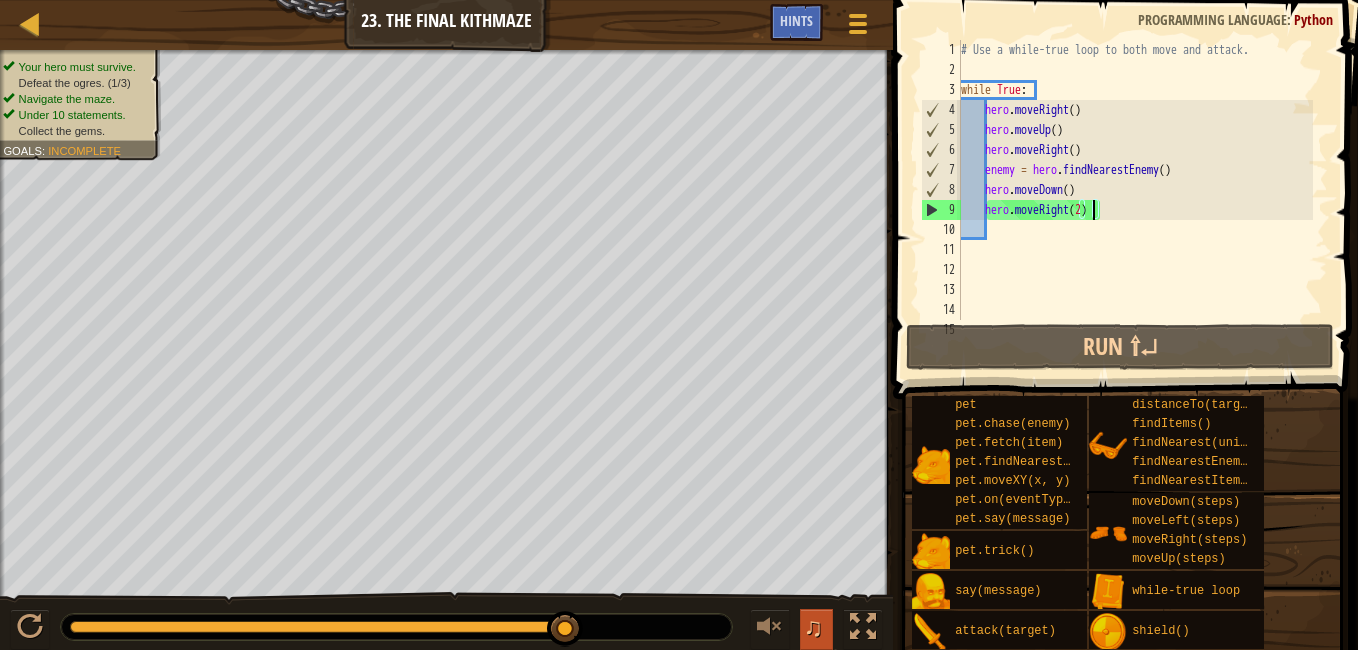 drag, startPoint x: 566, startPoint y: 621, endPoint x: 816, endPoint y: 613, distance: 250.12796 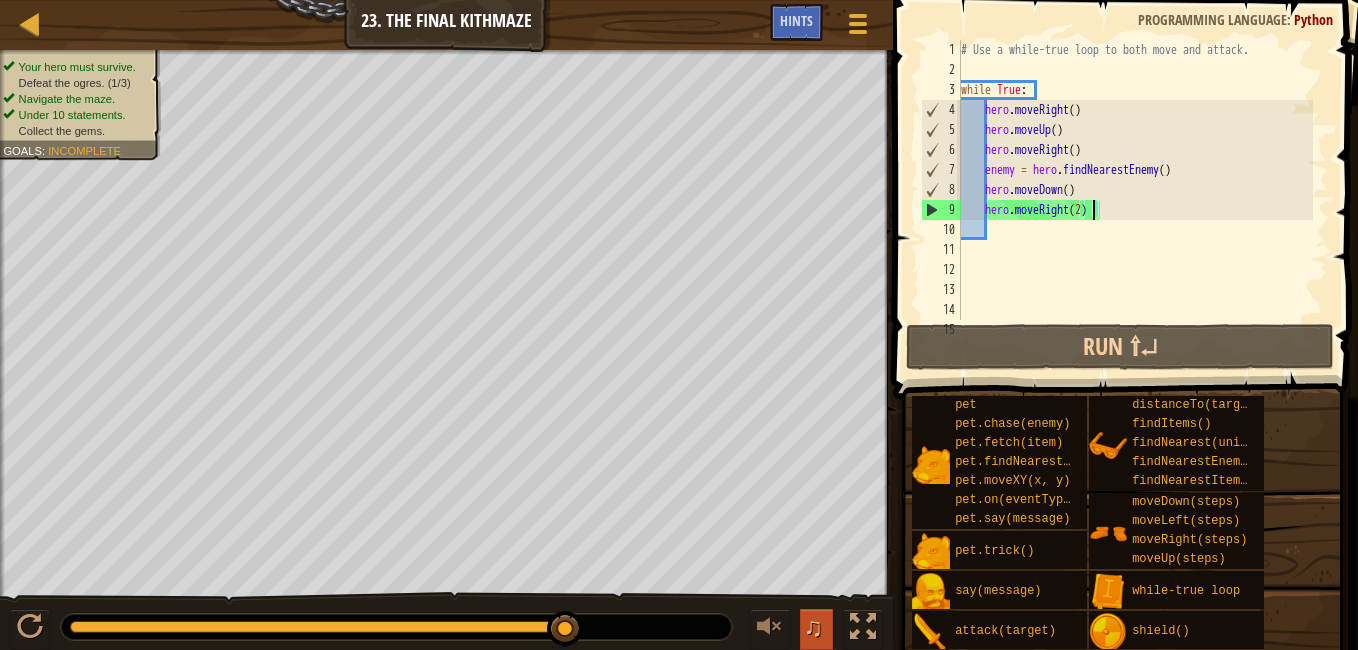 click on "♫" at bounding box center (446, 622) 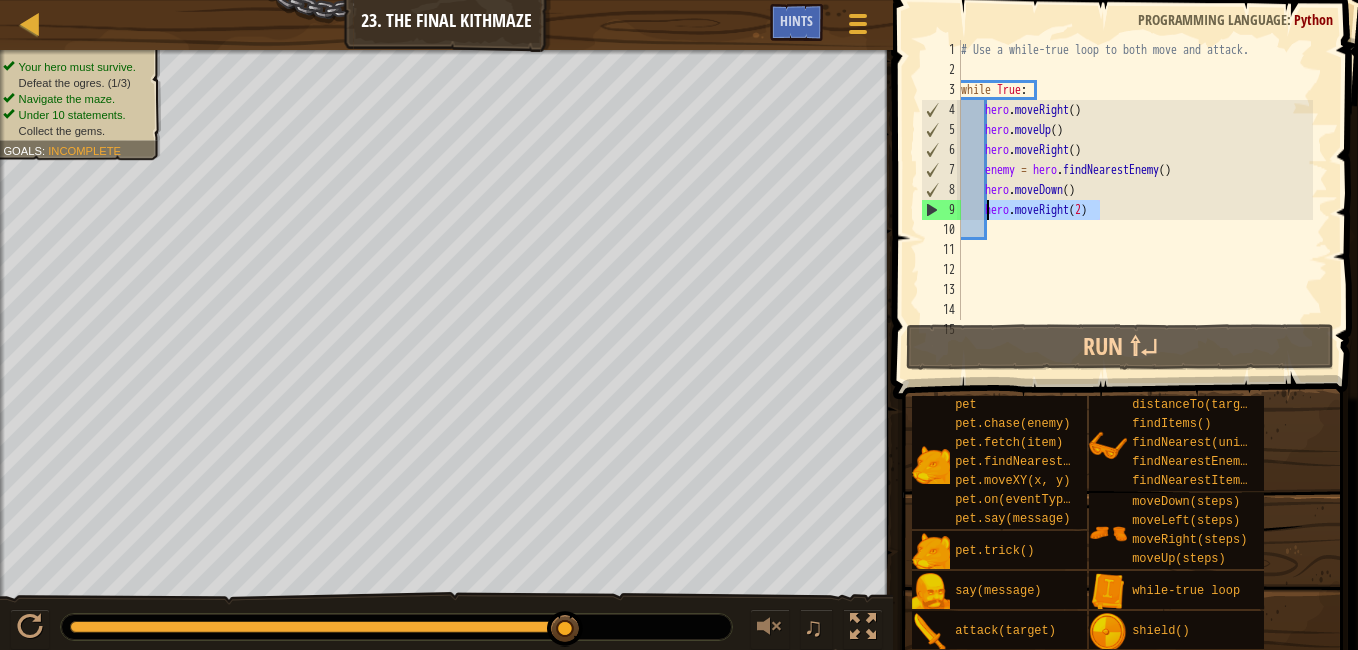 drag, startPoint x: 1104, startPoint y: 211, endPoint x: 987, endPoint y: 207, distance: 117.06836 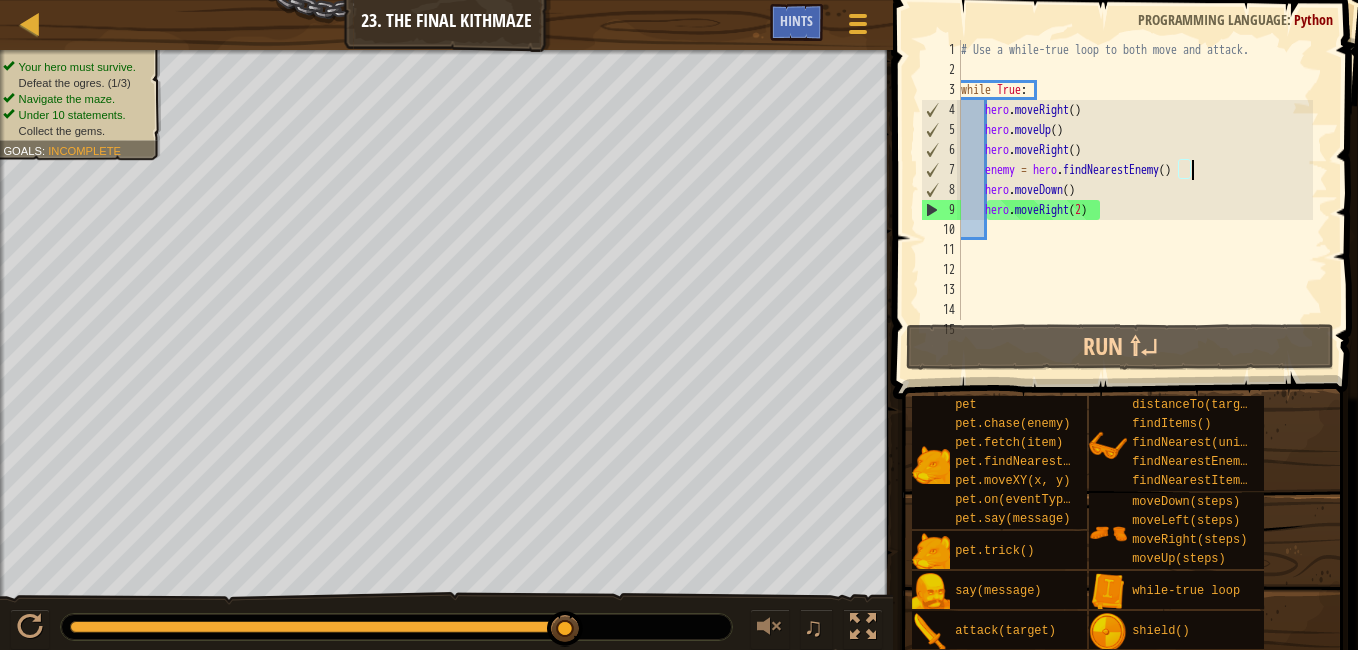 click on "# Use a while-true loop to both move and attack. while   True :      hero . moveRight ( )      hero . moveUp ( )      hero . moveRight ( )      hero . moveDown ( )      enemy   =   hero . findNearestEnemy ( )      hero . moveRight ( [NUMBER] )" at bounding box center (1135, 200) 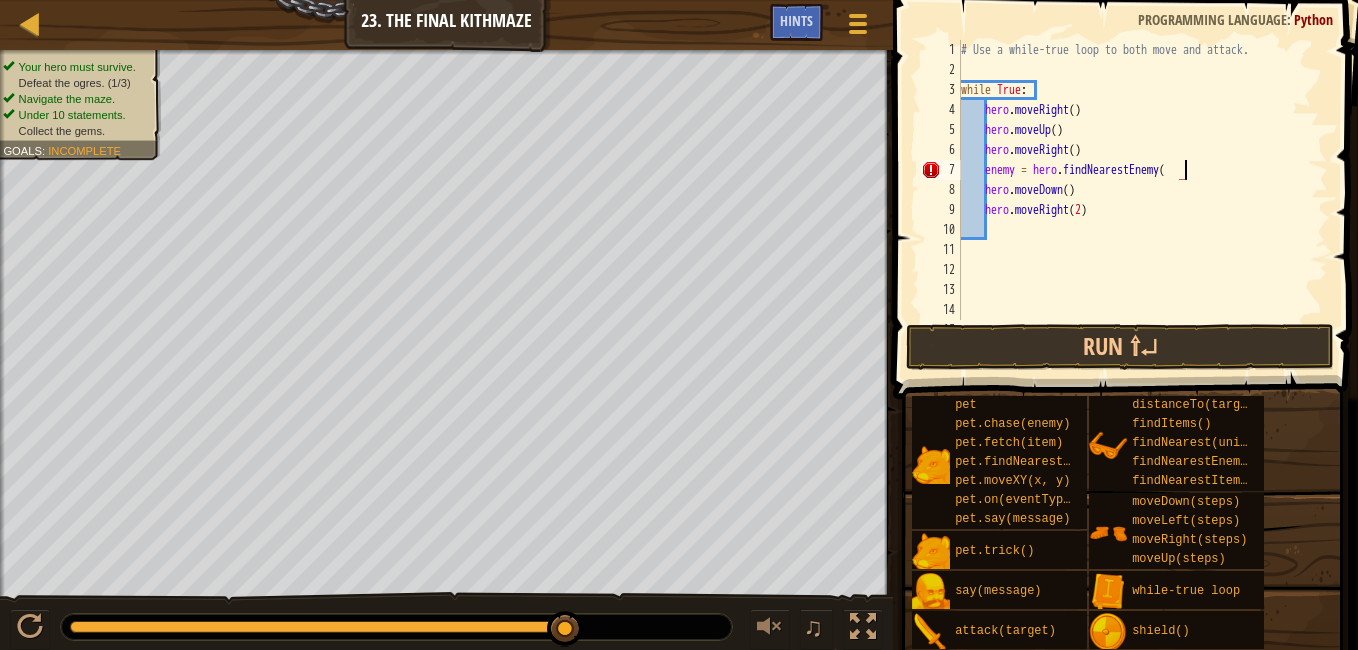 type on "enemy = hero.findNearestEnemy()" 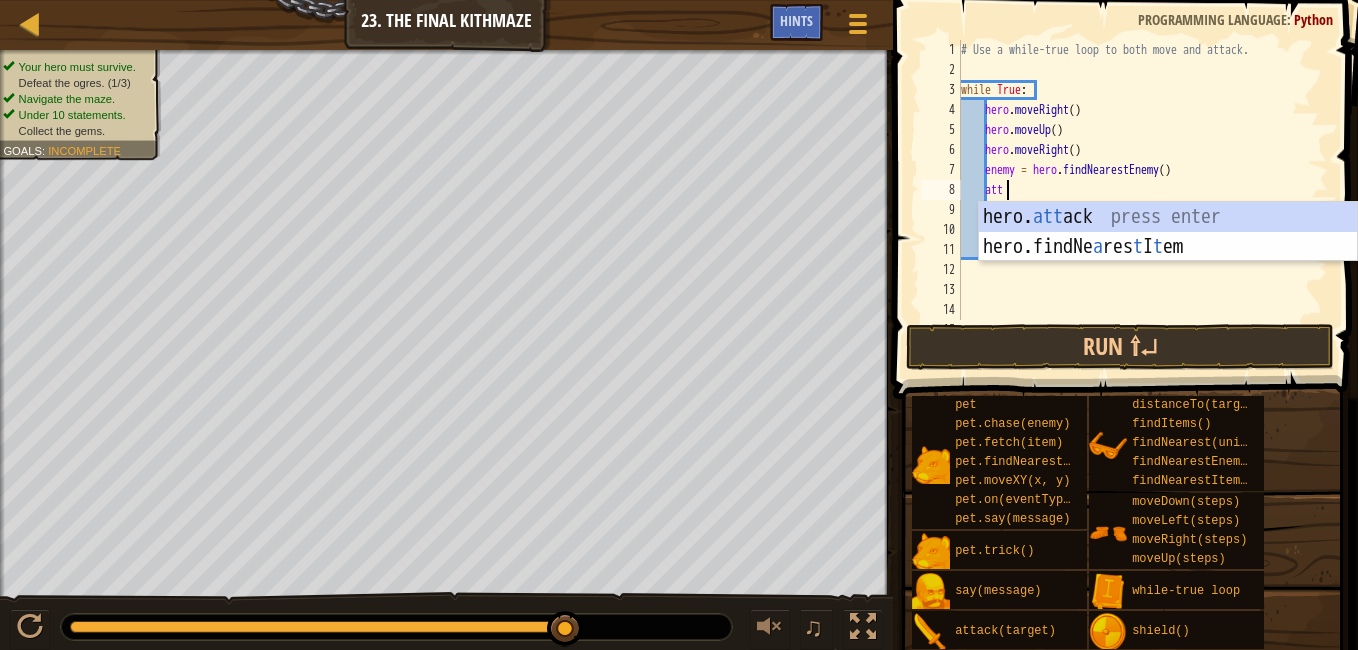 scroll, scrollTop: 9, scrollLeft: 3, axis: both 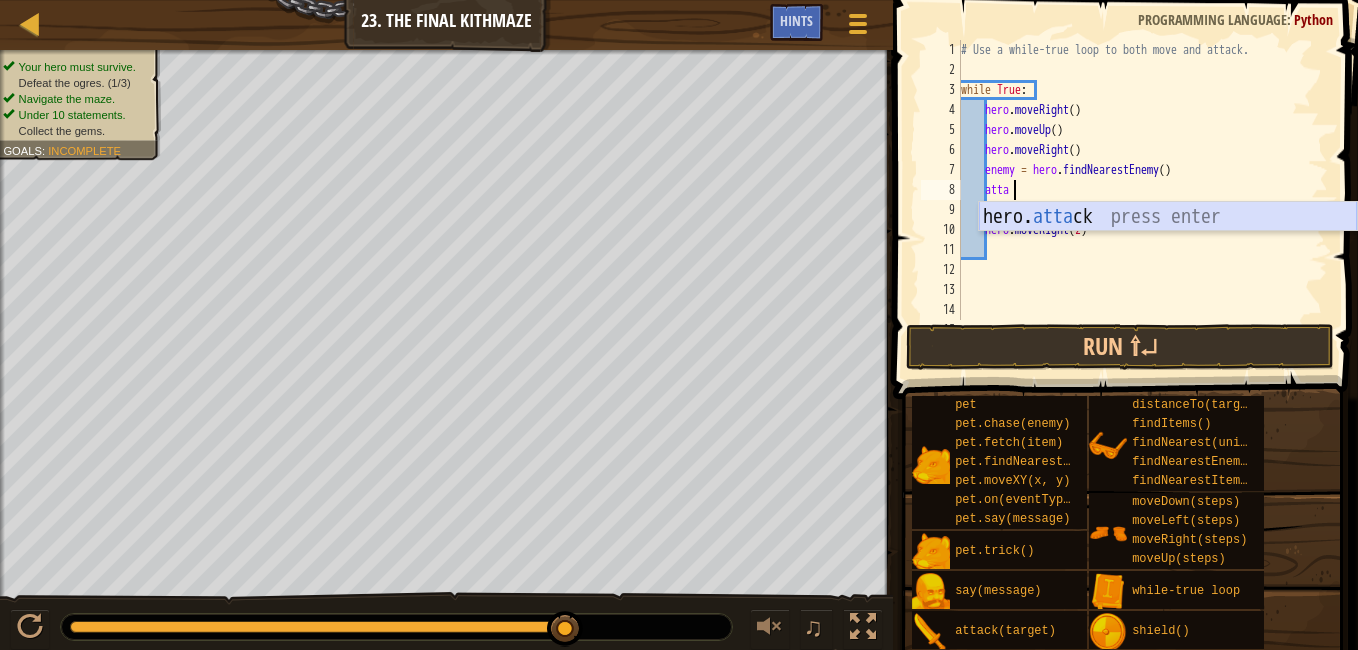 click on "hero.atta ck press enter" at bounding box center (1168, 247) 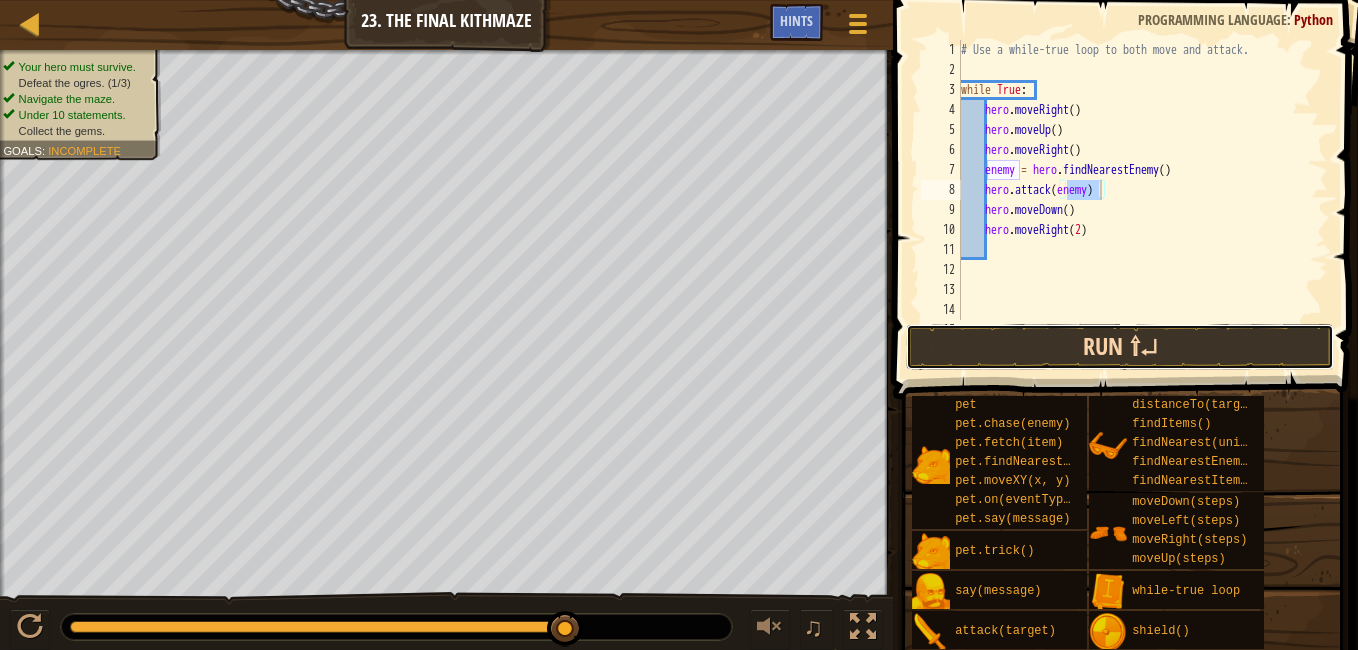 click on "Run ⇧↵" at bounding box center (1120, 347) 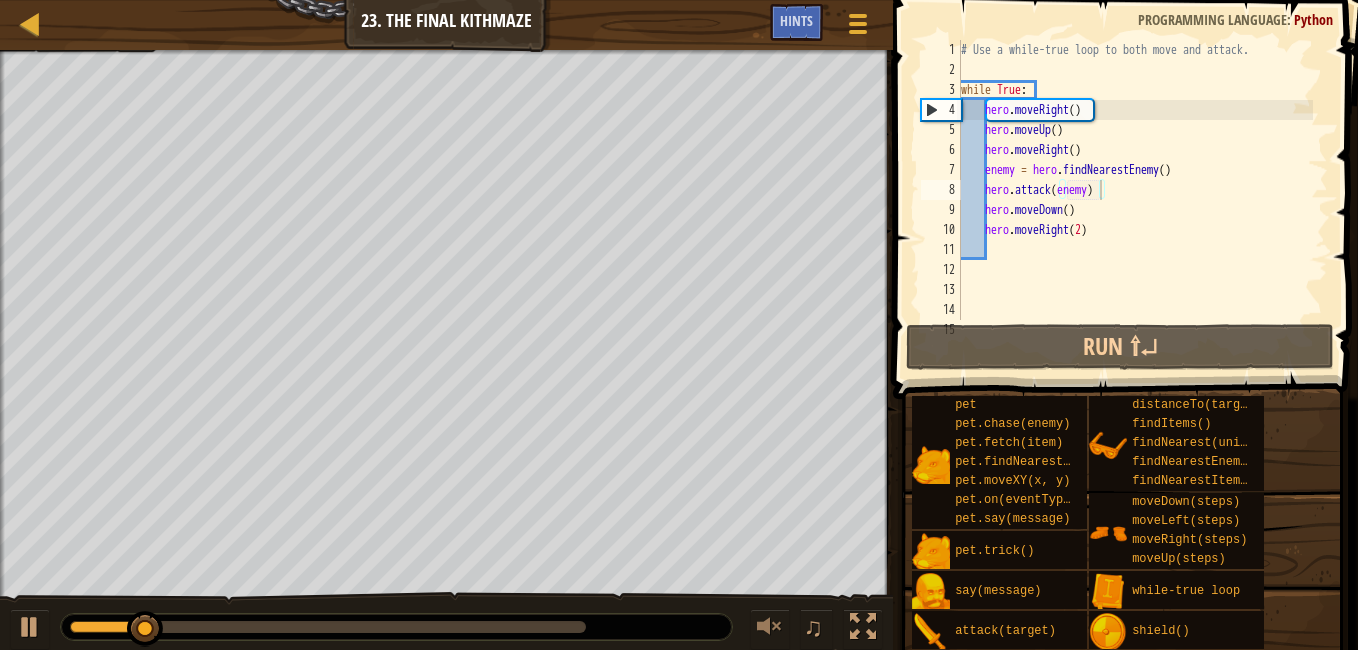 click at bounding box center (396, 627) 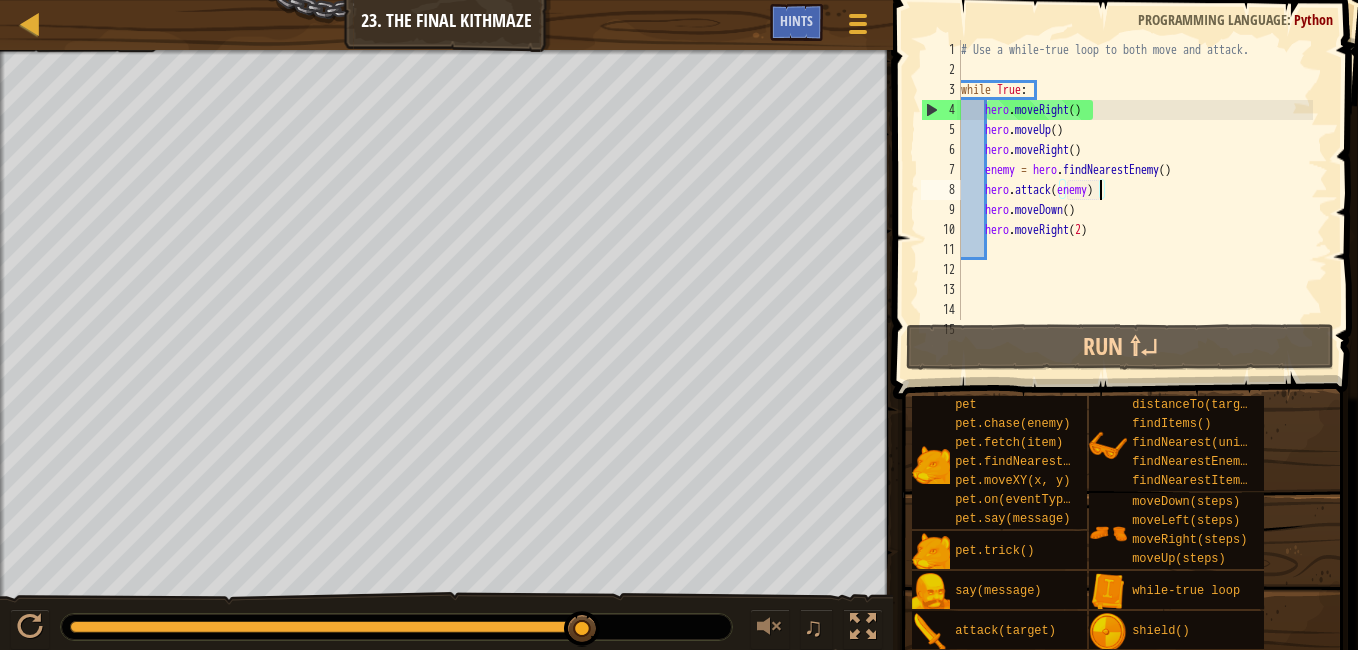 click at bounding box center (328, 627) 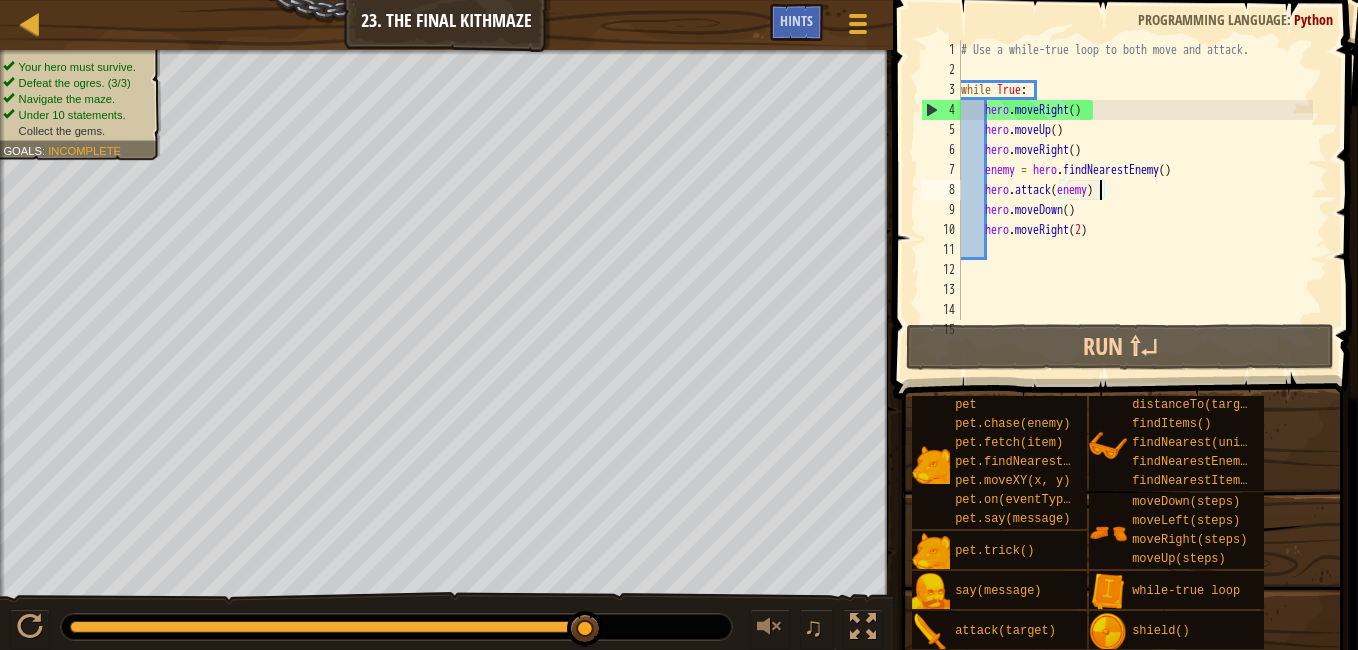 drag, startPoint x: 570, startPoint y: 627, endPoint x: 629, endPoint y: 636, distance: 59.682495 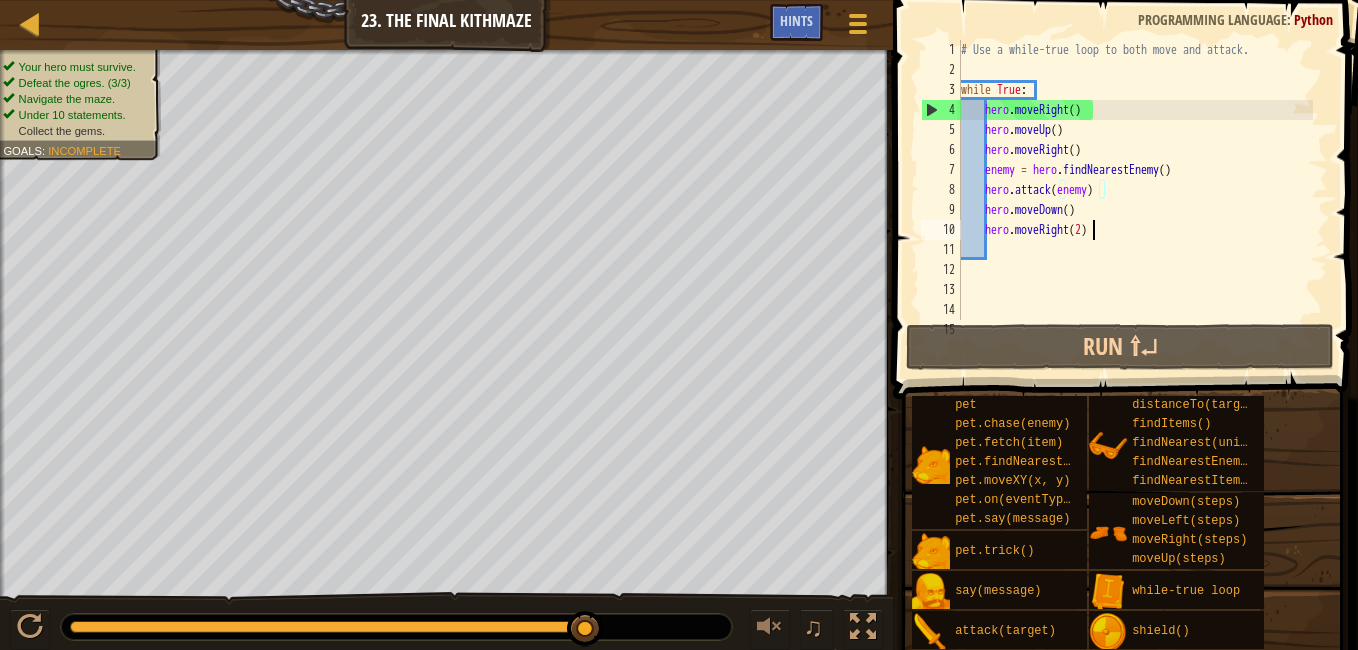 click on "# Use a while-true loop to both move and attack. while   True :      hero . moveRight ( )      hero . moveUp ( )      hero . moveRight ( )      enemy   =   hero . findNearestEnemy ( )      hero . attack ( enemy )      hero . moveDown ( )      hero . moveRight ( [NUMBER] )" at bounding box center (1135, 200) 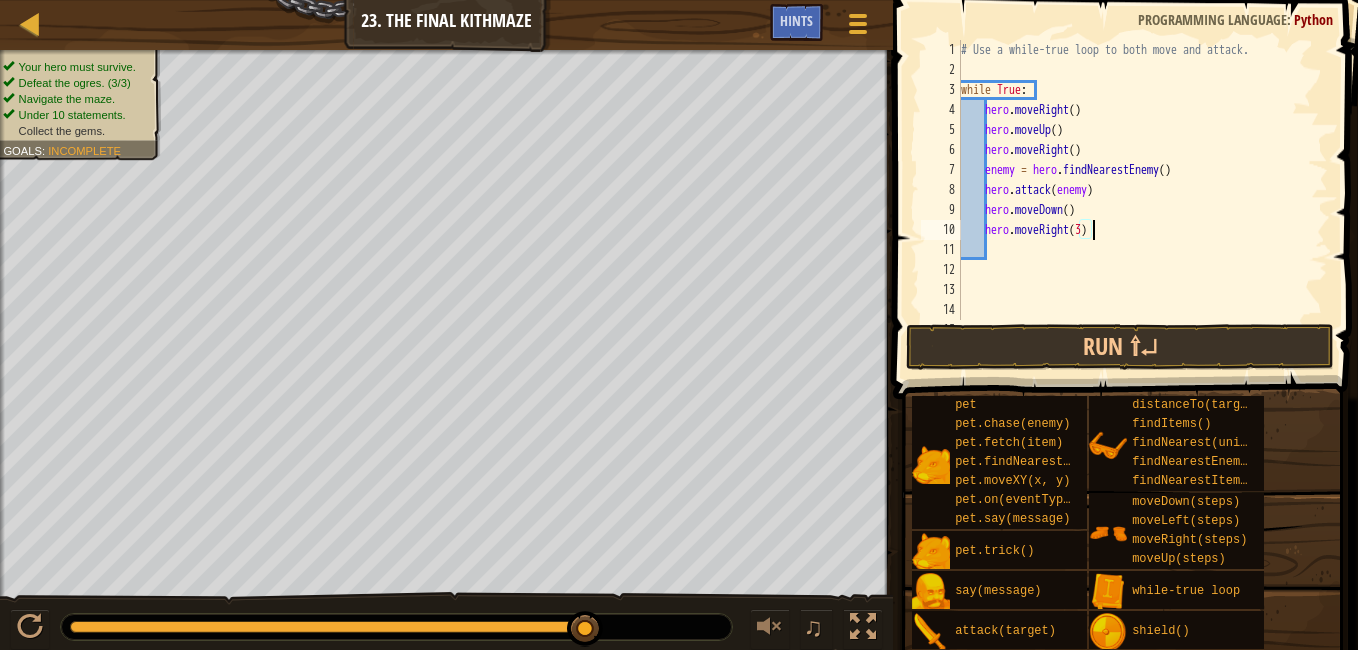 scroll, scrollTop: 9, scrollLeft: 10, axis: both 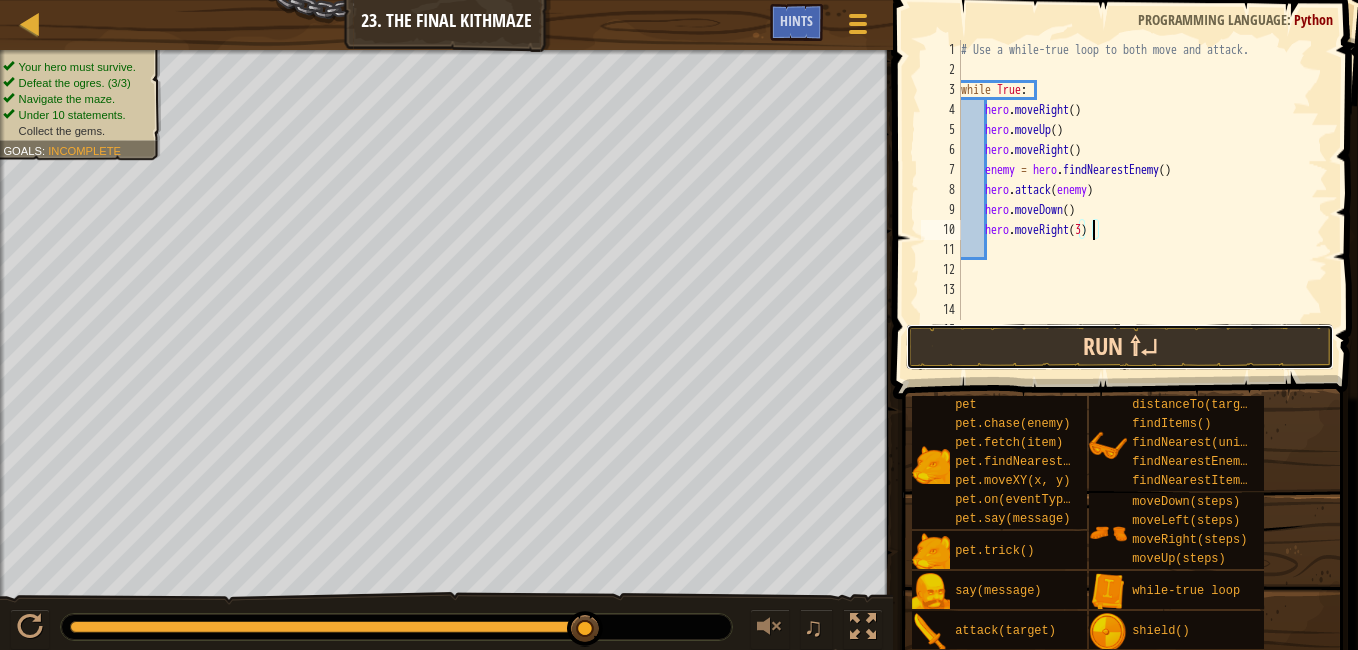 click on "Run ⇧↵" at bounding box center [1120, 347] 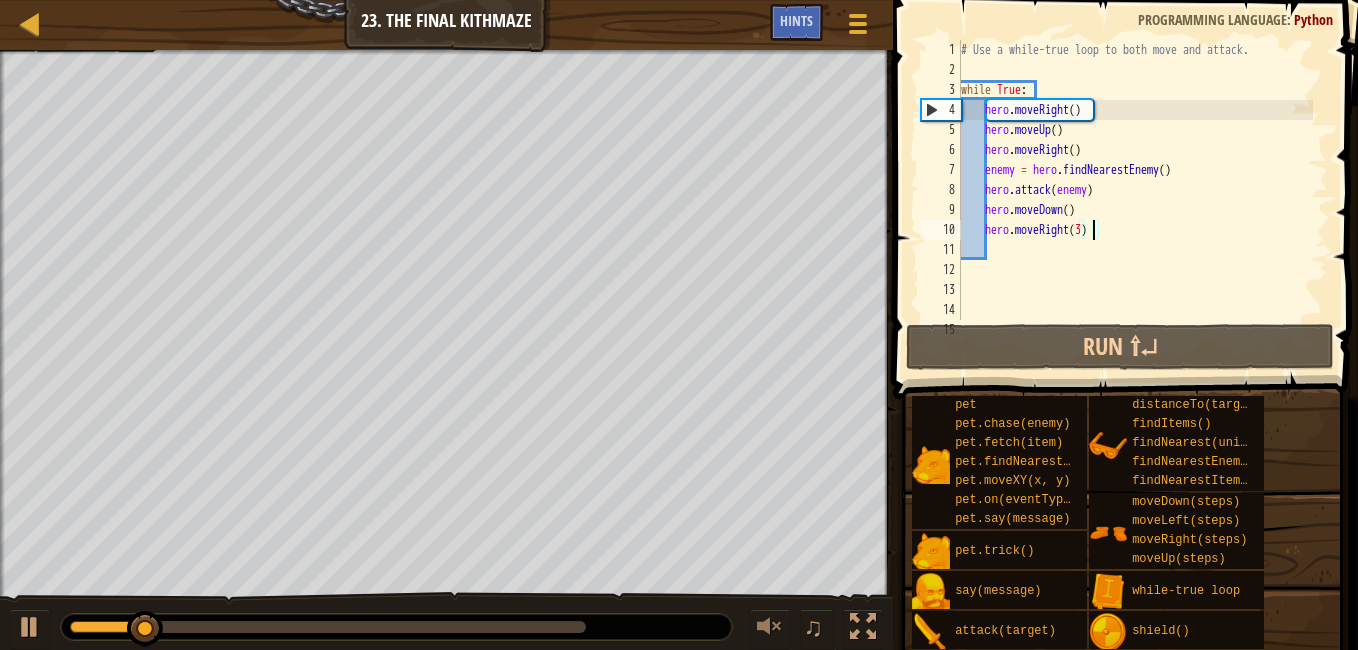 click on "Your hero must survive. Defeat the ogres. ([NUMBER]/[NUMBER]) Navigate the maze. Under [NUMBER] statements. Collect the gems. Goals : Incomplete ♫ Okar [NUMBER] x: [NUMBER] y: [NUMBER] x: [NUMBER] y: [NUMBER]" at bounding box center (679, 351) 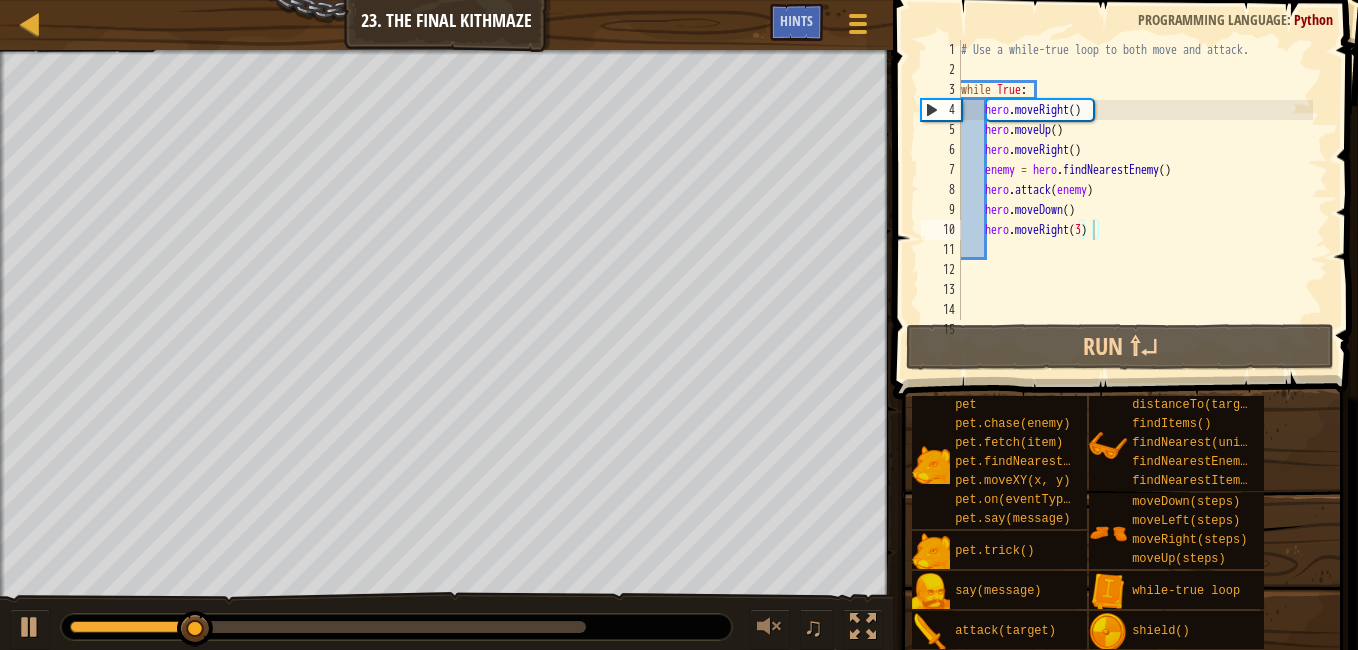click at bounding box center (396, 627) 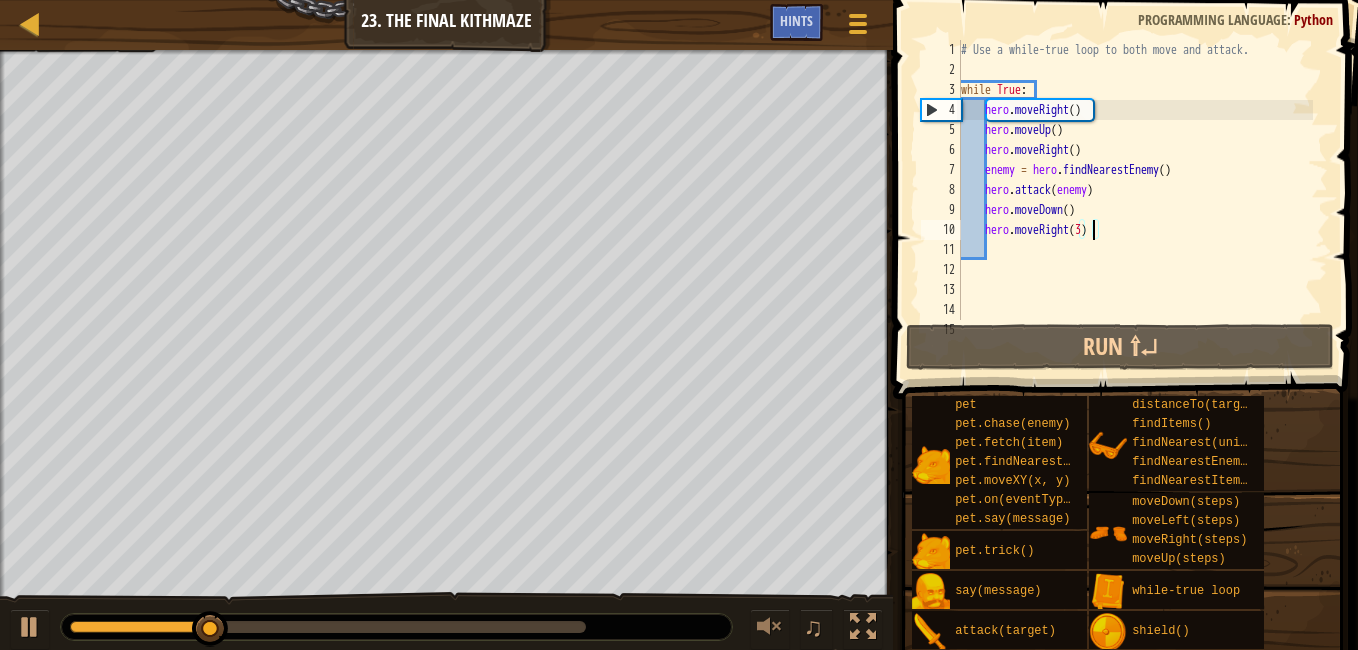 click at bounding box center (328, 627) 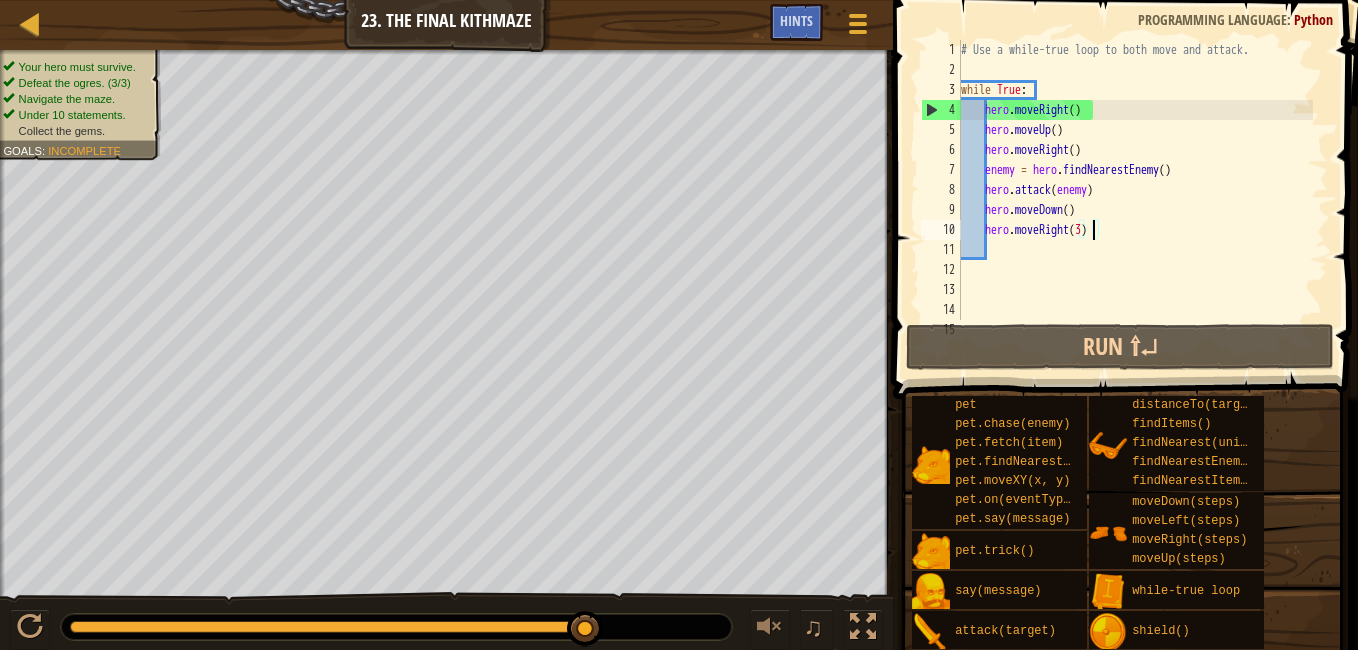drag, startPoint x: 569, startPoint y: 632, endPoint x: 804, endPoint y: 608, distance: 236.22235 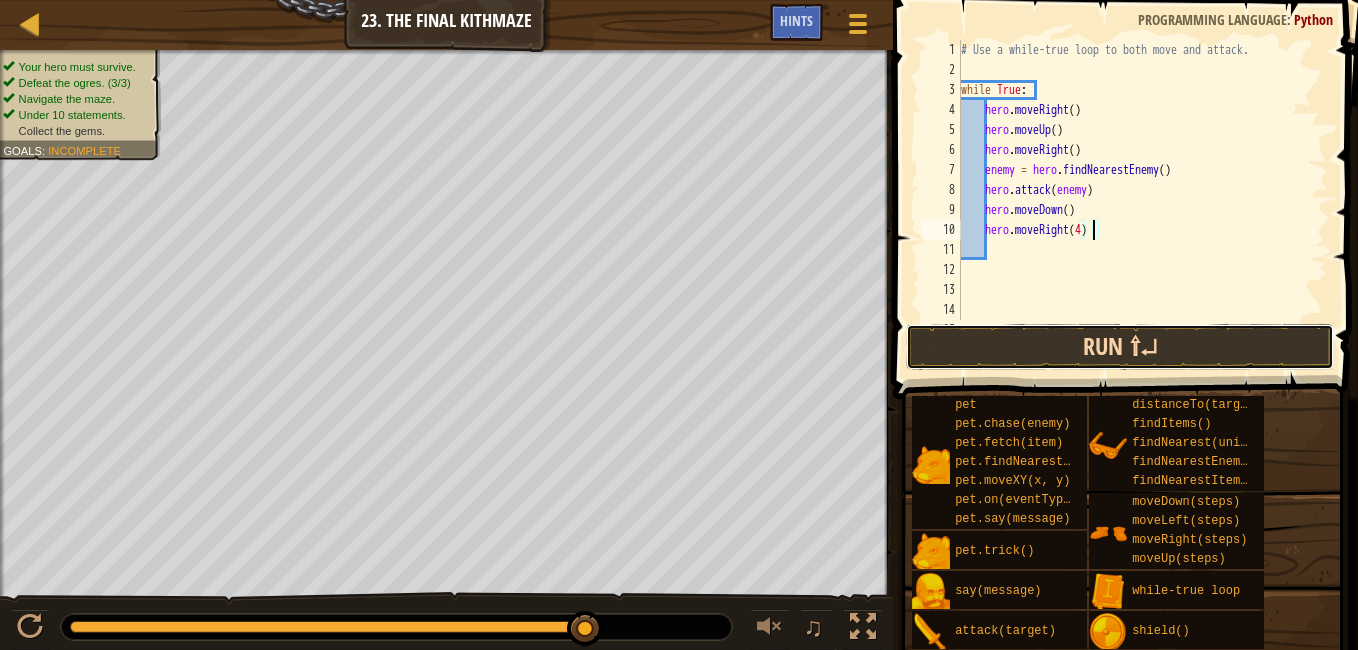 click on "Run ⇧↵" at bounding box center [1120, 347] 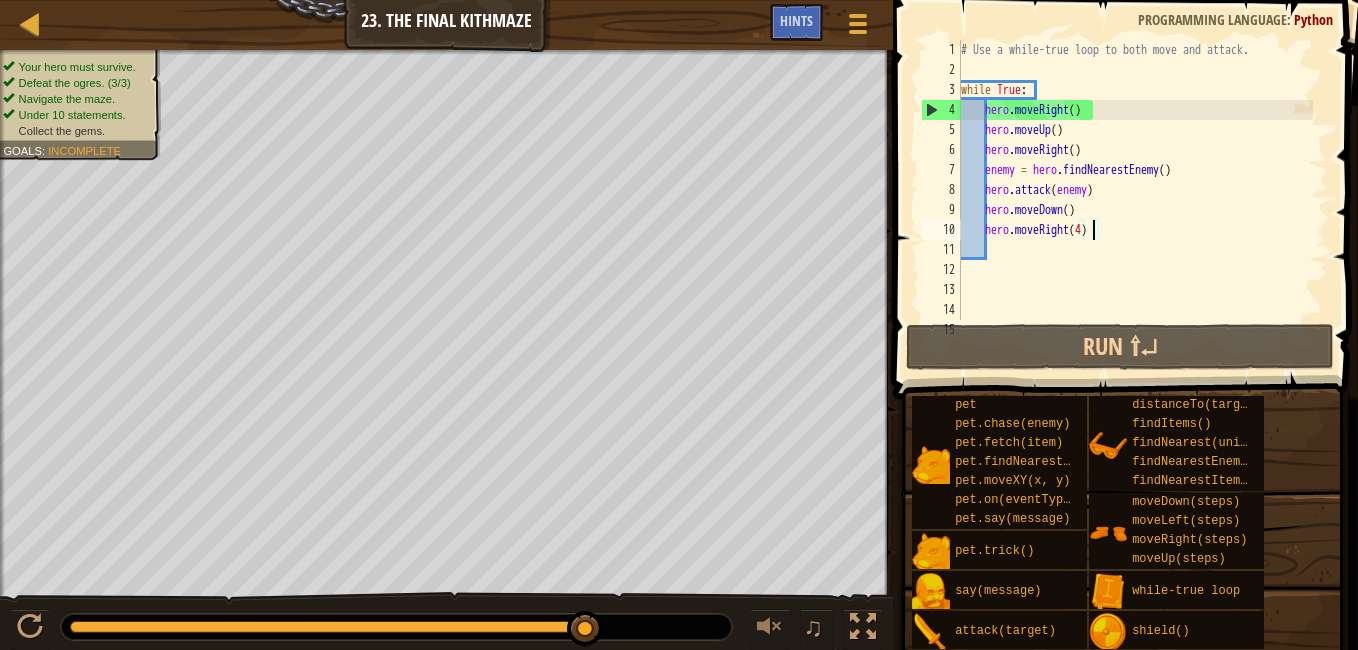 drag, startPoint x: 580, startPoint y: 625, endPoint x: 642, endPoint y: 630, distance: 62.201286 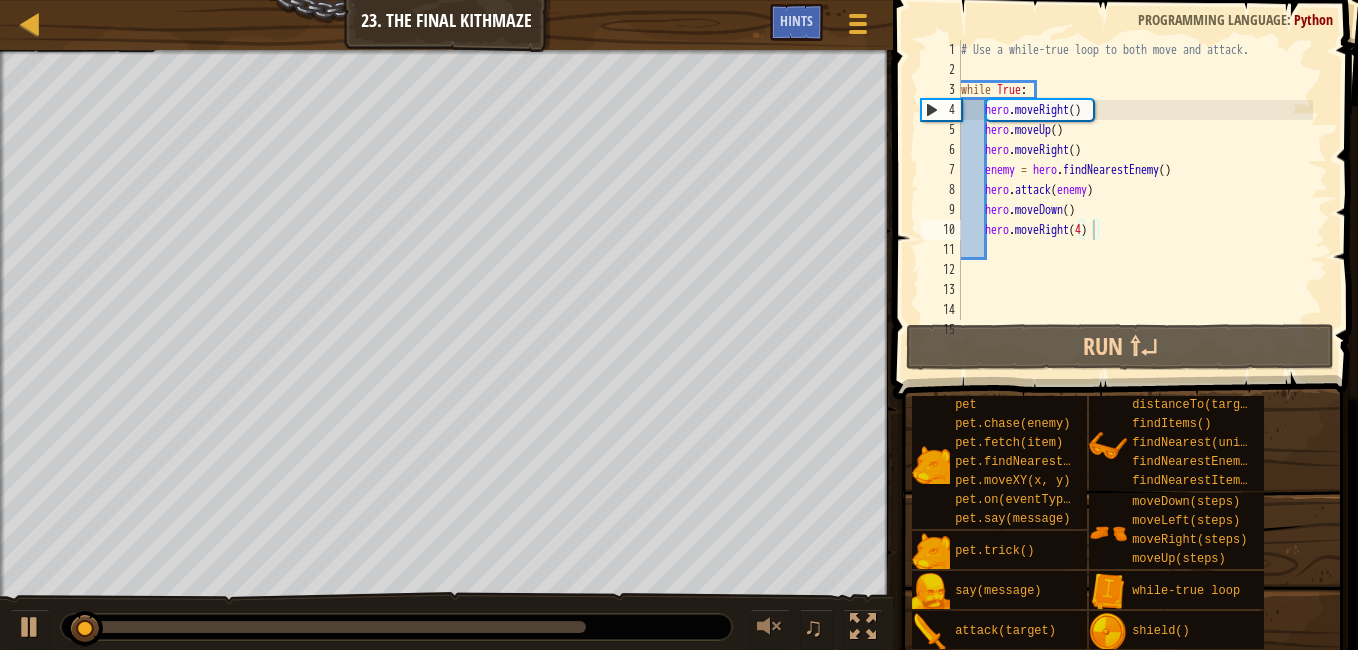 click at bounding box center (396, 627) 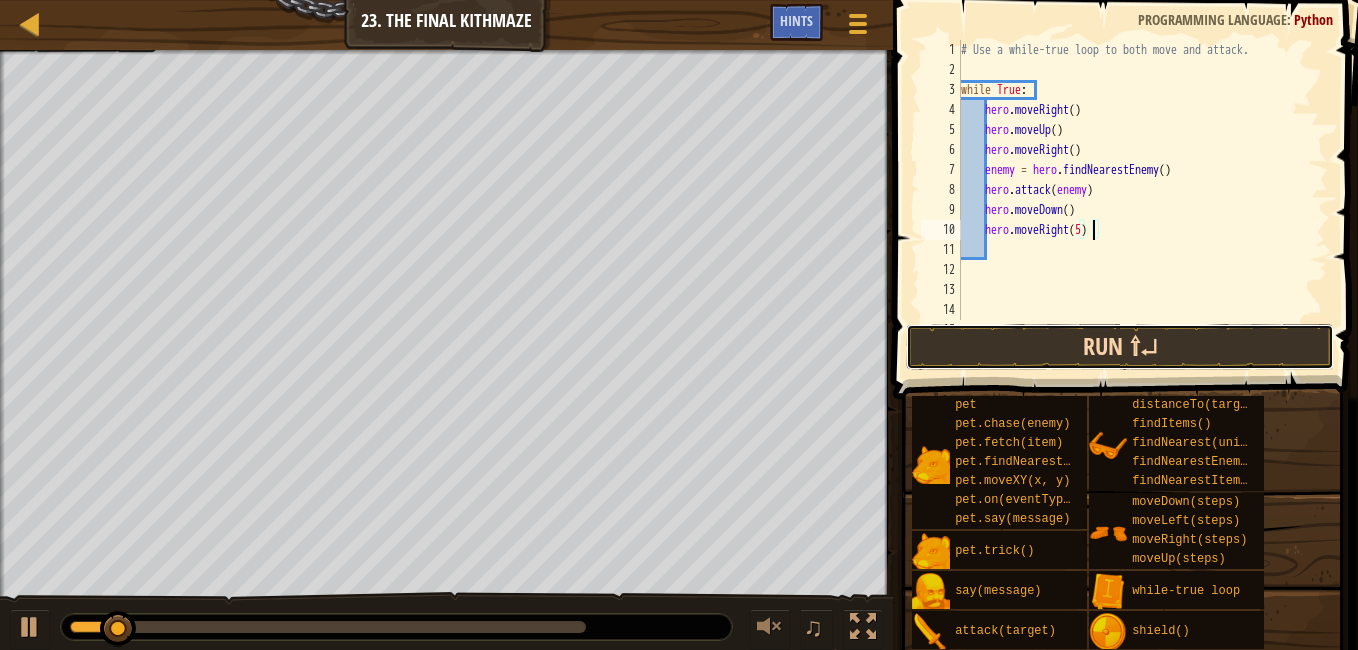 click on "Run ⇧↵" at bounding box center (1120, 347) 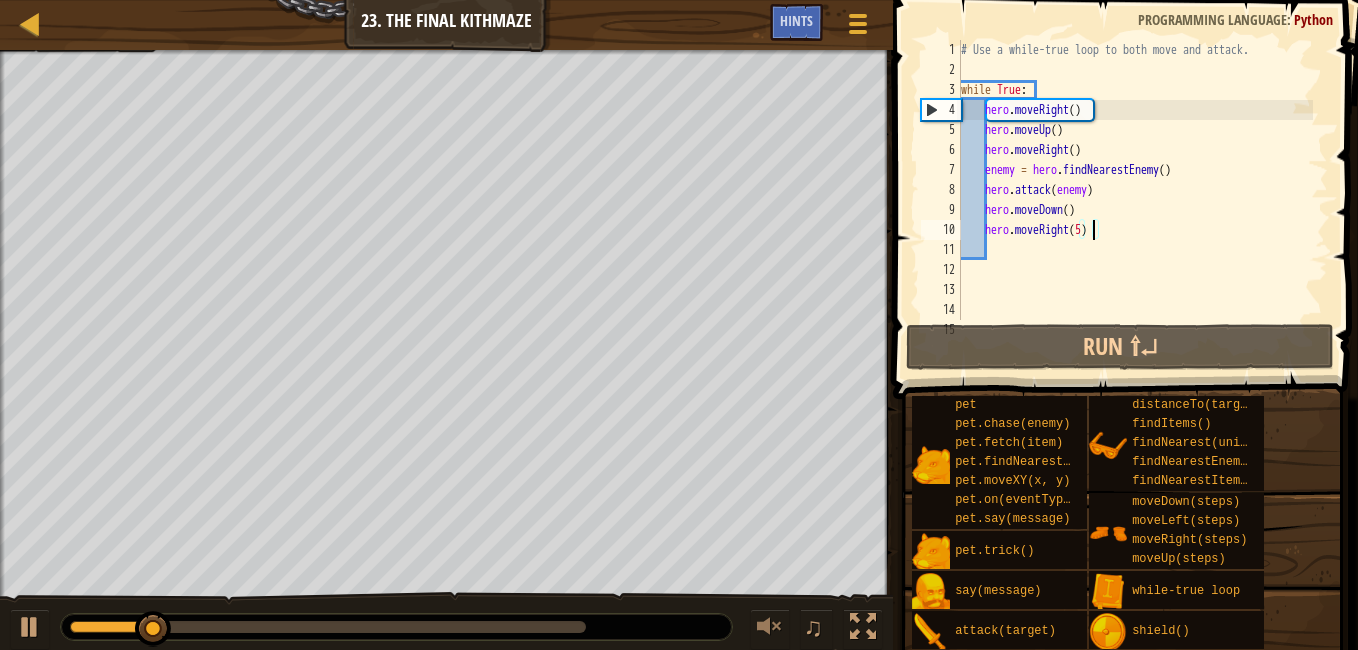 click at bounding box center [328, 627] 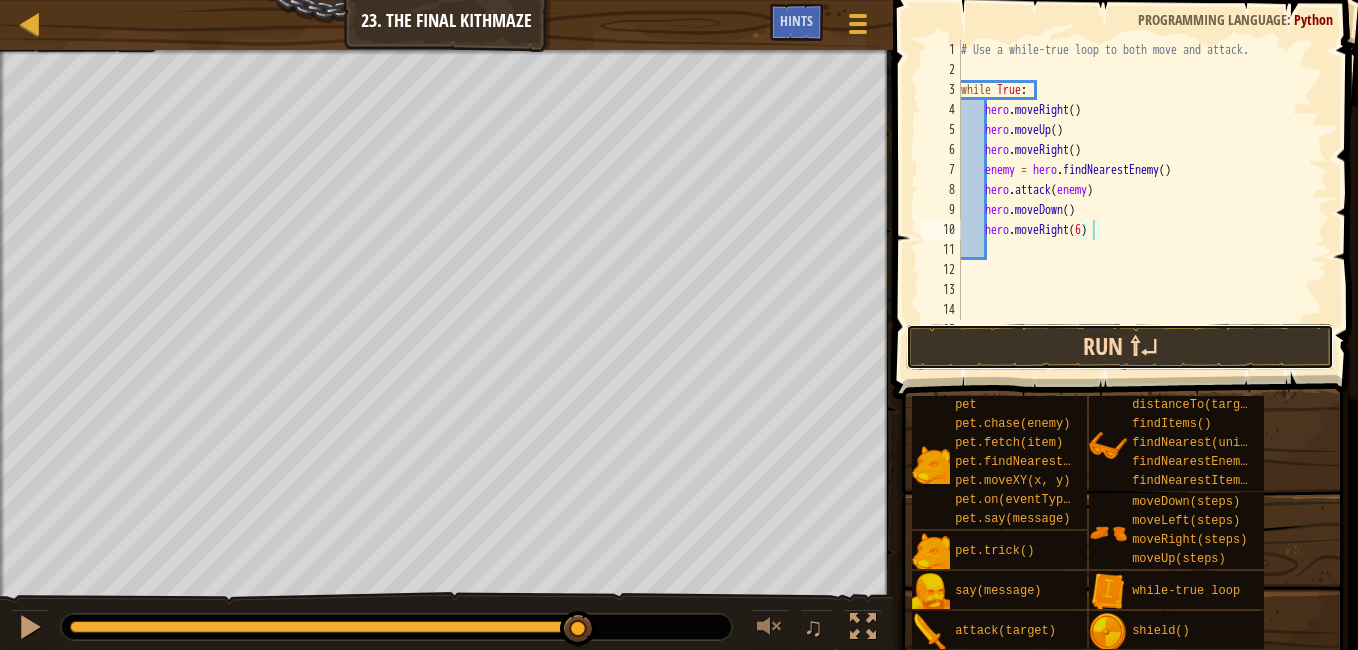 click on "Run ⇧↵" at bounding box center [1120, 347] 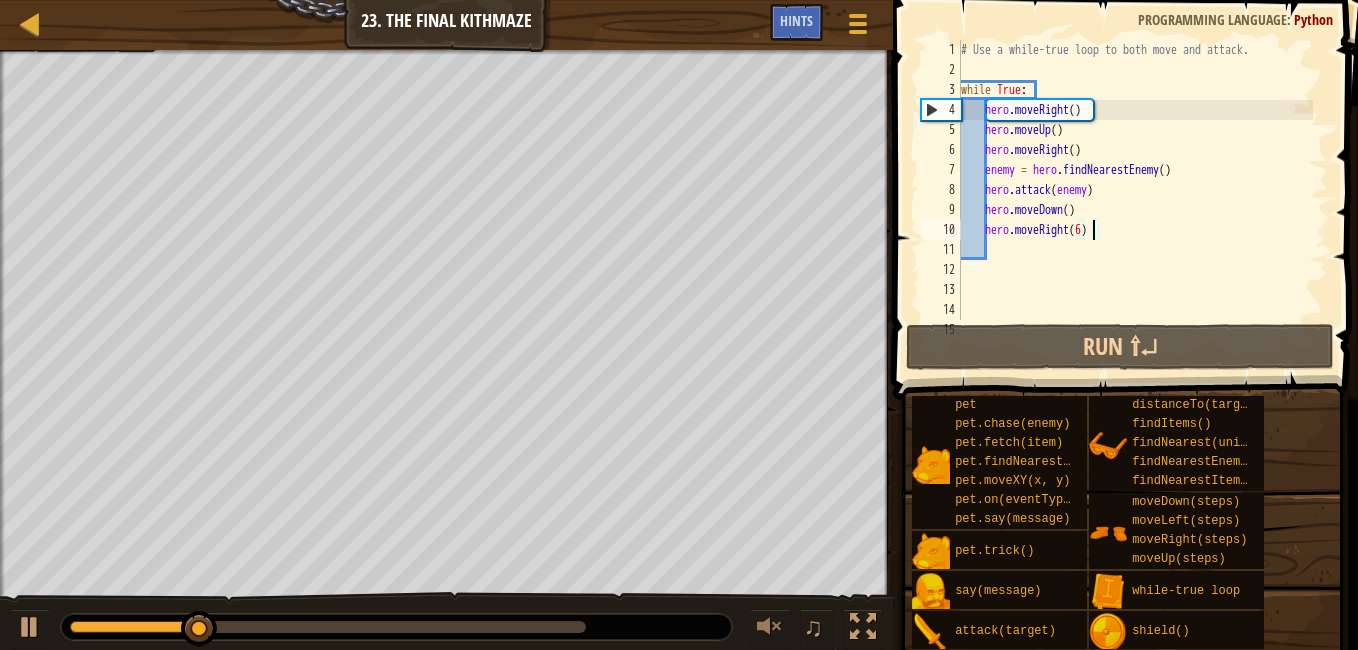 click at bounding box center [396, 627] 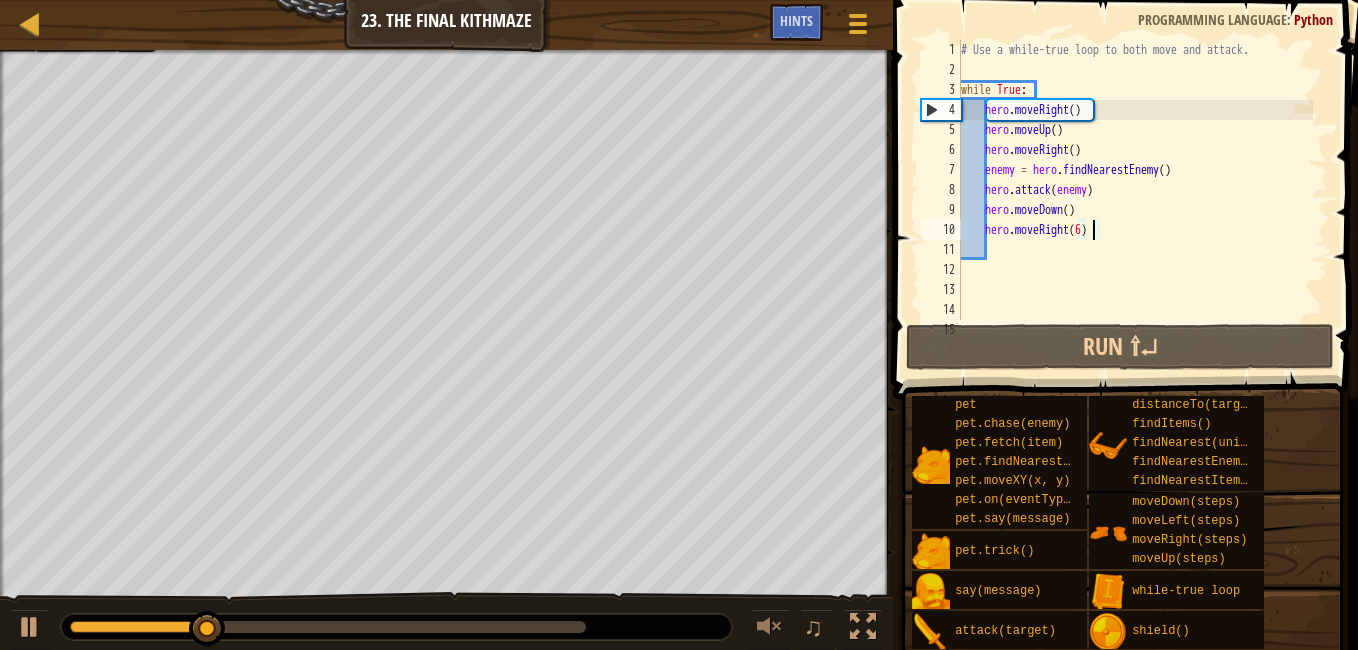 click at bounding box center (396, 627) 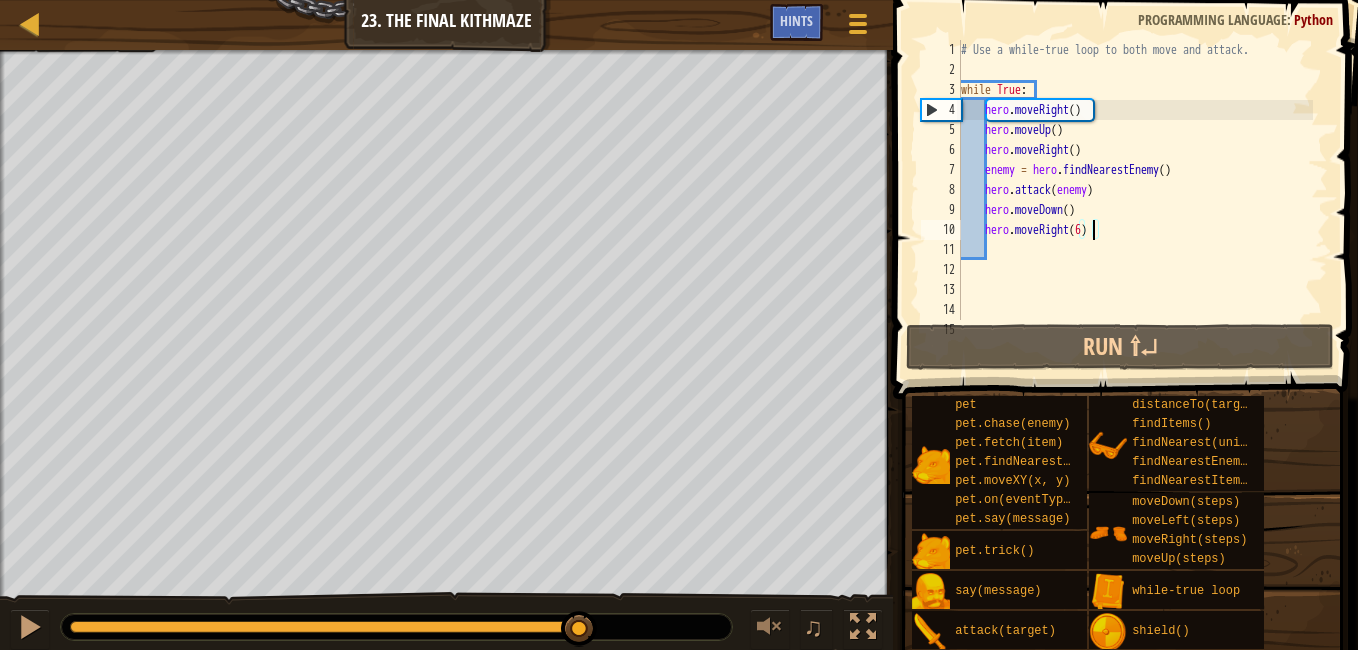 click at bounding box center [328, 627] 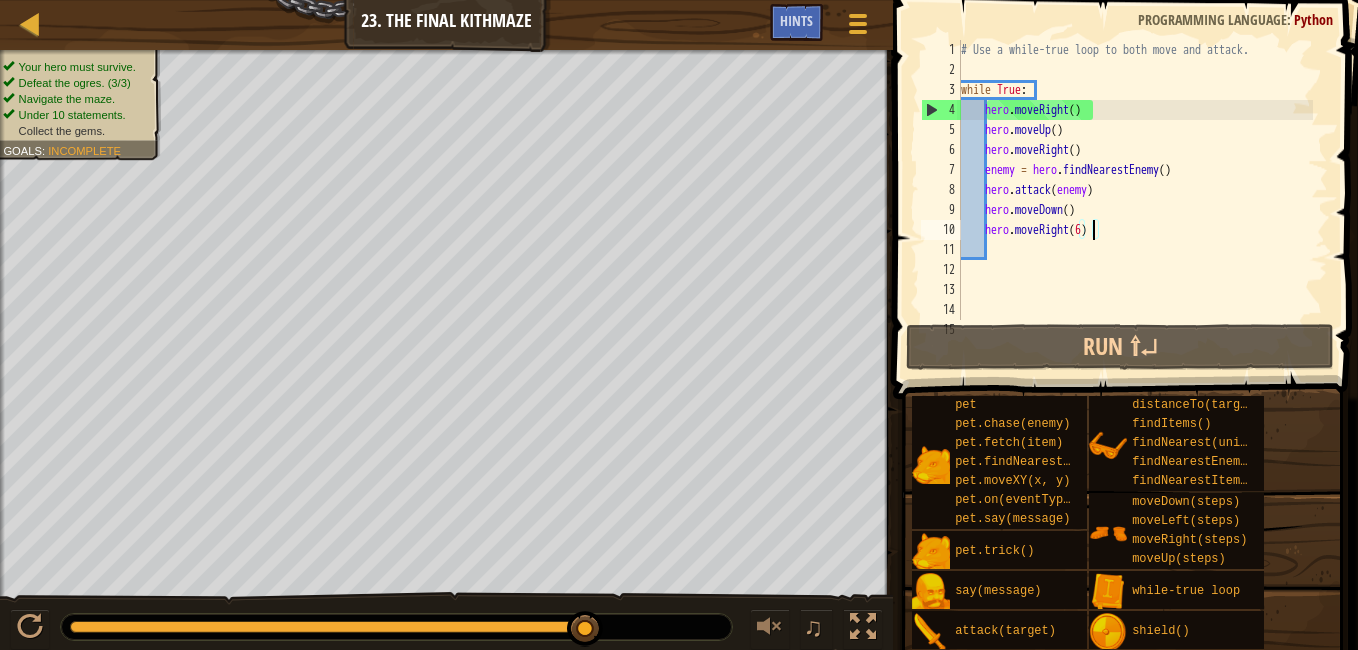 drag, startPoint x: 579, startPoint y: 628, endPoint x: 720, endPoint y: 657, distance: 143.95139 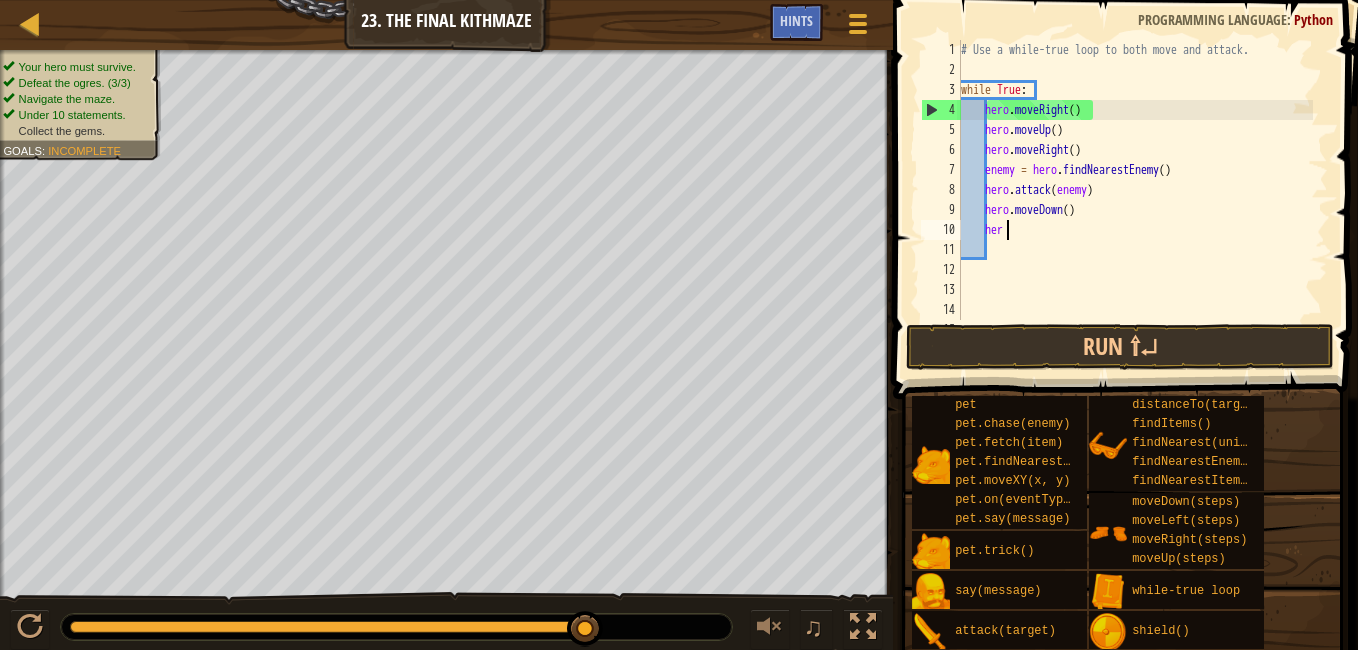 scroll, scrollTop: 9, scrollLeft: 2, axis: both 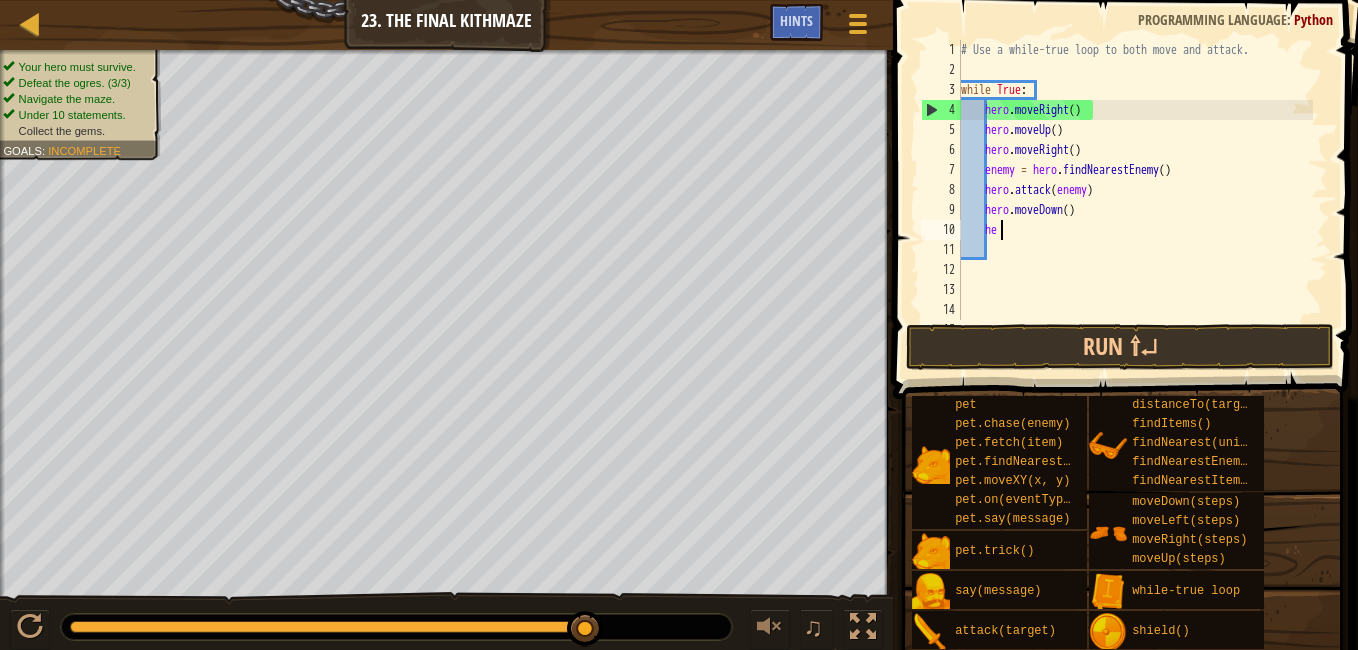 type on "h" 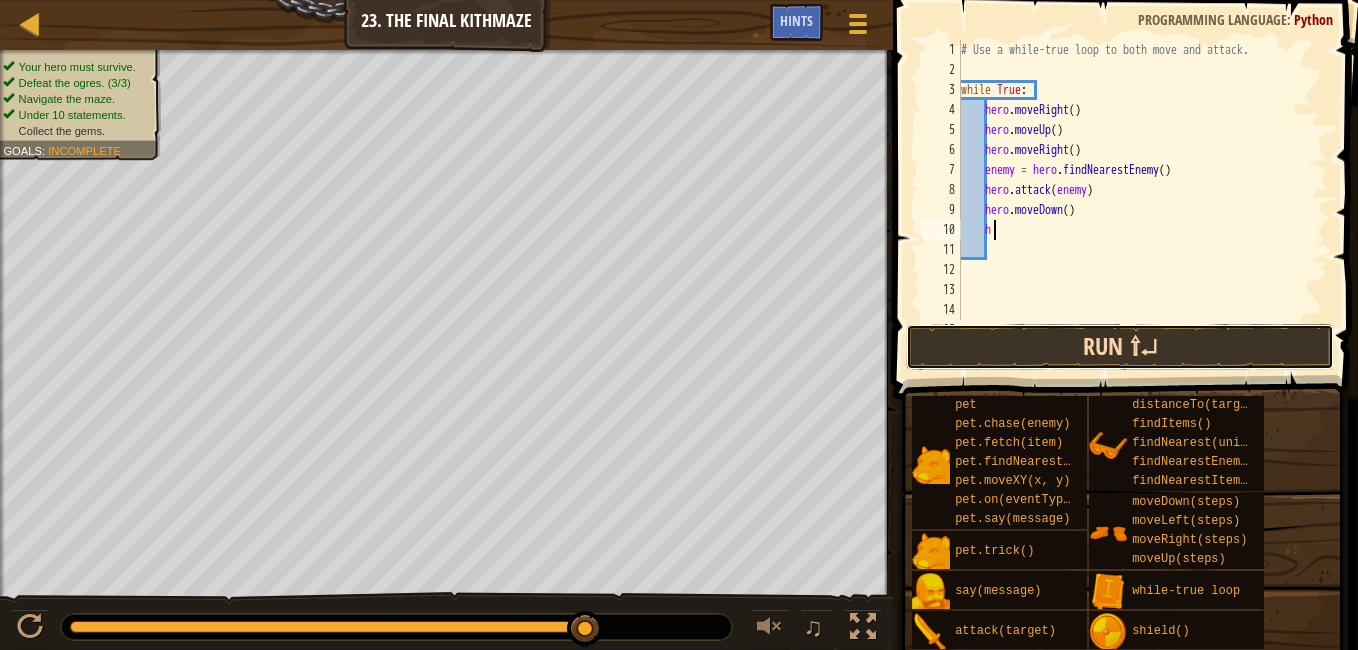 click on "Run ⇧↵" at bounding box center [1120, 347] 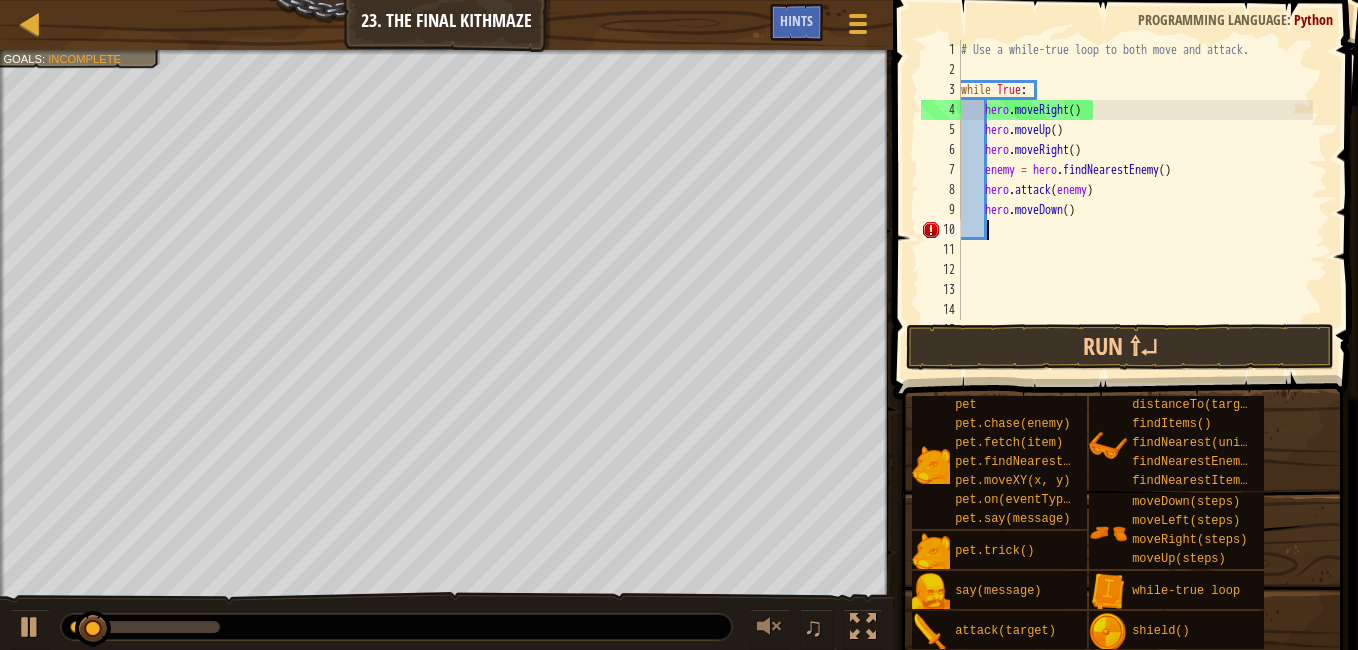 scroll, scrollTop: 9, scrollLeft: 1, axis: both 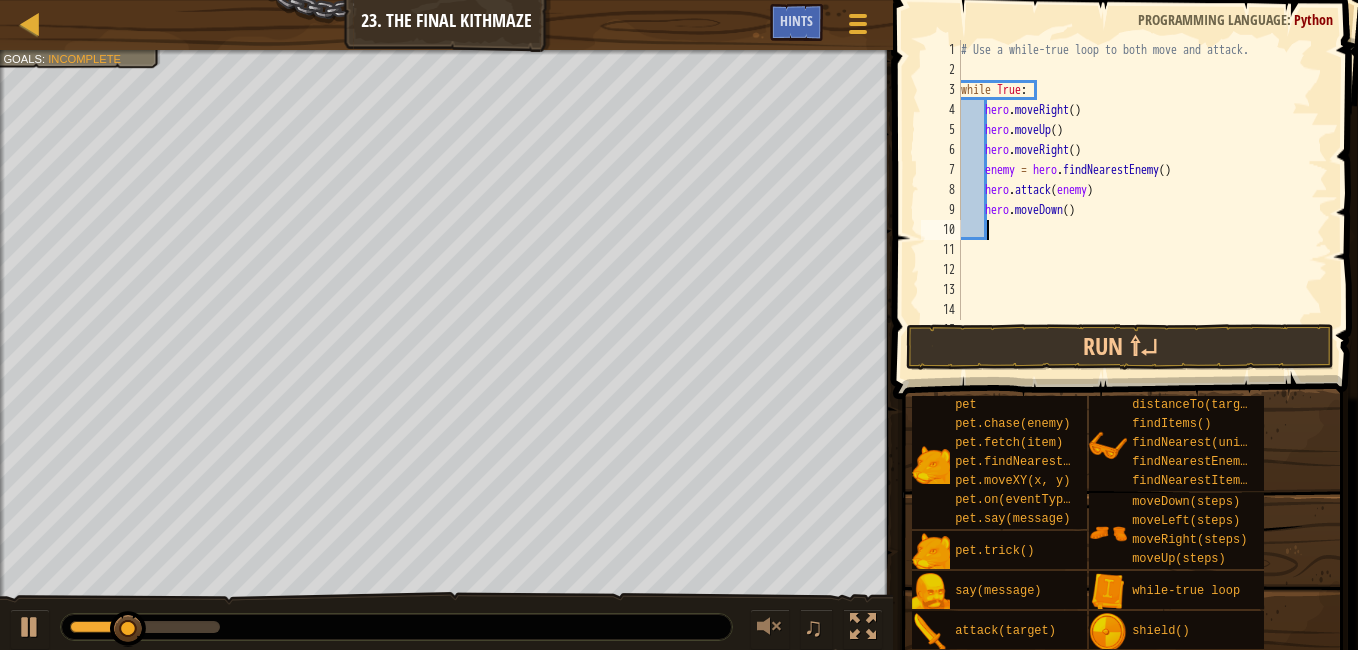 click on "# Use a while-true loop to both move and attack. while   True :      hero . moveRight ( )      hero . moveUp ( )      hero . moveRight ( )      enemy   =   hero . findNearestEnemy ( )      hero . attack ( enemy )      hero . moveDown ( )" at bounding box center (1135, 200) 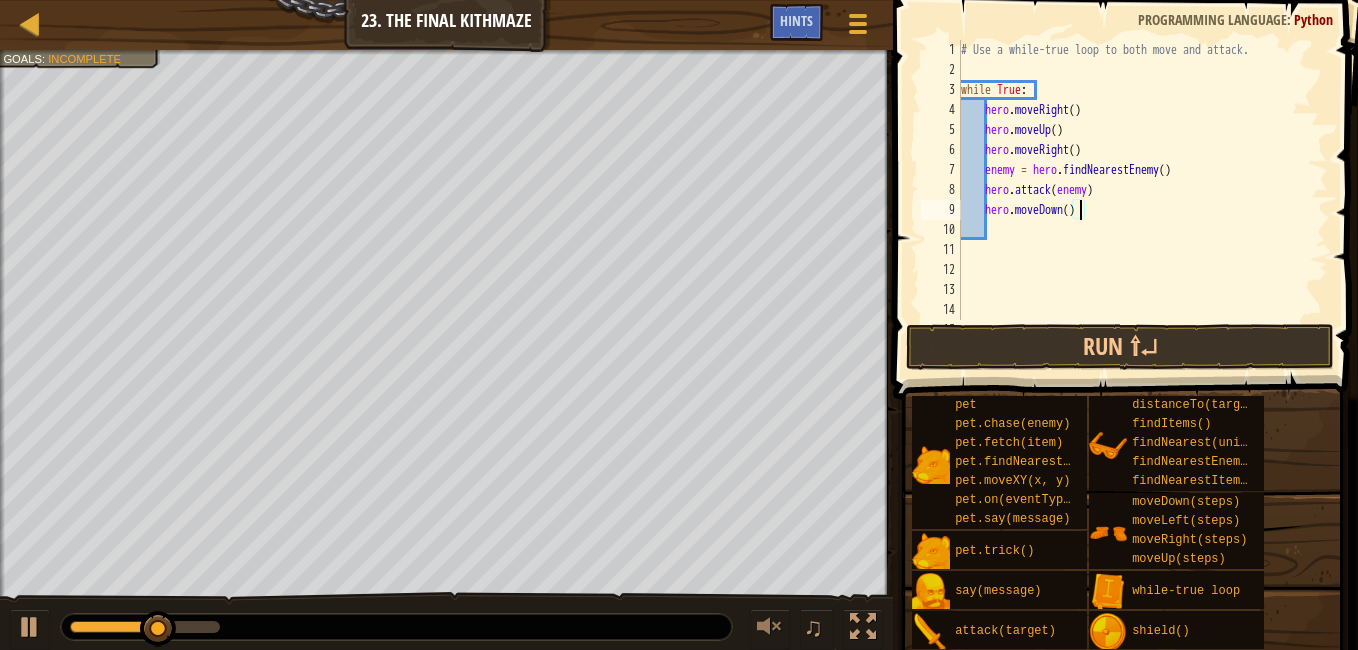 type on "hero.moveDown(2)" 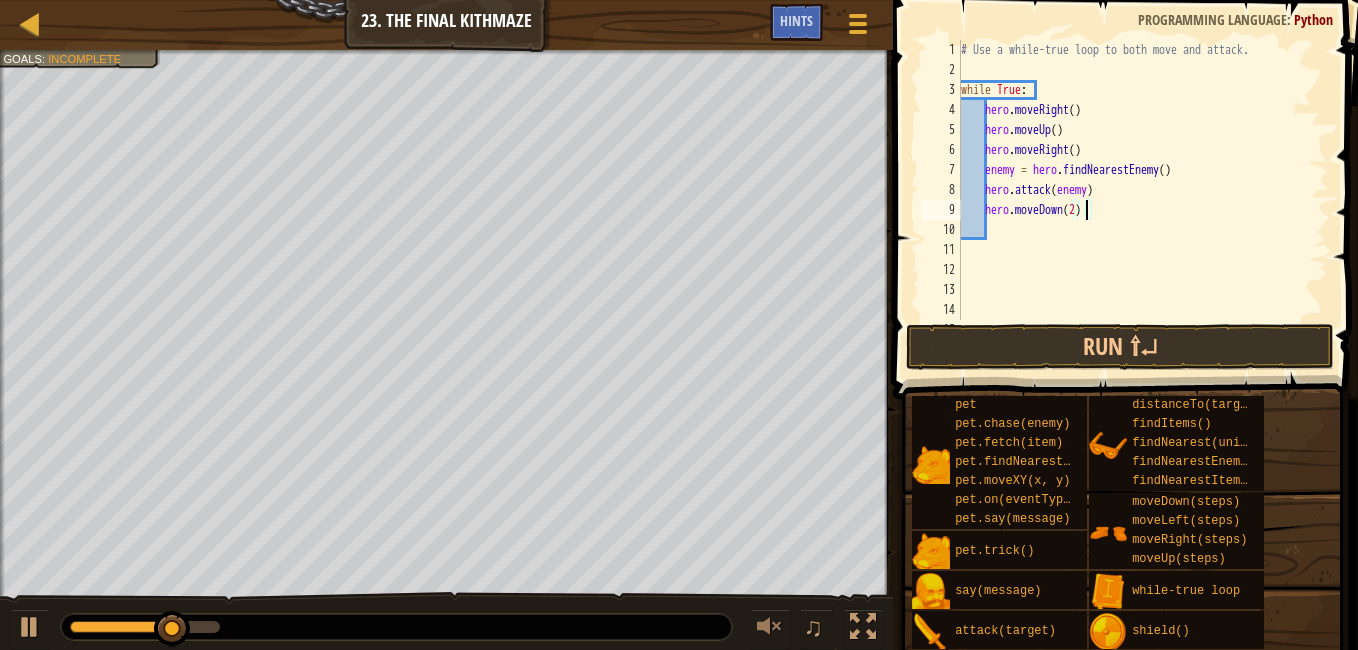 click on "# Use a while-true loop to both move and attack. while   True :      hero . moveRight ( )      hero . moveUp ( )      hero . moveRight ( )      enemy   =   hero . findNearestEnemy ( )      hero . attack ( enemy )      hero . moveDown ( [NUMBER] )" at bounding box center [1135, 200] 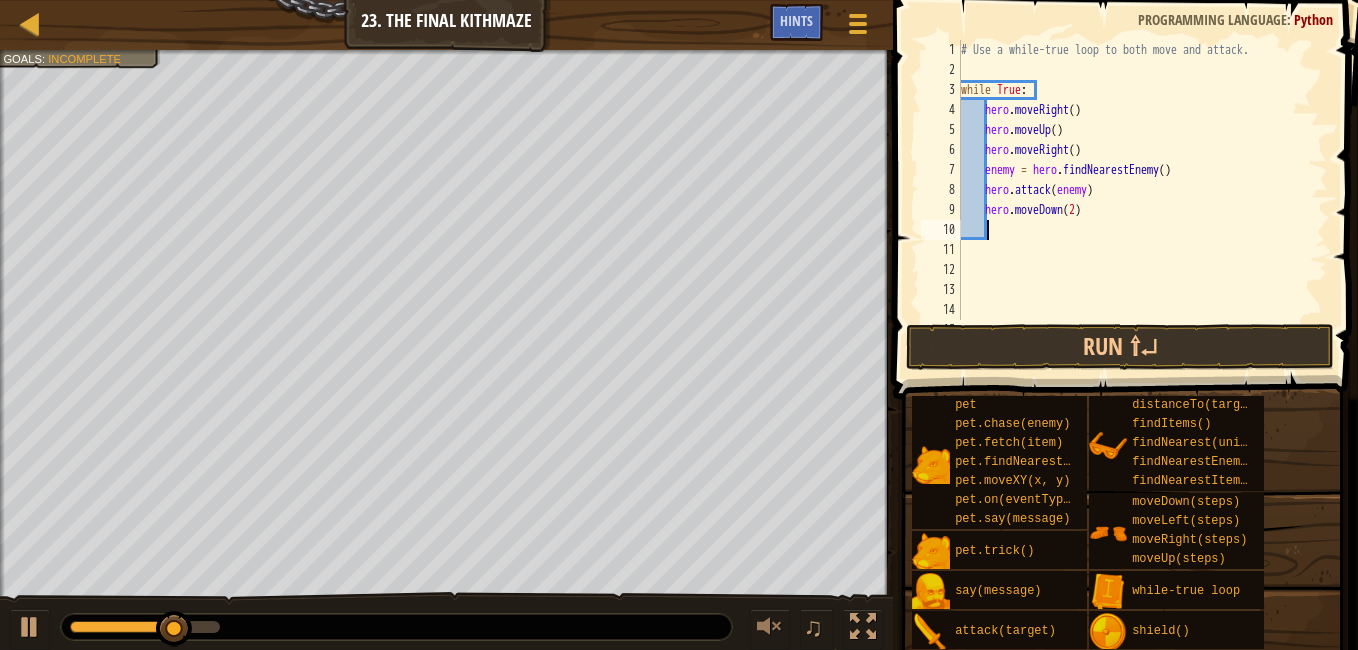 scroll, scrollTop: 9, scrollLeft: 1, axis: both 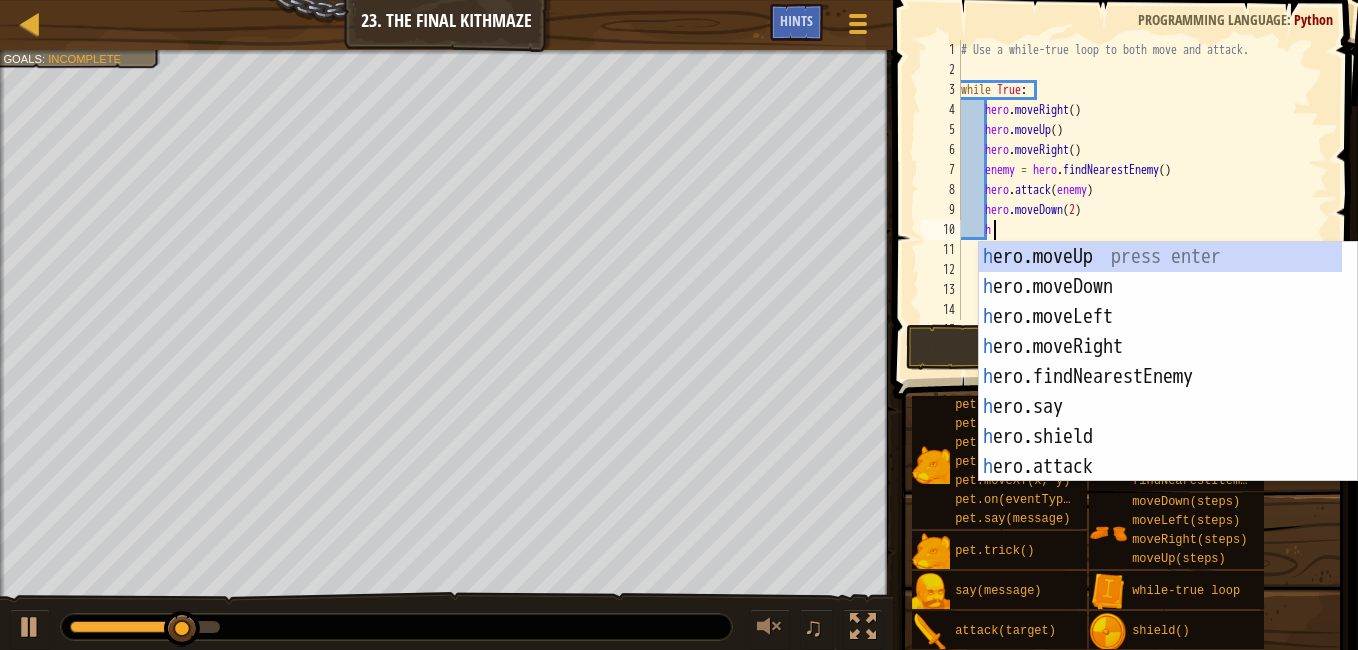 type on "h" 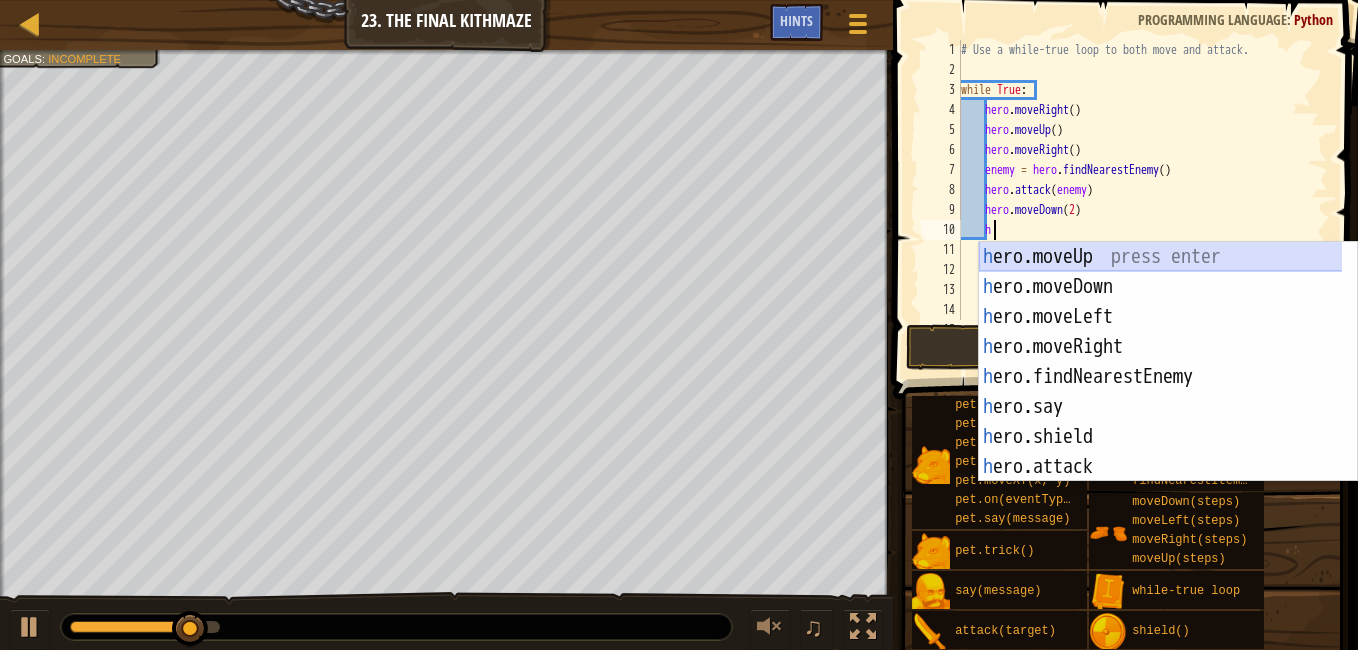 click on "h ero.moveUp press enter h ero.moveDown press enter h ero.moveLeft press enter h ero.moveRight press enter h ero.findNearestEnemy press enter h ero.say press enter h ero.shield press enter h ero.attack press enter h ero.findItems press enter" at bounding box center (1168, 392) 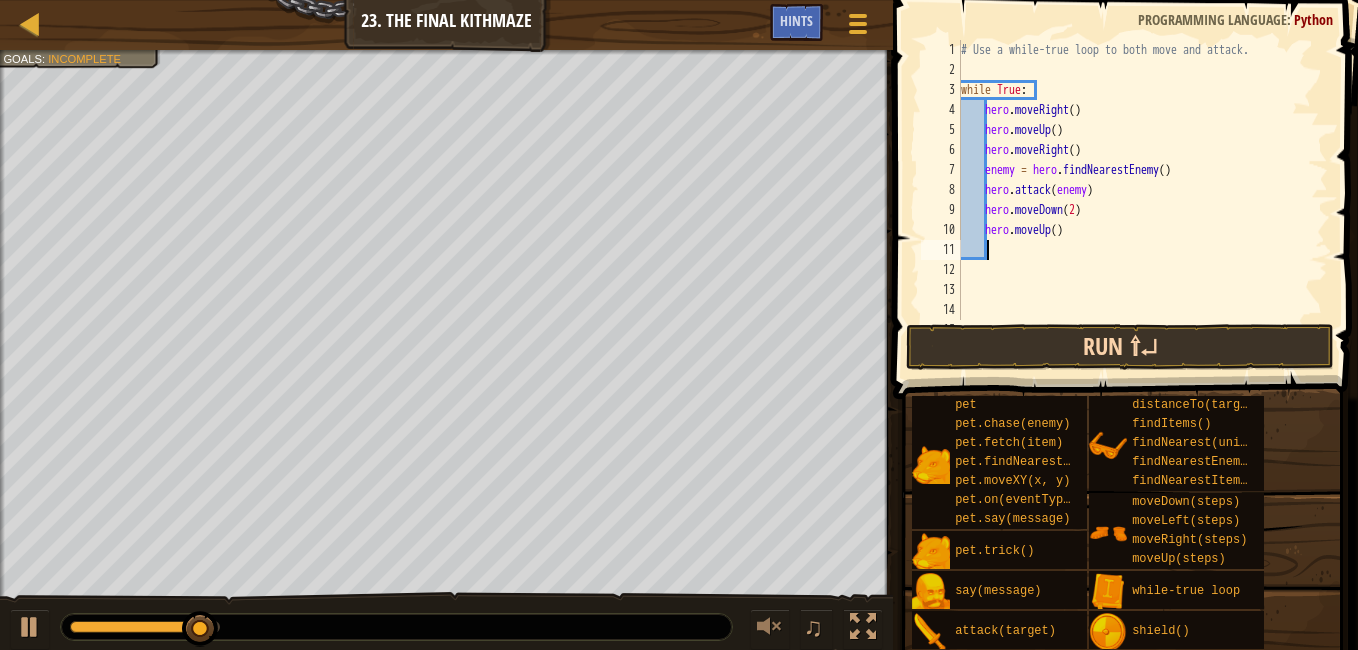type 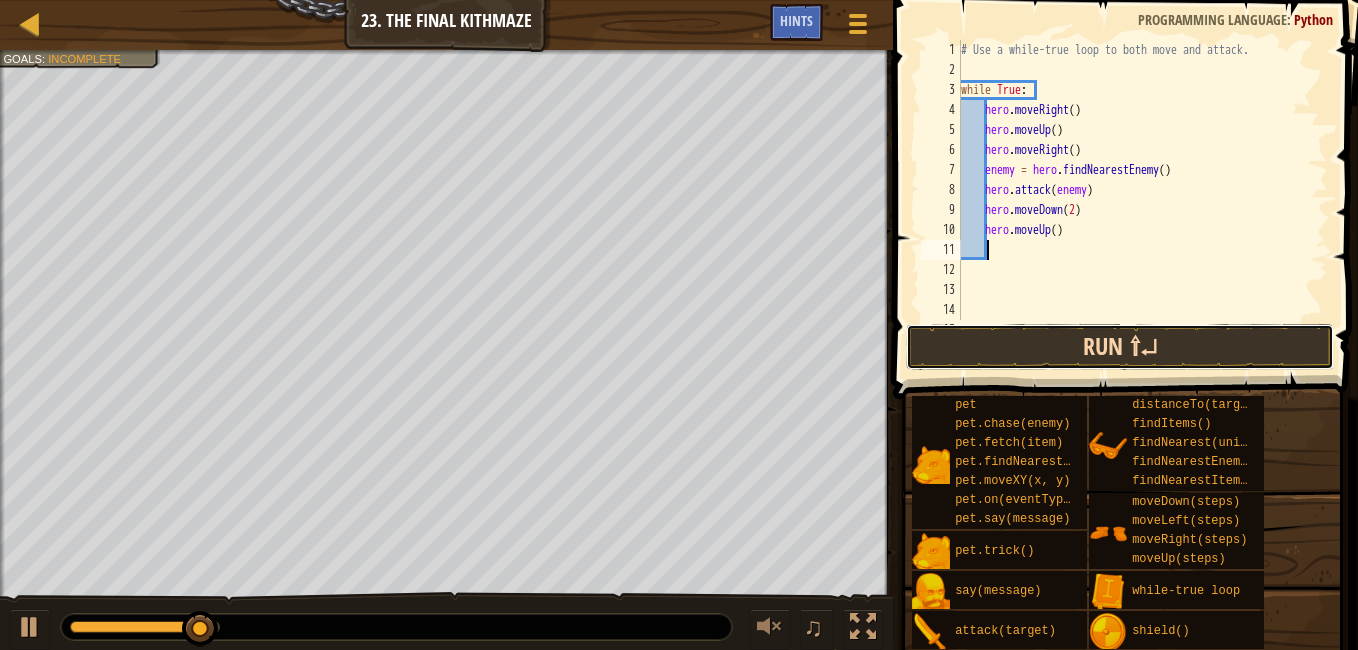 click on "Run ⇧↵" at bounding box center (1120, 347) 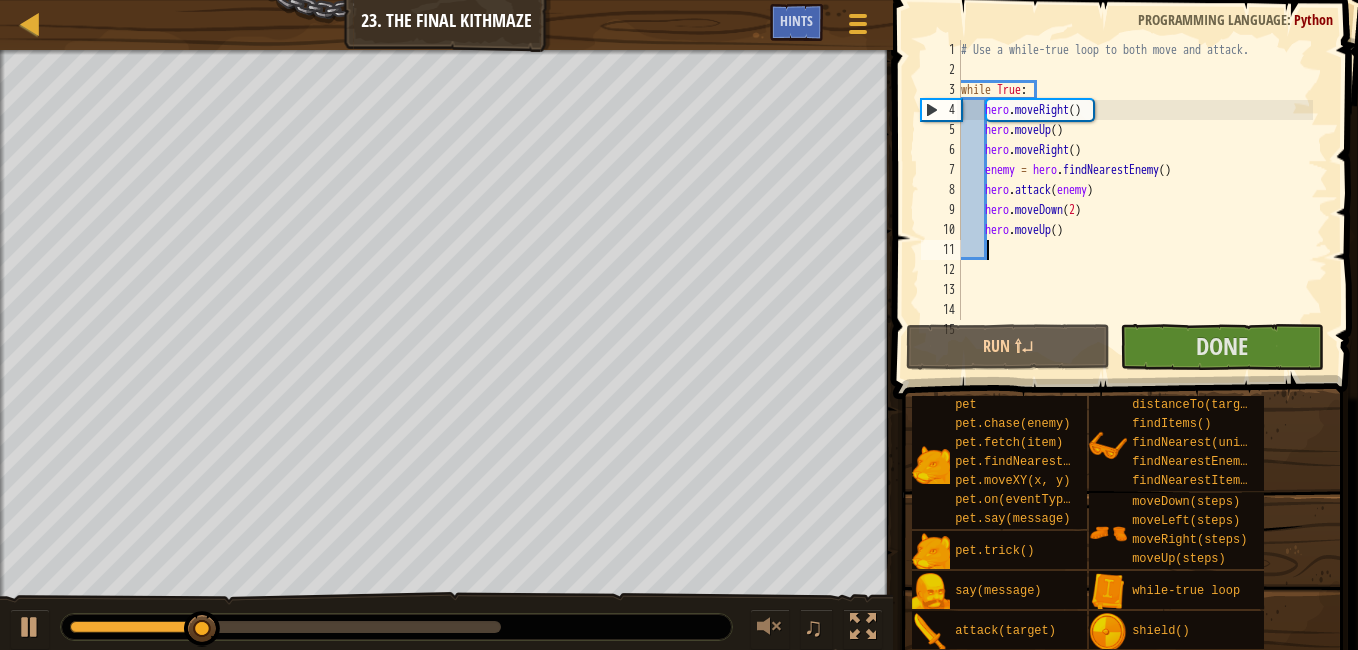 click at bounding box center (285, 627) 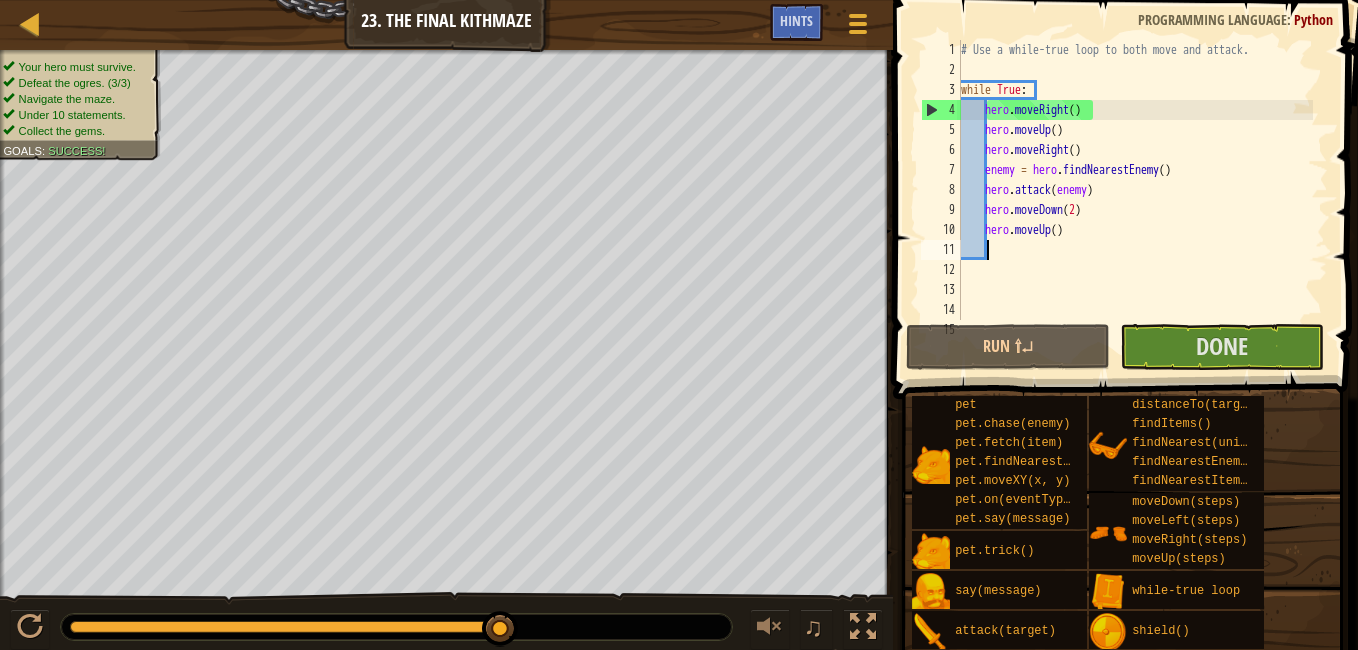 drag, startPoint x: 497, startPoint y: 628, endPoint x: 578, endPoint y: 632, distance: 81.09871 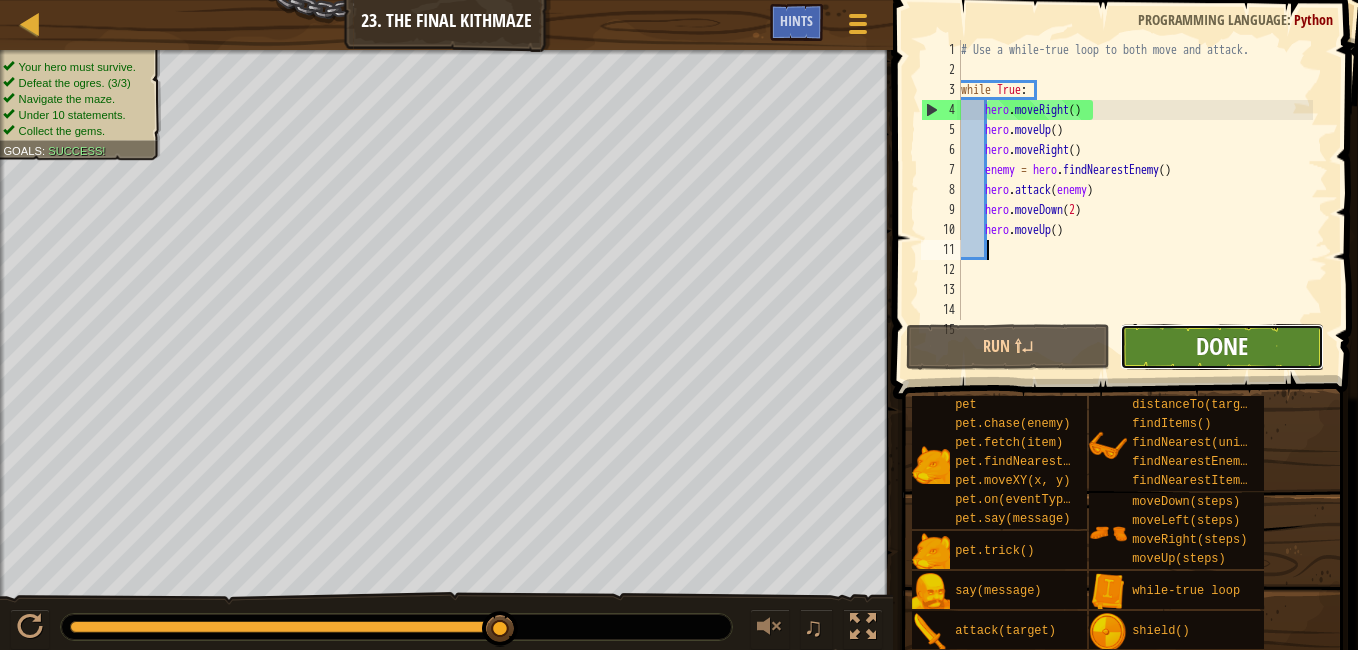 click on "Done" at bounding box center [1222, 346] 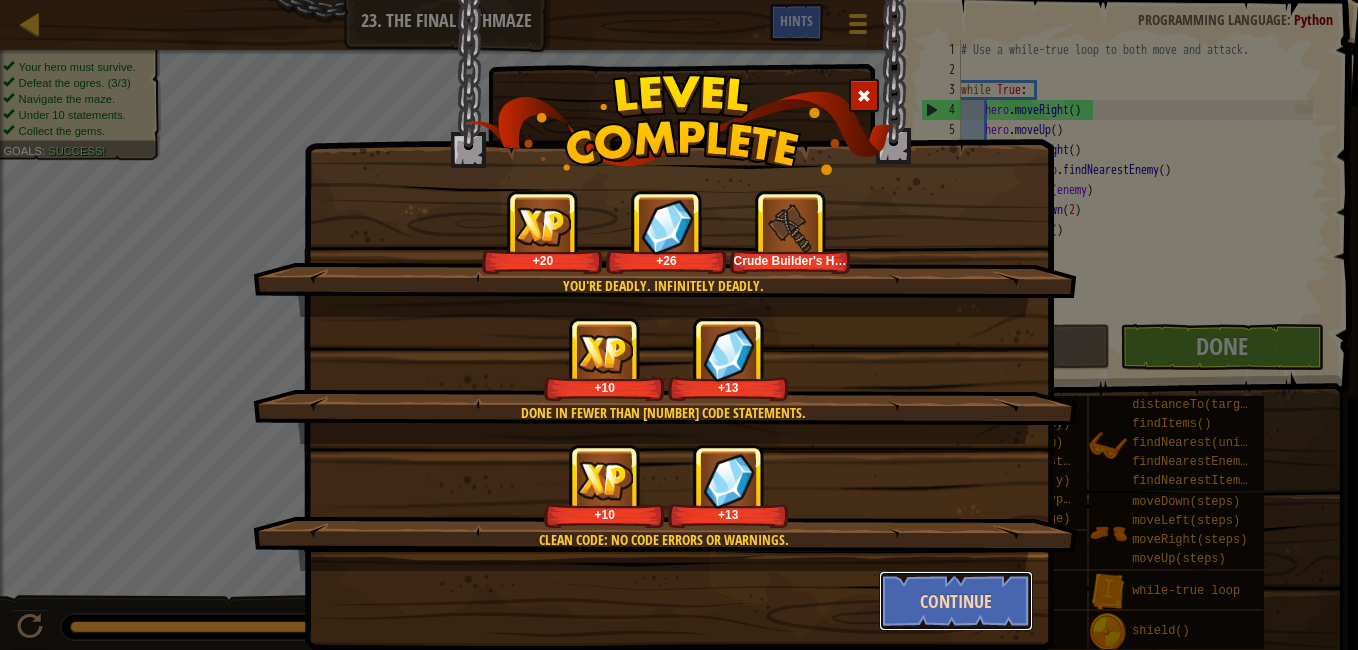 click on "Continue" at bounding box center (956, 601) 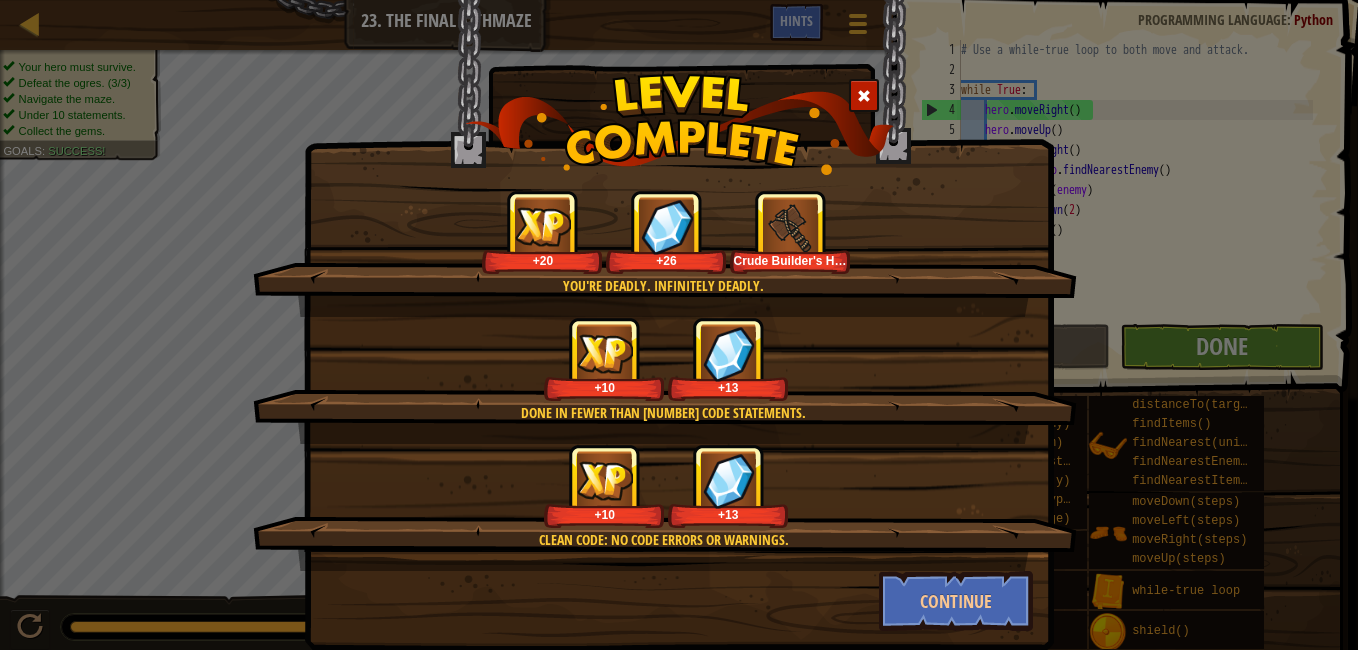 click on "You're deadly. Infinitely deadly. +[NUMBER] +[NUMBER] Crude Builder's Hammer Done in fewer than [NUMBER] code statements. +[NUMBER] +[NUMBER] Clean code: no code errors or warnings. +[NUMBER] +[NUMBER] Continue" at bounding box center [679, 325] 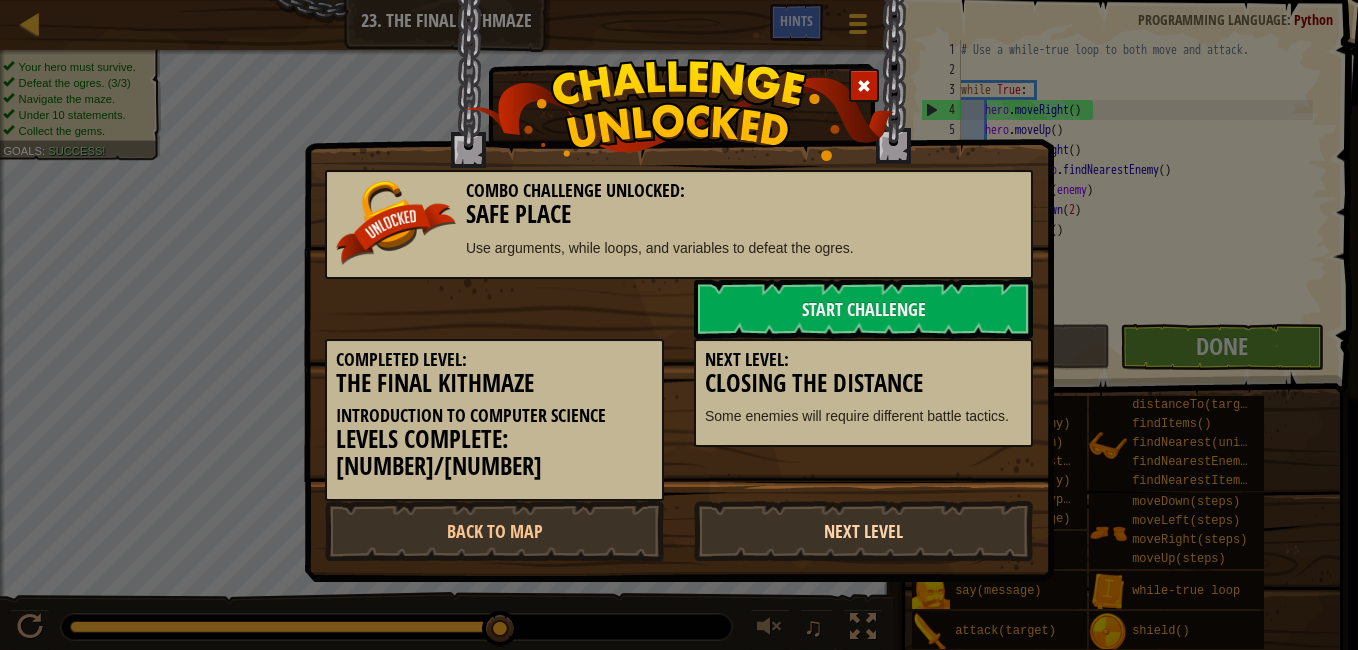 click on "Next Level" at bounding box center (863, 531) 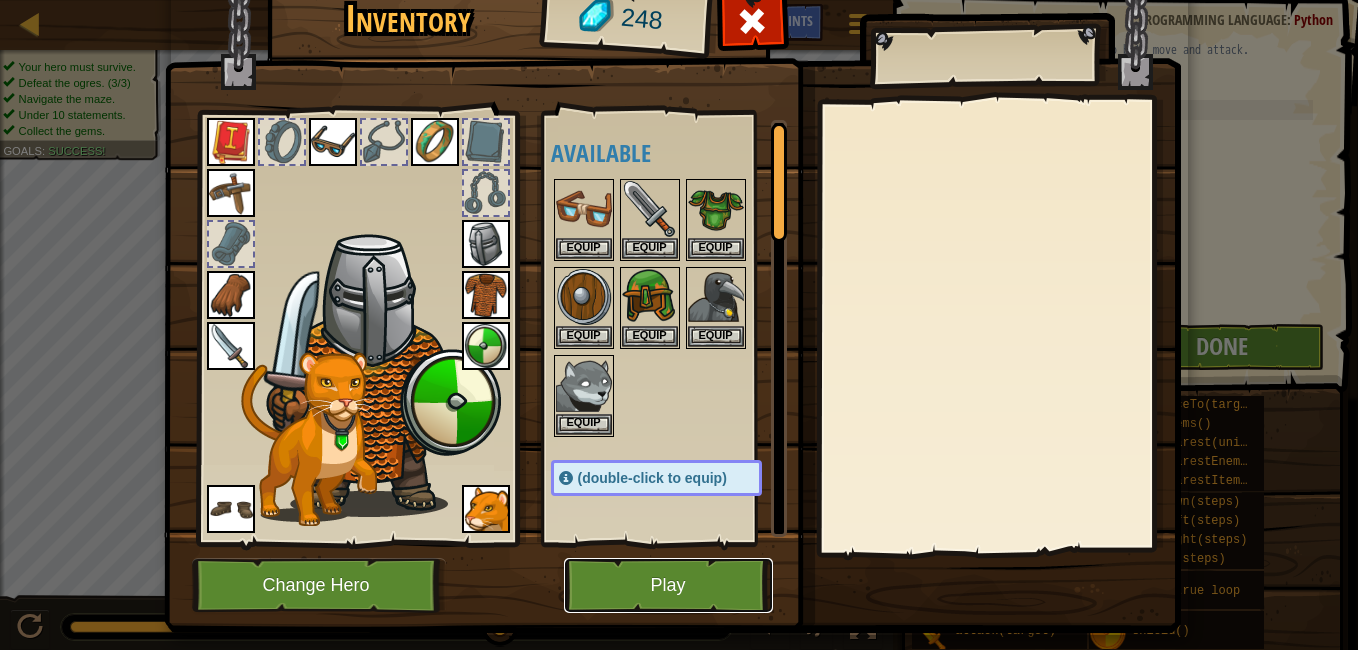 click on "Play" at bounding box center [668, 585] 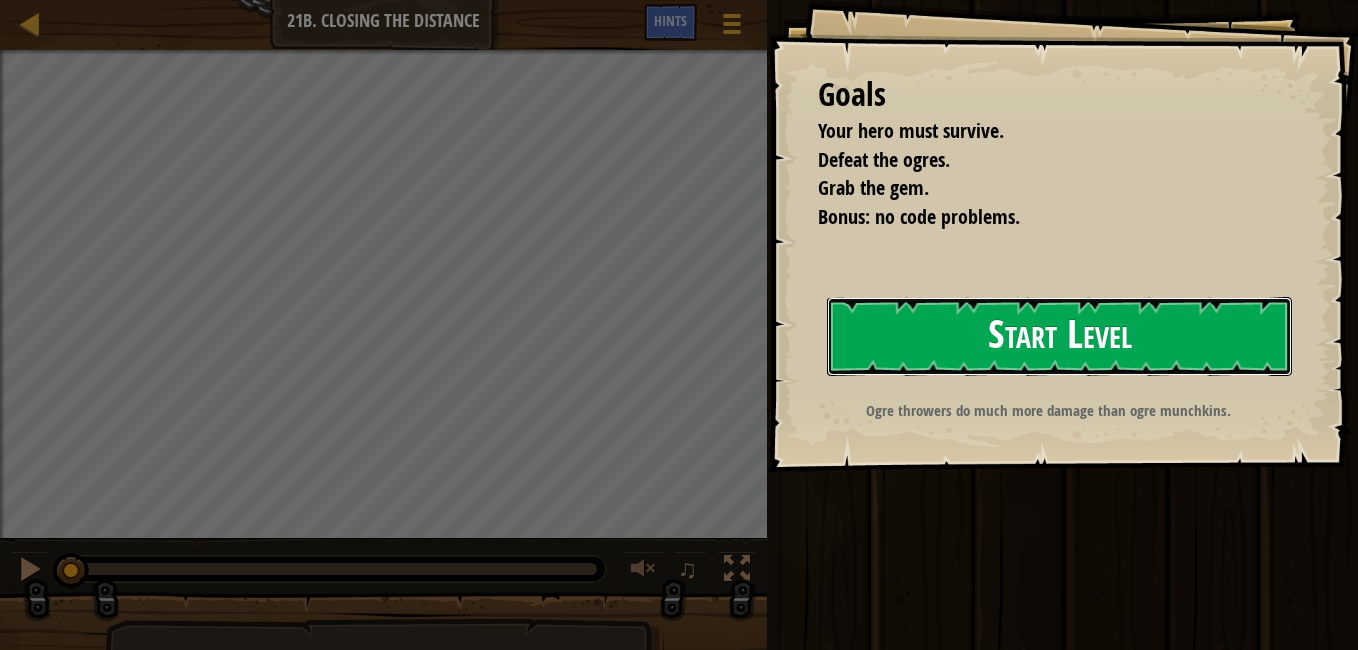 click on "Start Level" at bounding box center (1059, 336) 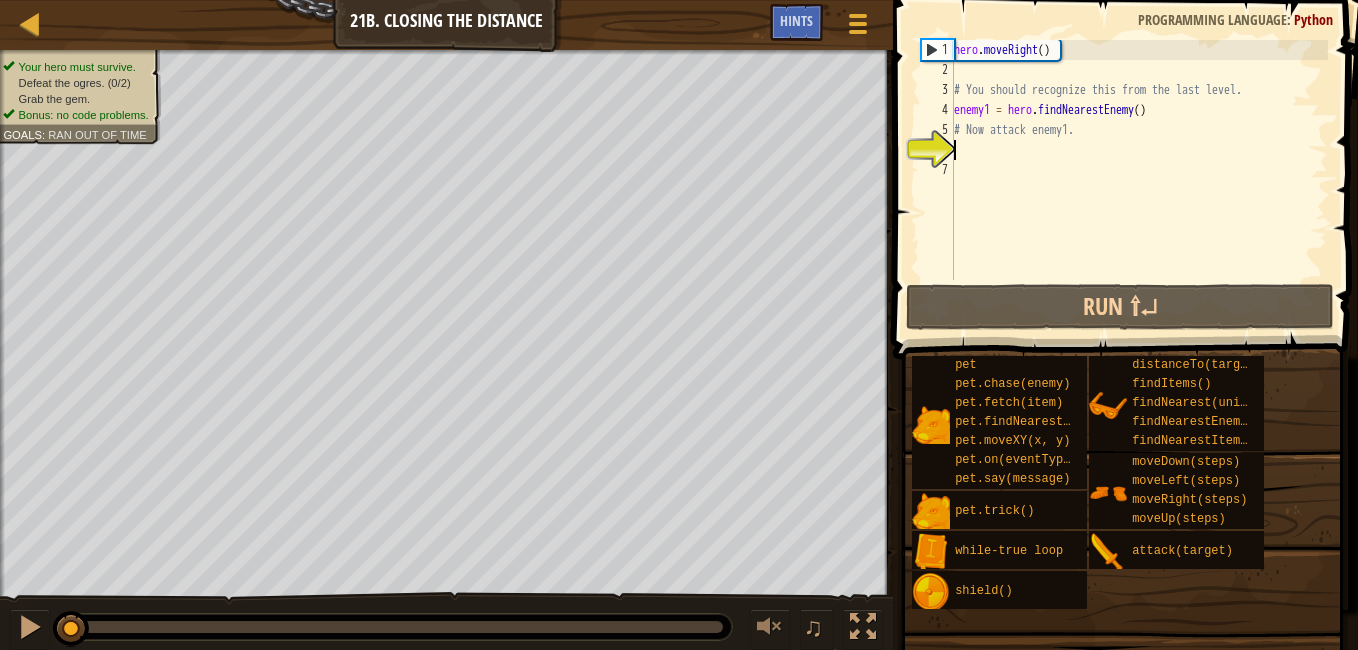 click on "hero . moveRight ( ) # You should recognize this from the last level. enemy1   =   hero . findNearestEnemy ( ) # Now attack enemy1." at bounding box center [1139, 180] 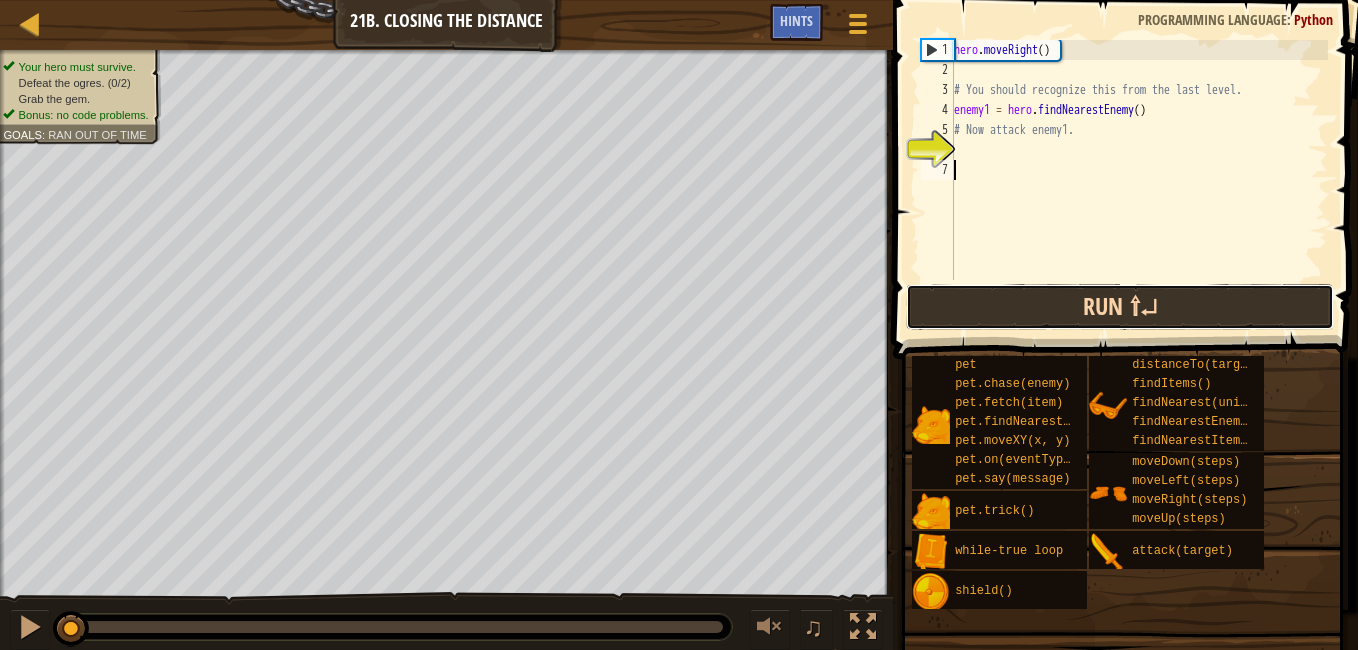 click on "Run ⇧↵" at bounding box center (1120, 307) 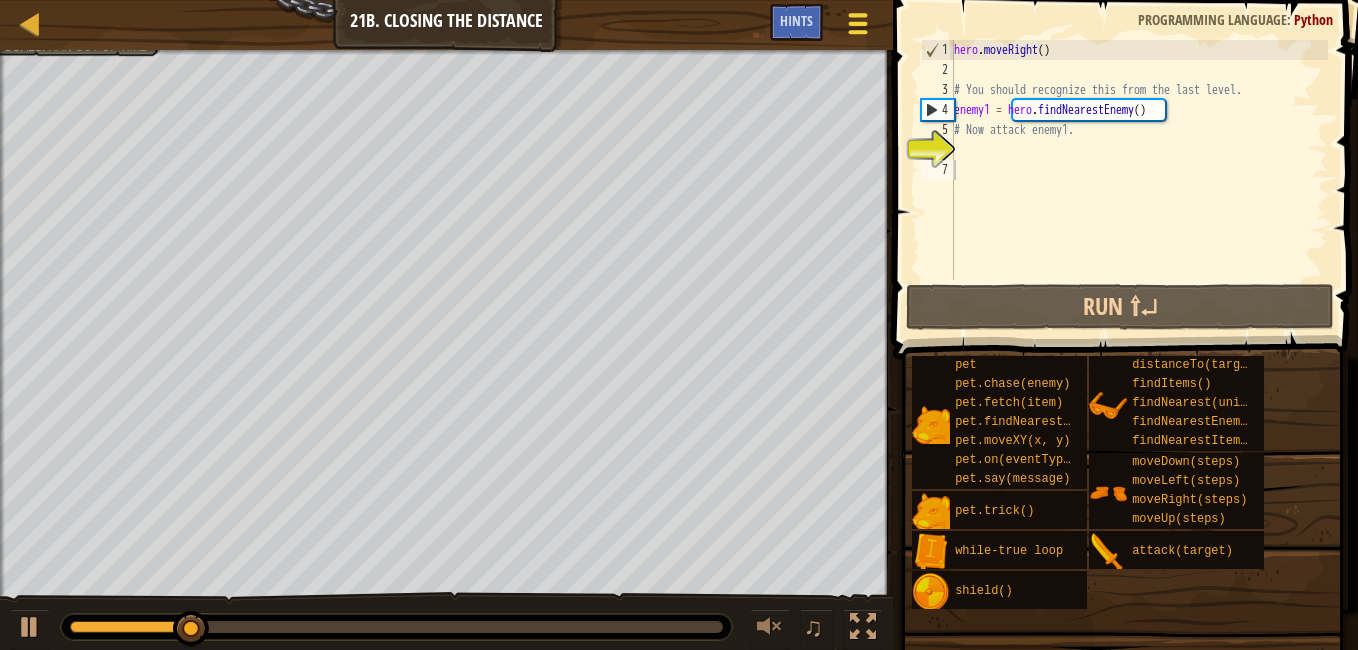 click at bounding box center [857, 23] 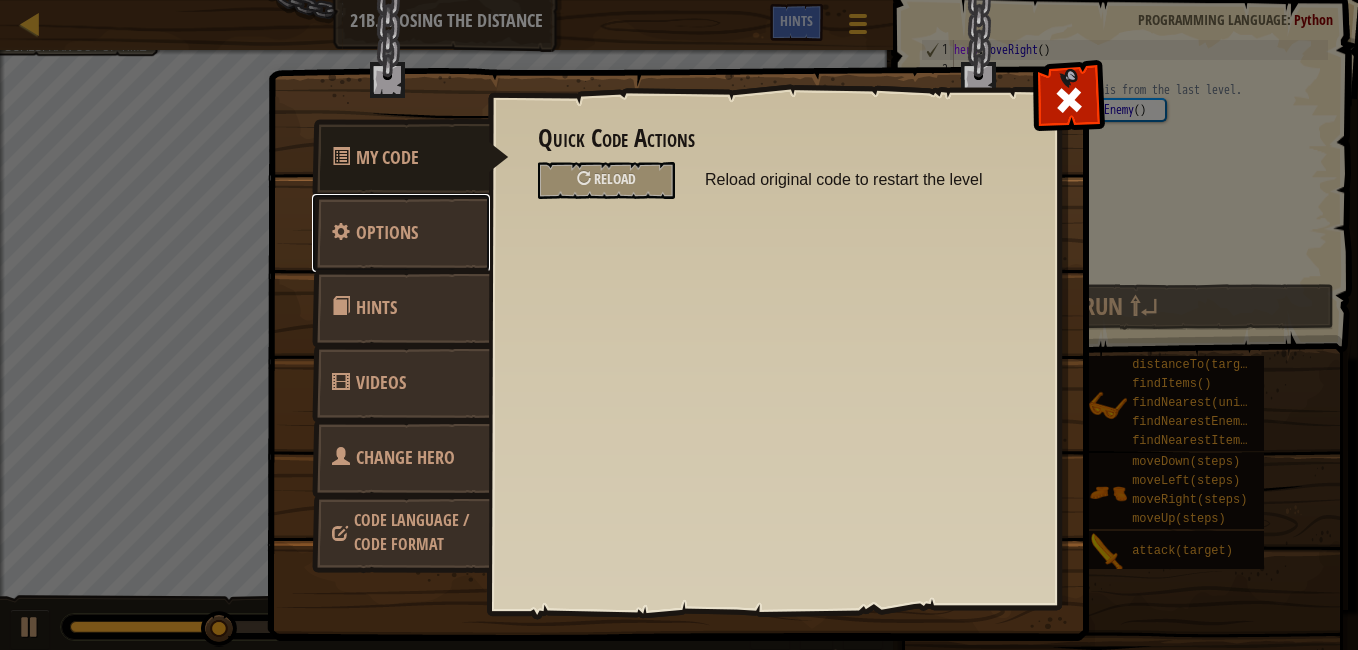 click on "Options" at bounding box center [401, 233] 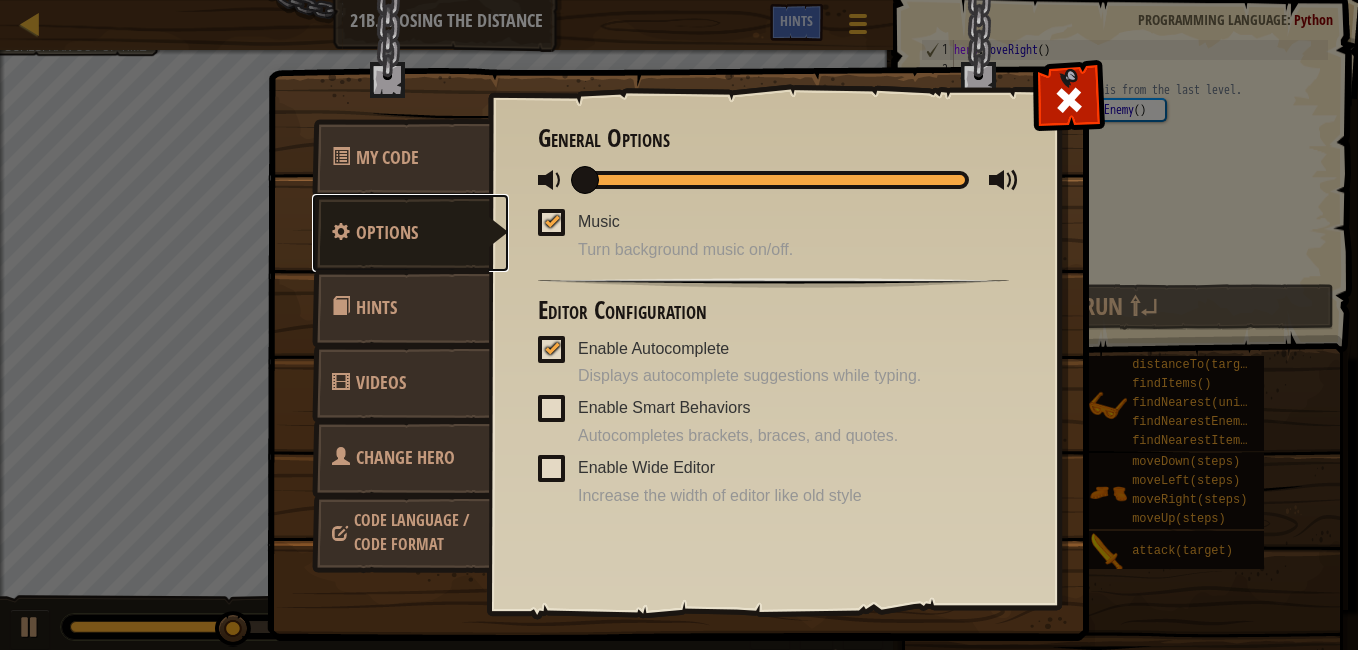click on "Options" at bounding box center (410, 233) 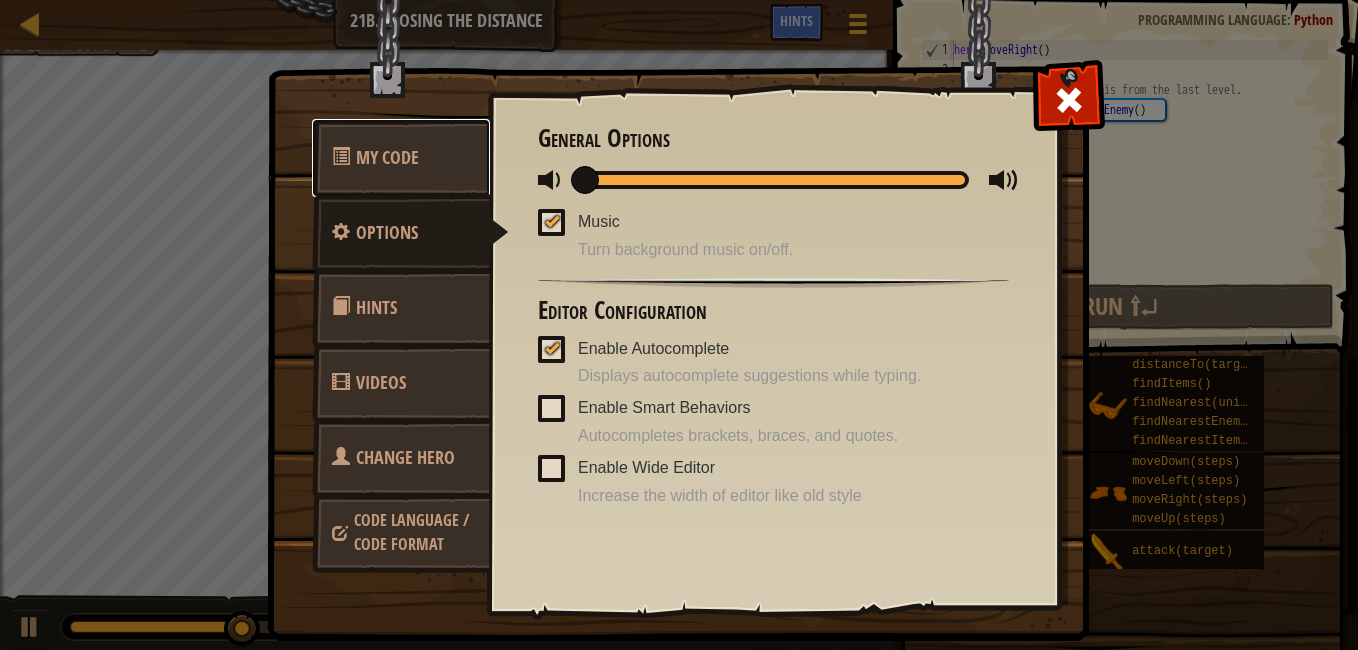 click on "My Code" at bounding box center [401, 158] 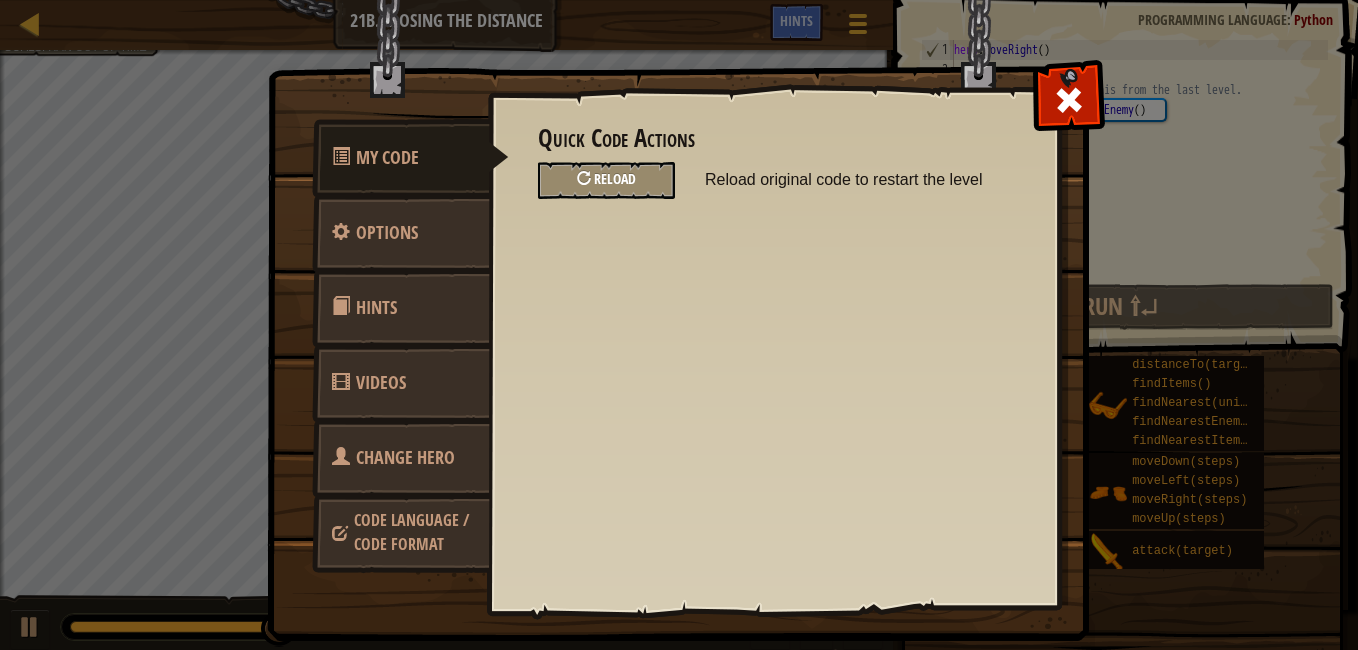 click on "Reload" at bounding box center [606, 180] 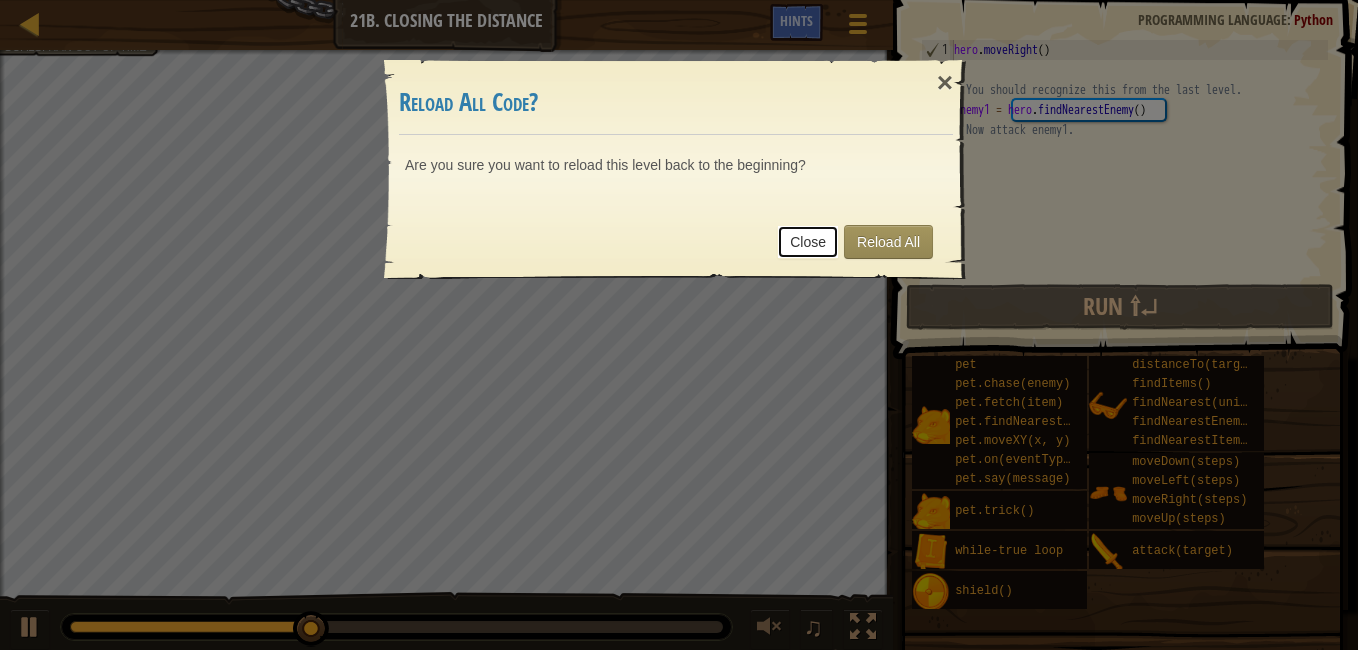 click on "Close" at bounding box center [808, 242] 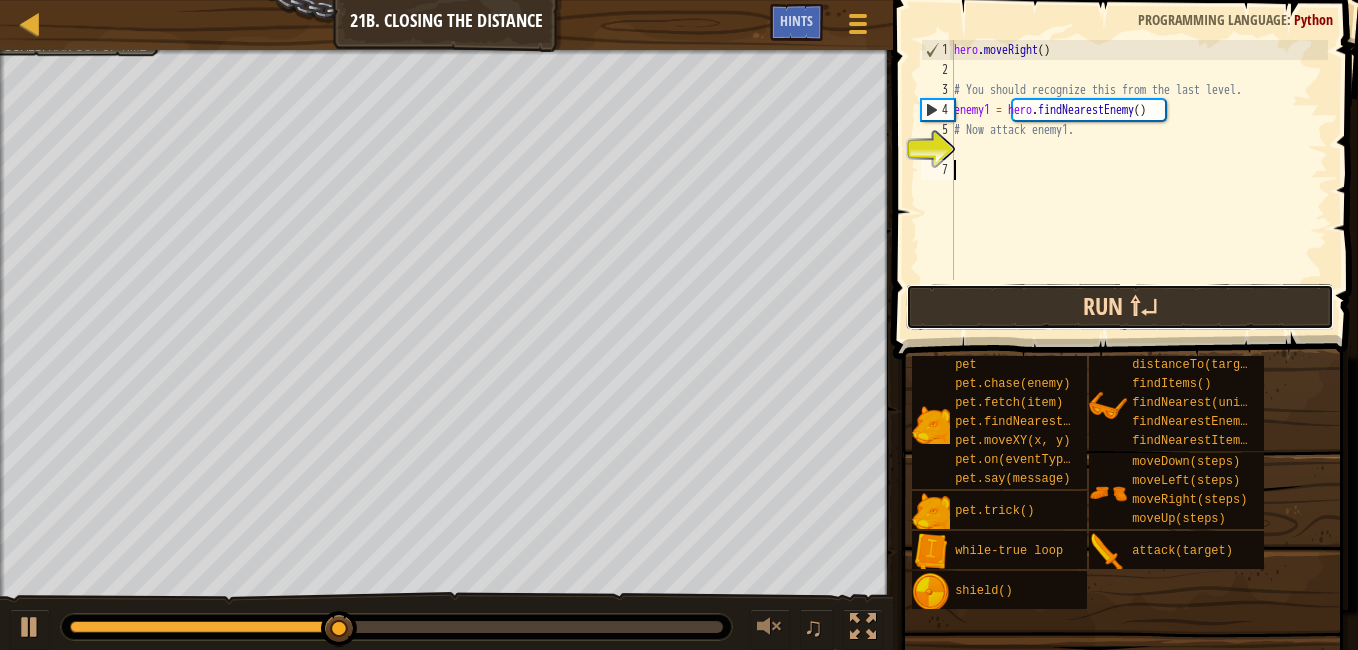 click on "Run ⇧↵" at bounding box center [1120, 307] 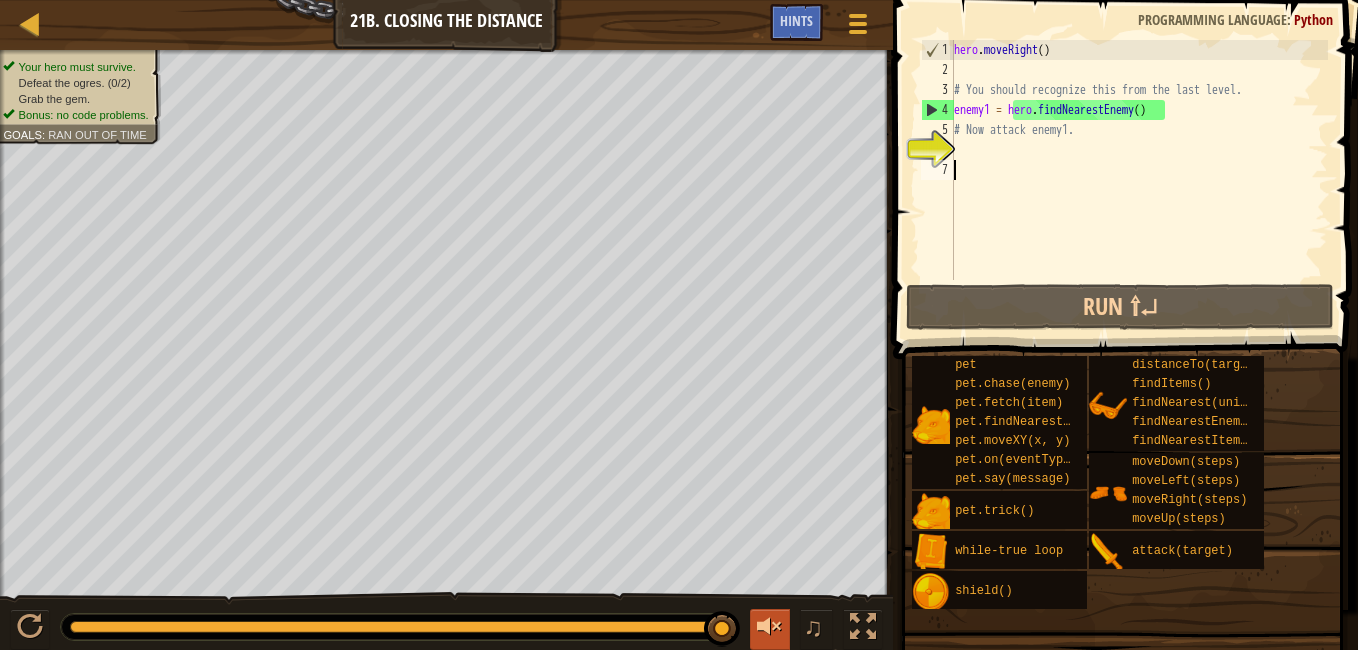 drag, startPoint x: 238, startPoint y: 620, endPoint x: 777, endPoint y: 625, distance: 539.0232 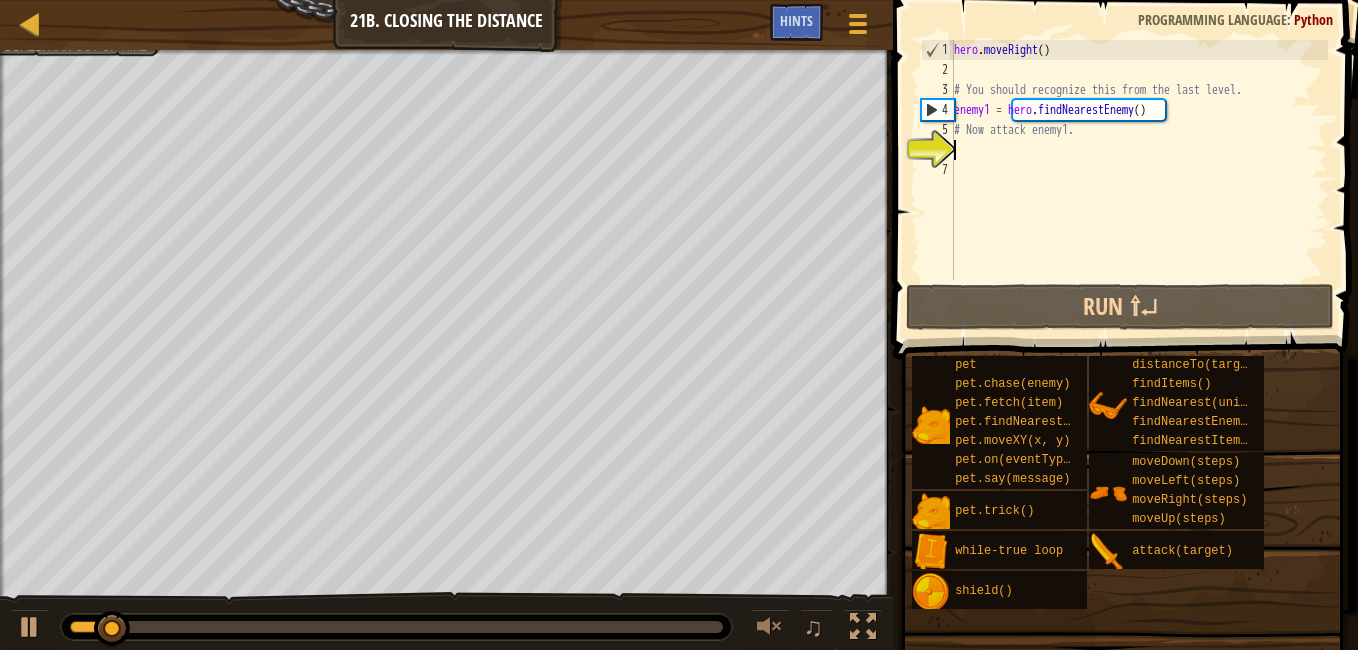 click on "hero . moveRight ( ) # You should recognize this from the last level. enemy1   =   hero . findNearestEnemy ( ) # Now attack enemy1." at bounding box center (1139, 180) 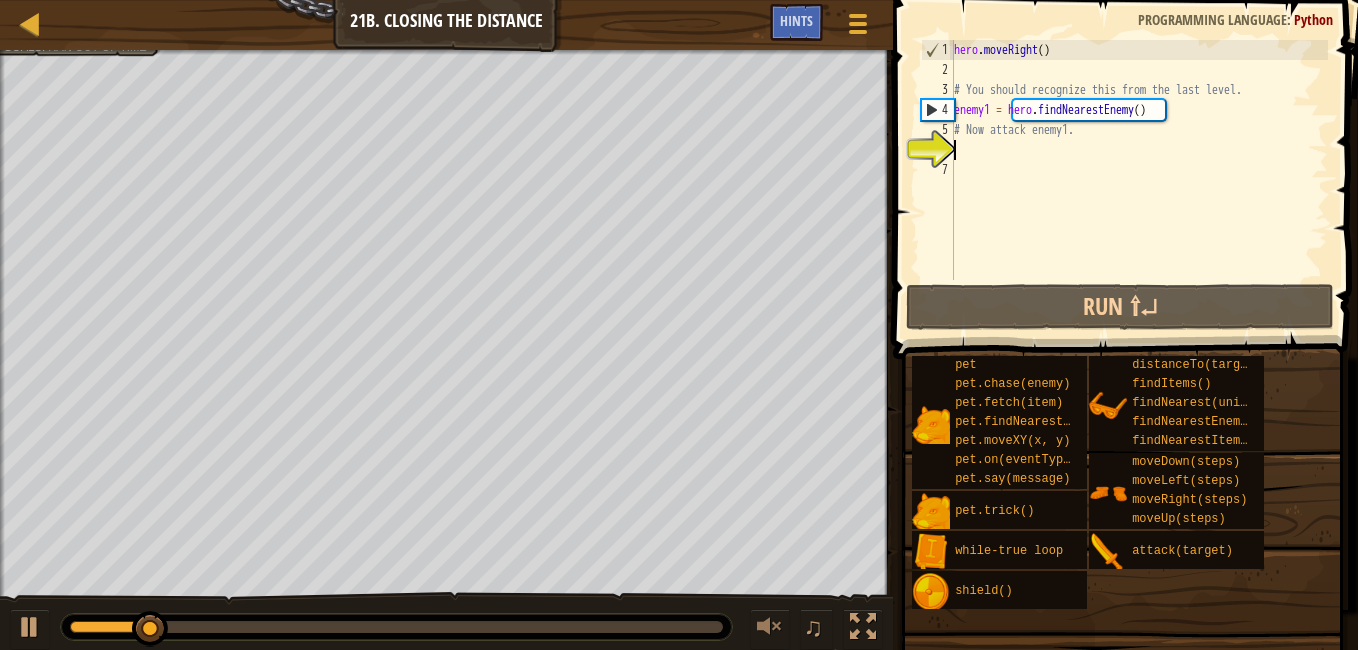 type on "h" 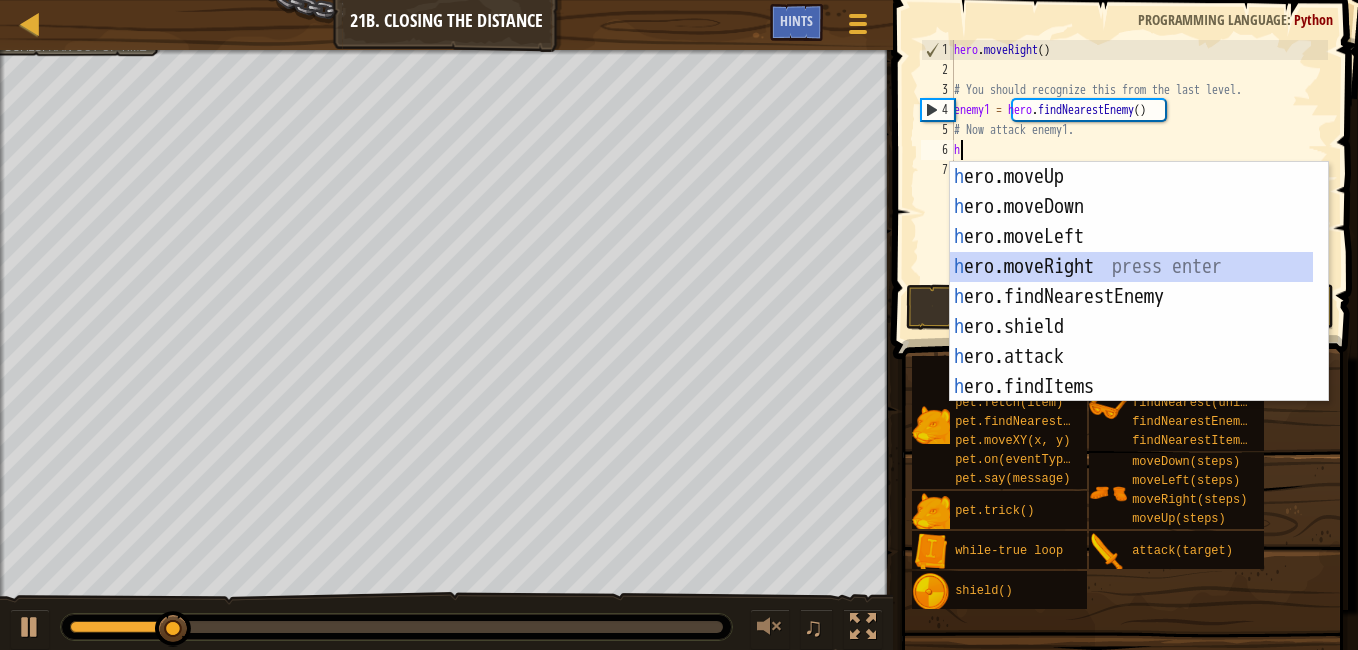 click on "h ero.moveUp press enter h ero.moveDown press enter h ero.moveLeft press enter h ero.moveRight press enter h ero.findNearestEnemy press enter h ero.shield press enter h ero.attack press enter h ero.findItems press enter h ero.distanceTo press enter" at bounding box center (1131, 312) 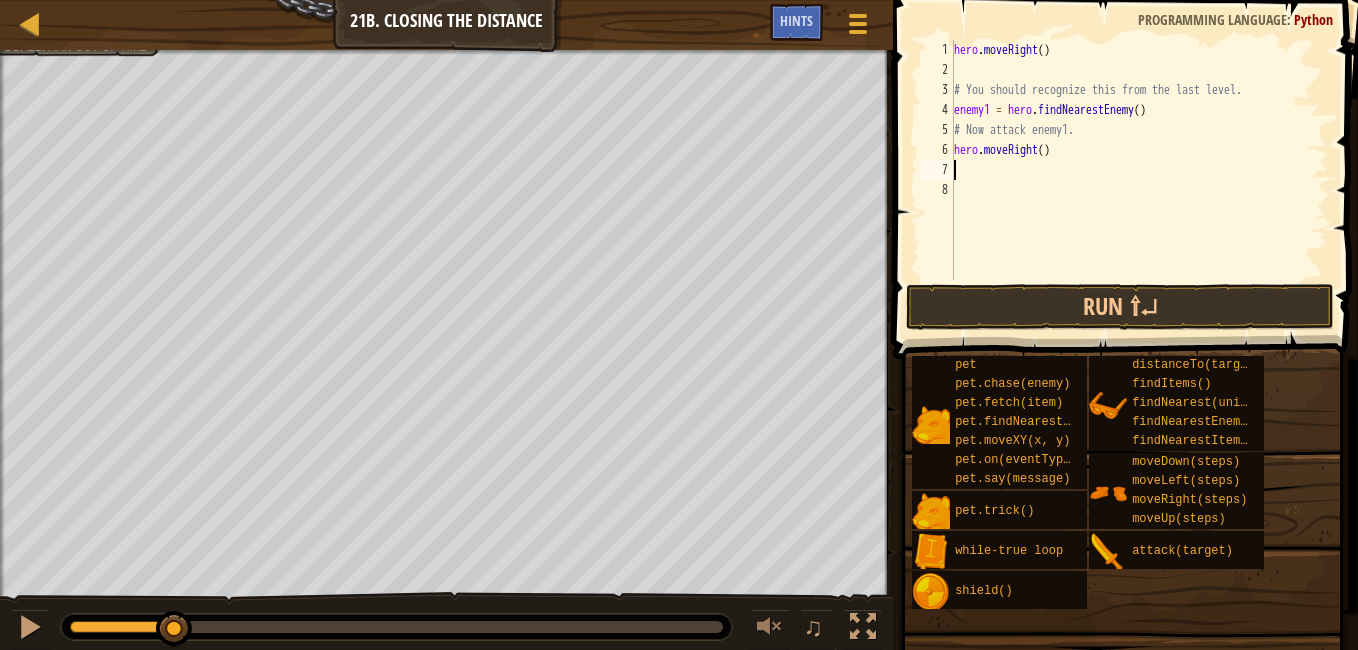 click on "hero . moveRight ( ) # You should recognize this from the last level. enemy1   =   hero . findNearestEnemy ( ) # Now attack enemy1. hero . moveRight ( )" at bounding box center [1139, 180] 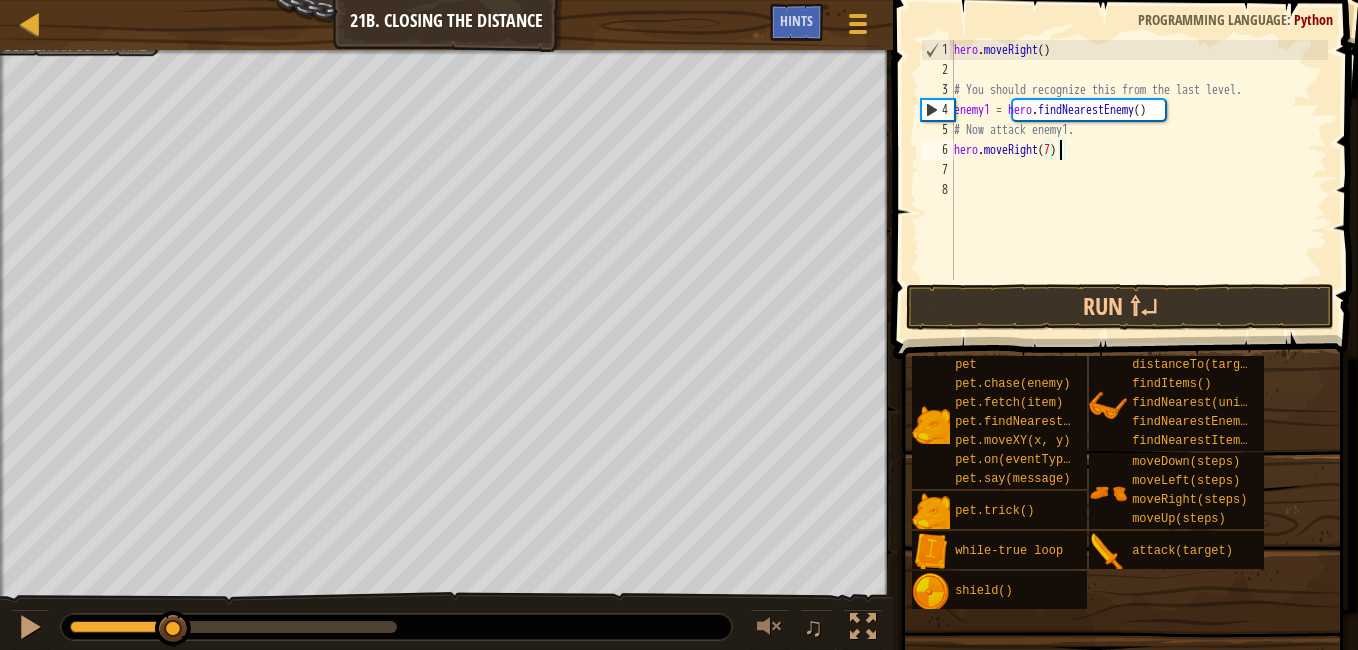 scroll, scrollTop: 9, scrollLeft: 8, axis: both 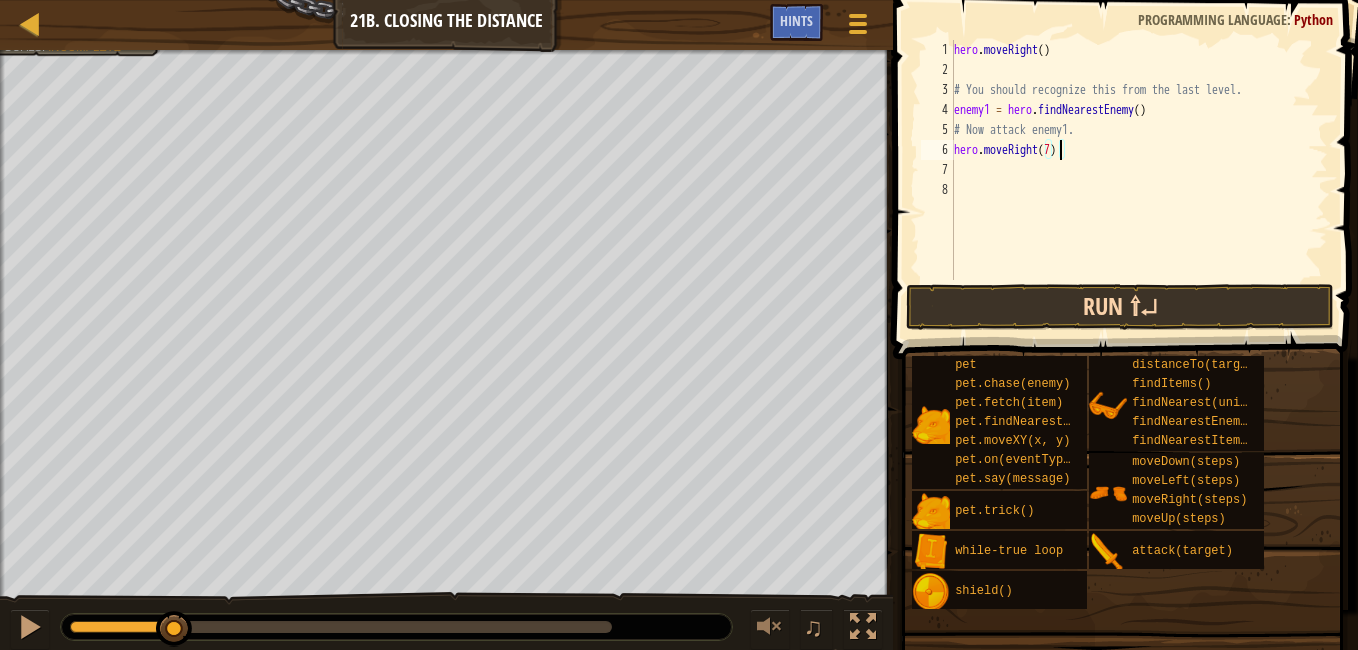 type on "hero.moveRight(7)" 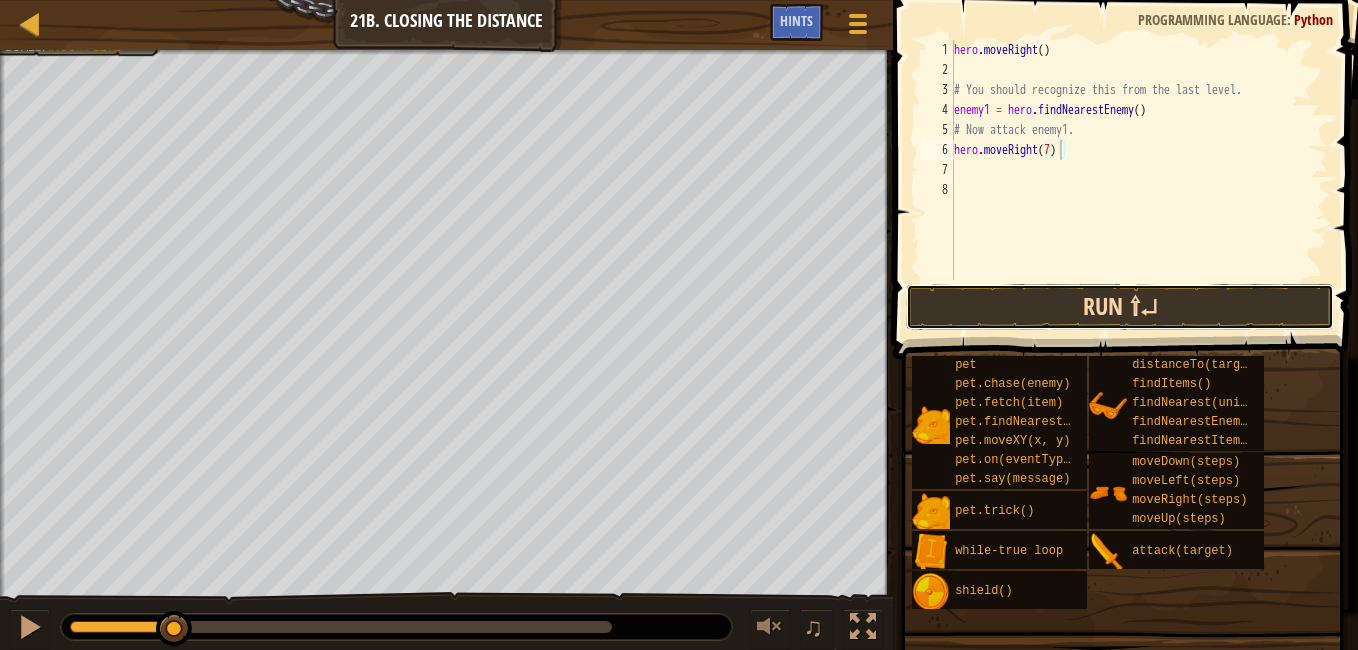 click on "Run ⇧↵" at bounding box center [1120, 307] 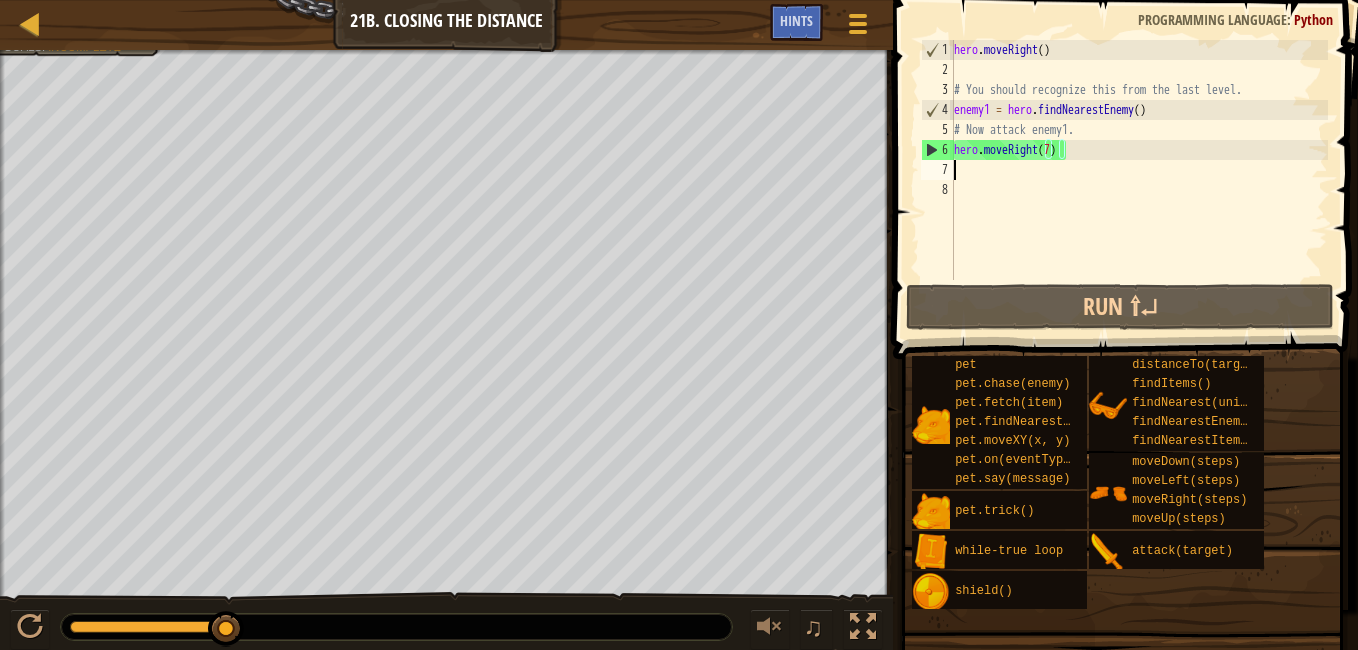 click on "hero . moveRight ( ) # You should recognize this from the last level. enemy1   =   hero . findNearestEnemy ( ) # Now attack enemy1. hero . moveRight ( [NUMBER] )" at bounding box center [1139, 180] 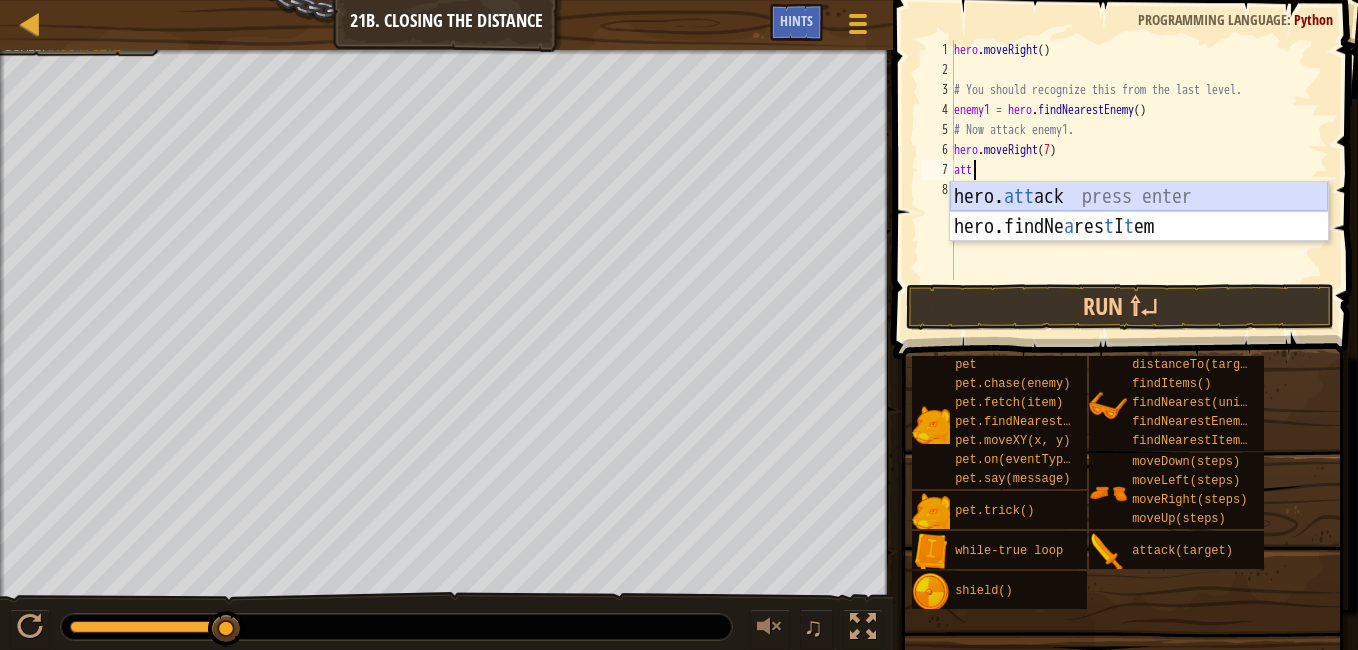click on "hero. att ack press enter hero.findNe a res t I t em press enter" at bounding box center [1139, 242] 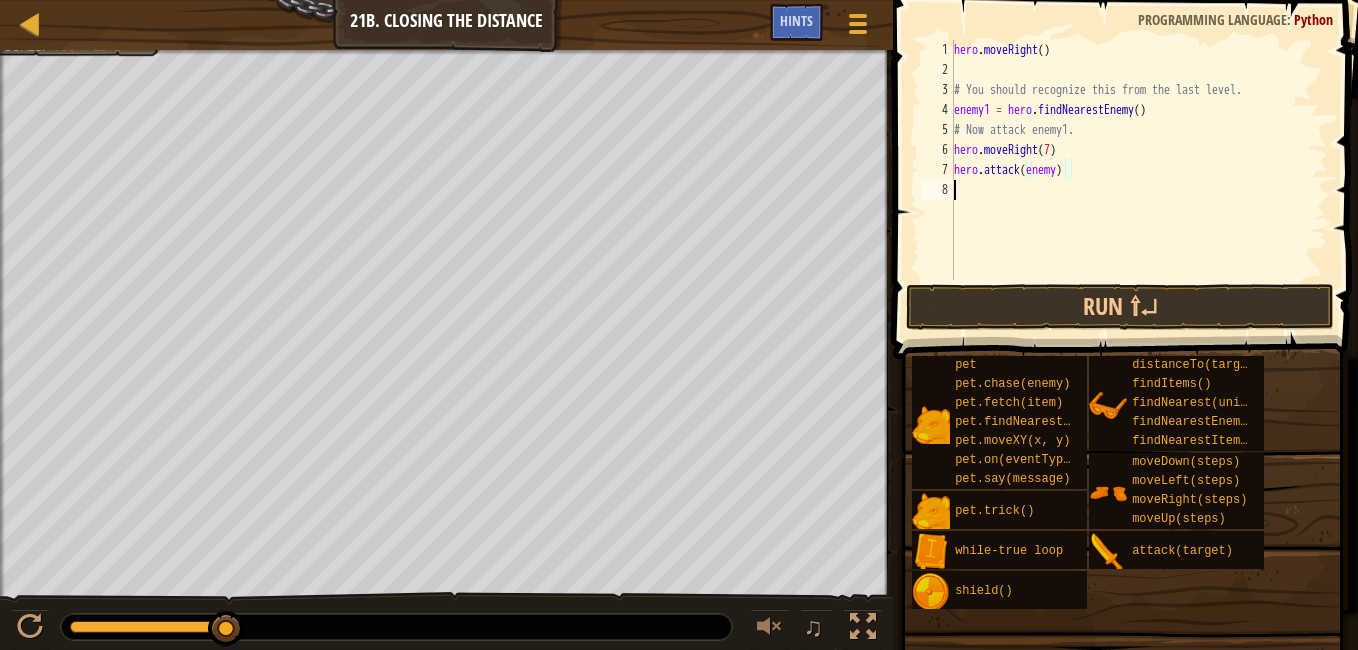 click on "hero . moveRight ( ) # You should recognize this from the last level. enemy1   =   hero . findNearestEnemy ( ) # Now attack enemy1. hero . moveRight ( [NUMBER] ) hero . attack ( enemy )" at bounding box center [1139, 180] 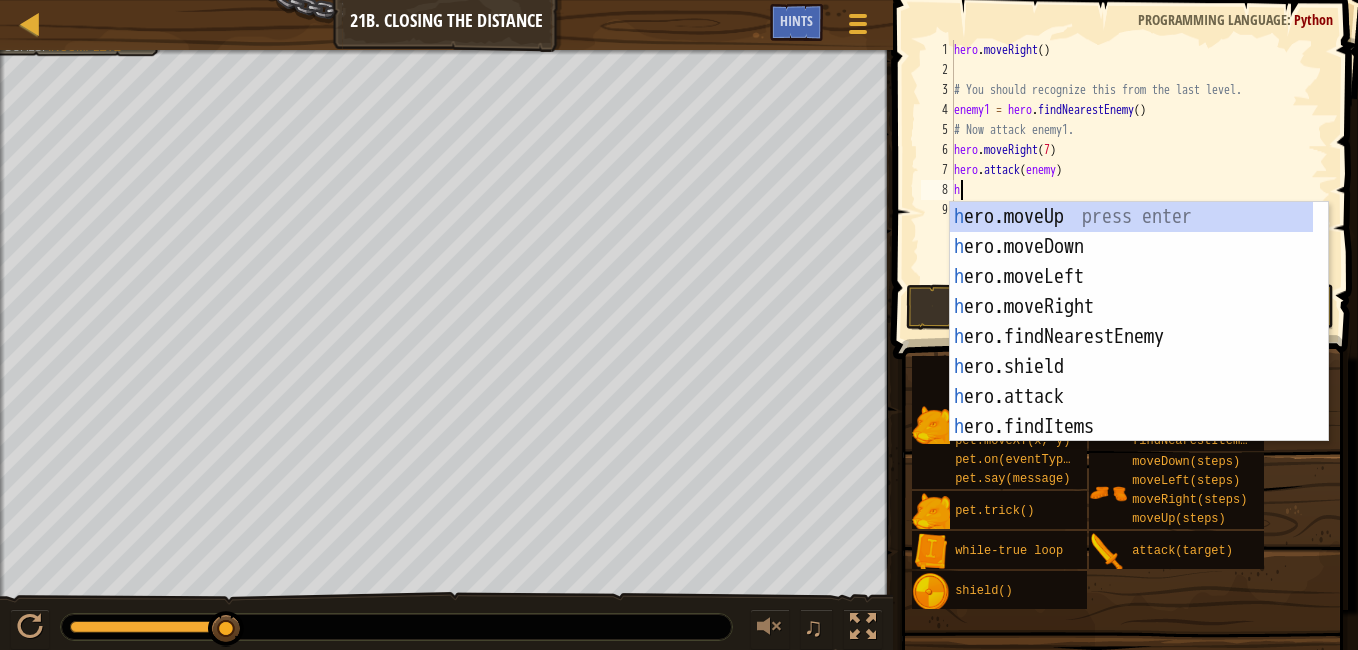 type on "he" 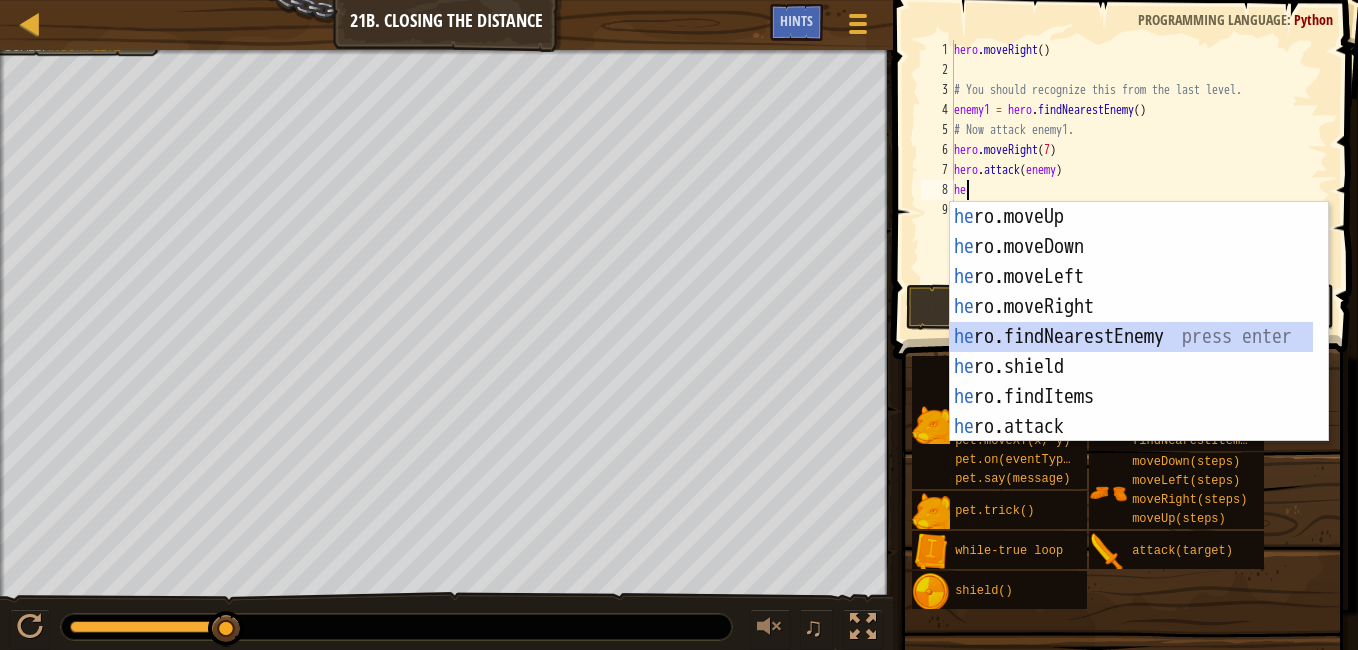 click on "he ro.moveUp press enter he ro.moveDown press enter he ro.moveLeft press enter he ro.moveRight press enter he ro.findNearestEnemy press enter he ro.shield press enter he ro.findItems press enter he ro.attack press enter he ro.distanceTo press enter" at bounding box center (1131, 352) 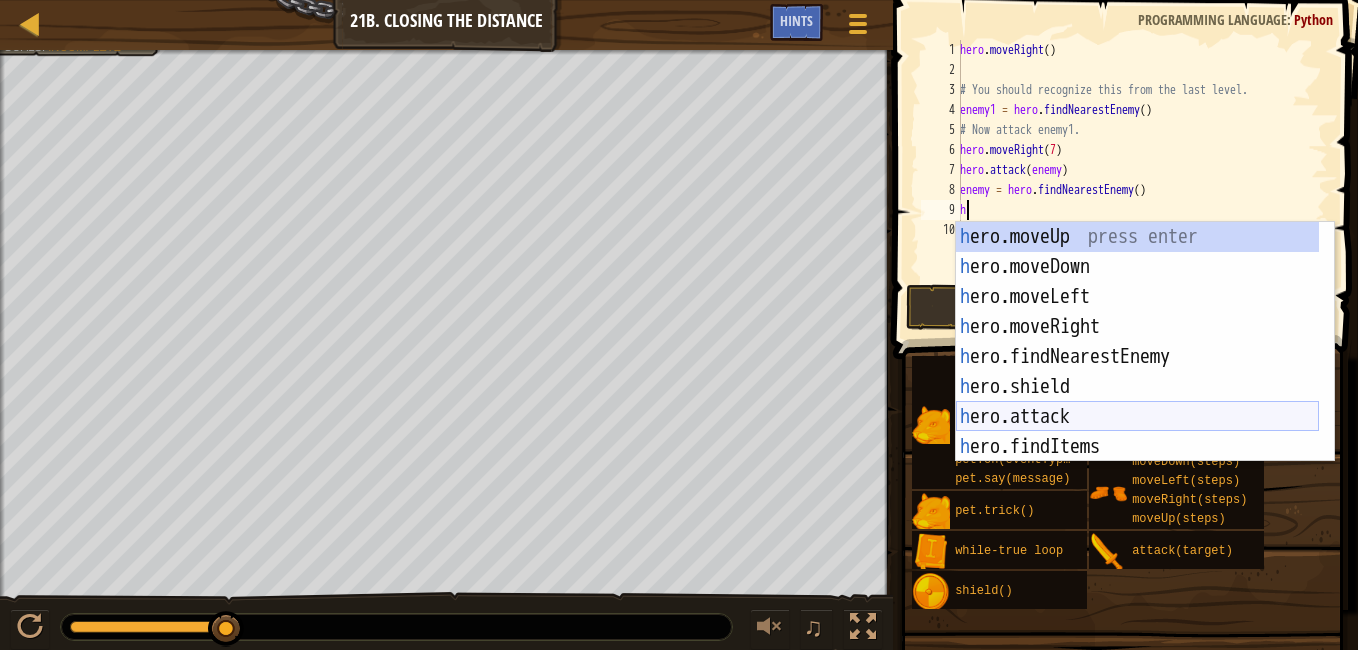 click on "h ero.moveUp press enter h ero.moveDown press enter h ero.moveLeft press enter h ero.moveRight press enter h ero.findNearestEnemy press enter h ero.shield press enter h ero.attack press enter h ero.findItems press enter h ero.distanceTo press enter" at bounding box center (1137, 372) 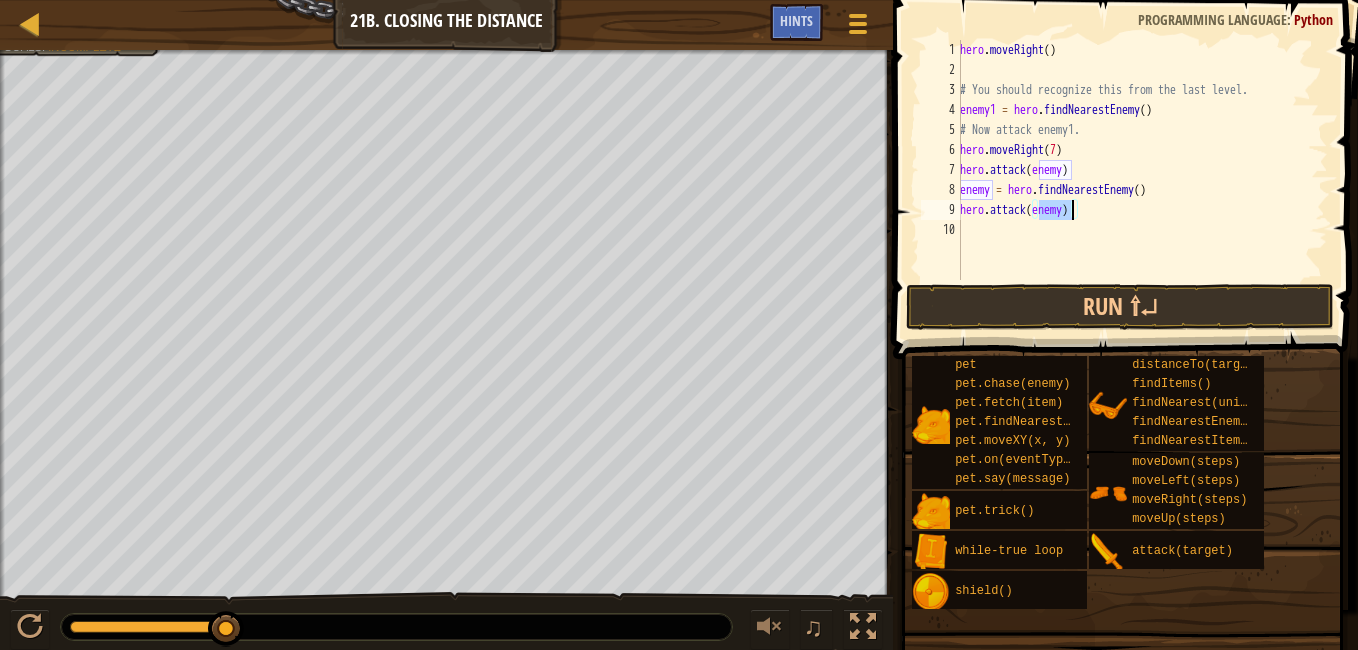 click at bounding box center (1127, 151) 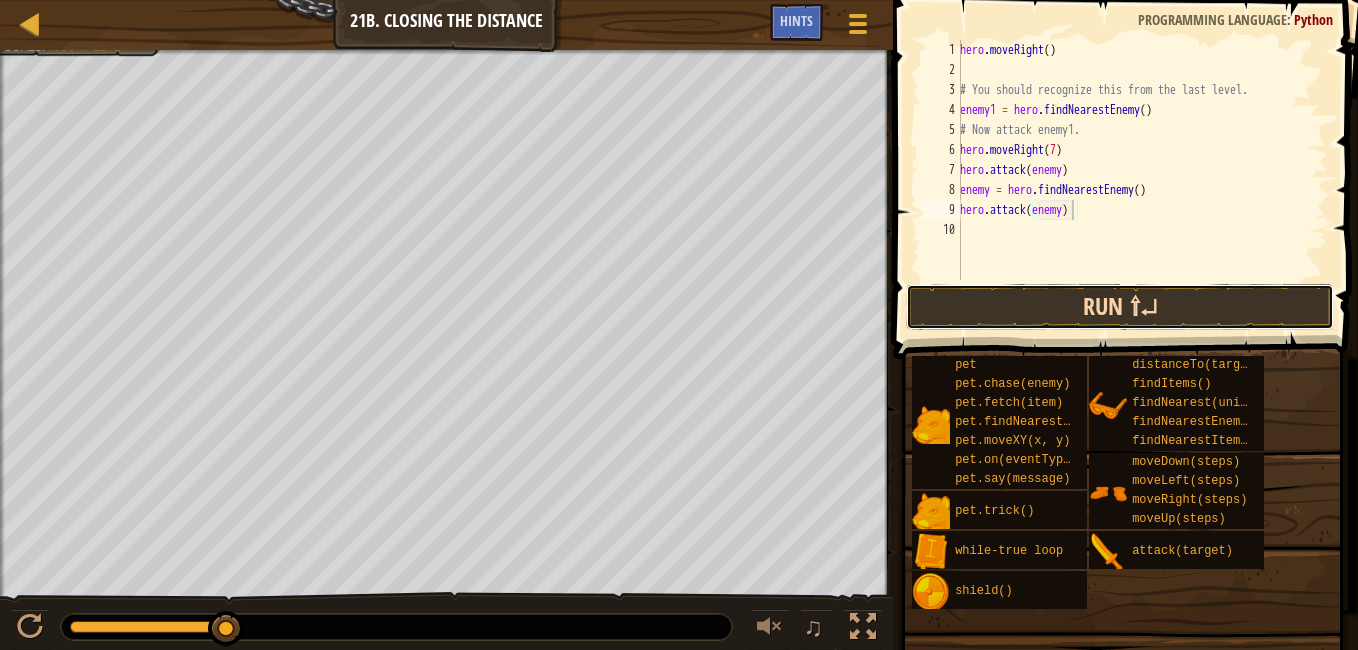 click on "Run ⇧↵" at bounding box center [1120, 307] 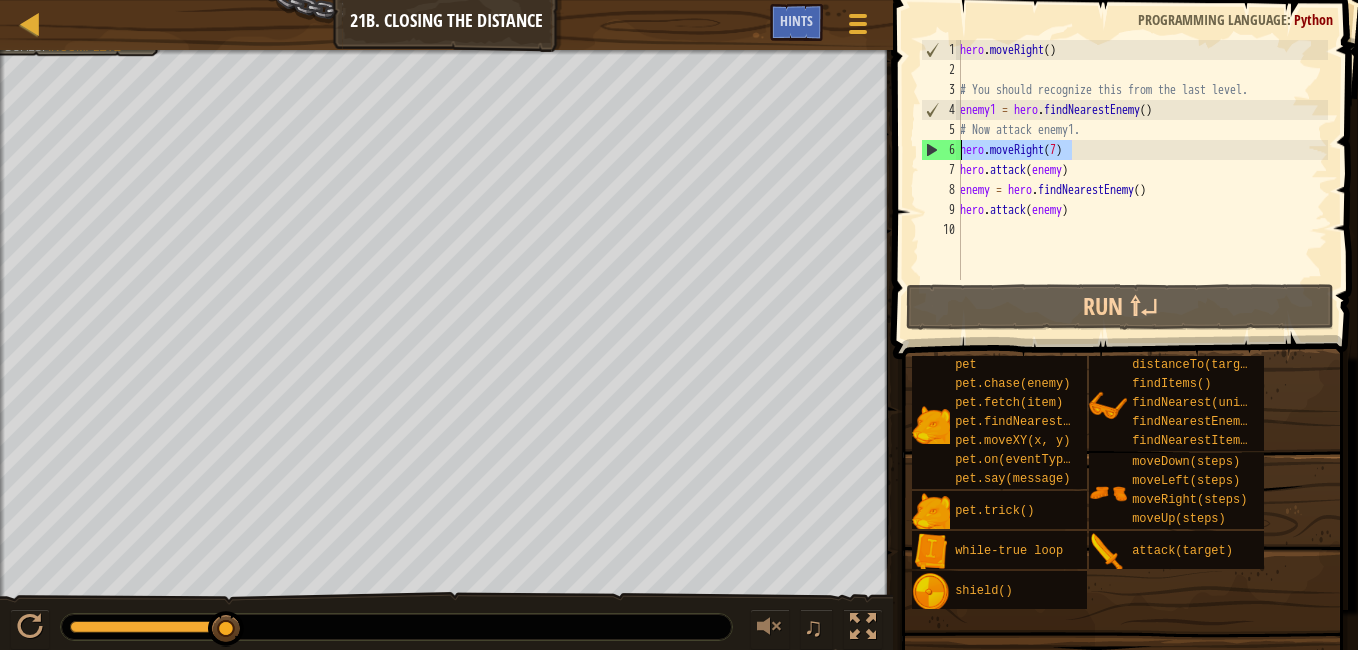 drag, startPoint x: 1079, startPoint y: 155, endPoint x: 957, endPoint y: 155, distance: 122 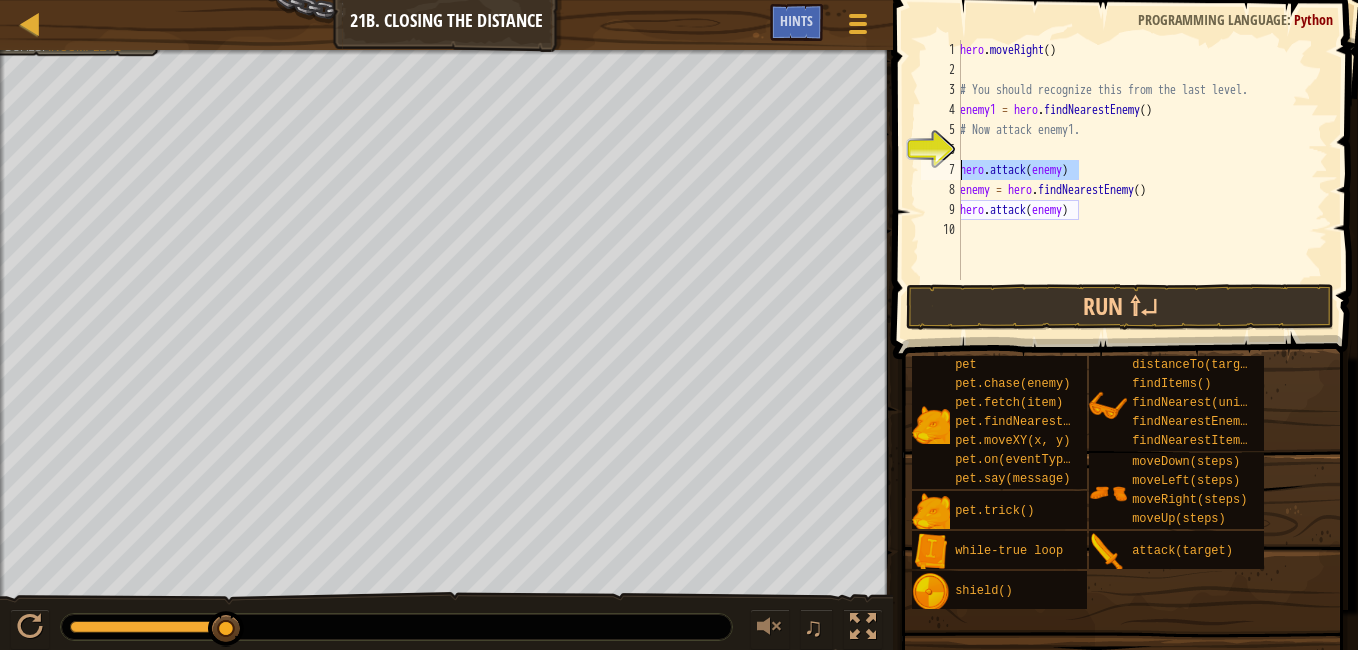 drag, startPoint x: 1076, startPoint y: 172, endPoint x: 956, endPoint y: 165, distance: 120.203995 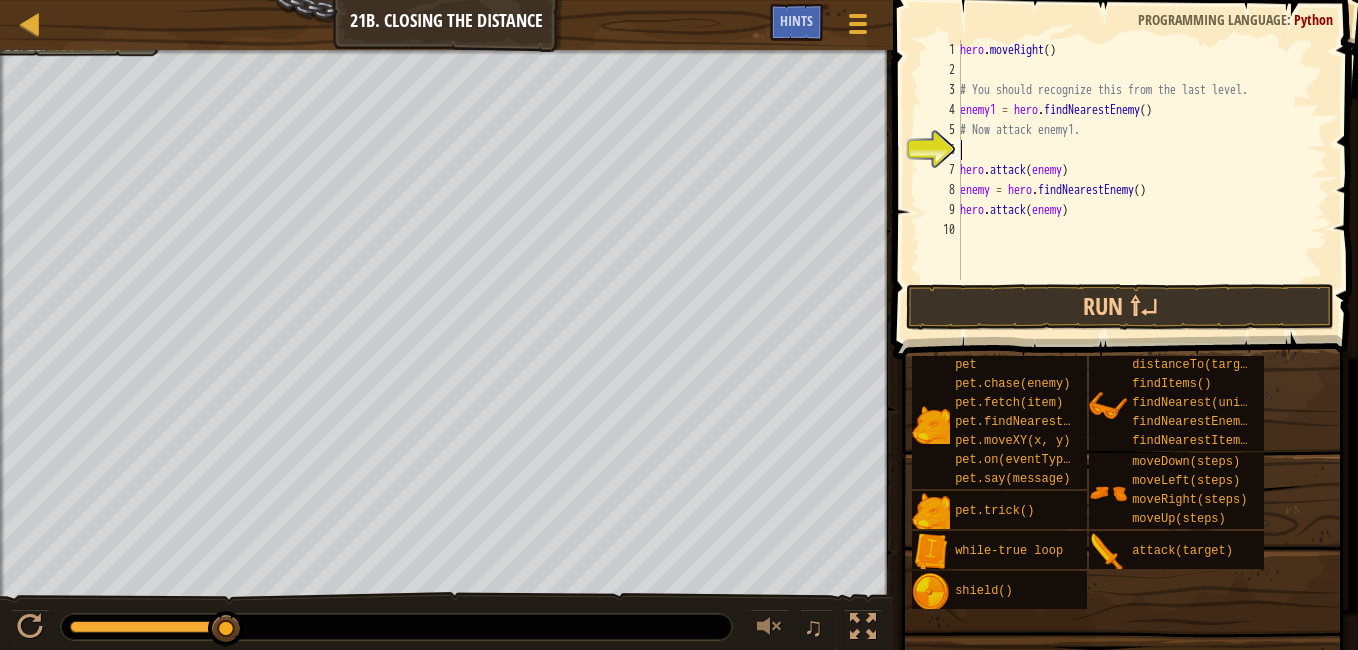 click on "hero . moveRight ( ) # You should recognize this from the last level. enemy1   =   hero . findNearestEnemy ( ) # Now attack enemy1. hero . attack ( enemy ) enemy   =   hero . findNearestEnemy ( ) hero . attack ( enemy )" at bounding box center (1142, 180) 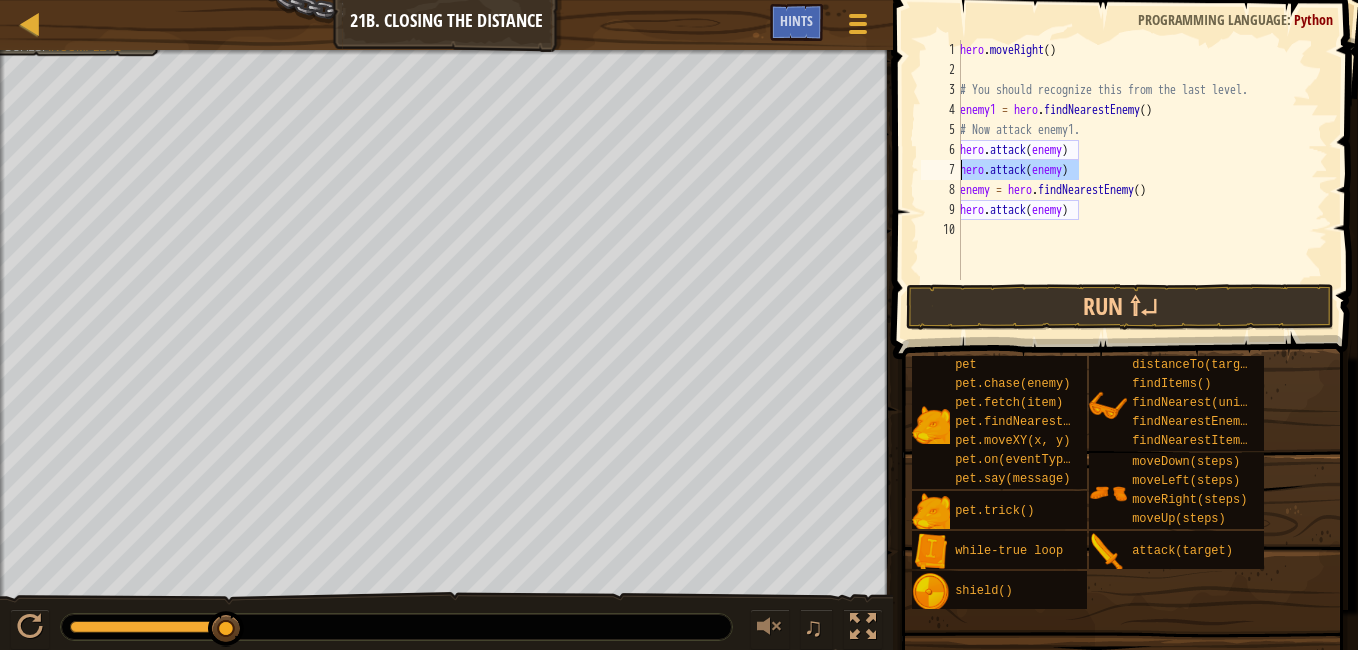 drag, startPoint x: 1092, startPoint y: 169, endPoint x: 940, endPoint y: 171, distance: 152.01315 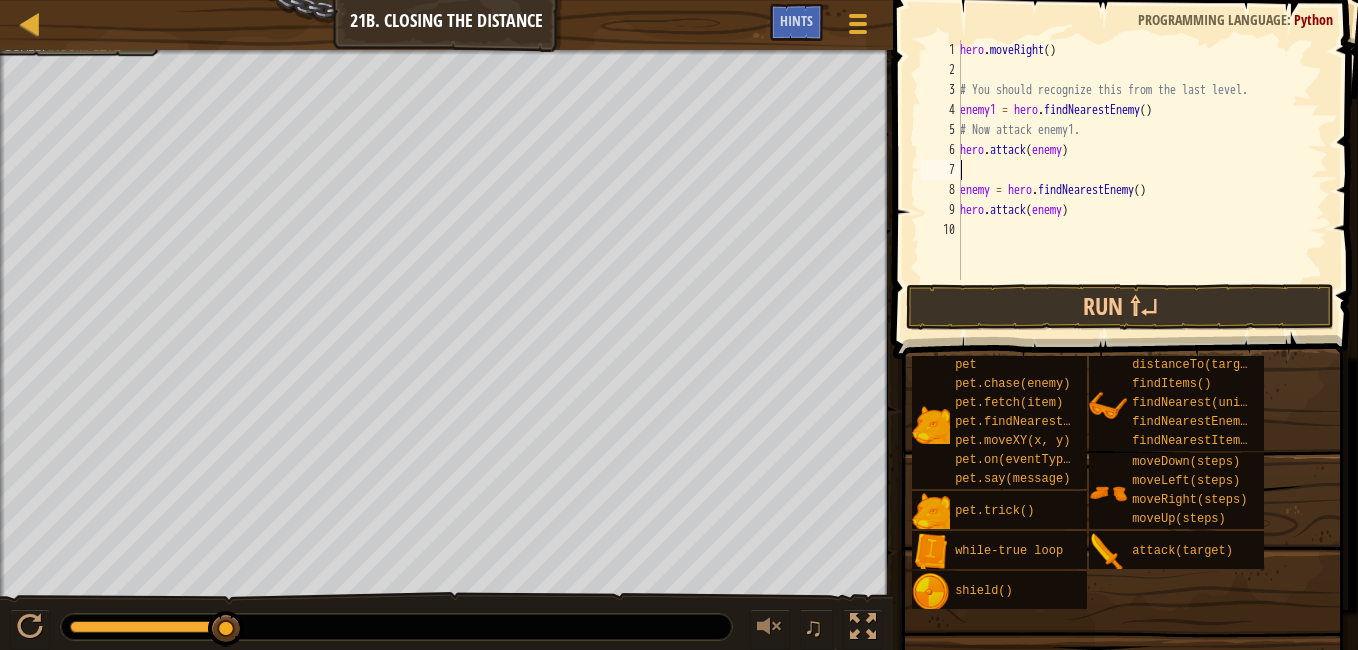 type on "r" 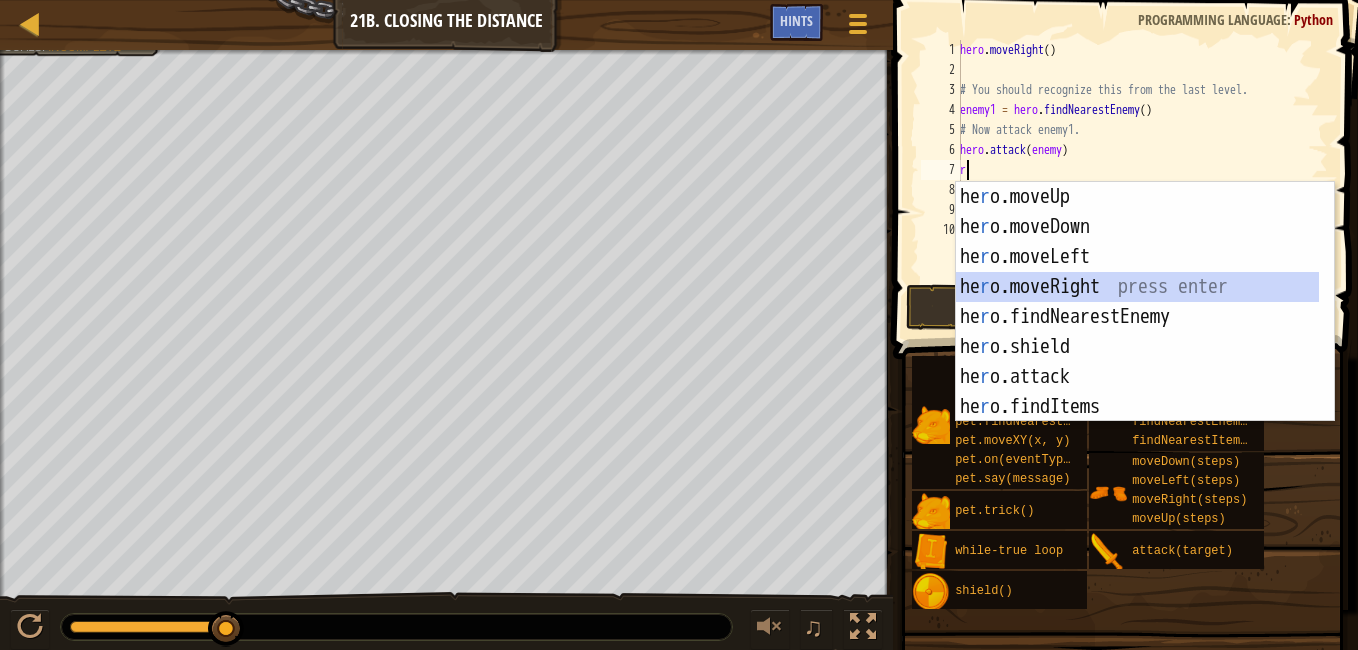 type 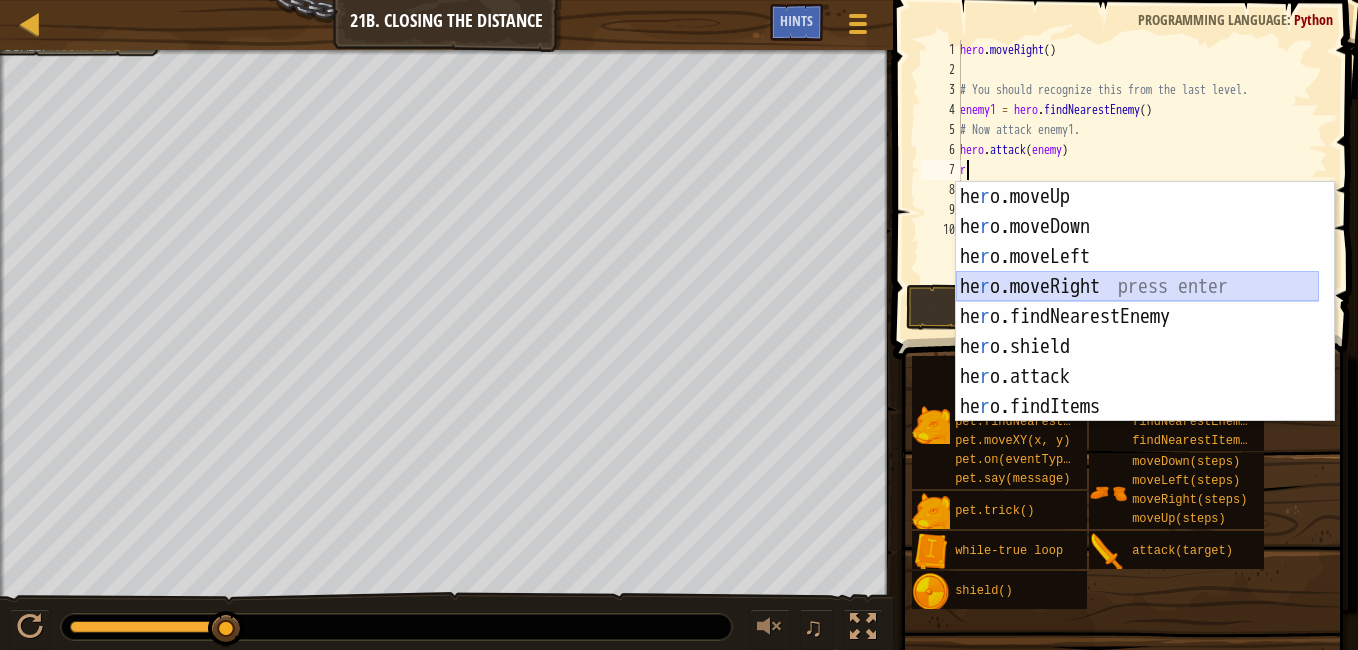 drag, startPoint x: 1075, startPoint y: 288, endPoint x: 1050, endPoint y: 278, distance: 26.925823 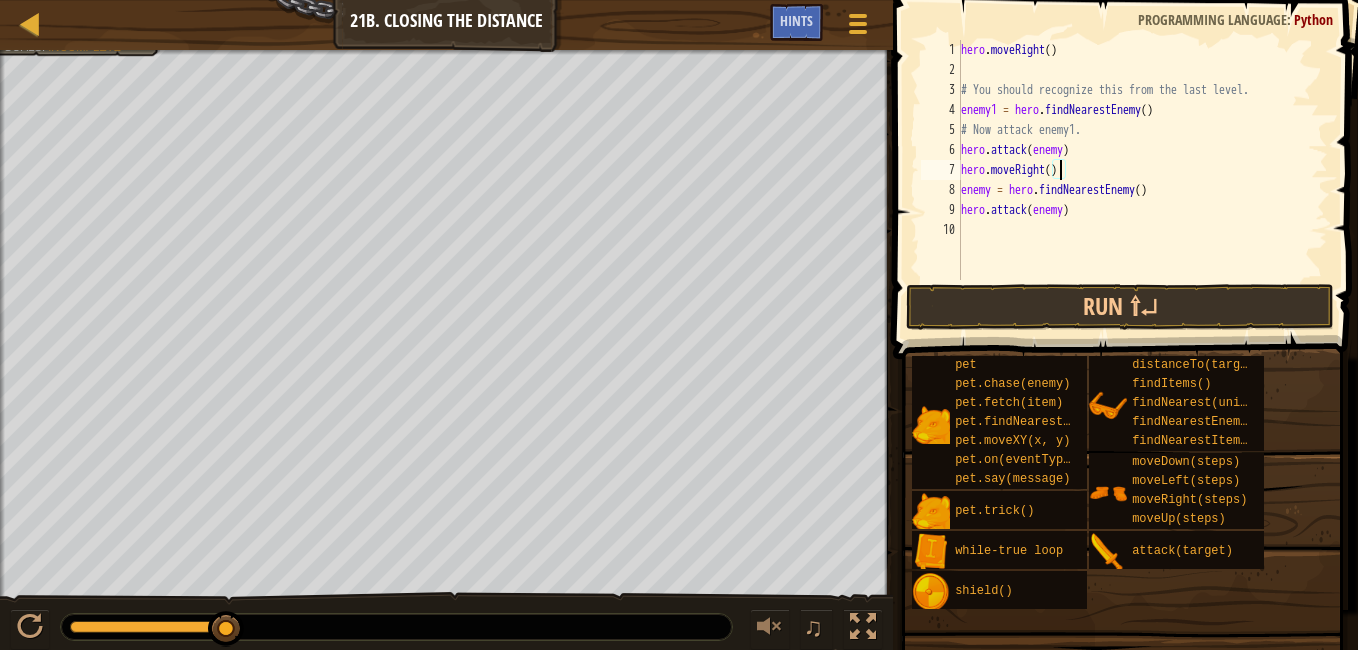 scroll, scrollTop: 9, scrollLeft: 8, axis: both 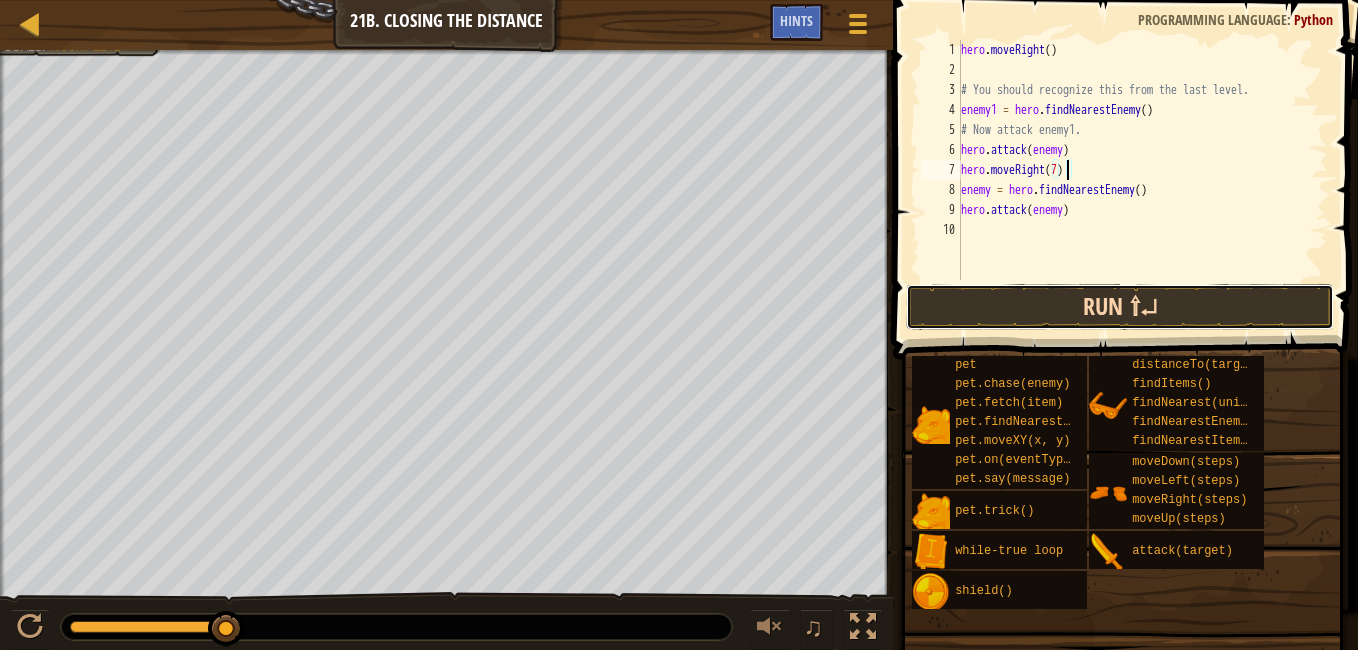 drag, startPoint x: 1090, startPoint y: 295, endPoint x: 1159, endPoint y: 306, distance: 69.87131 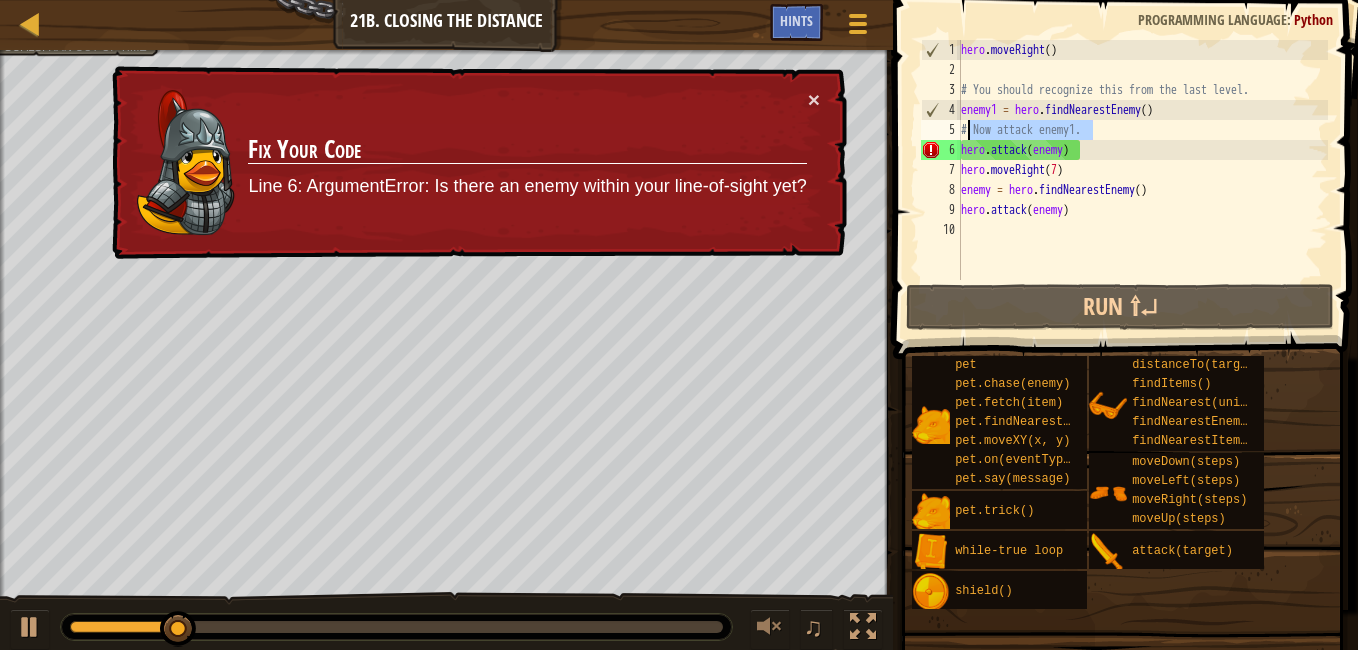 drag, startPoint x: 1098, startPoint y: 135, endPoint x: 966, endPoint y: 133, distance: 132.01515 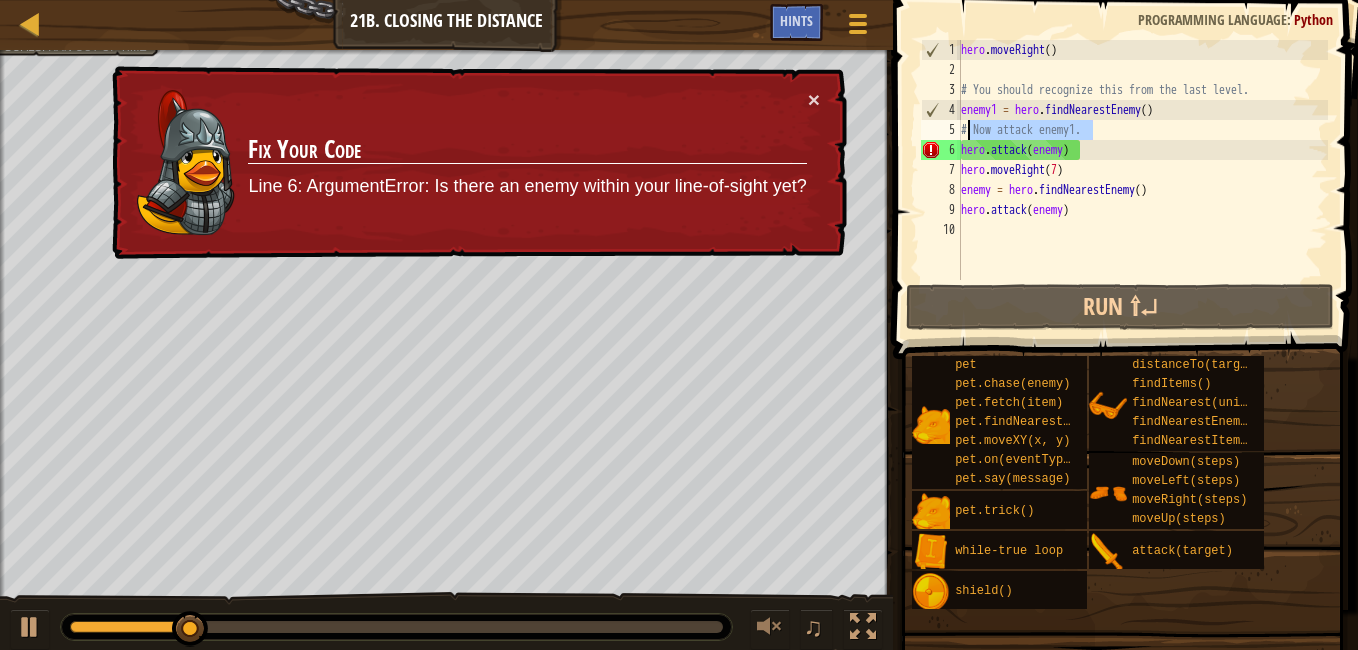 type on "#" 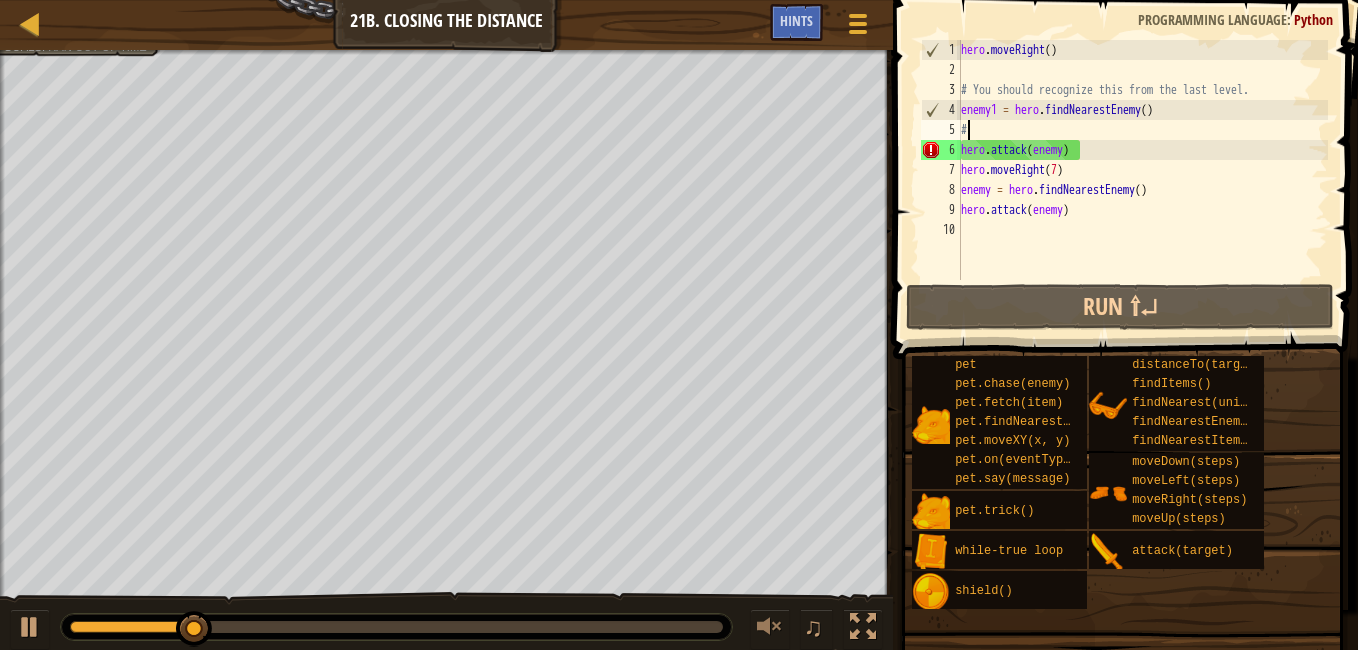 scroll, scrollTop: 9, scrollLeft: 0, axis: vertical 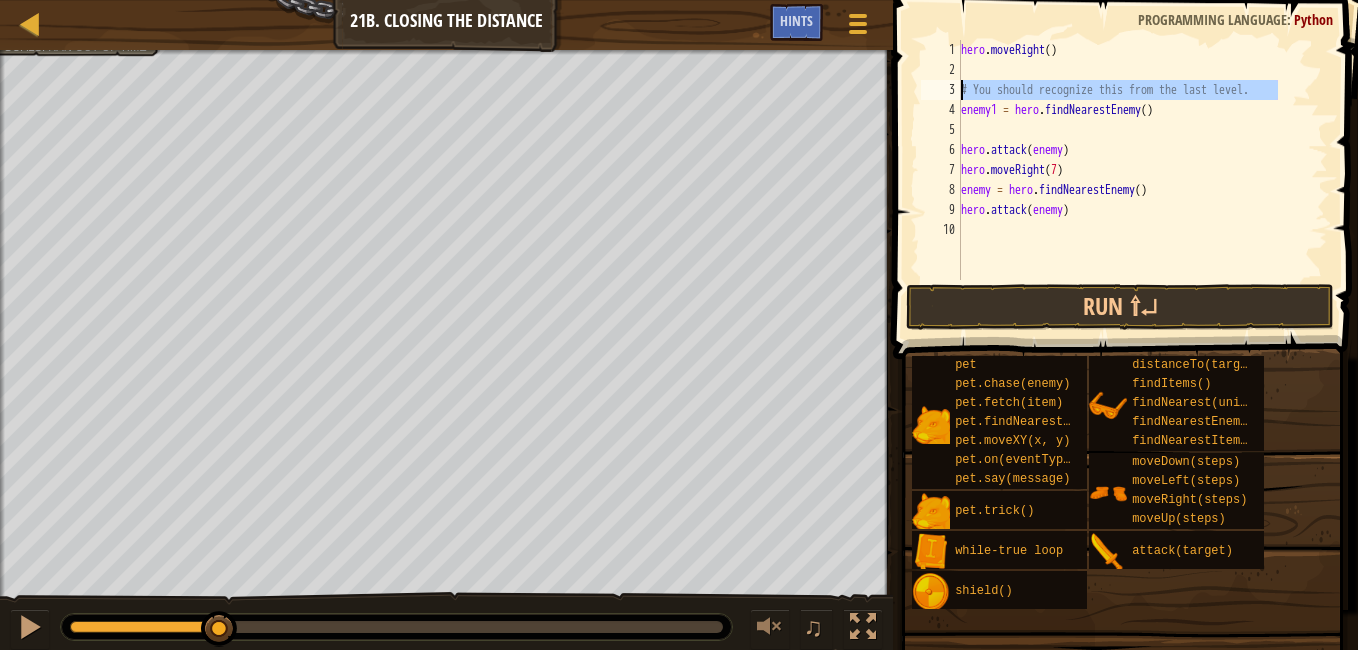 drag, startPoint x: 1286, startPoint y: 91, endPoint x: 960, endPoint y: 90, distance: 326.00153 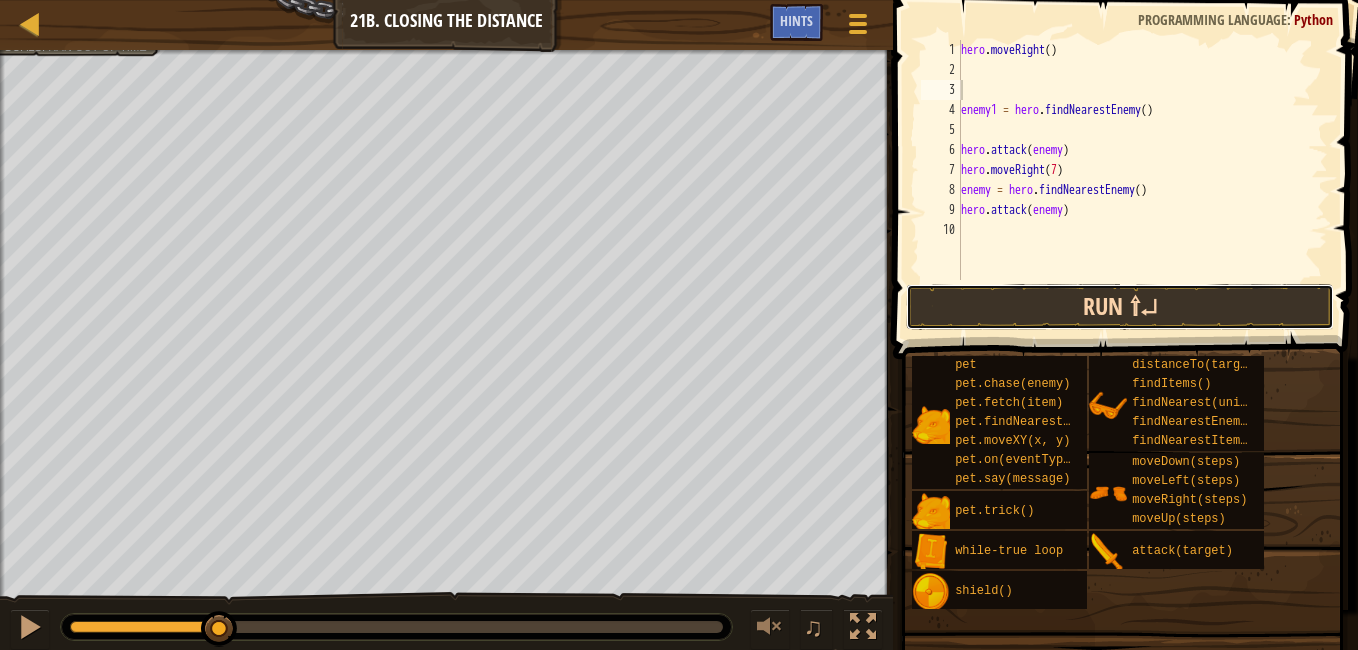 click on "Run ⇧↵" at bounding box center [1120, 307] 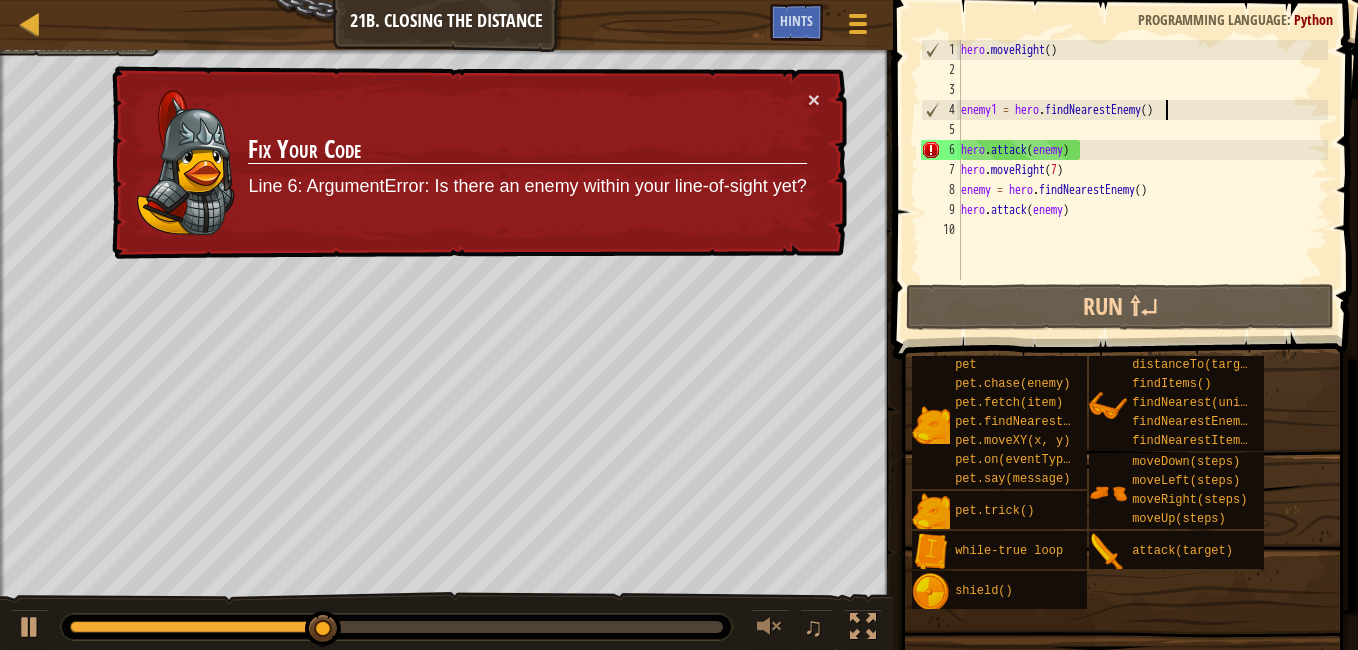 click on "hero . moveRight ( ) enemy1   =   hero . findNearestEnemy ( ) hero . attack ( enemy ) hero . moveRight ( [NUMBER] ) enemy   =   hero . findNearestEnemy ( ) hero . attack ( enemy )" at bounding box center [1142, 180] 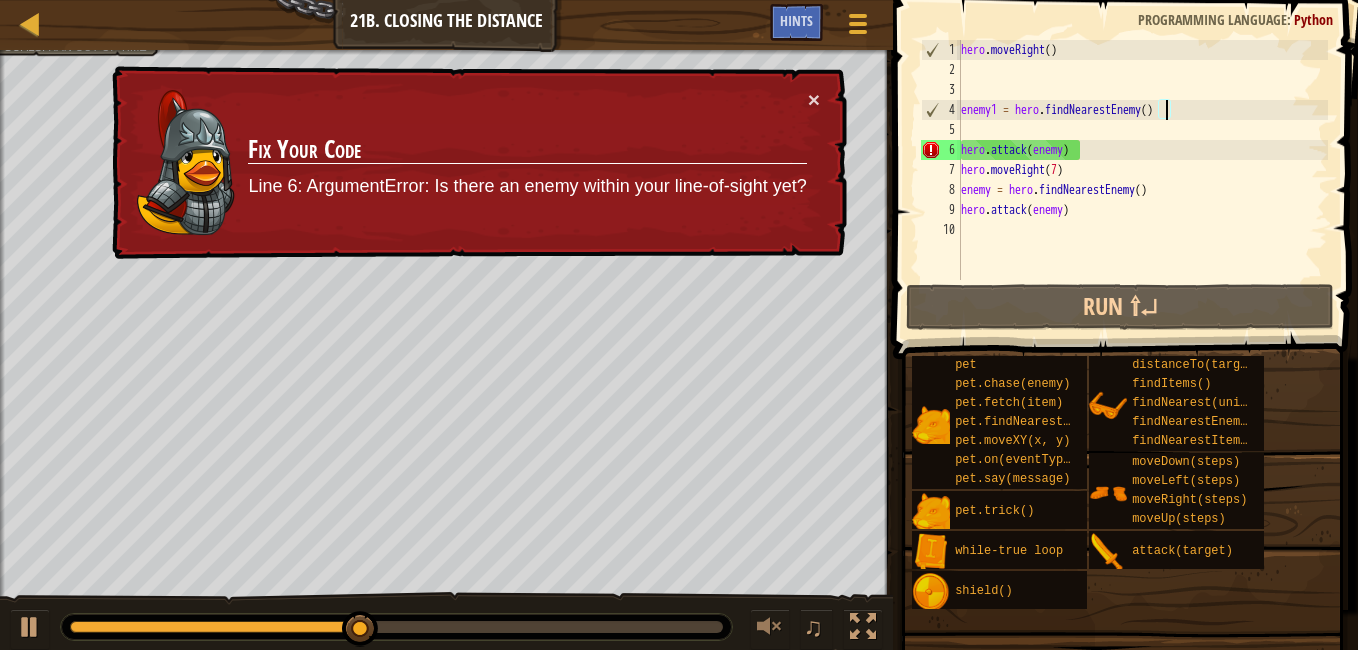scroll, scrollTop: 9, scrollLeft: 17, axis: both 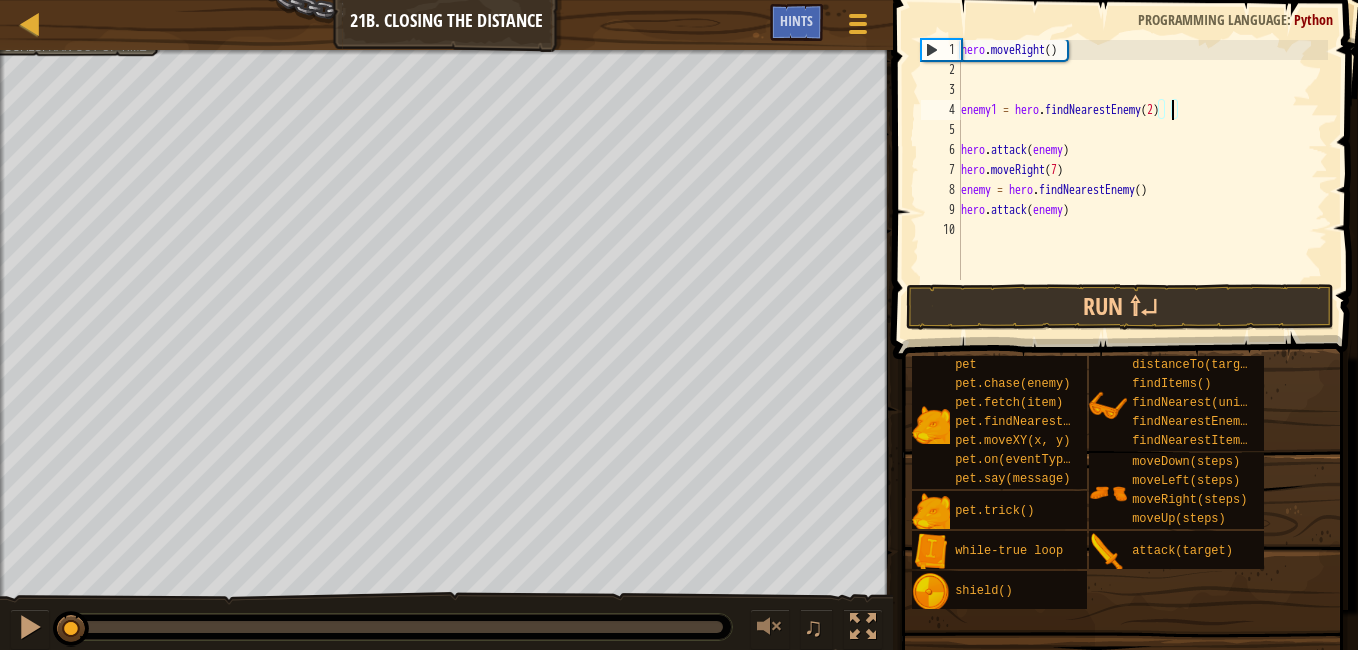 drag, startPoint x: 416, startPoint y: 627, endPoint x: -4, endPoint y: 679, distance: 423.20682 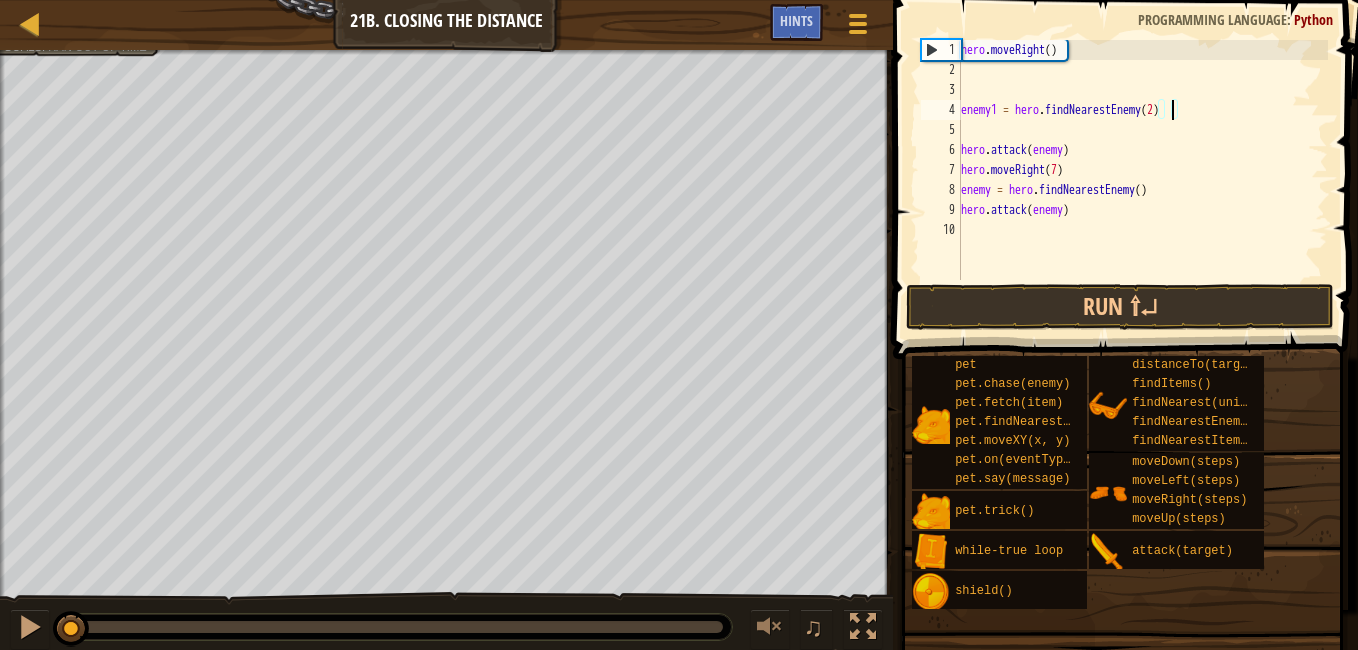 click on "Map Introduction to Computer Science [NUMBER]b. Closing the Distance Game Menu Done Hints [NUMBER]     הההההההההההההההההההההההההההההההההההההההההההההההההההההההההההההההההההההההההההההההההההההההההההההההההההההההההההההההההההההההההההההההההההההההההההההההההההההההההההההההההההההההההההההההההההההההההההההההההההההההההההההההההההההההההההההההההההההההההההההההההההההההההההההההה XXXXXXXXXXXXXXXXXXXXXXXXXXXXXXXXXXXXXXXXXXXXXXXXXXXXXXXXXXXXXXXXXXXXXXXXXXXXXXXXXXXXXXXXXXXXXXXXXXXXXXXXXXXXXXXXXXXXXXXXXXXXXXXXXXXXXXXXXXXXXXXXXXXXXXXXXXXXXXXXXXXXXXXXXXXXXXXXXXXXXXXXXXXXXXXXXXXXXXXXXXXXXXXXXXXXXXXXXXXXXXXXXXXXXXXXXXXXXXXXXXXXXXXXXXXXXXXX Solution × Hints Videos enemy1 = hero.findNearestEnemy([NUMBER]) [NUMBER] [NUMBER] [NUMBER] [NUMBER] [NUMBER] [NUMBER] [NUMBER] [NUMBER] [NUMBER] hero . moveRight ( ) enemy1   =   hero . findNearestEnemy ( [NUMBER] ) hero . attack ( )" at bounding box center [679, 0] 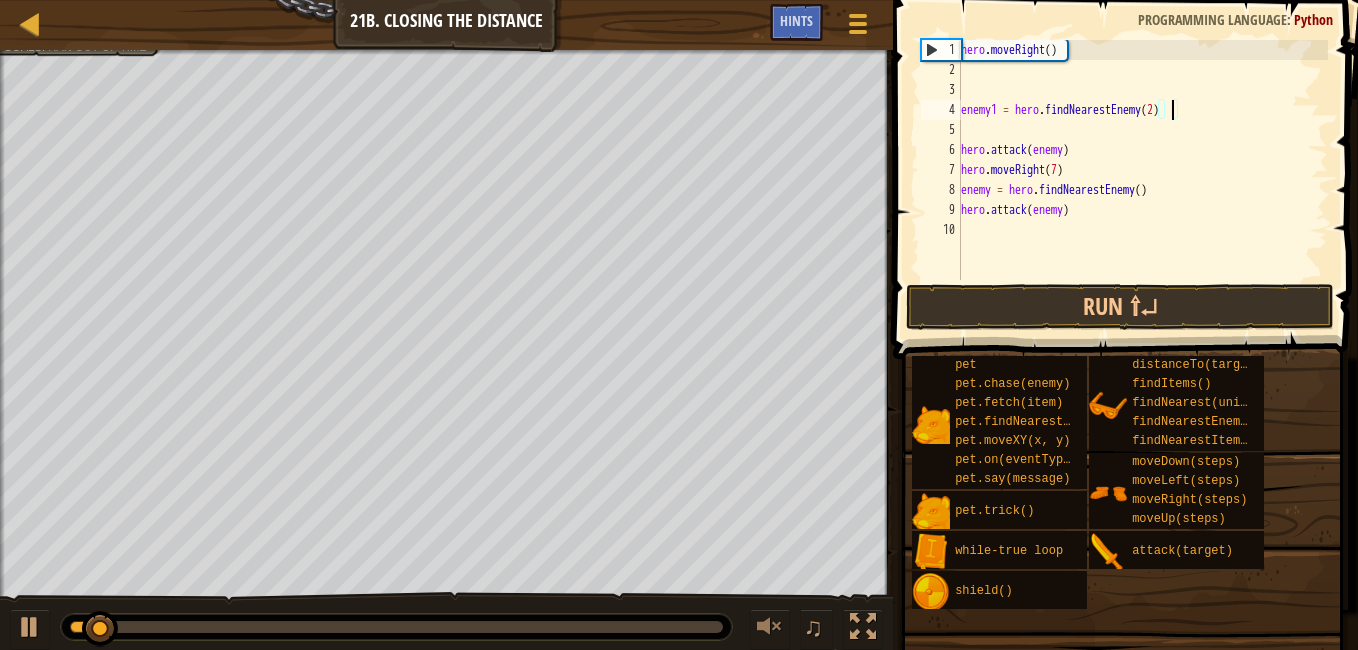 click on "hero . moveRight ( ) enemy1   =   hero . findNearestEnemy ( [NUMBER] ) hero . attack ( enemy ) hero . moveRight ( [NUMBER] ) enemy   =   hero . findNearestEnemy ( ) hero . attack ( enemy )" at bounding box center (1142, 180) 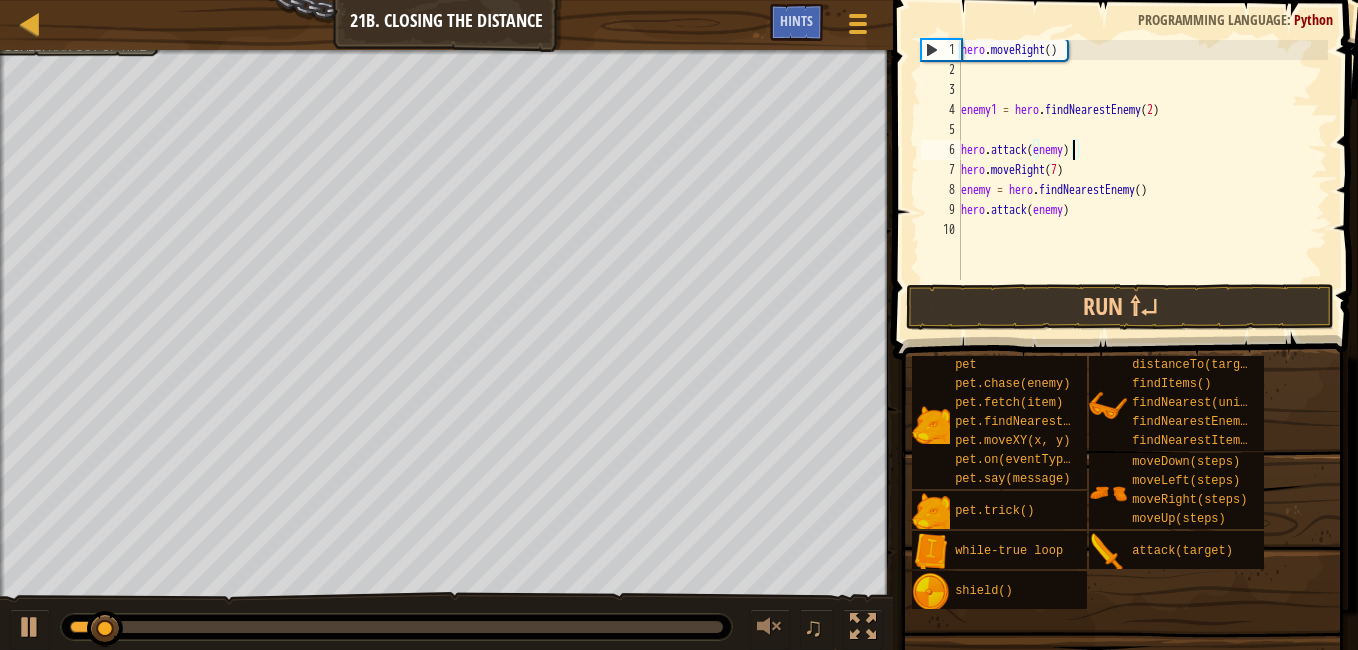 scroll, scrollTop: 9, scrollLeft: 9, axis: both 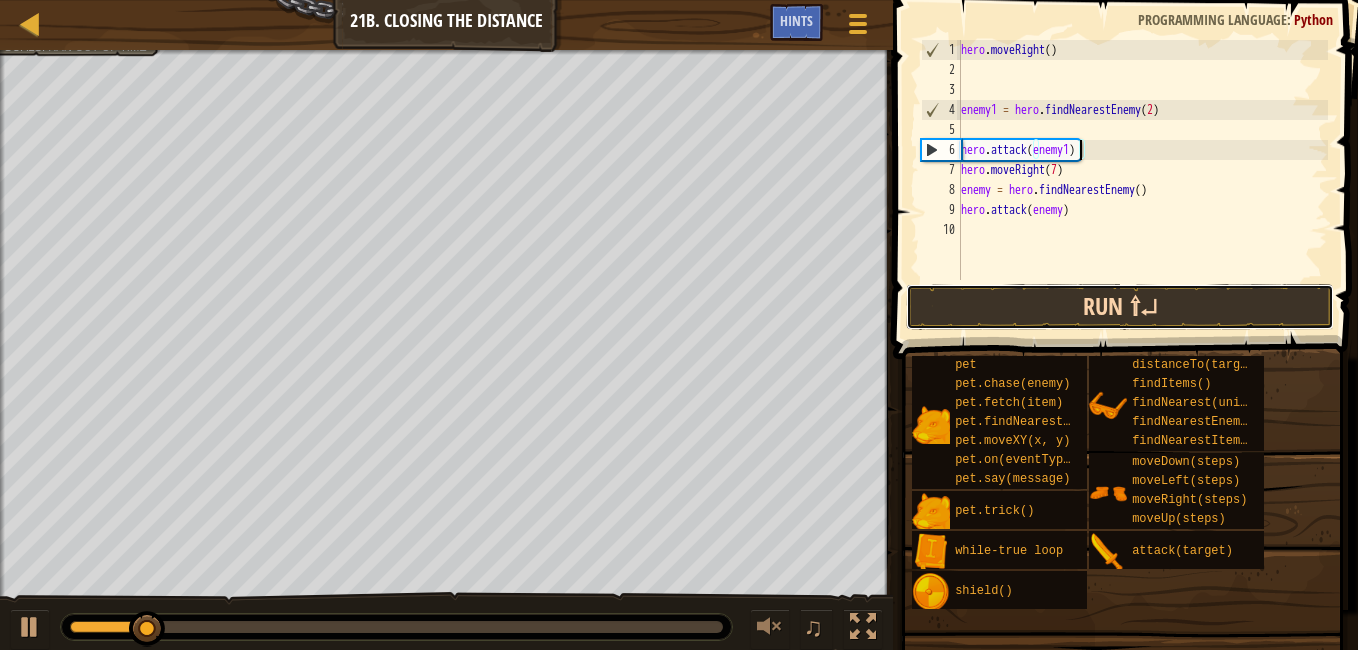 click on "Run ⇧↵" at bounding box center [1120, 307] 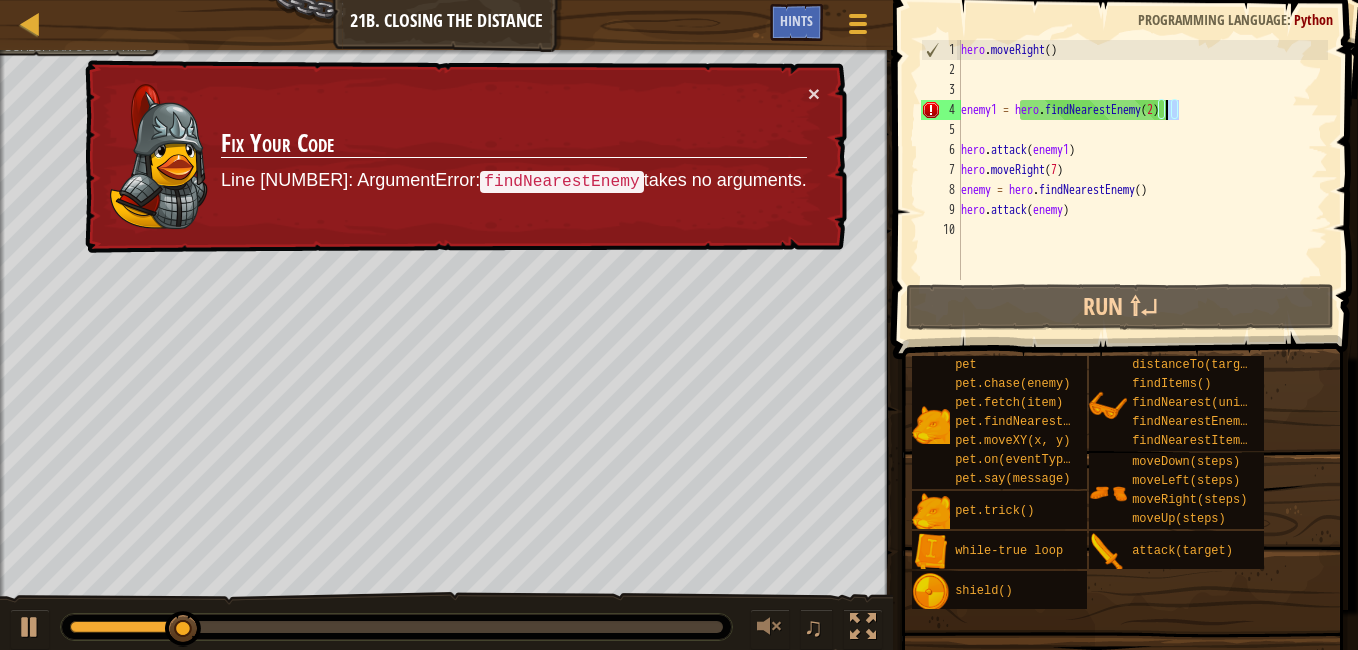 drag, startPoint x: 1193, startPoint y: 111, endPoint x: 1168, endPoint y: 113, distance: 25.079872 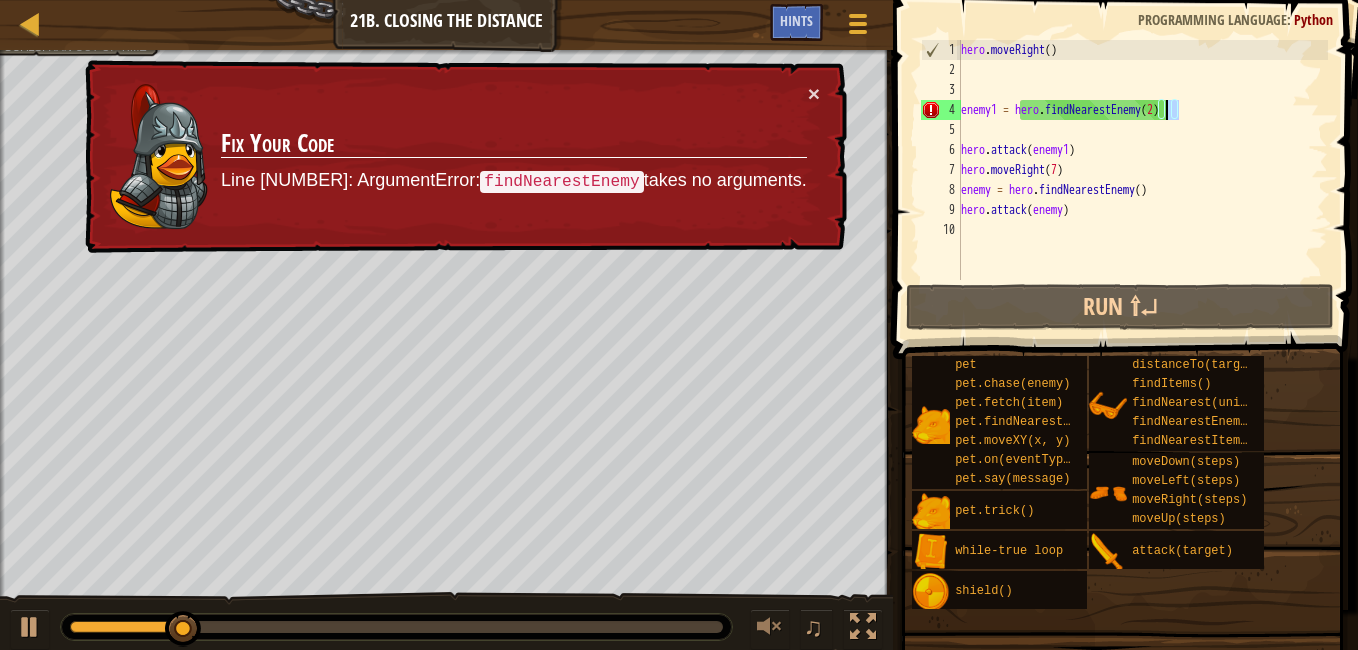 click on "hero . moveRight ( ) enemy1   =   hero . findNearestEnemy ( [NUMBER] ) hero . attack ( enemy1 ) hero . moveRight ( [NUMBER] ) enemy   =   hero . findNearestEnemy ( ) hero . attack ( enemy )" at bounding box center [1142, 180] 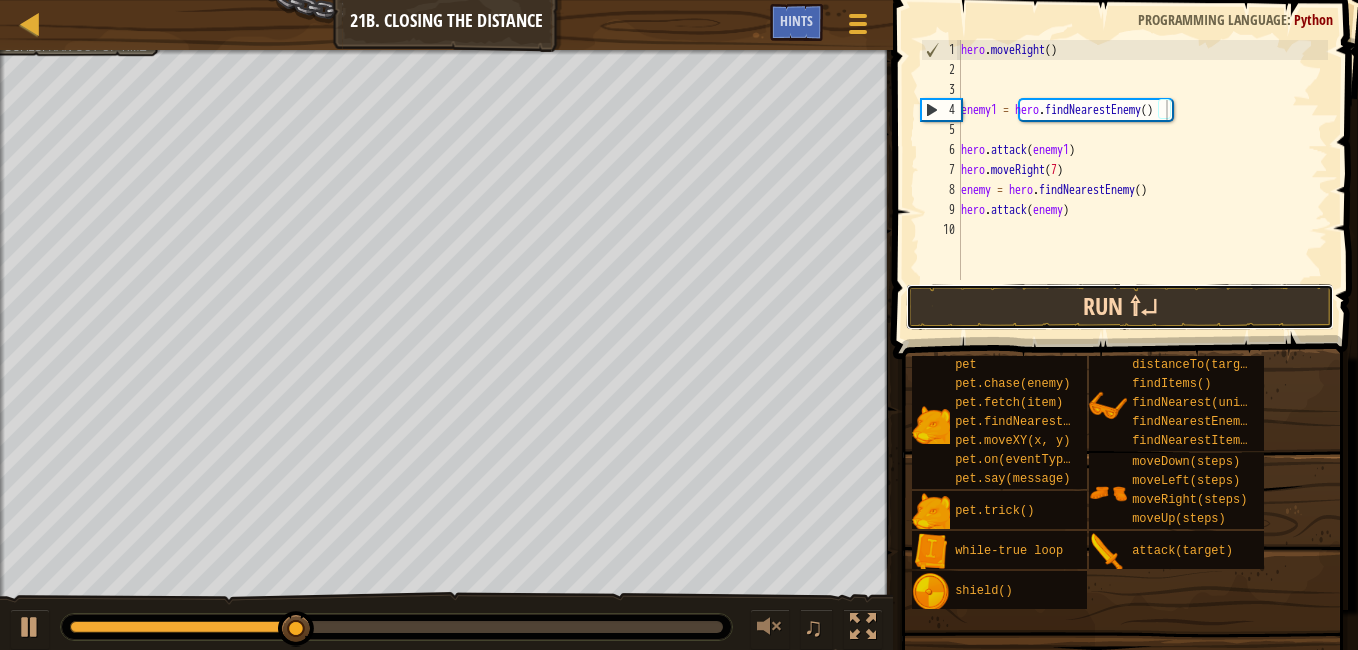 drag, startPoint x: 1111, startPoint y: 314, endPoint x: 1165, endPoint y: 296, distance: 56.920998 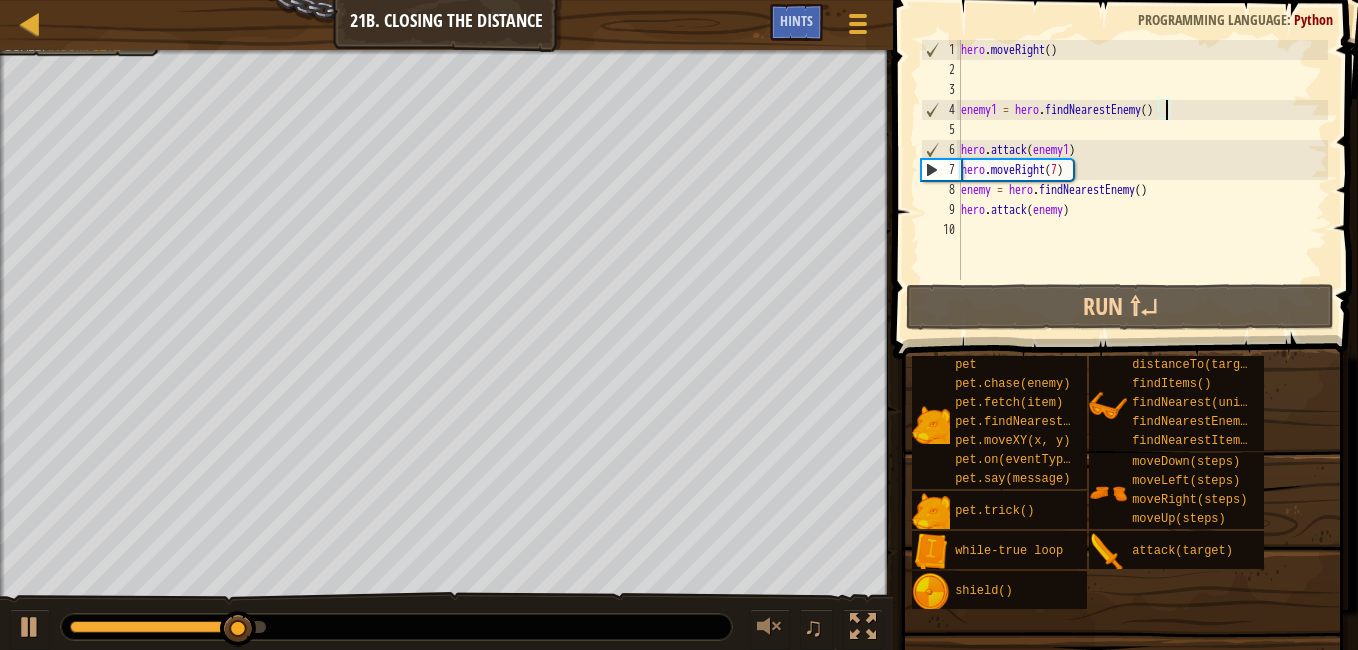 scroll, scrollTop: 9, scrollLeft: 2, axis: both 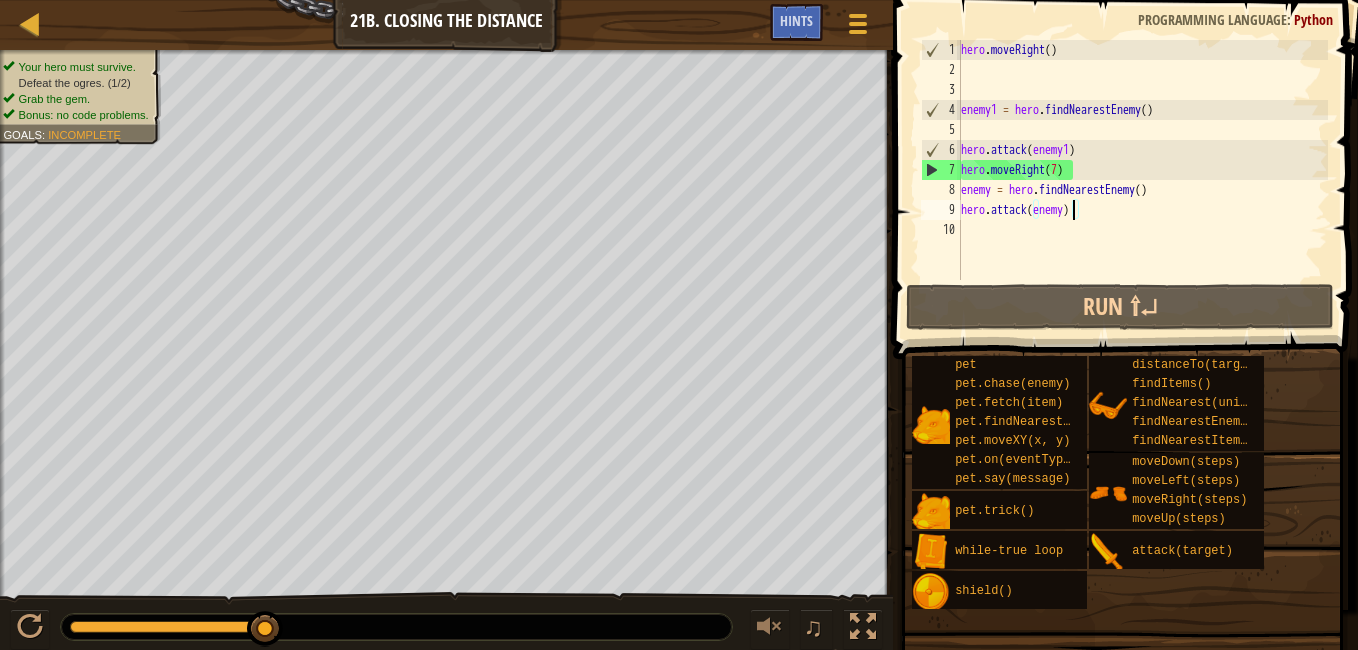 drag, startPoint x: 1076, startPoint y: 212, endPoint x: 895, endPoint y: 308, distance: 204.88289 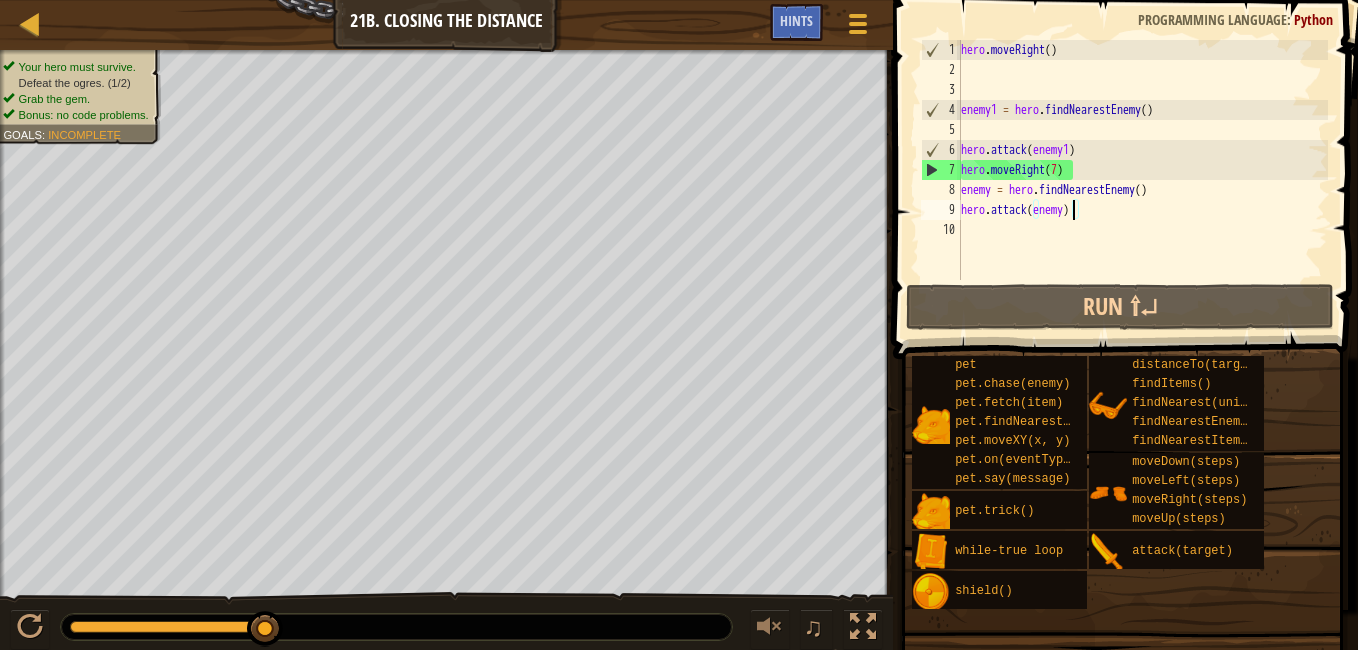 scroll, scrollTop: 9, scrollLeft: 9, axis: both 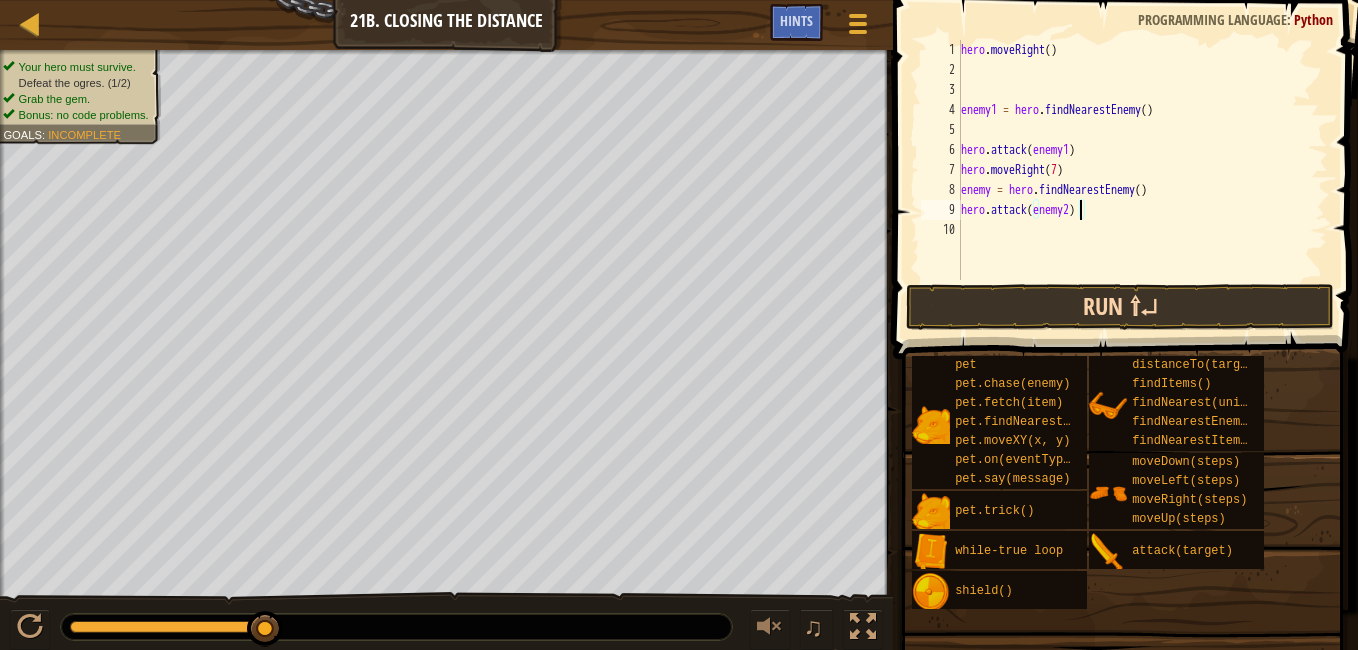 type on "hero.attack(enemy2)" 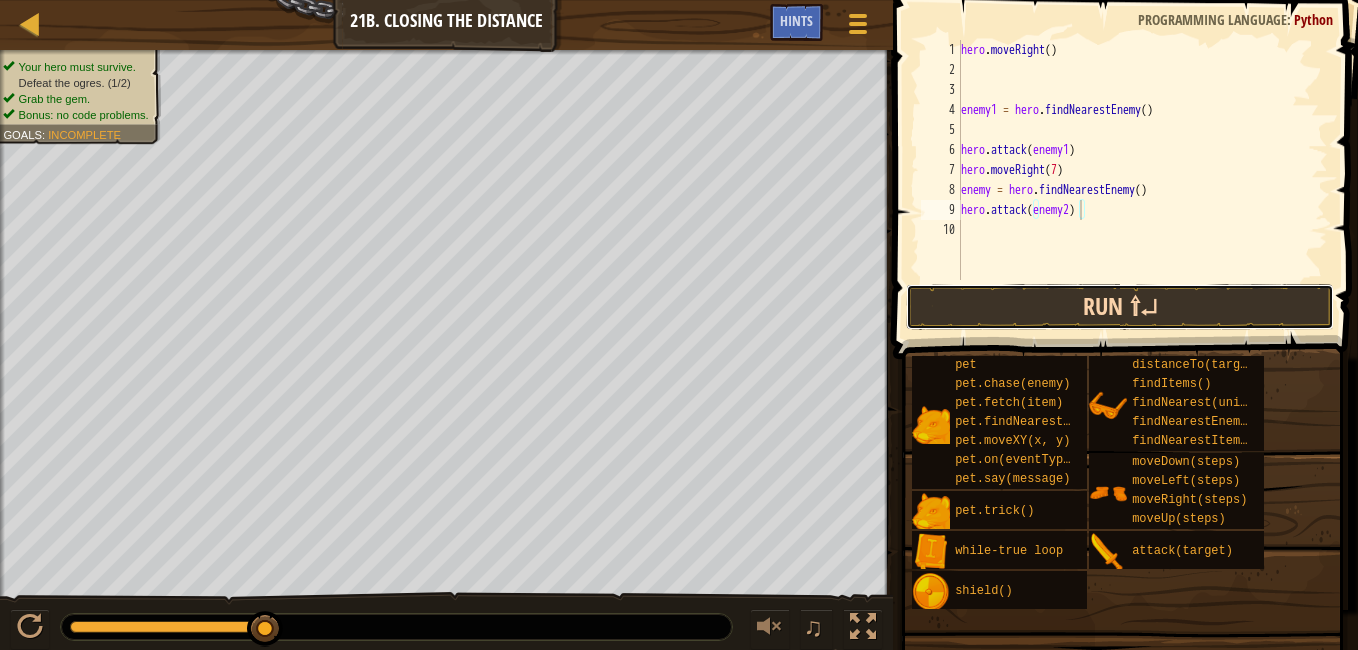 click on "Run ⇧↵" at bounding box center [1120, 307] 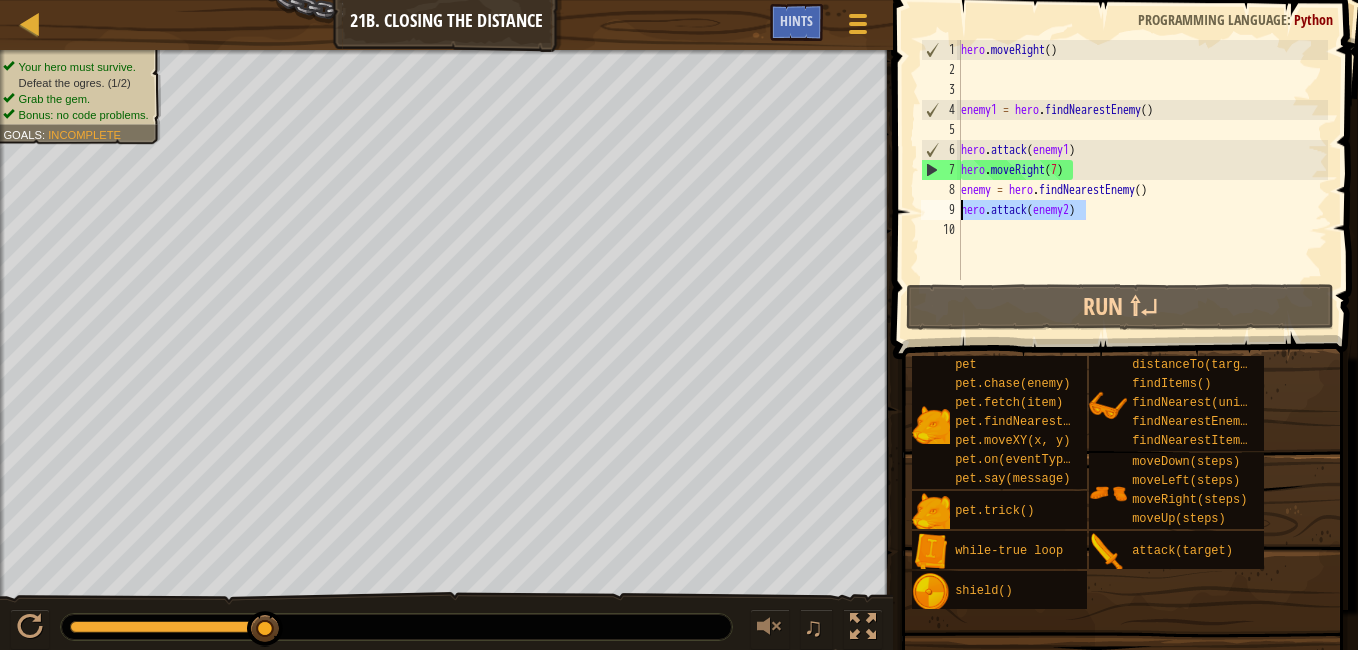 drag, startPoint x: 1108, startPoint y: 213, endPoint x: 960, endPoint y: 210, distance: 148.0304 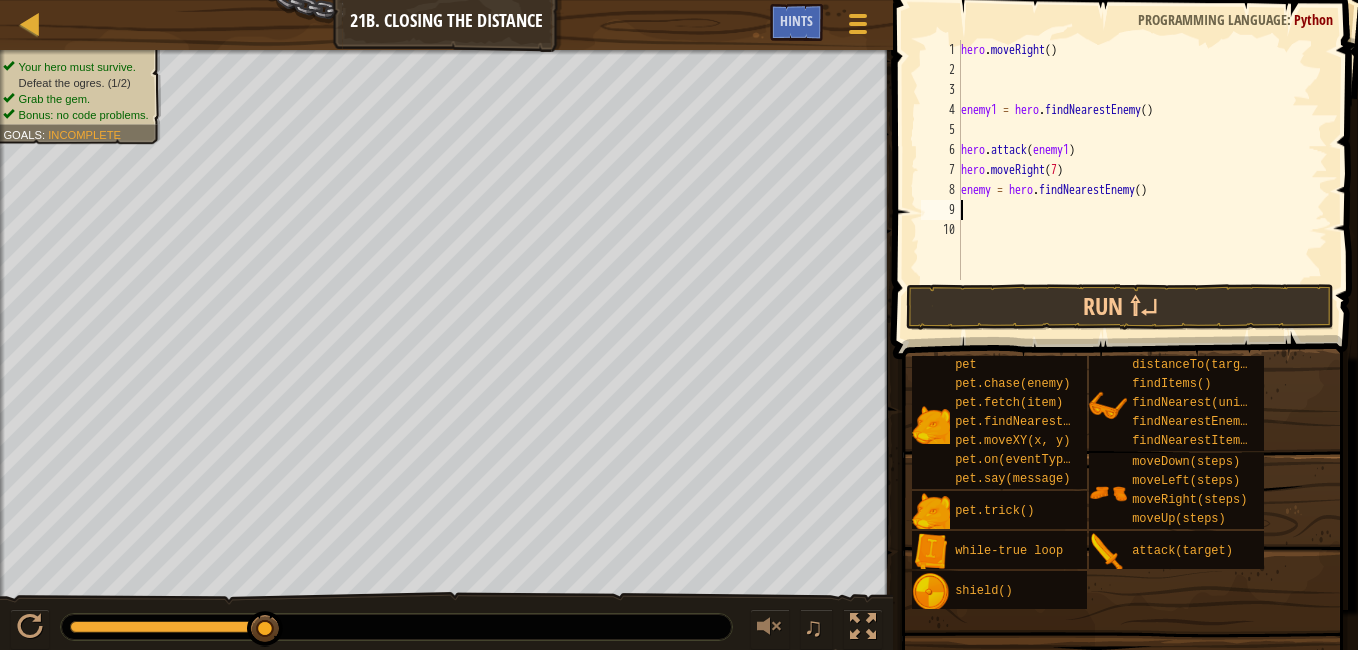 type on "h" 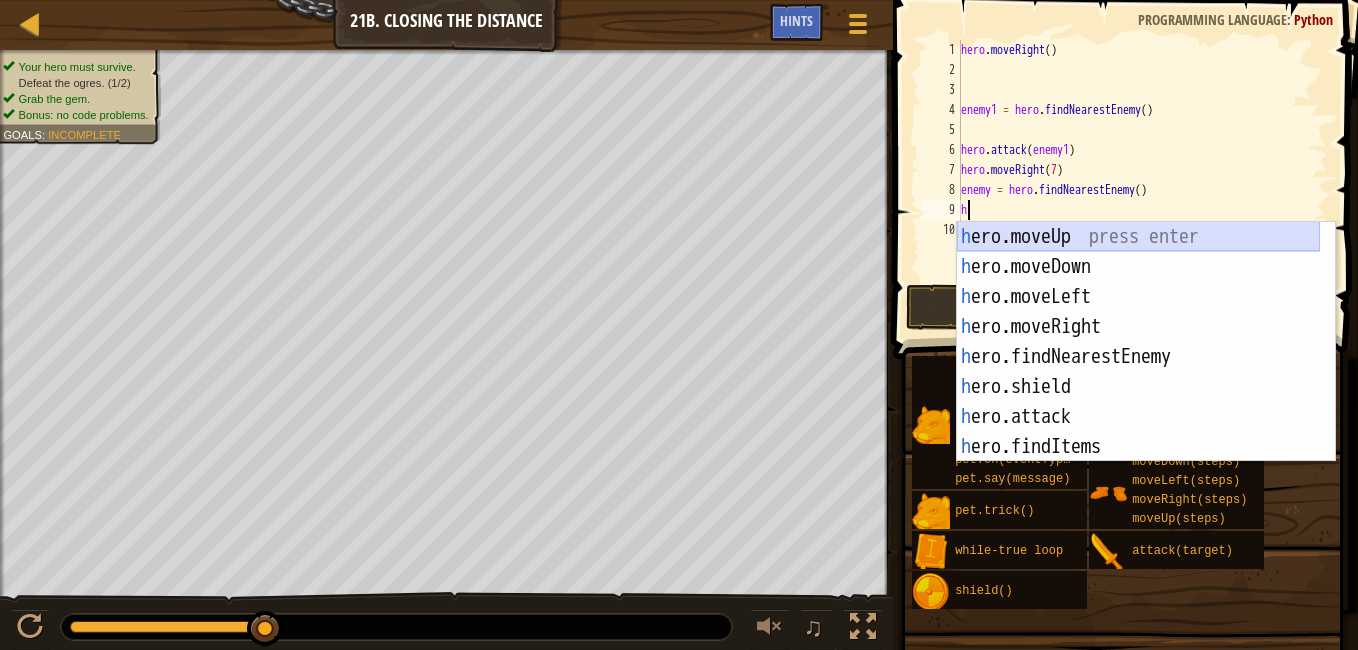 click on "h ero.moveUp press enter h ero.moveDown press enter h ero.moveLeft press enter h ero.moveRight press enter h ero.findNearestEnemy press enter h ero.shield press enter h ero.attack press enter h ero.findItems press enter h ero.distanceTo press enter" at bounding box center (1138, 372) 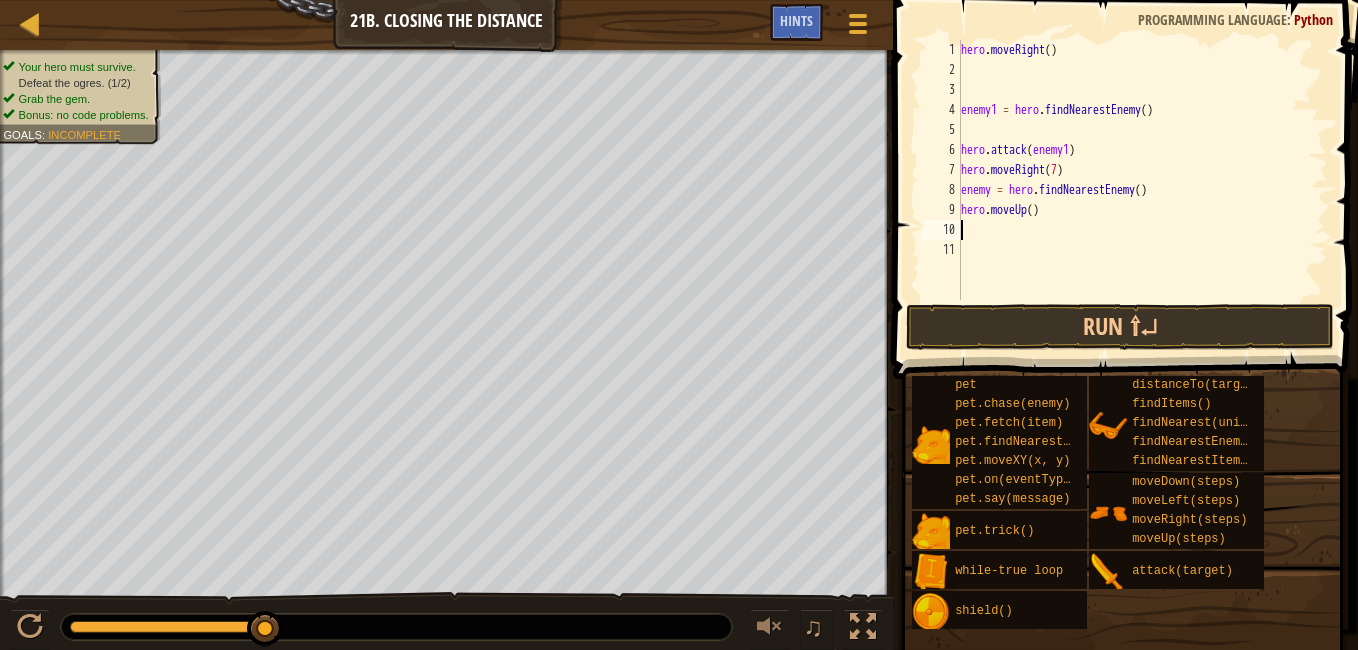 paste on "hero.attack(enemy2)" 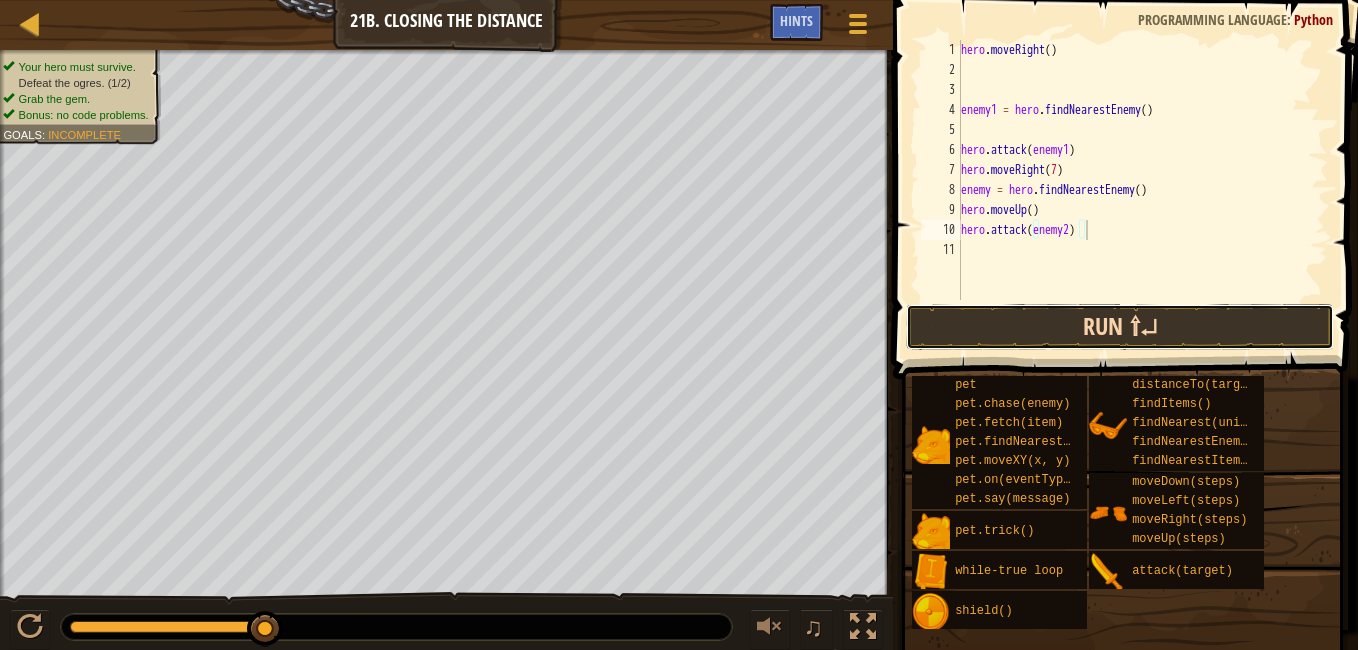 click on "Run ⇧↵" at bounding box center [1120, 327] 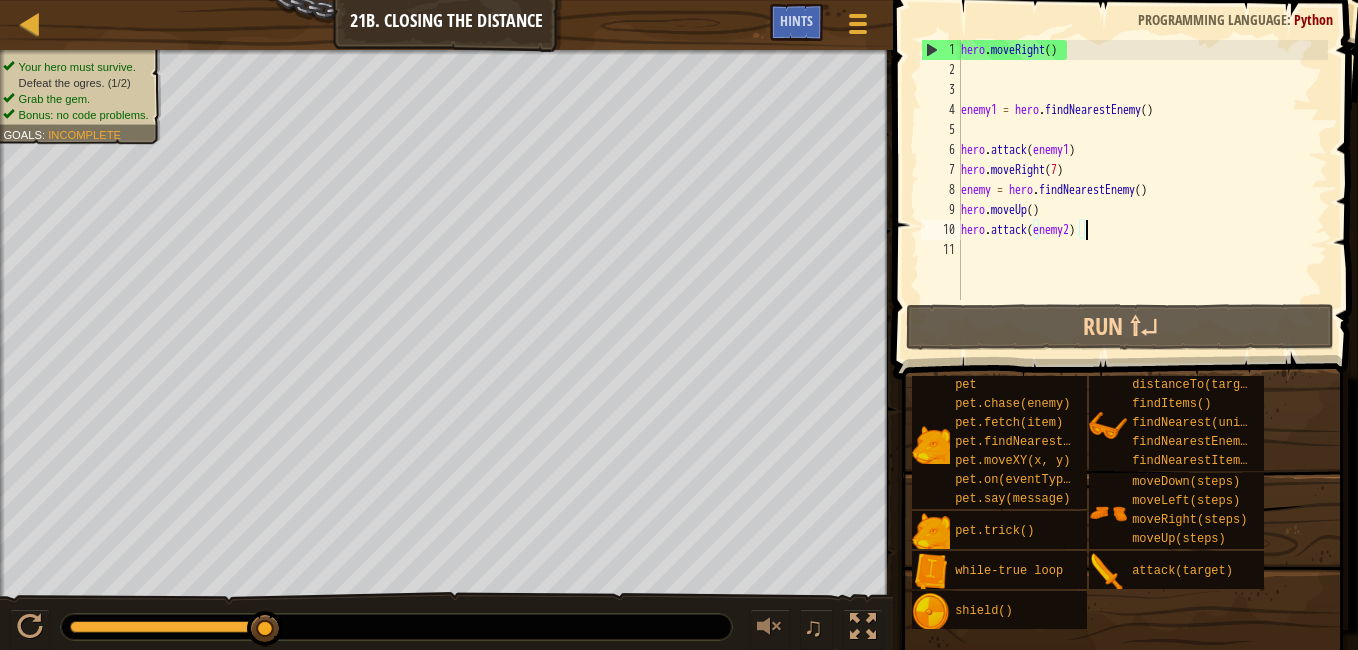 click on "hero . moveRight ( ) enemy1   =   hero . findNearestEnemy ( ) hero . attack ( enemy1 ) hero . moveRight ( [NUMBER] ) enemy   =   hero . findNearestEnemy ( ) hero . attack ( enemy2 )" at bounding box center (1142, 190) 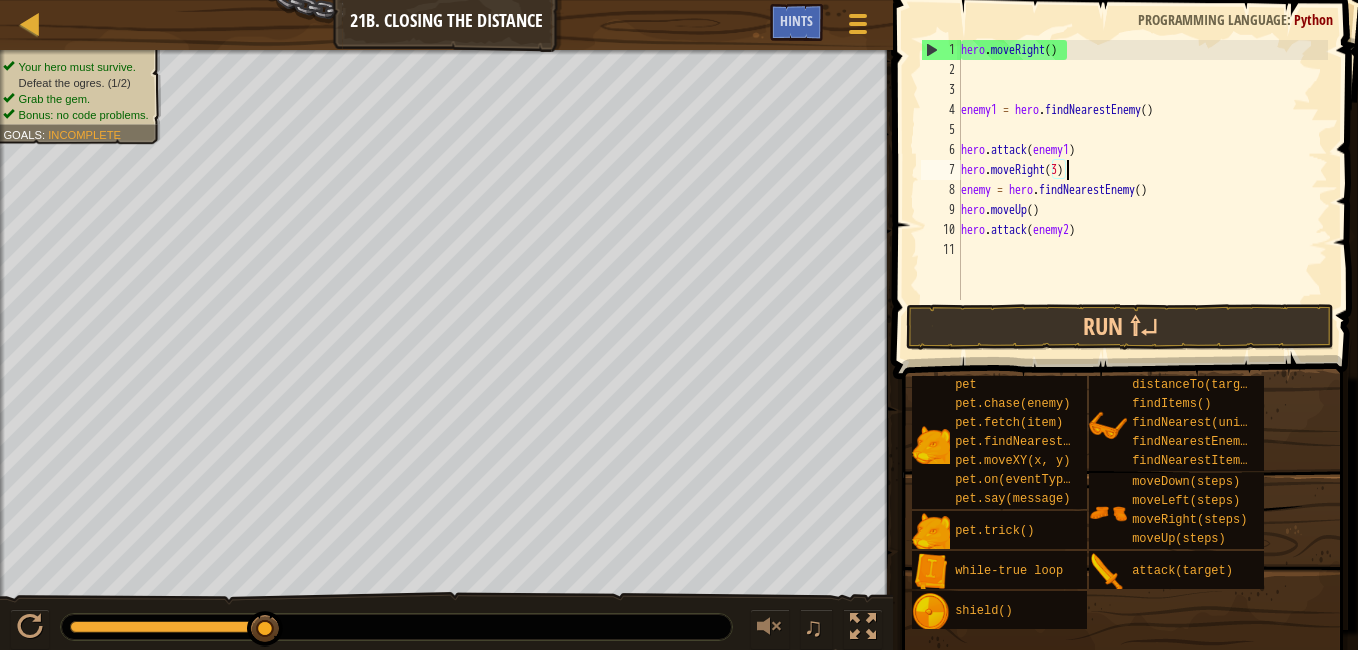 scroll, scrollTop: 9, scrollLeft: 8, axis: both 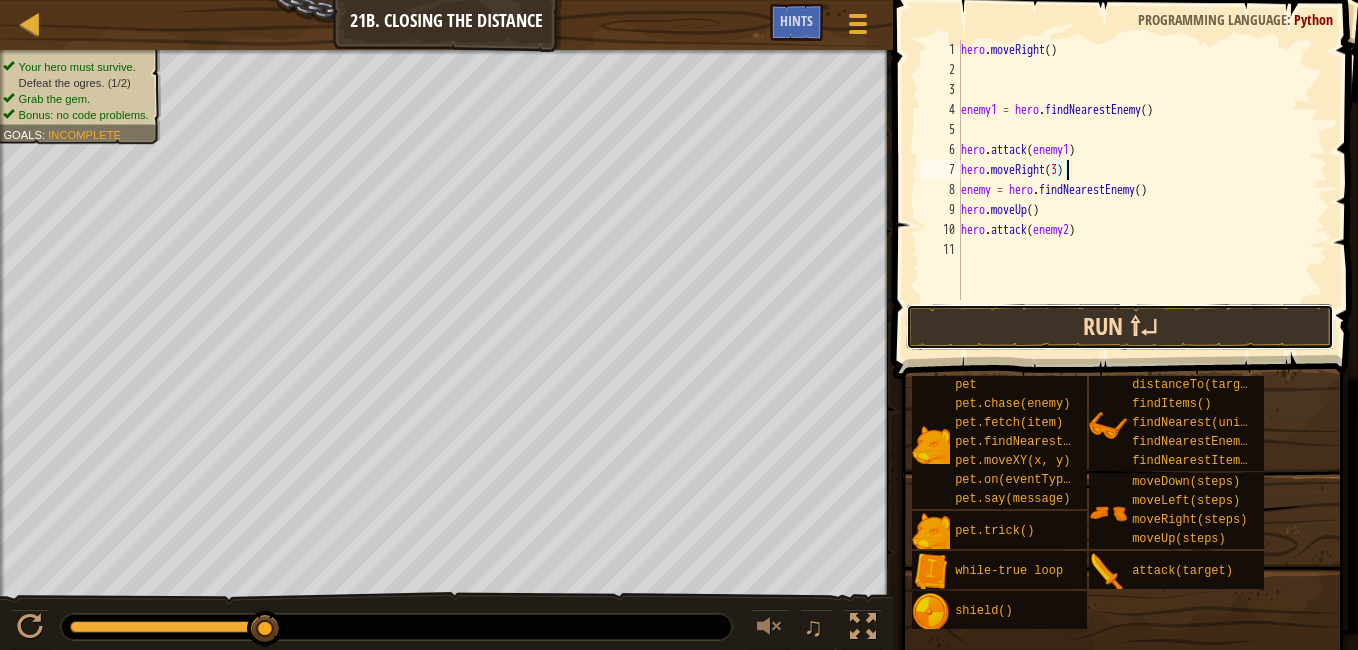click on "Run ⇧↵" at bounding box center (1120, 327) 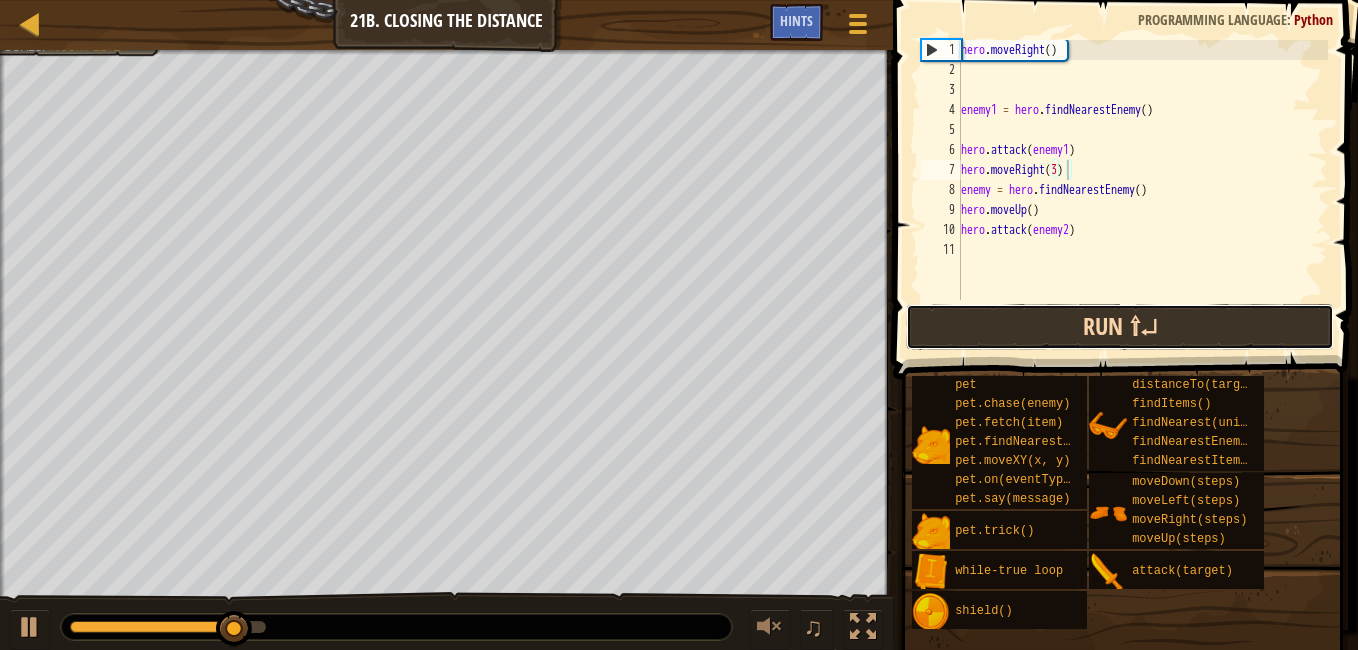 click on "Run ⇧↵" at bounding box center [1120, 327] 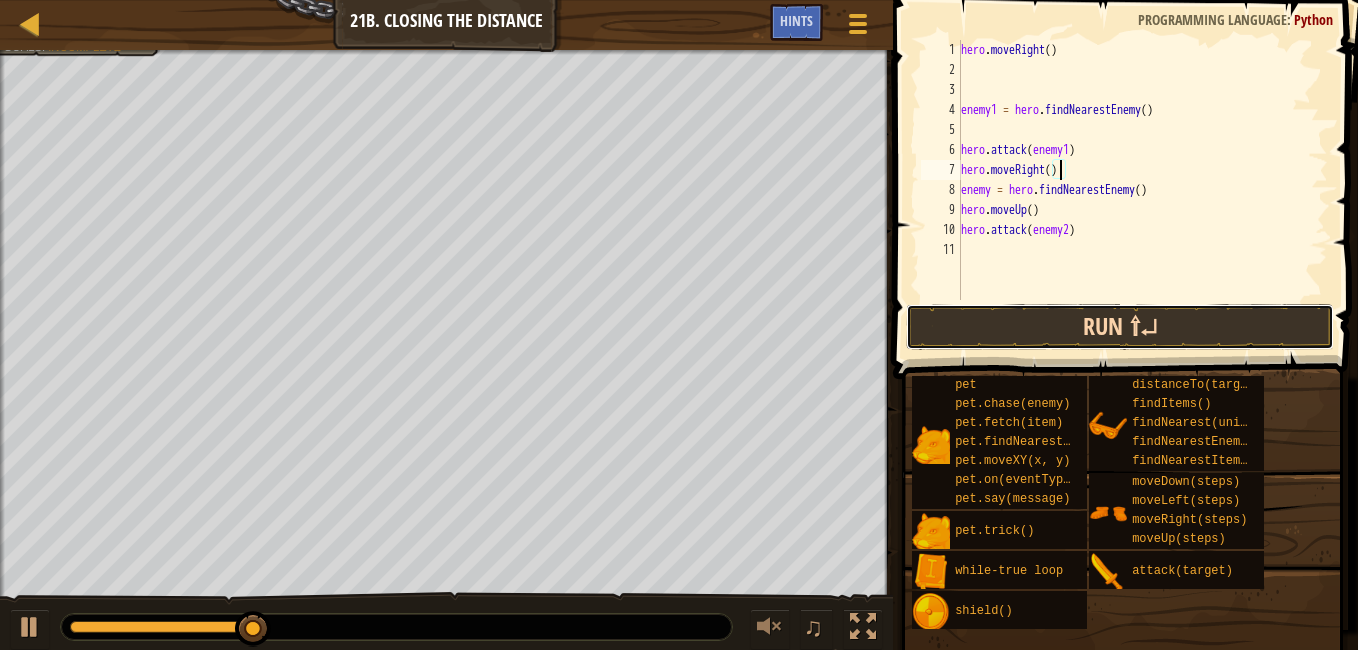 drag, startPoint x: 1084, startPoint y: 318, endPoint x: 1118, endPoint y: 327, distance: 35.17101 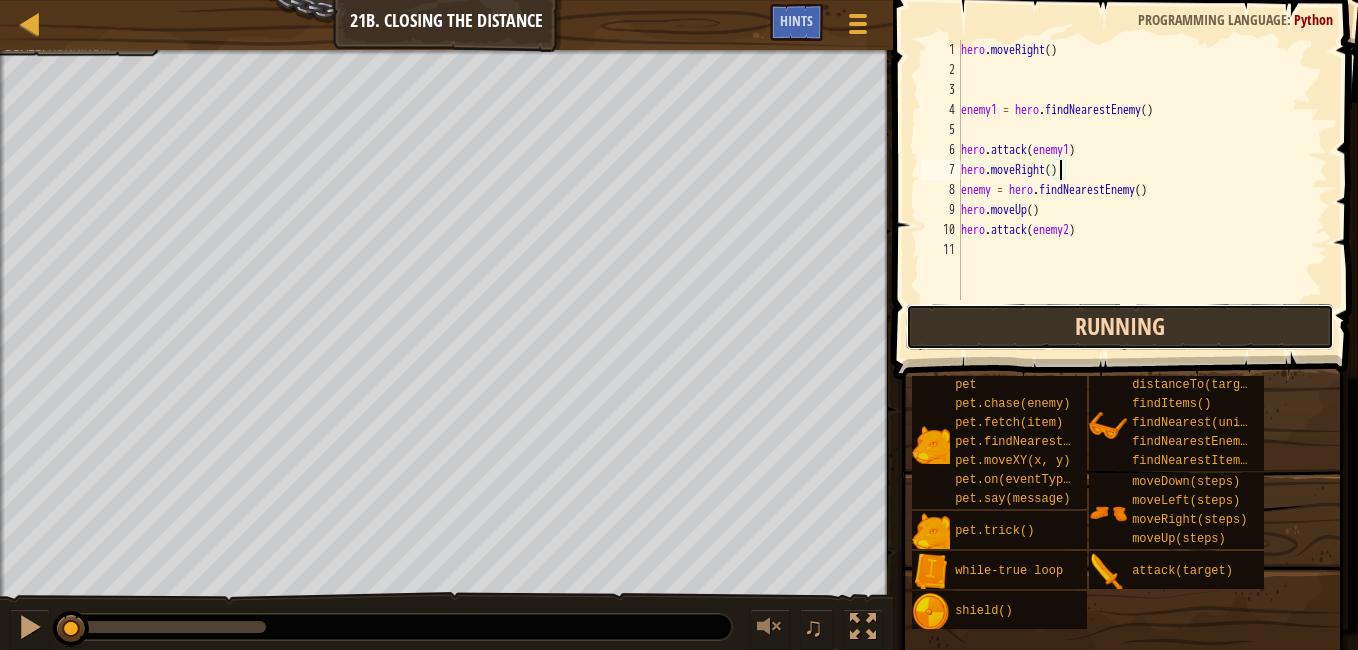 click on "Running" at bounding box center (1120, 327) 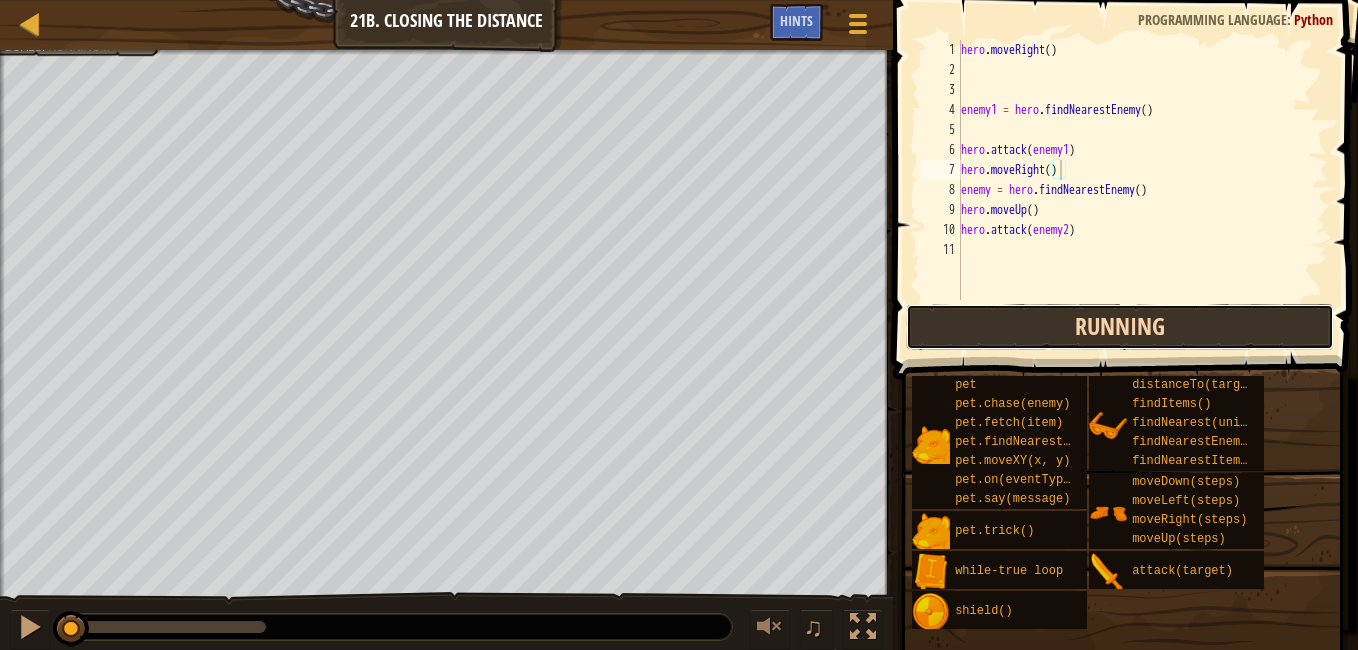 click on "Running" at bounding box center [1120, 327] 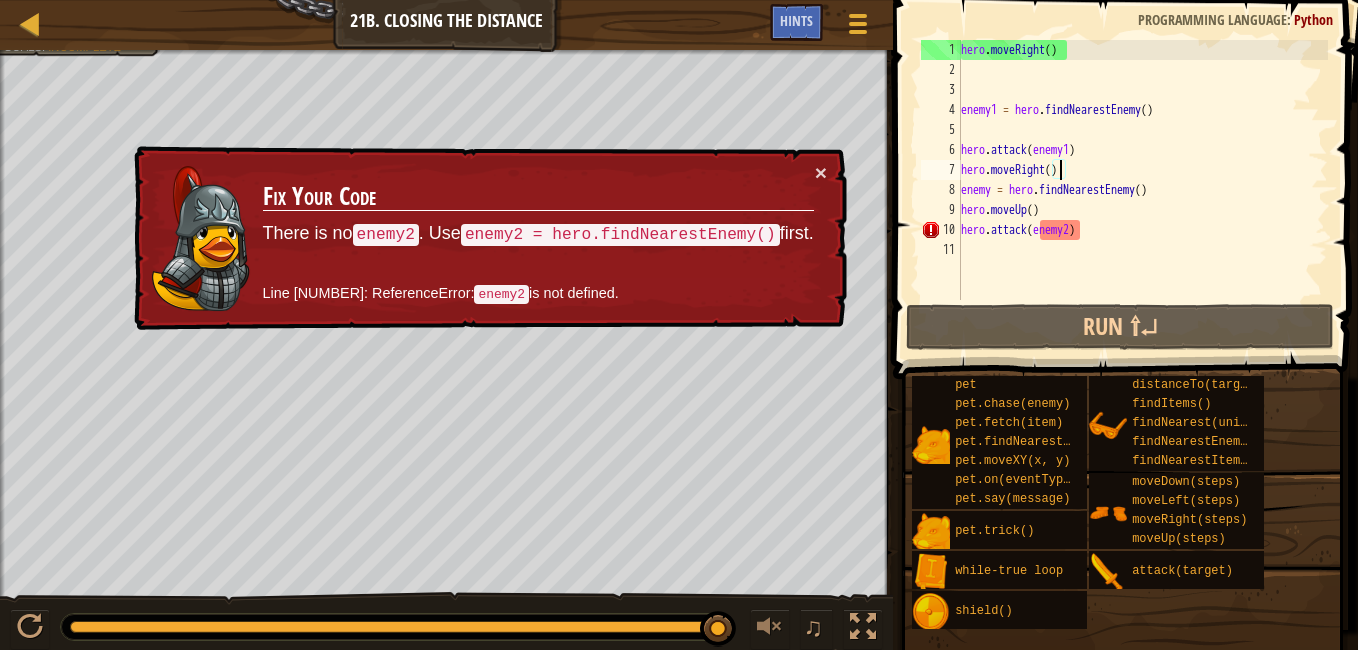 click at bounding box center [396, 627] 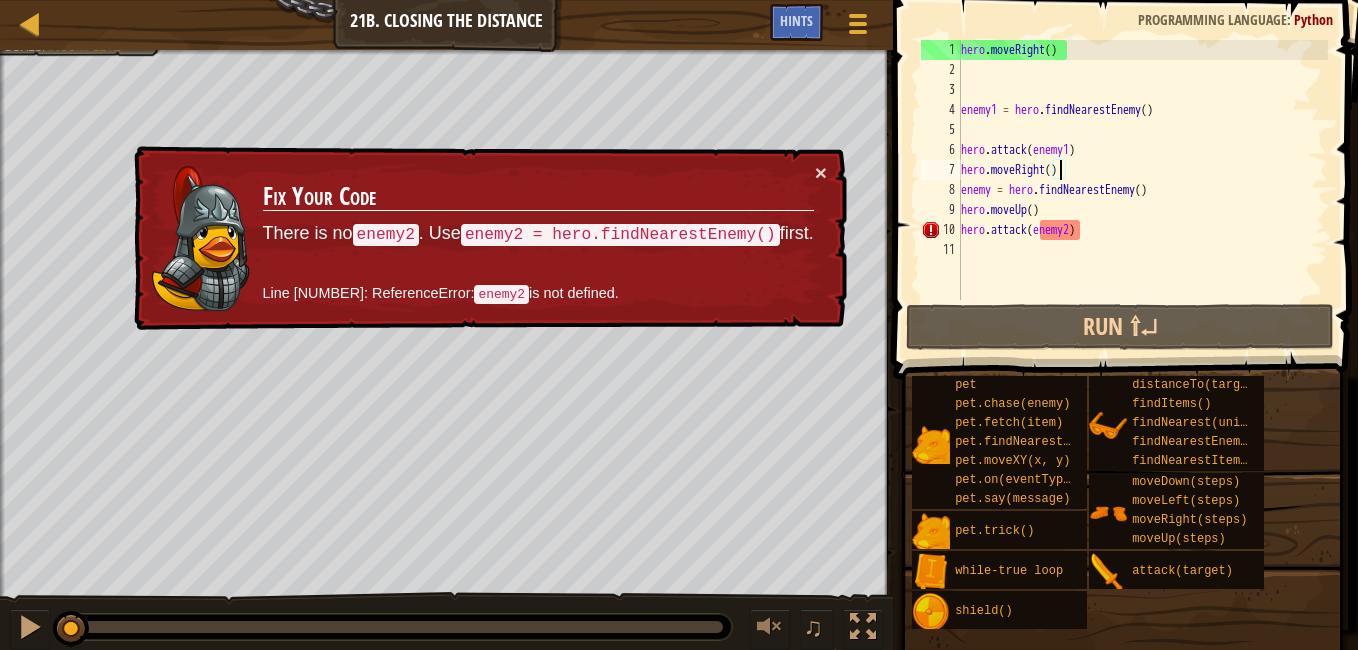 click on "hero . moveRight ( ) enemy1   =   hero . findNearestEnemy ( ) hero . attack ( enemy1 ) hero . moveRight ( ) enemy   =   hero . findNearestEnemy ( ) hero . moveUp ( ) hero . attack ( enemy2 )" at bounding box center [1142, 190] 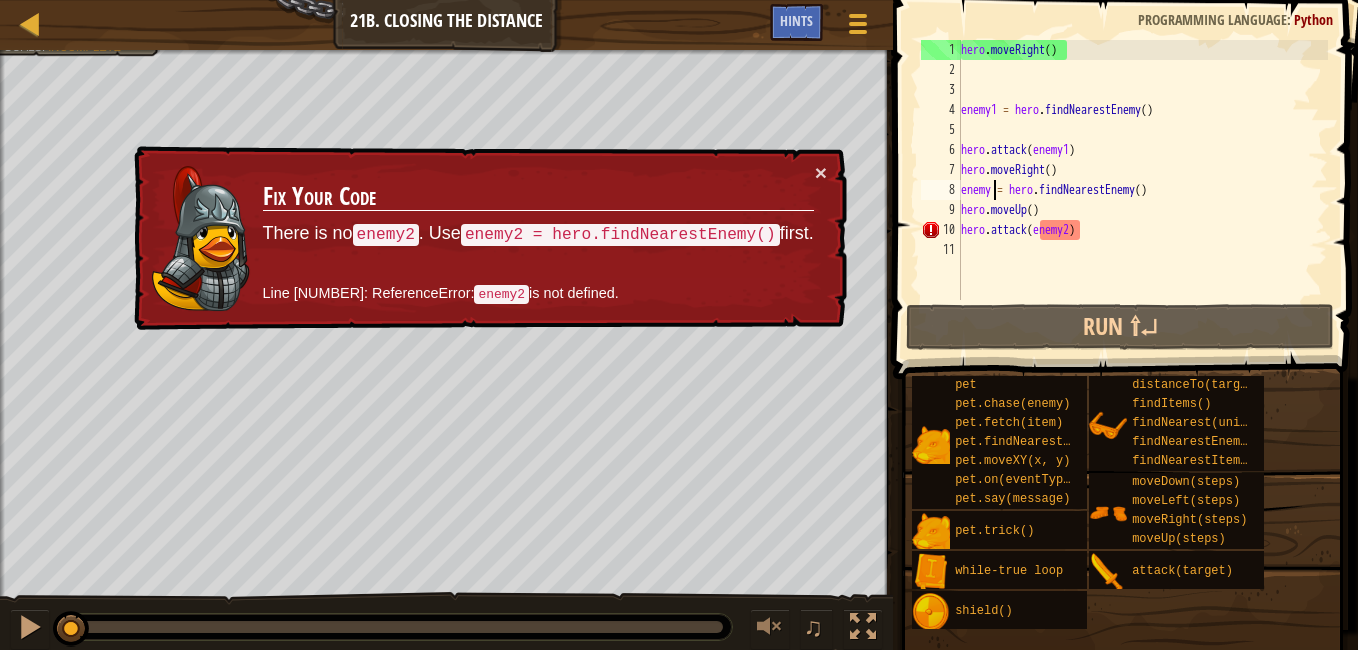type on "enemy = hero.findNearestEnemy()" 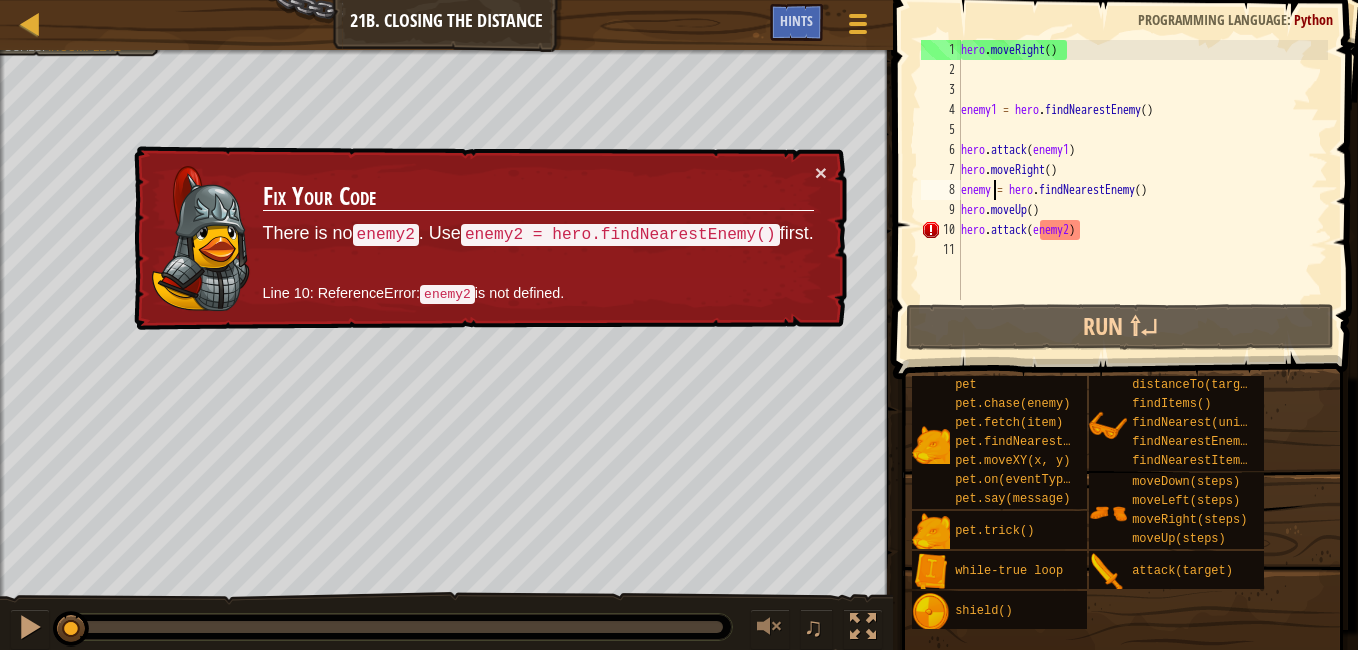 scroll, scrollTop: 0, scrollLeft: 0, axis: both 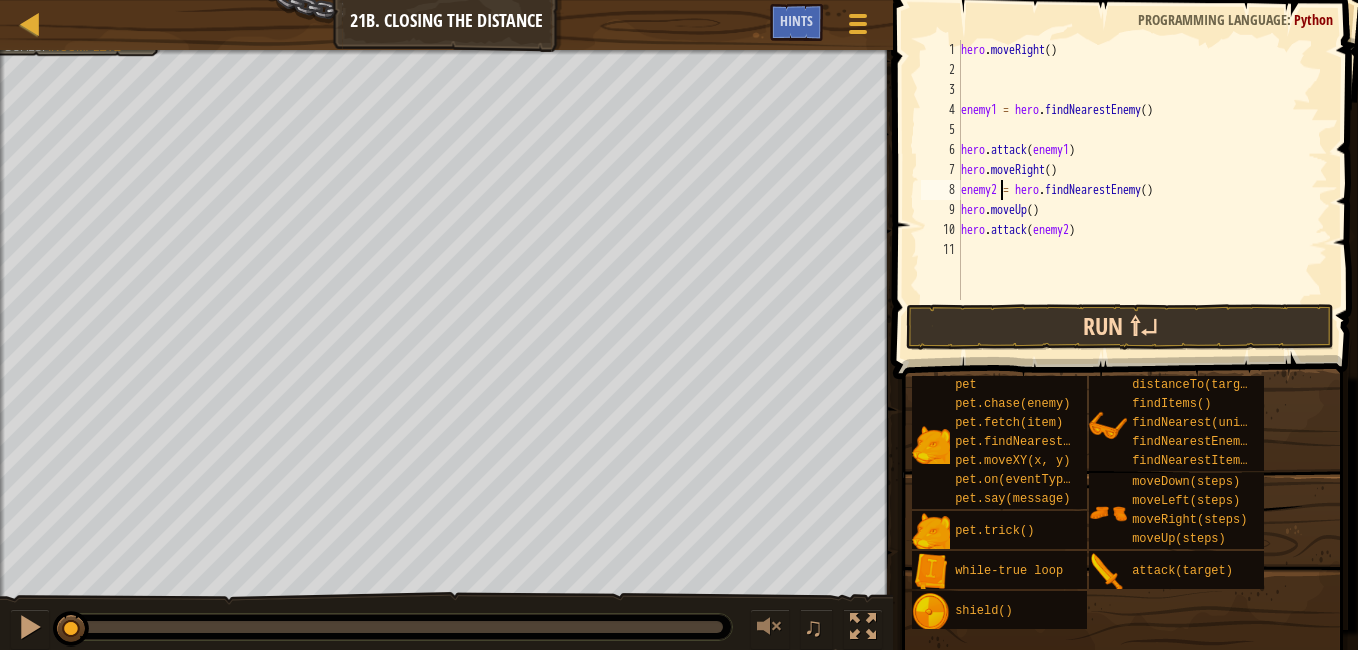 type on "enemy2 = hero.findNearestEnemy()" 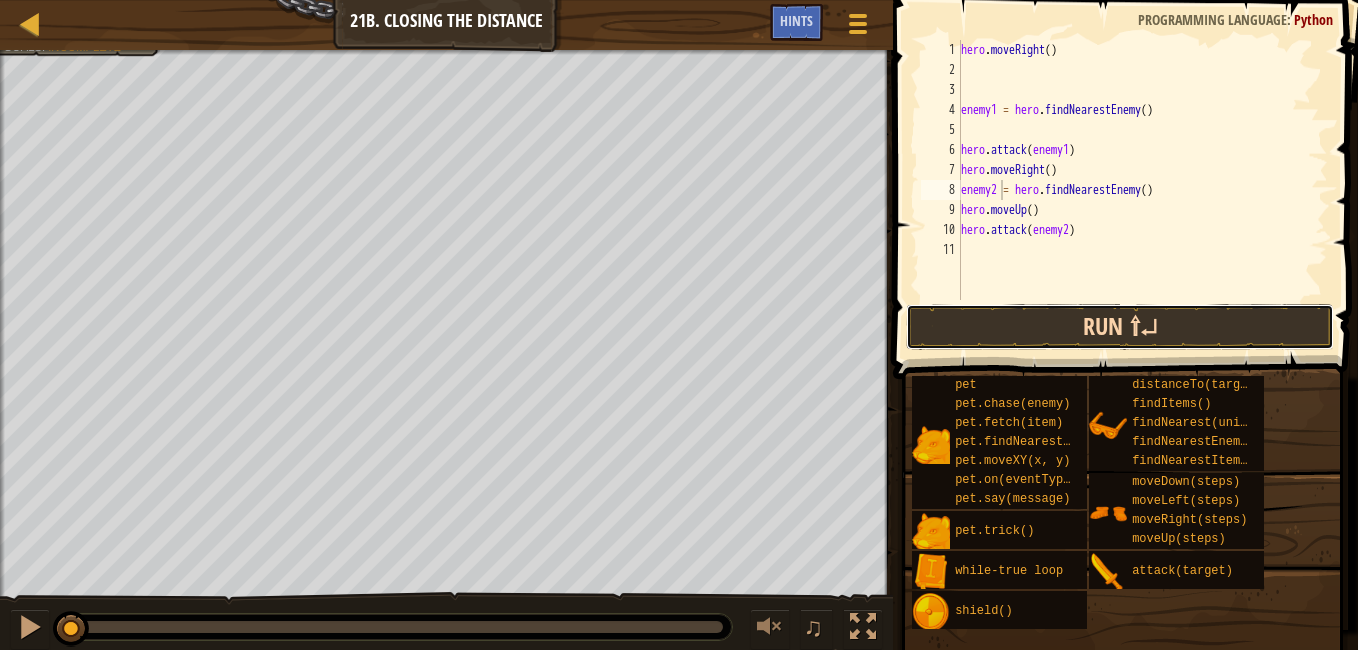 click on "Run ⇧↵" at bounding box center (1120, 327) 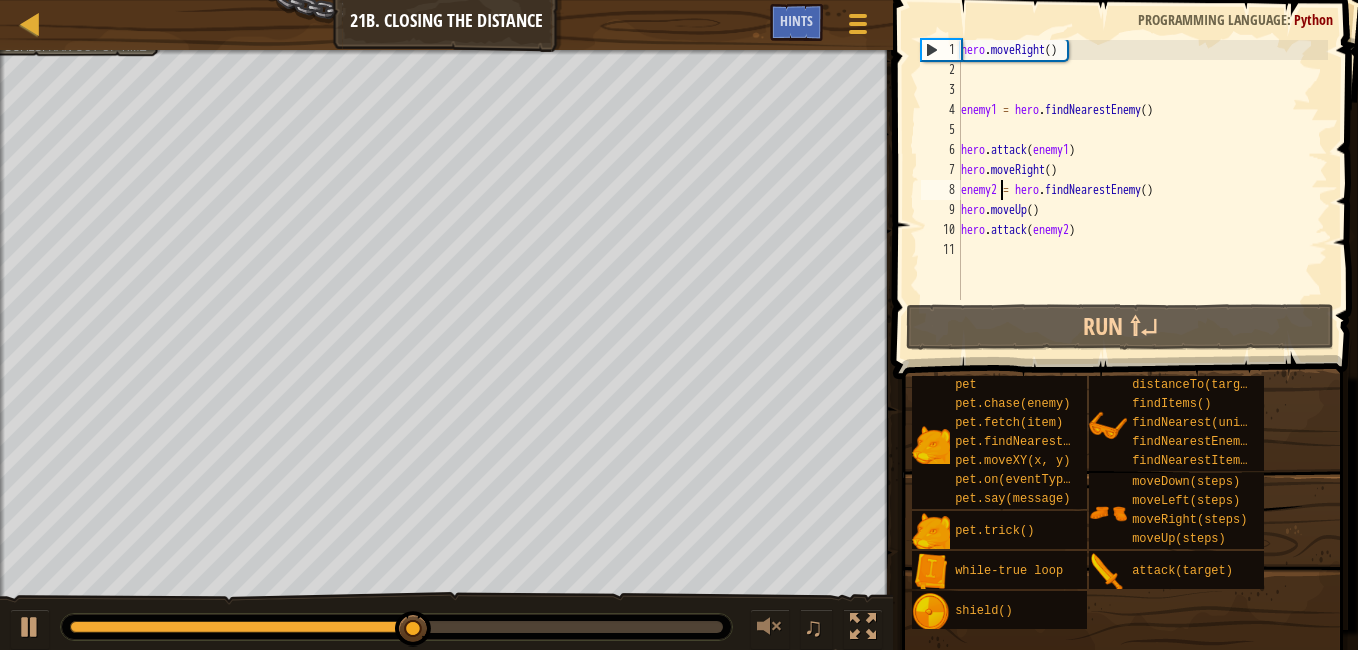 click on "hero.moveRight ( ) enemy1 = hero.findNearestEnemy ( ) hero.attack ( enemy1 ) hero.moveRight ( ) enemy2 = hero.findNearestEnemy ( ) hero.moveUp ( ) hero.attack ( enemy2 )" at bounding box center [1142, 190] 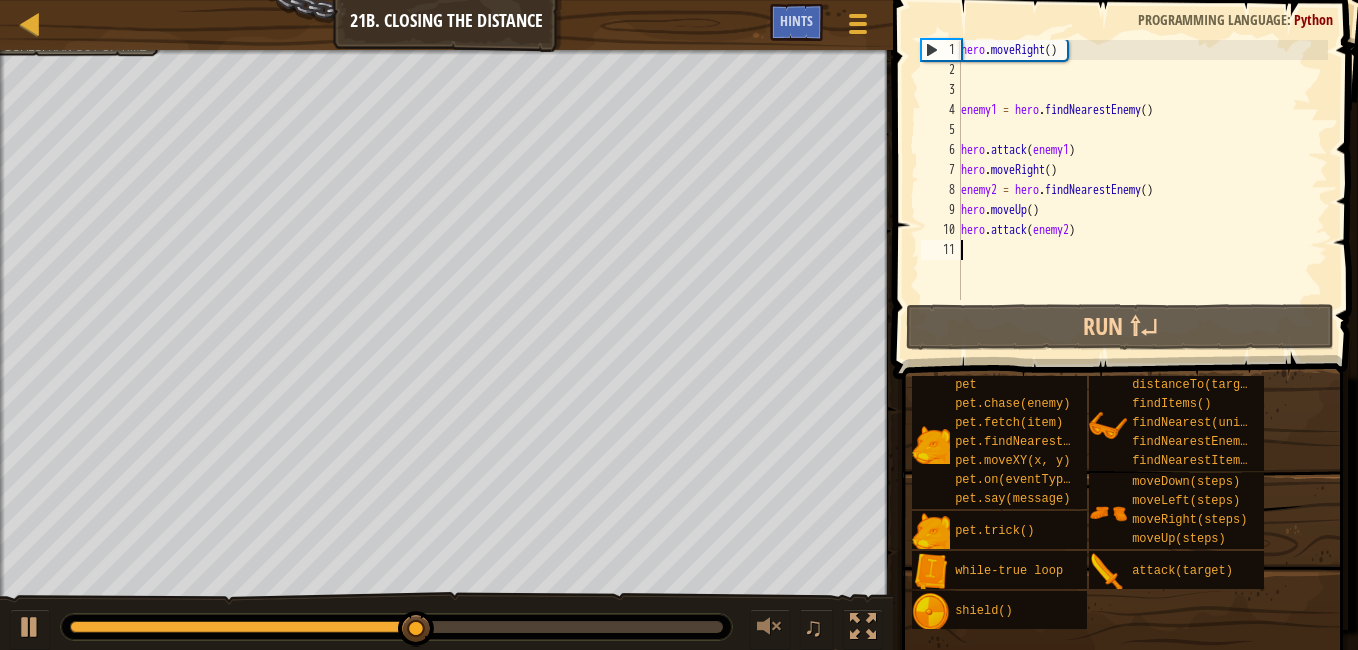 scroll, scrollTop: 9, scrollLeft: 0, axis: vertical 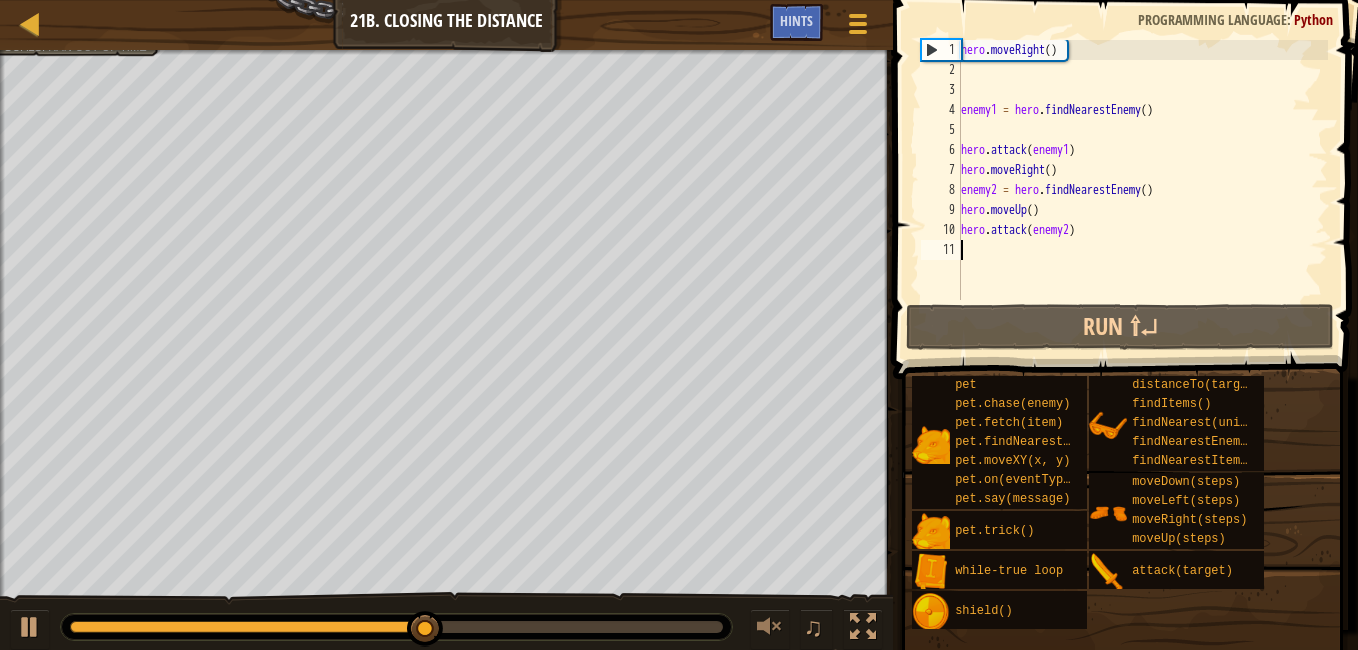 type on "h" 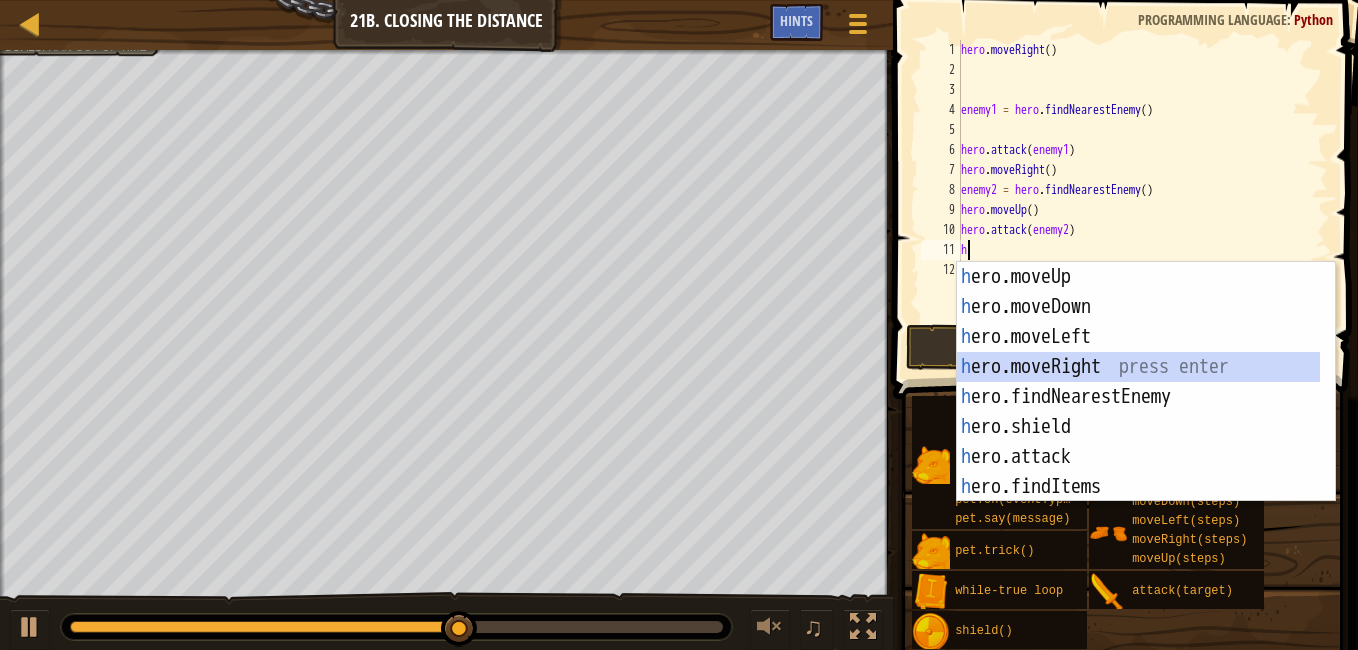 drag, startPoint x: 1057, startPoint y: 373, endPoint x: 1044, endPoint y: 365, distance: 15.264338 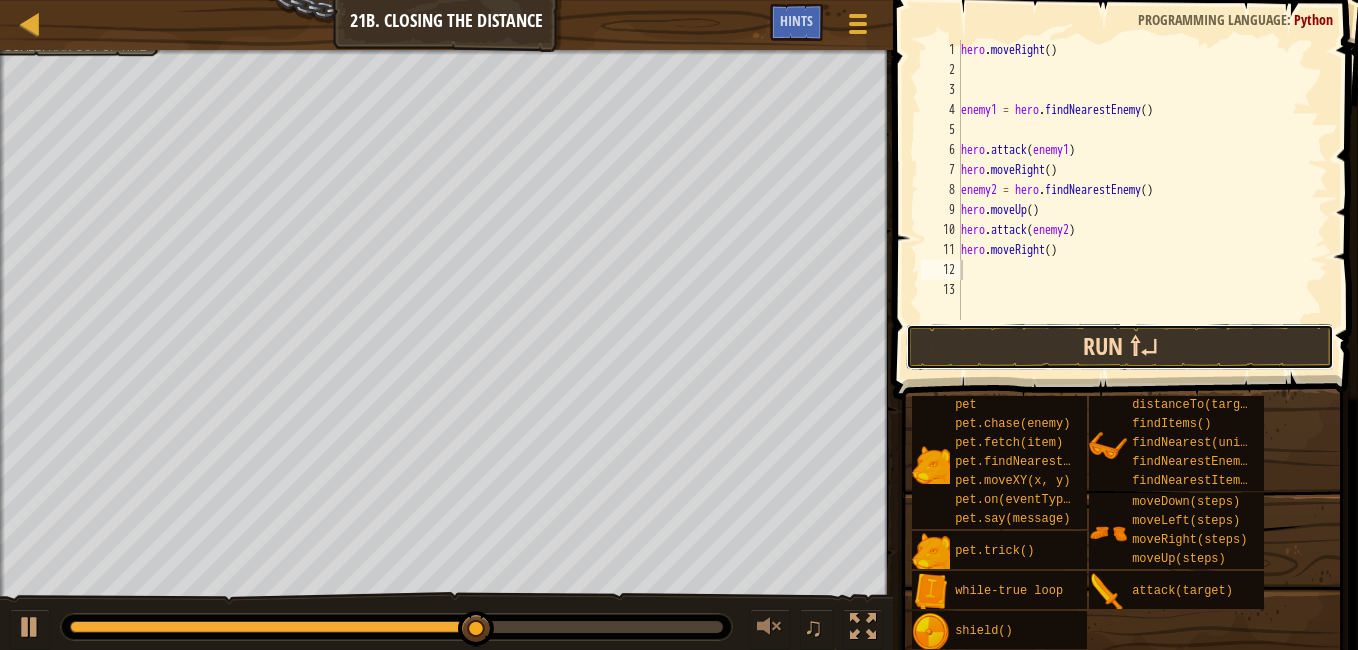 click on "Run ⇧↵" at bounding box center (1120, 347) 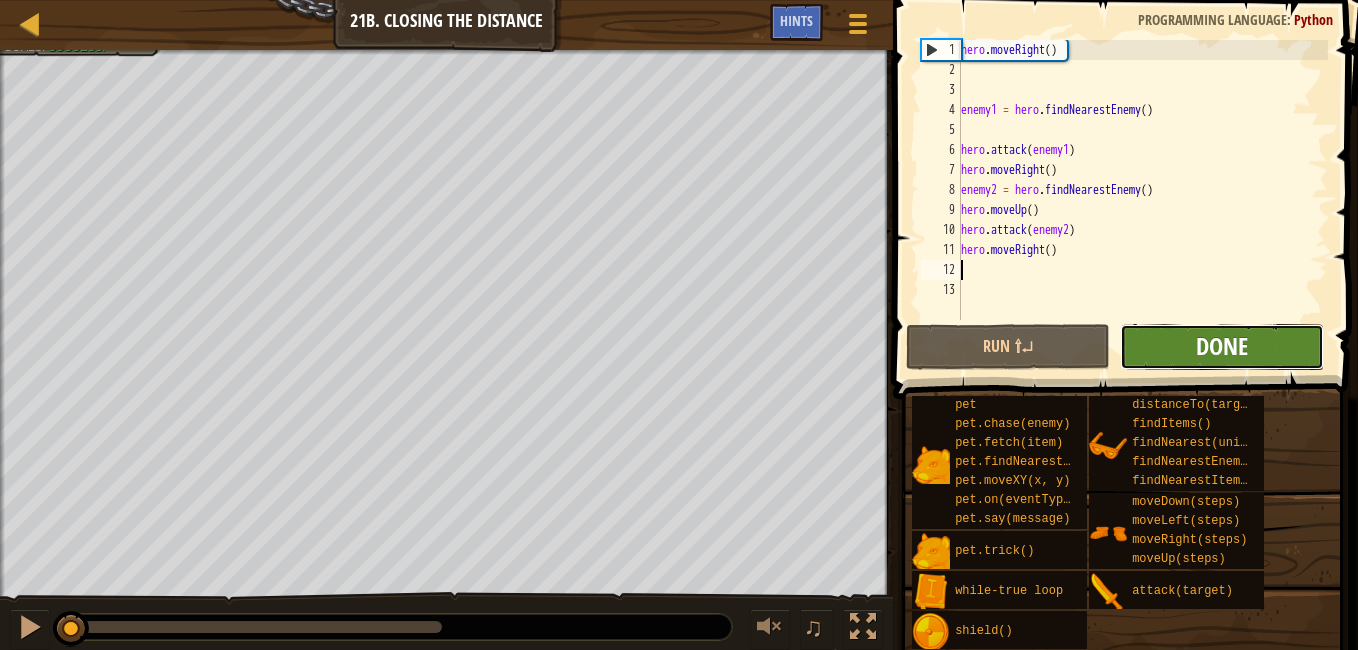 click on "Done" at bounding box center (1222, 346) 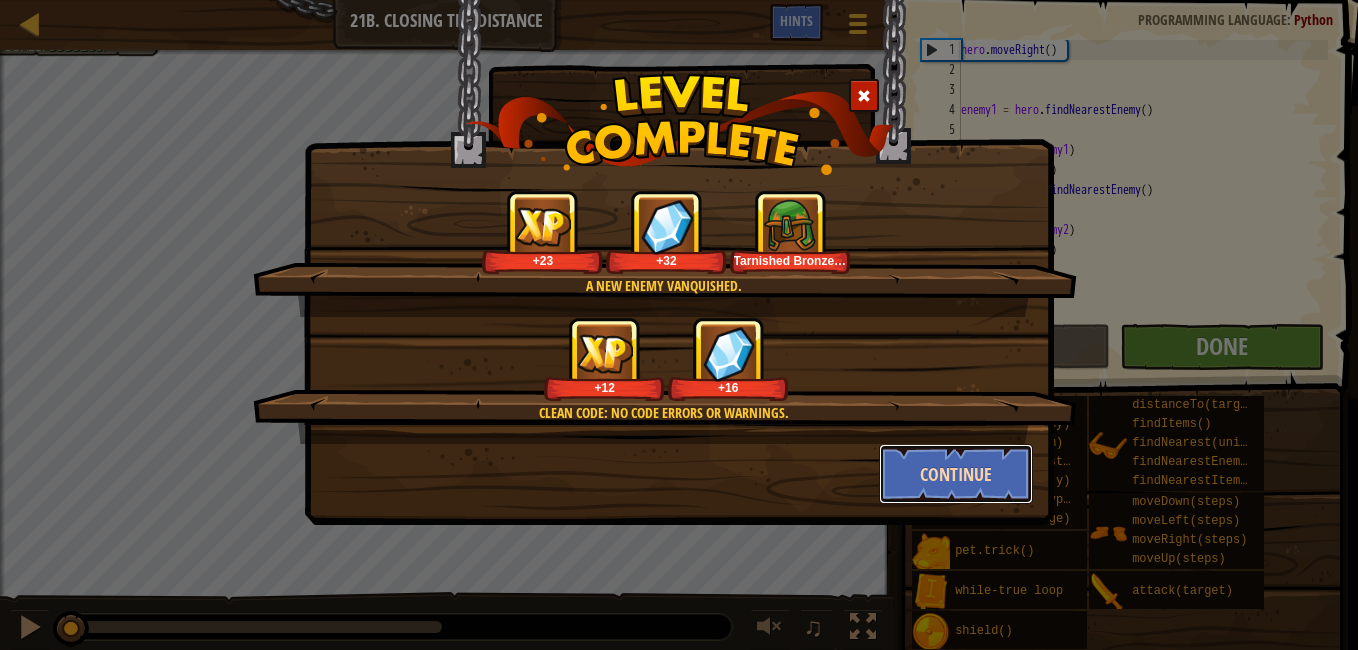 click on "Continue" at bounding box center [956, 474] 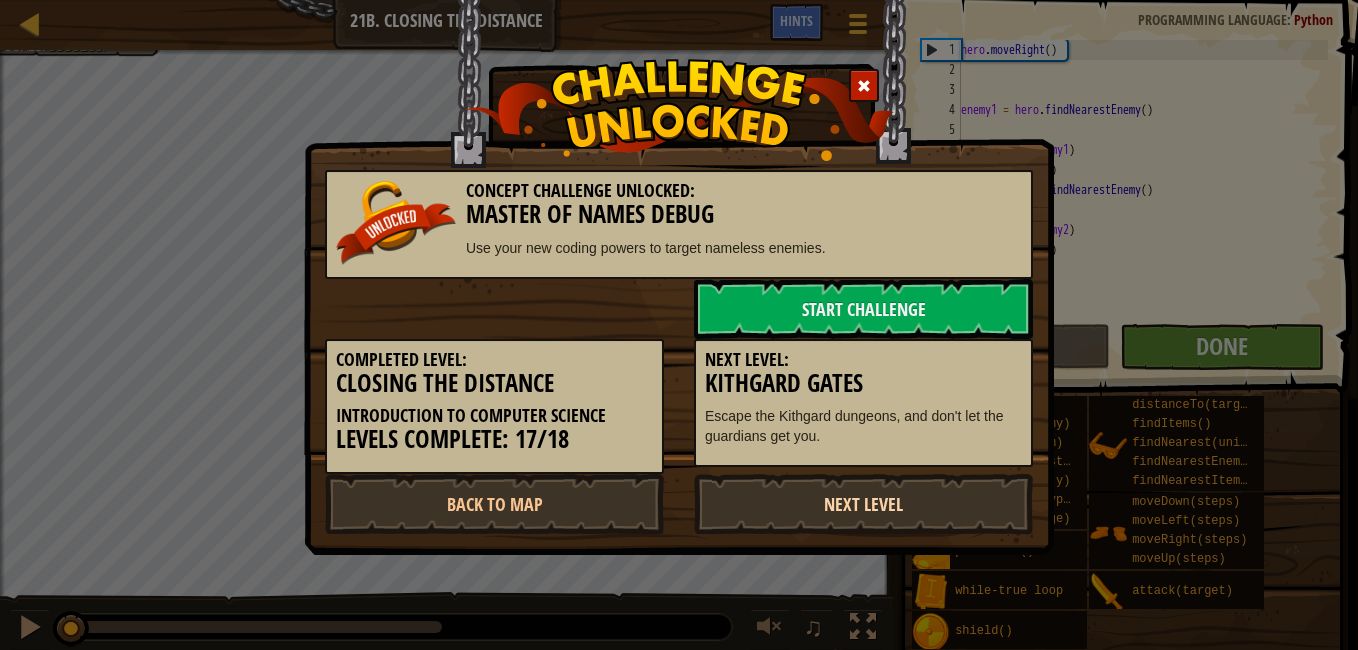 click on "Next Level" at bounding box center [863, 504] 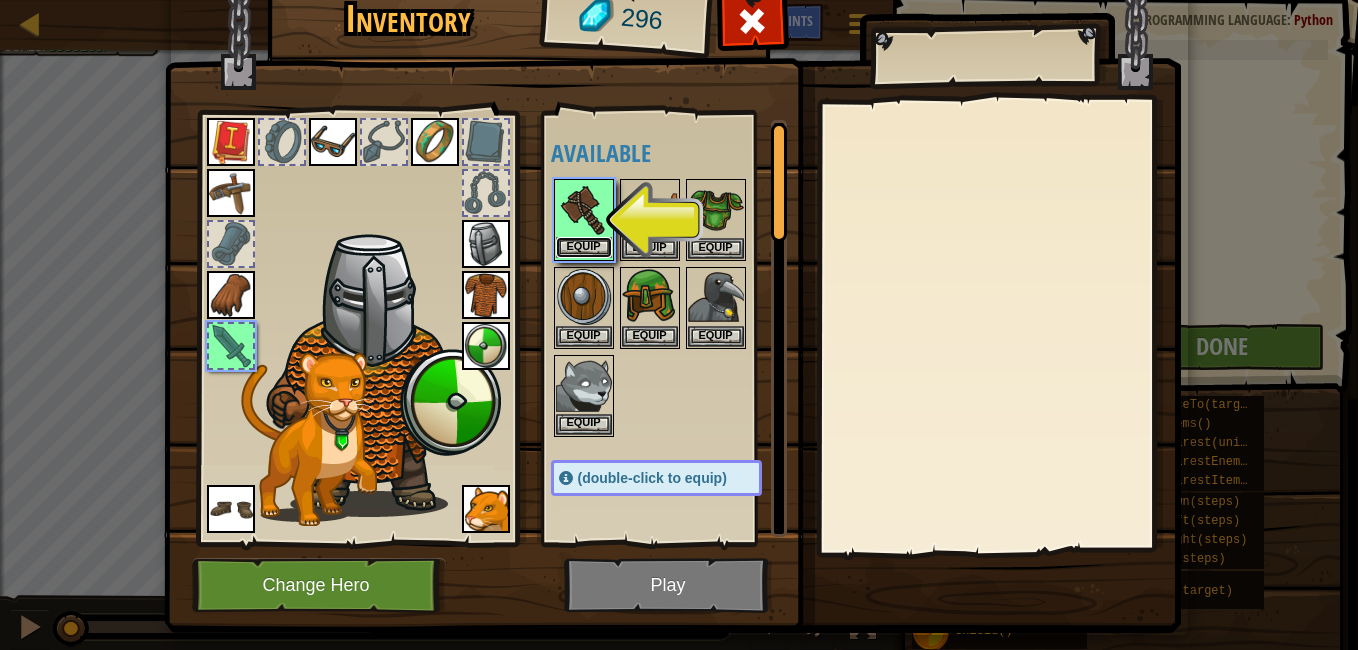 click on "Equip" at bounding box center (584, 247) 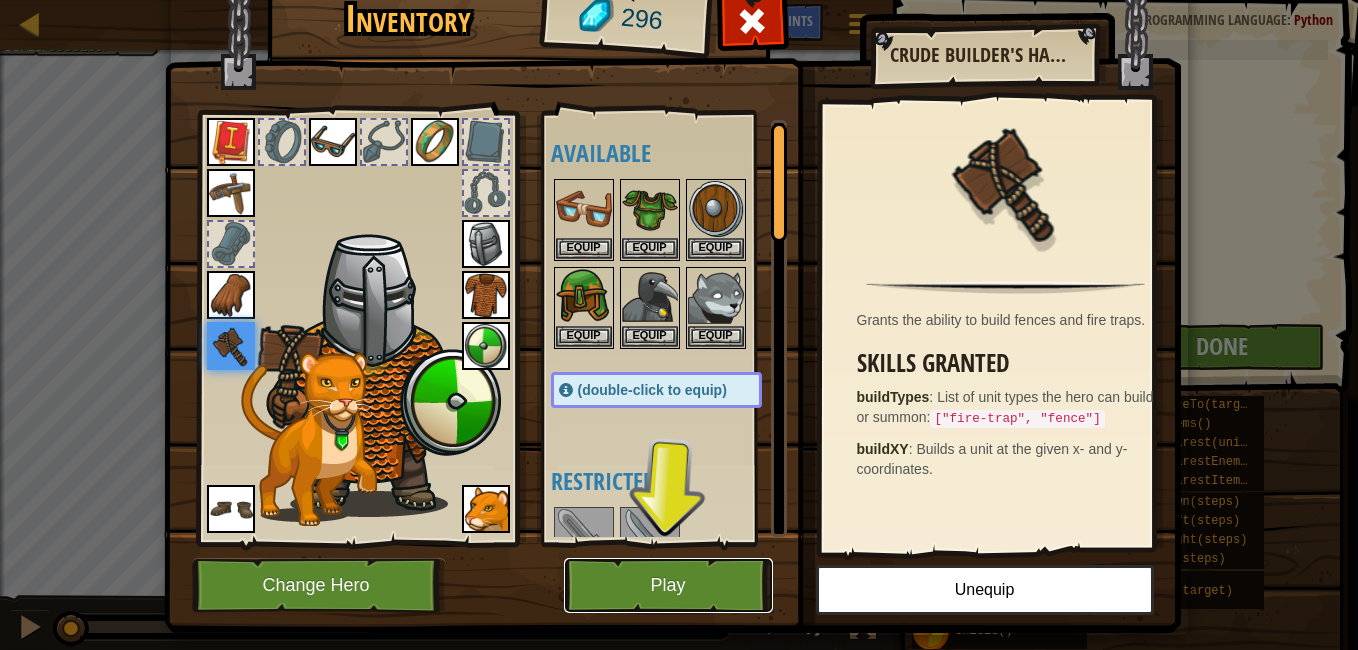 click on "Play" at bounding box center (668, 585) 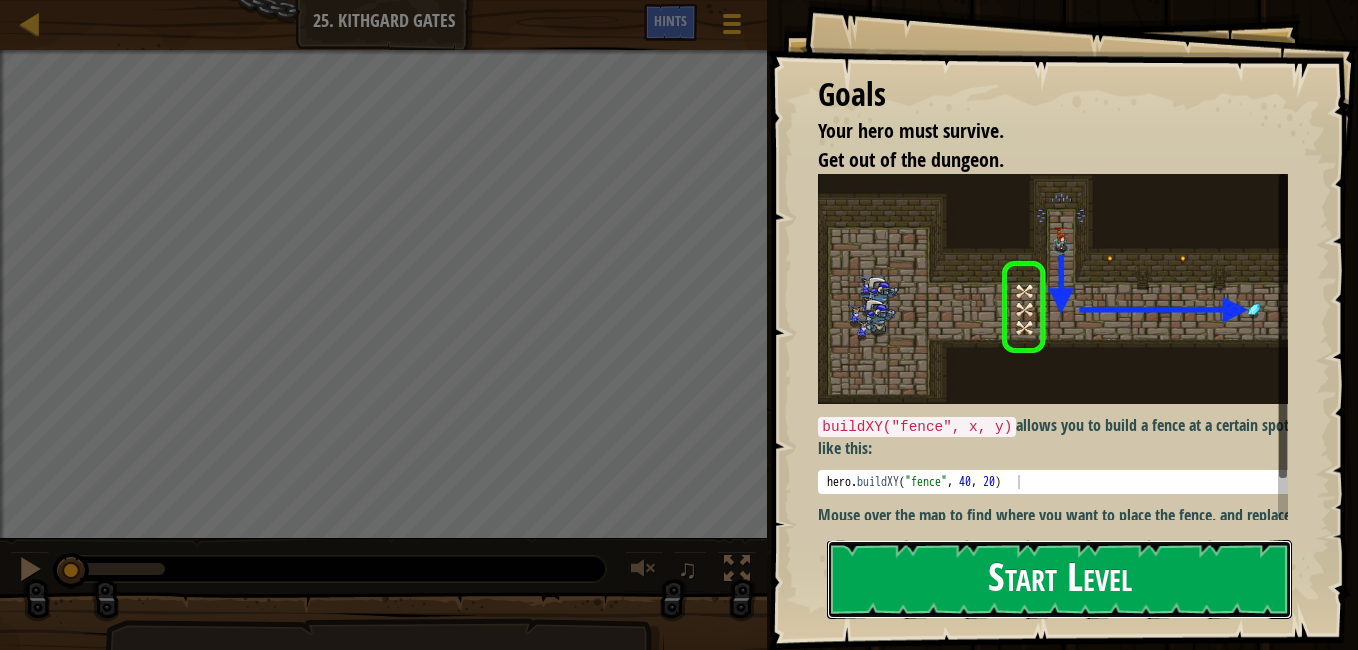 click on "Start Level" at bounding box center (1059, 579) 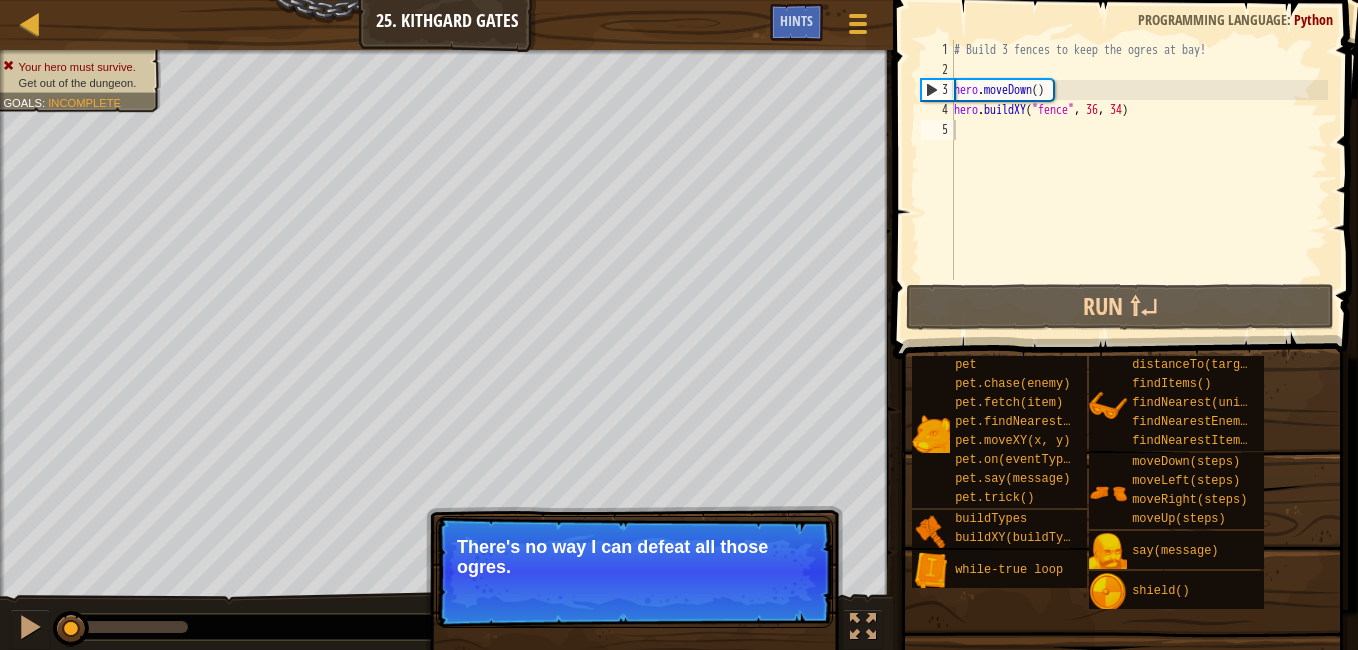 click on "There's no way I can defeat all those ogres." at bounding box center (634, 557) 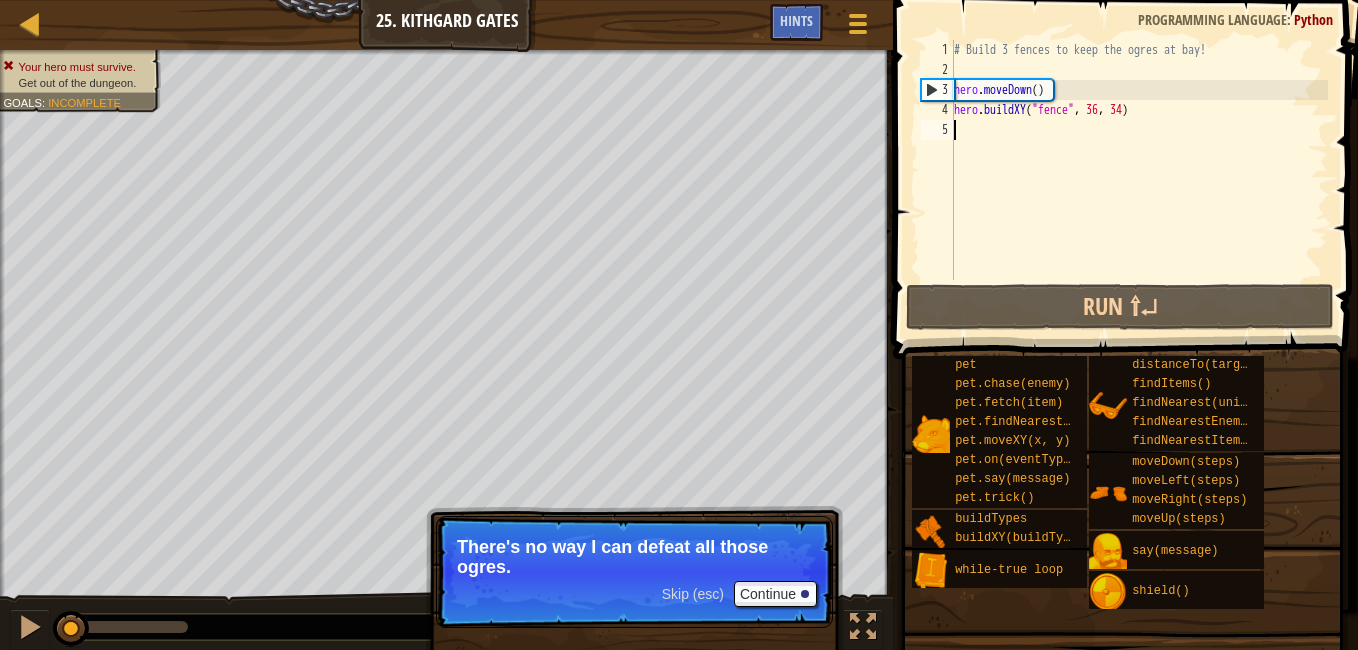 click on "There's no way I can defeat all those ogres." at bounding box center (634, 557) 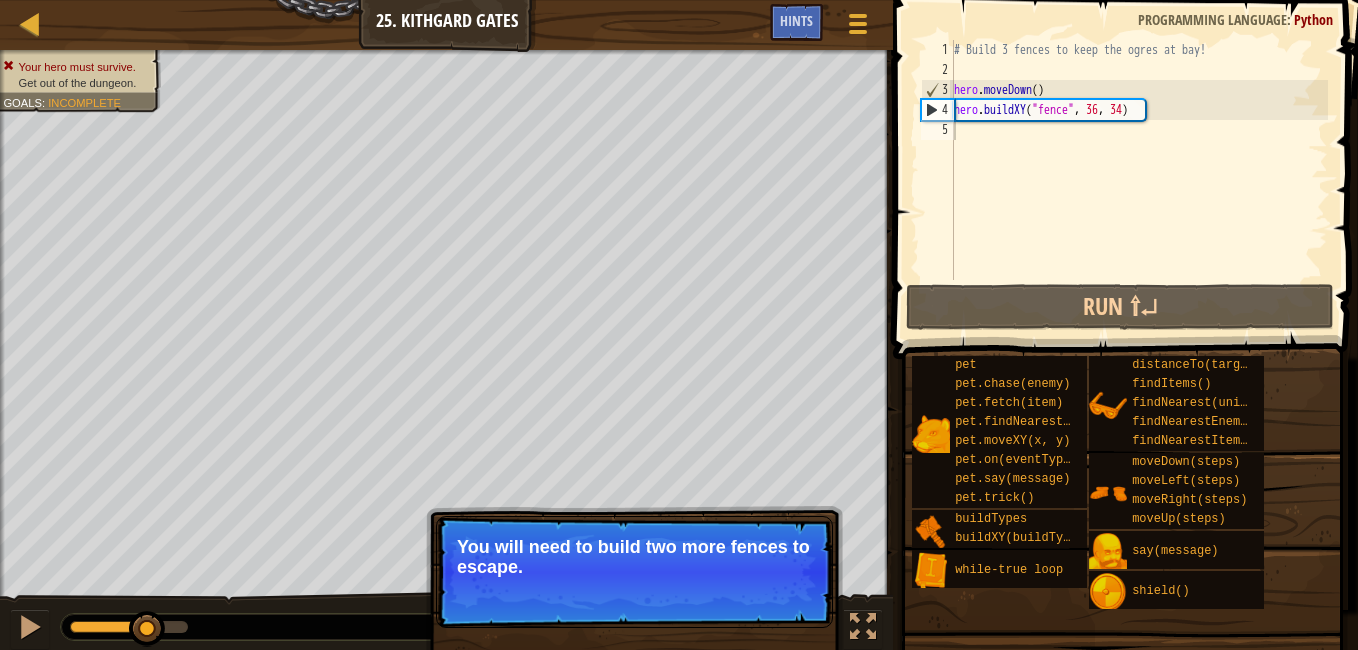 click on "Skip (esc) Continue" at bounding box center (739, 594) 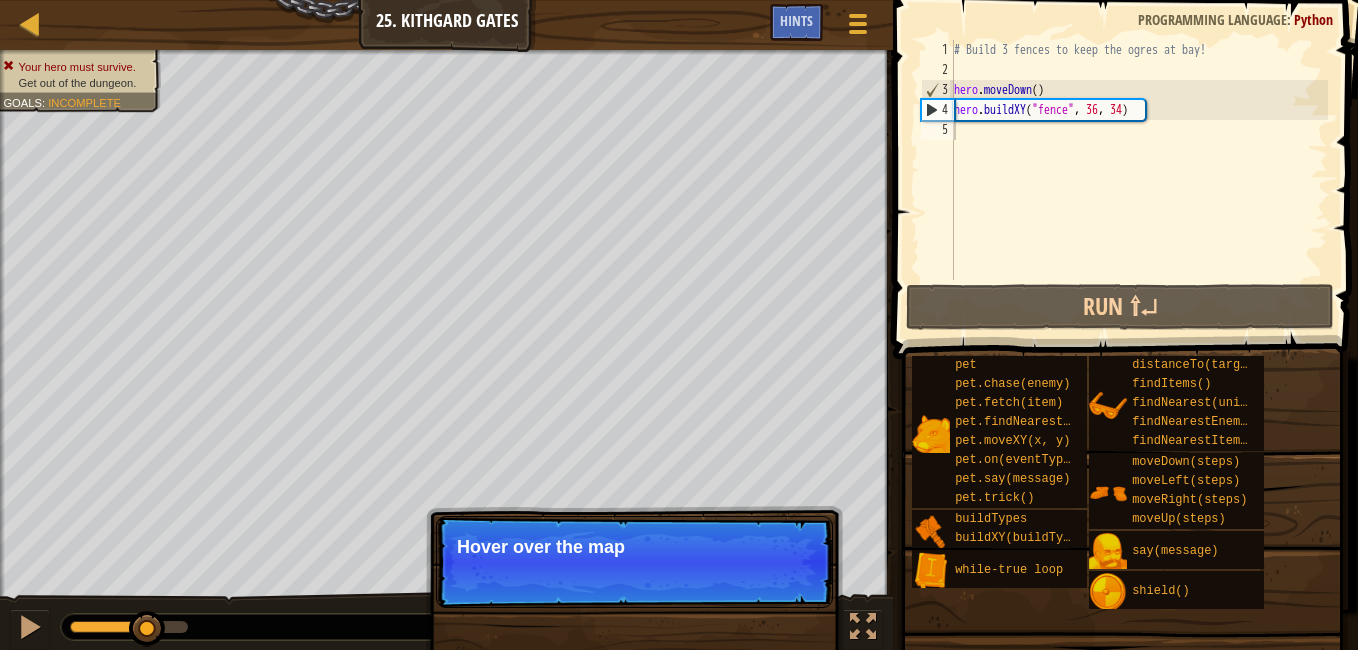 click on "Skip (esc) Continue  Hover over the map" at bounding box center (634, 562) 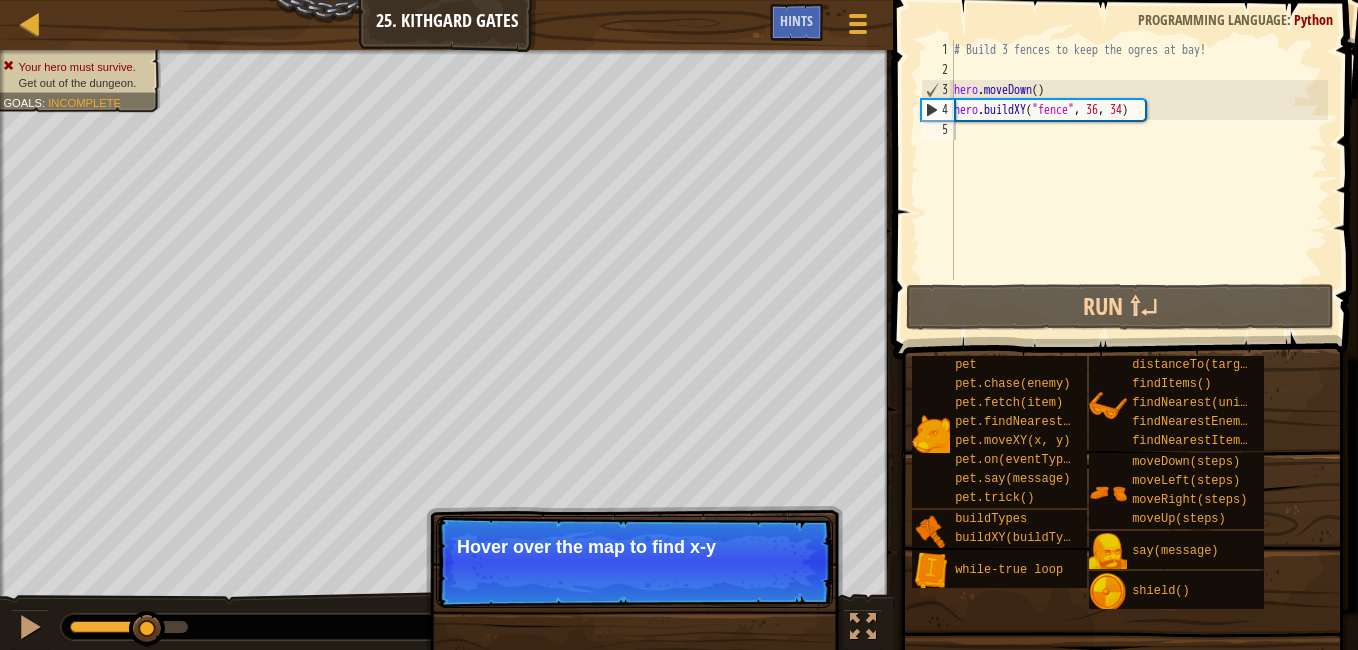 click on "Skip (esc) Continue  Hover over the map to find x-y" at bounding box center [634, 562] 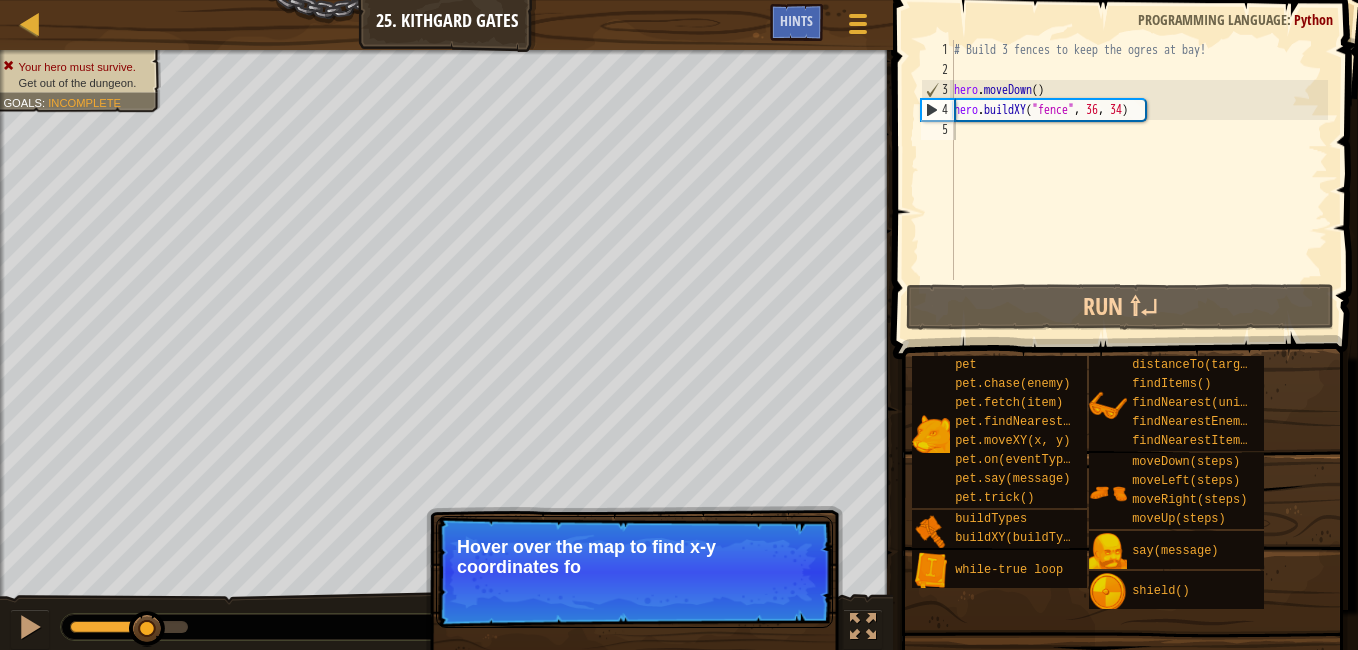 click on "Skip (esc) Continue  Hover over the map to find x-y coordinates fo" at bounding box center (634, 572) 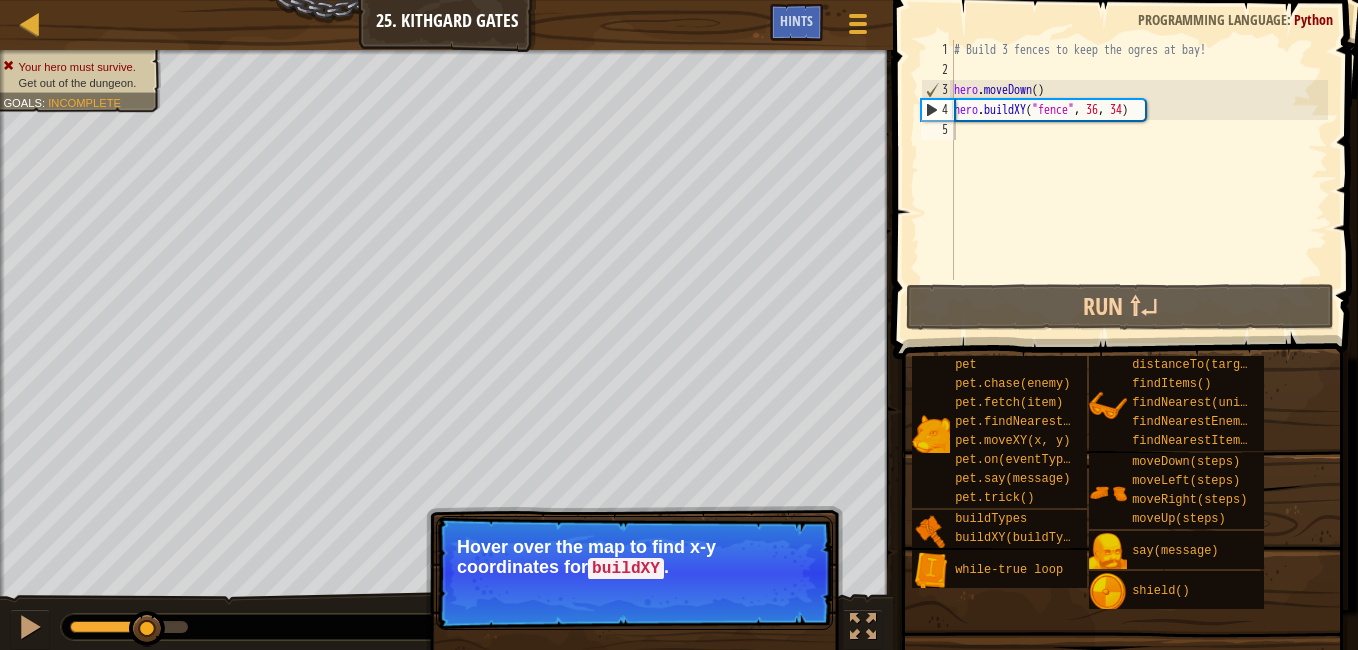 click on "Skip (esc) Continue  Hover over the map to find x-y coordinates for  buildXY ." at bounding box center (634, 573) 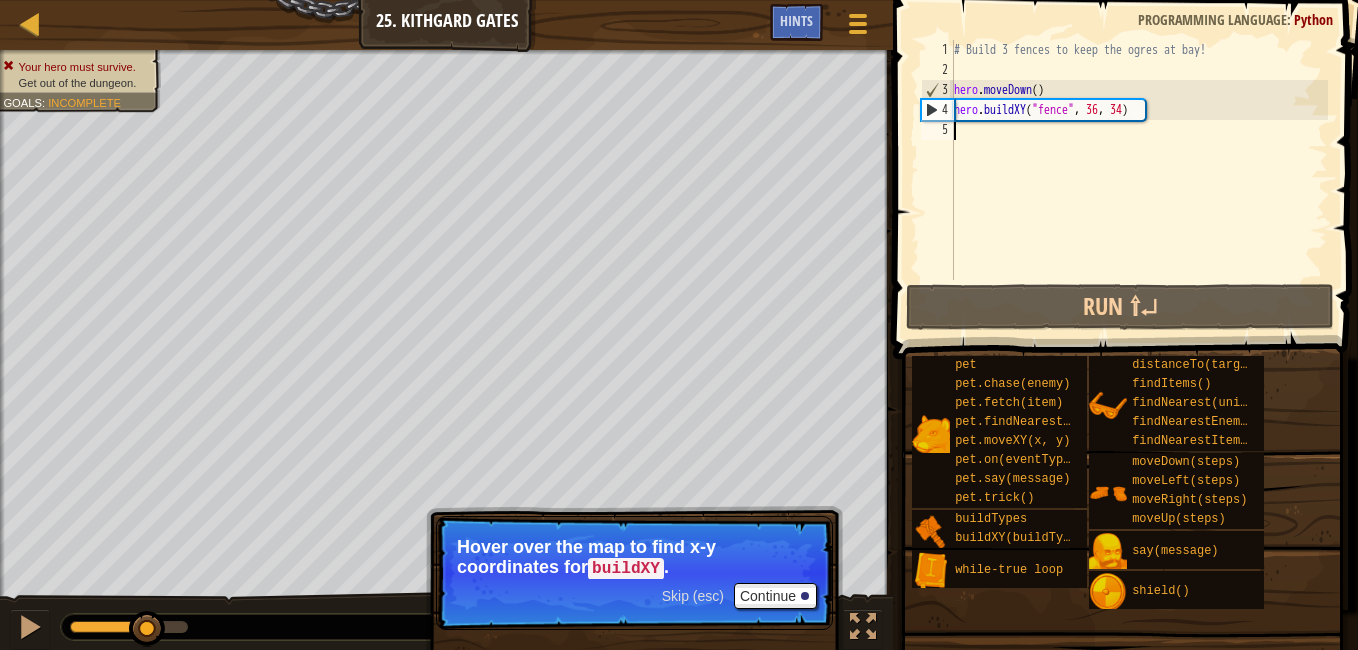 click on "Skip (esc) Continue  Hover over the map to find x-y coordinates for  buildXY ." at bounding box center (634, 573) 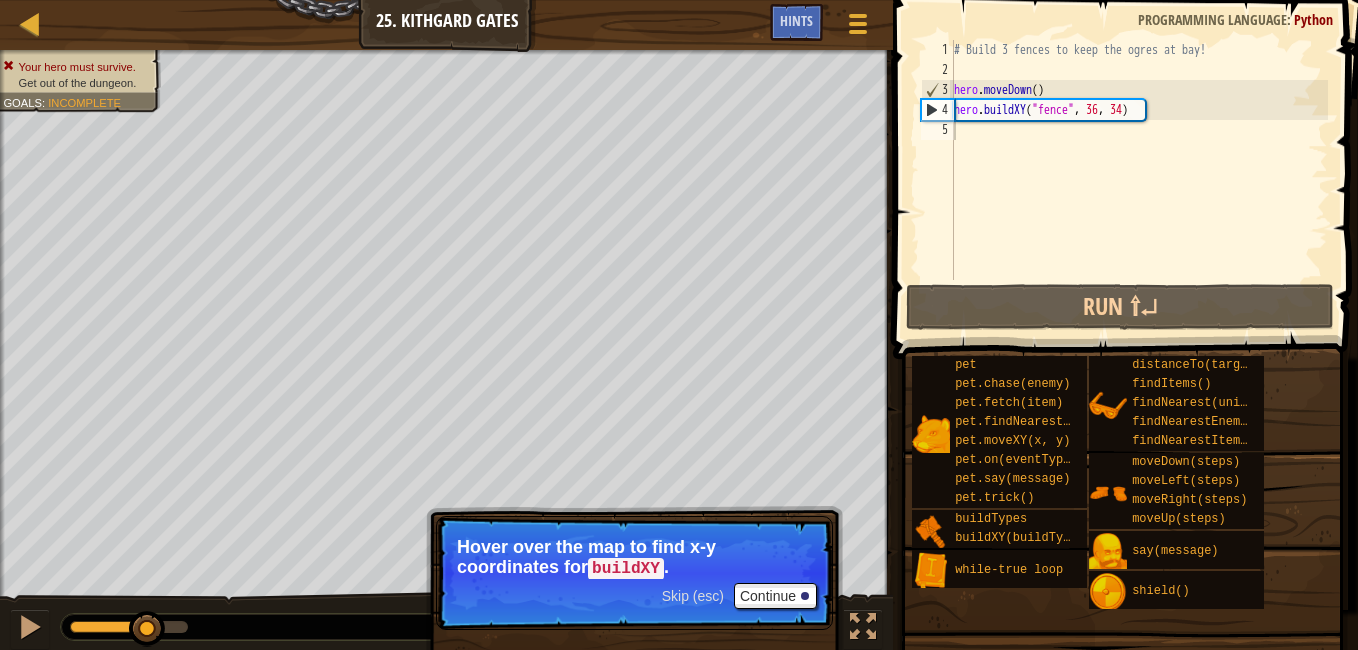 click on "Skip (esc) Continue  Hover over the map to find x-y coordinates for  buildXY ." at bounding box center [634, 573] 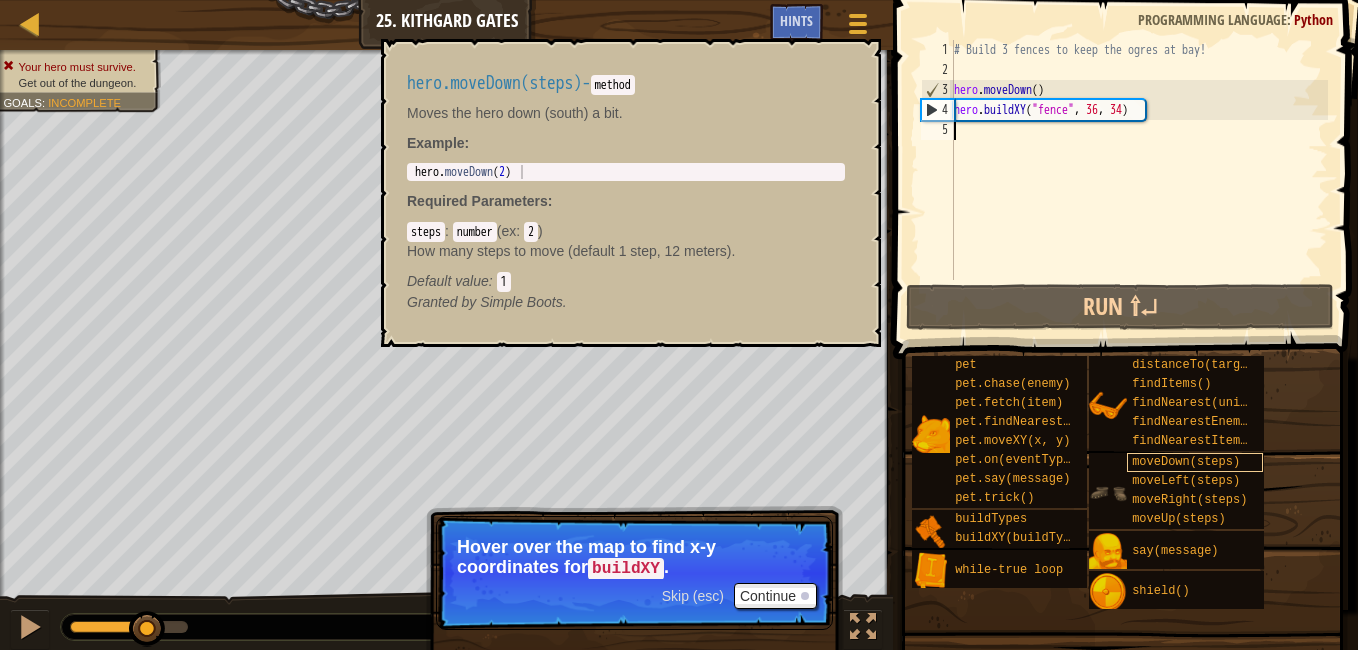 click on "Map Introduction to Computer Science 25. Kithgard Gates Game Menu Done Hints 1     הההההההההההההההההההההההההההההההההההההההההההההההההההההההההההההההההההההההההההההההההההההההההההההההההההההההההההההההההההההההההההההההההההההההההההההההההההההההההההההההההההההההההההההההההההההההההההההההההההההההההההההההההההההההההההההההההההההההההההההההההההההההההההההההה XXXXXXXXXXXXXXXXXXXXXXXXXXXXXXXXXXXXXXXXXXXXXXXXXXXXXXXXXXXXXXXXXXXXXXXXXXXXXXXXXXXXXXXXXXXXXXXXXXXXXXXXXXXXXXXXXXXXXXXXXXXXXXXXXXXXXXXXXXXXXXXXXXXXXXXXXXXXXXXXXXXXXXXXXXXXXXXXXXXXXXXXXXXXXXXXXXXXXXXXXXXXXXXXXXXXXXXXXXXXXXXXXXXXXXXXXXXXXXXXXXXXXXXXXXXXXXXX Solution × Hints Videos 1 2 3 4 5 # Build 3 fences to keep the ogres at bay! hero . moveDown ( ) hero . buildXY ( "fence" ,   36 ,   34 )     Code Saved : Python Done" at bounding box center [679, 325] 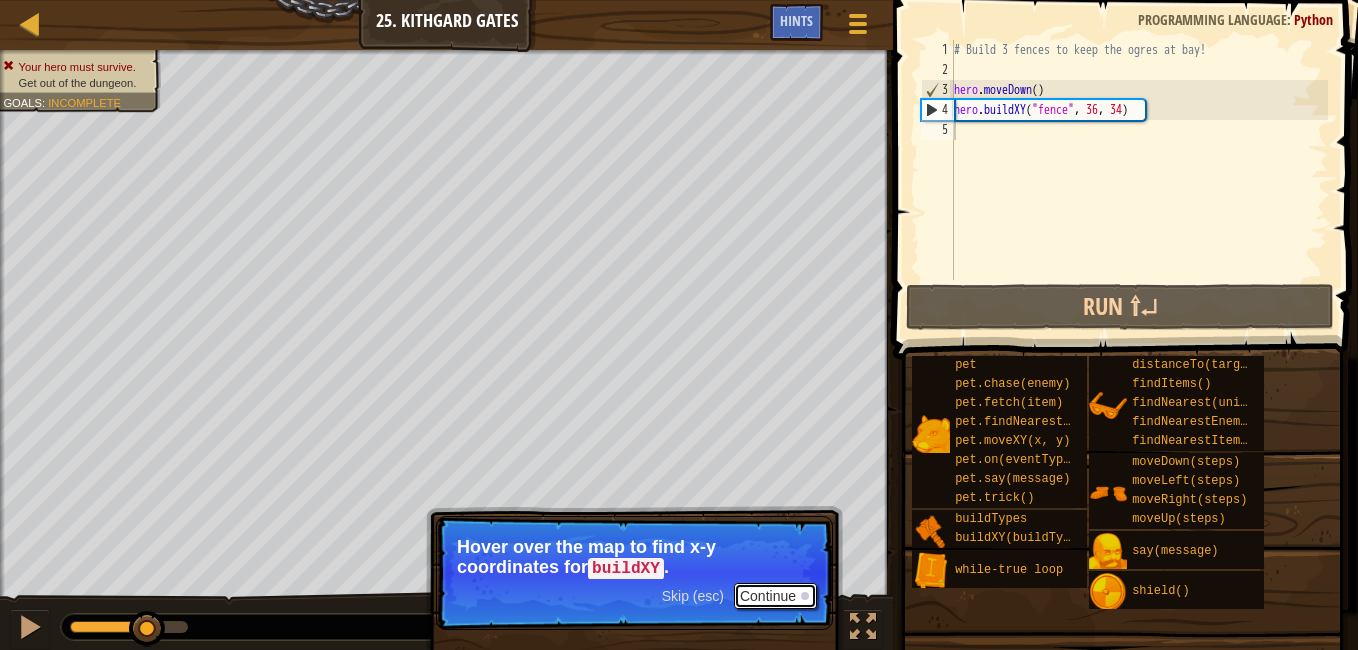 click on "Continue" at bounding box center (775, 596) 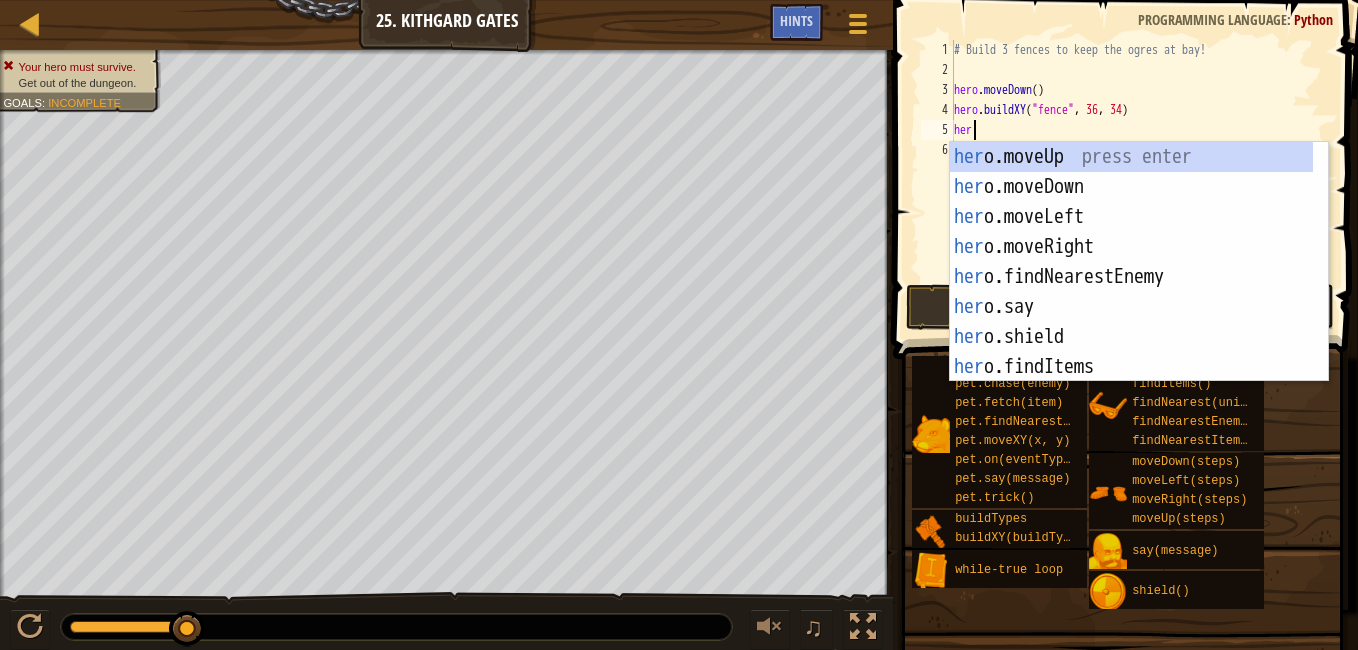 scroll, scrollTop: 9, scrollLeft: 1, axis: both 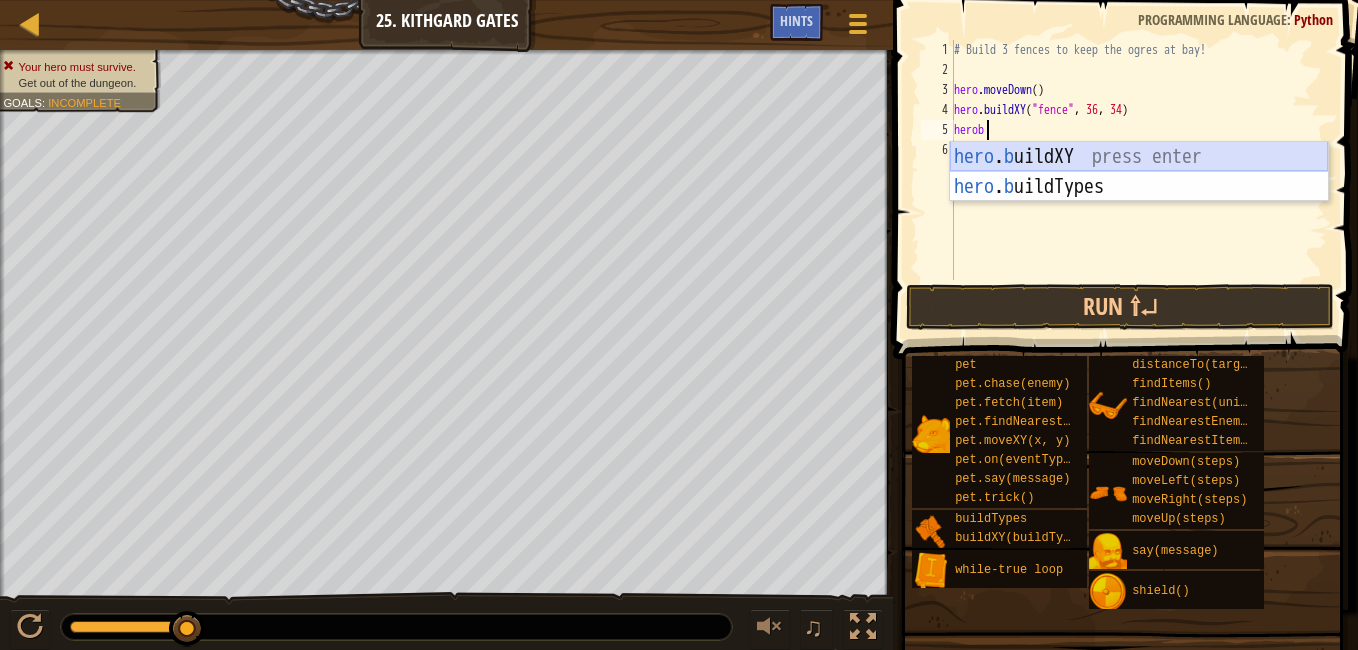 click on "hero . b uildXY press enter hero . b uildTypes press enter" at bounding box center (1139, 202) 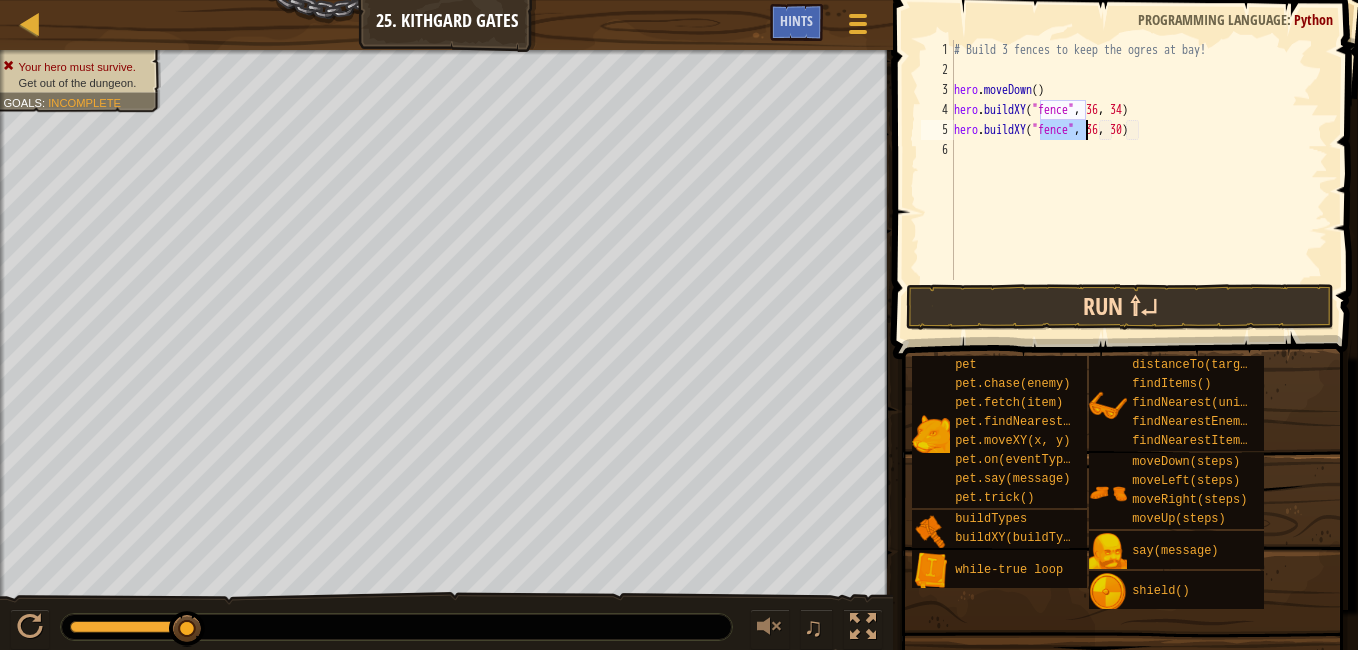 type on "hero.buildXY("fence", 36, 30)" 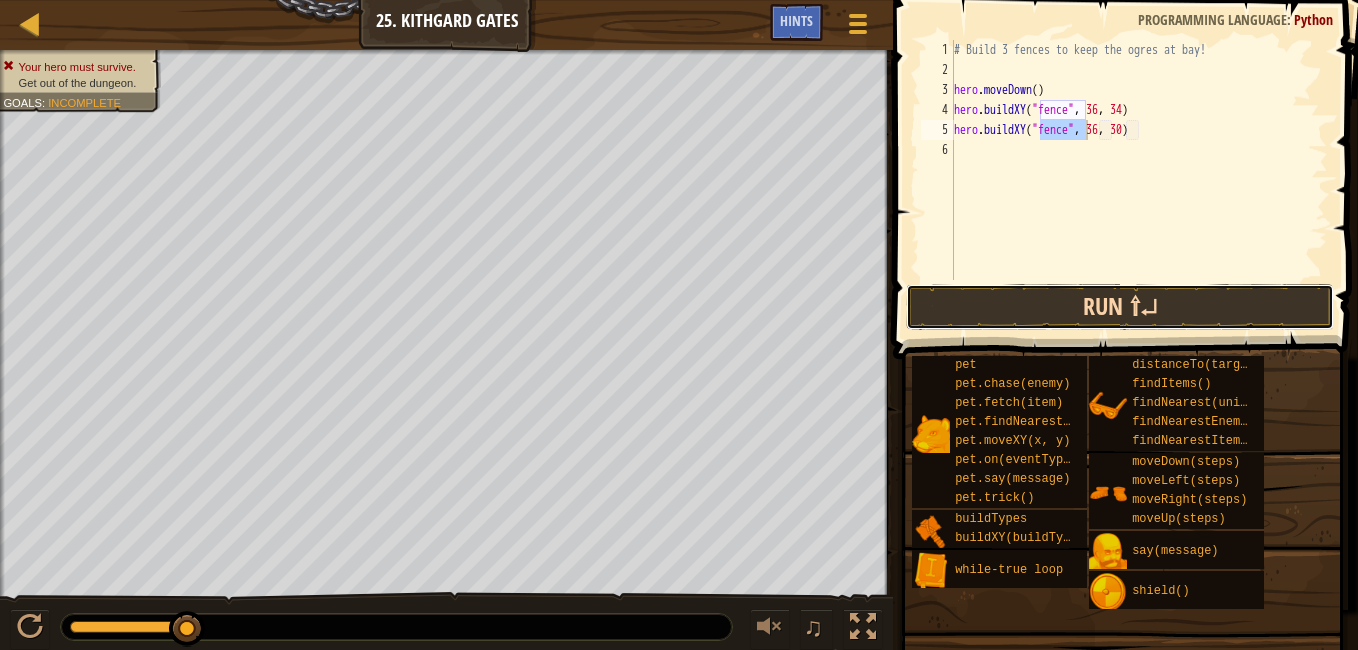 click on "Run ⇧↵" at bounding box center [1120, 307] 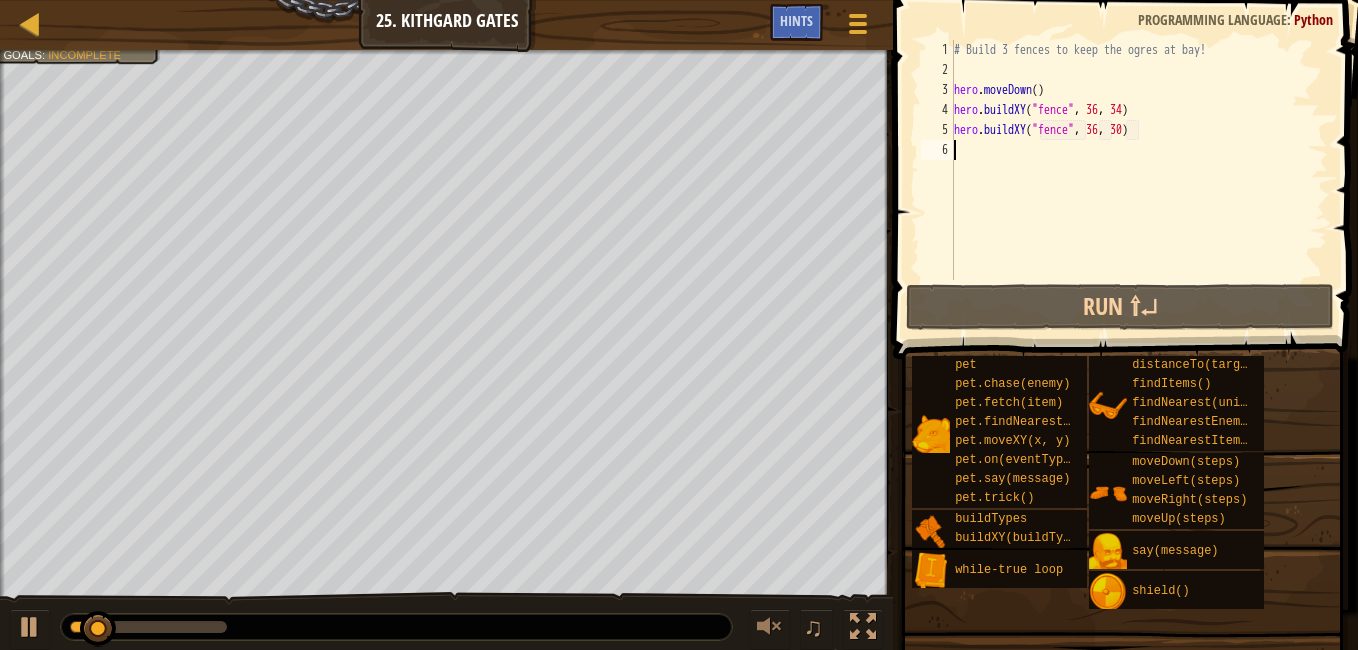 click on "# Build 3 fences to keep the ogres at bay! hero . moveDown ( ) hero . buildXY ( "fence" ,   36 ,   34 ) hero . buildXY ( "fence" ,   36 ,   30 )" at bounding box center [1139, 180] 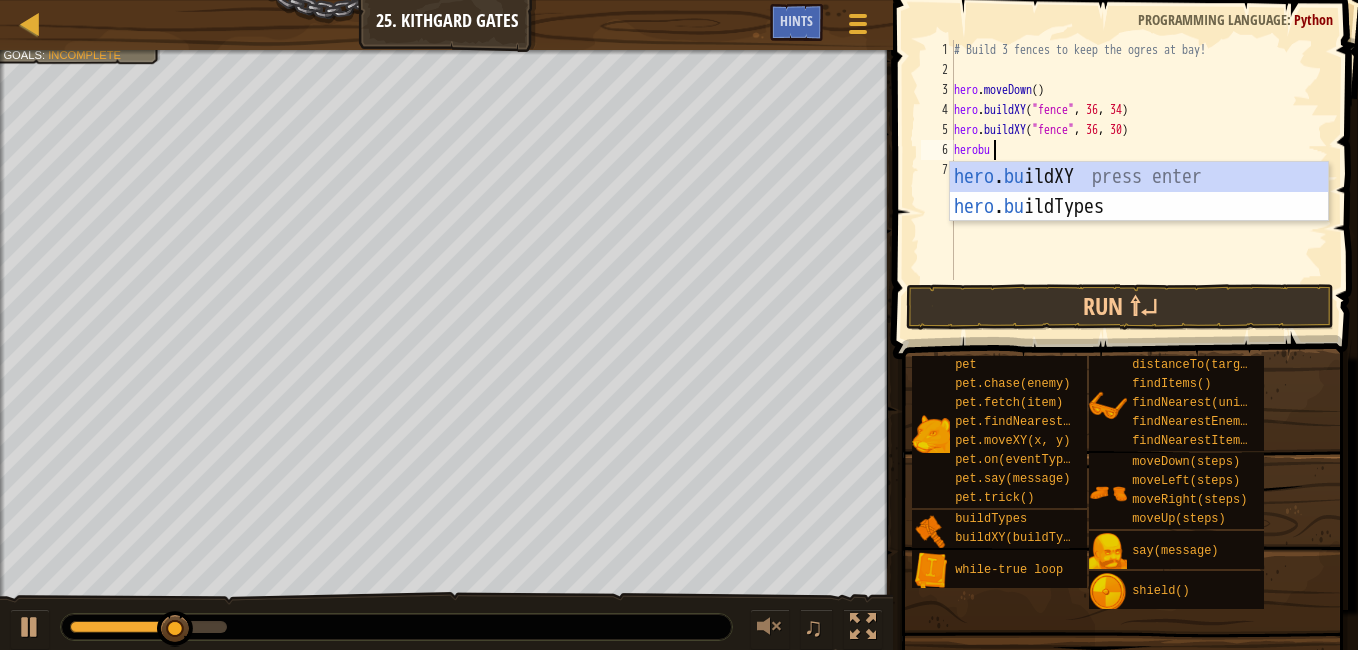 scroll, scrollTop: 9, scrollLeft: 2, axis: both 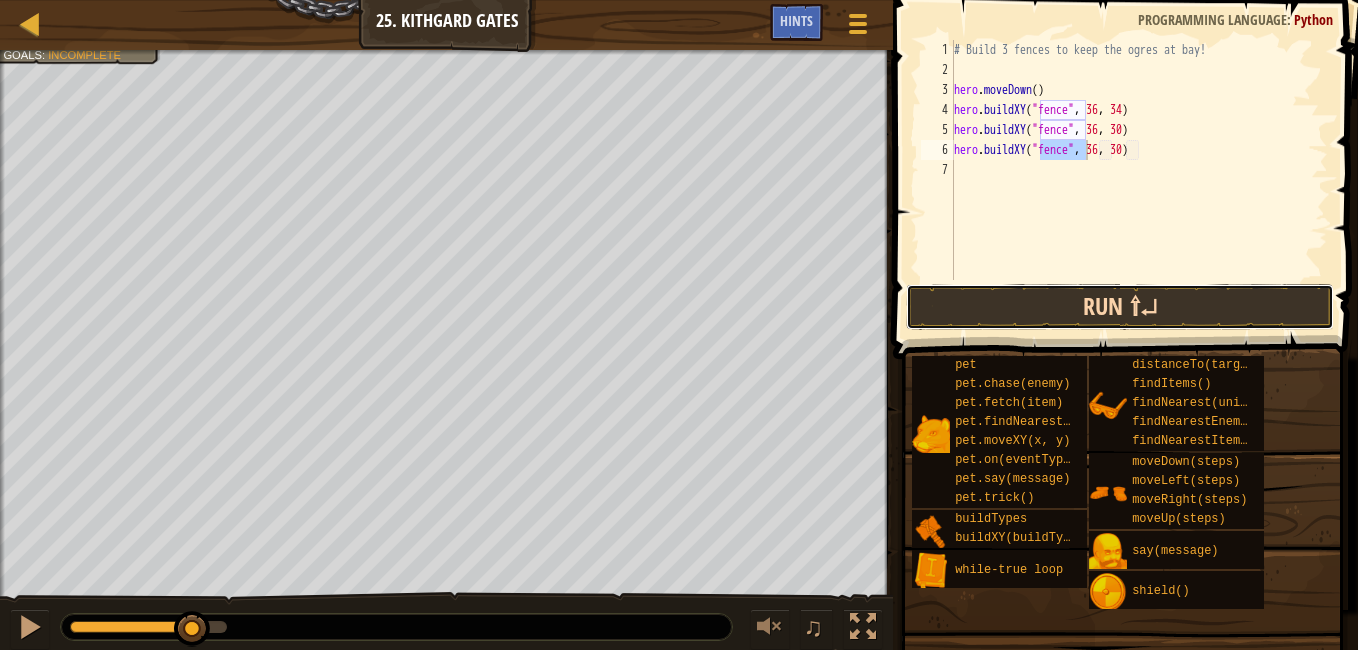 click on "Run ⇧↵" at bounding box center [1120, 307] 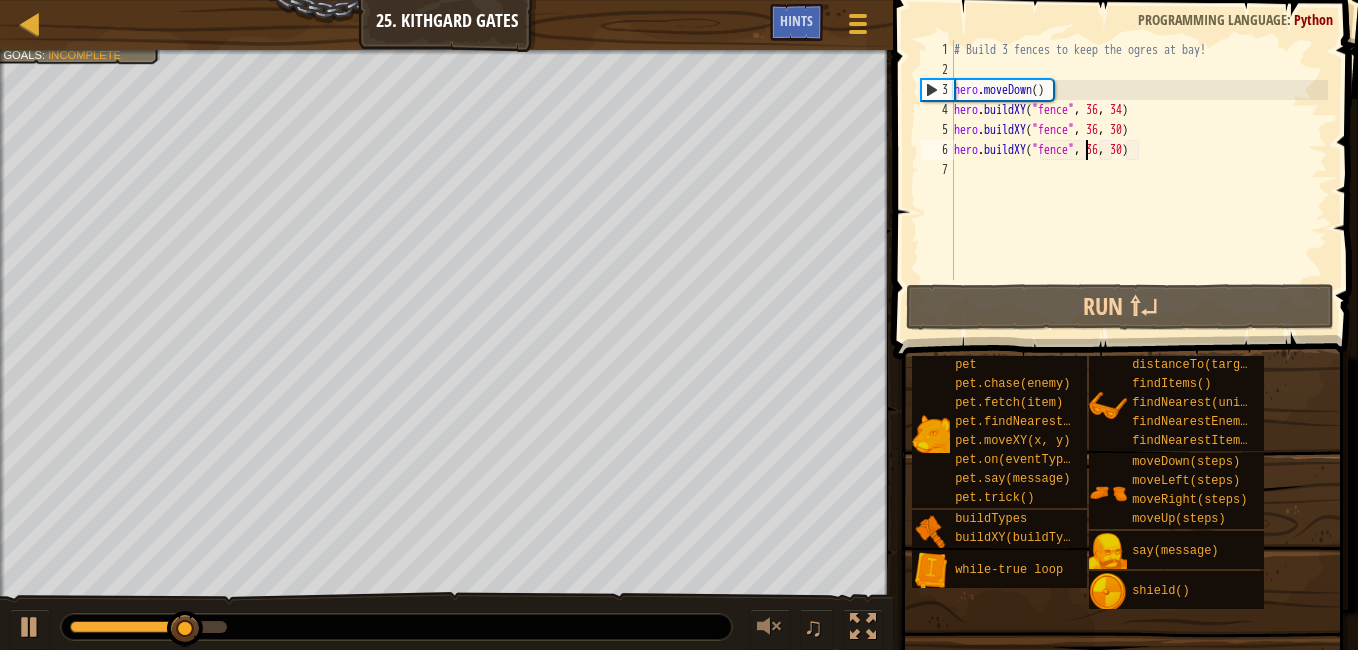 click on "# Build 3 fences to keep the ogres at bay! hero . moveDown ( ) hero . buildXY ( "fence" ,   36 ,   34 ) hero . buildXY ( "fence" ,   36 ,   30 ) hero . buildXY ( "fence" ,   36 ,   30 )" at bounding box center (1139, 180) 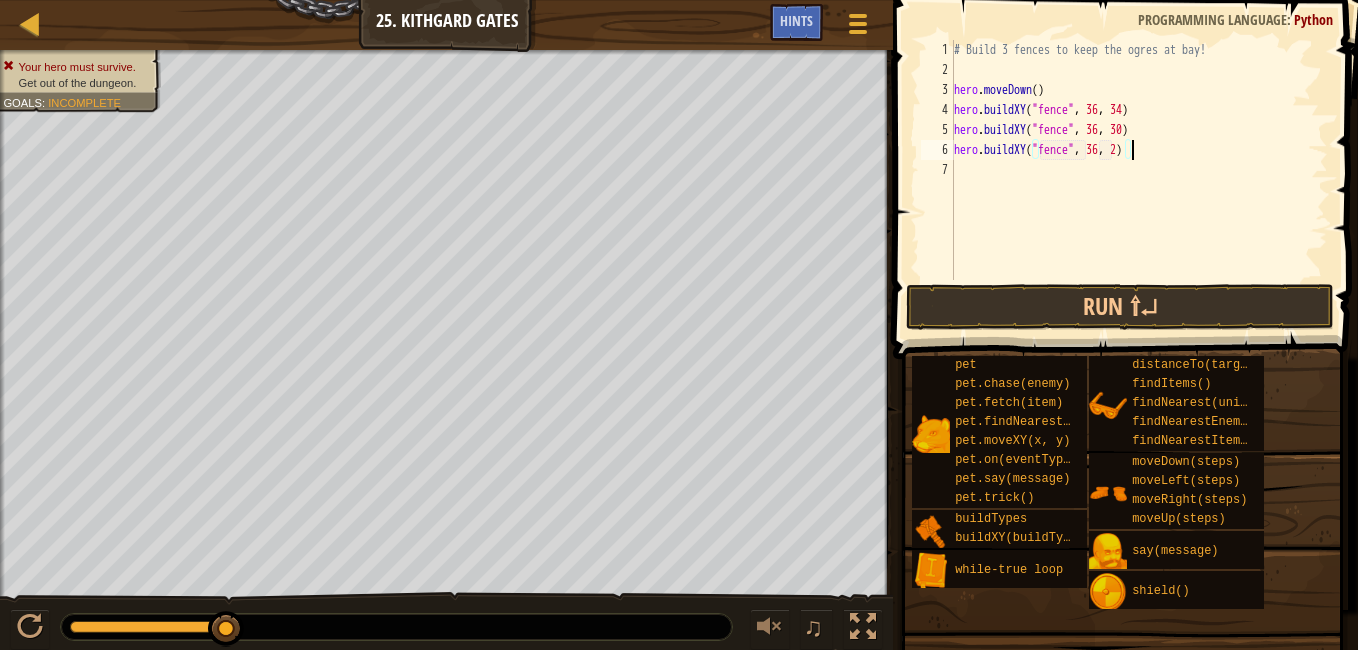 scroll, scrollTop: 9, scrollLeft: 14, axis: both 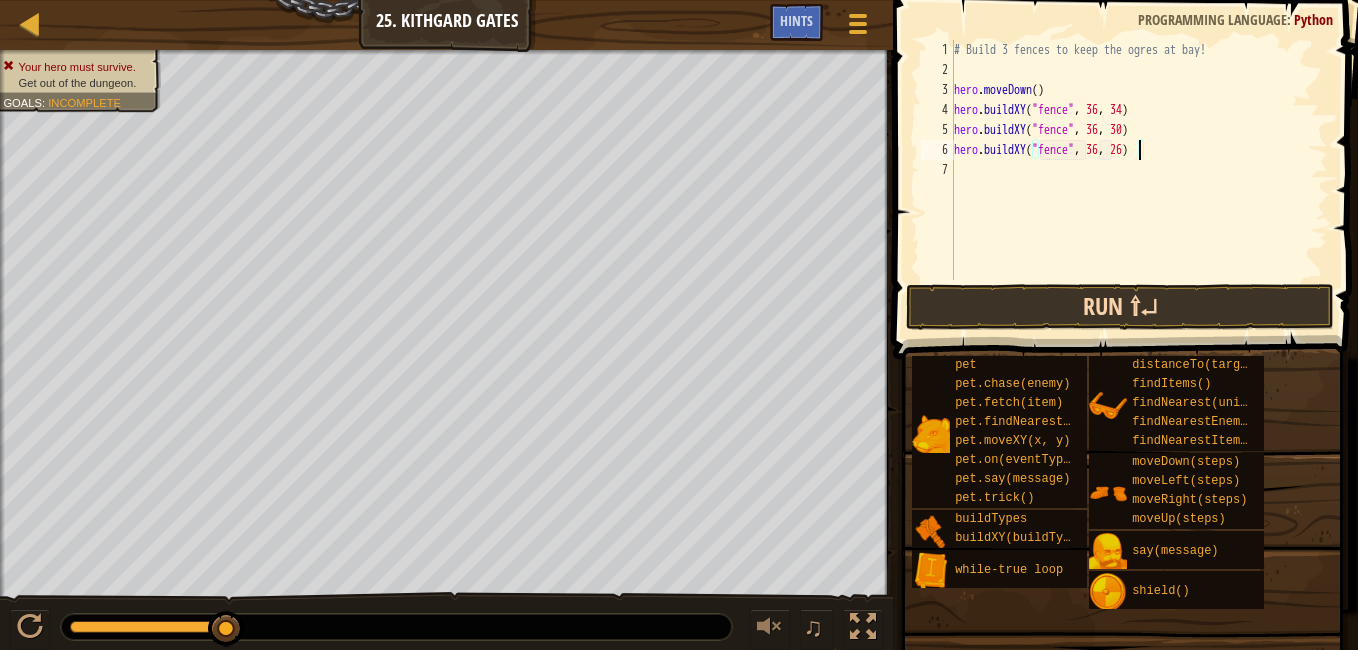type on "hero.buildXY("fence", 36, 26)" 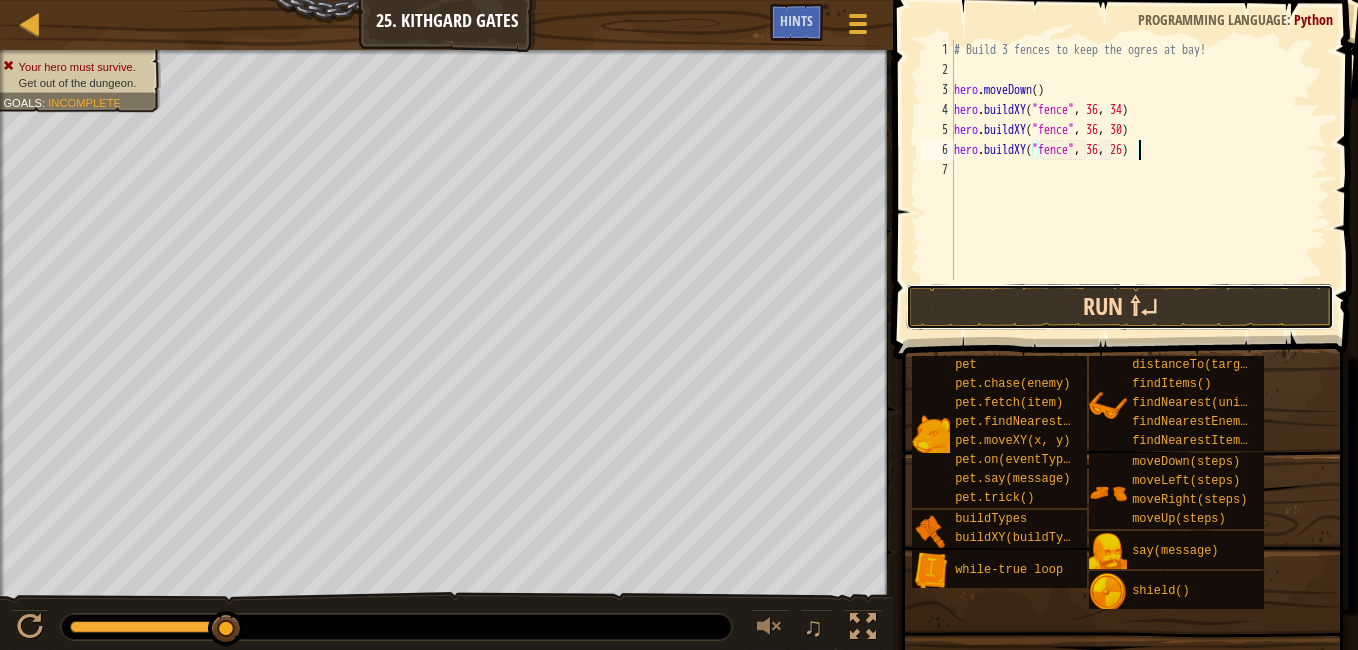 click on "Run ⇧↵" at bounding box center (1120, 307) 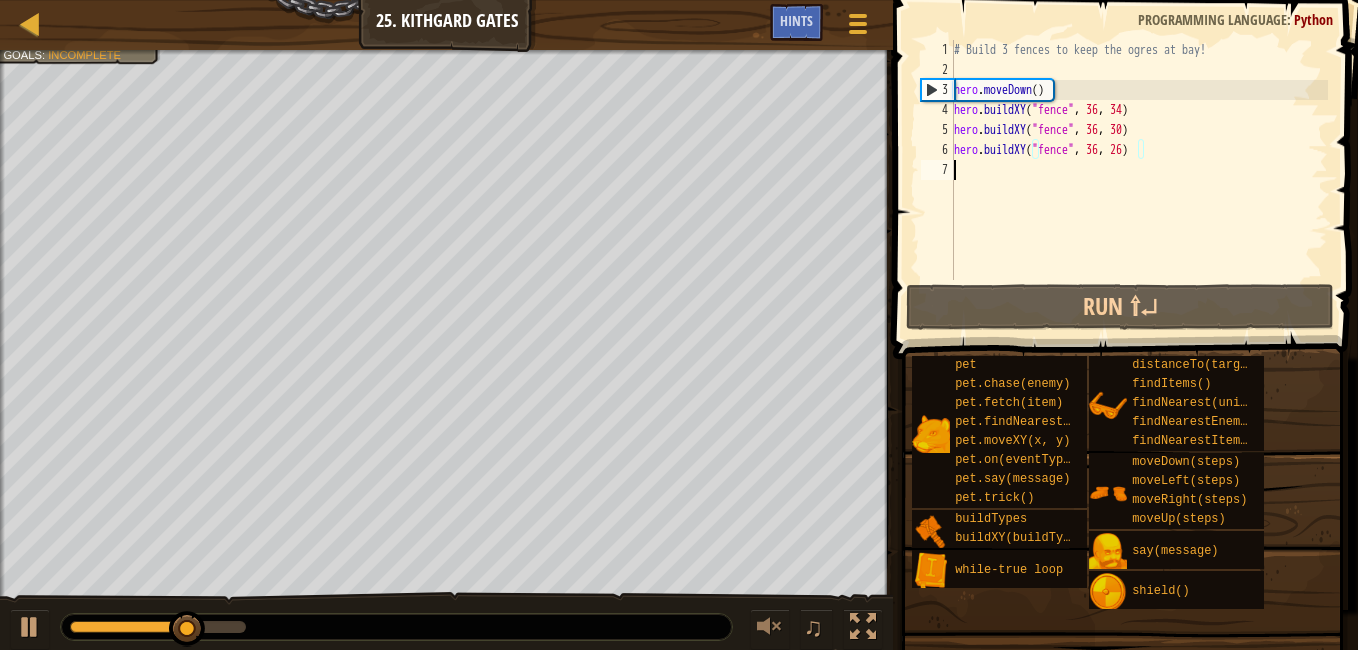click on "# Build 3 fences to keep the ogres at bay! hero . moveDown ( ) hero . buildXY ( "fence" ,   36 ,   34 ) hero . buildXY ( "fence" ,   36 ,   30 ) hero . buildXY ( "fence" ,   36 ,   26 )" at bounding box center [1139, 180] 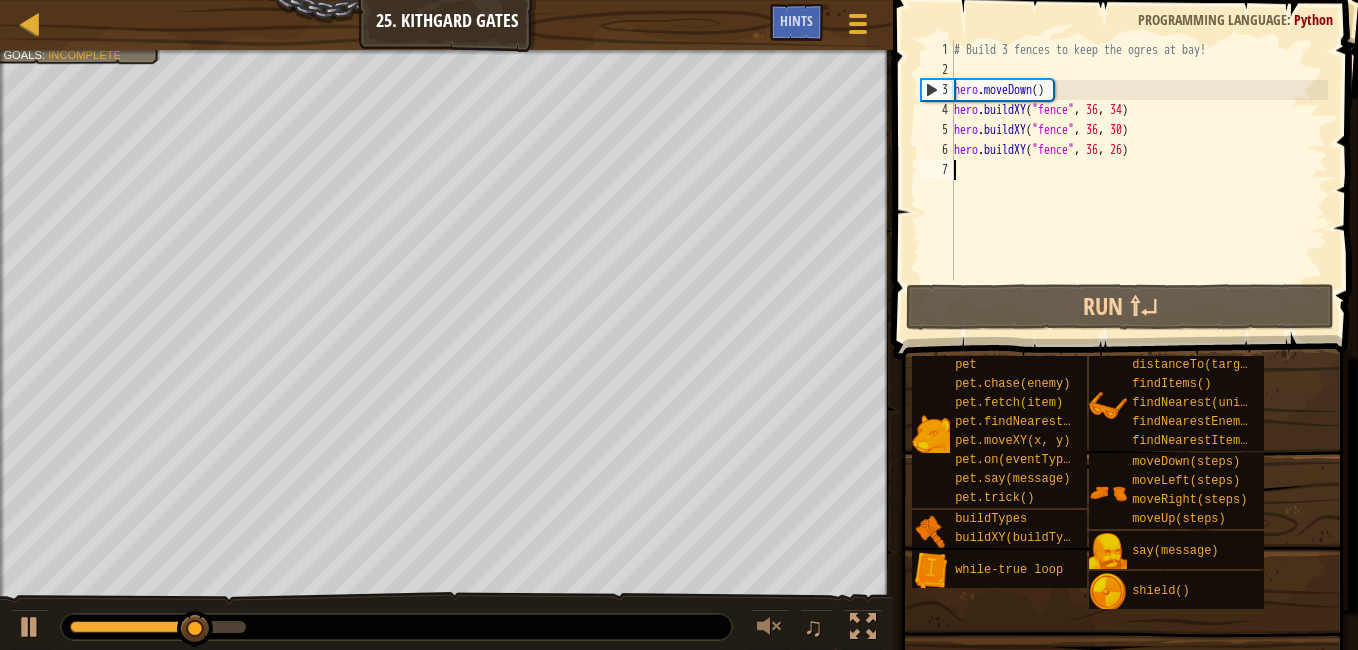 type on "h" 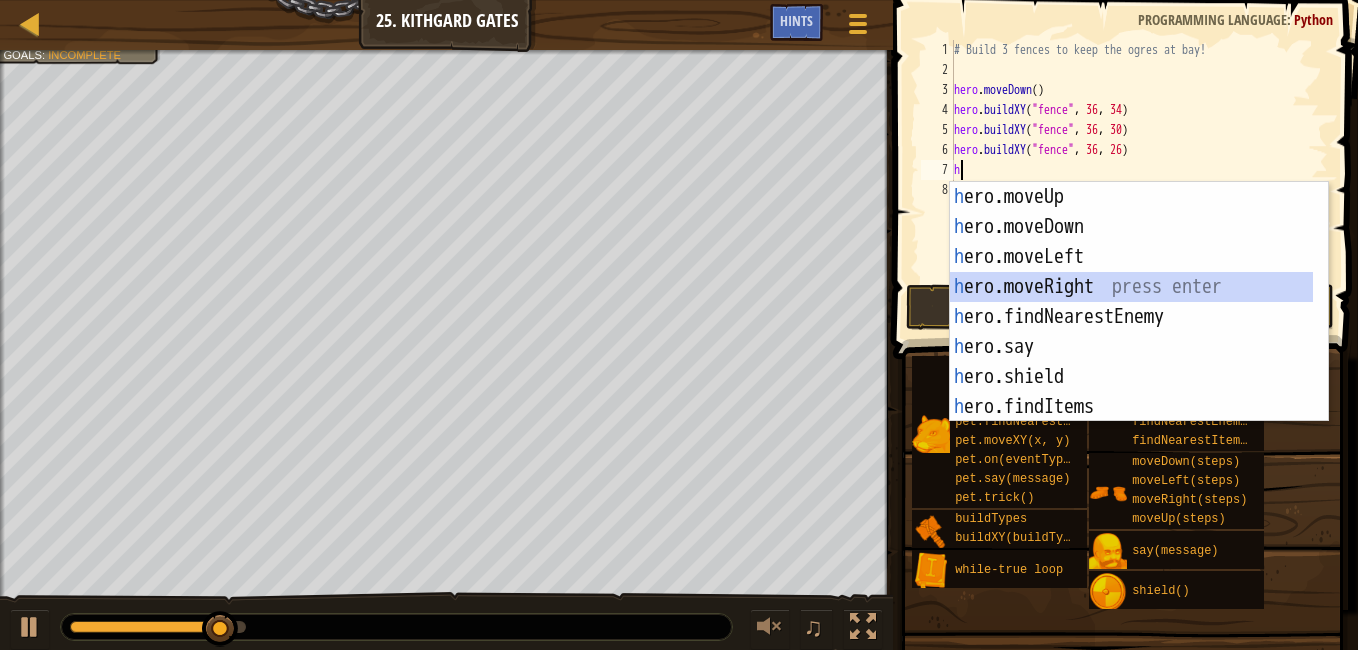 click on "h ero.moveUp press enter h ero.moveDown press enter h ero.moveLeft press enter h ero.moveRight press enter h ero.findNearestEnemy press enter h ero.say press enter h ero.shield press enter h ero.findItems press enter h ero.buildXY press enter" at bounding box center (1131, 332) 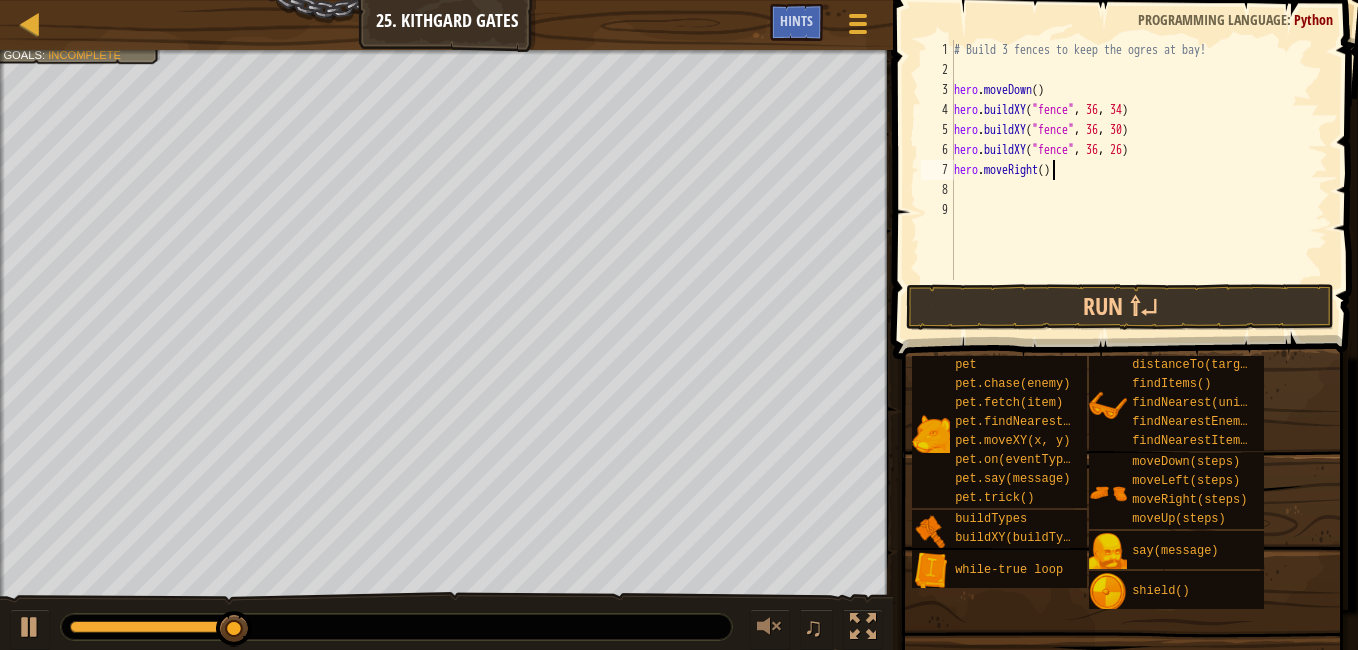 click on "# Build 3 fences to keep the ogres at bay! hero . moveDown ( ) hero . buildXY ( "fence" ,   36 ,   34 ) hero . buildXY ( "fence" ,   36 ,   30 ) hero . buildXY ( "fence" ,   36 ,   26 ) hero . moveRight ( )" at bounding box center [1139, 180] 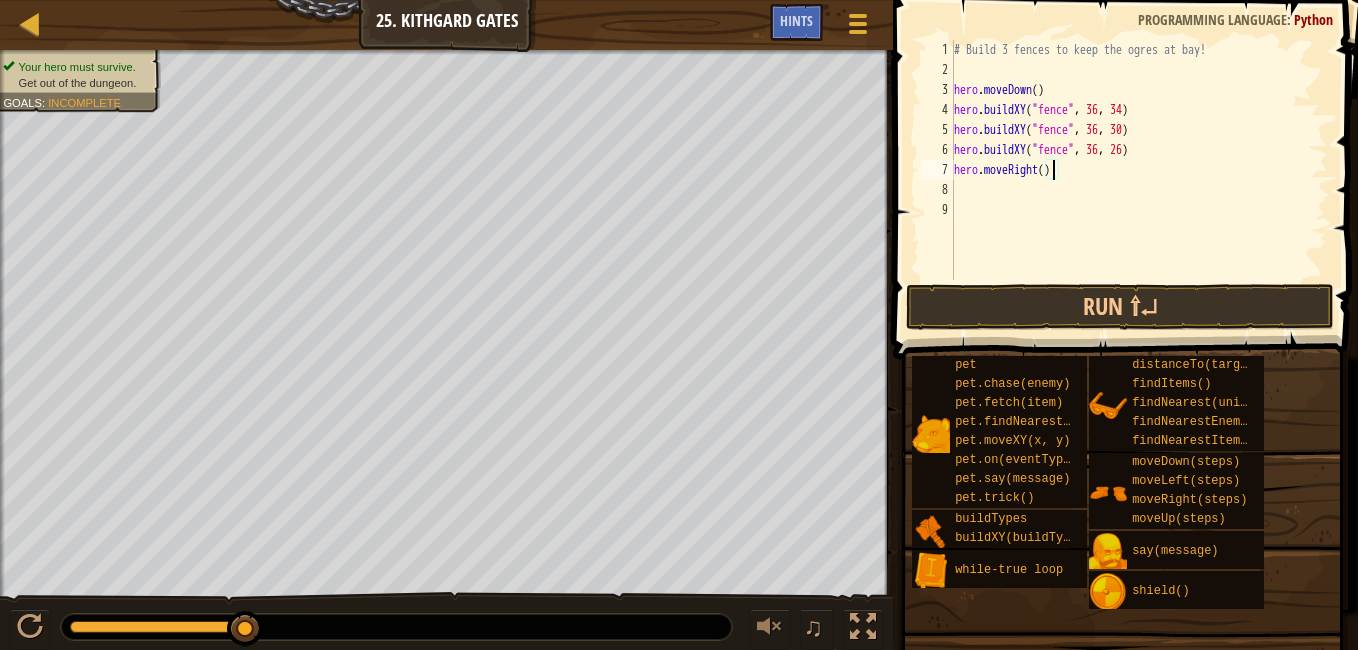 scroll, scrollTop: 9, scrollLeft: 8, axis: both 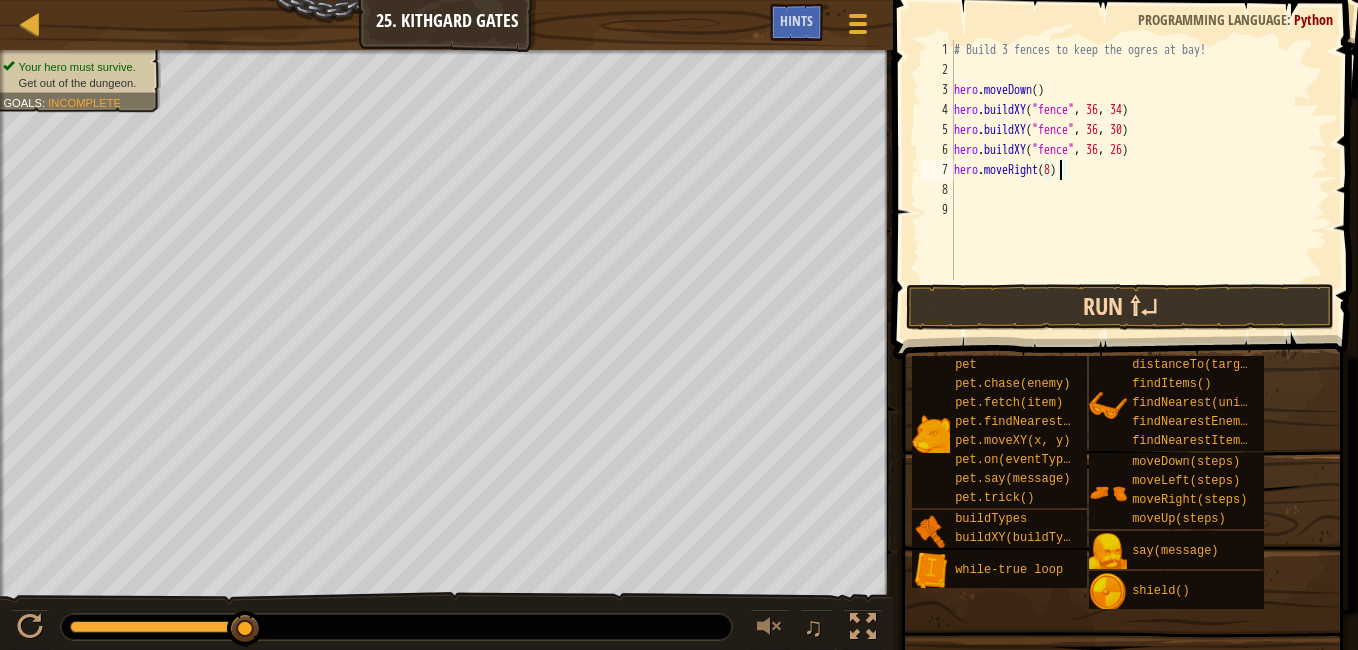 type on "hero.moveRight(8)" 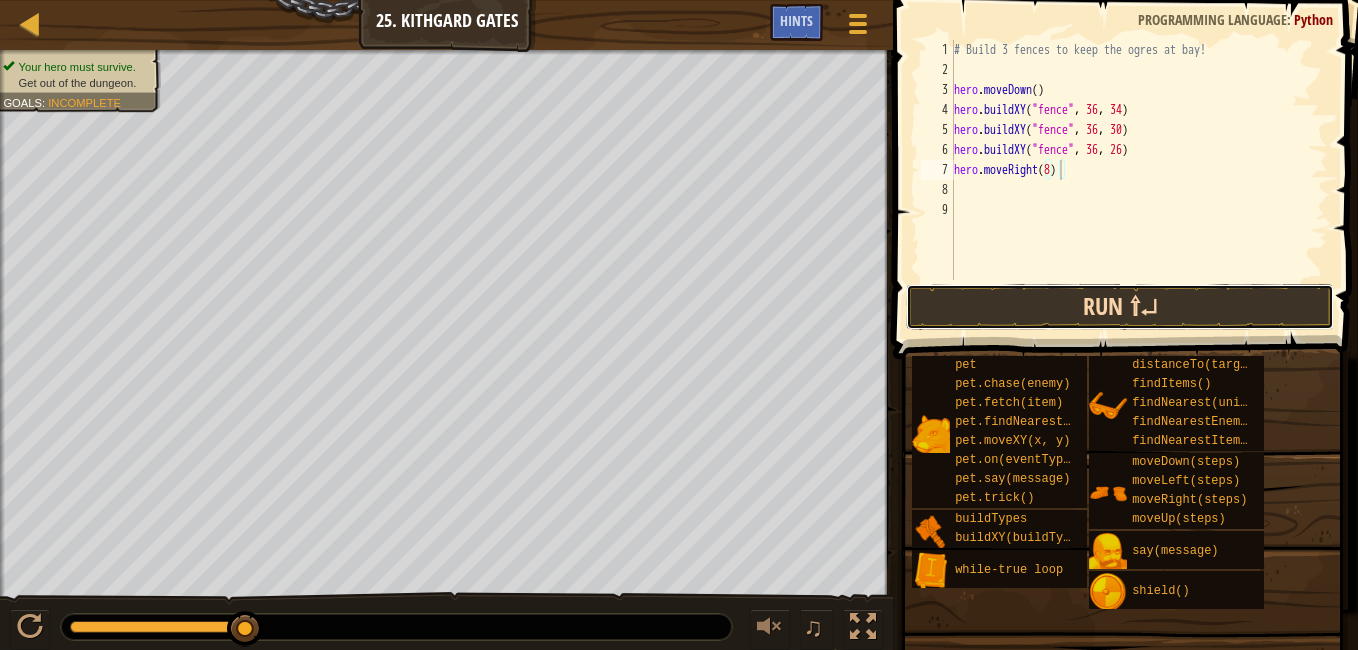 click on "Run ⇧↵" at bounding box center (1120, 307) 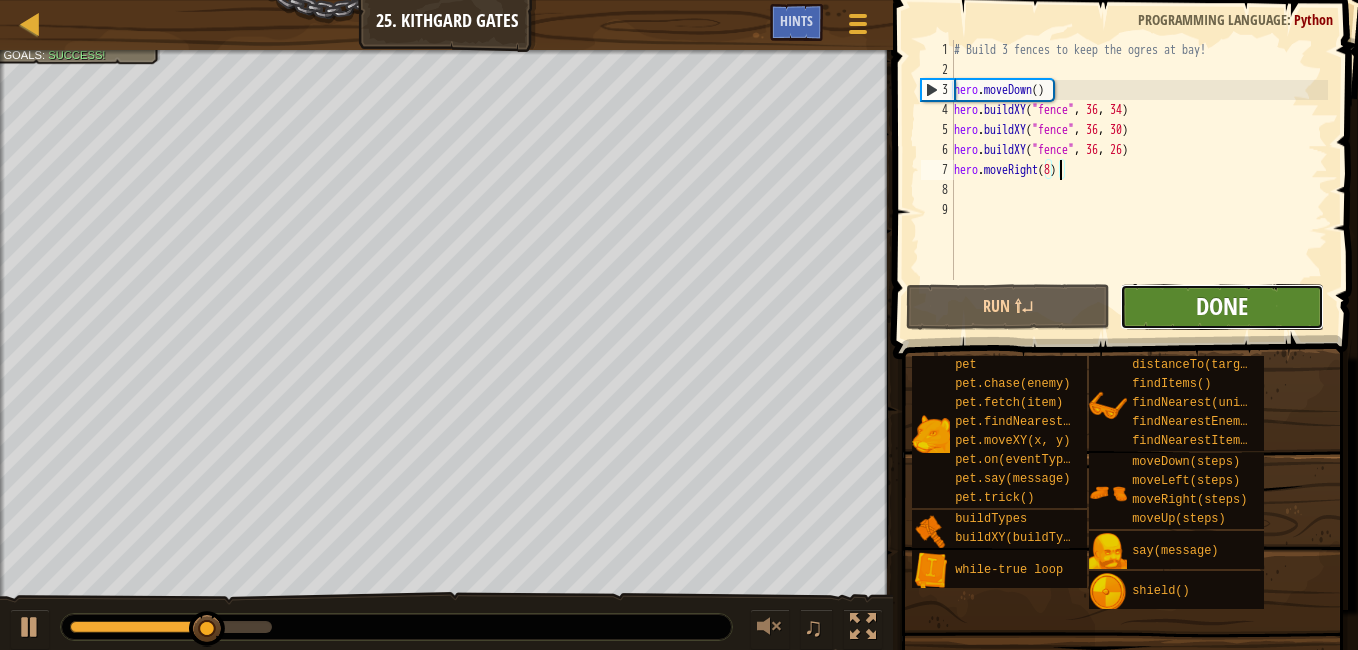 click on "Done" at bounding box center (1222, 306) 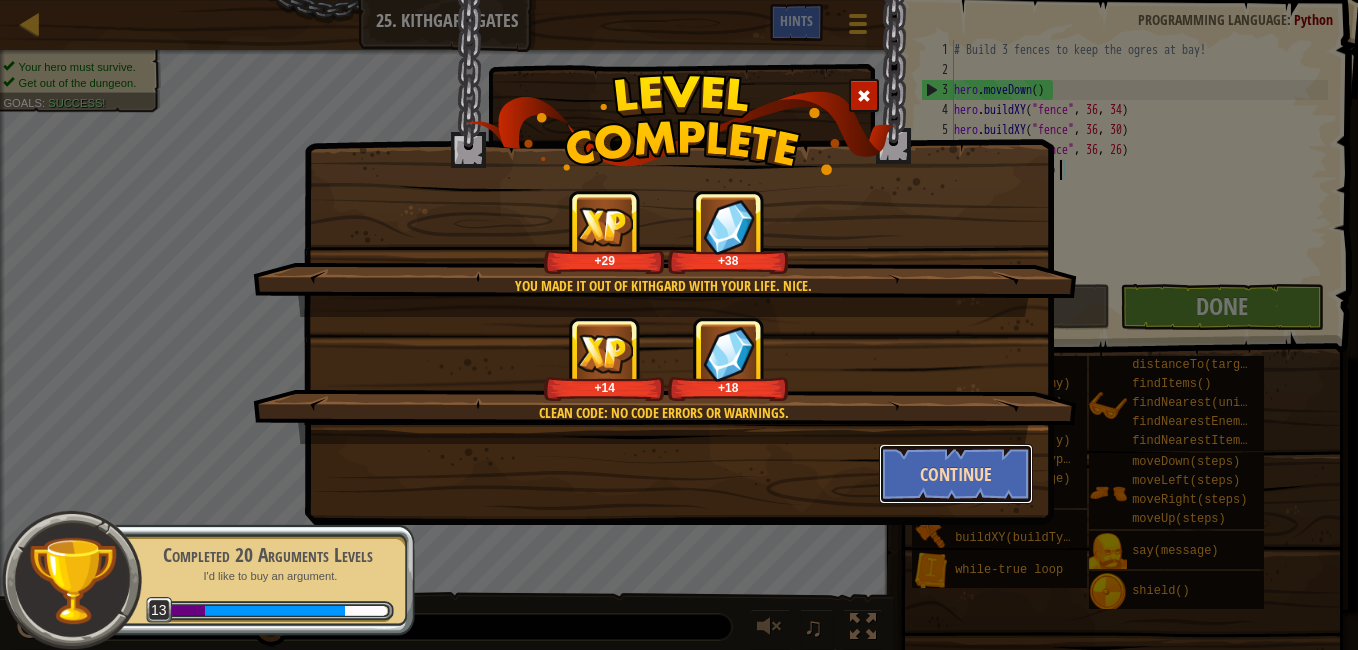 click on "Continue" at bounding box center [956, 474] 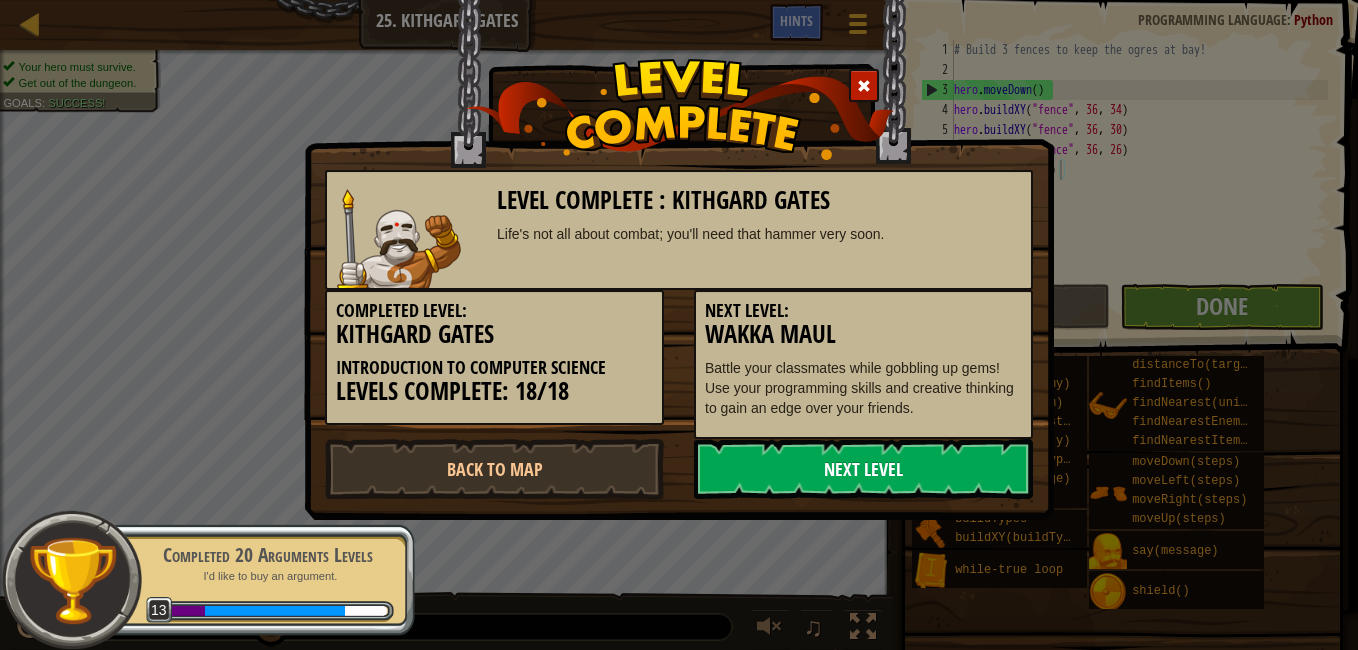click on "Next Level" at bounding box center [863, 469] 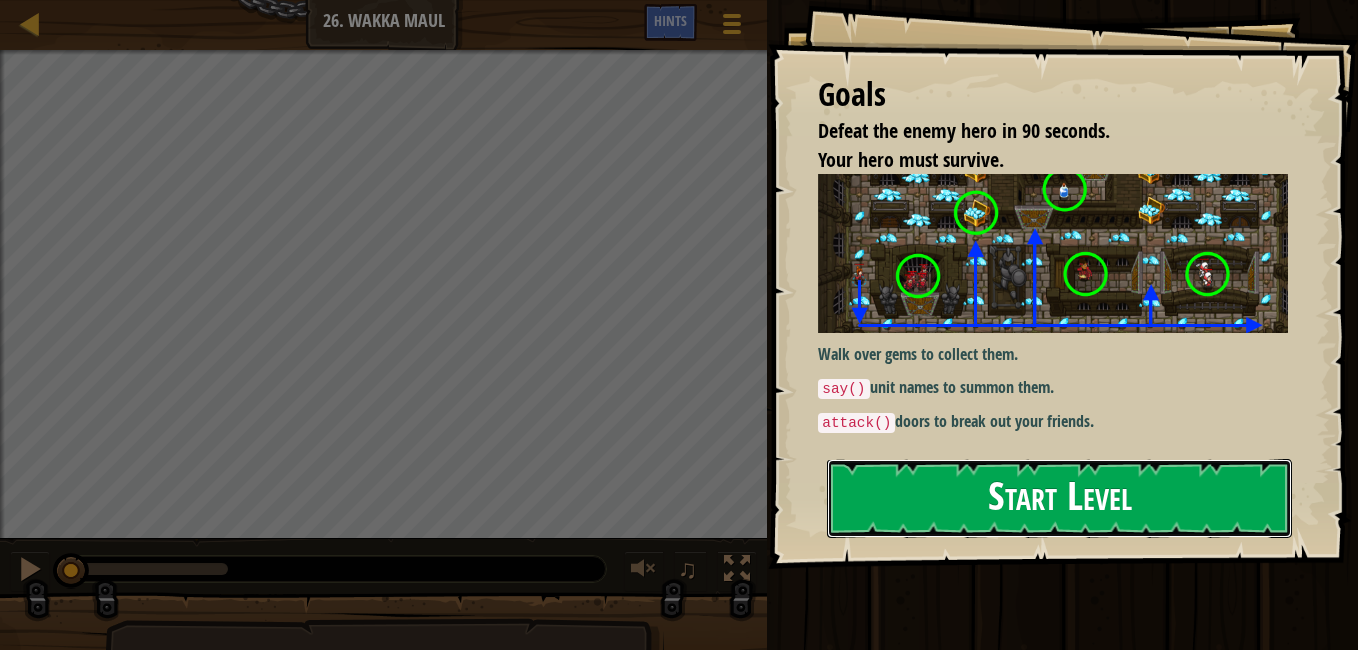 click on "Start Level" at bounding box center [1059, 498] 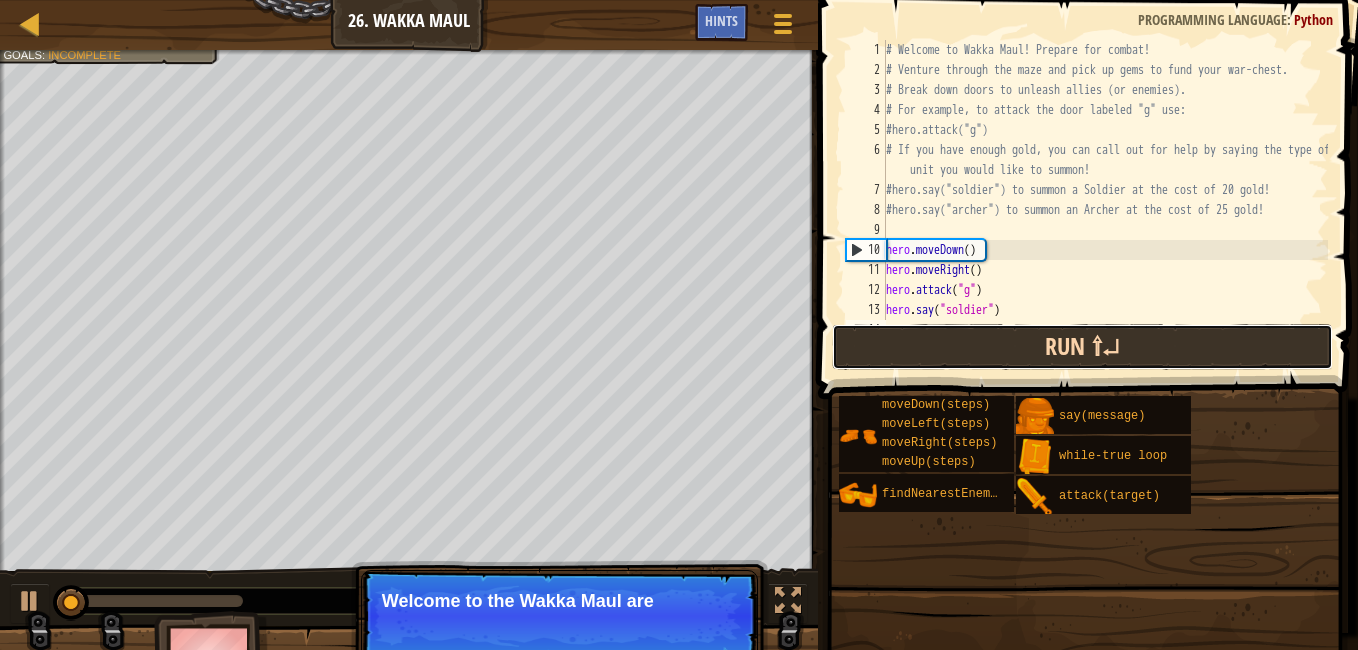 click on "Run ⇧↵" at bounding box center [1082, 347] 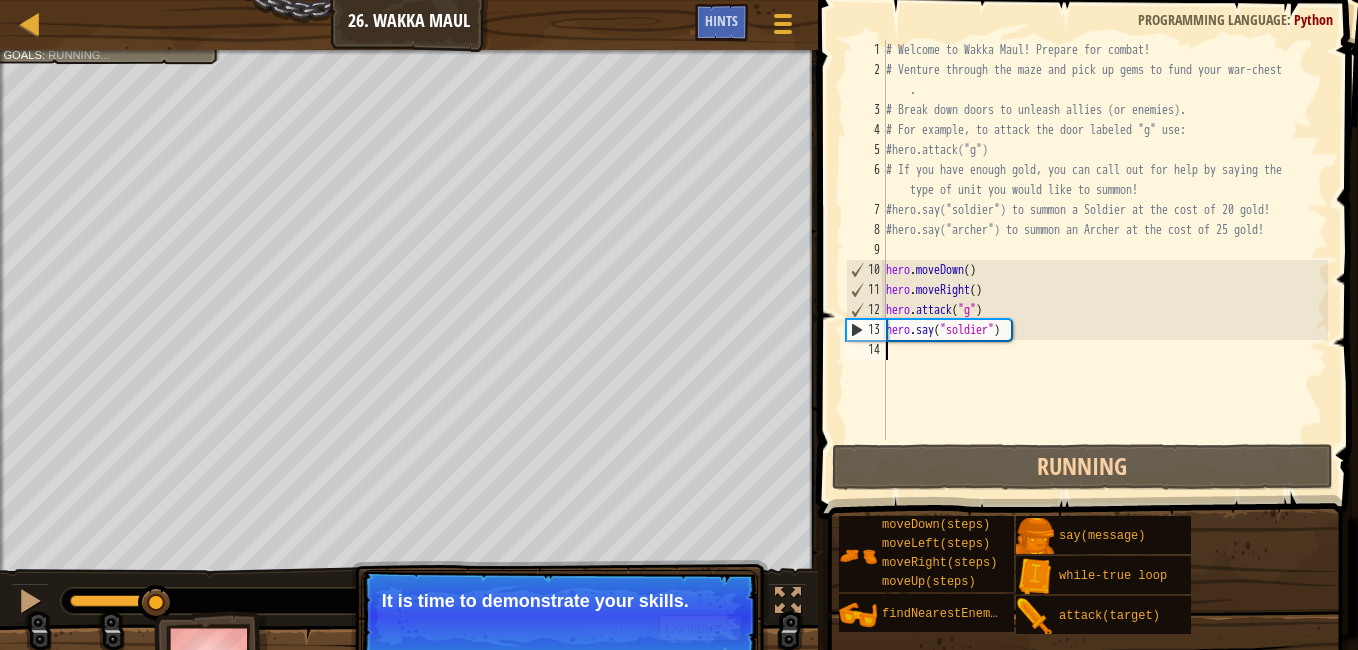 drag, startPoint x: 97, startPoint y: 607, endPoint x: 291, endPoint y: 621, distance: 194.5045 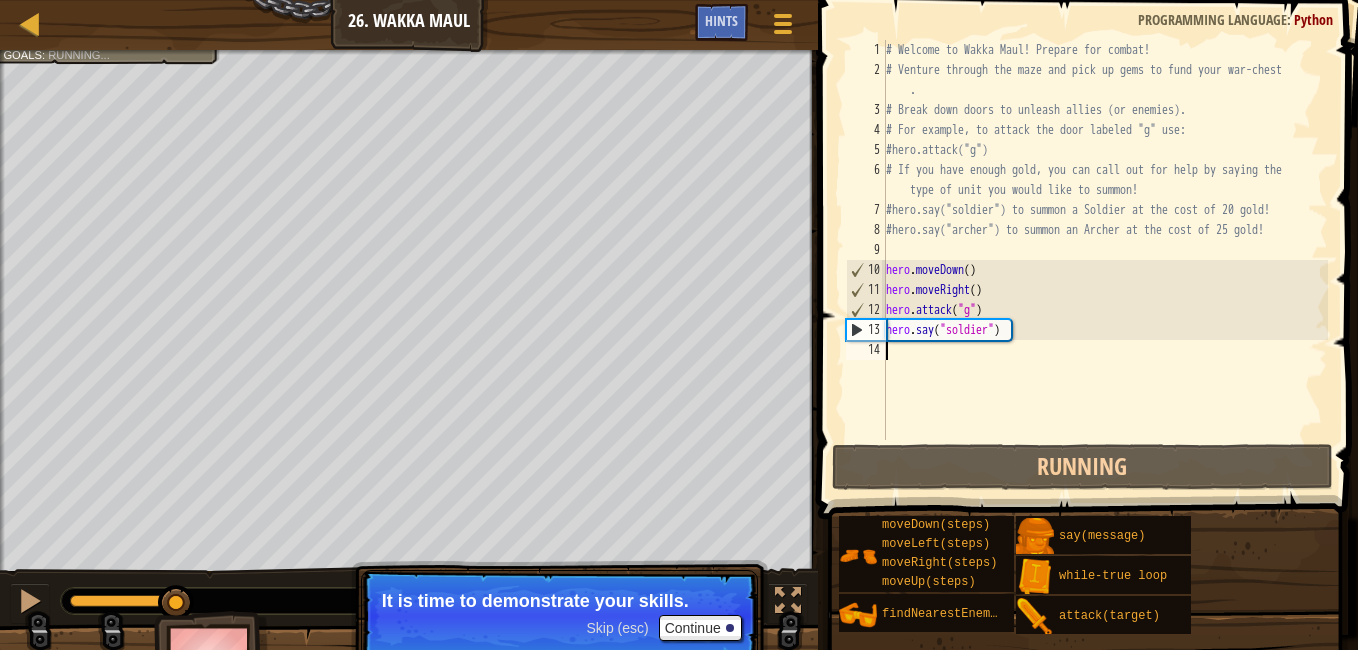 drag, startPoint x: 177, startPoint y: 602, endPoint x: 287, endPoint y: 620, distance: 111.463 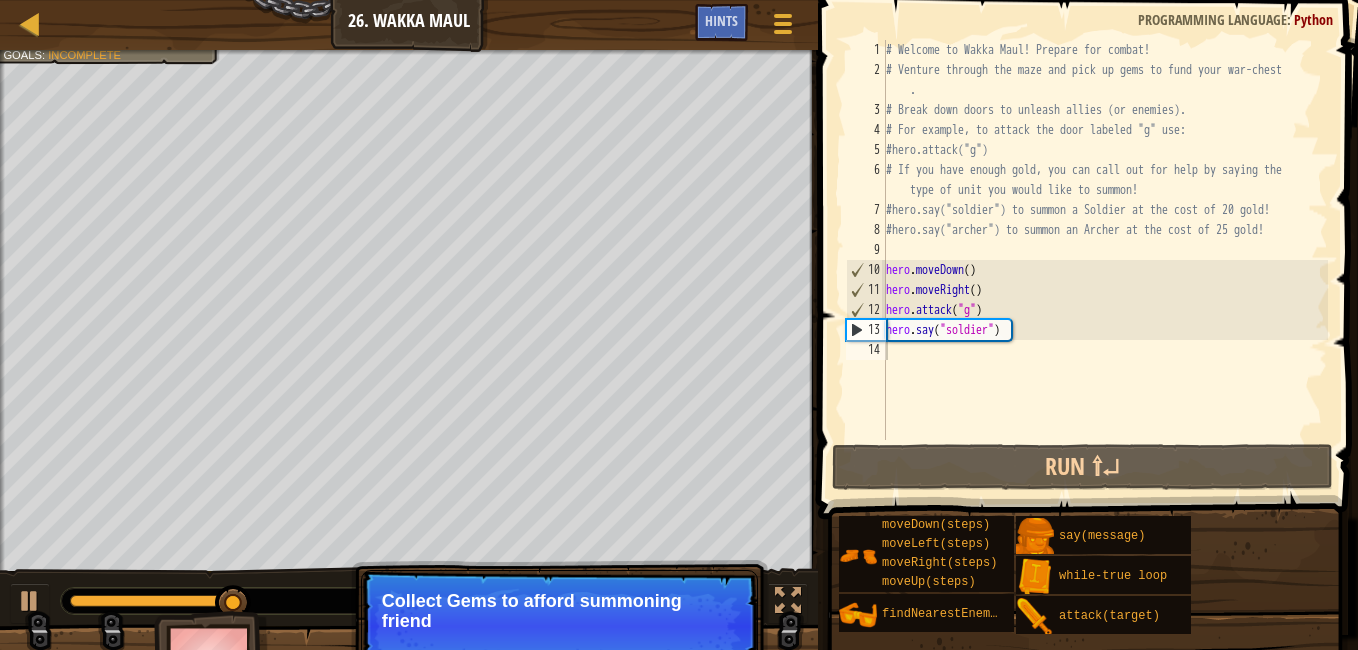 click on "Skip (esc) Continue  Collect Gems to afford summoning friend" at bounding box center [559, 626] 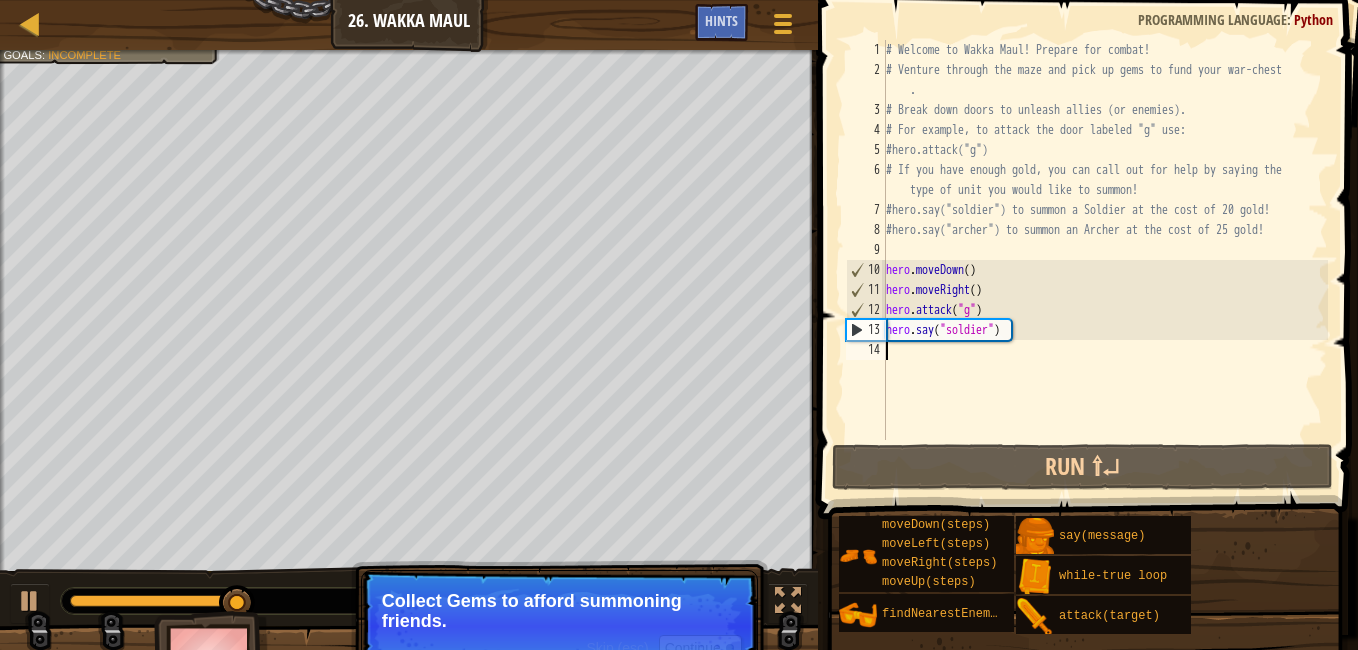 click on "Skip (esc) Continue  Collect Gems to afford summoning friends." at bounding box center (559, 626) 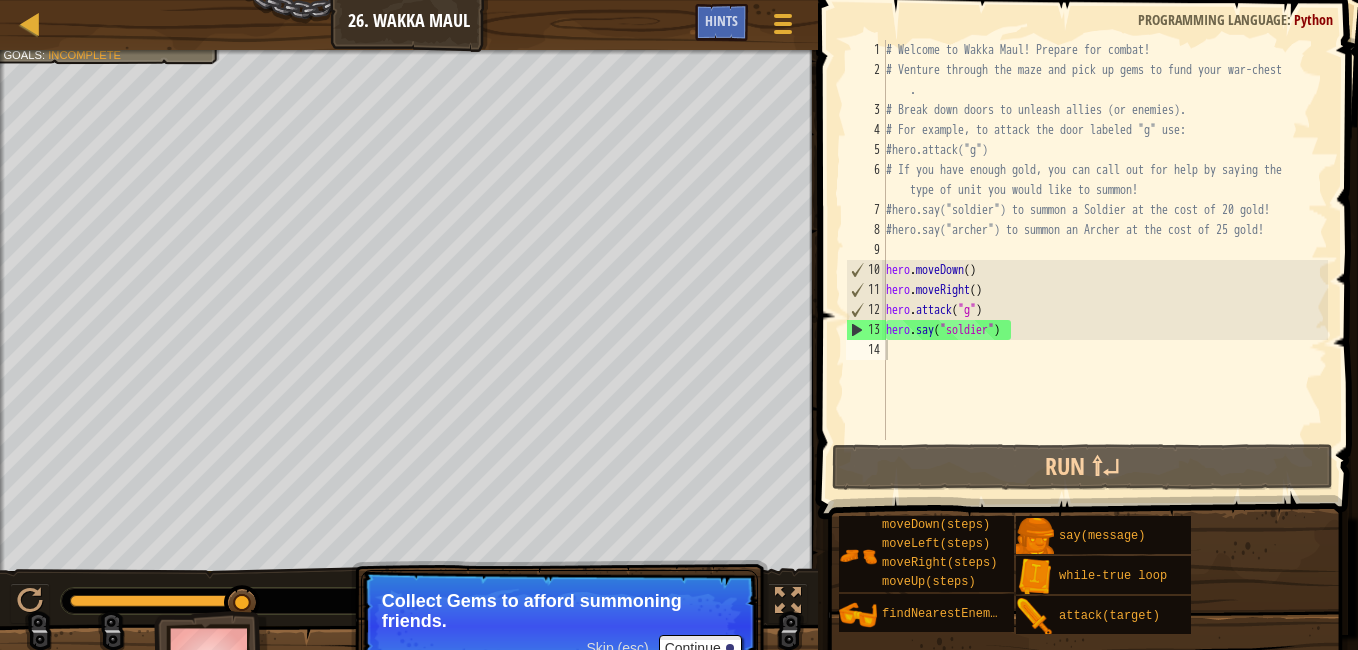 click on "Collect Gems to afford summoning friends." at bounding box center (559, 611) 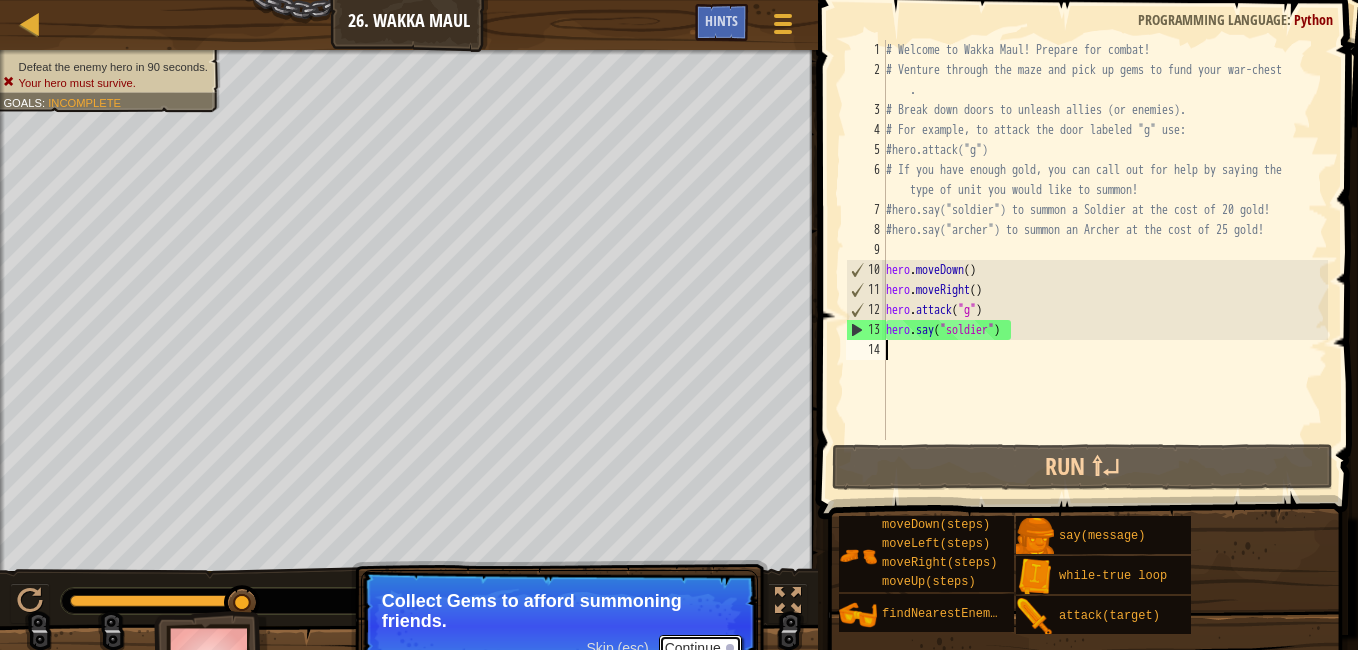 click on "Continue" at bounding box center [700, 648] 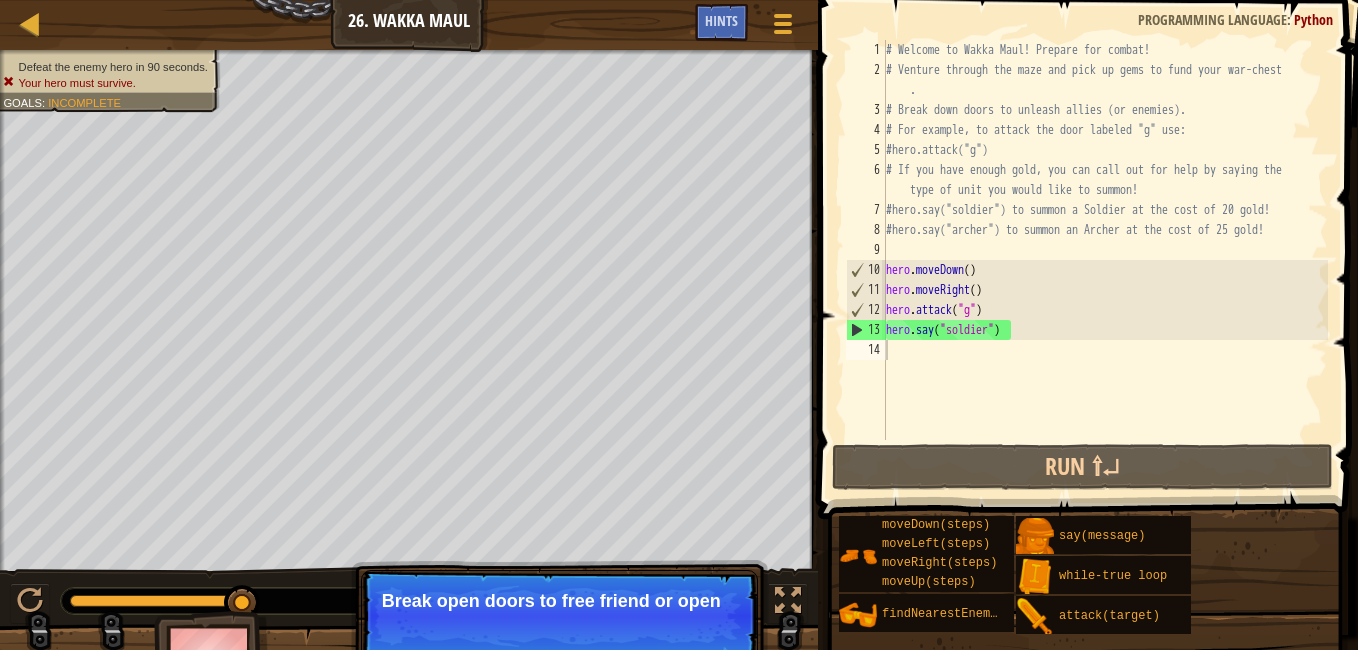 click on "Skip (esc) Continue  Break open doors to free friend or open" at bounding box center (559, 616) 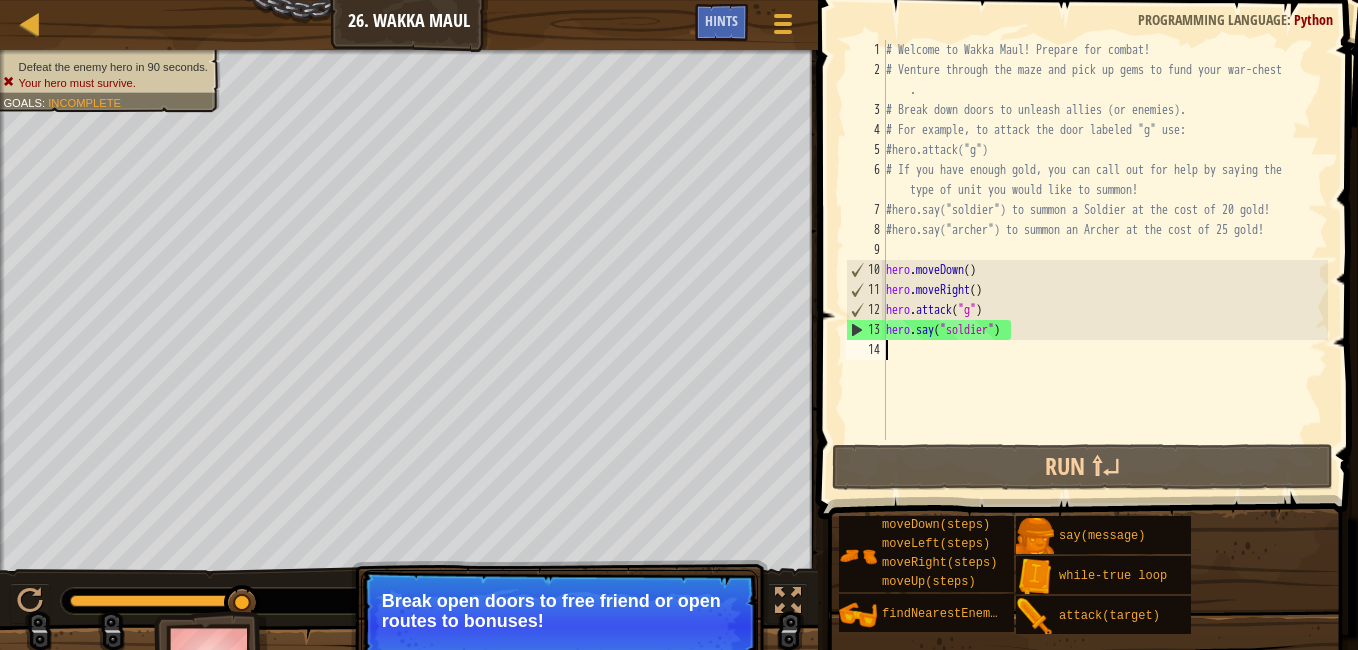 click on "Break open doors to free friend or open routes to bonuses!" at bounding box center [559, 611] 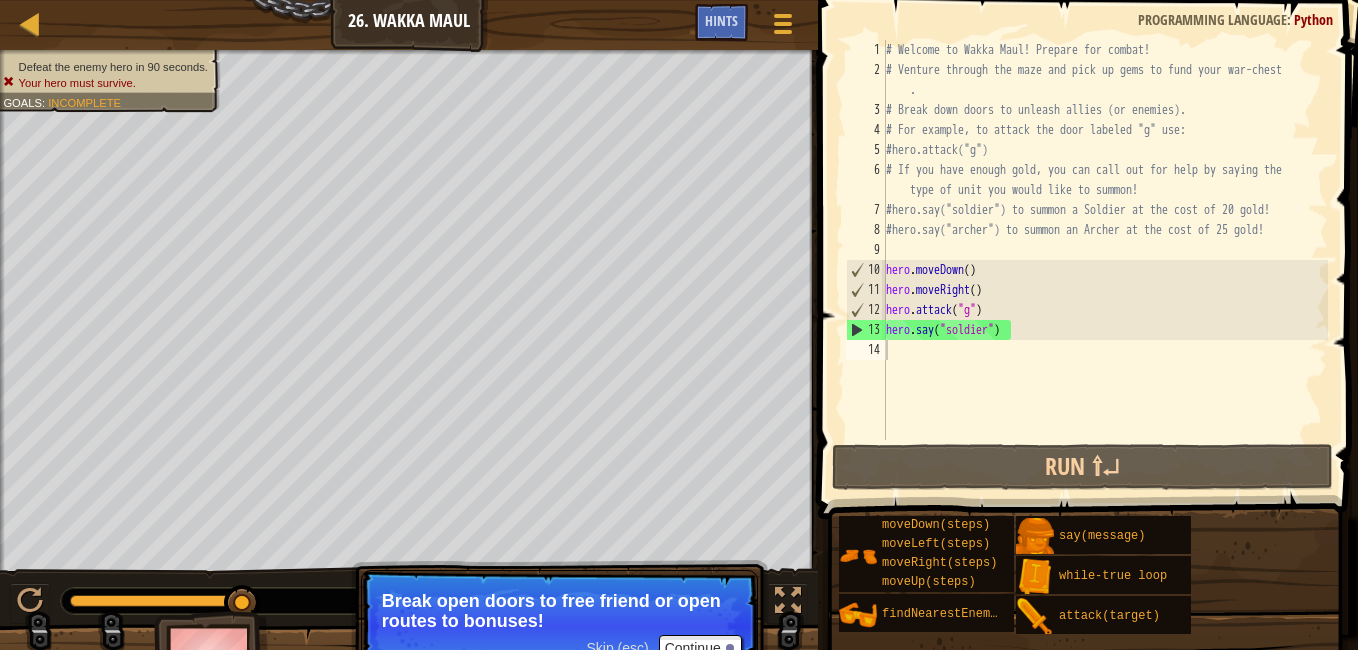 click on "Break open doors to free friend or open routes to bonuses!" at bounding box center (559, 611) 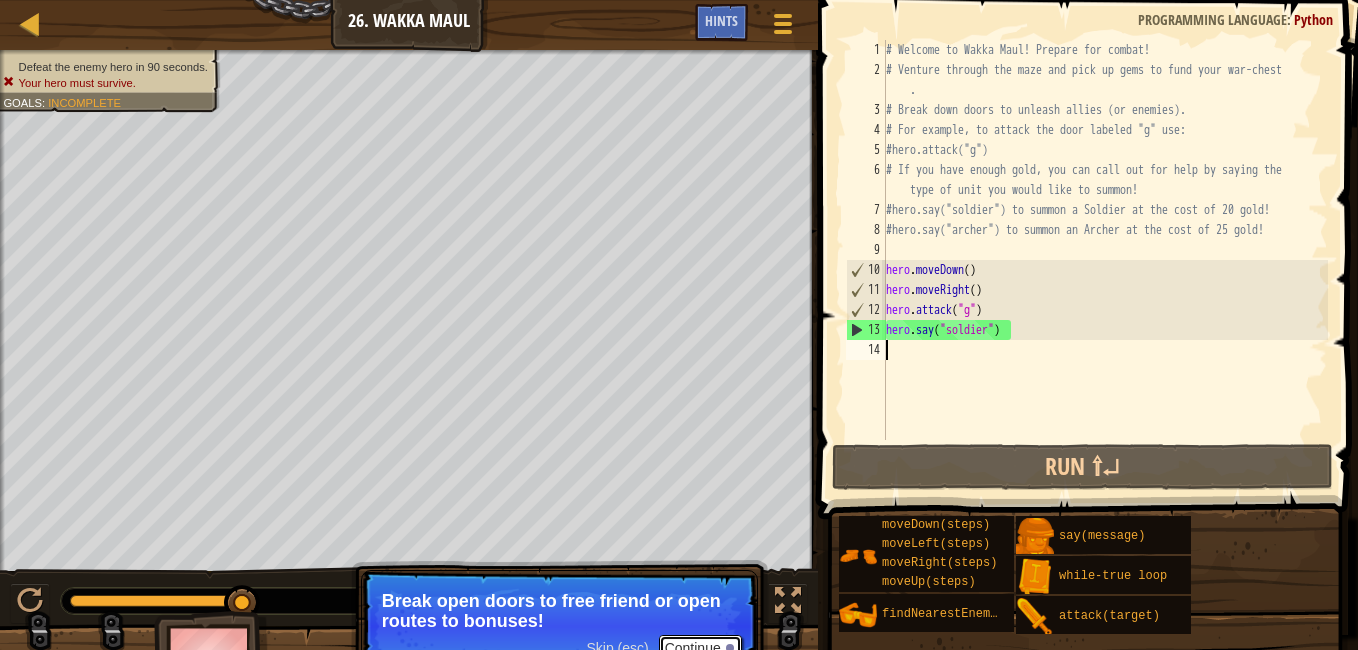 click on "Continue" at bounding box center [700, 648] 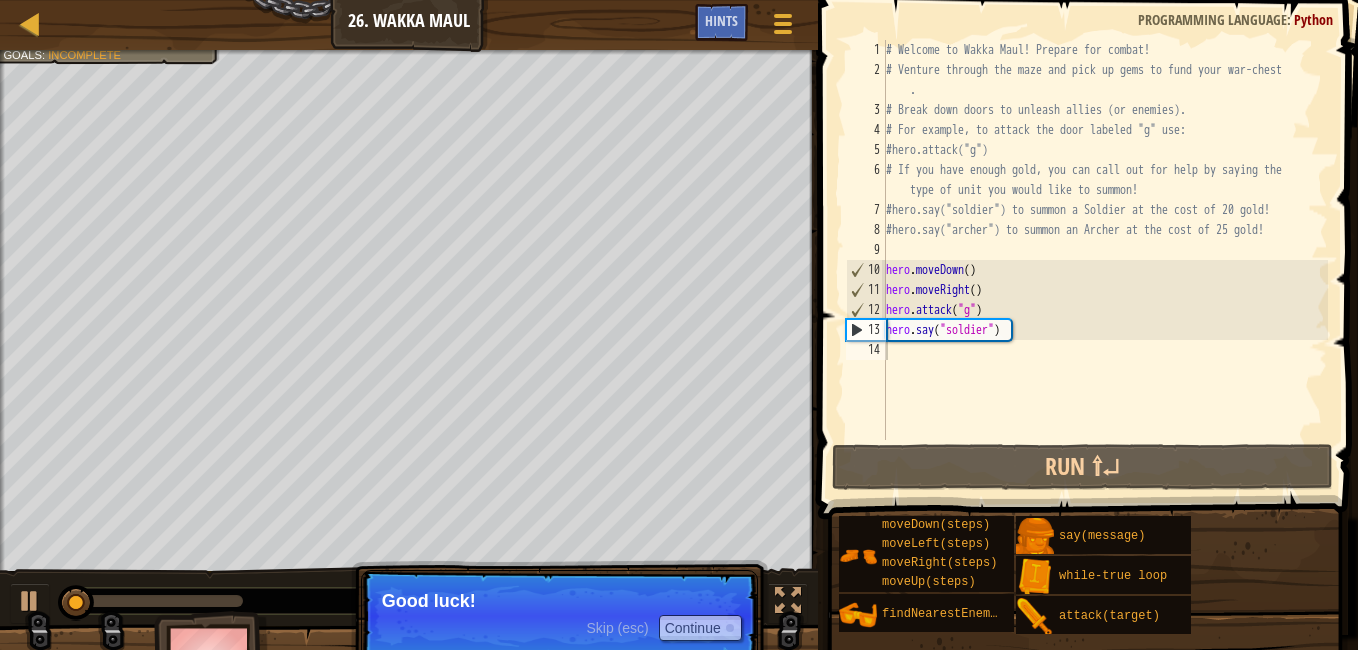 click on "Skip (esc) Continue  Good luck!" at bounding box center (559, 616) 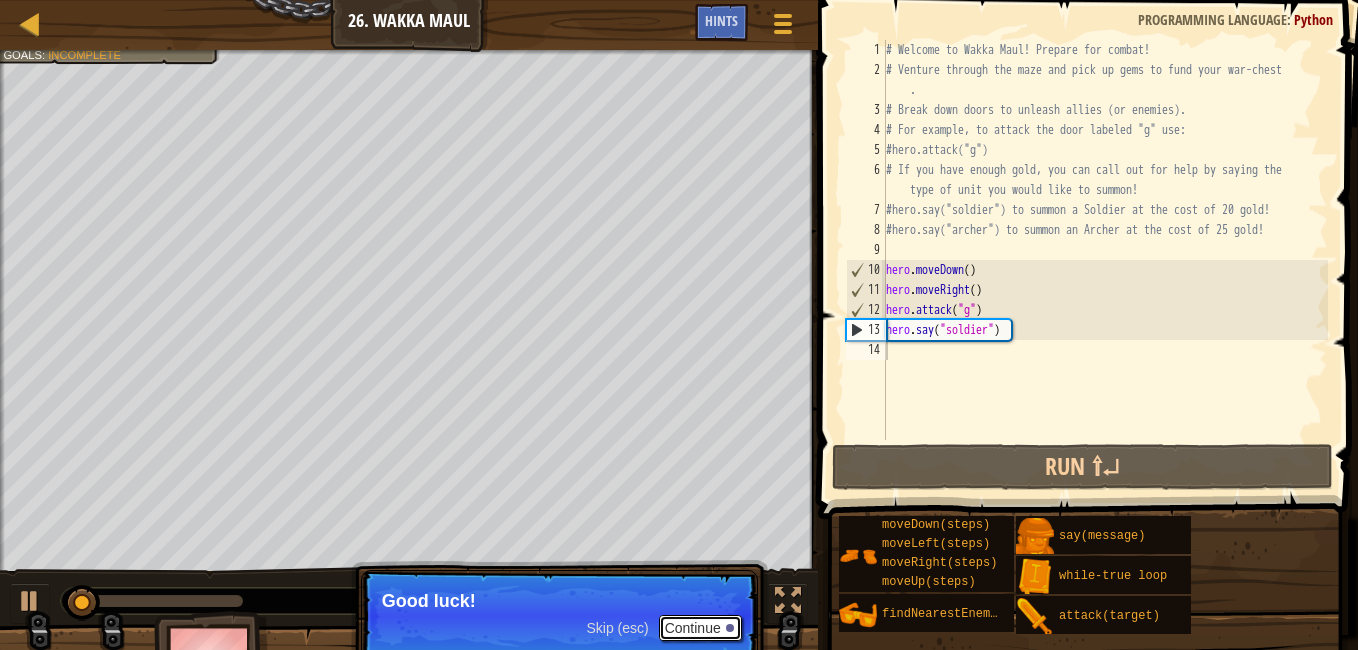 click on "Continue" at bounding box center (700, 628) 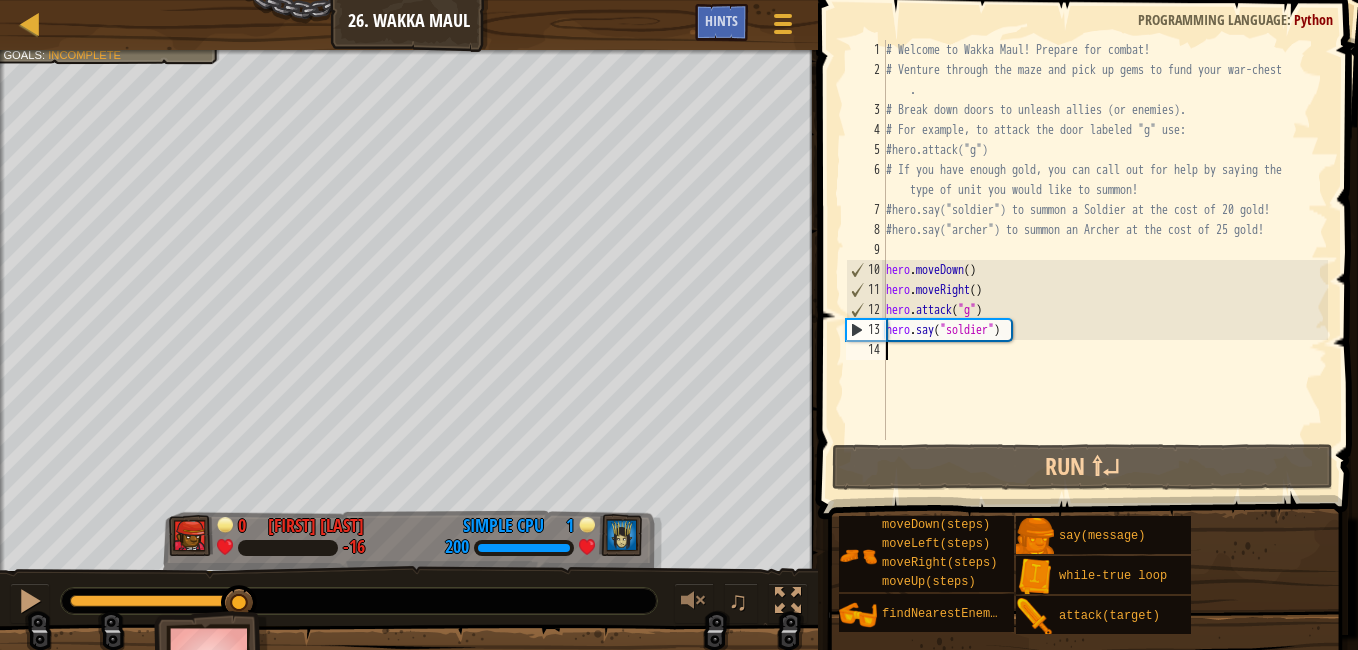 click at bounding box center (156, 601) 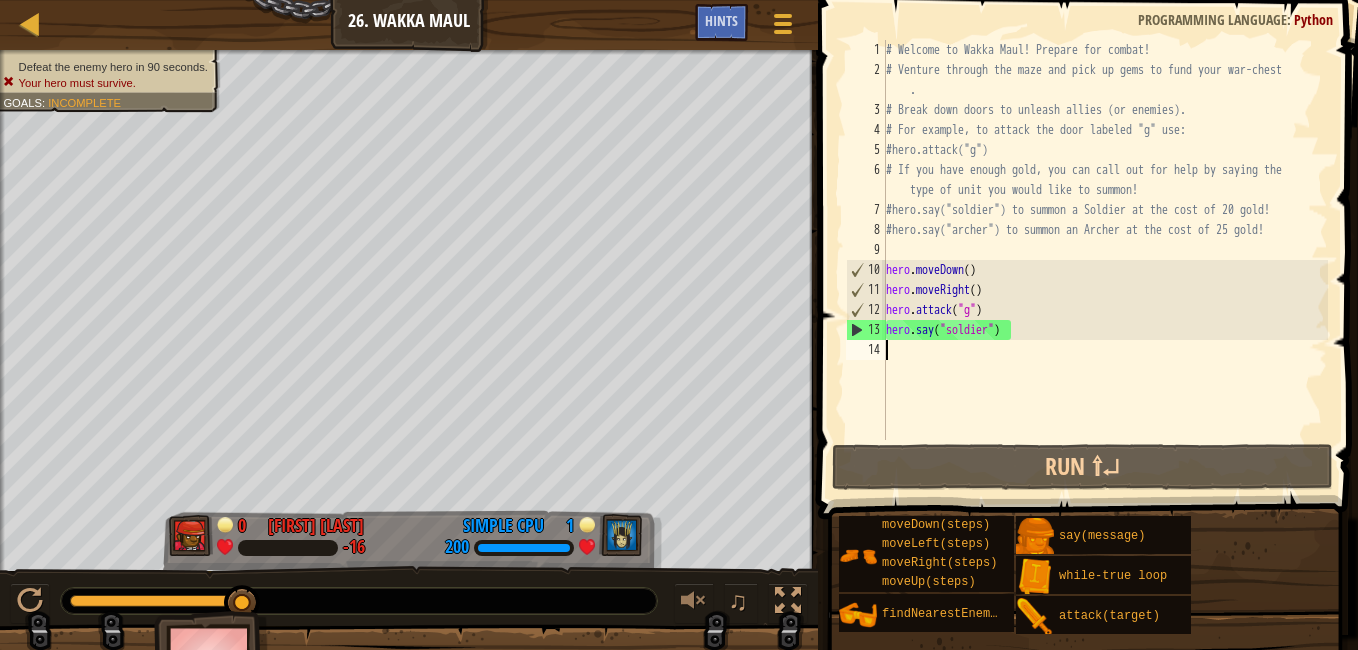 drag, startPoint x: 241, startPoint y: 598, endPoint x: 269, endPoint y: 594, distance: 28.284271 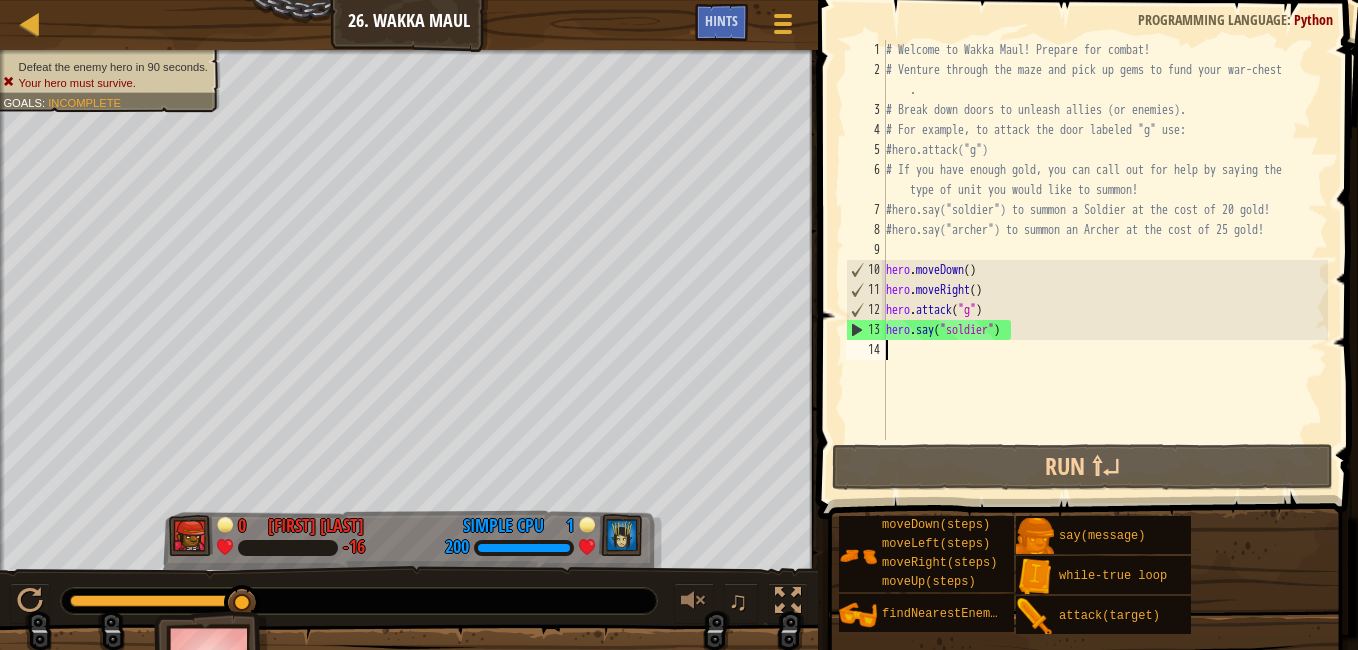 drag, startPoint x: 242, startPoint y: 585, endPoint x: 544, endPoint y: 644, distance: 307.7093 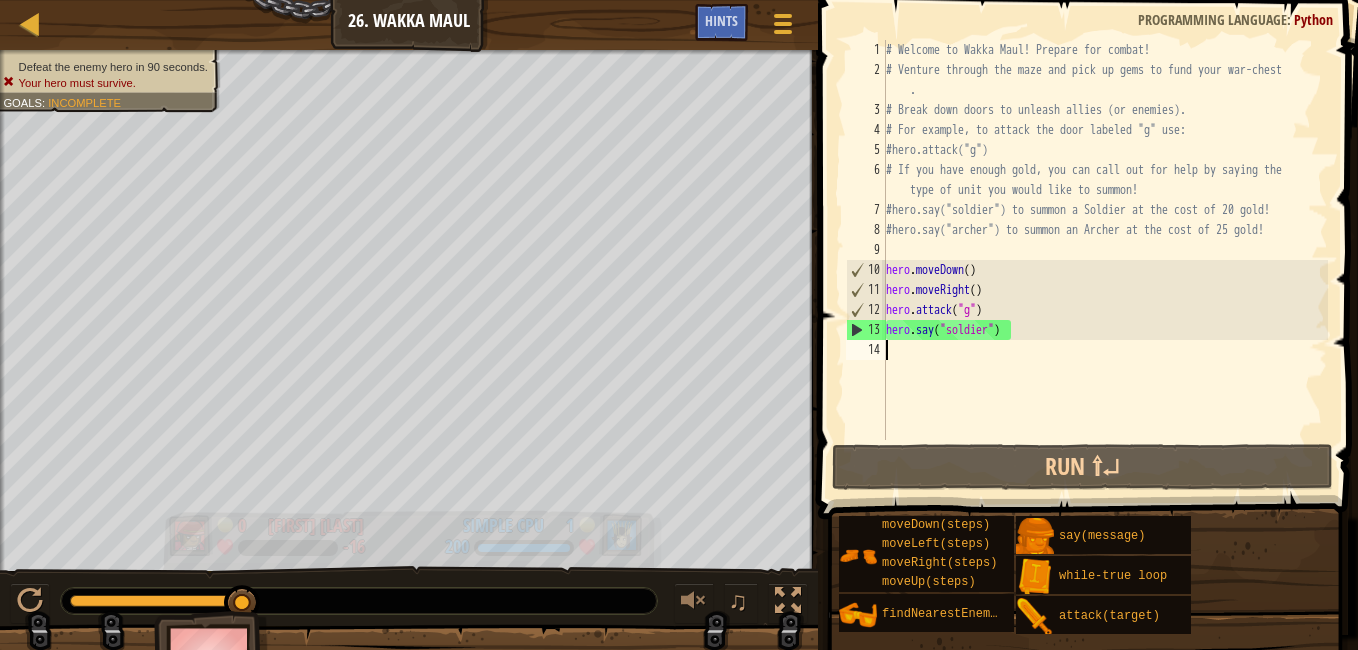 drag, startPoint x: 544, startPoint y: 644, endPoint x: 298, endPoint y: 510, distance: 280.12854 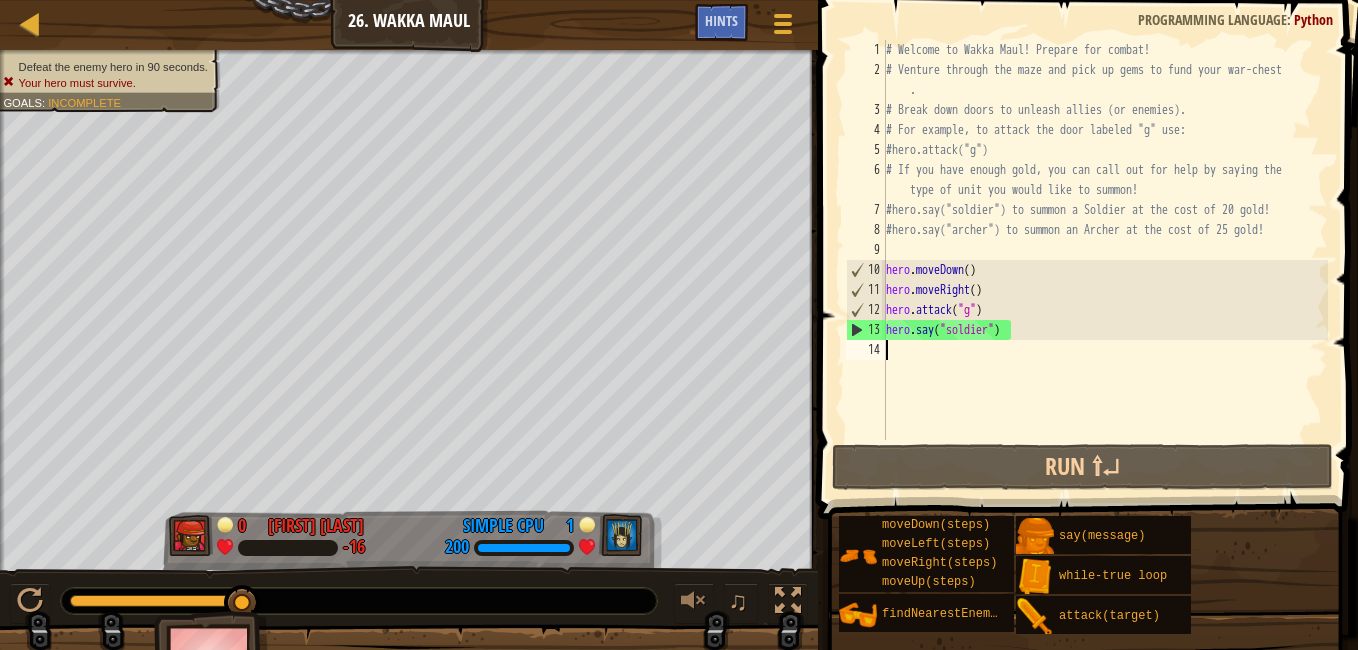 click on "# Welcome to Wakka Maul! Prepare for combat! # Venture through the maze and pick up gems to fund your war-chest      . # Break down doors to unleash allies (or enemies). # For example, to attack the door labeled "g" use: #hero.attack("g") # If you have enough gold, you can call out for help by saying the       type of unit you would like to summon! #hero.say("soldier") to summon a Soldier at the cost of 20 gold! #hero.say("archer") to summon an Archer at the cost of 25 gold! hero . moveDown ( ) hero . moveRight ( ) hero . attack ( "g" ) hero . say ( "soldier" )" at bounding box center [1105, 260] 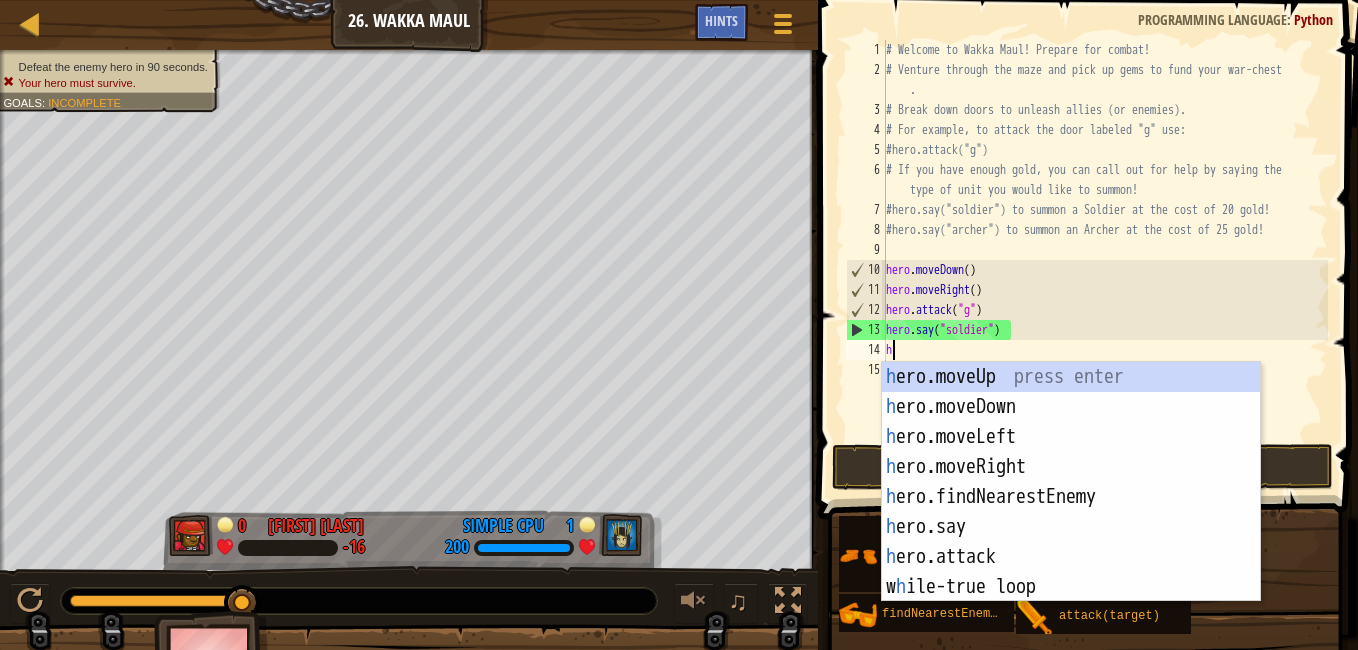 scroll, scrollTop: 9, scrollLeft: 0, axis: vertical 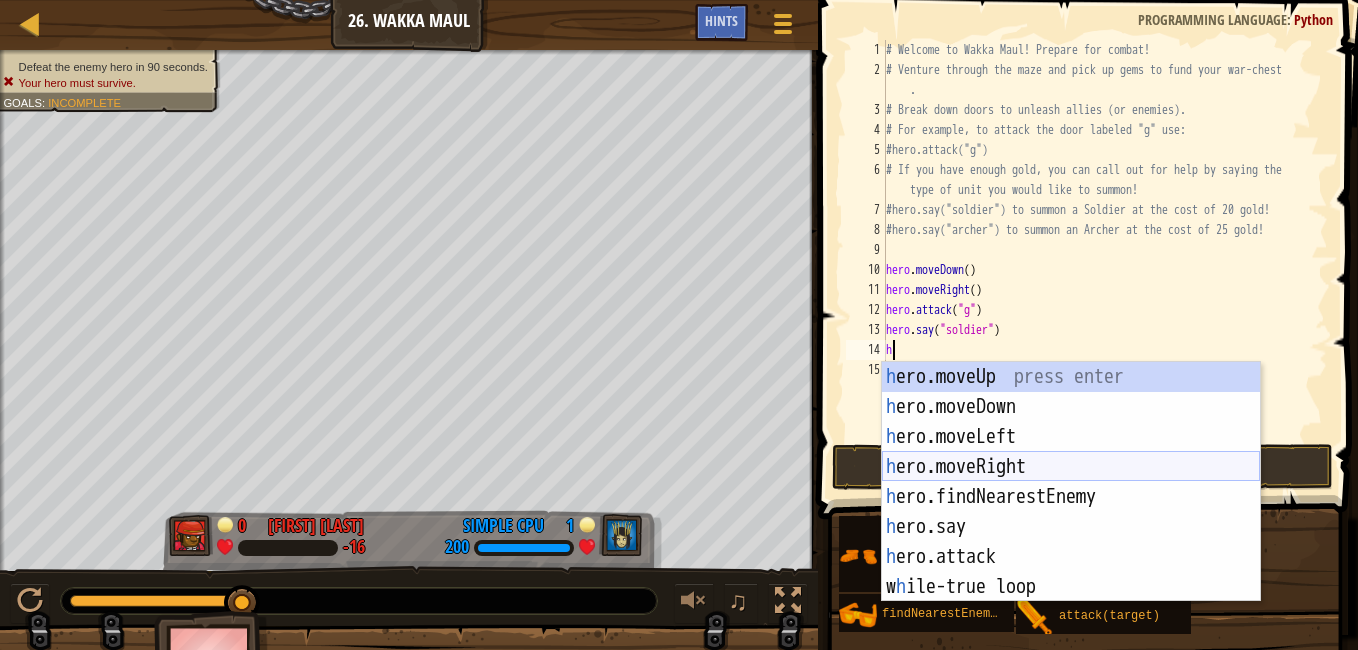 type 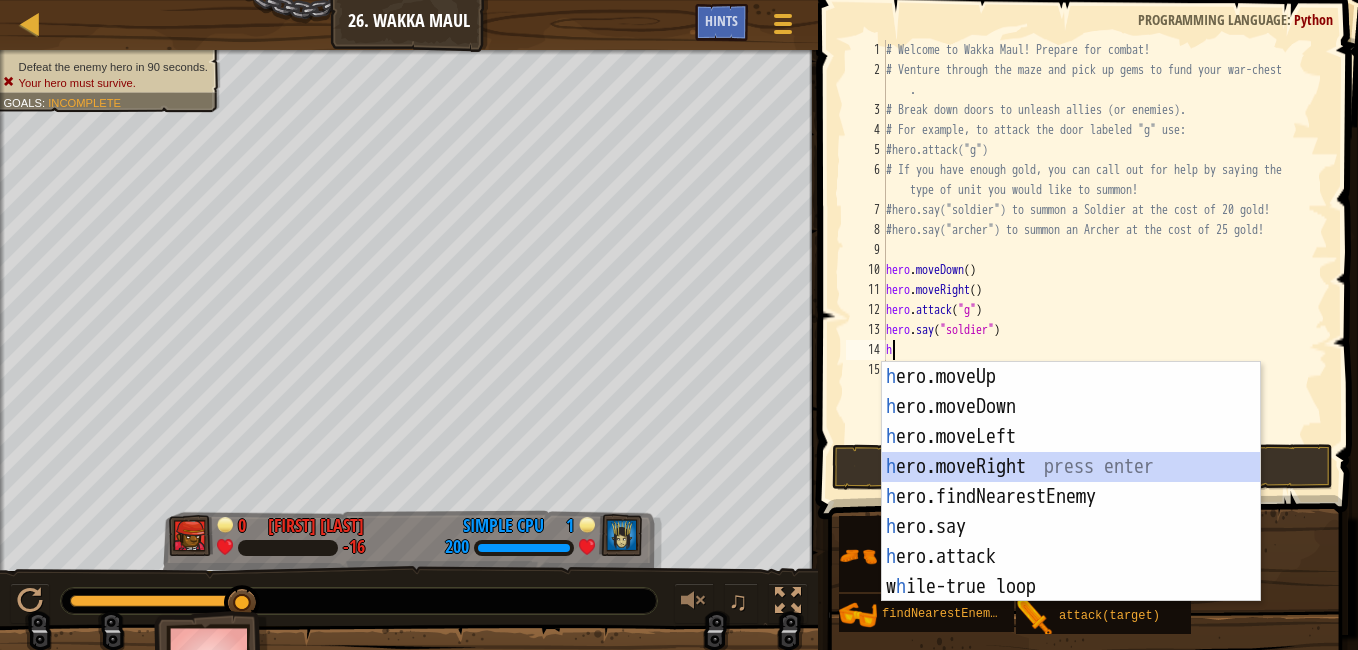 drag, startPoint x: 1003, startPoint y: 464, endPoint x: 982, endPoint y: 463, distance: 21.023796 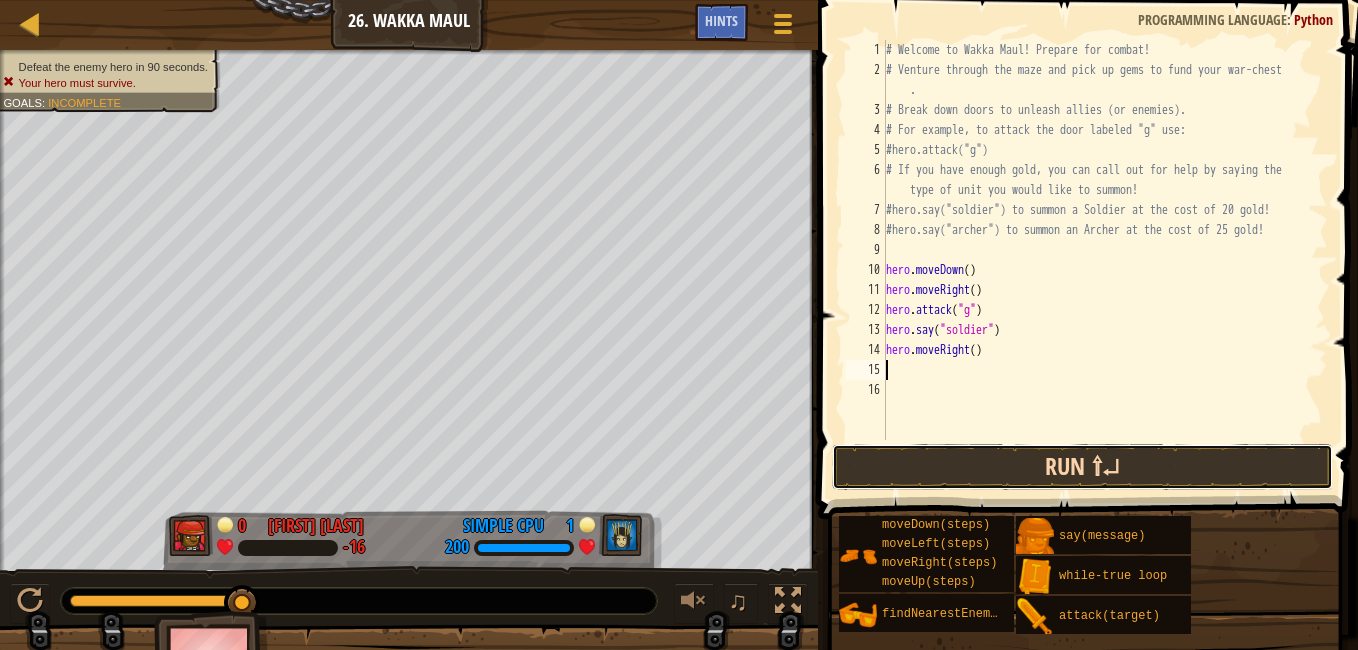 click on "Run ⇧↵" at bounding box center (1082, 467) 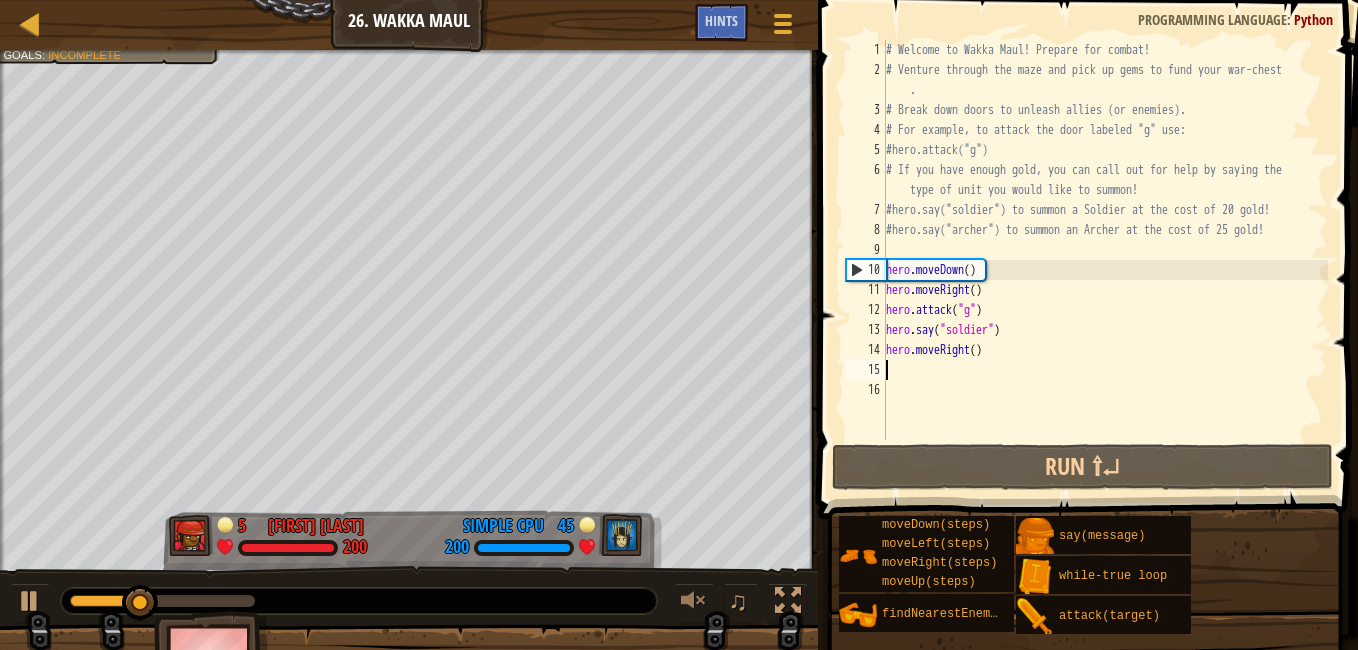 type on "u" 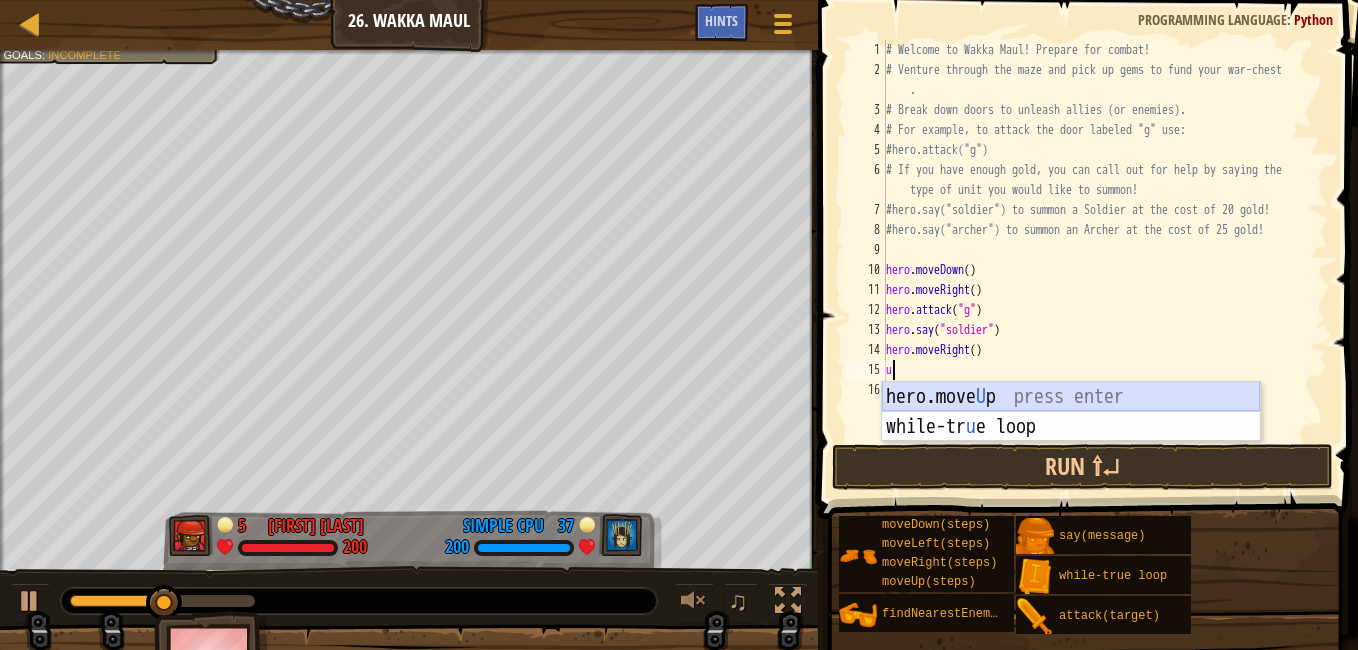 click on "hero.move U p press enter while-tr u e loop press enter" at bounding box center (1071, 442) 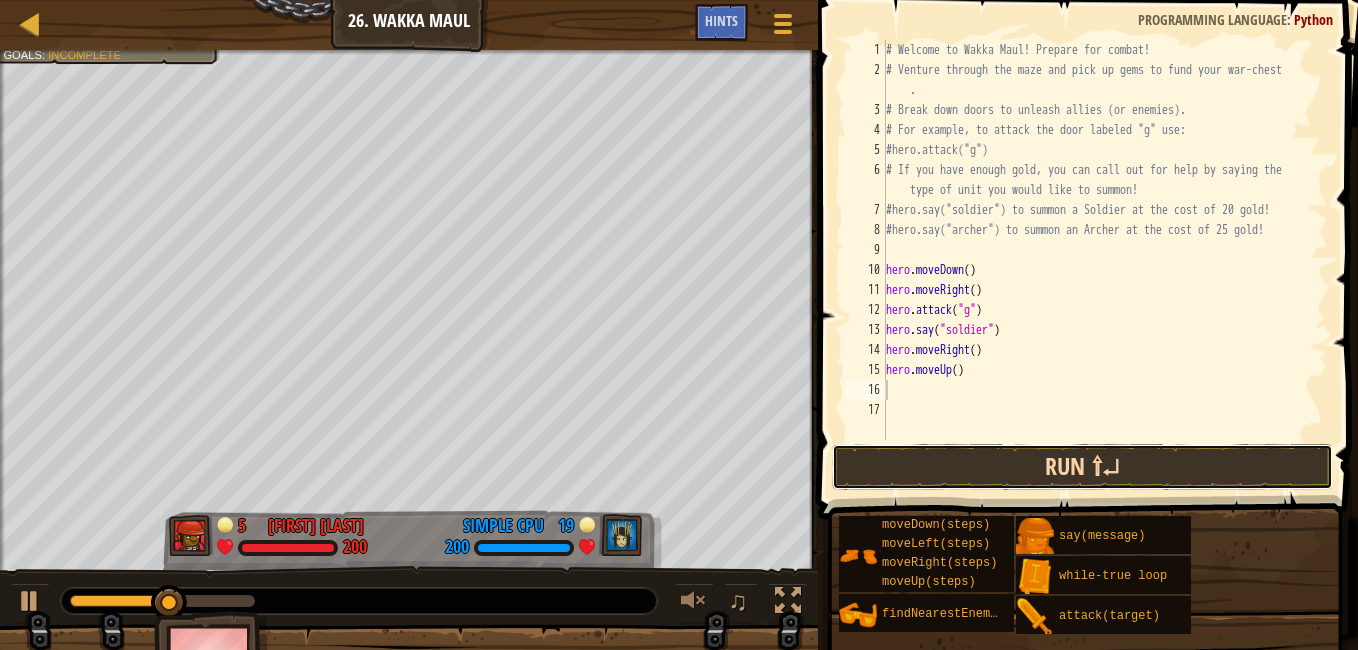 click on "Run ⇧↵" at bounding box center (1082, 467) 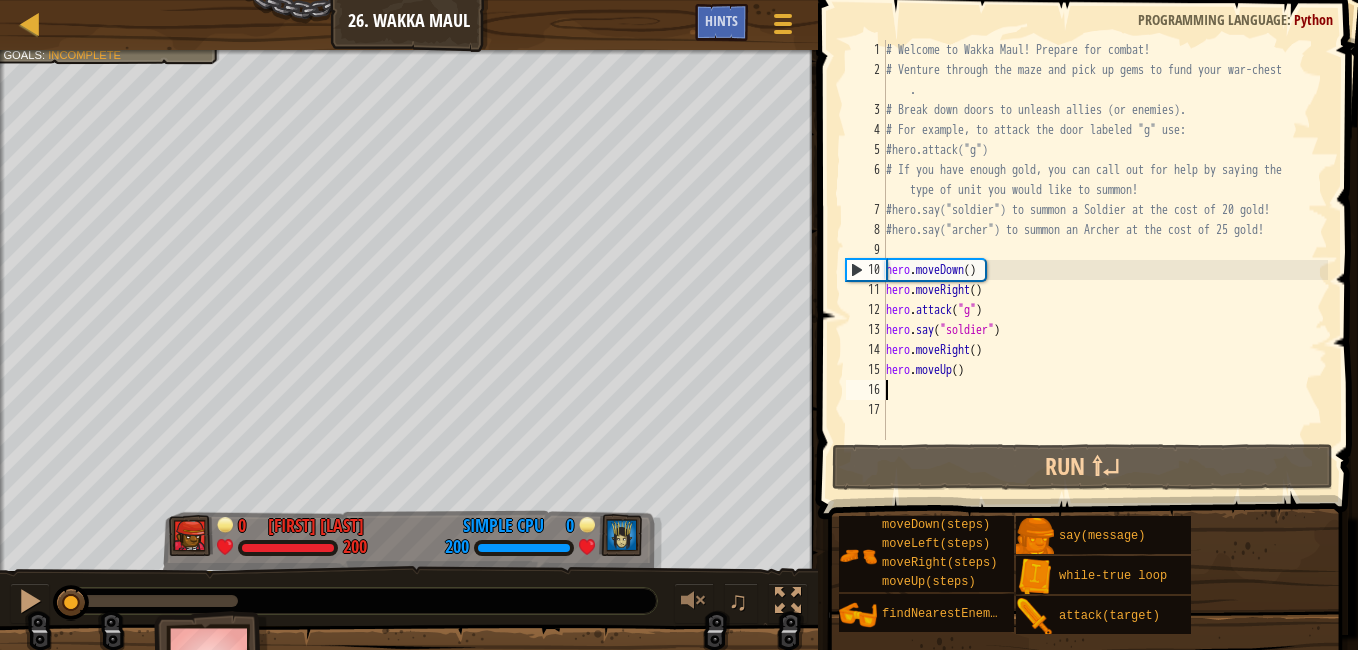 drag, startPoint x: 231, startPoint y: 594, endPoint x: 0, endPoint y: 637, distance: 234.96808 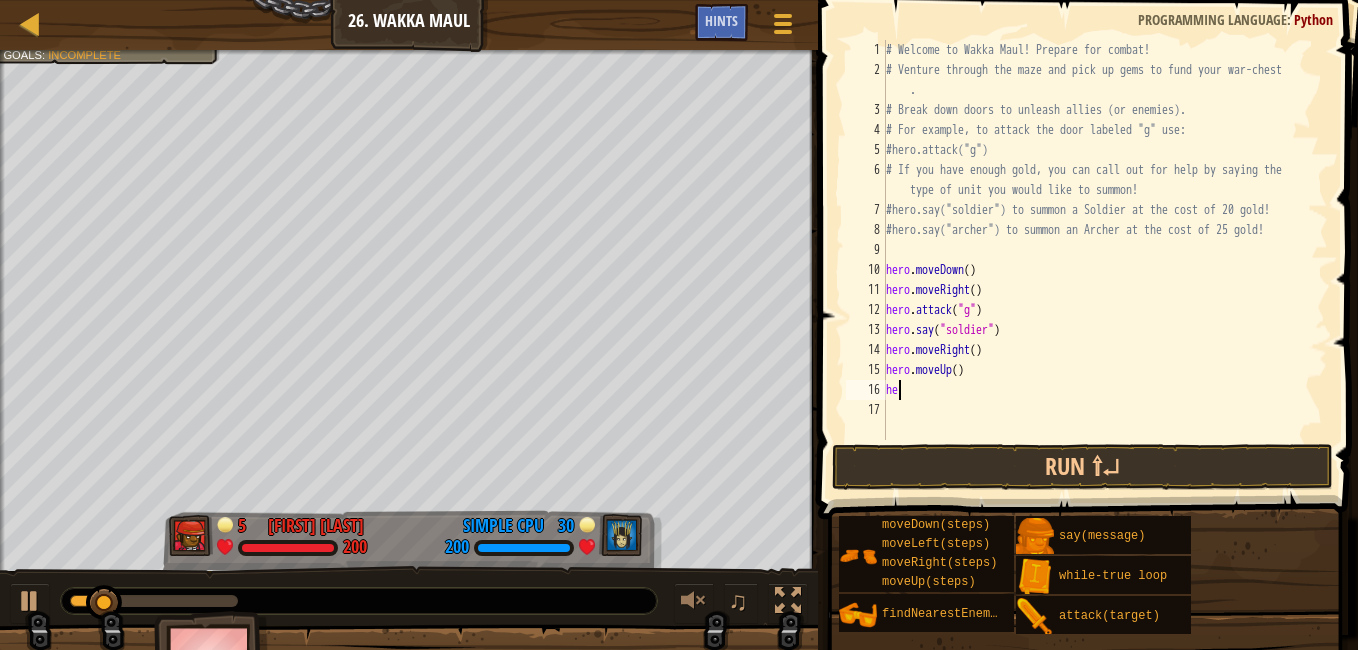 scroll, scrollTop: 9, scrollLeft: 0, axis: vertical 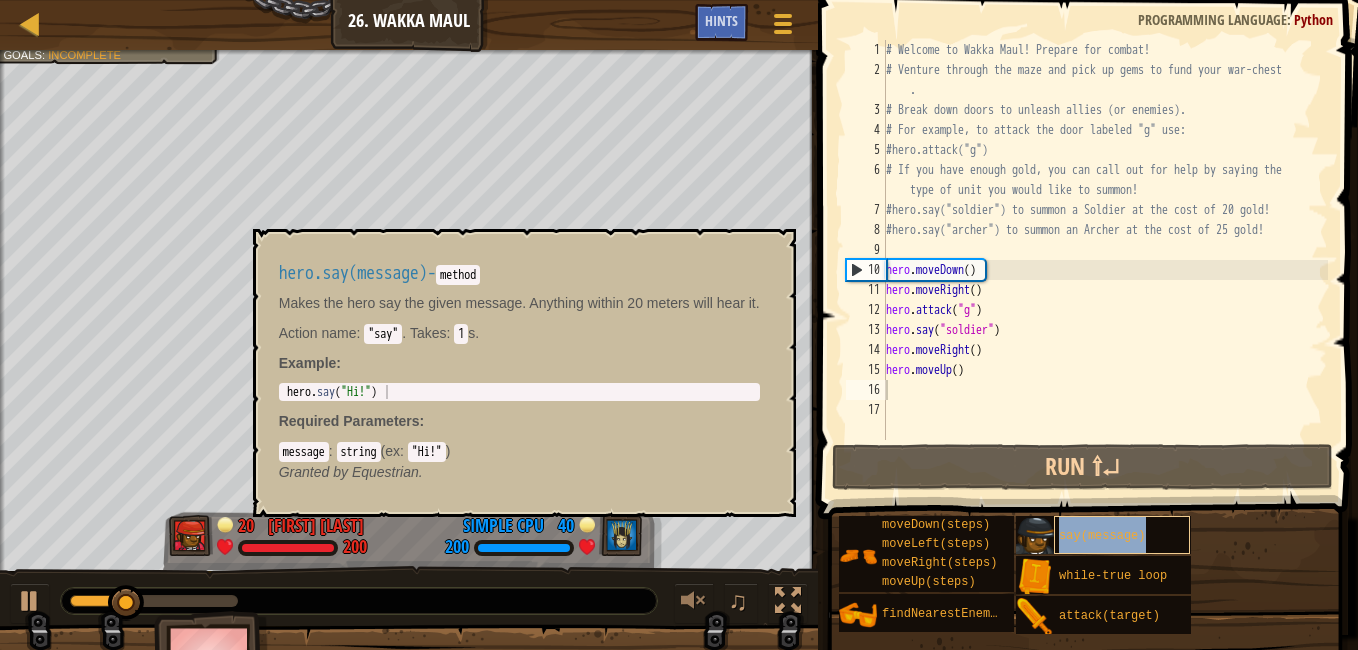 click on "say(message)" at bounding box center [1102, 536] 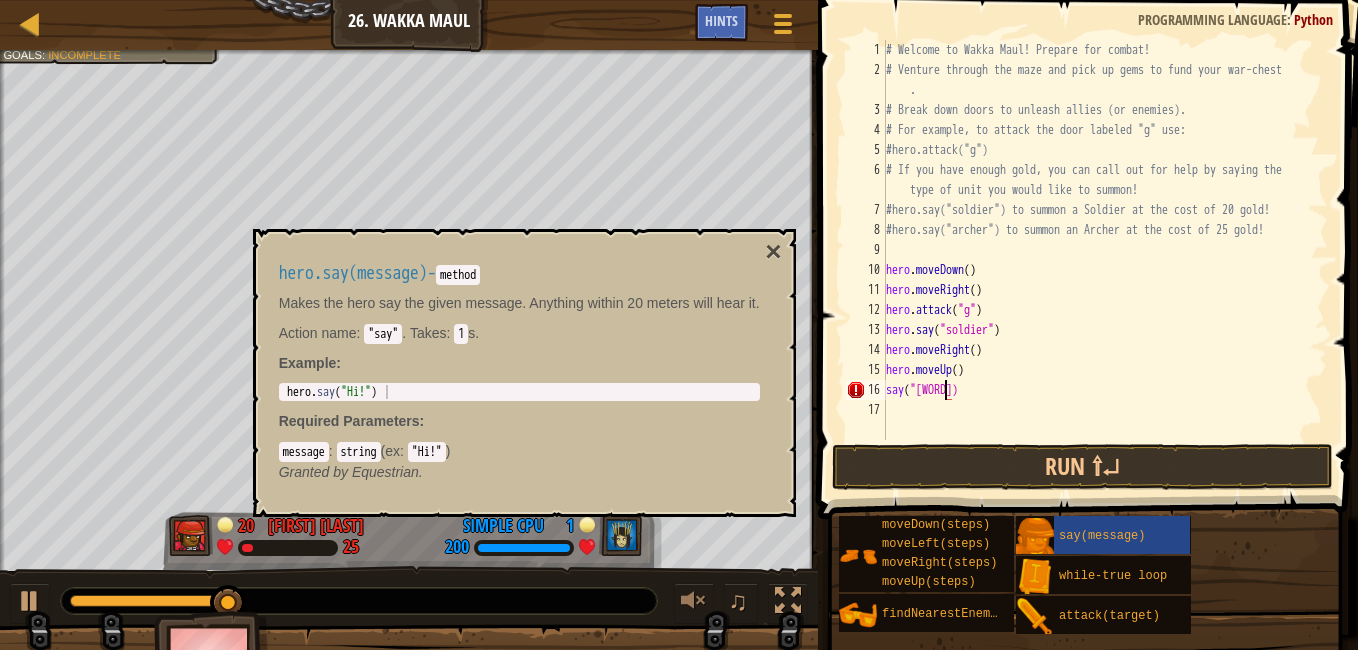 scroll, scrollTop: 9, scrollLeft: 5, axis: both 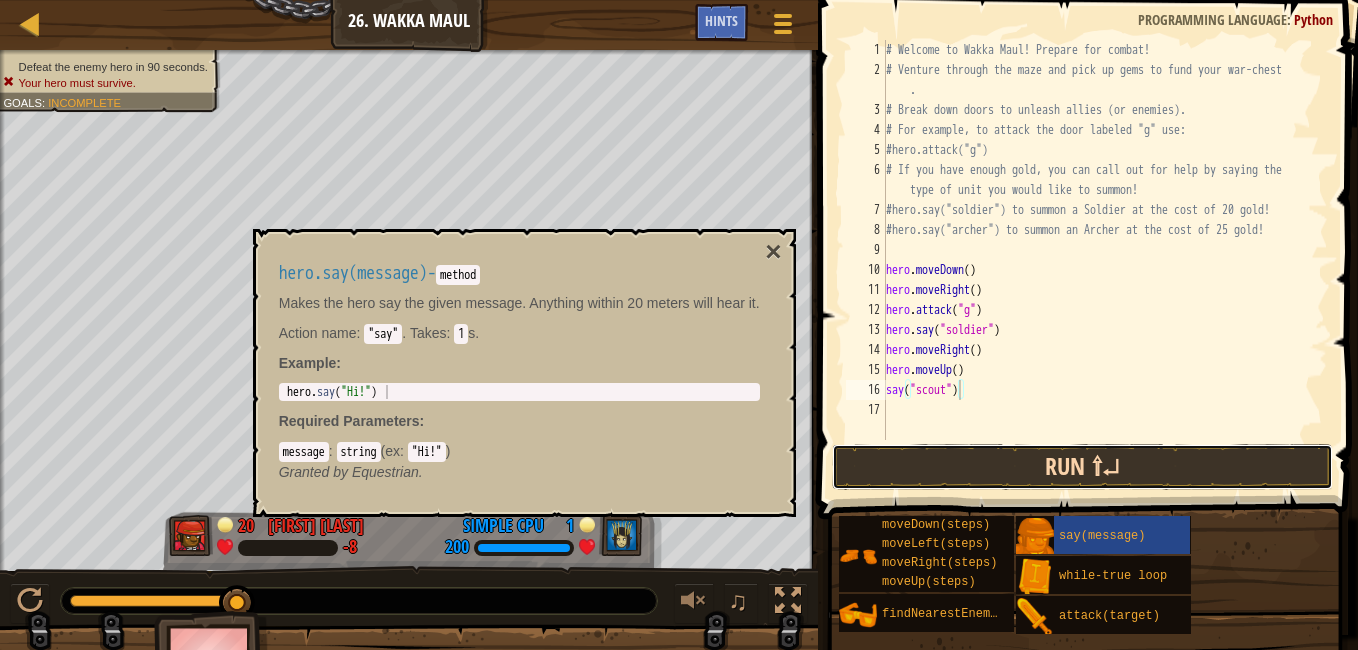 click on "Run ⇧↵" at bounding box center [1082, 467] 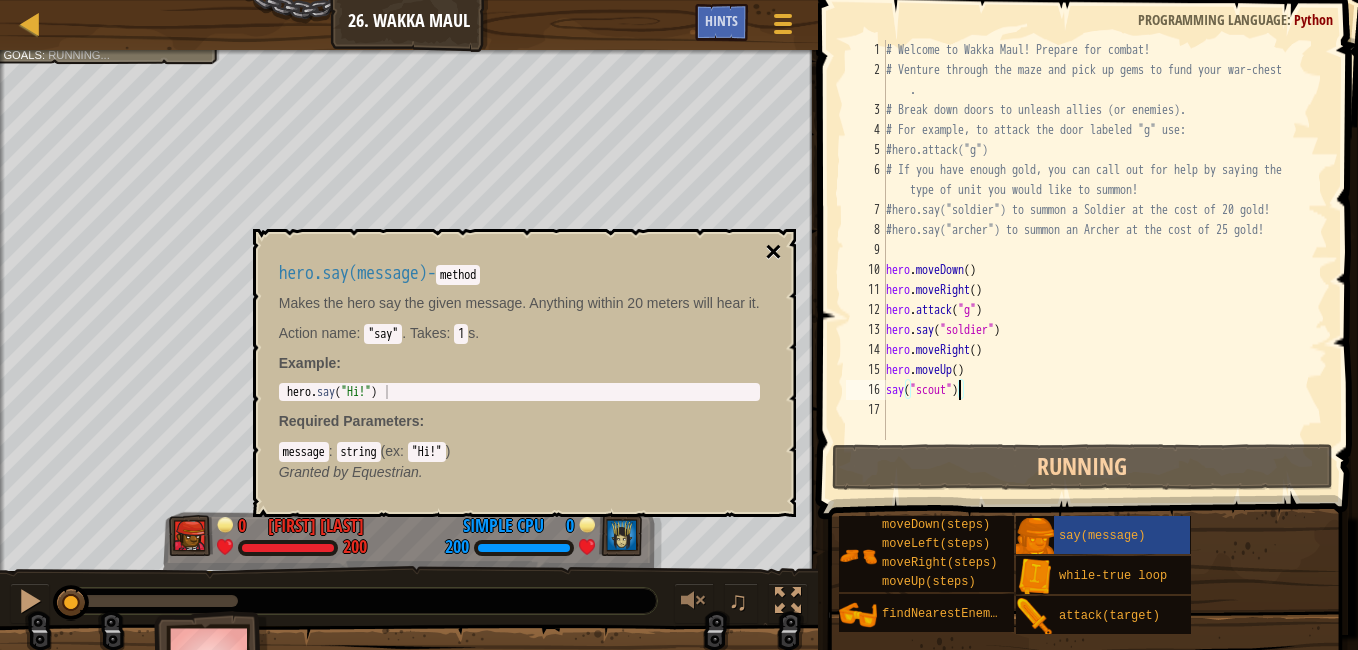 click on "×" at bounding box center (773, 252) 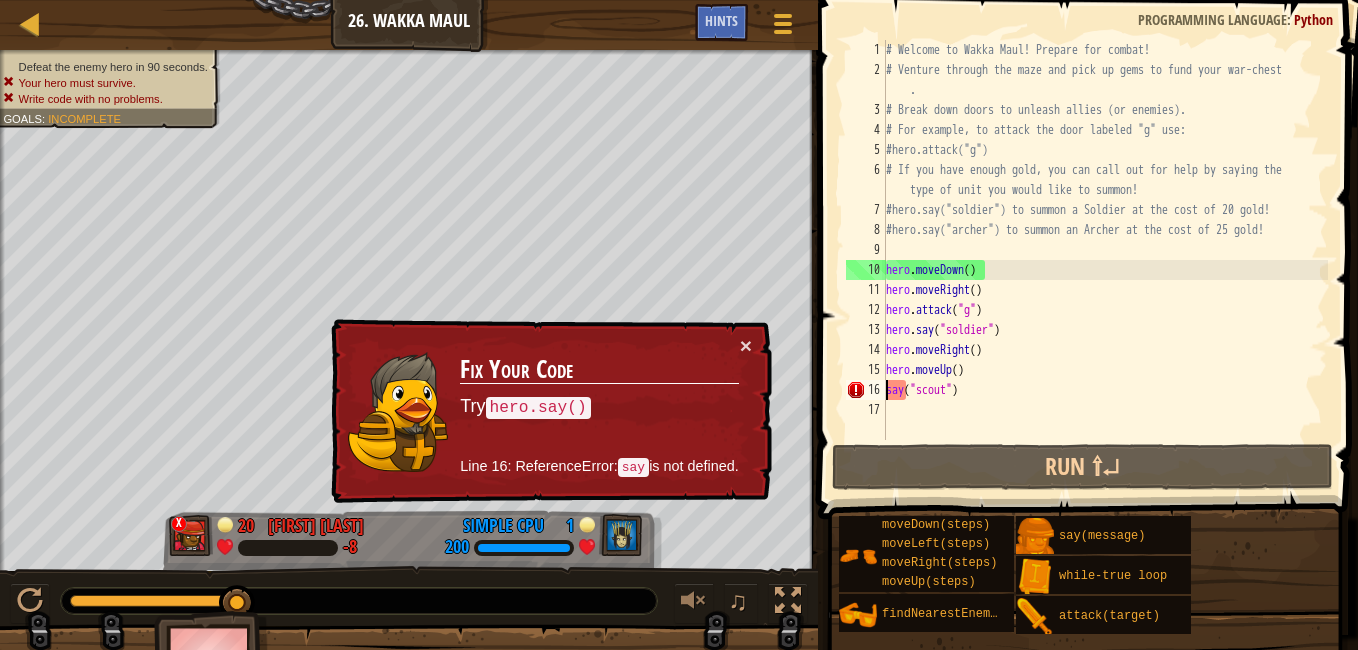 click on "# Welcome to Wakka Maul! Prepare for combat! # Venture through the maze and pick up gems to fund your war-chest      . # Break down doors to unleash allies (or enemies). # For example, to attack the door labeled "g" use: #hero.attack("g") # If you have enough gold, you can call out for help by saying the       type of unit you would like to summon! #hero.say("soldier") to summon a Soldier at the cost of 20 gold! #hero.say("archer") to summon an Archer at the cost of 25 gold! hero . moveDown ( ) hero . moveRight ( ) hero . attack ( "g" ) hero . say ( "soldier" ) hero . moveRight ( ) hero . moveUp ( ) say ( "scout" )" at bounding box center [1105, 260] 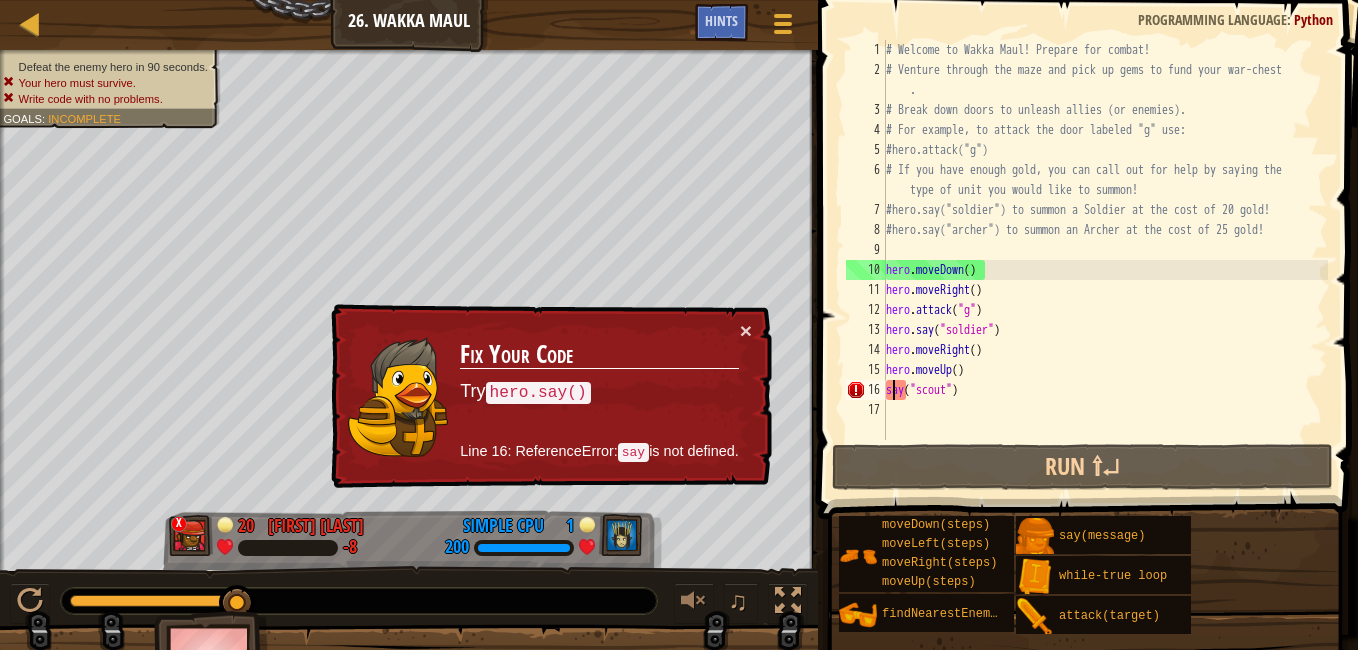 click on "16" at bounding box center [866, 390] 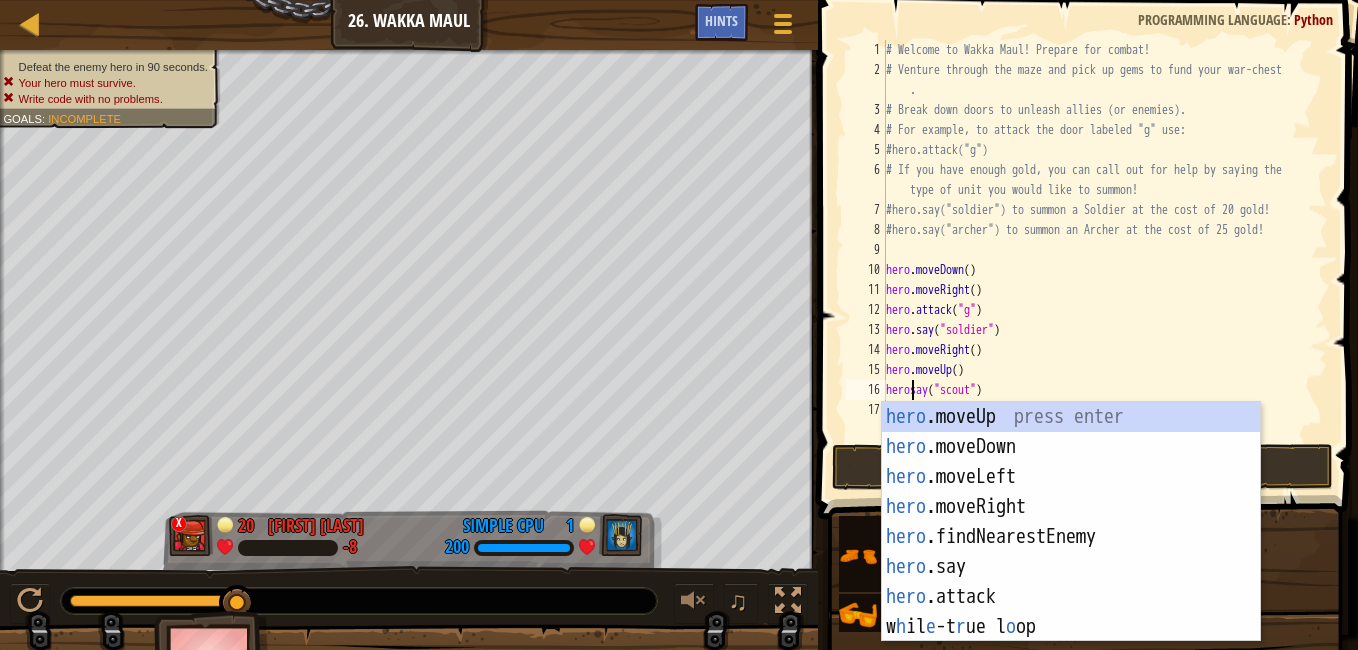 scroll, scrollTop: 9, scrollLeft: 2, axis: both 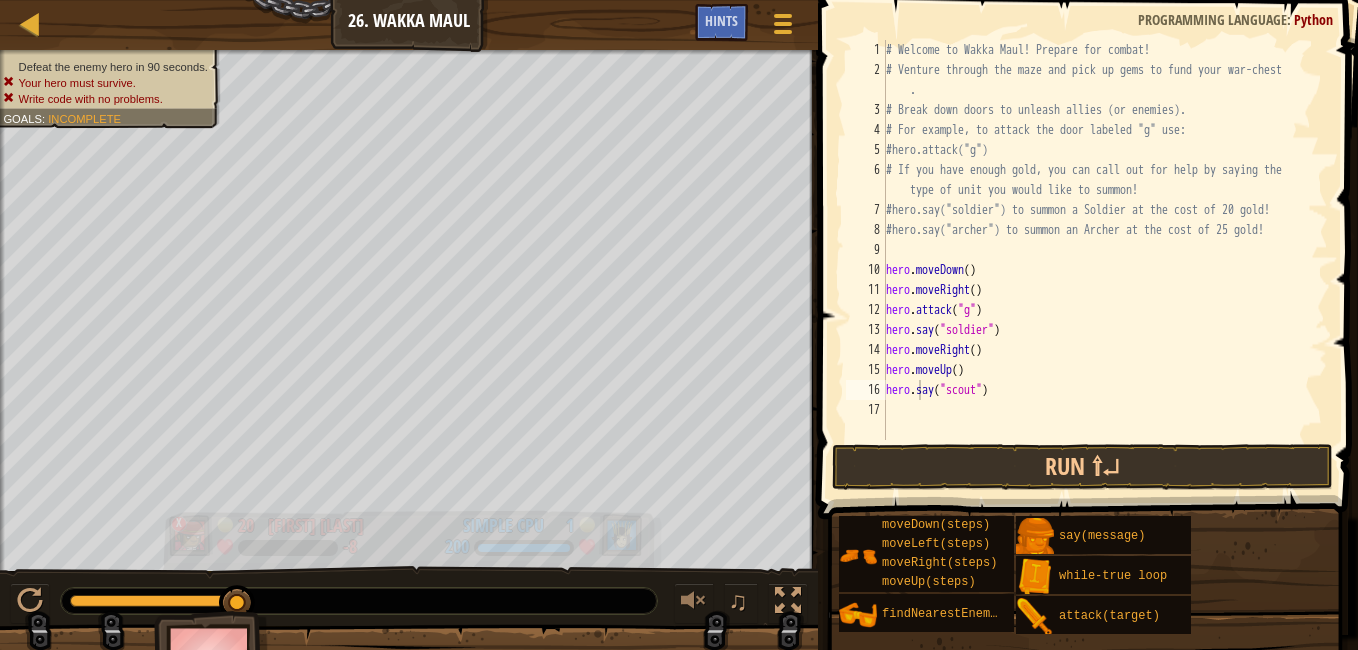 click at bounding box center [621, 536] 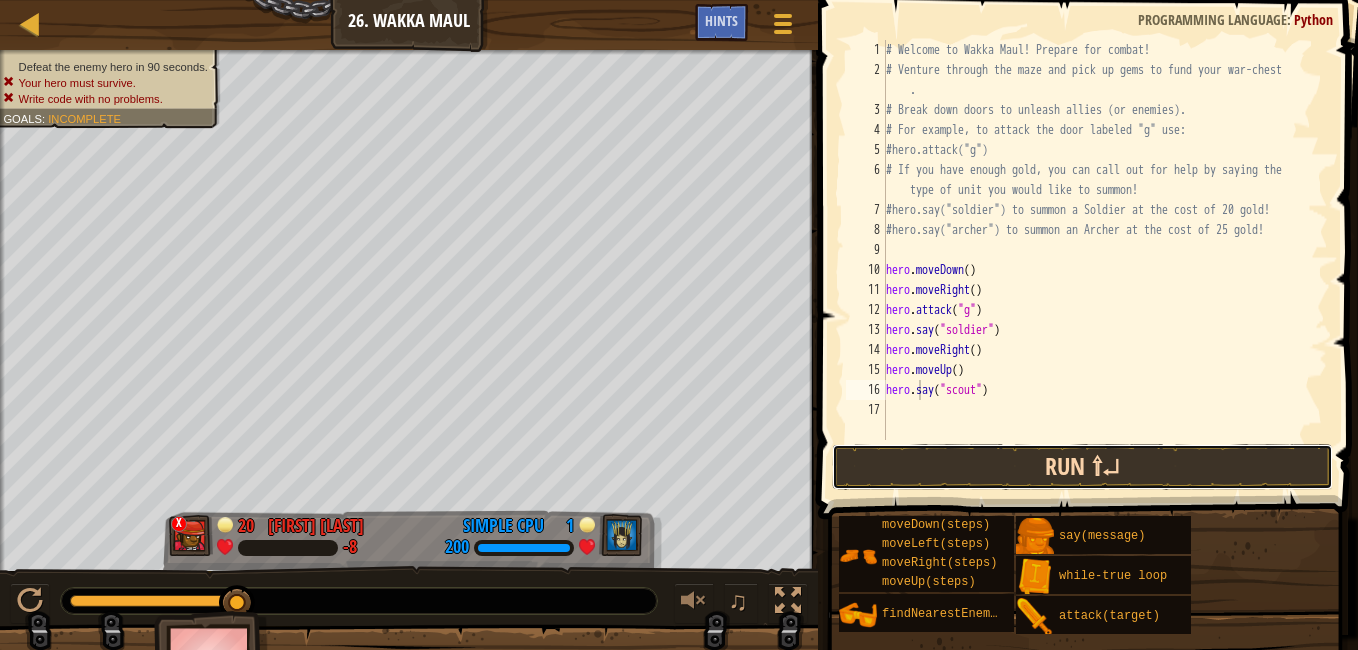 click on "Run ⇧↵" at bounding box center (1082, 467) 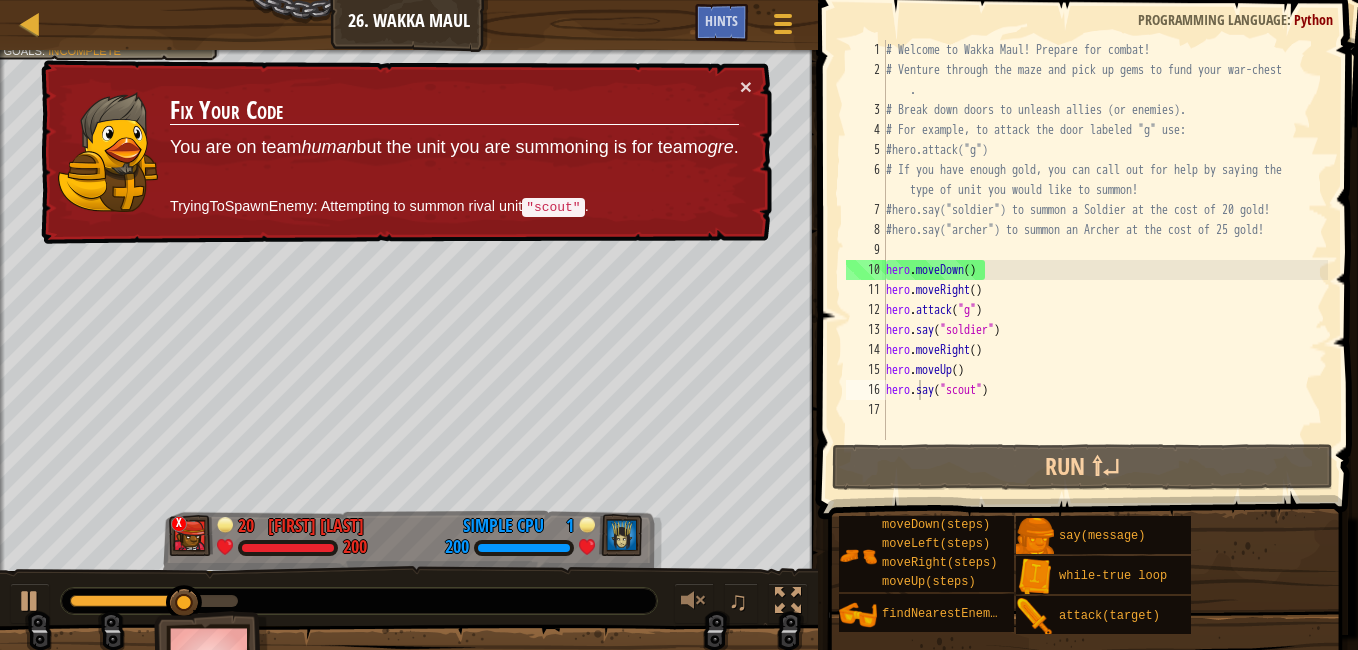 drag, startPoint x: 253, startPoint y: 198, endPoint x: 360, endPoint y: 205, distance: 107.22873 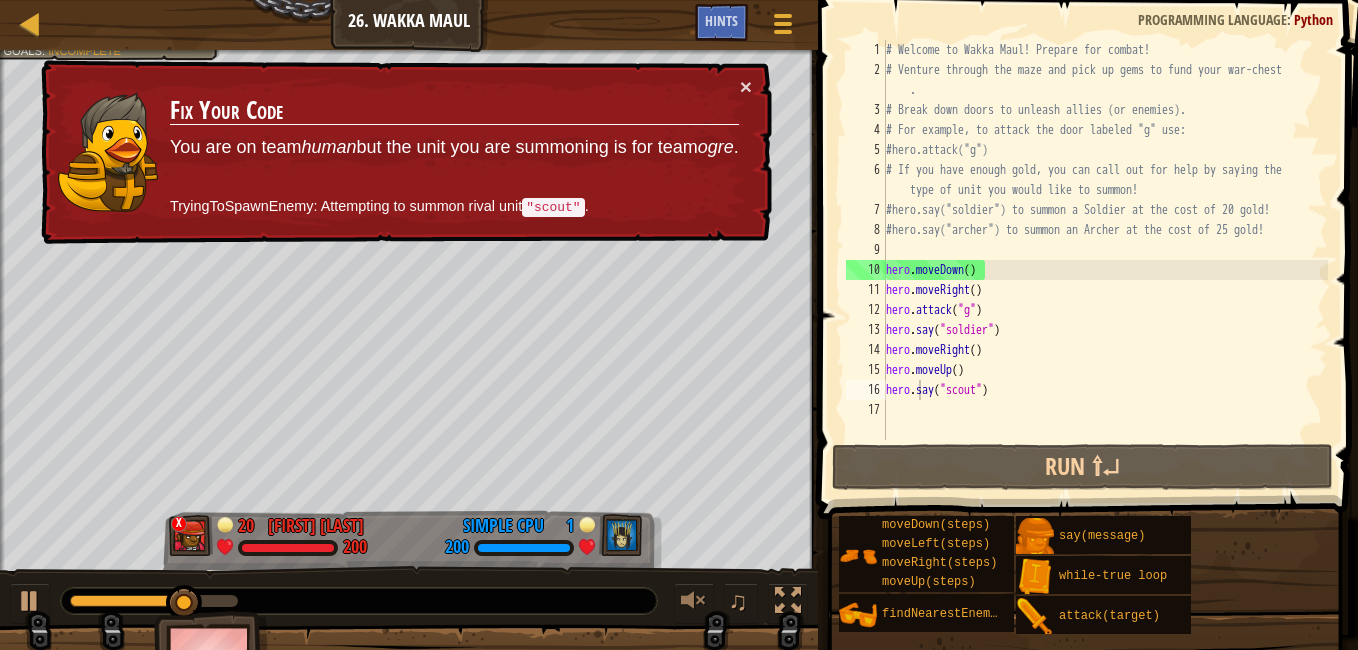 click on "TryingToSpawnEnemy: Attempting to summon rival unit  "scout" ." at bounding box center (454, 207) 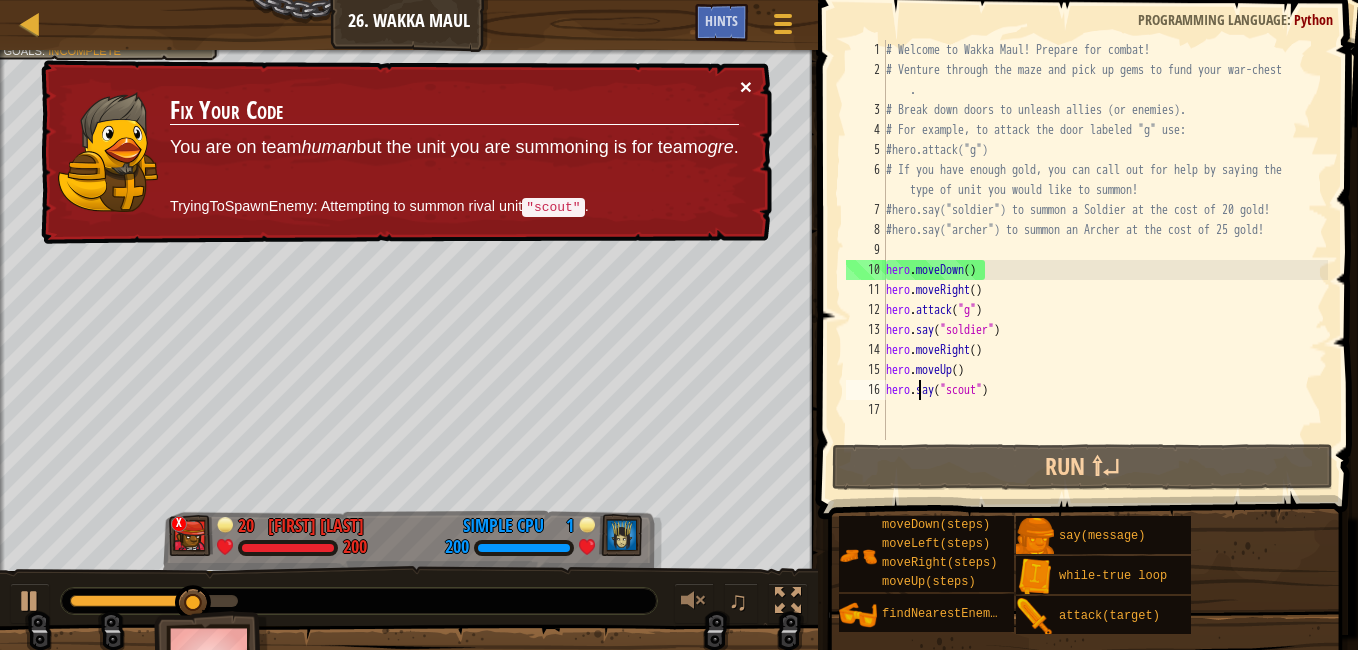 click on "×" at bounding box center [746, 90] 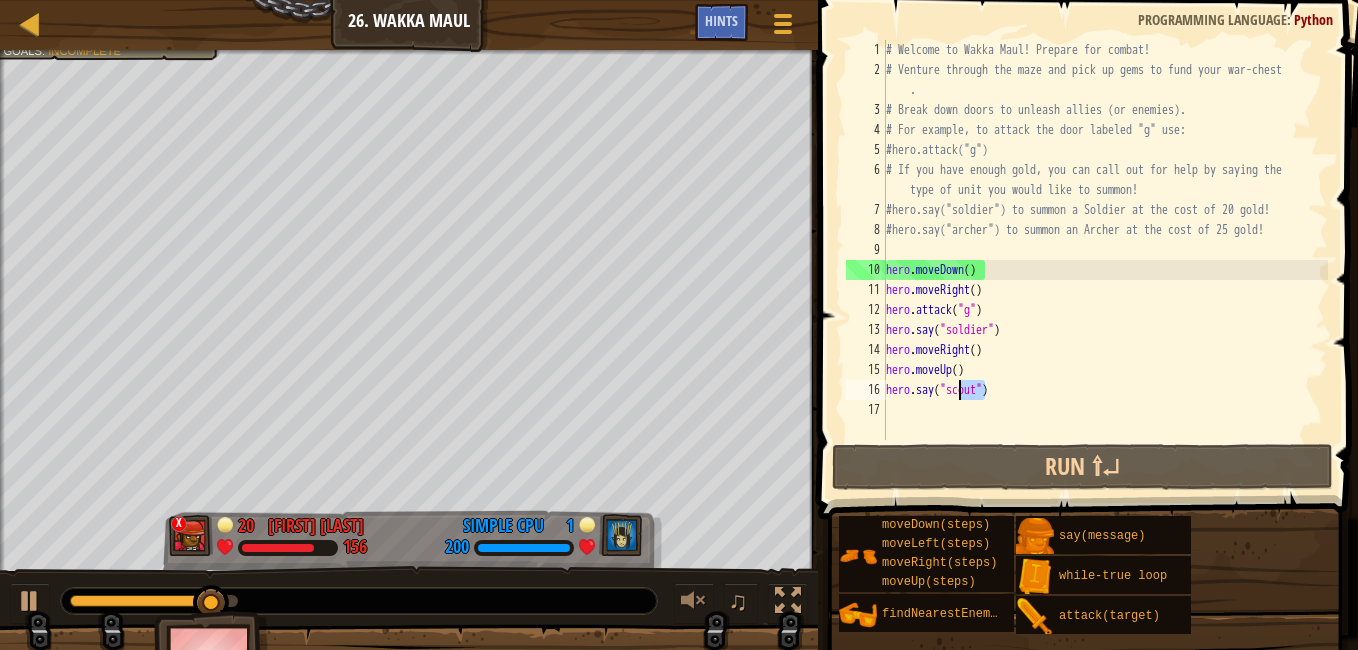 drag, startPoint x: 985, startPoint y: 395, endPoint x: 954, endPoint y: 391, distance: 31.257 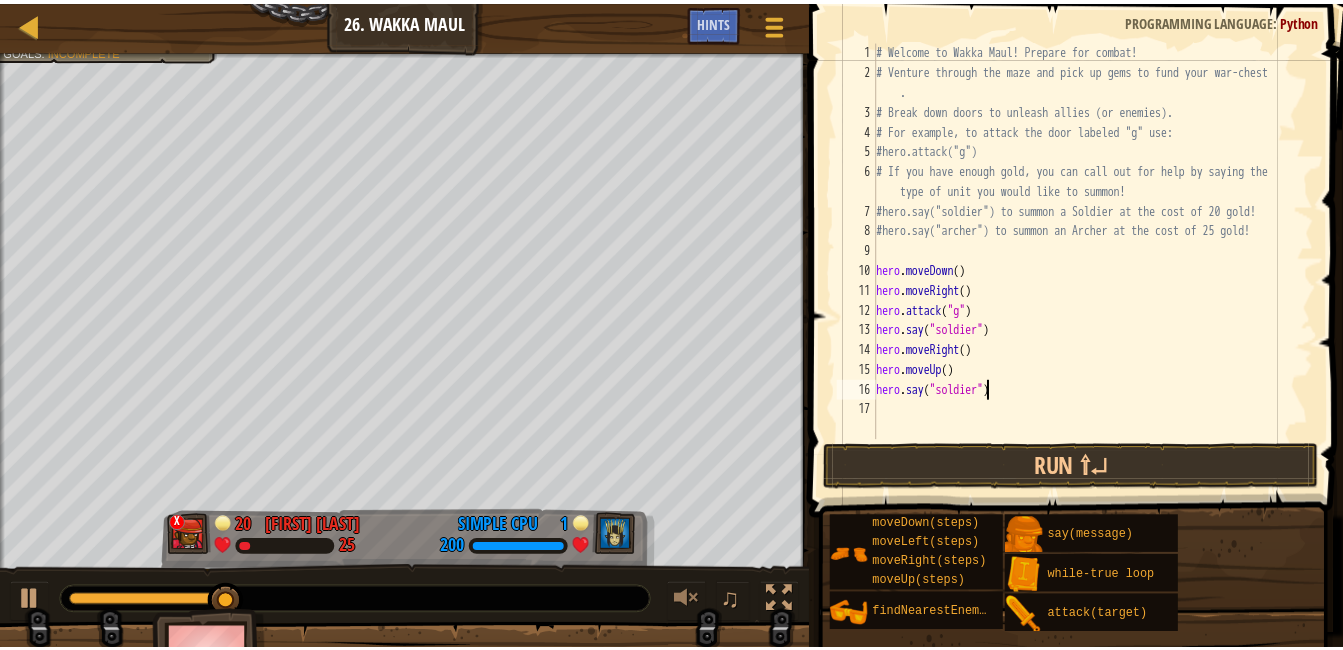 scroll, scrollTop: 9, scrollLeft: 9, axis: both 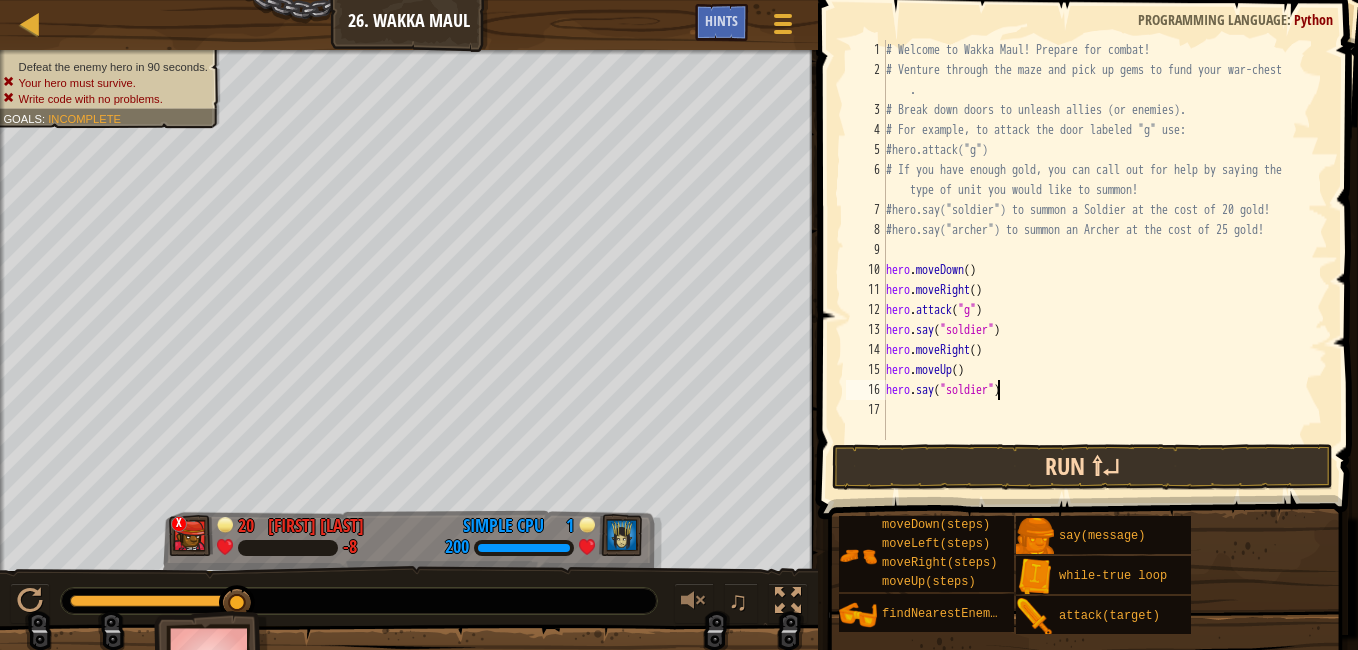 type on "hero.say("soldier")" 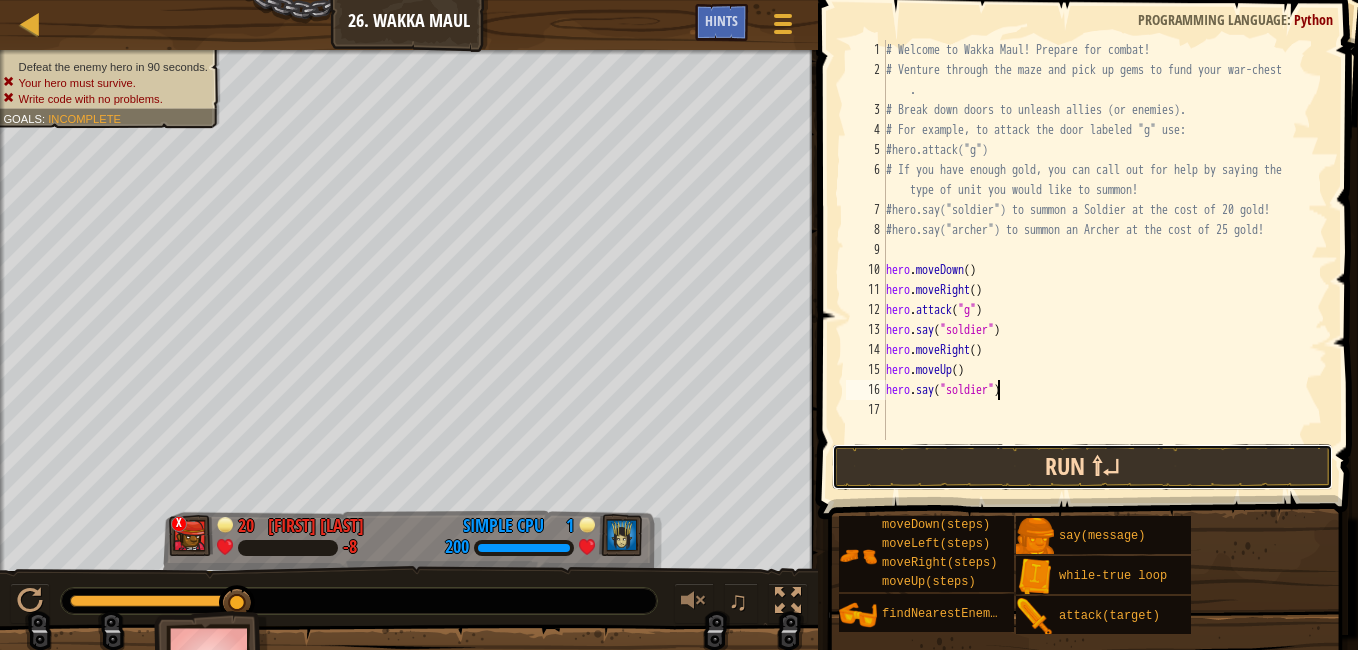 click on "Run ⇧↵" at bounding box center (1082, 467) 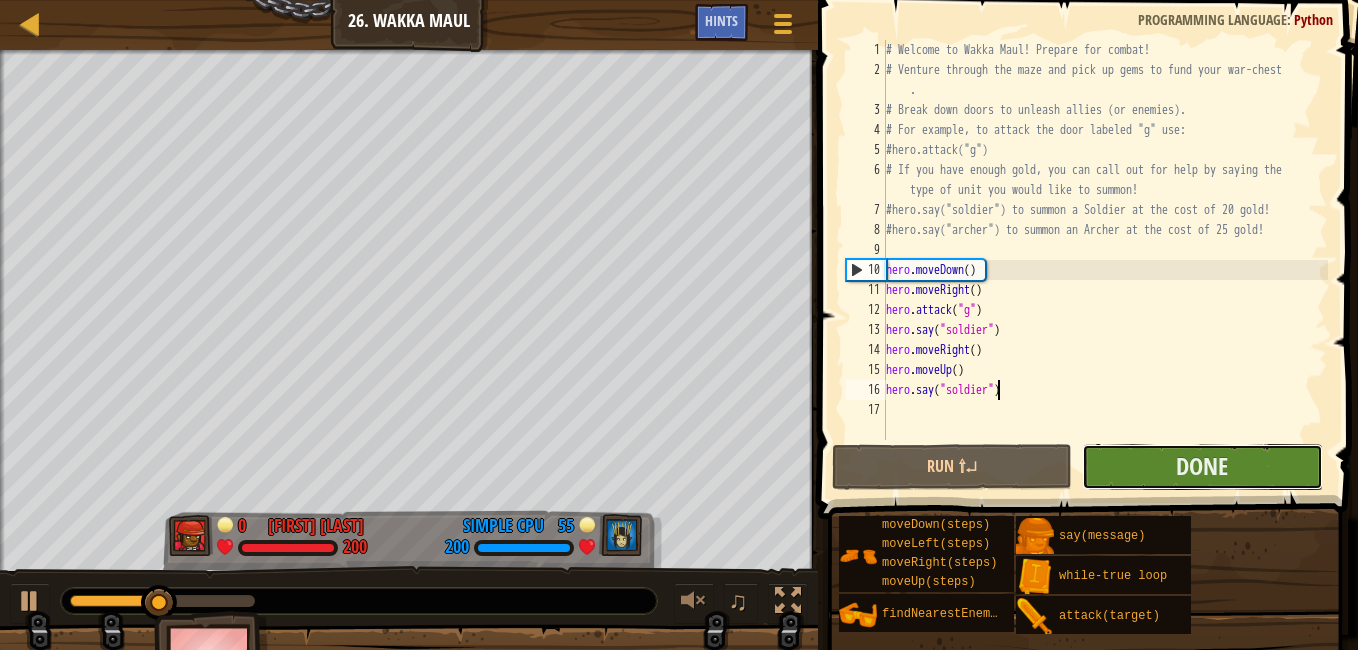 click on "Done" at bounding box center [1202, 467] 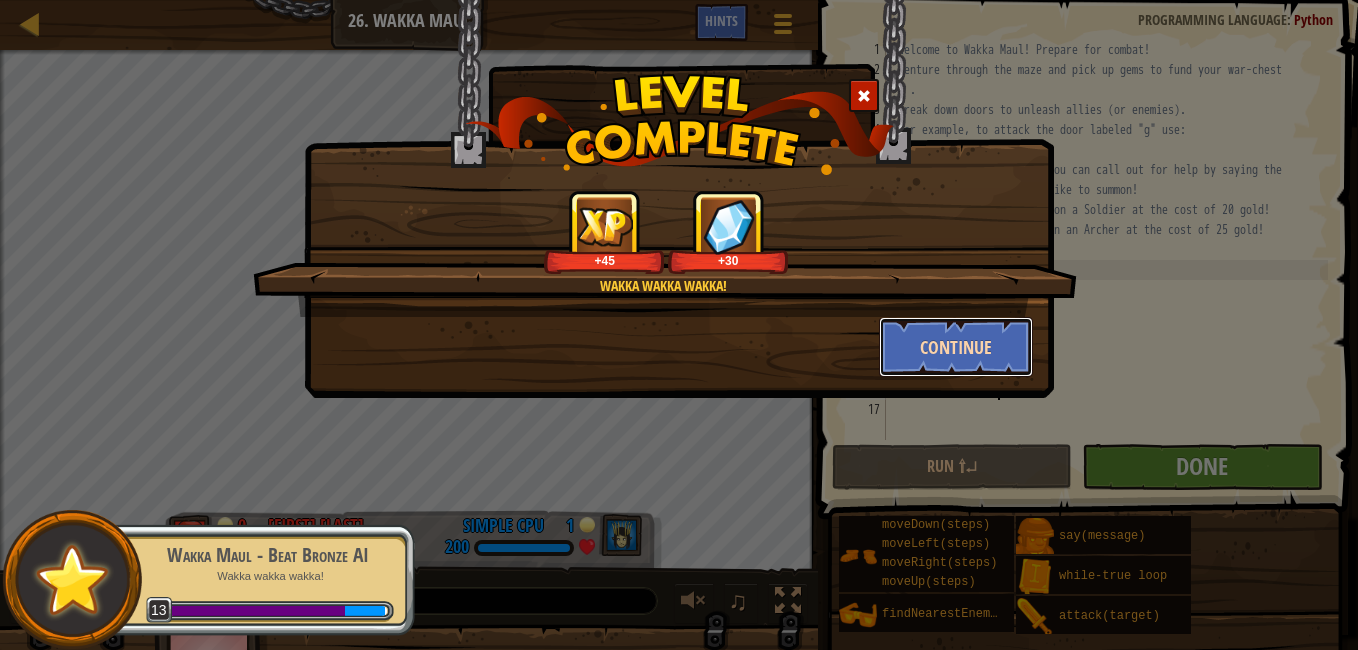 click on "Continue" at bounding box center [956, 347] 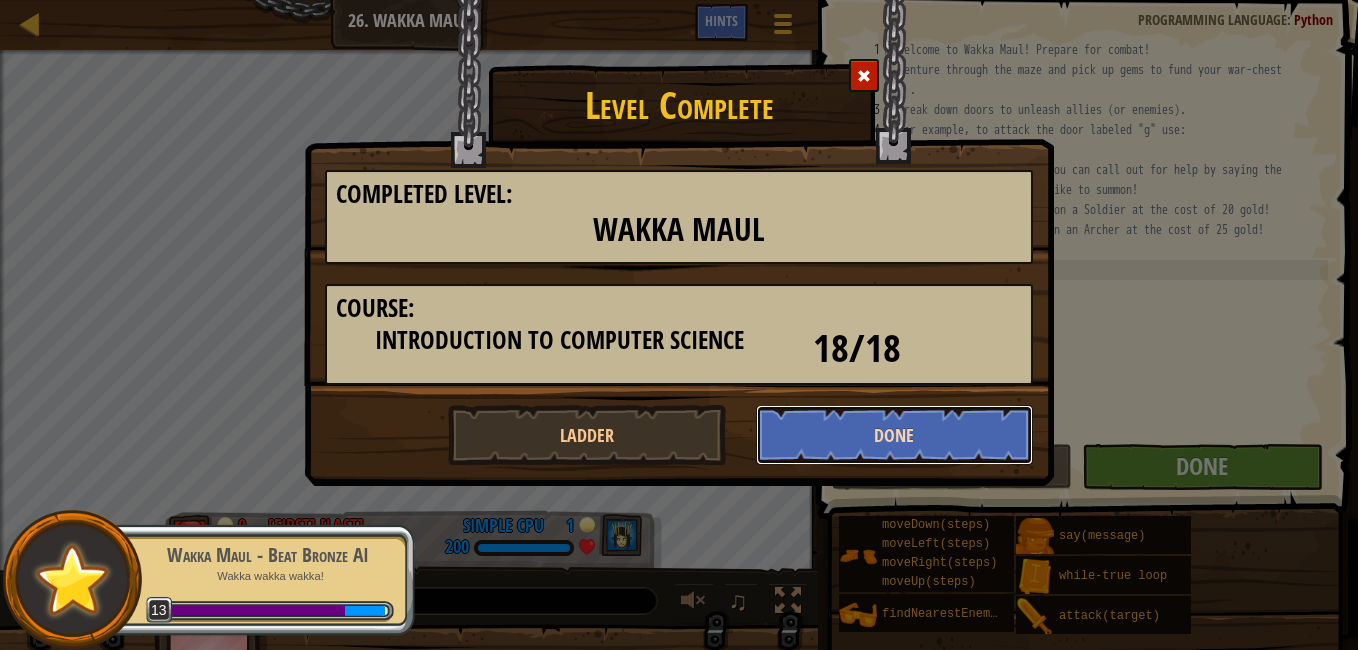 click on "Done" at bounding box center [895, 435] 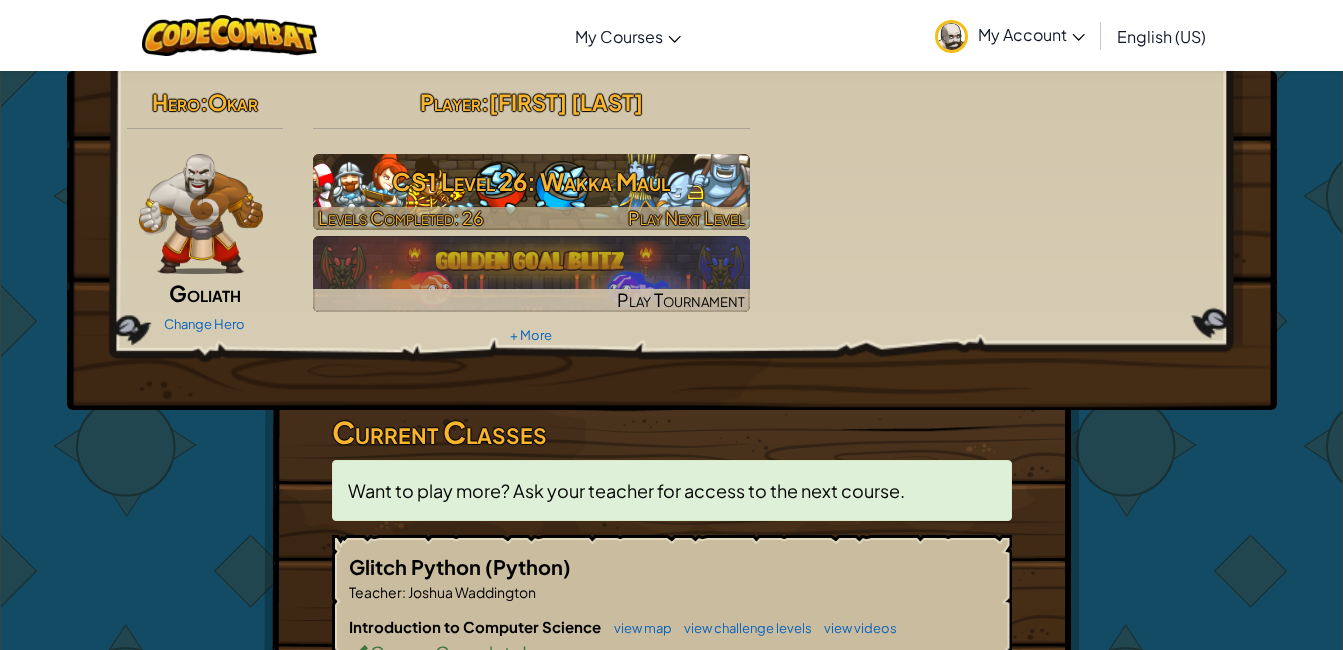 click on "CS1 Level 26: Wakka Maul" at bounding box center [531, 181] 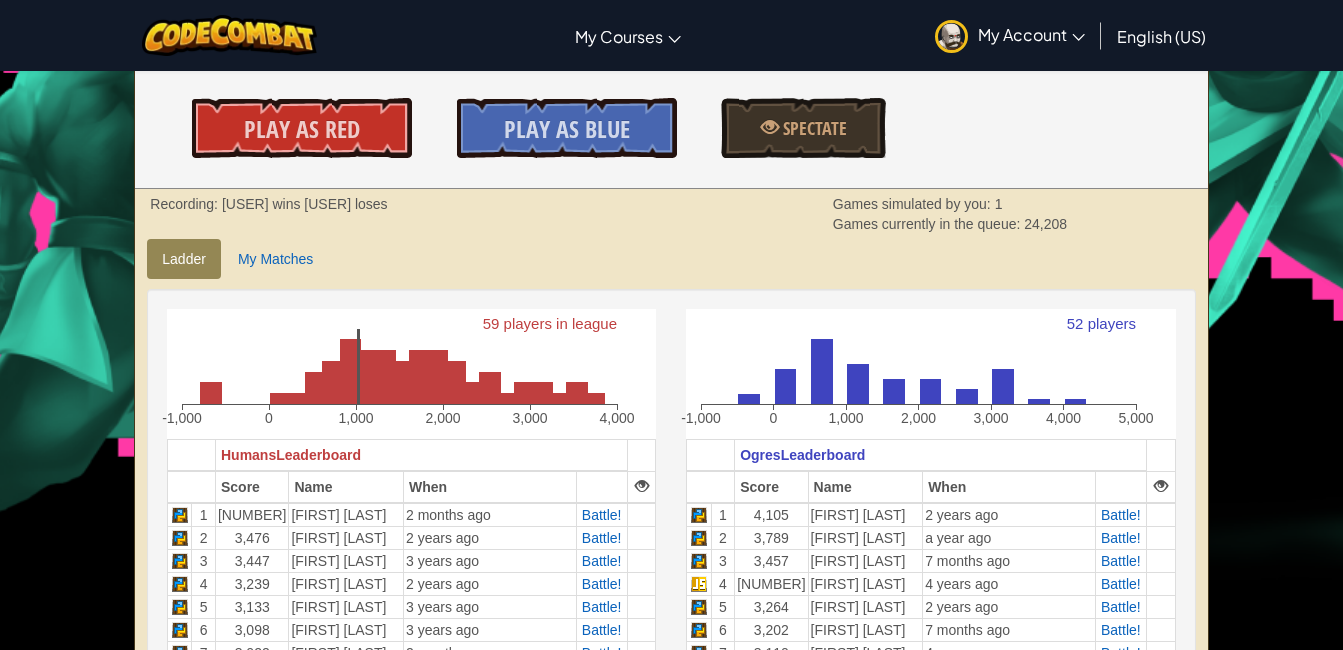 scroll, scrollTop: 343, scrollLeft: 0, axis: vertical 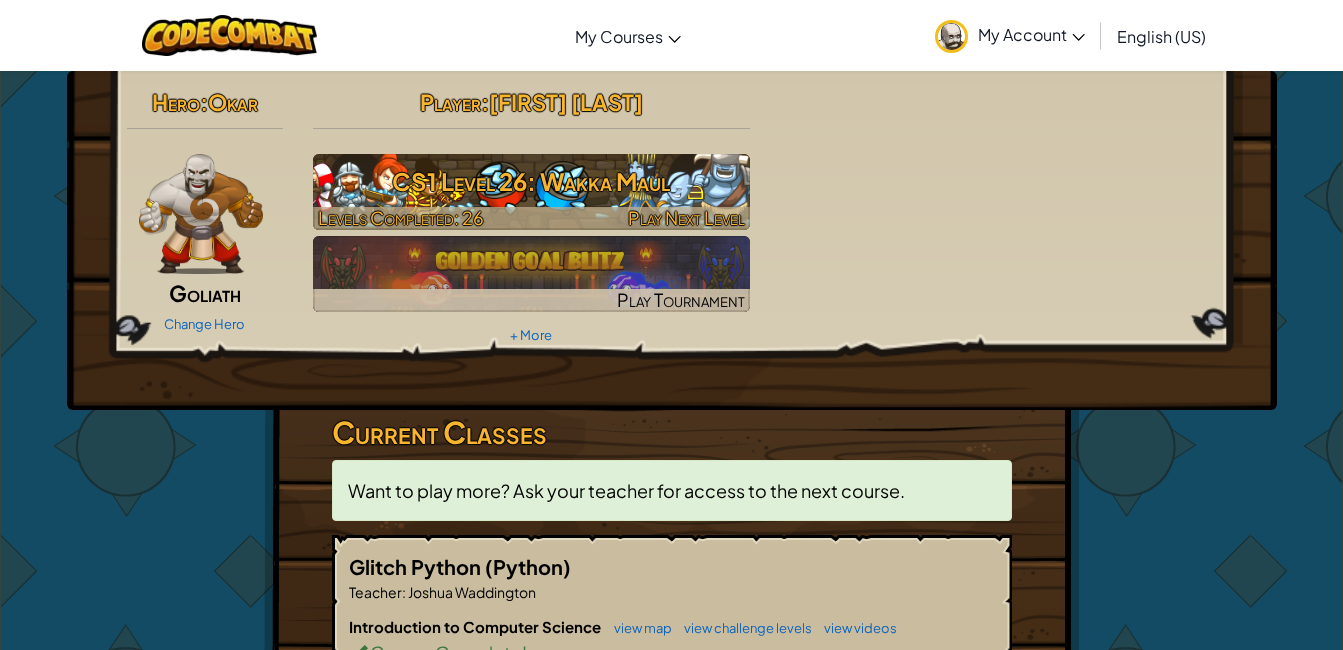 click on "Play Next Level" at bounding box center [686, 217] 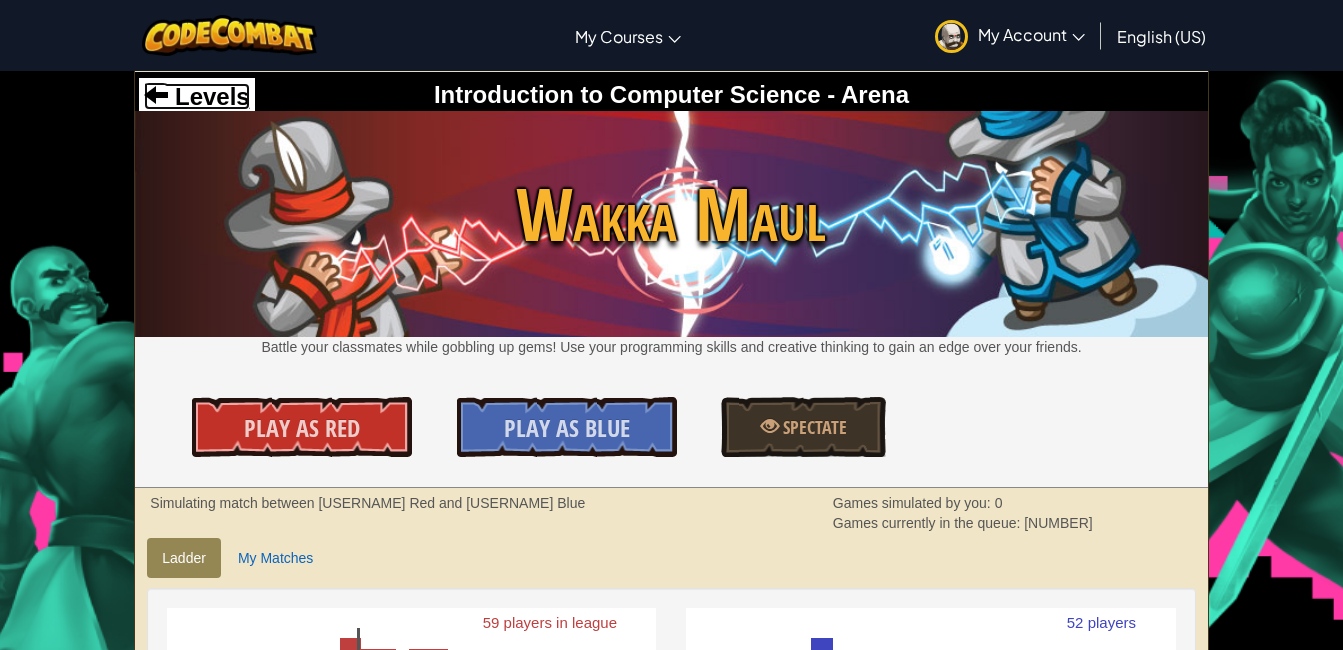 click on "Levels" at bounding box center [208, 96] 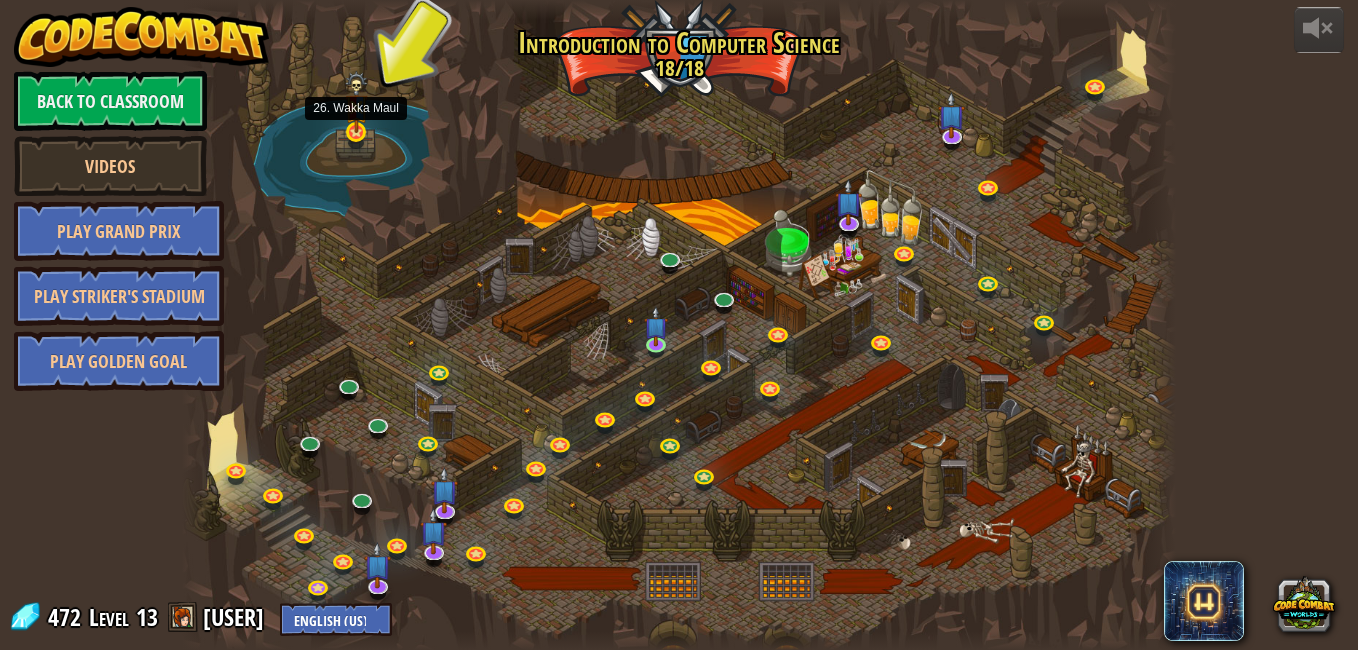 click at bounding box center (357, 102) 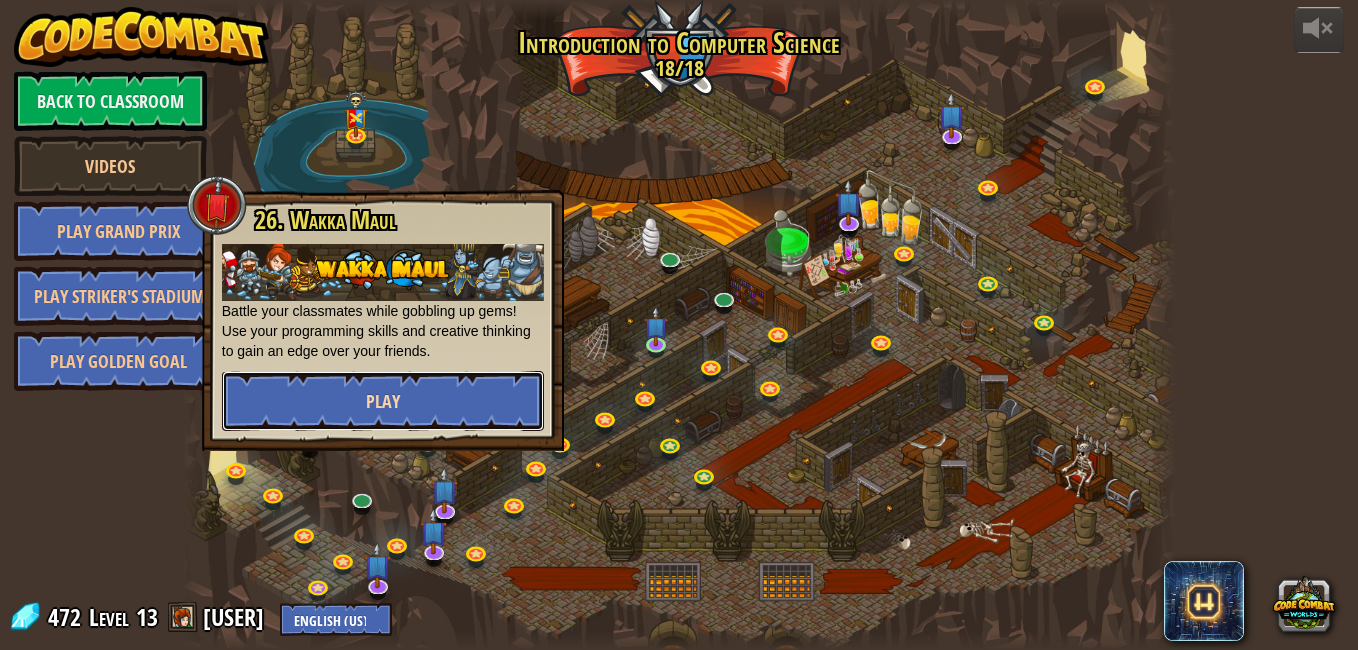 click on "Play" at bounding box center (383, 401) 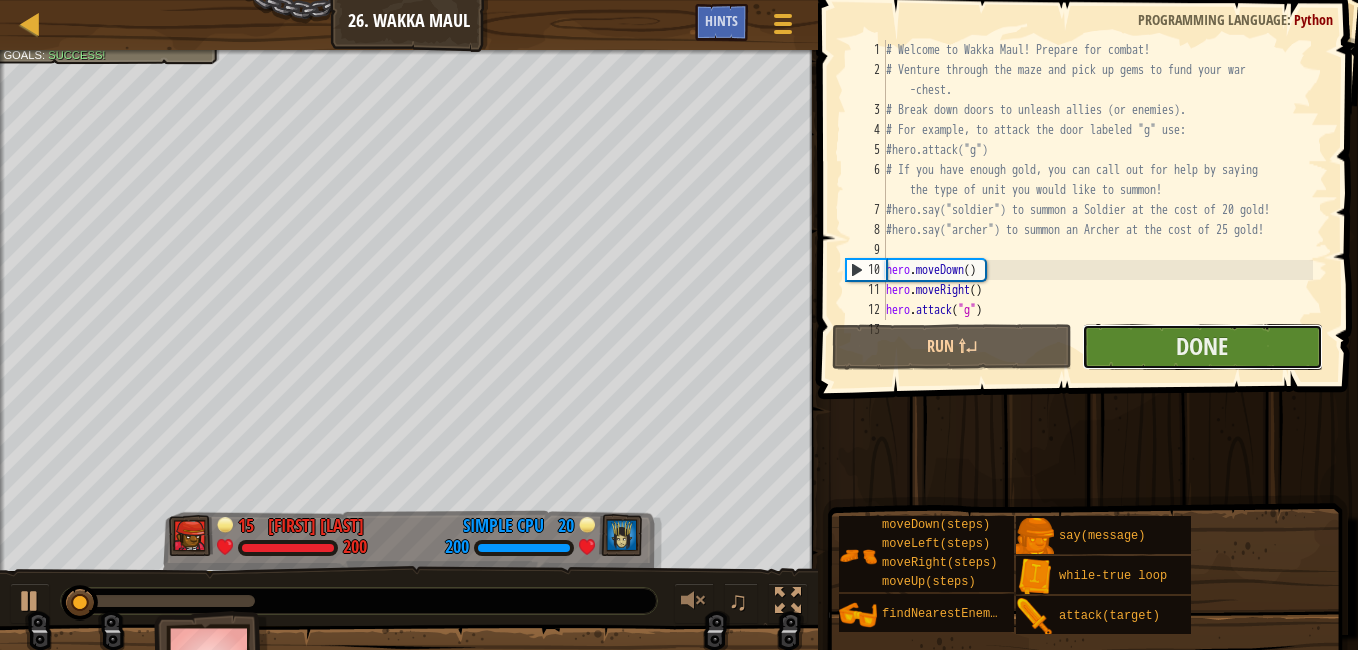 click on "1 2 3 4 5 6 7 8 9 10 11 12 13 # Welcome to Wakka Maul! Prepare for combat! # Venture through the maze and pick up gems to fund your war      -chest. # Break down doors to unleash allies (or enemies). # For example, to attack the door labeled "g" use: #hero.attack("g") # If you have enough gold, you can call out for help by saying       the type of unit you would like to summon! #hero.say("soldier") to summon a Soldier at the cost of 20 gold! #hero.say("archer") to summon an Archer at the cost of 25 gold! hero . moveDown ( ) hero . moveRight ( ) hero . attack ( "g" ) hero . say ( "soldier" )     XXXXXXXXXXXXXXXXXXXXXXXXXXXXXXXXXXXXXXXXXXXXXXXXXXXXXXXXXXXXXXXXXXXXXXXXXXXXXXXXXXXXXXXXXXXXXXXXXXXXXXXXXXXXXXXXXXXXXXXXXXXXXXXXXXXXXXXXXXXXXXXXXXXXXXXXXXXXXXXXXXXXXXXXXXXXXXXXXXXXXXXXXXXXXXXXXXXXXXXXXXXXXXXXXXXXXXXXXXXXXXXXXXXXXXXXXXXXXXXXXXXXXXXXXXXXXXXX Code Saved Programming language : Python Run ⇧↵ Submit Done No New Code to Rank Rank My Game! Submitting... Submitted for Ranking Failed to Rank  /" at bounding box center (1085, 239) 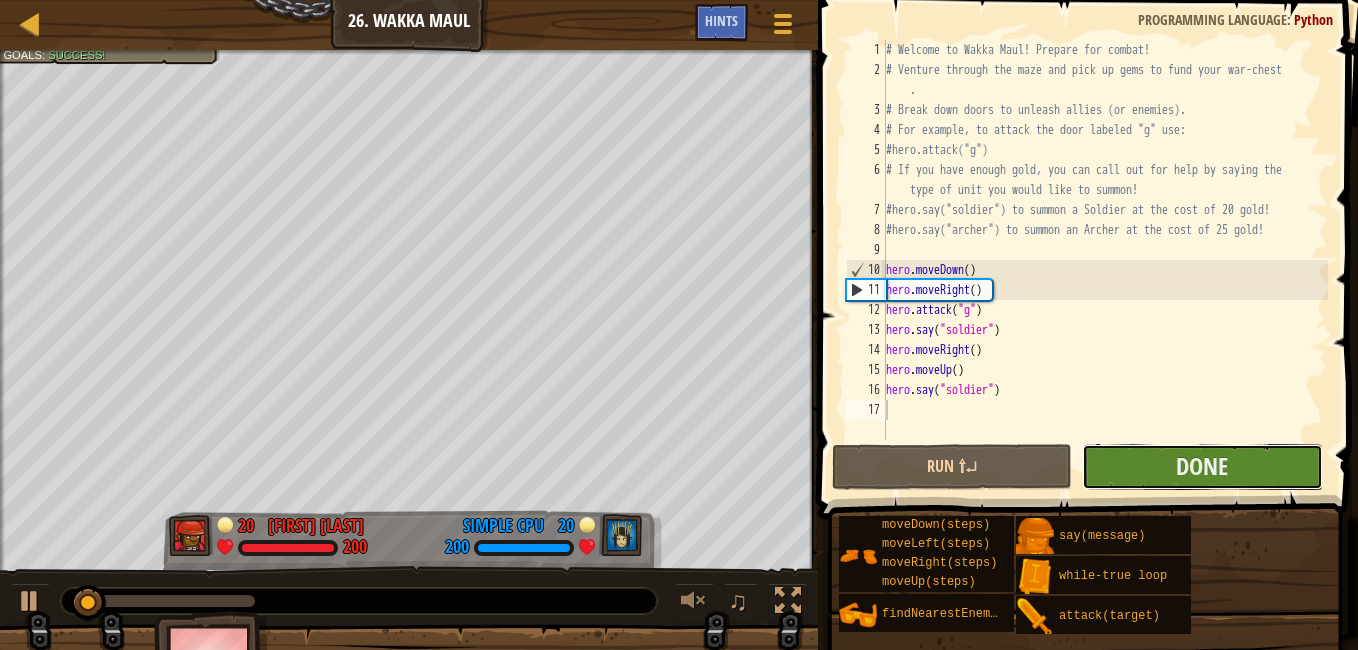 click on "Done" at bounding box center (1202, 467) 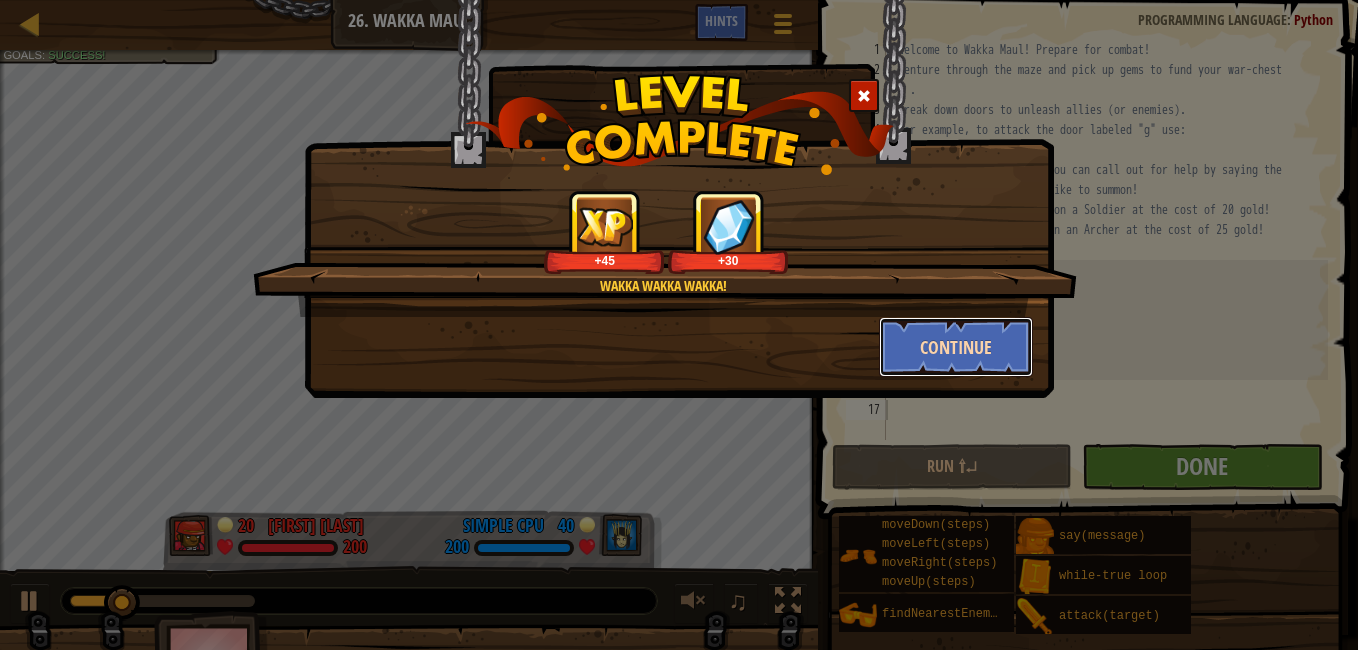click on "Continue" at bounding box center (956, 347) 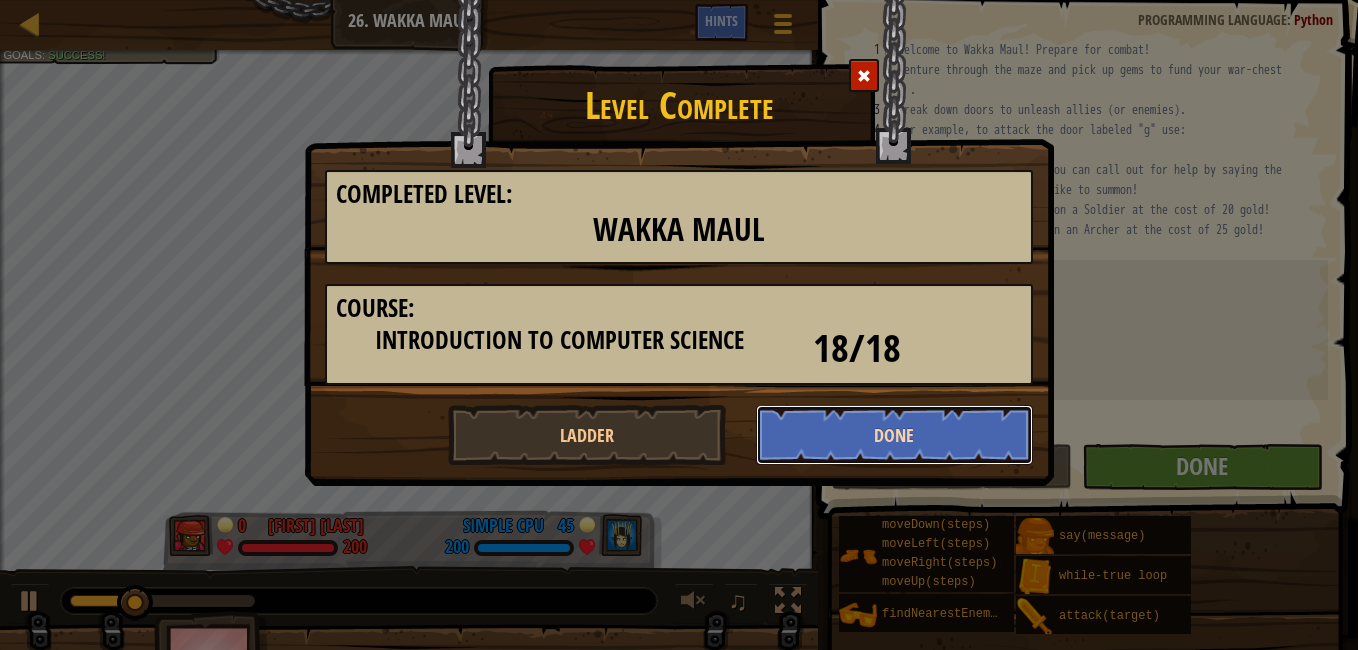 drag, startPoint x: 943, startPoint y: 425, endPoint x: 847, endPoint y: 433, distance: 96.332756 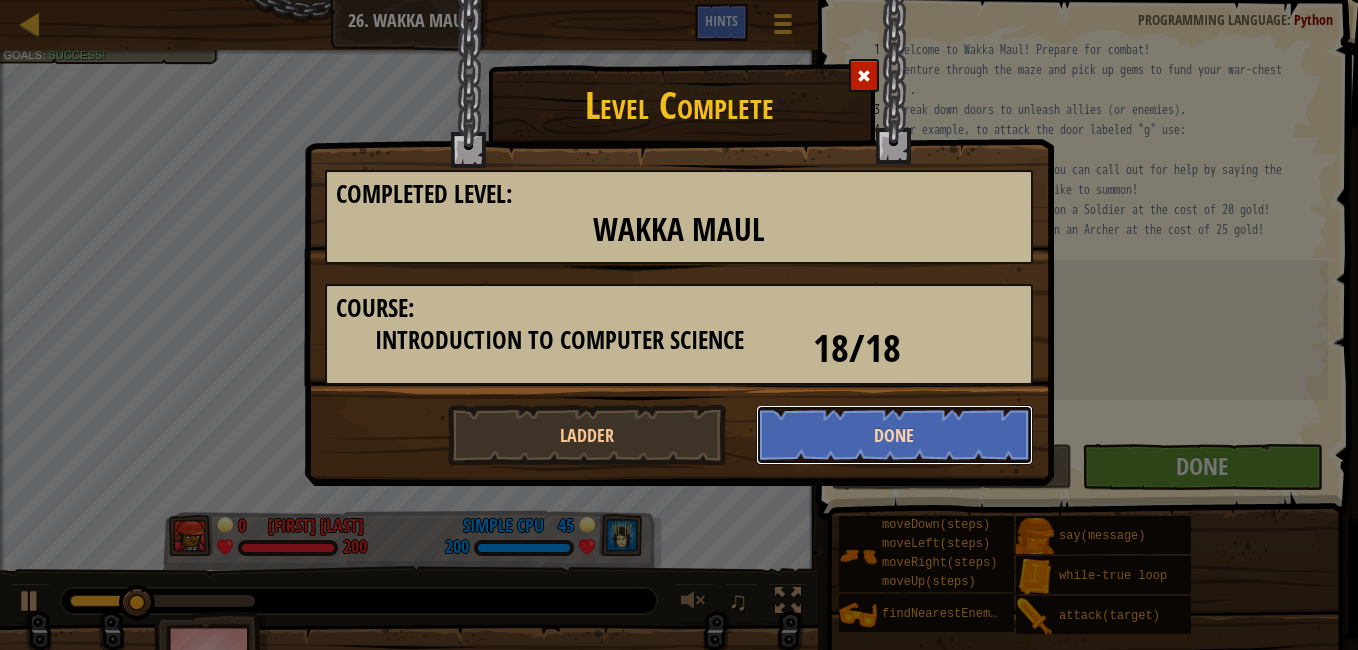 click on "Done" at bounding box center [895, 435] 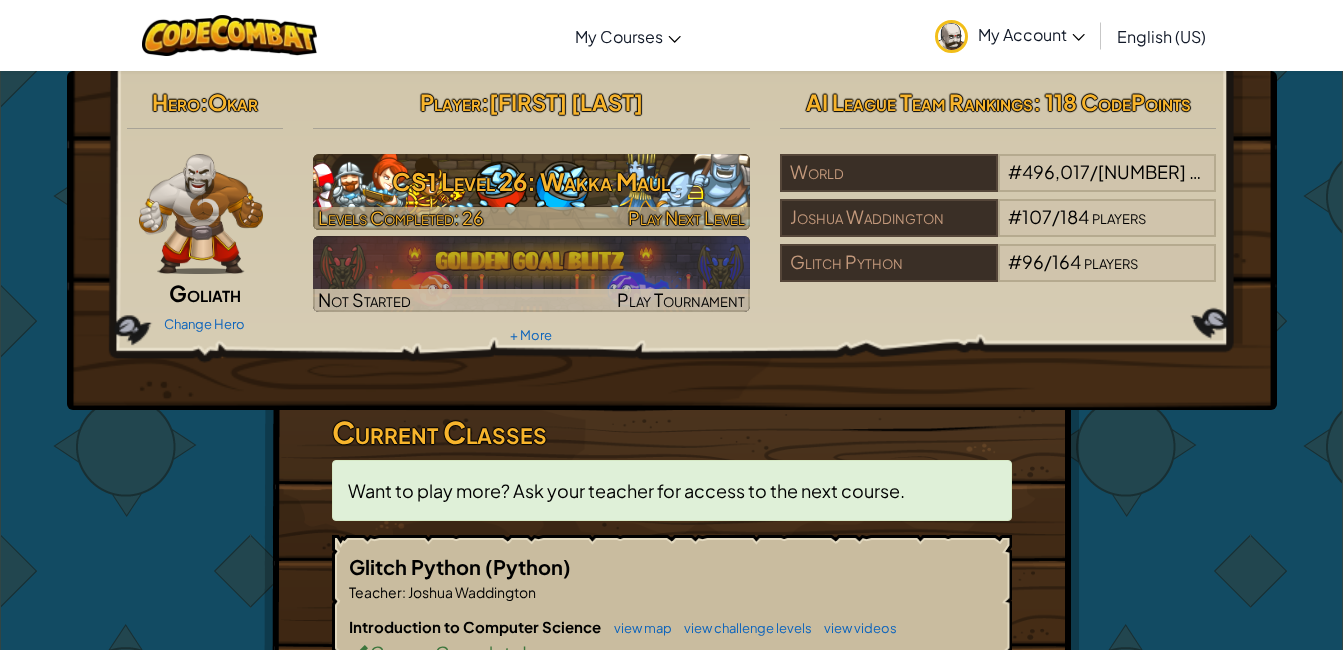 click on "CS1 Level 26: Wakka Maul" at bounding box center (531, 181) 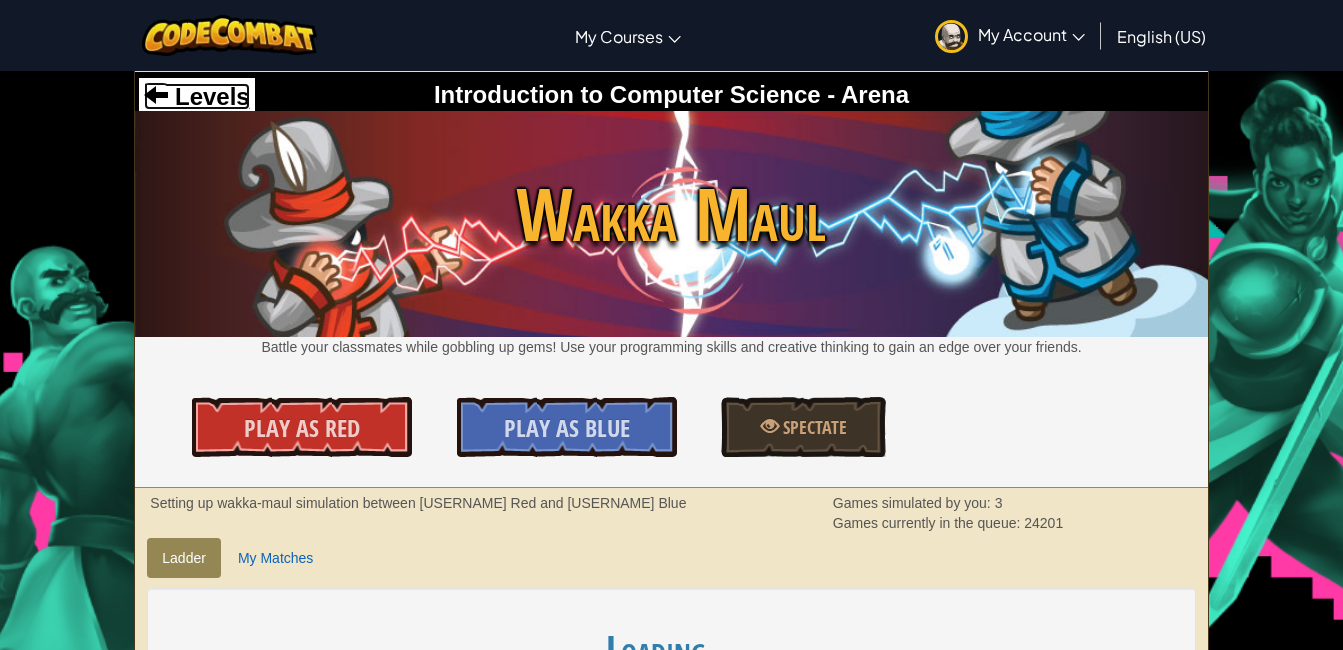 click on "Levels" at bounding box center [208, 96] 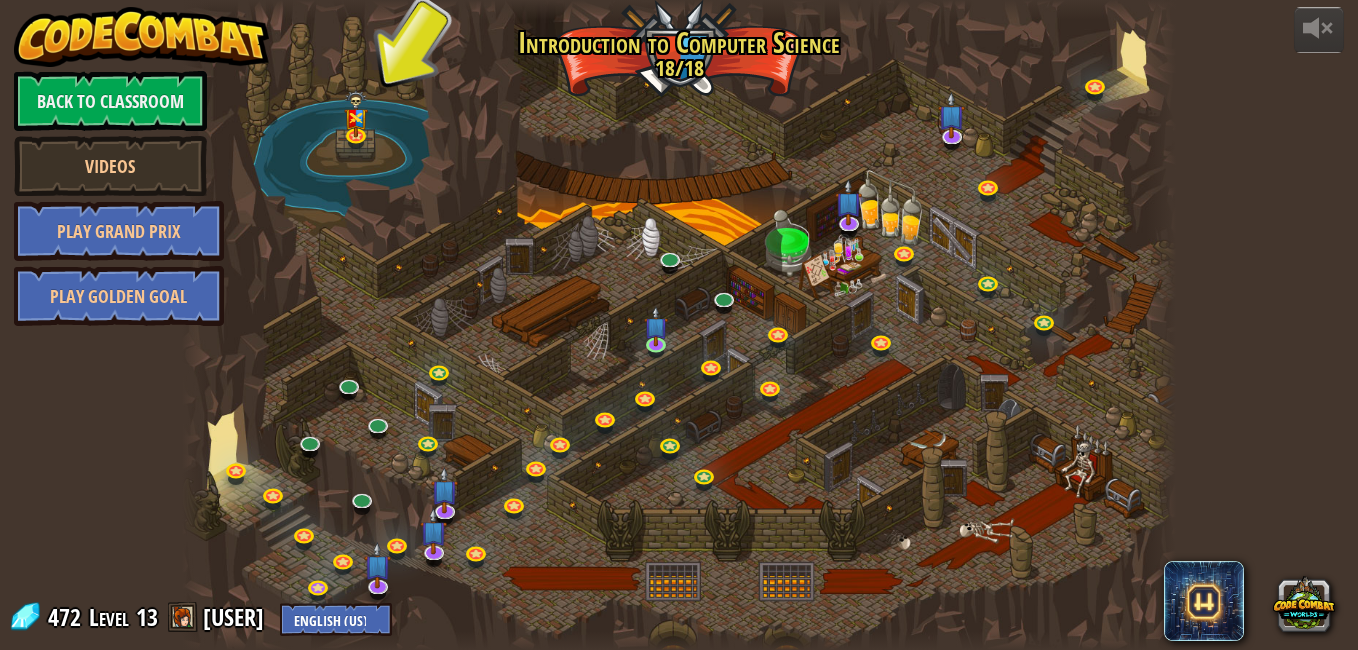 click at bounding box center (679, 325) 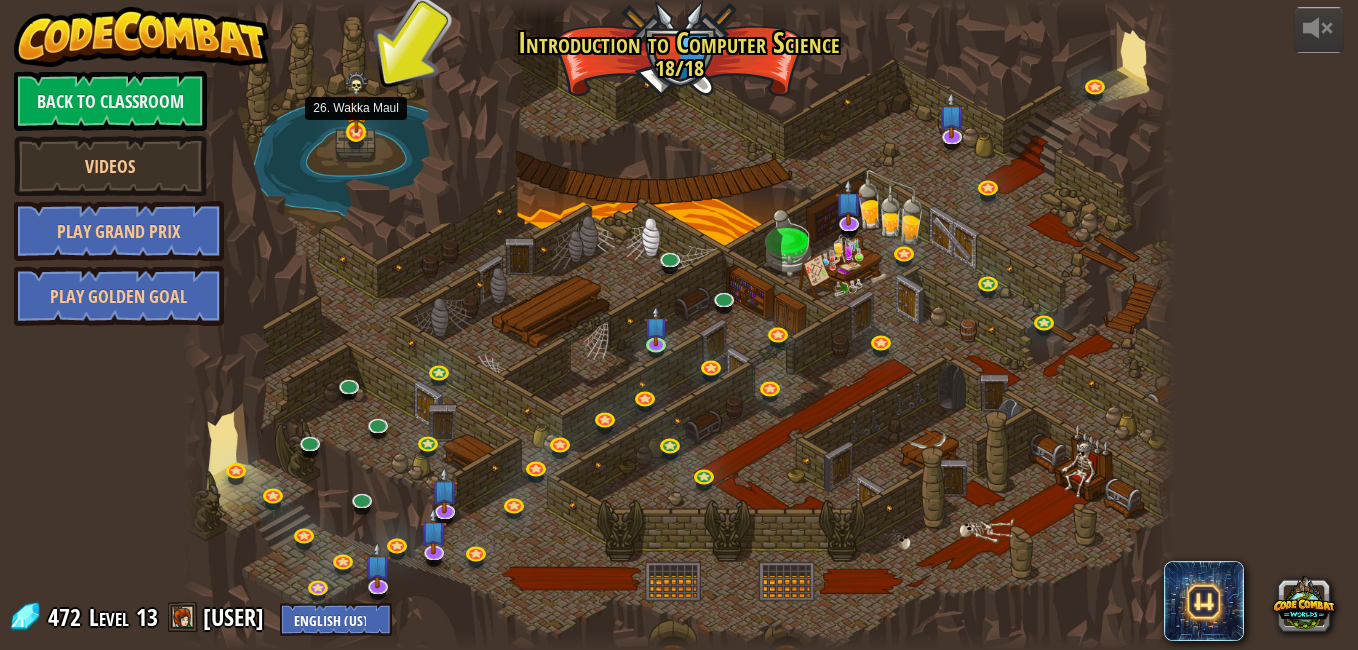 click at bounding box center [357, 102] 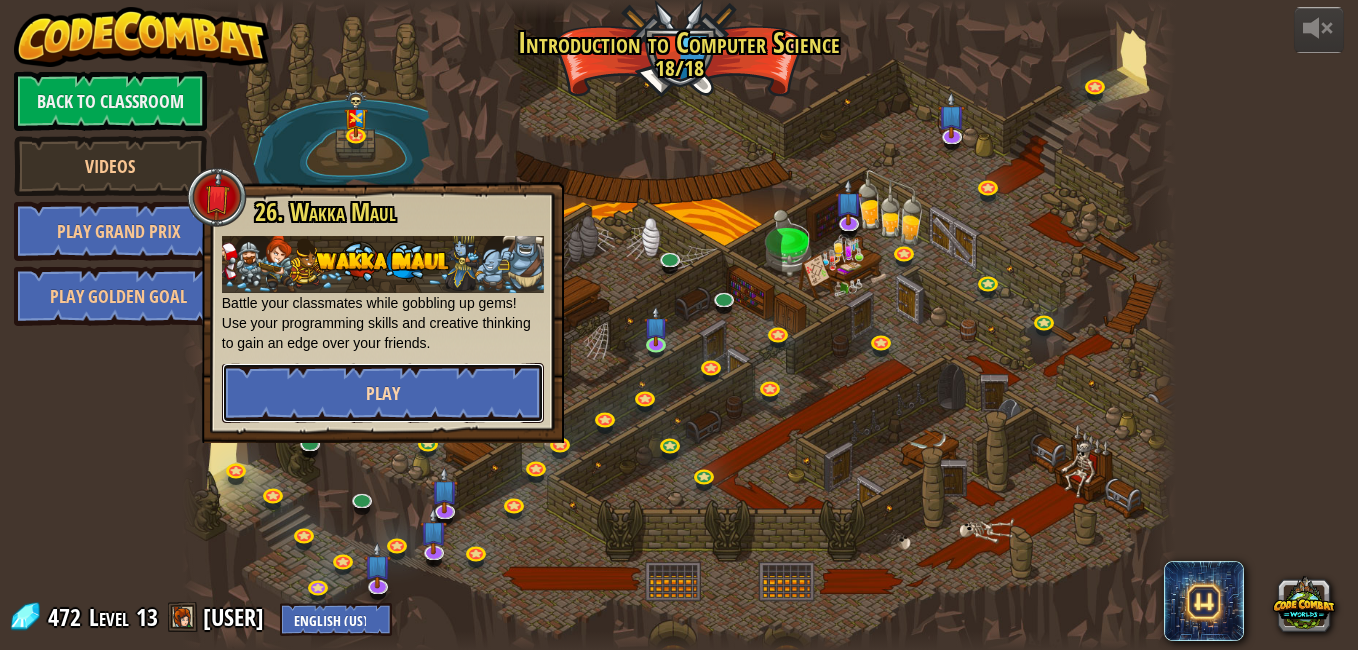 click on "Play" at bounding box center [383, 393] 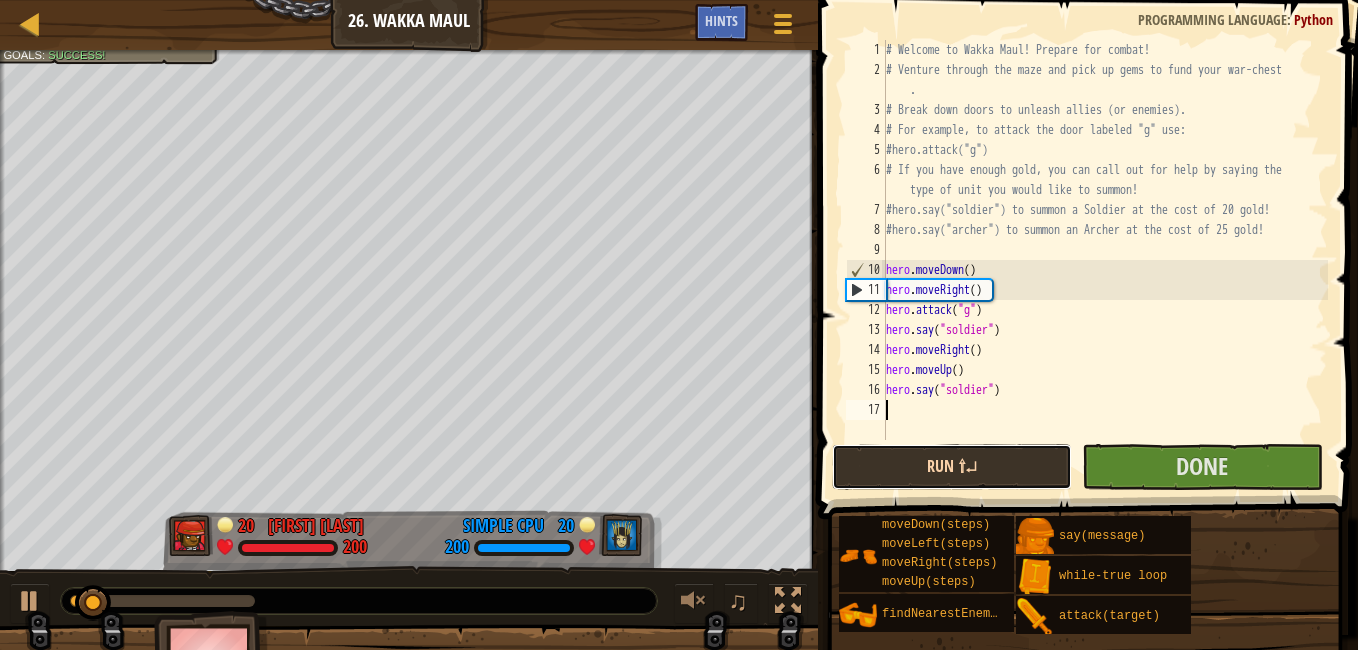 click on "Run ⇧↵" at bounding box center (952, 467) 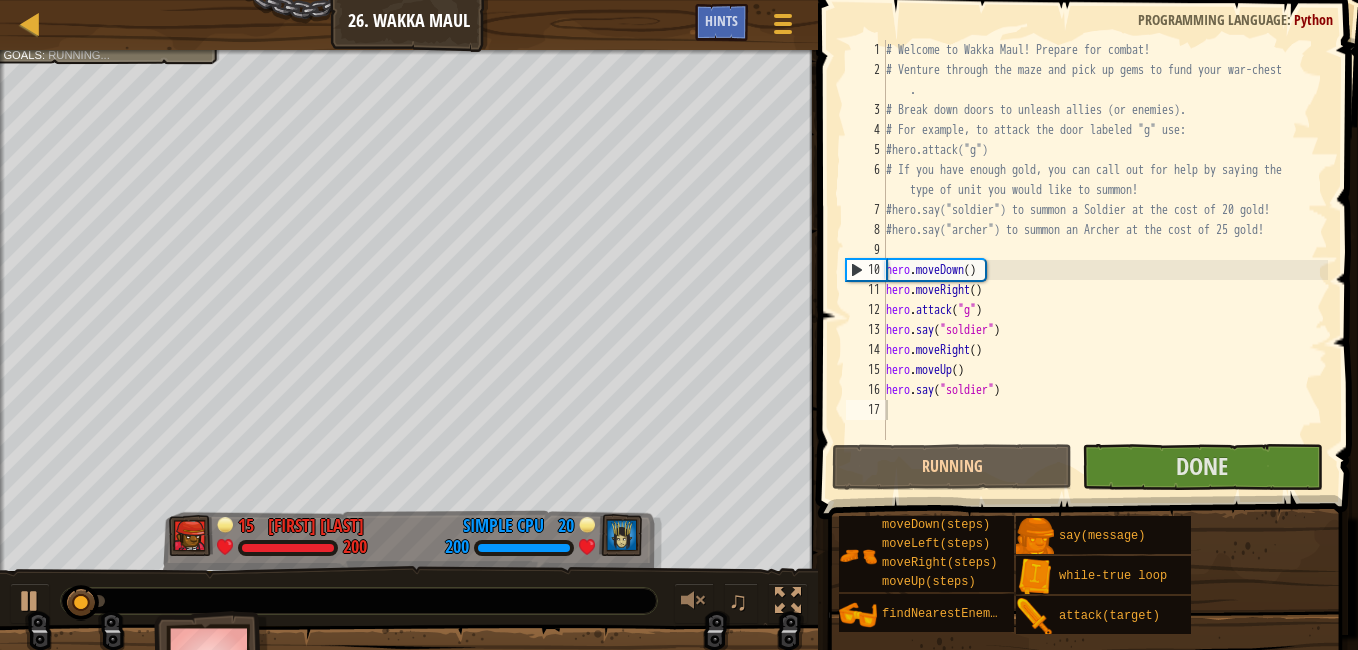 drag, startPoint x: 230, startPoint y: 604, endPoint x: 256, endPoint y: 605, distance: 26.019224 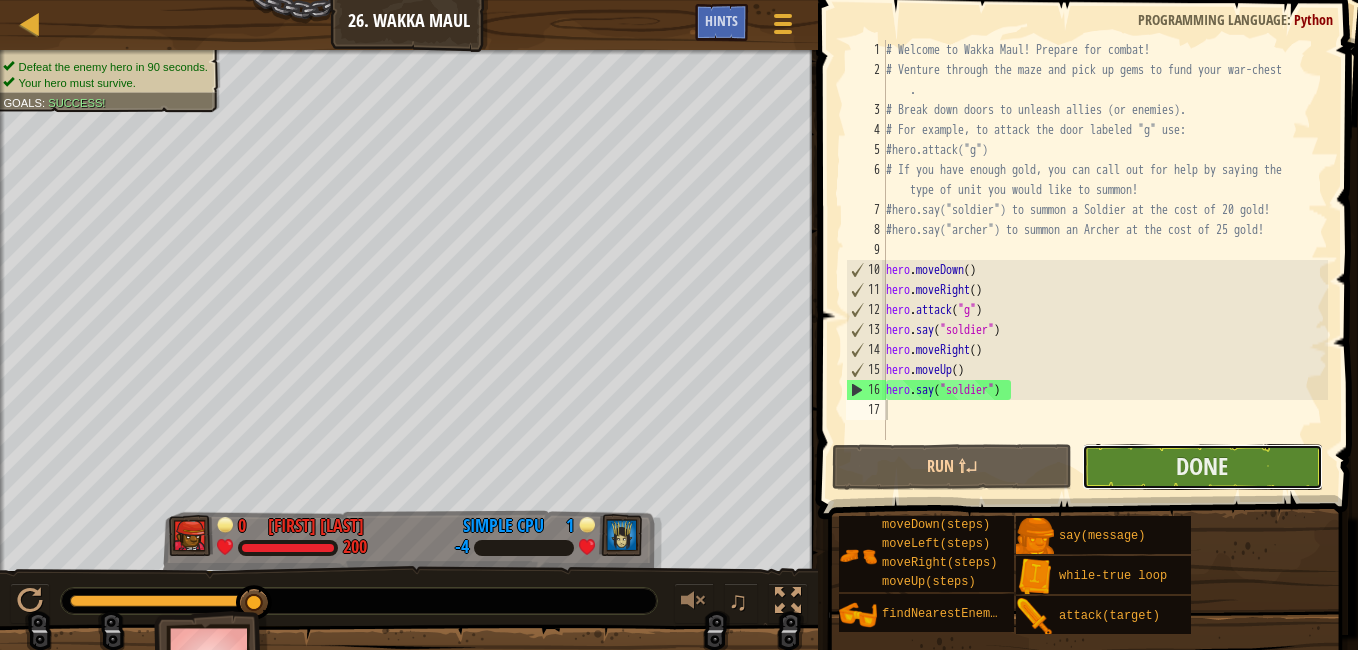 click on "Done" at bounding box center [1202, 467] 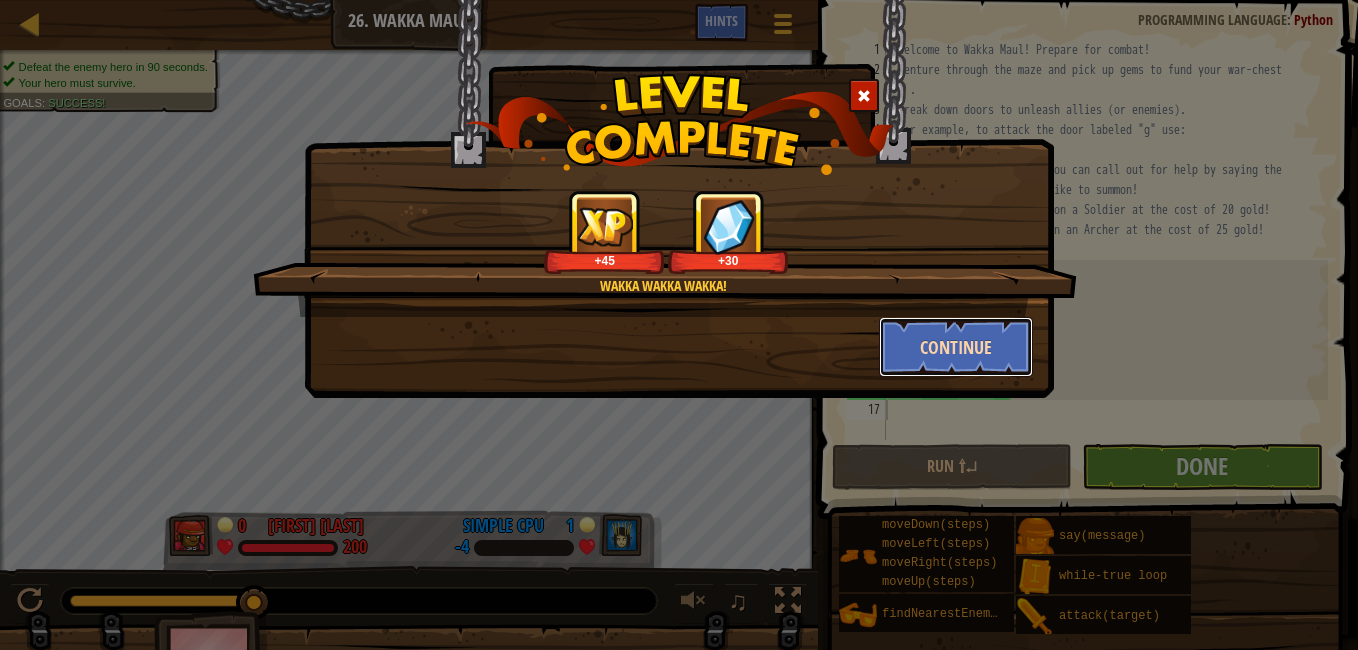 click on "Continue" at bounding box center (956, 347) 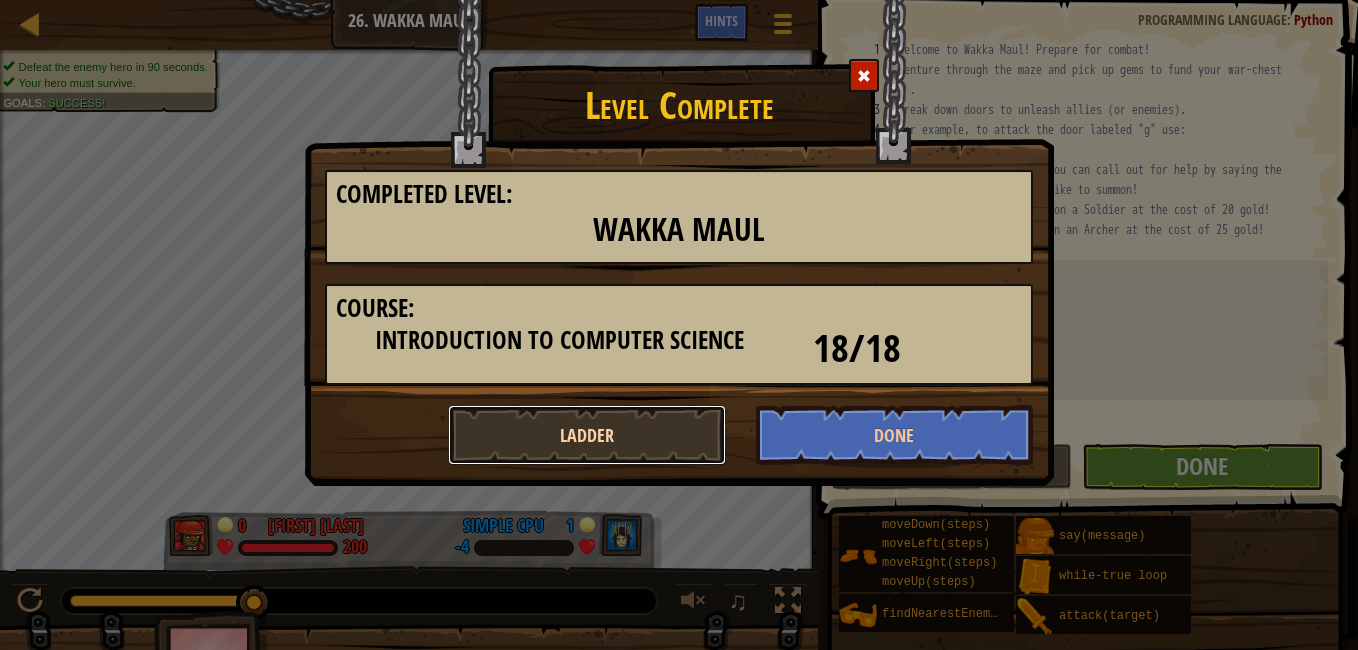 click on "Ladder" at bounding box center (587, 435) 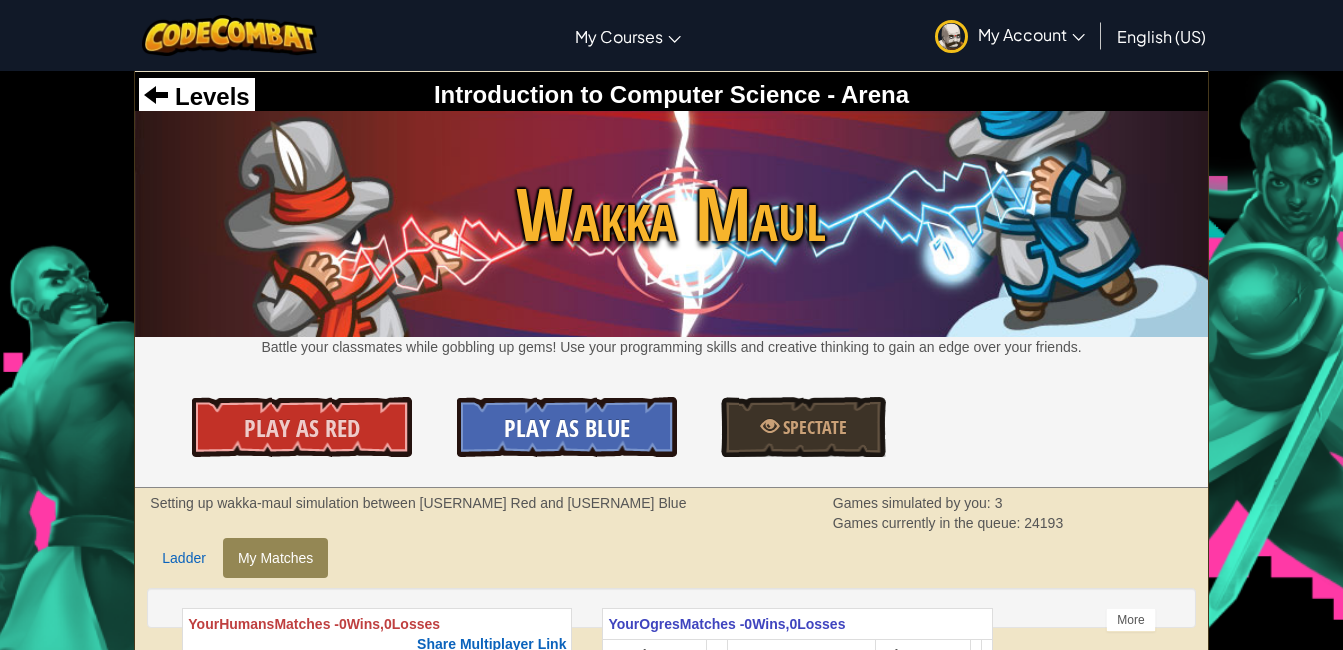 click on "Play As Blue" at bounding box center (567, 428) 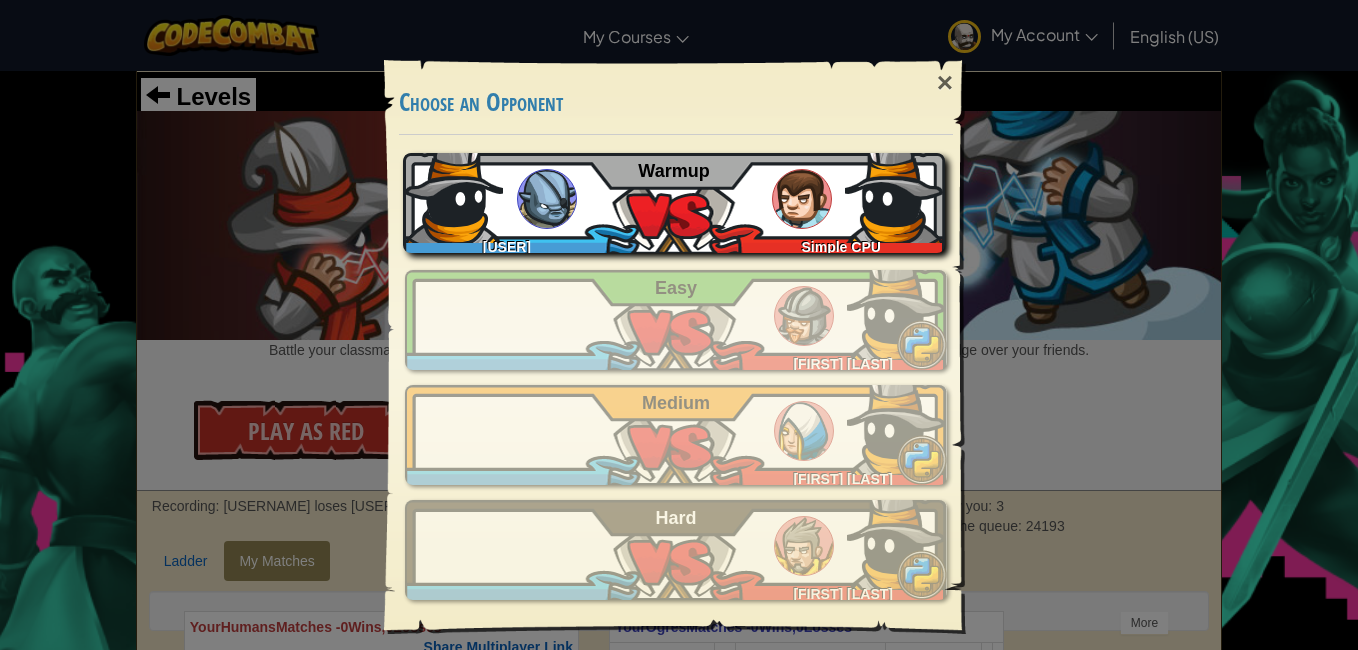 click on "DanielJ22636379 Simple CPU Warmup" at bounding box center [674, 203] 